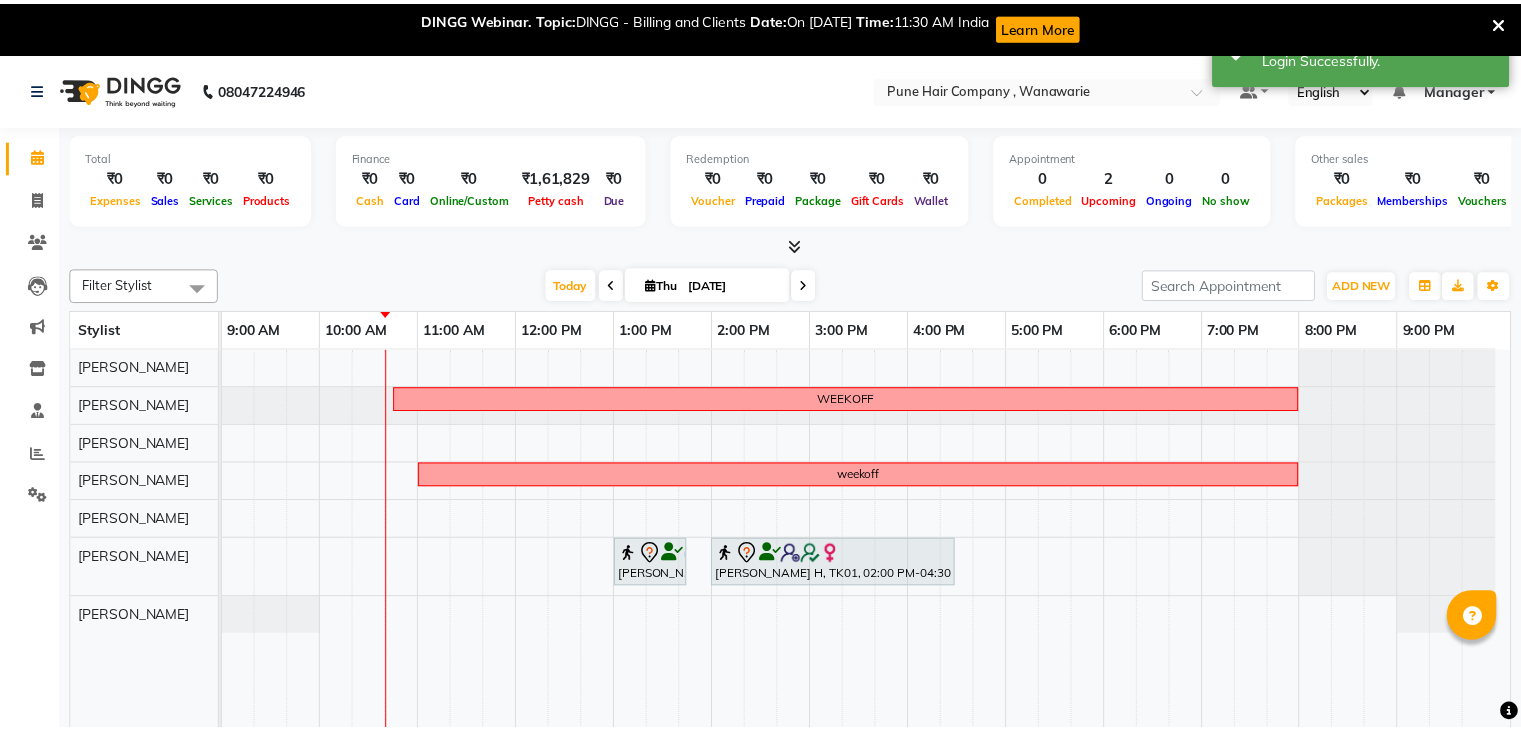 scroll, scrollTop: 0, scrollLeft: 0, axis: both 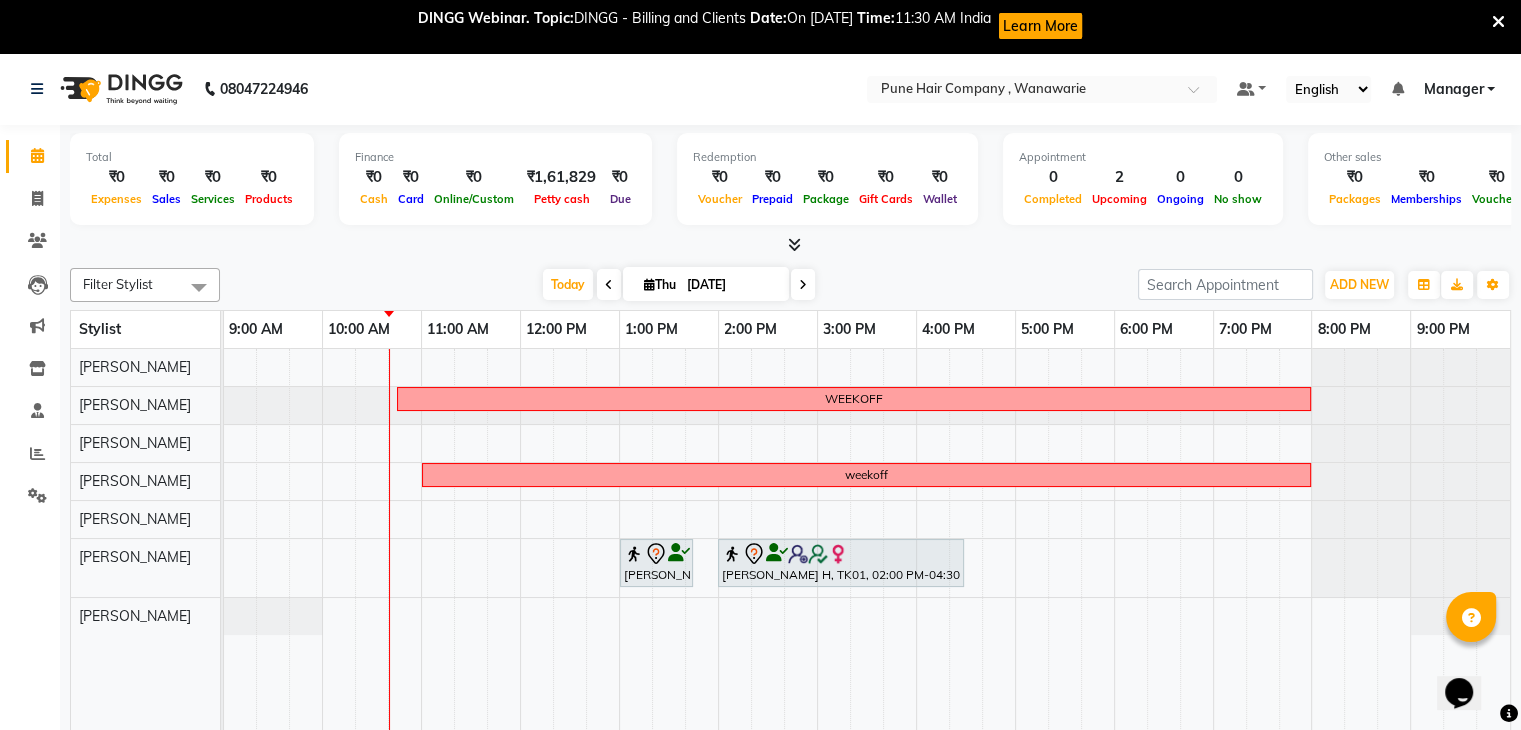 click at bounding box center [1498, 22] 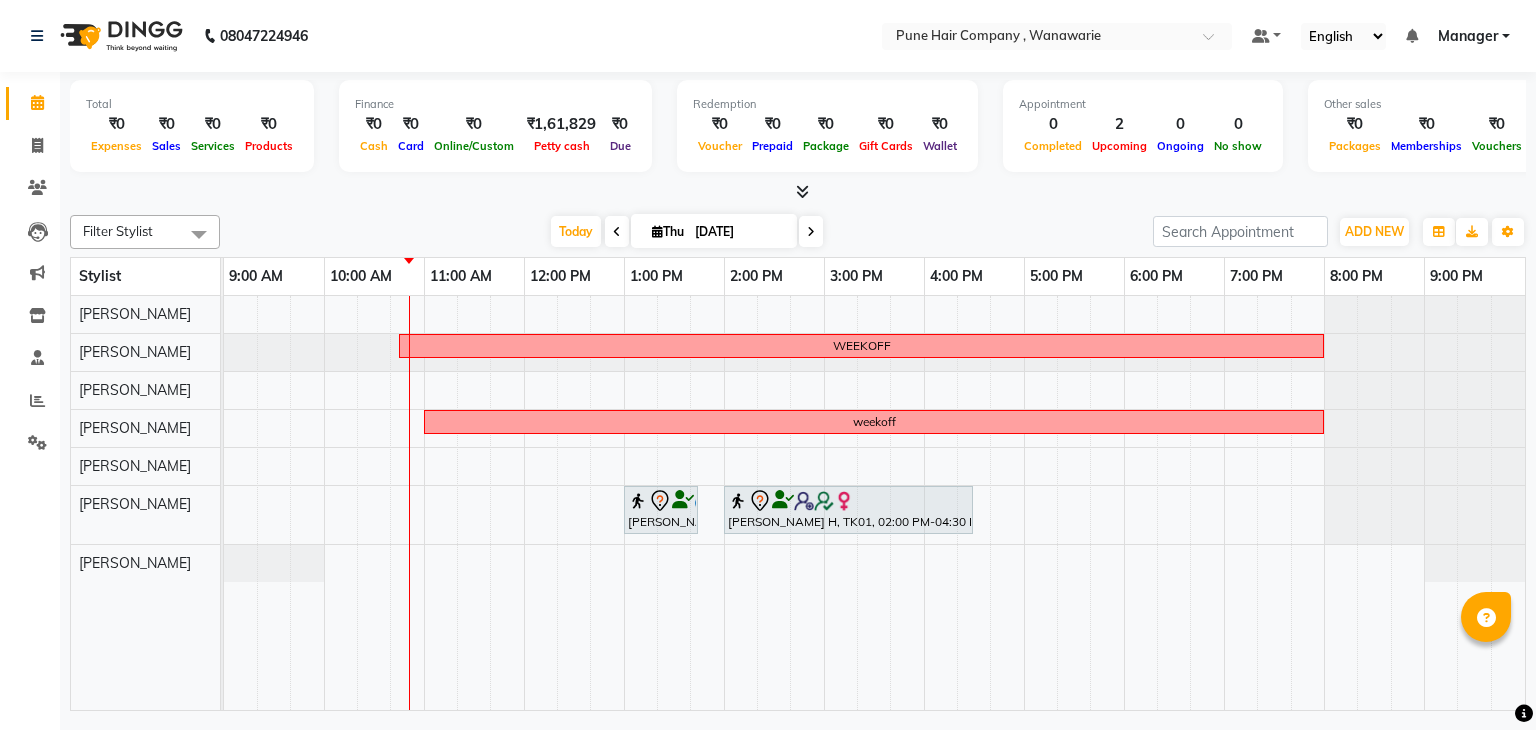 click on "Total  ₹0  Expenses ₹0  Sales ₹0  Services ₹0  Products Finance  ₹0  Cash ₹0  Card ₹0  Online/Custom ₹1,61,829 Petty cash ₹0 Due  Redemption  ₹0 Voucher ₹0 Prepaid ₹0 Package ₹0  Gift Cards ₹0  Wallet  Appointment  0 Completed 2 Upcoming 0 Ongoing 0 No show  Other sales  ₹0  Packages ₹0  Memberships ₹0  Vouchers ₹0  Prepaids ₹0  Gift Cards Filter Stylist Select All Faisal shaikh Kanchan Gajare  Kasturi bhandari Manoj Zambre Prasad wagh Ranjeet Solanki Shriram Raut Today  Thu 10-07-2025 Toggle Dropdown Add Appointment Add Invoice Add Expense Add Attendance Add Client Add Transaction Toggle Dropdown Add Appointment Add Invoice Add Expense Add Attendance Add Client ADD NEW Toggle Dropdown Add Appointment Add Invoice Add Expense Add Attendance Add Client Add Transaction Filter Stylist Select All Faisal shaikh Kanchan Gajare  Kasturi bhandari Manoj Zambre Prasad wagh Ranjeet Solanki Shriram Raut Group By  Staff View   Room View  View as Vertical  Vertical - Week View  List" 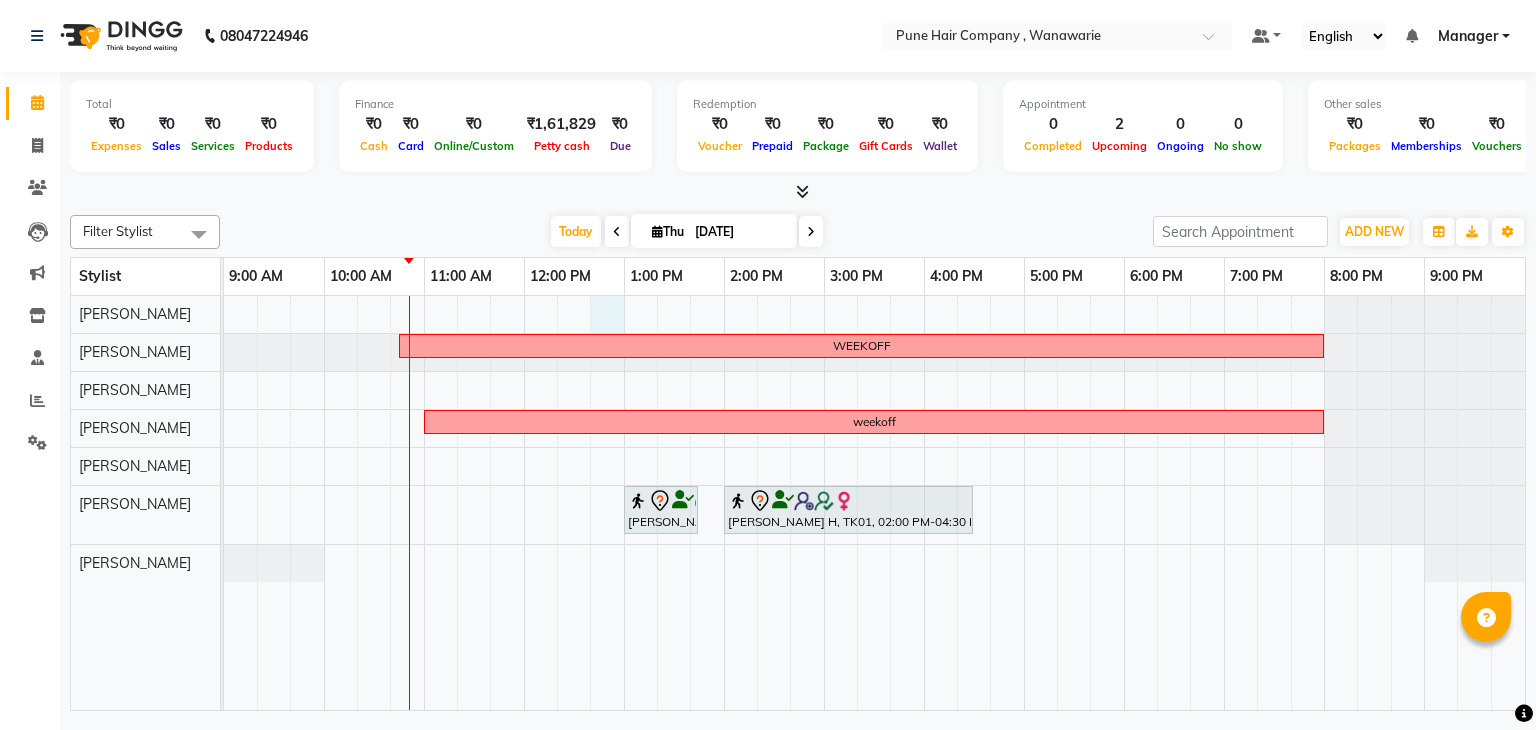 click on "WEEKOFF   weekoff              Aayush M, TK02, 01:00 PM-01:45 PM, Male Haircut By Senior Stylist             Rumi H, TK01, 02:00 PM-04:30 PM, Hair Colour - Majirel Global Medium" at bounding box center (874, 503) 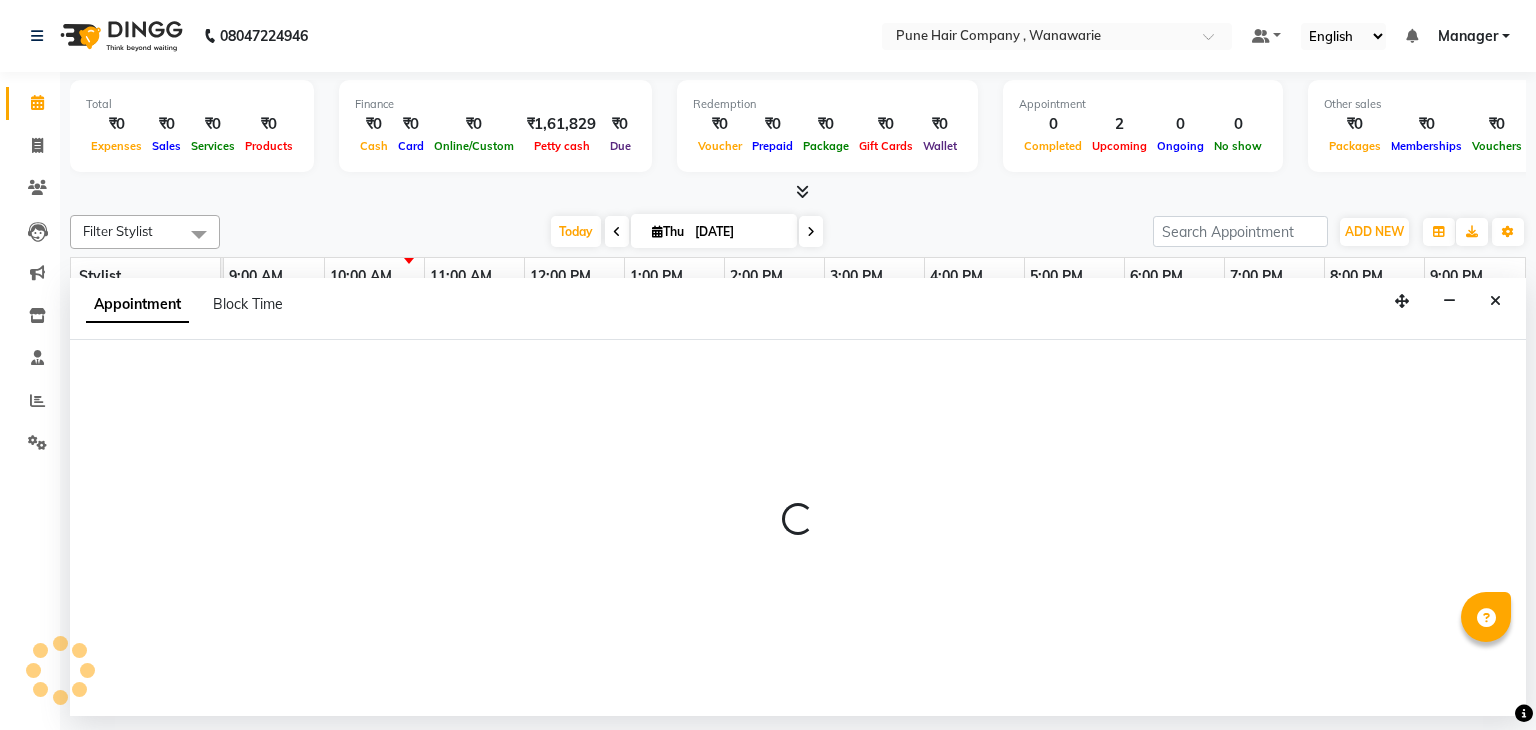 select on "74577" 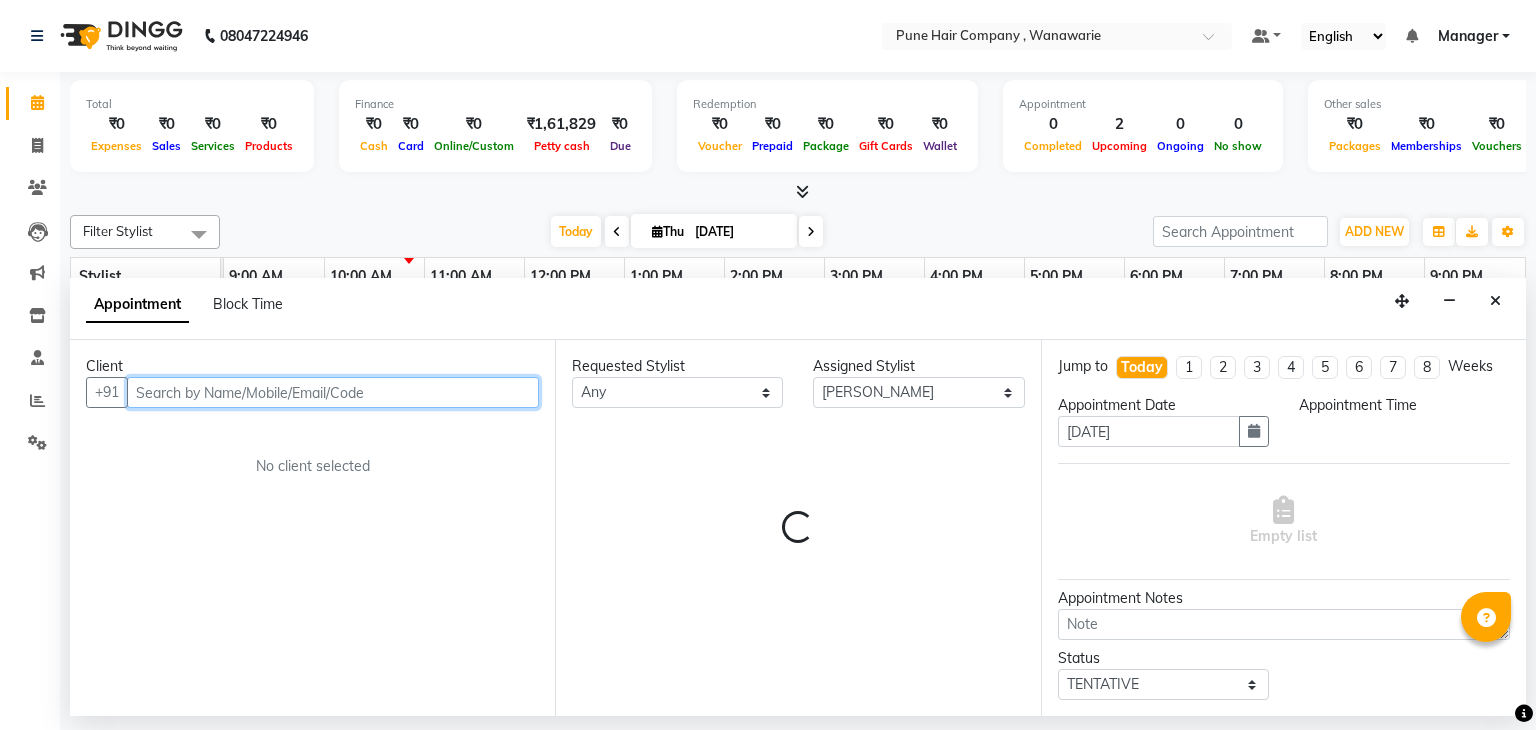 select on "765" 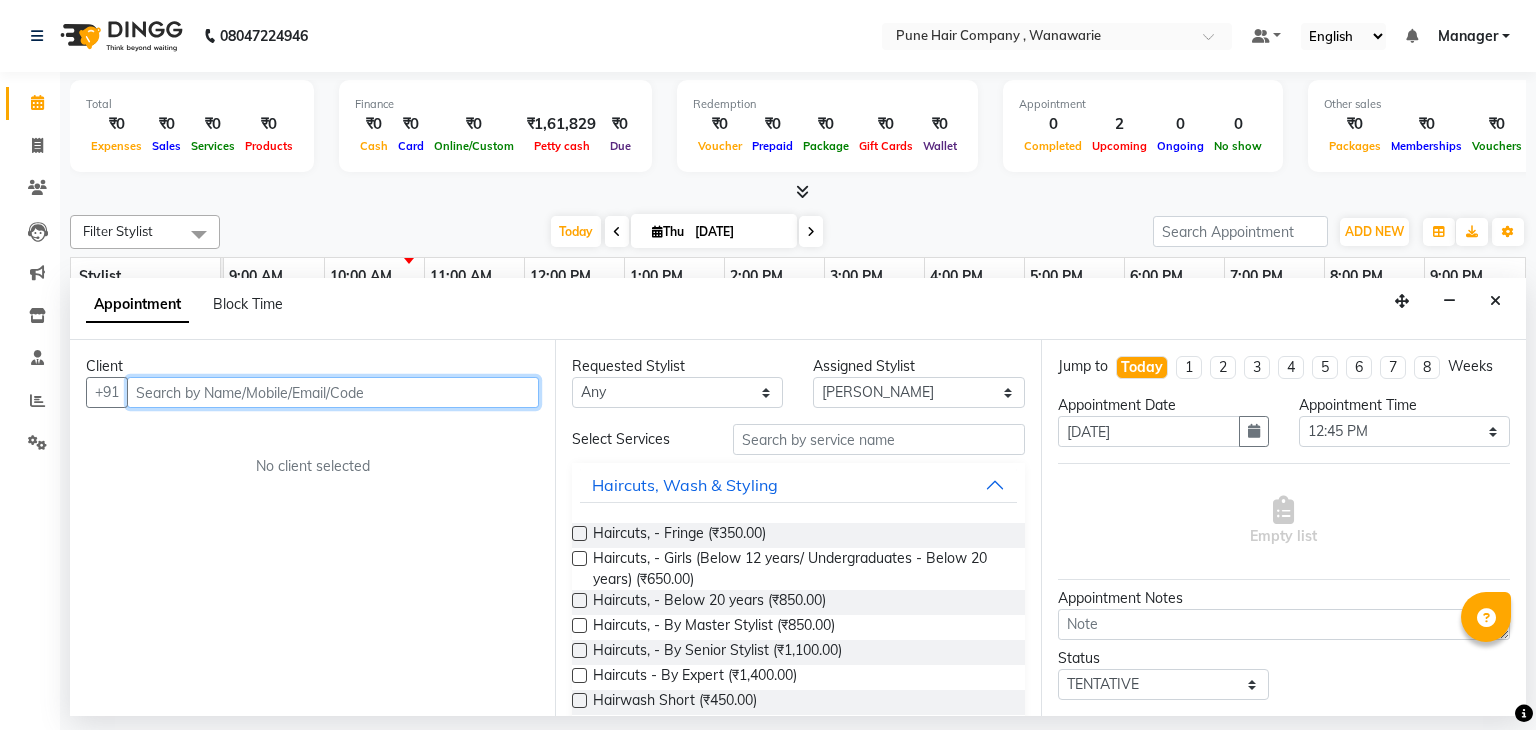 click at bounding box center (333, 392) 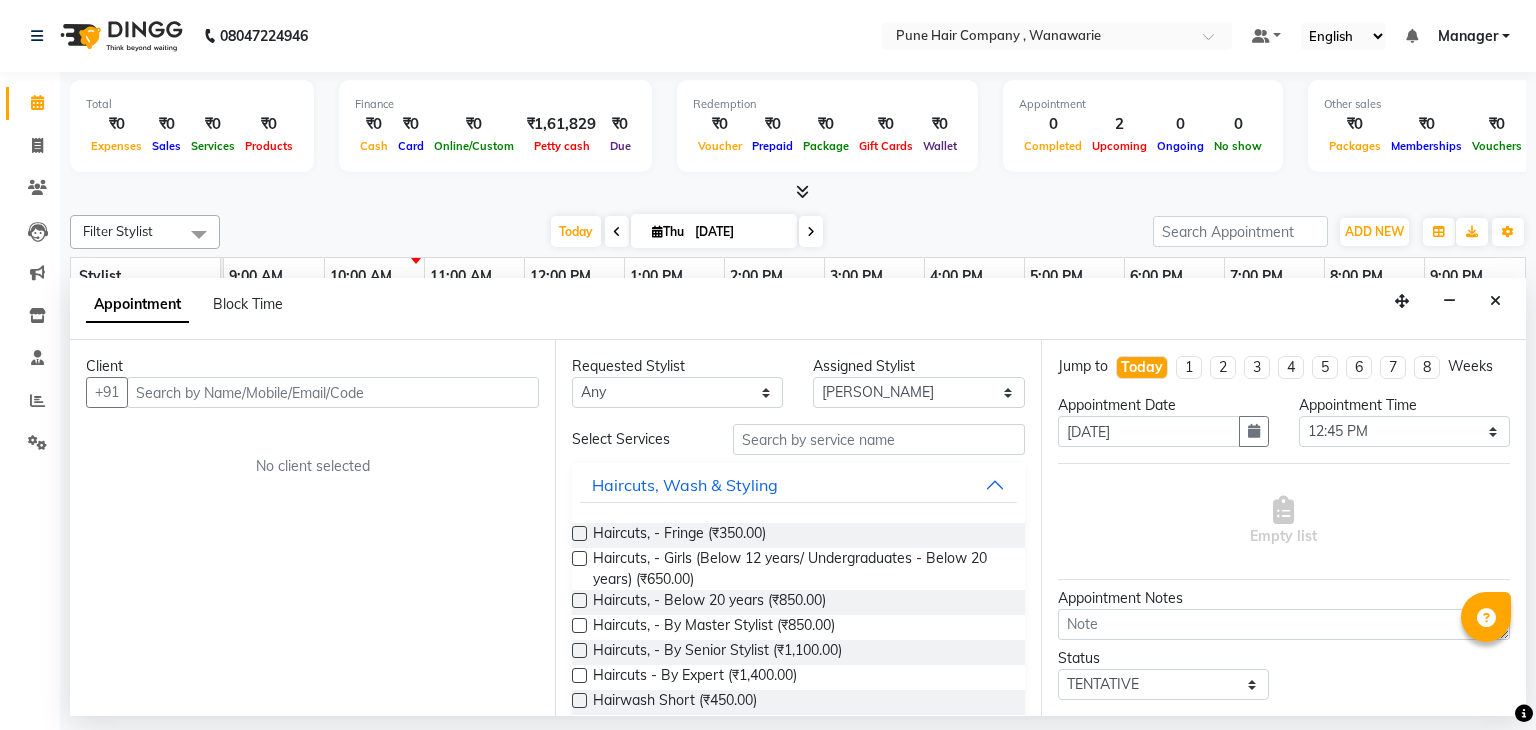 click at bounding box center (798, 192) 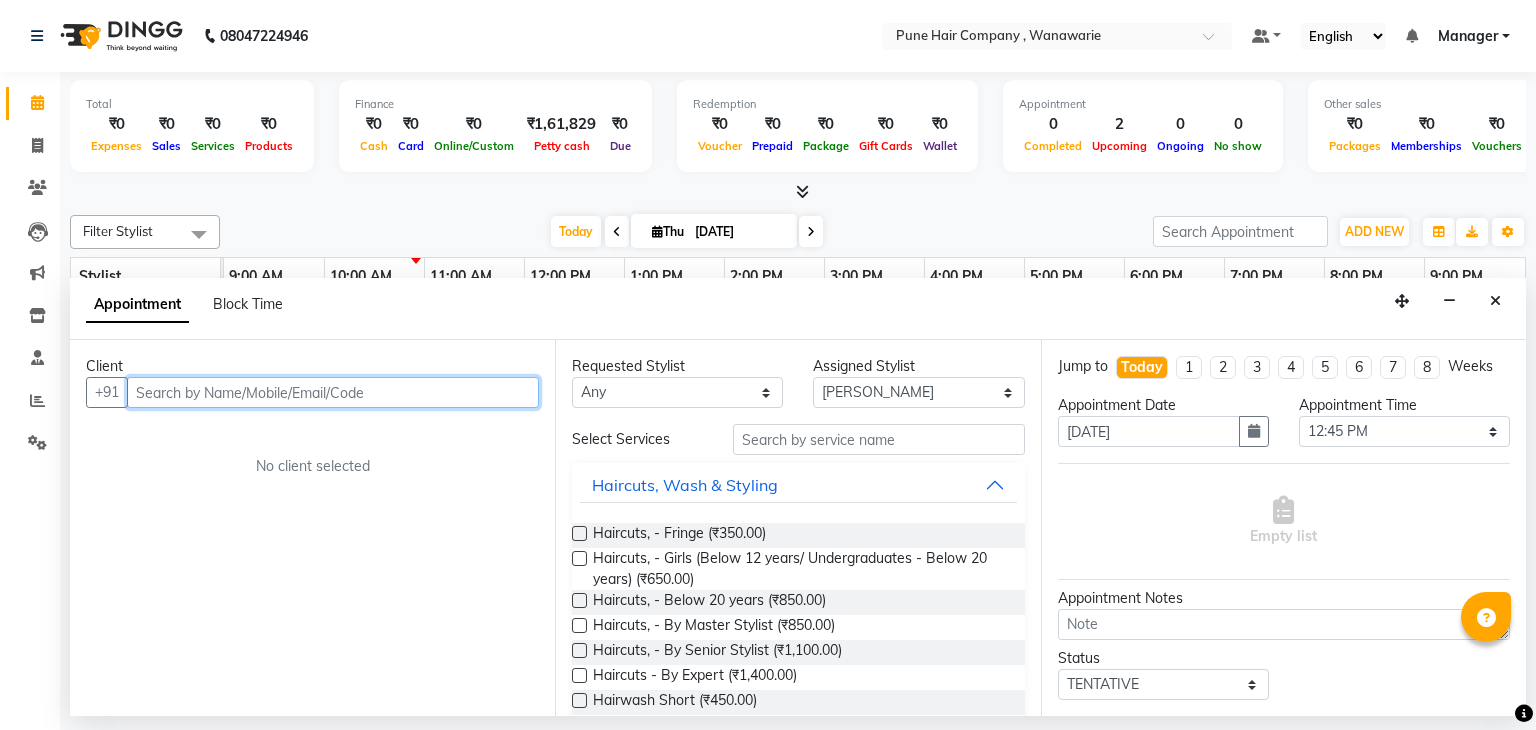 click at bounding box center [333, 392] 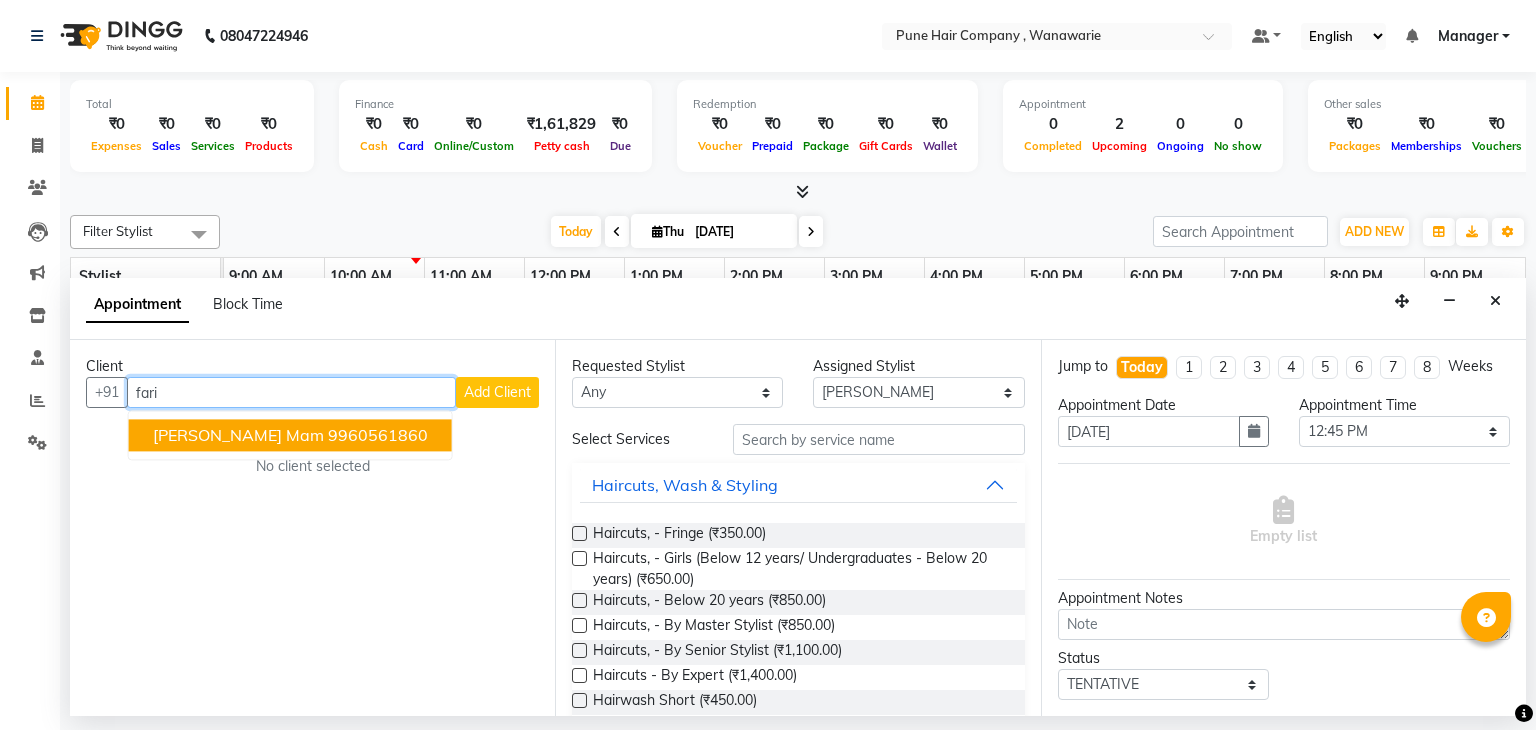 click on "9960561860" at bounding box center [378, 436] 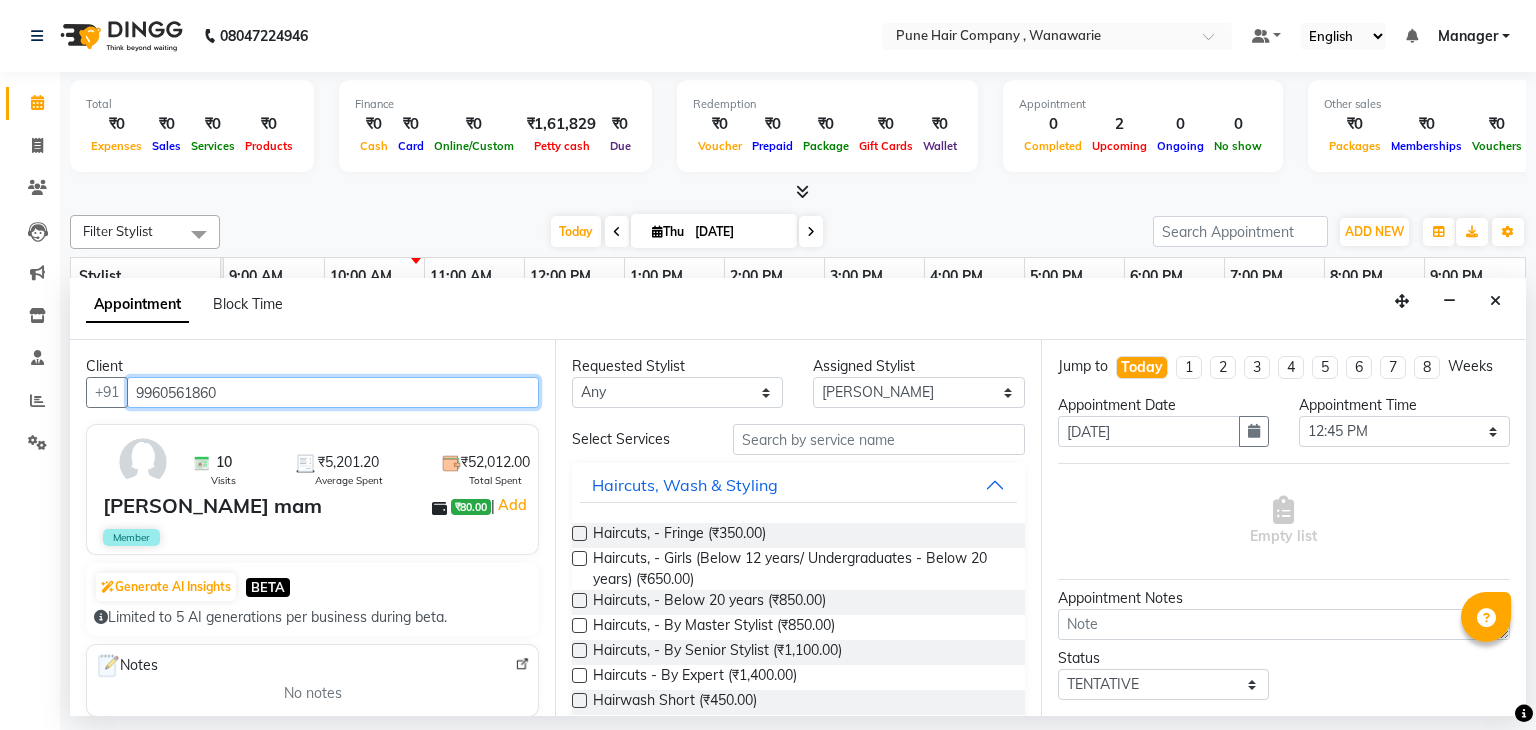 type on "9960561860" 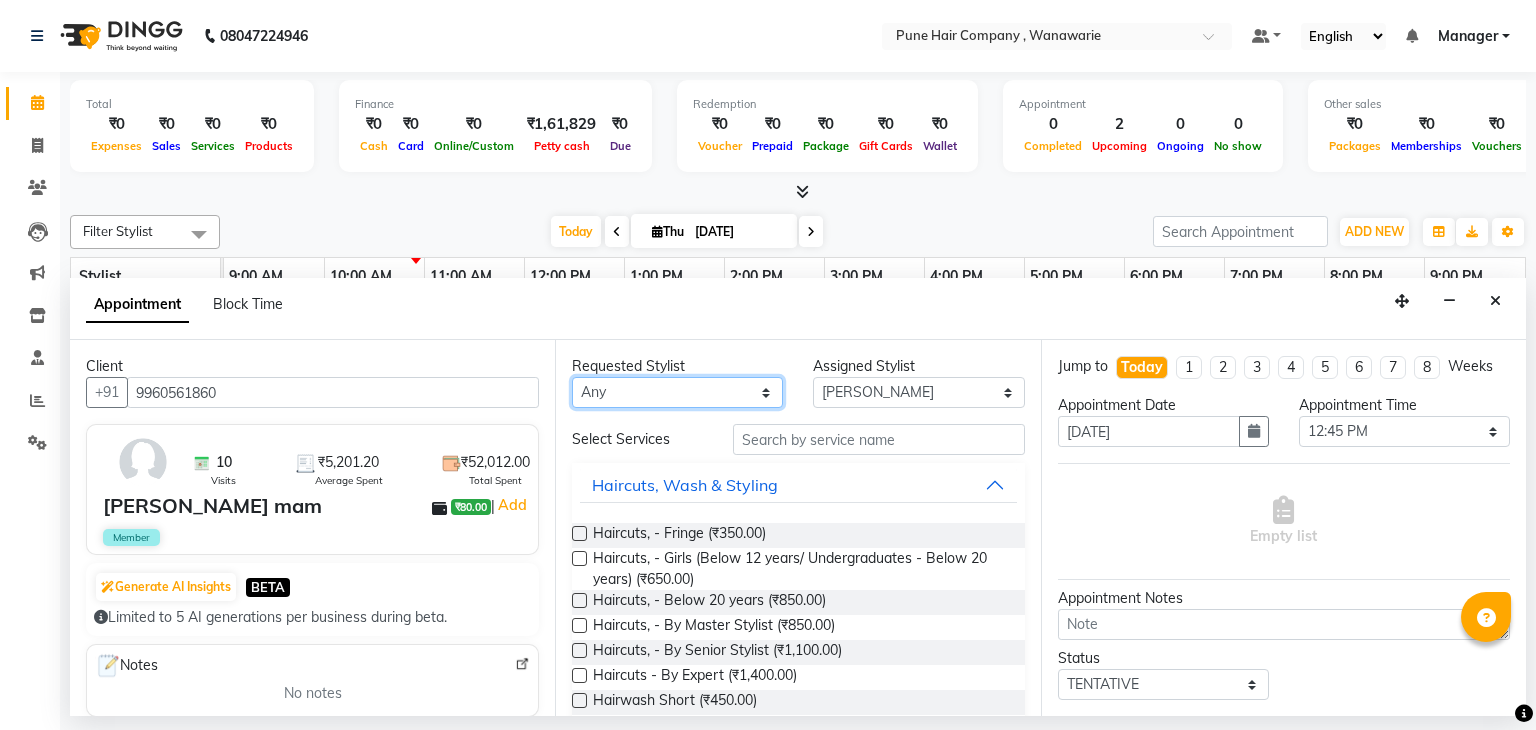 click on "Any Faisal shaikh Kanchan Gajare  Kasturi bhandari Manoj Zambre Prasad wagh Ranjeet Solanki Shriram Raut" at bounding box center [677, 392] 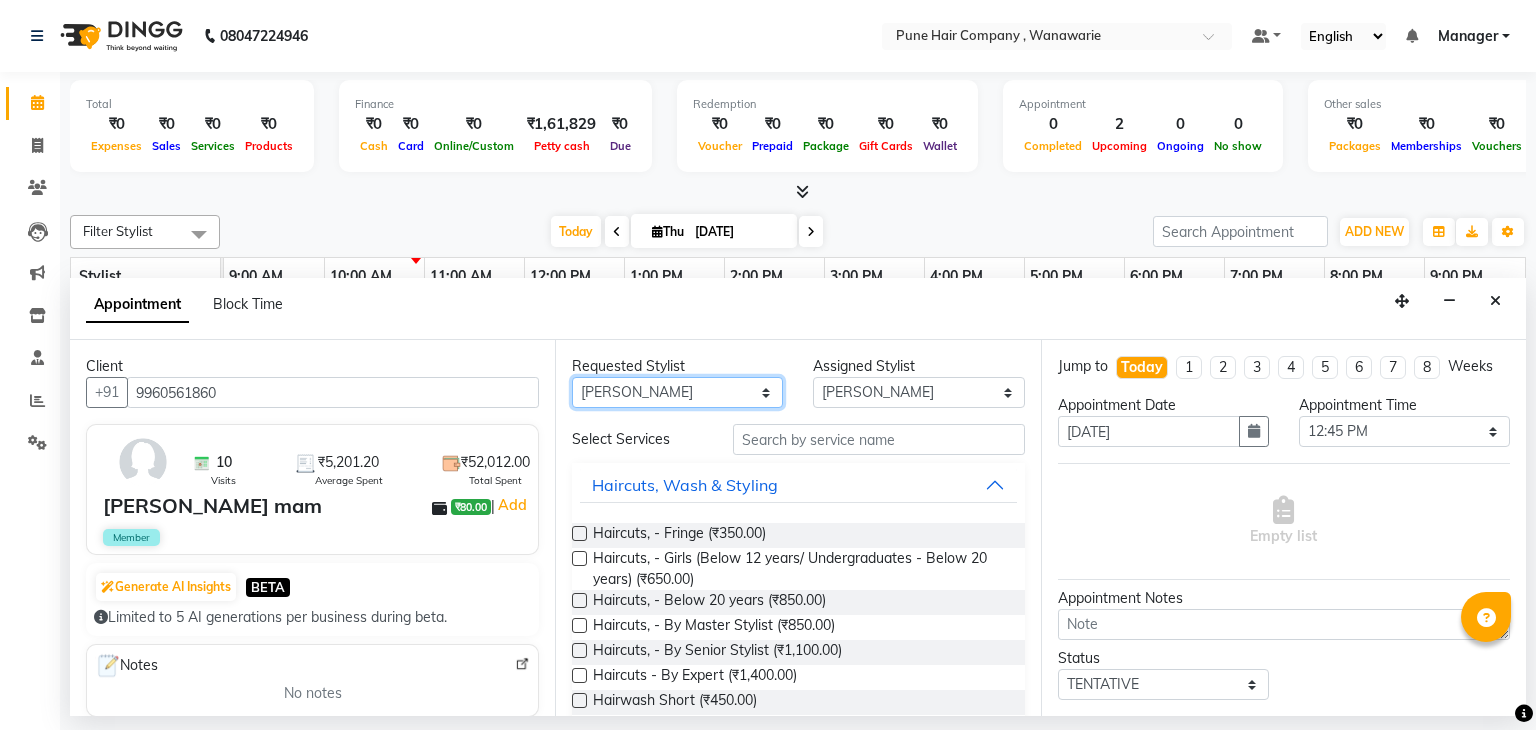 click on "Any Faisal shaikh Kanchan Gajare  Kasturi bhandari Manoj Zambre Prasad wagh Ranjeet Solanki Shriram Raut" at bounding box center [677, 392] 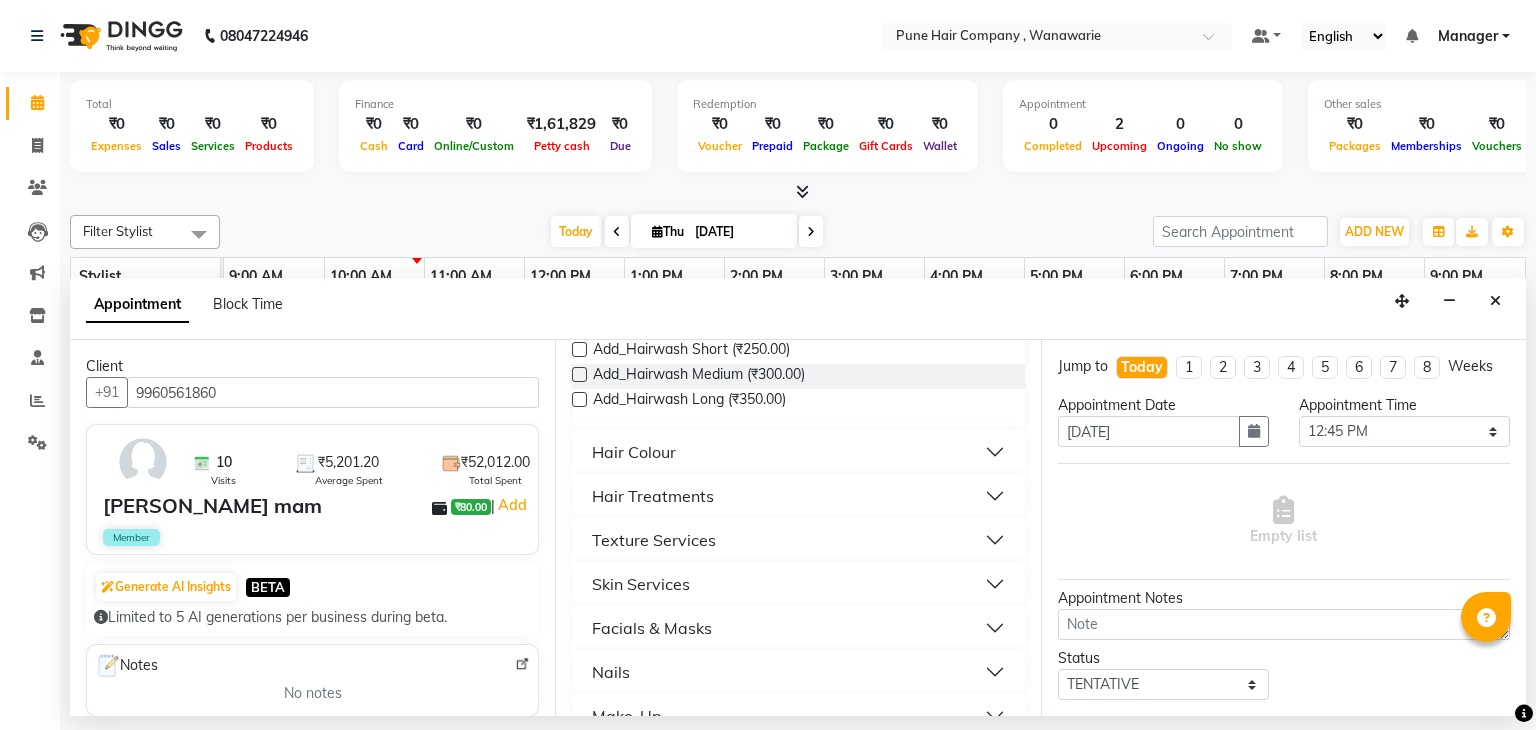 scroll, scrollTop: 574, scrollLeft: 0, axis: vertical 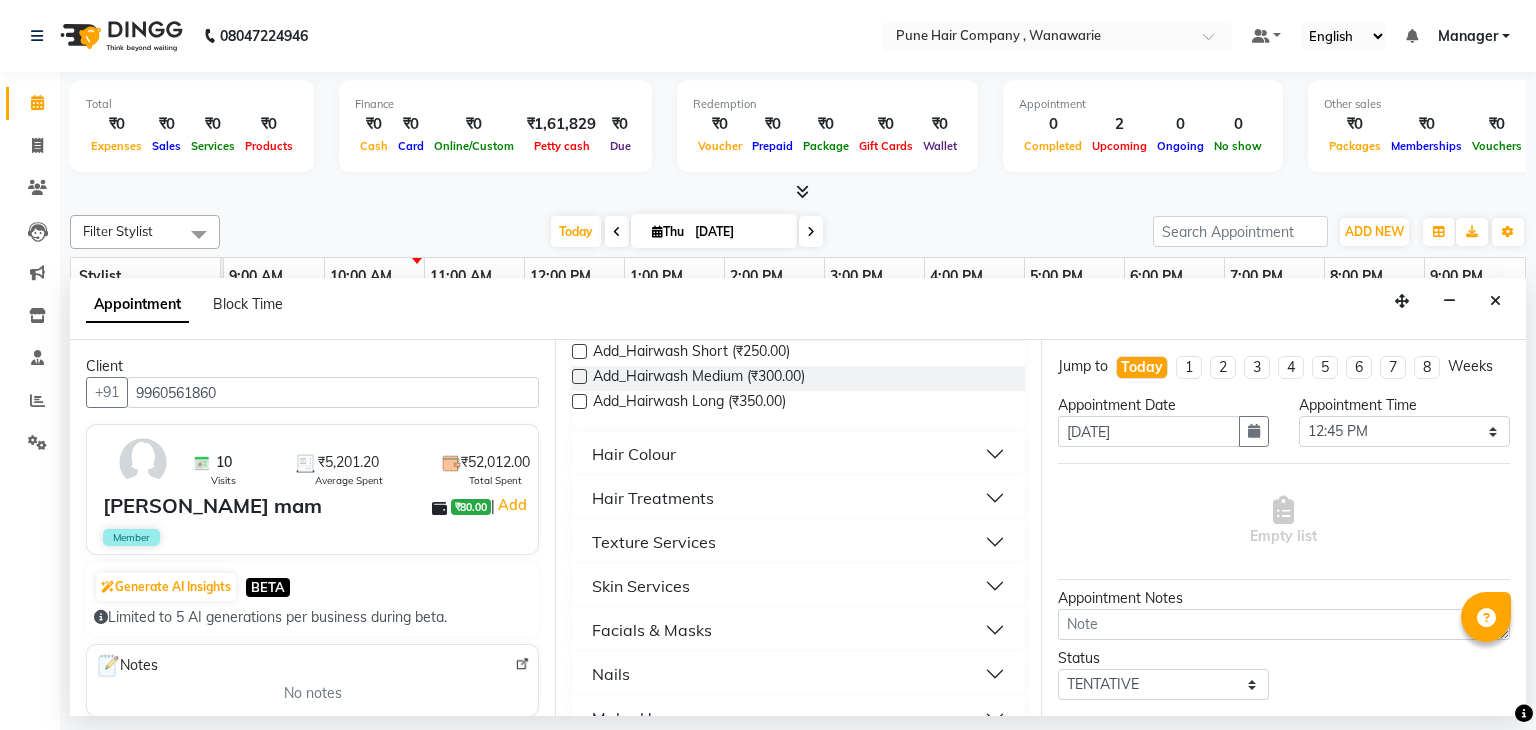 click on "Hair Treatments" at bounding box center [798, 498] 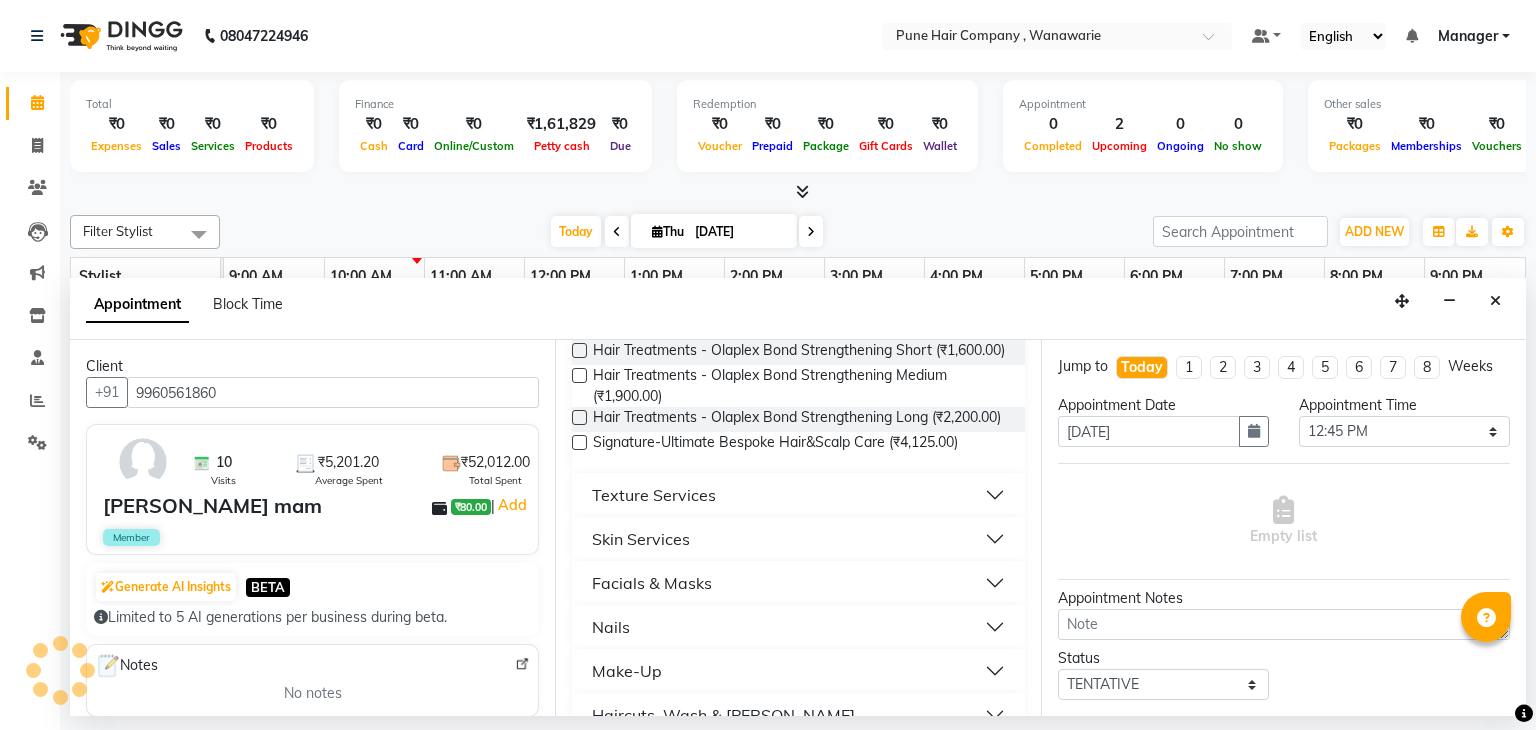 scroll, scrollTop: 1264, scrollLeft: 0, axis: vertical 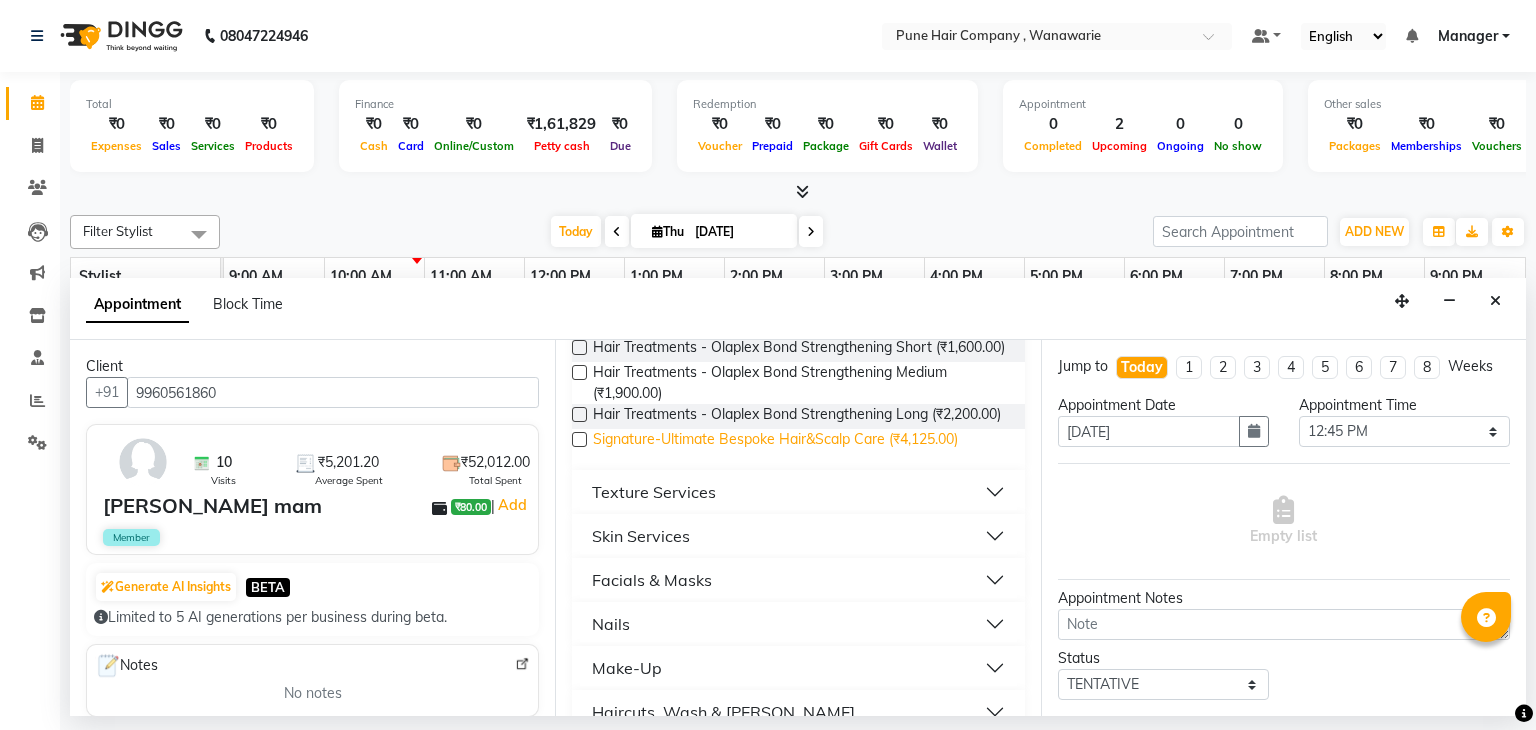 click on "Signature-Ultimate Bespoke Hair&Scalp Care (₹4,125.00)" at bounding box center (775, 441) 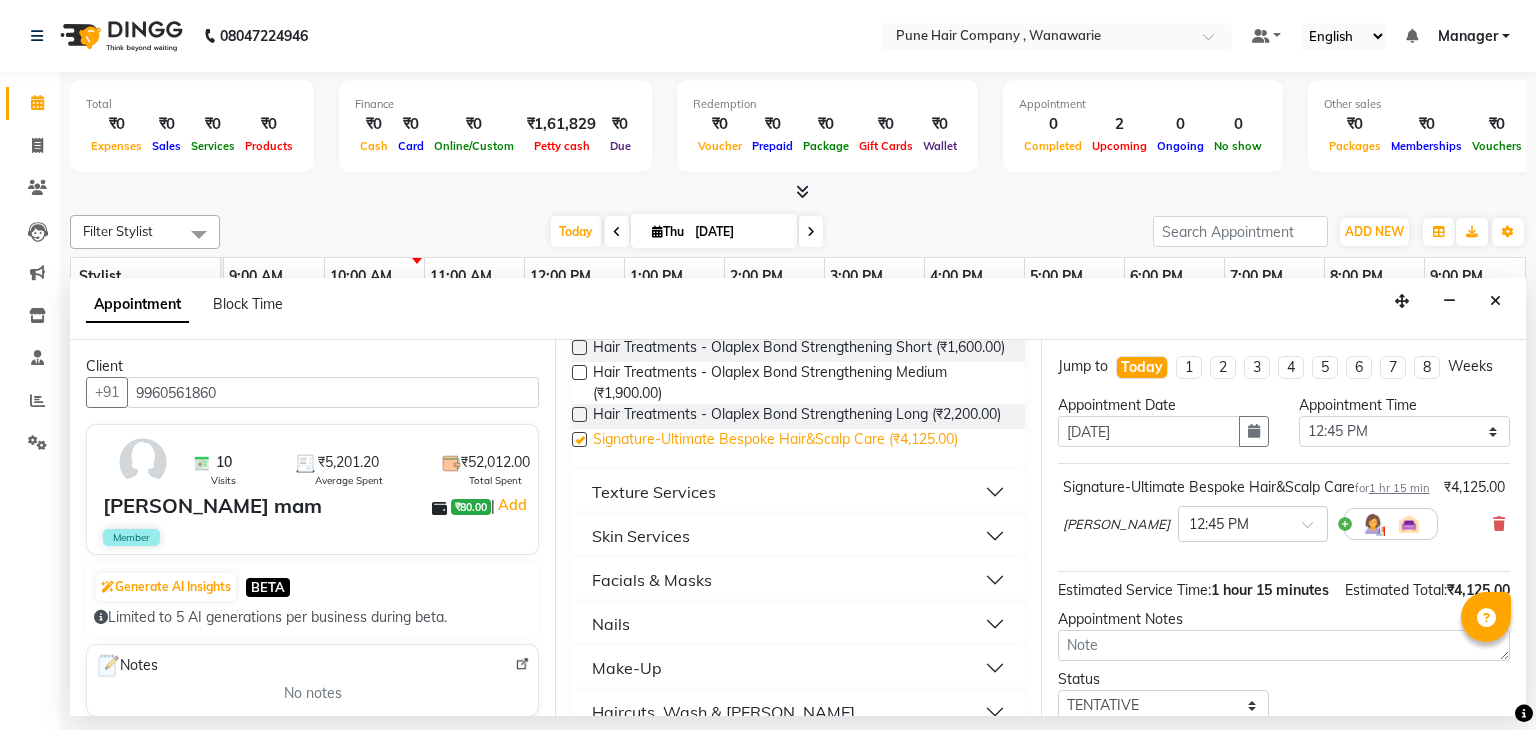 checkbox on "false" 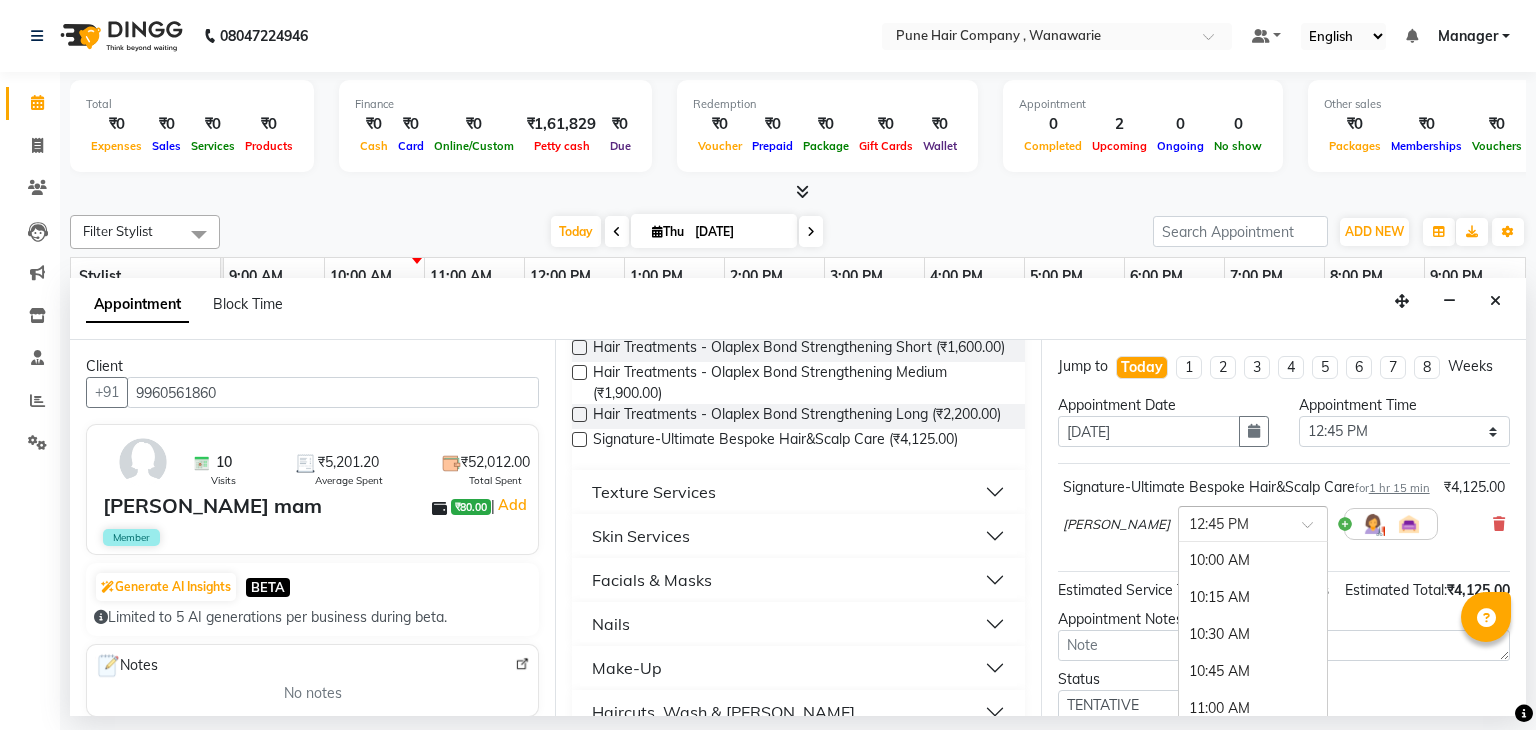 click at bounding box center (1233, 522) 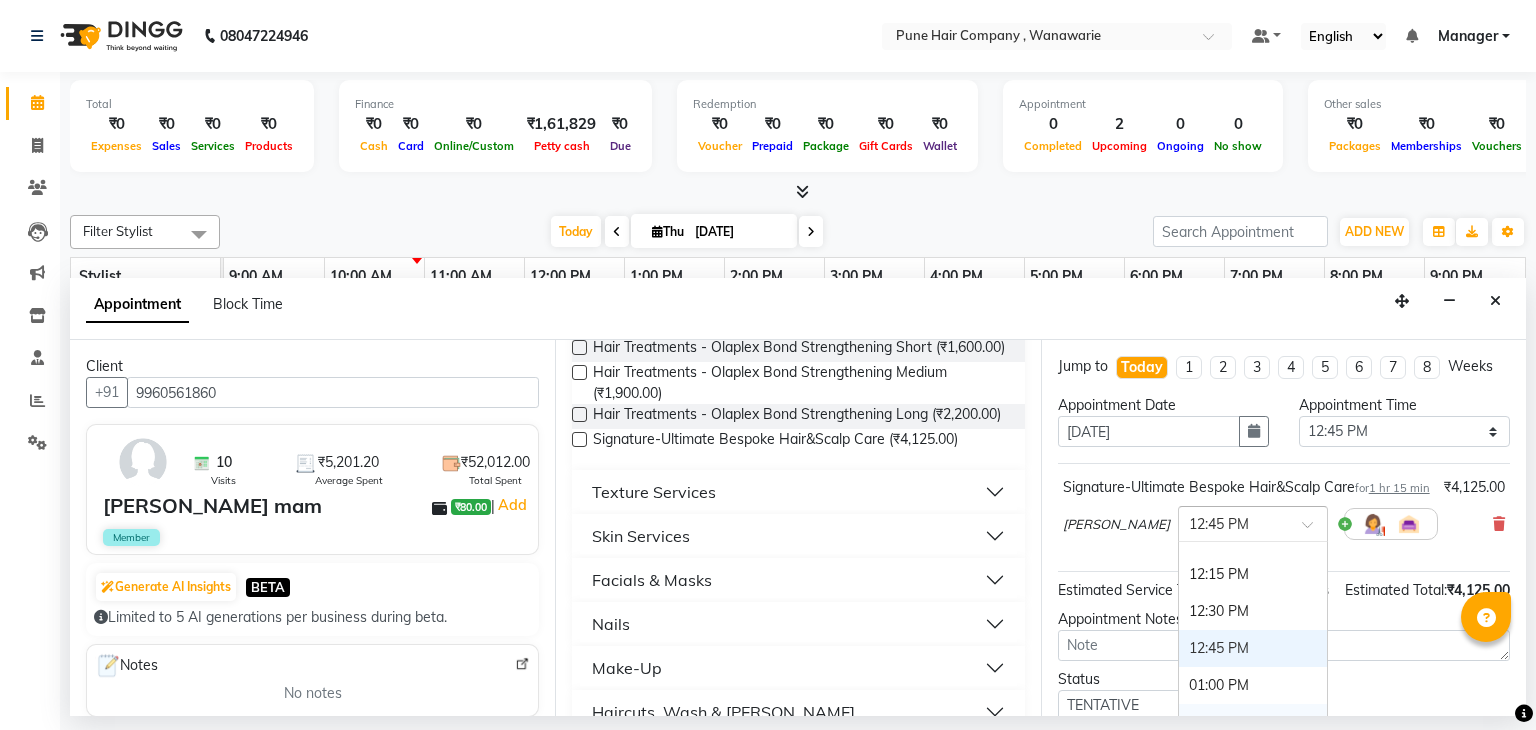 scroll, scrollTop: 307, scrollLeft: 0, axis: vertical 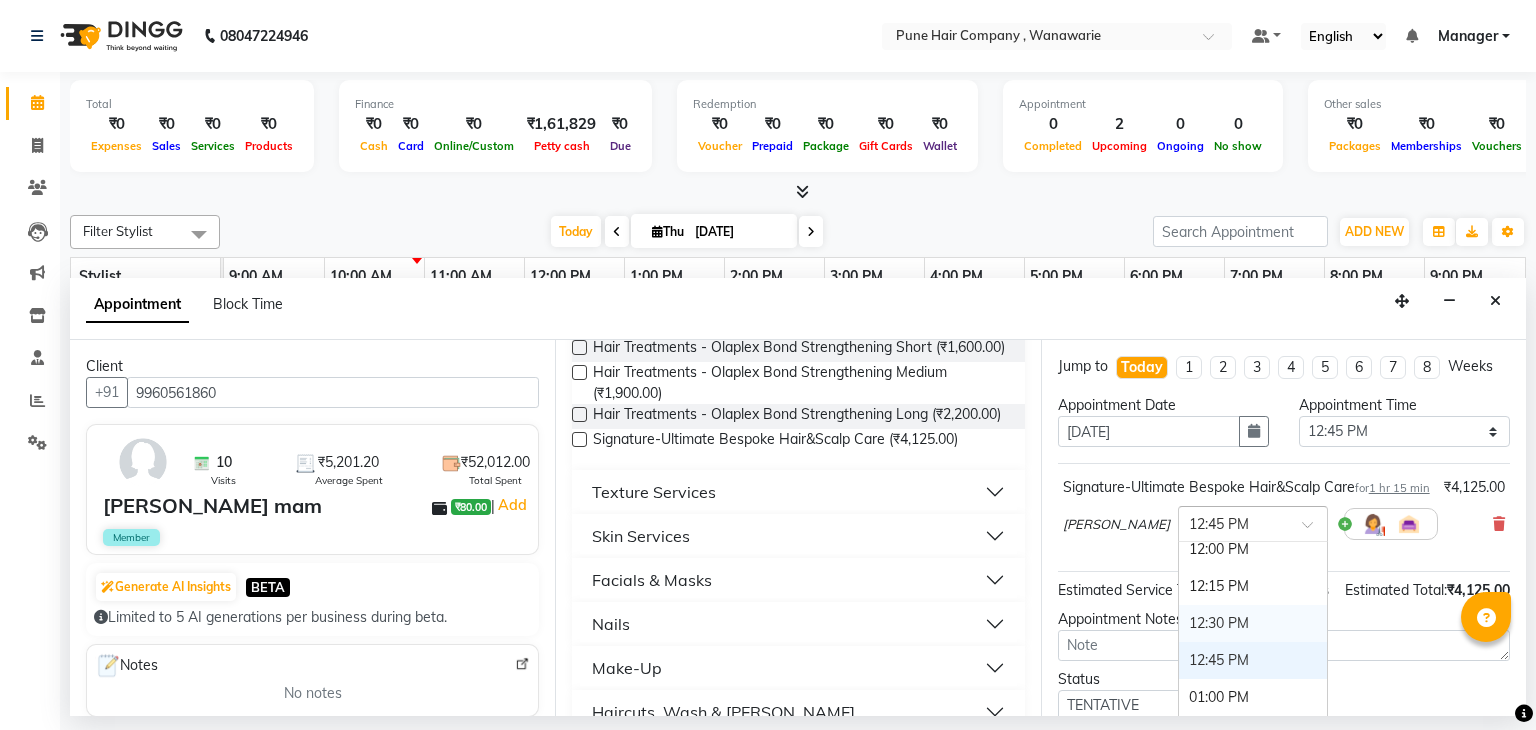 click on "12:30 PM" at bounding box center [1253, 623] 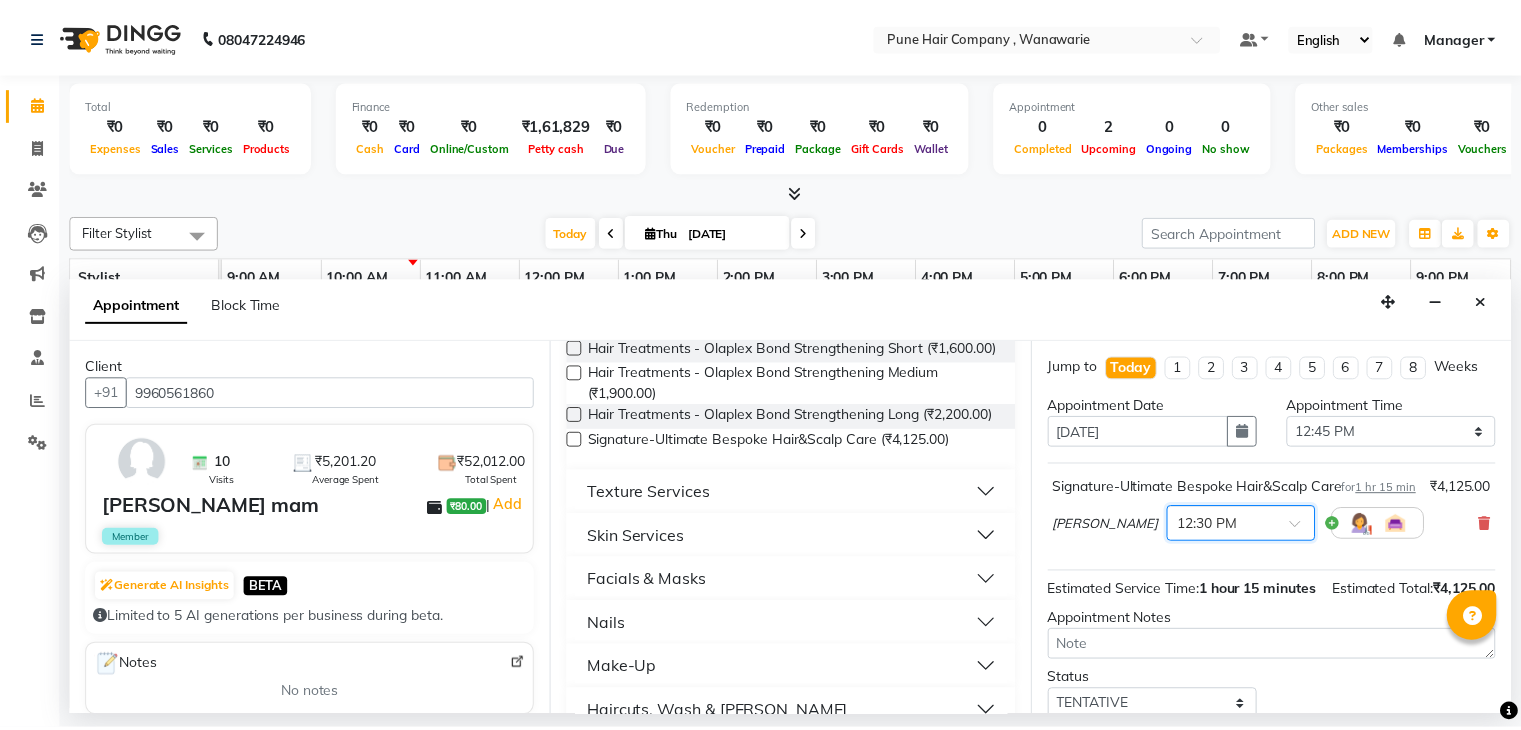 scroll, scrollTop: 172, scrollLeft: 0, axis: vertical 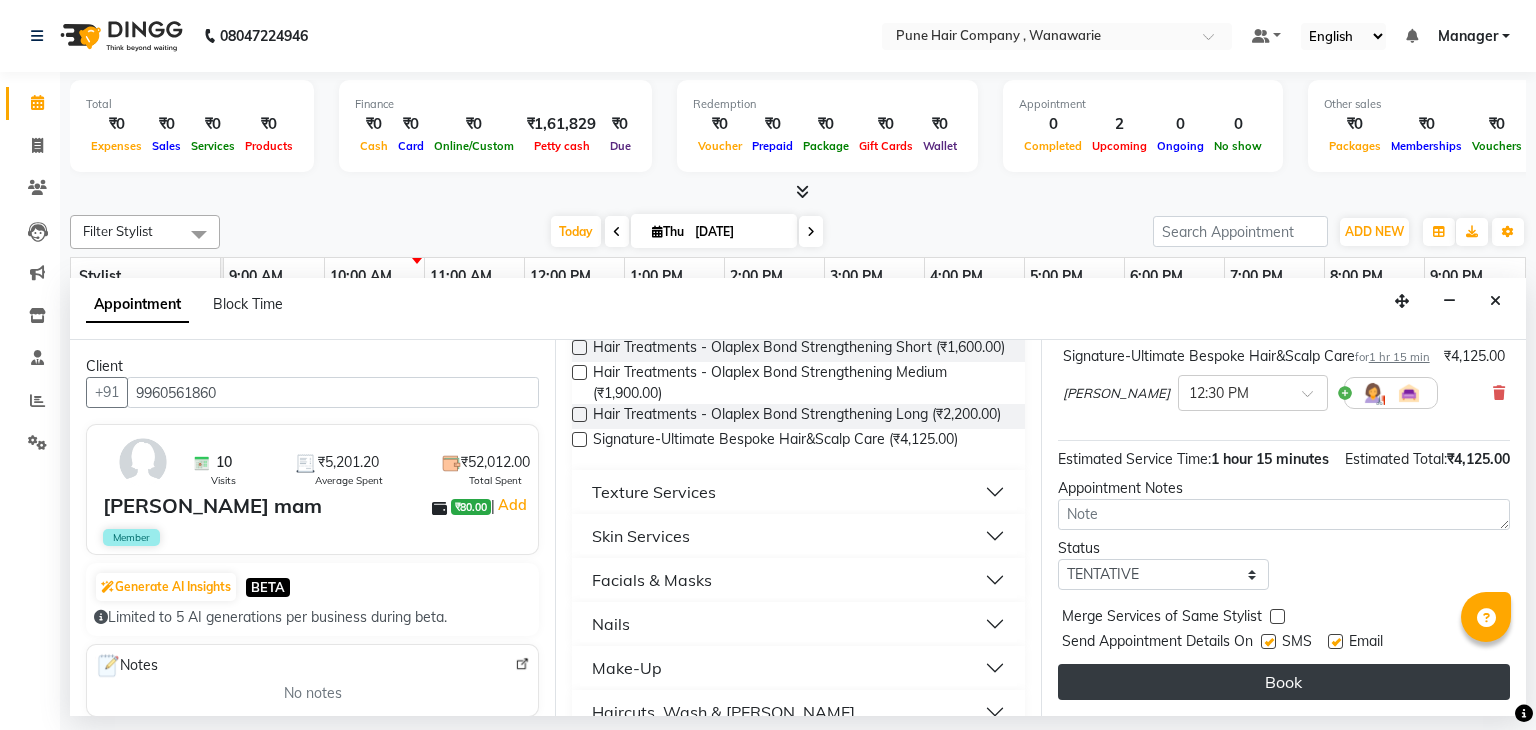 click on "Book" at bounding box center (1284, 682) 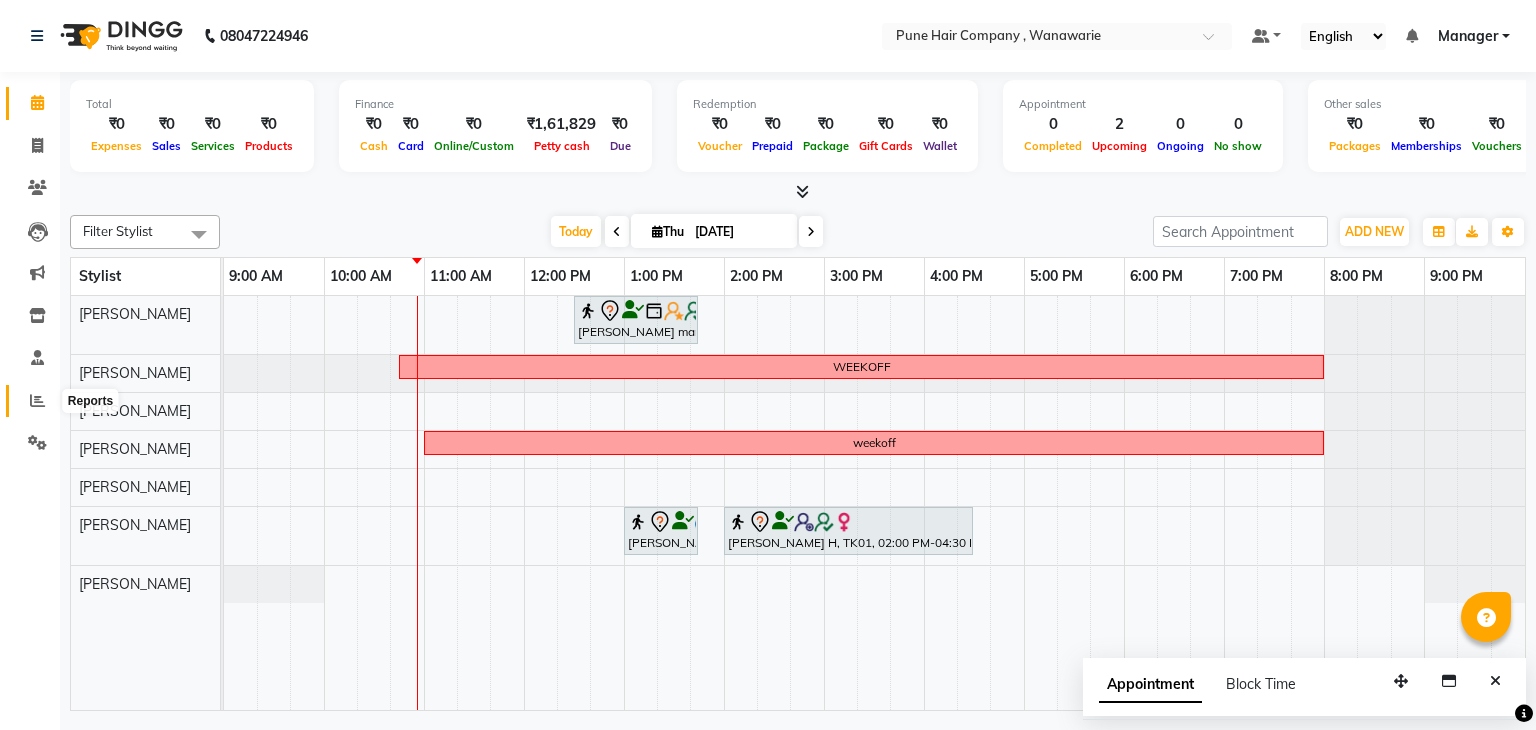 click 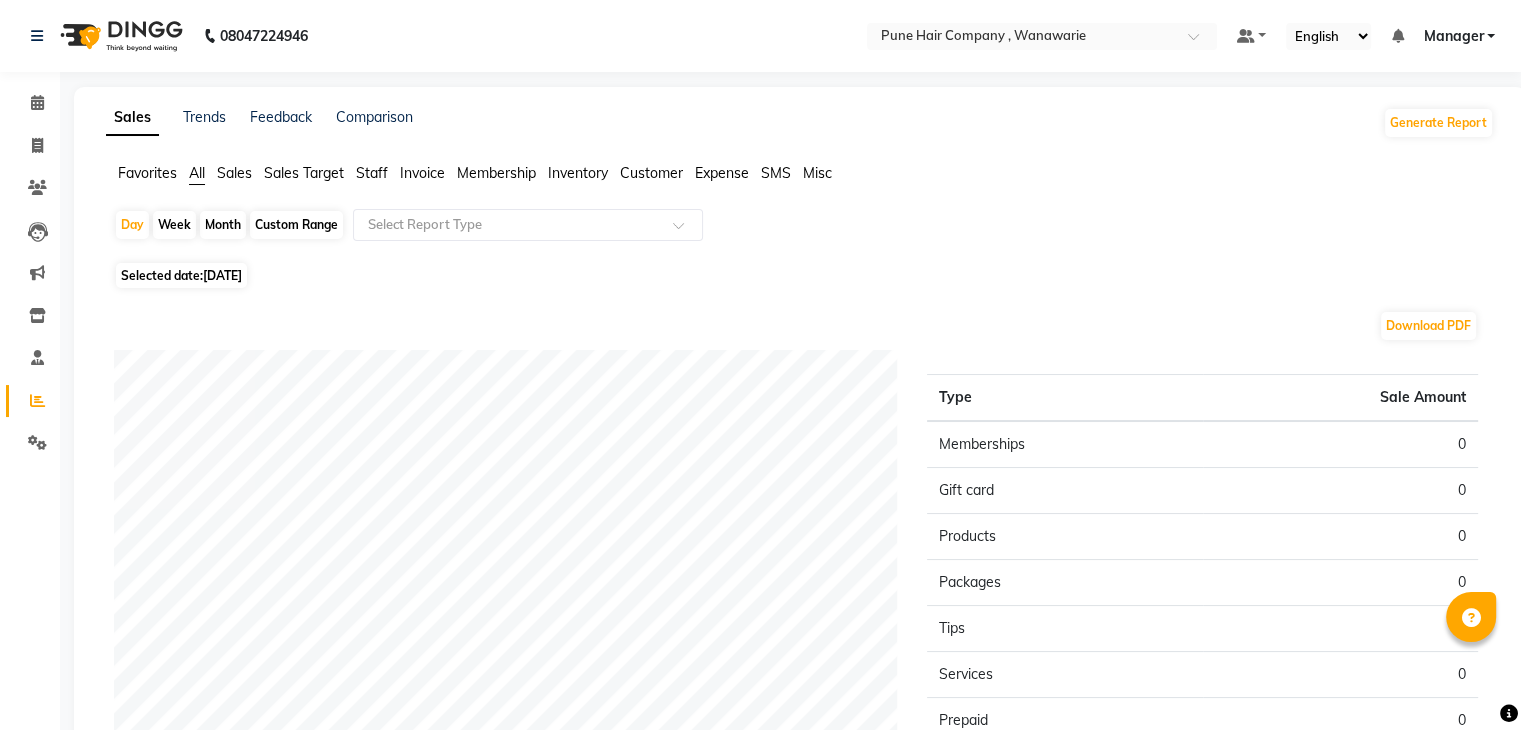 click on "Month" 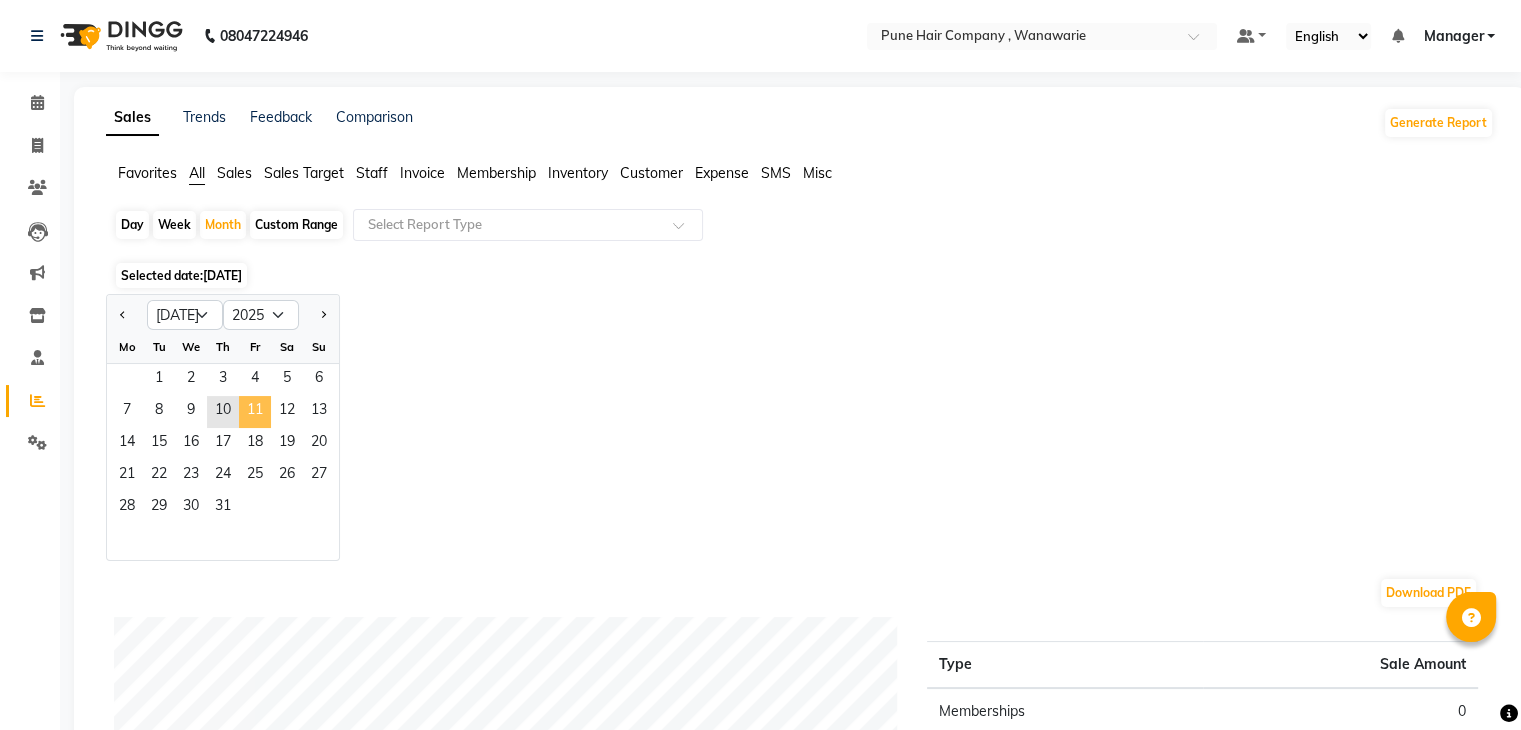 click on "11" 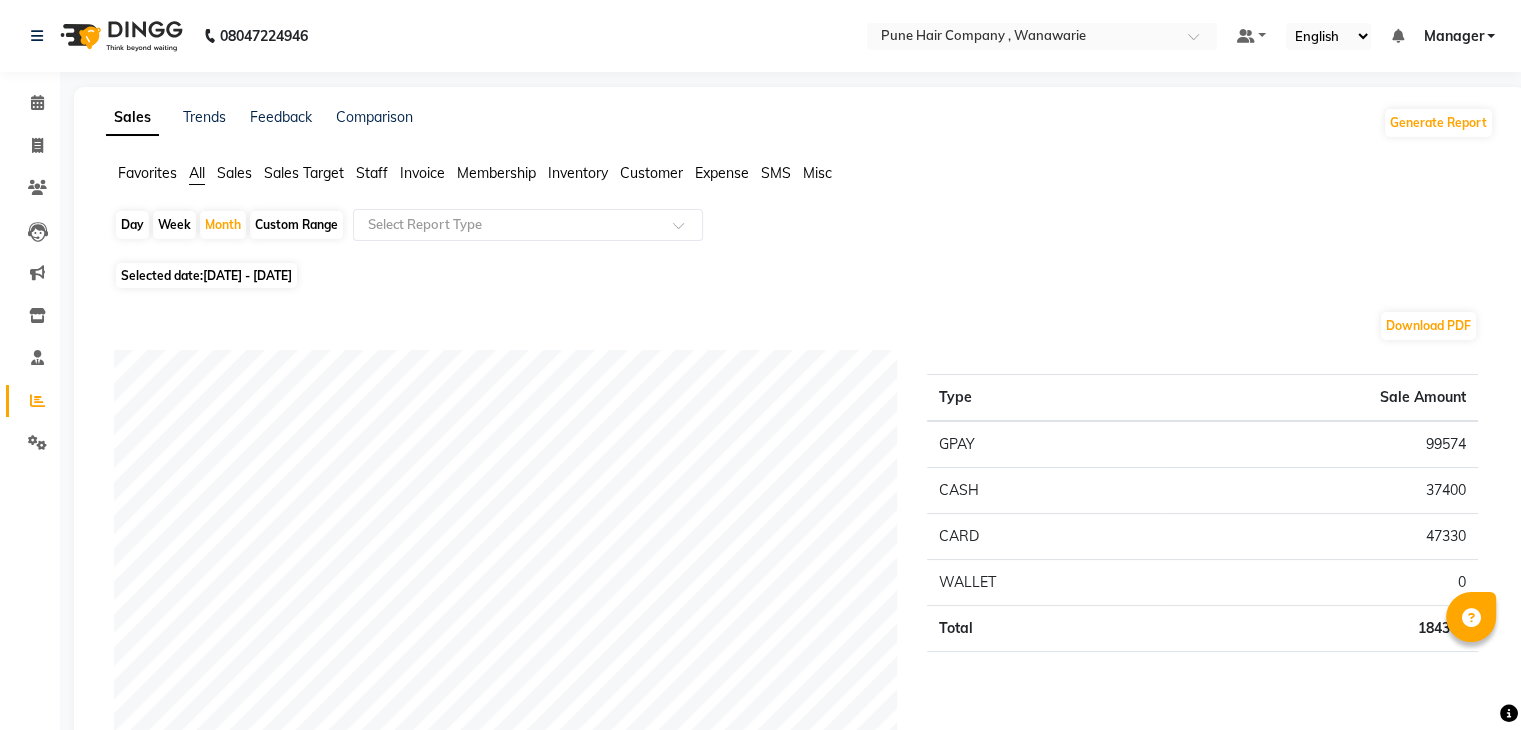 click on "Invoice" 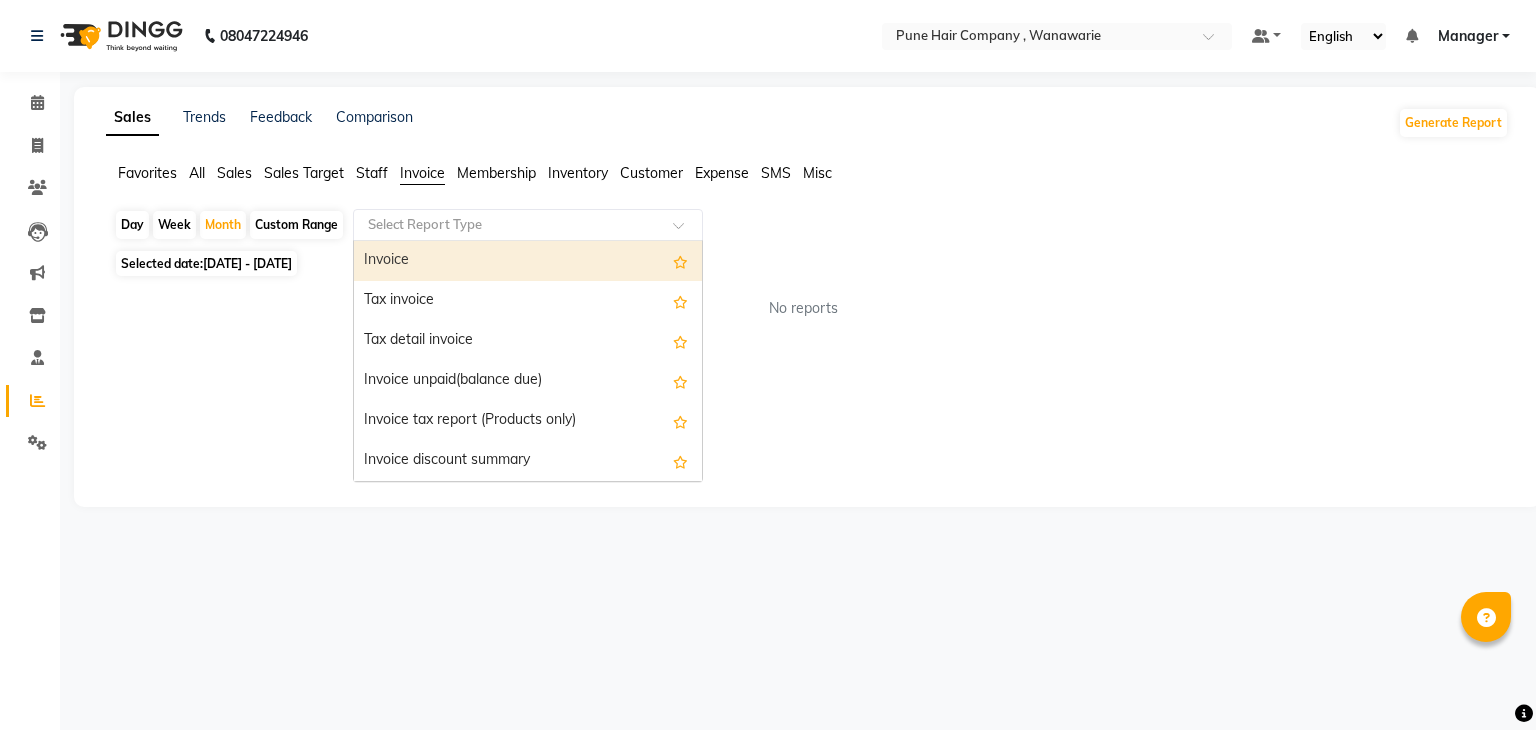 drag, startPoint x: 508, startPoint y: 215, endPoint x: 376, endPoint y: 173, distance: 138.52075 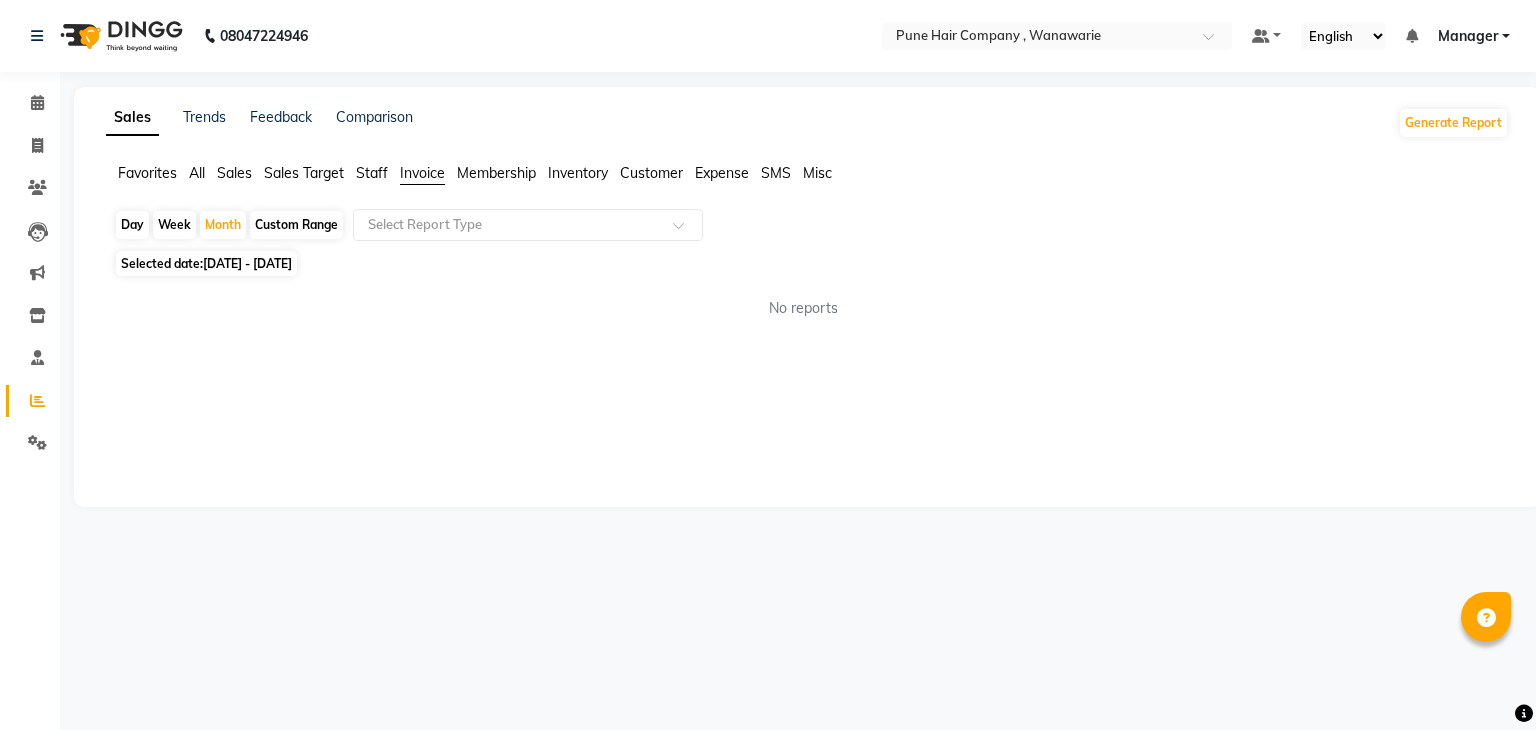 click on "Staff" 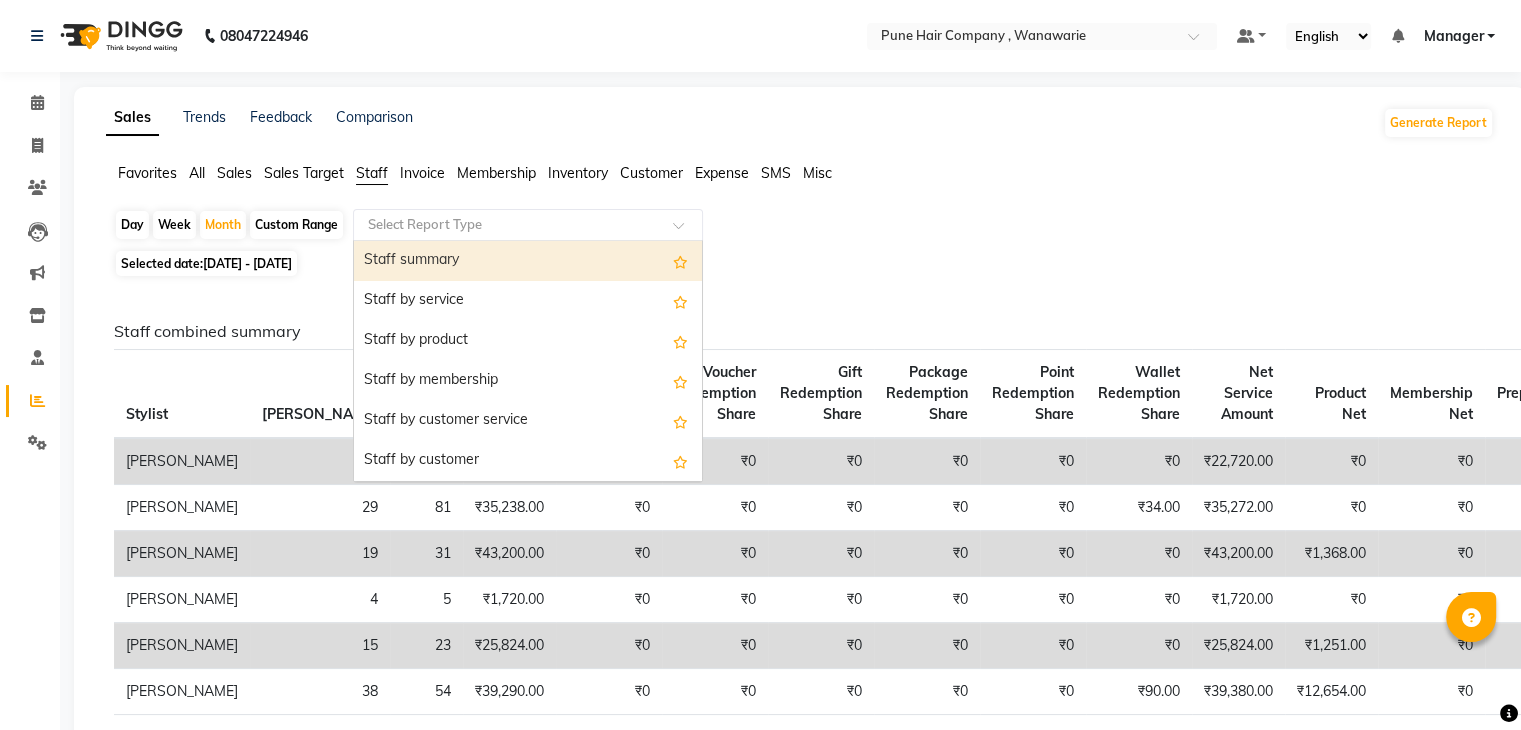 click 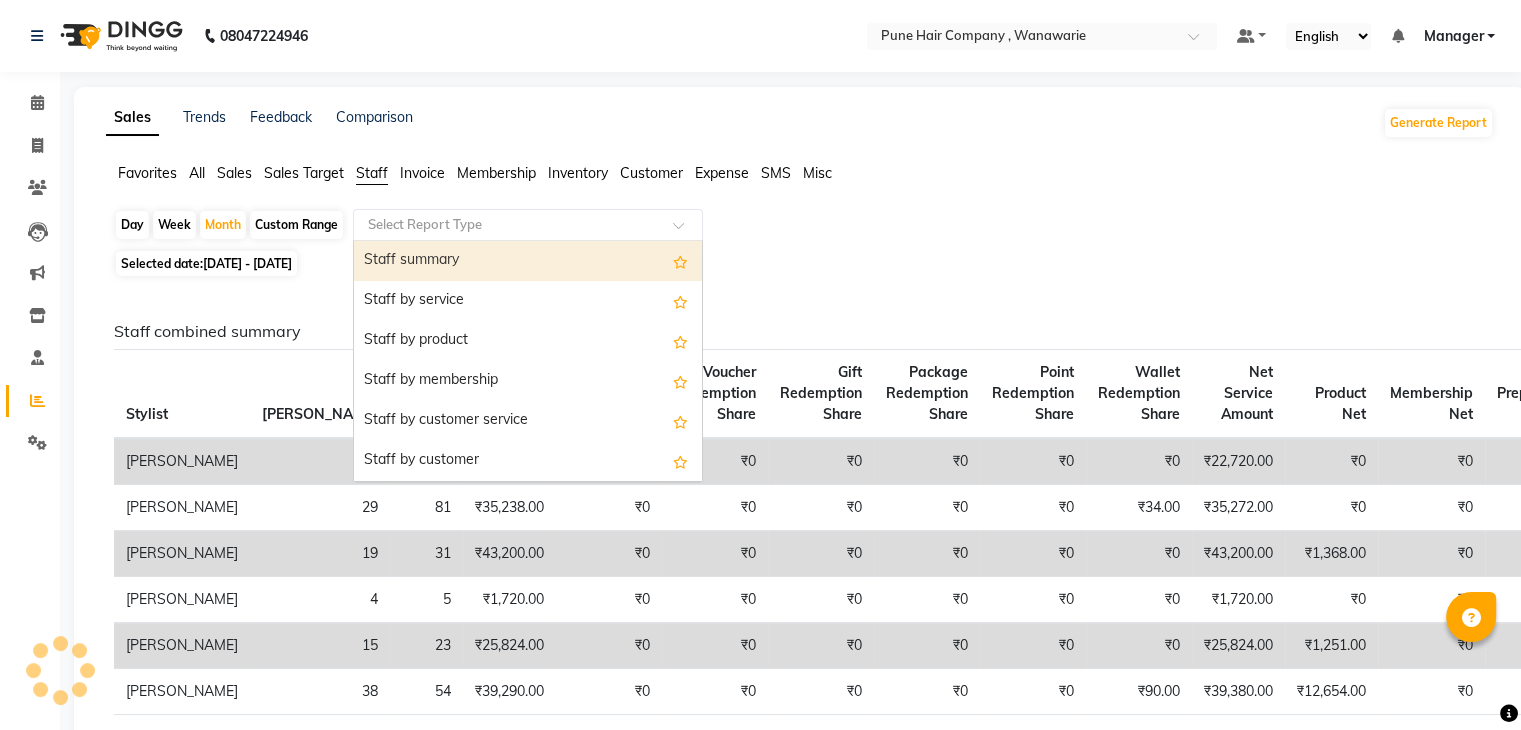 click on "Staff summary" at bounding box center (528, 261) 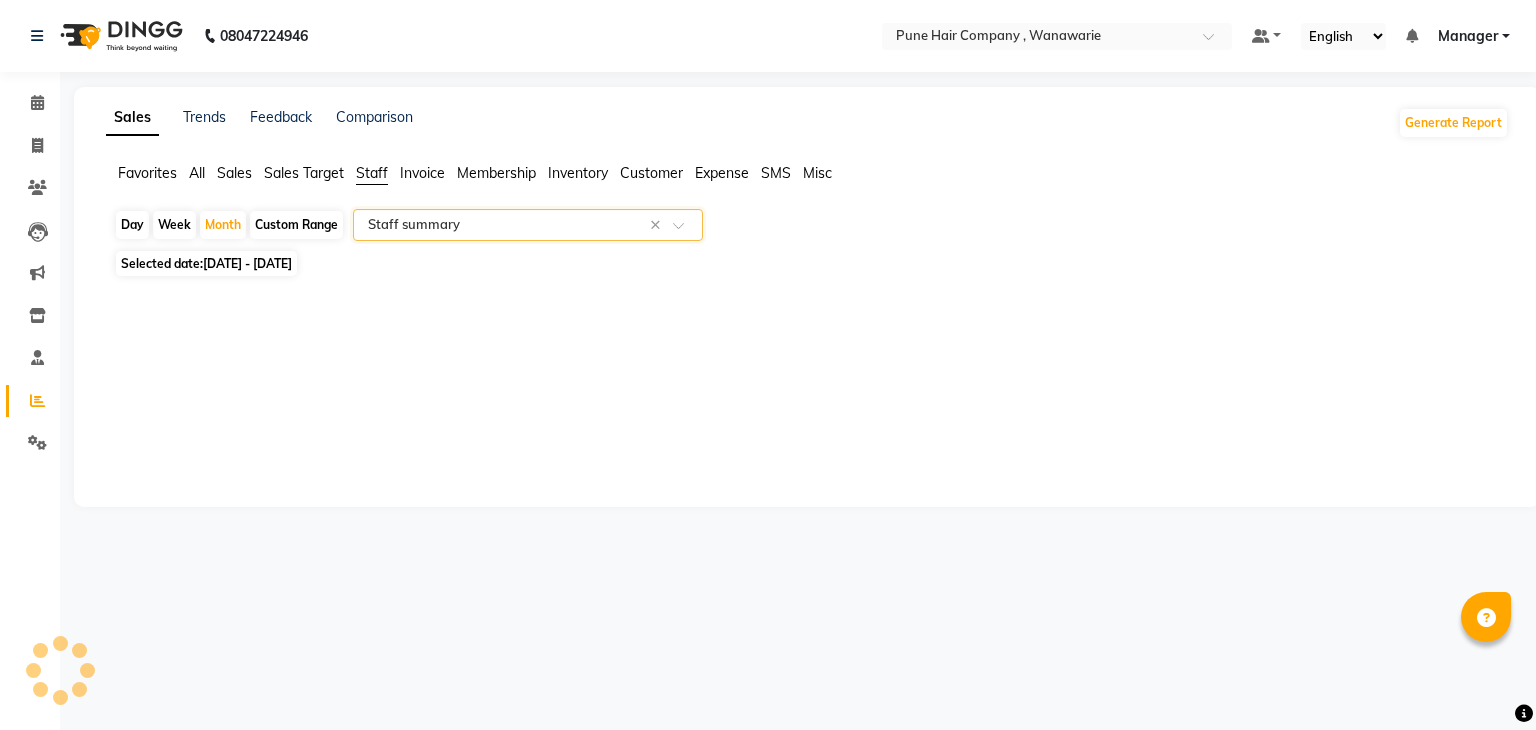 select on "full_report" 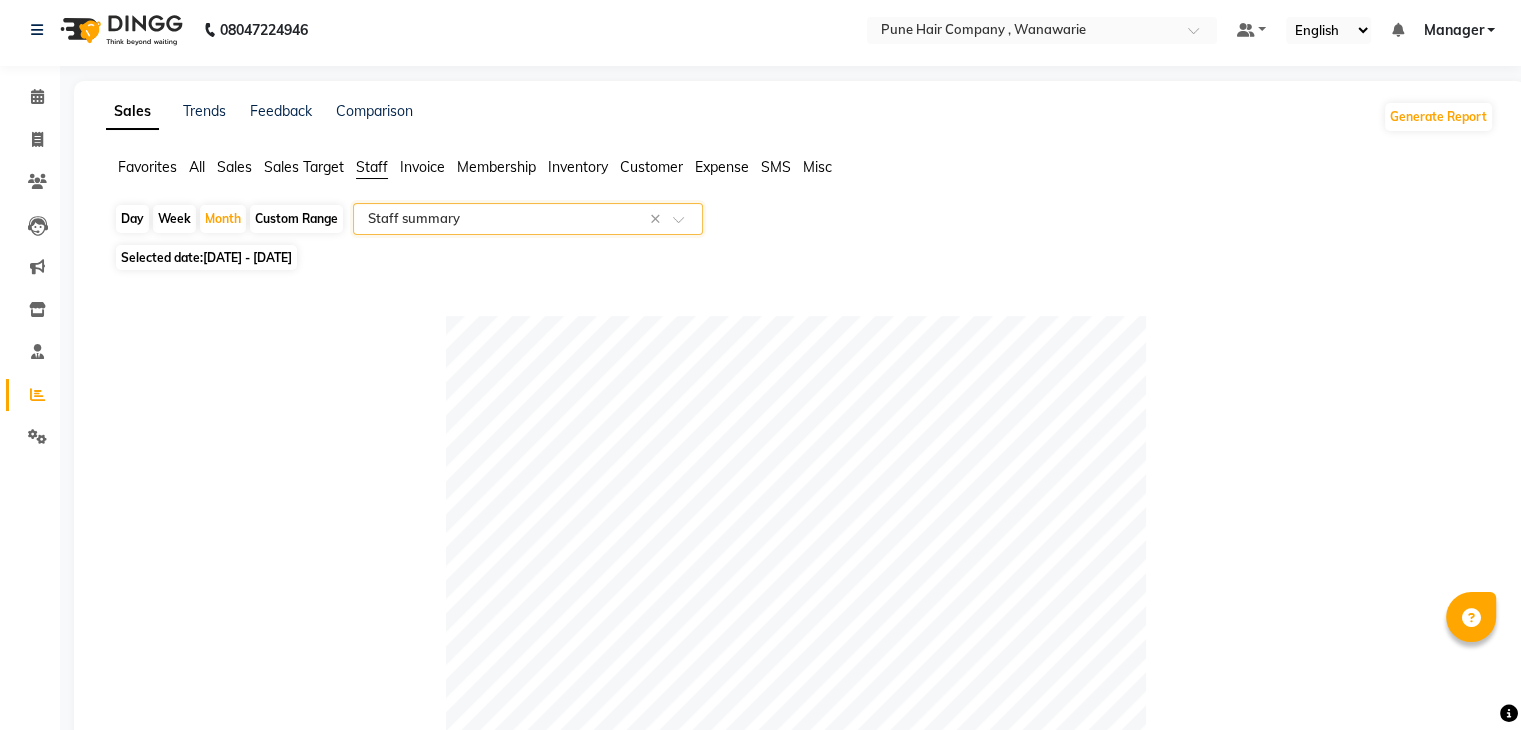scroll, scrollTop: 0, scrollLeft: 0, axis: both 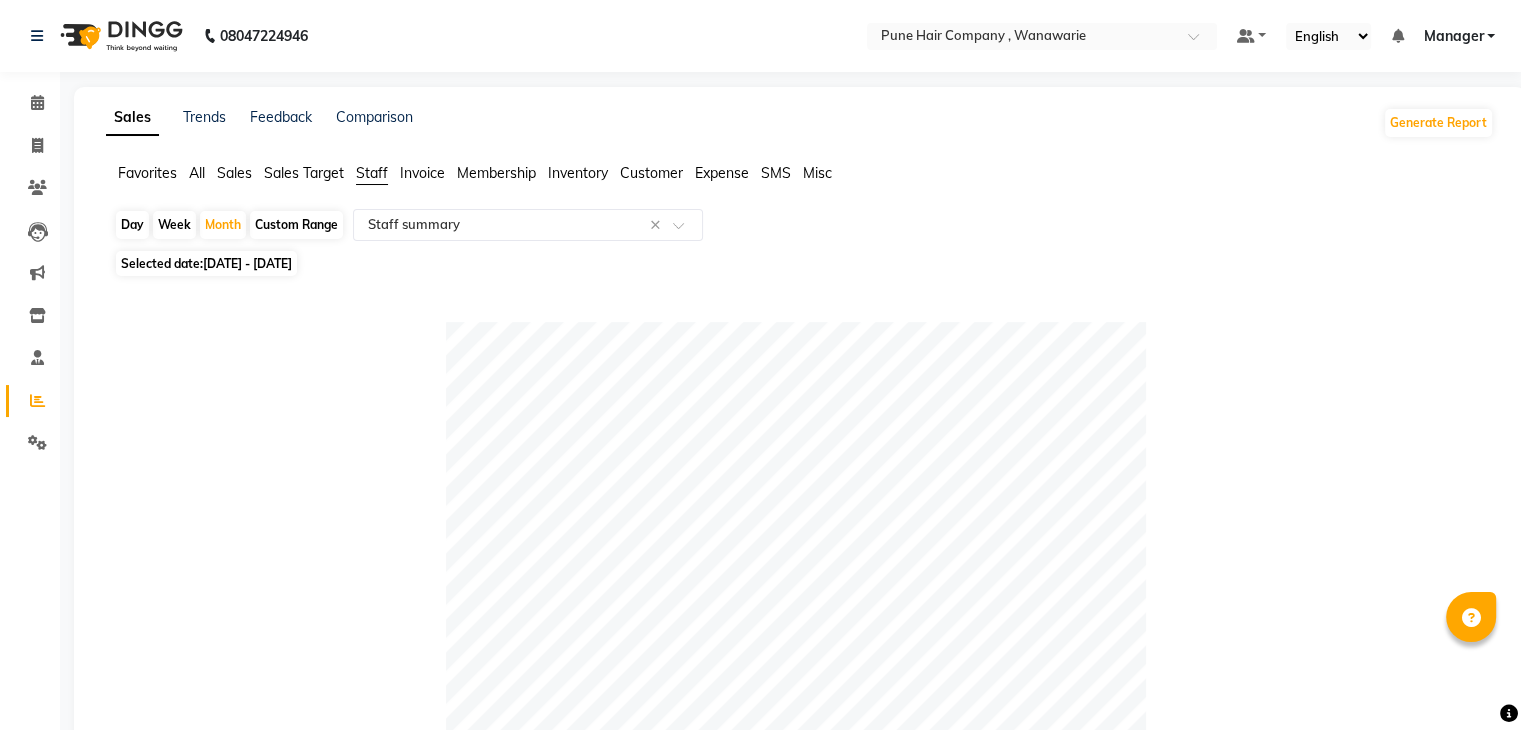 click on "Day" 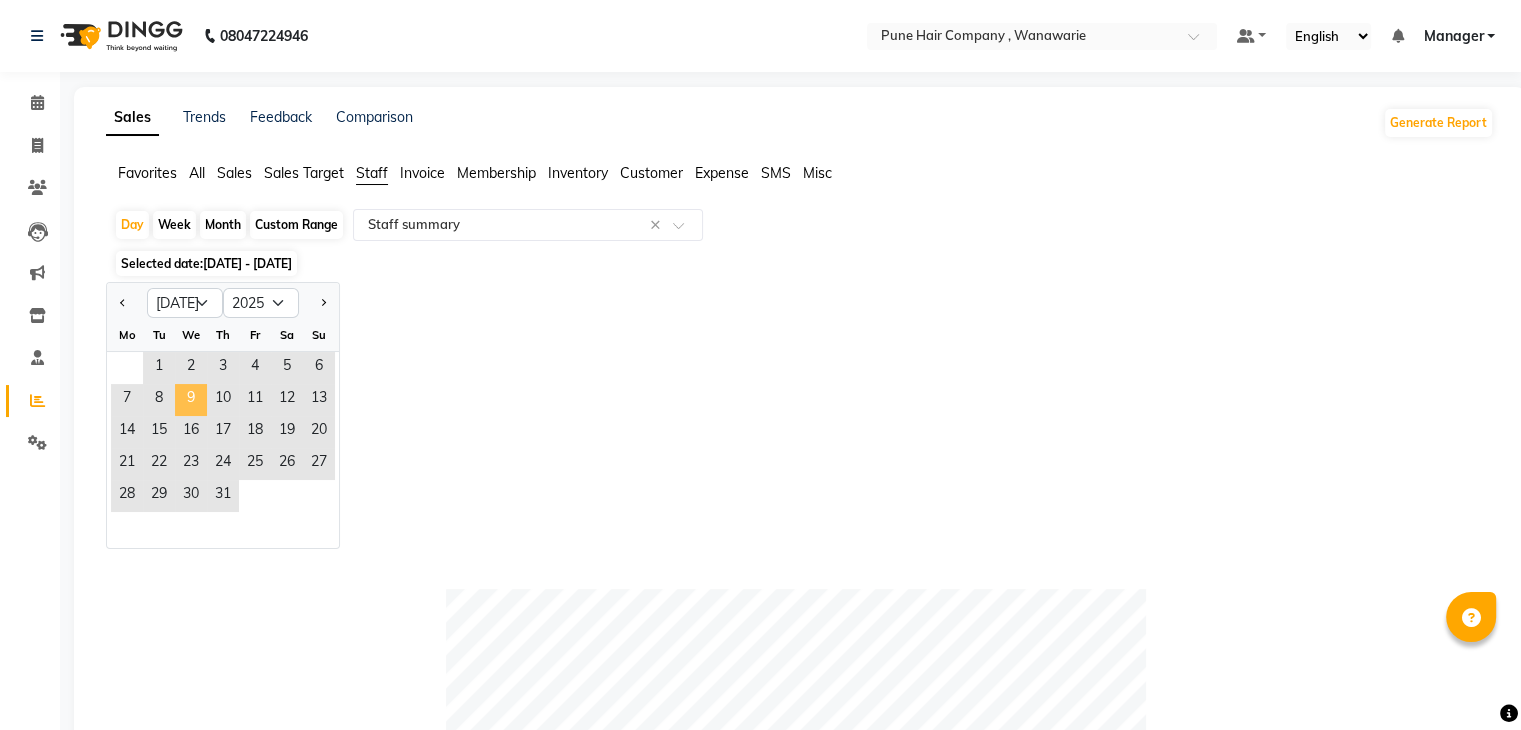 click on "9" 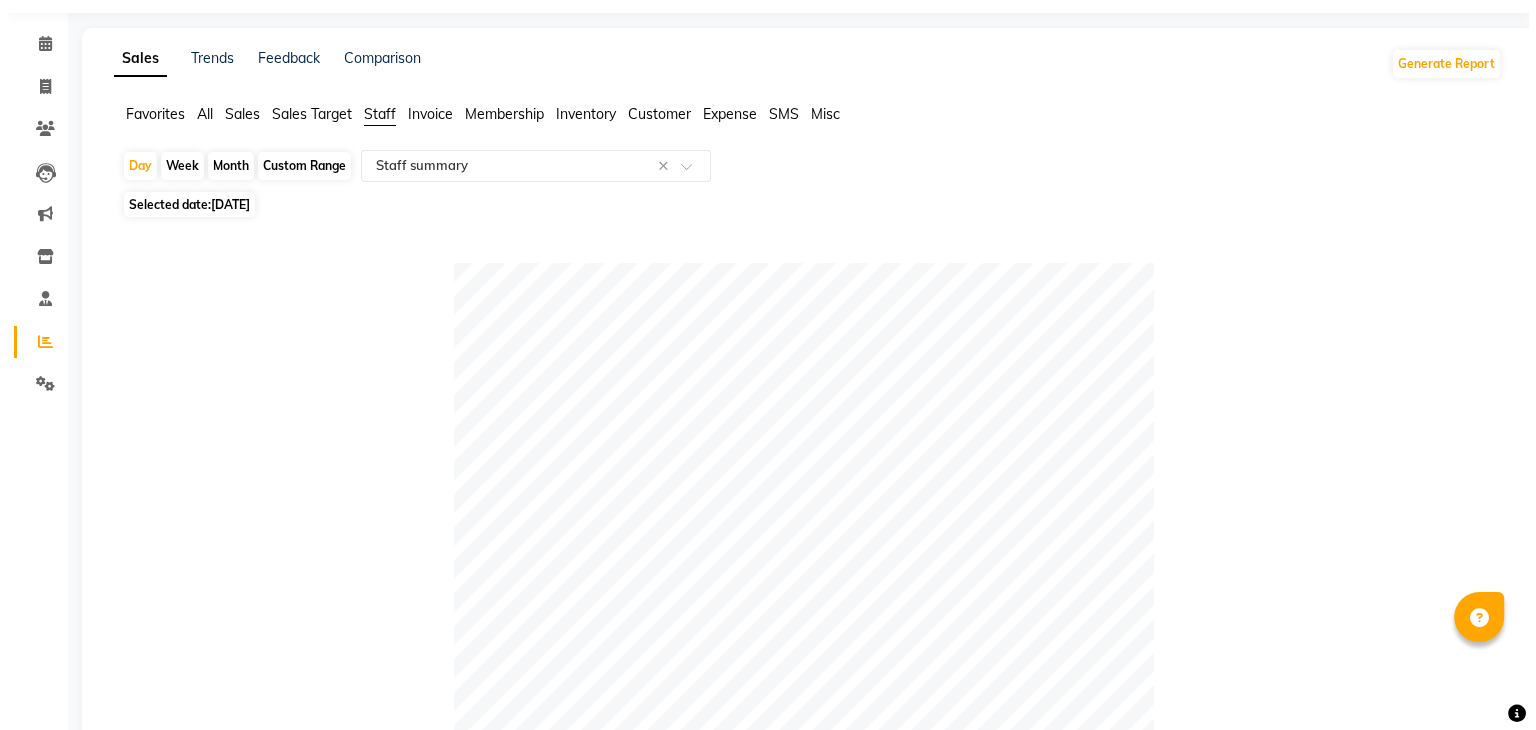 scroll, scrollTop: 0, scrollLeft: 0, axis: both 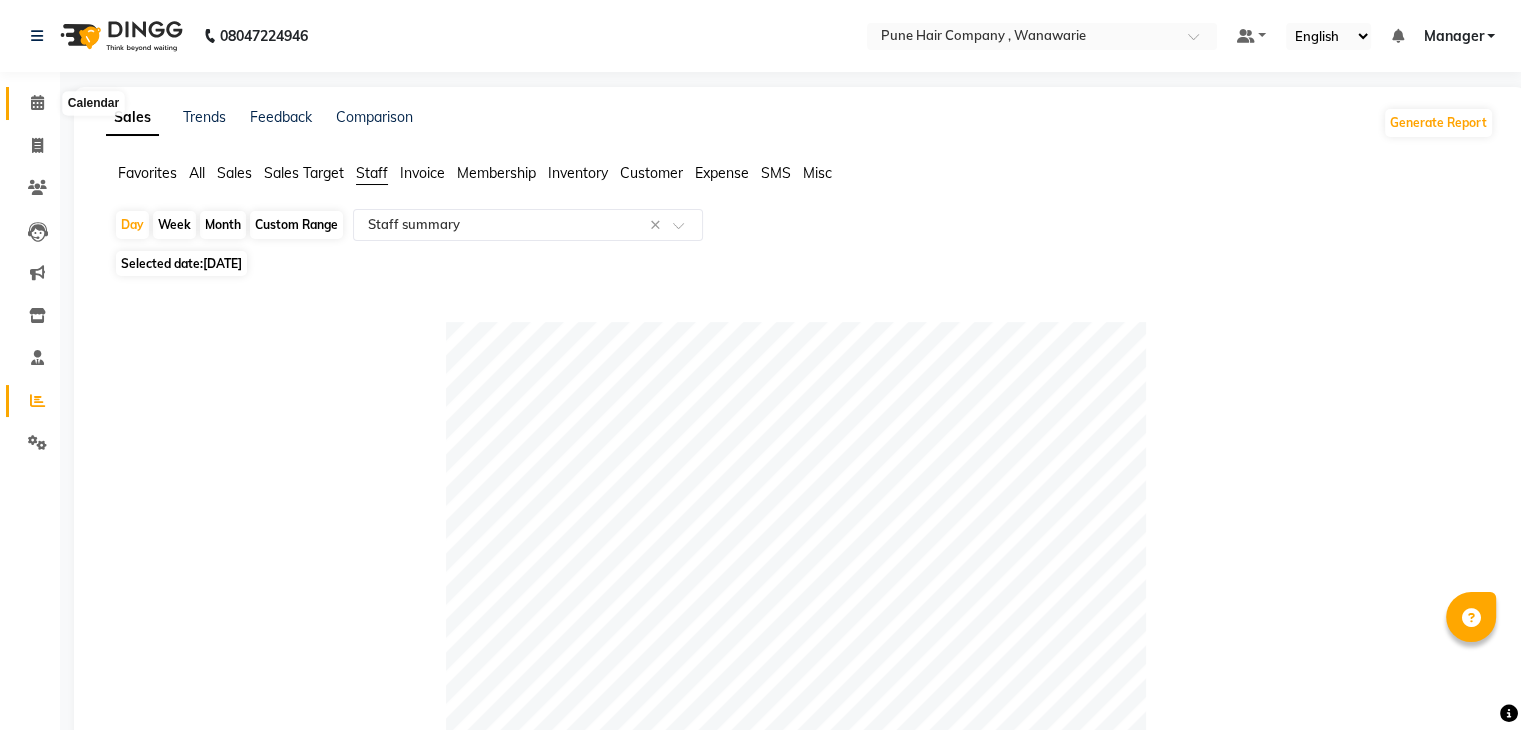 click 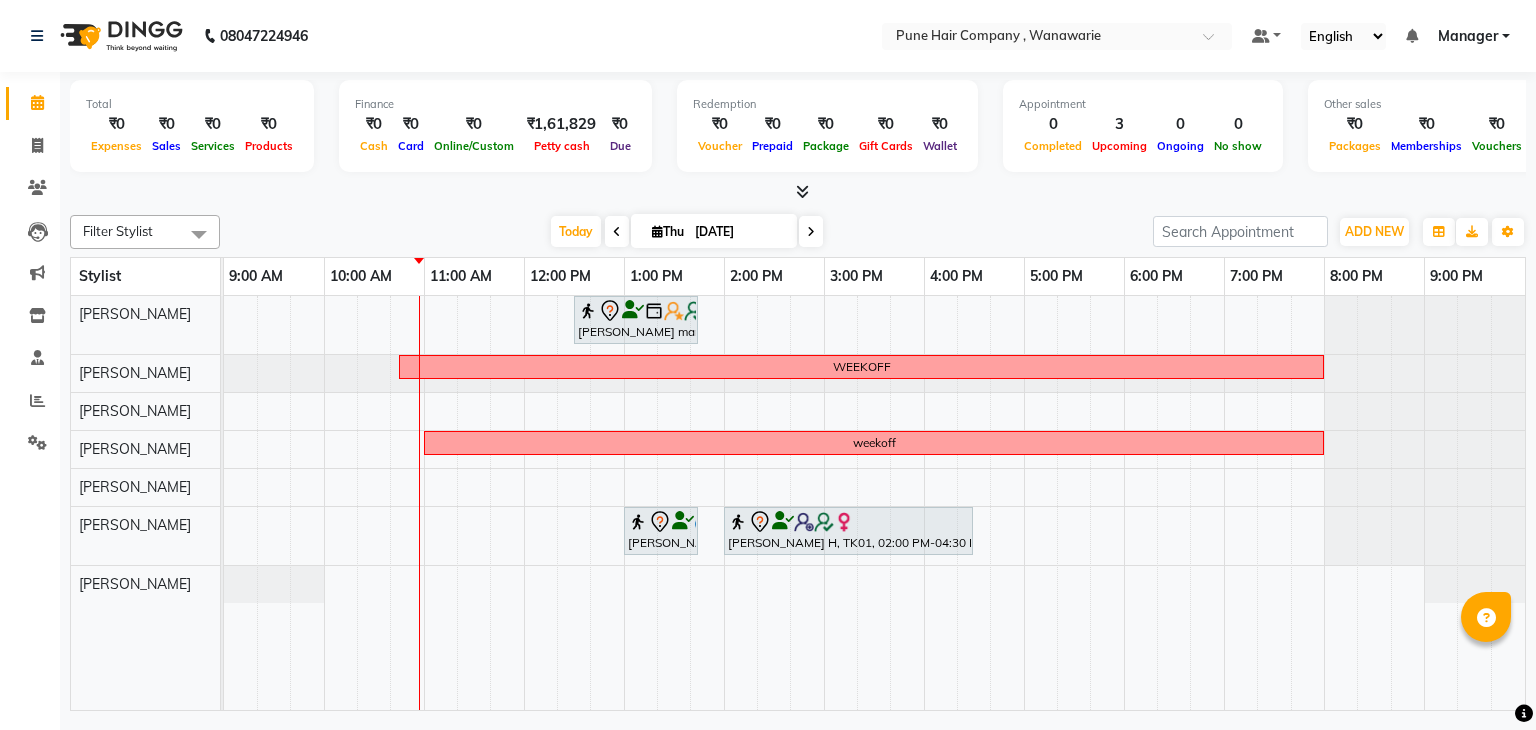 click at bounding box center (617, 231) 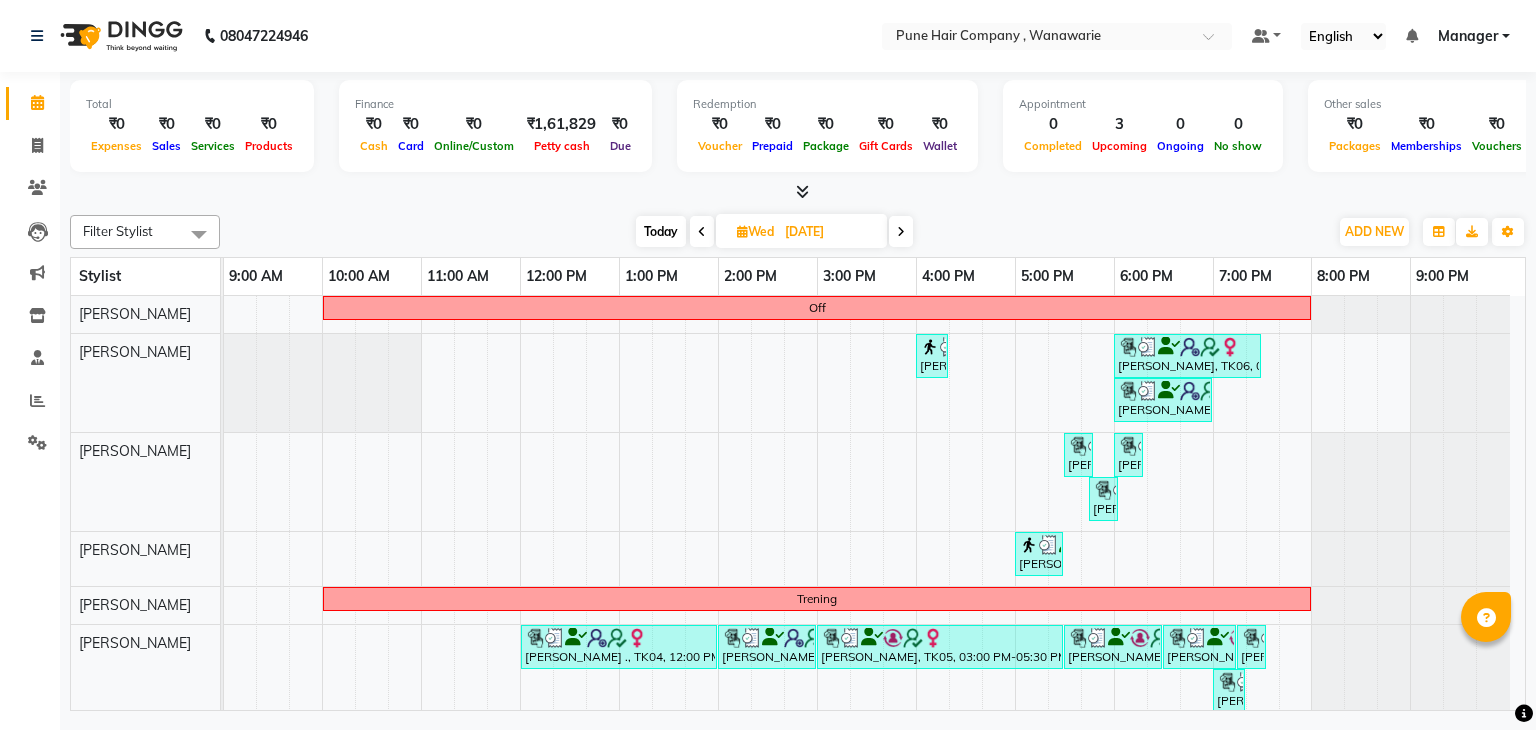 scroll, scrollTop: 48, scrollLeft: 0, axis: vertical 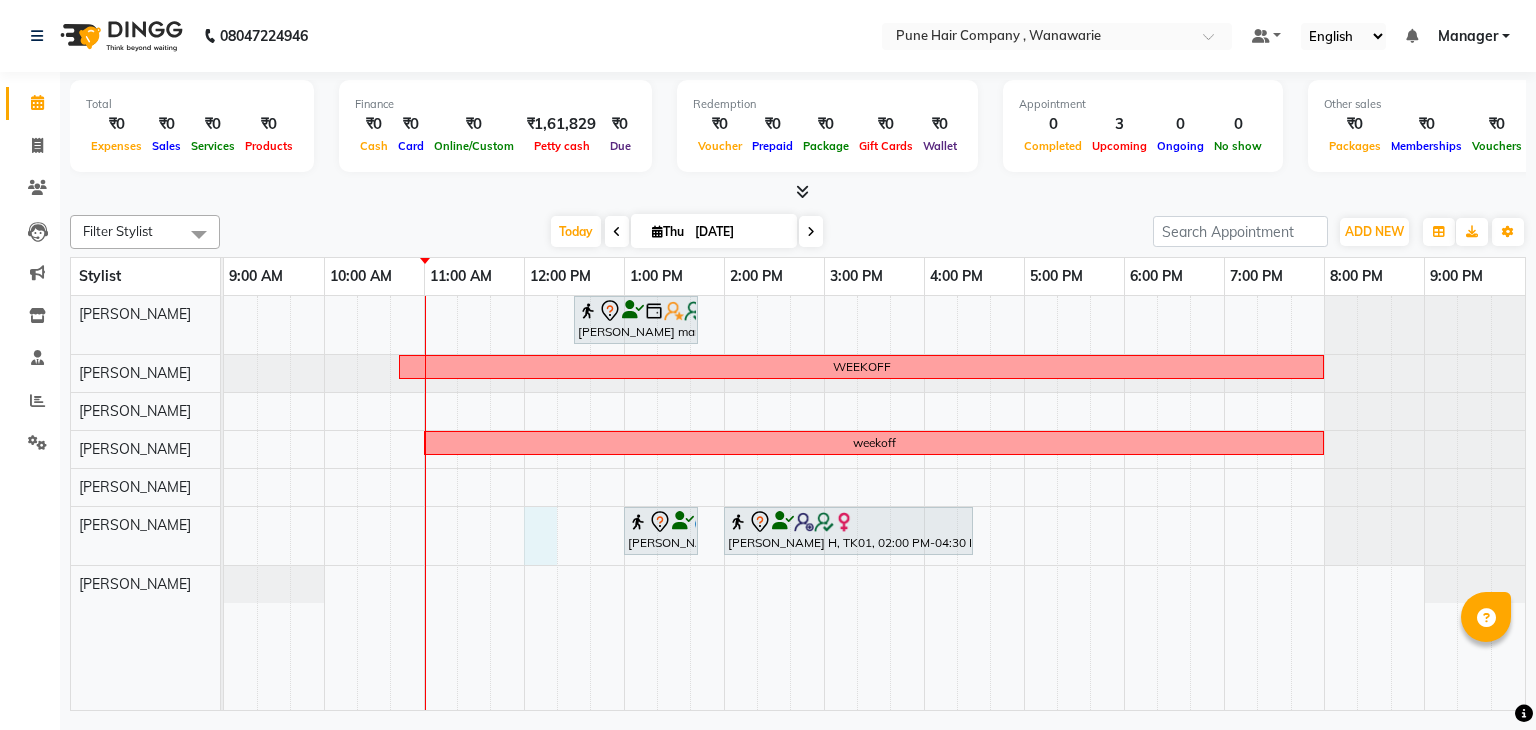 click on "Farida mam, TK03, 12:30 PM-01:45 PM, Signature-Ultimate Bespoke Hair&Scalp Care  WEEKOFF   weekoff              Aayush M, TK02, 01:00 PM-01:45 PM, Male Haircut By Senior Stylist             Rumi H, TK01, 02:00 PM-04:30 PM, Hair Colour - Majirel Global Medium" at bounding box center (874, 503) 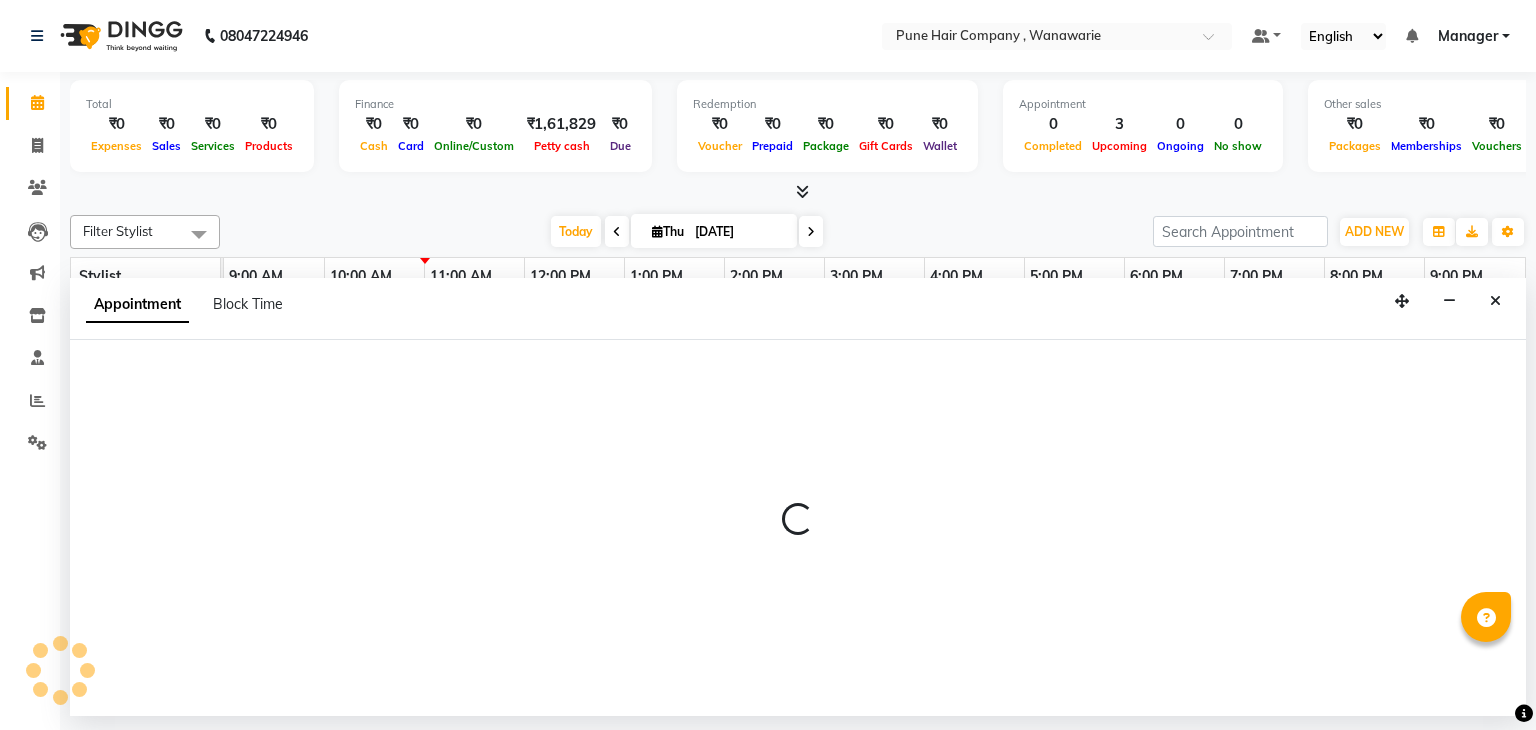 select on "74603" 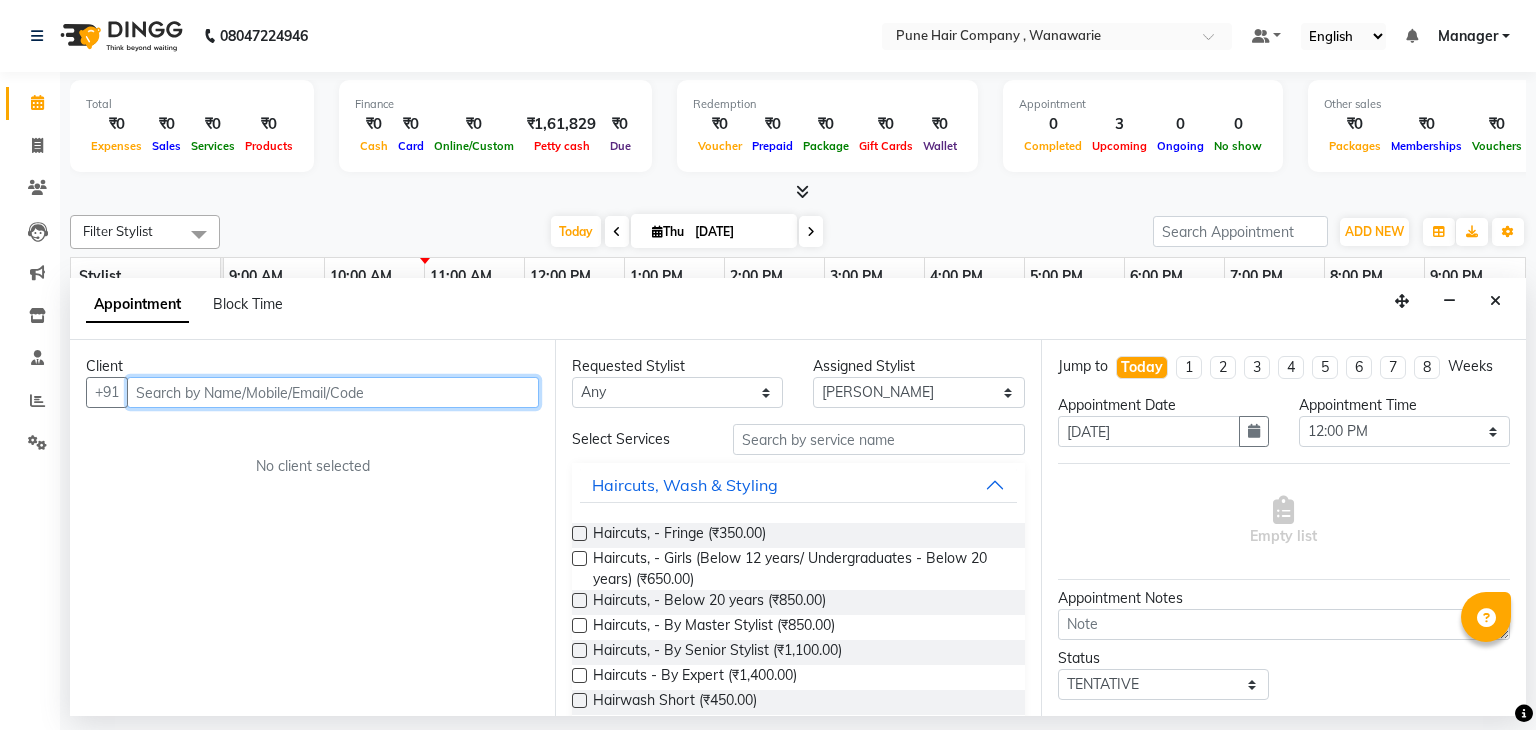 click at bounding box center (333, 392) 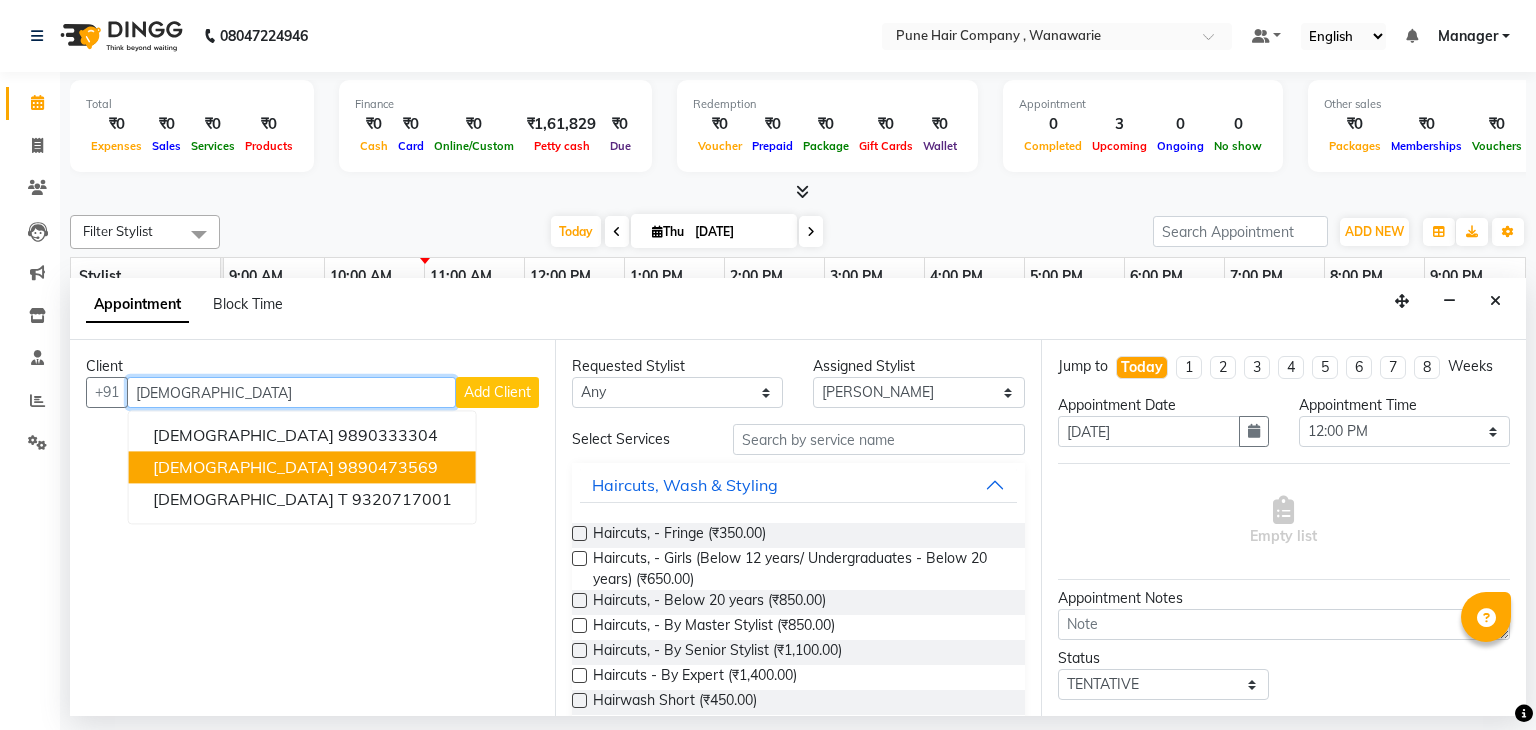 click on "9890473569" at bounding box center [388, 468] 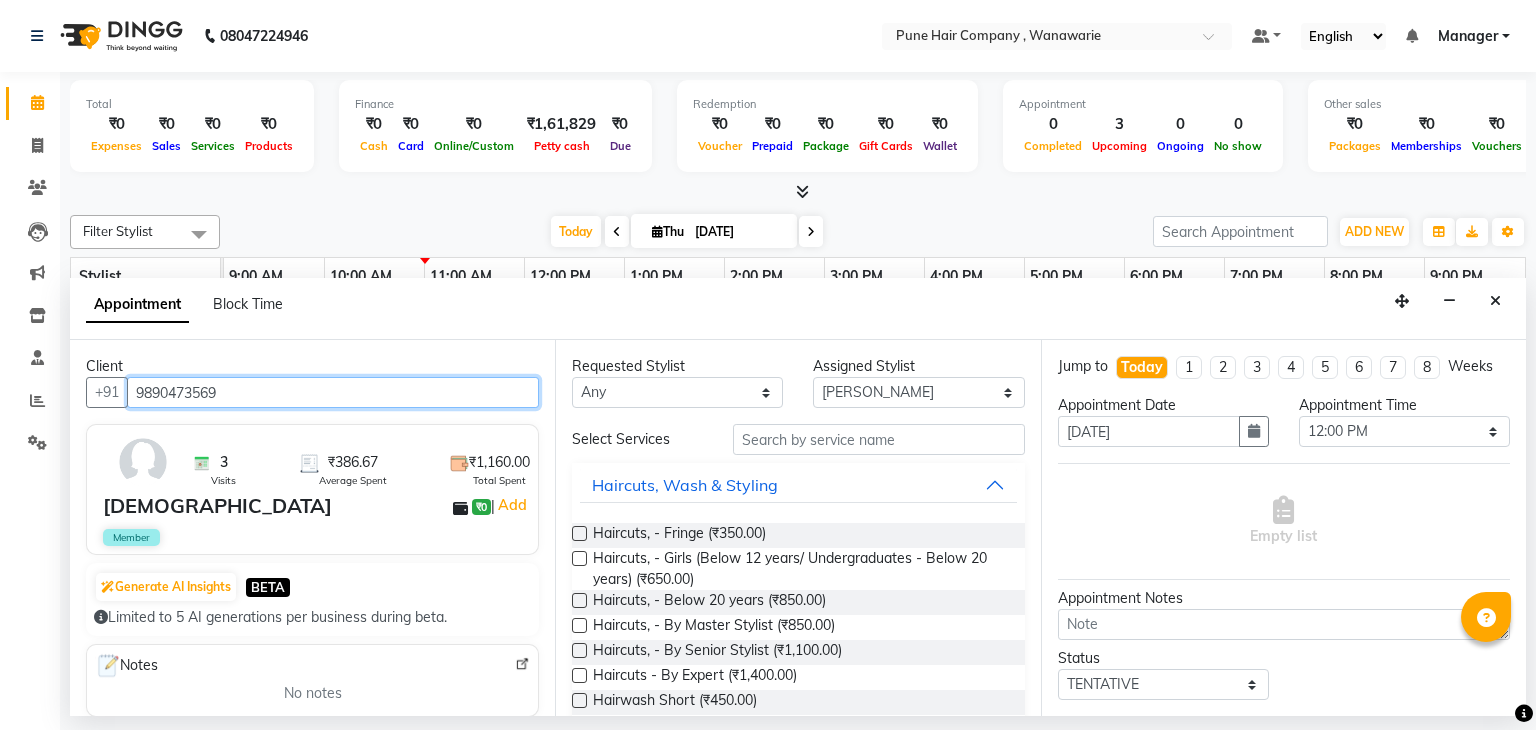 type on "9890473569" 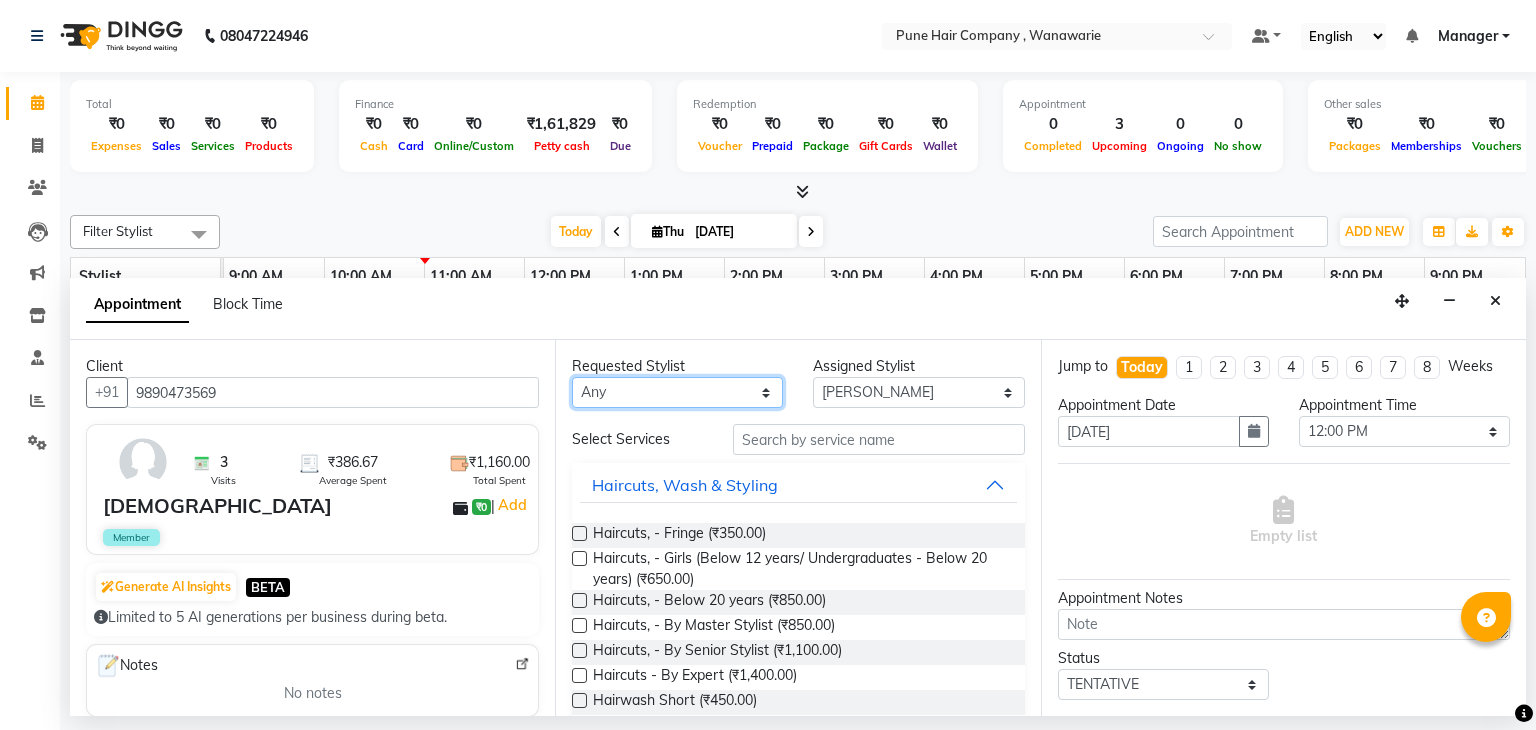 click on "Any [PERSON_NAME] [PERSON_NAME]  [PERSON_NAME] [PERSON_NAME] [PERSON_NAME] [PERSON_NAME] [PERSON_NAME]" at bounding box center [677, 392] 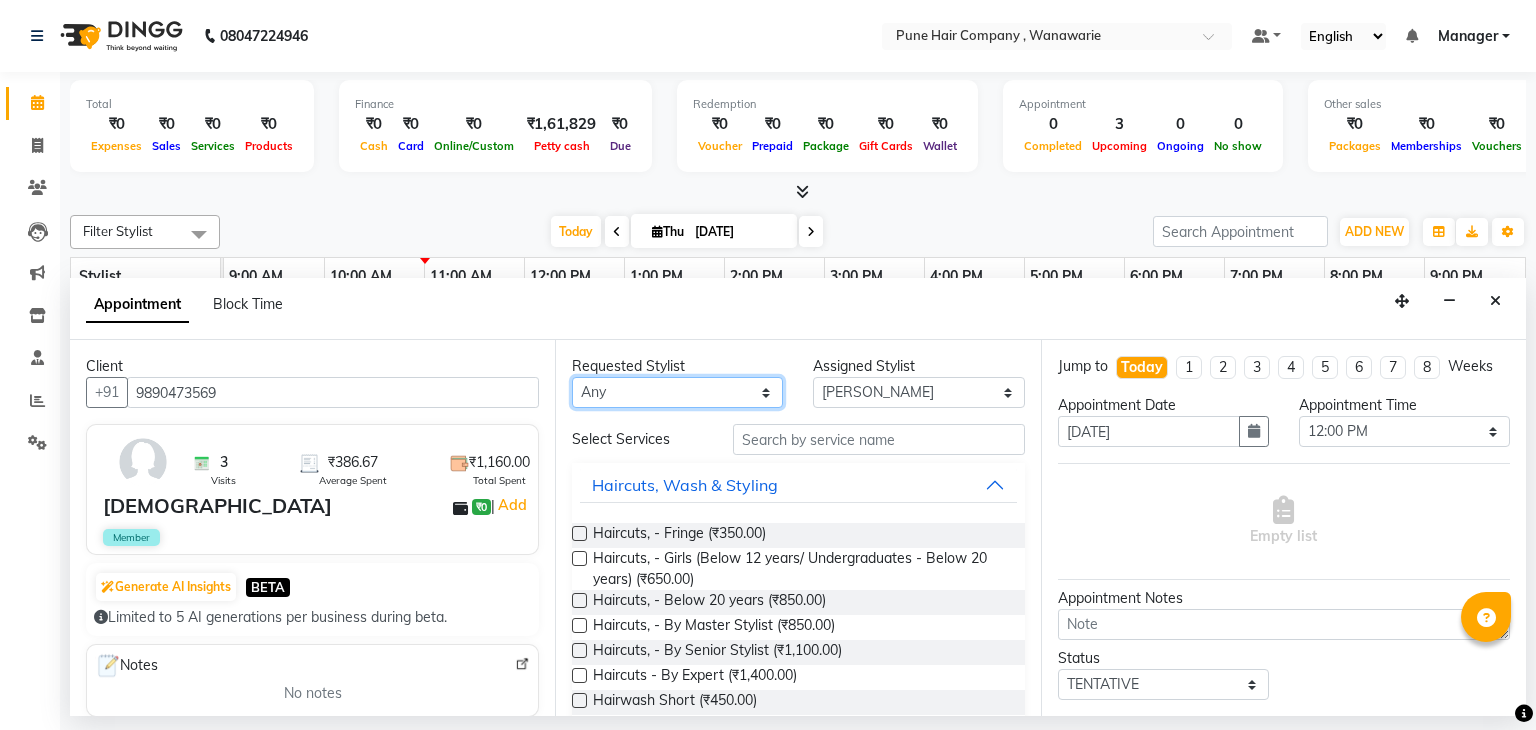 select on "74603" 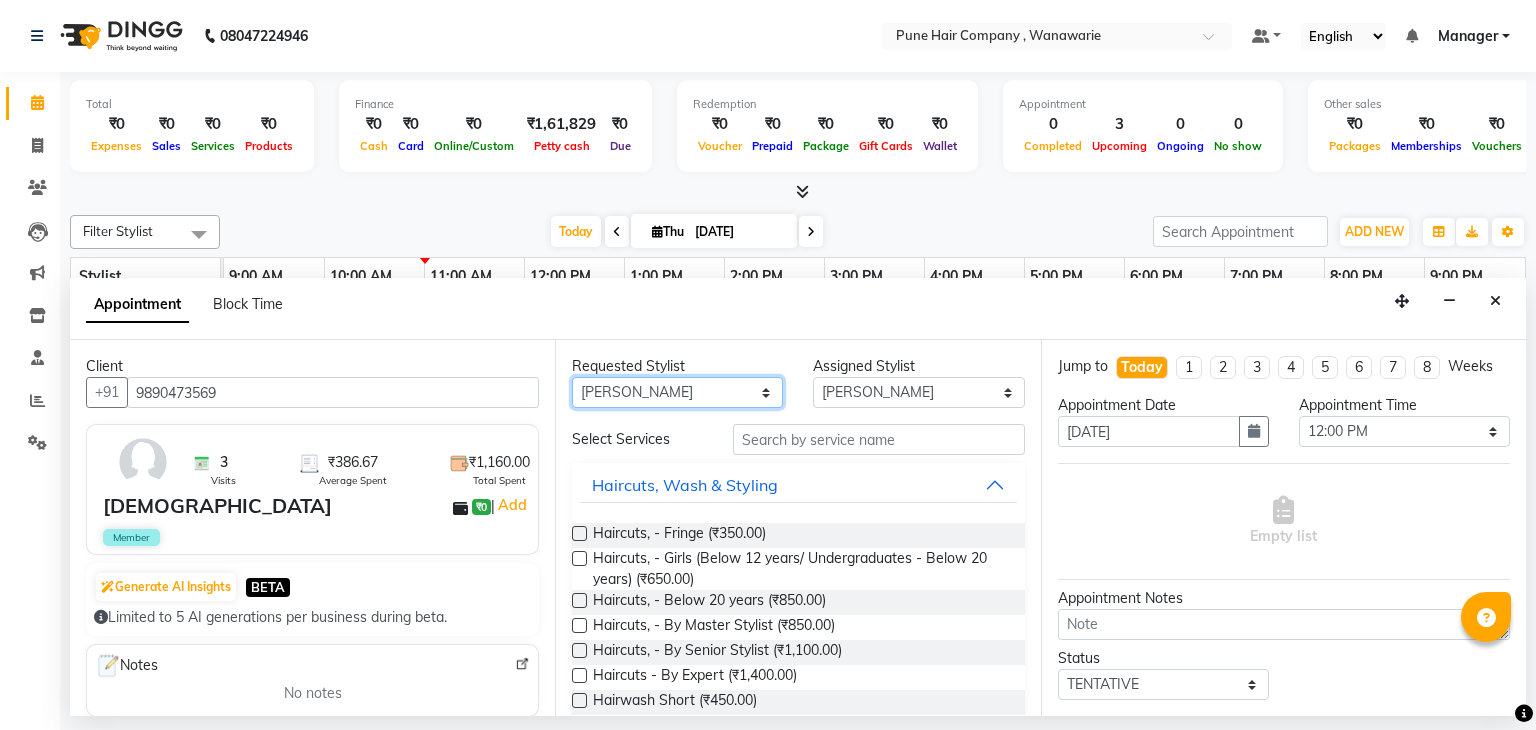 click on "Any [PERSON_NAME] [PERSON_NAME]  [PERSON_NAME] [PERSON_NAME] [PERSON_NAME] [PERSON_NAME] [PERSON_NAME]" at bounding box center (677, 392) 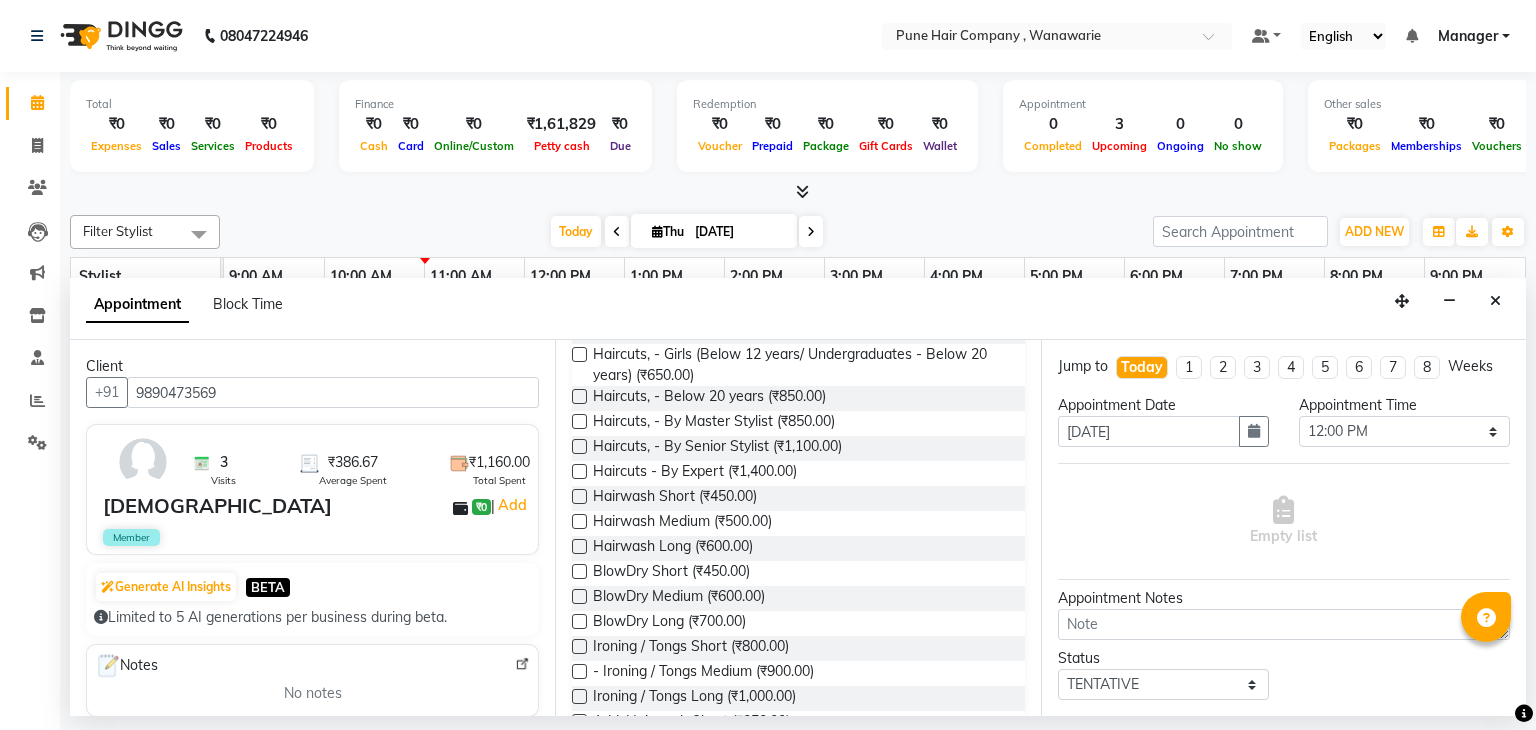 scroll, scrollTop: 212, scrollLeft: 0, axis: vertical 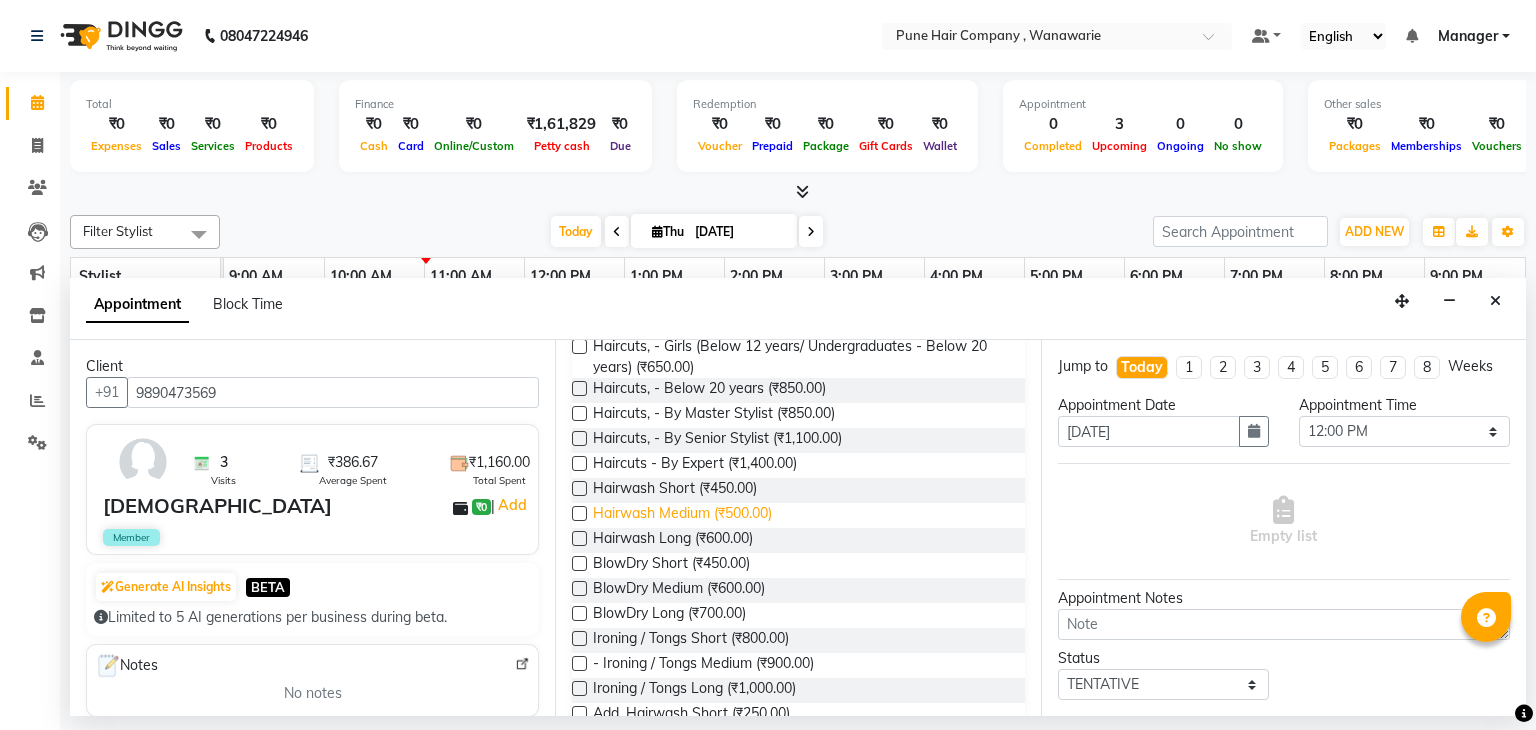 click on "Hairwash Medium (₹500.00)" at bounding box center [682, 515] 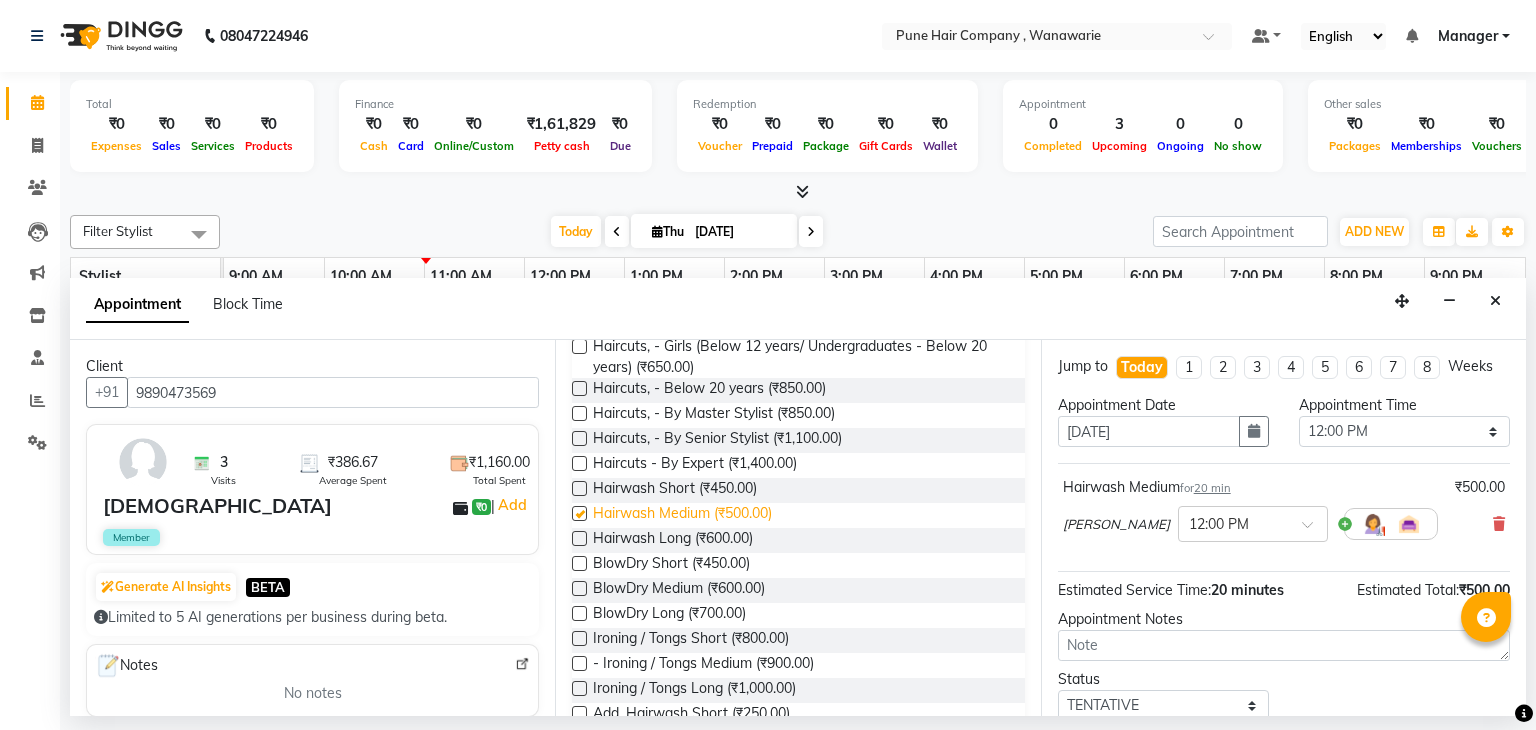 checkbox on "false" 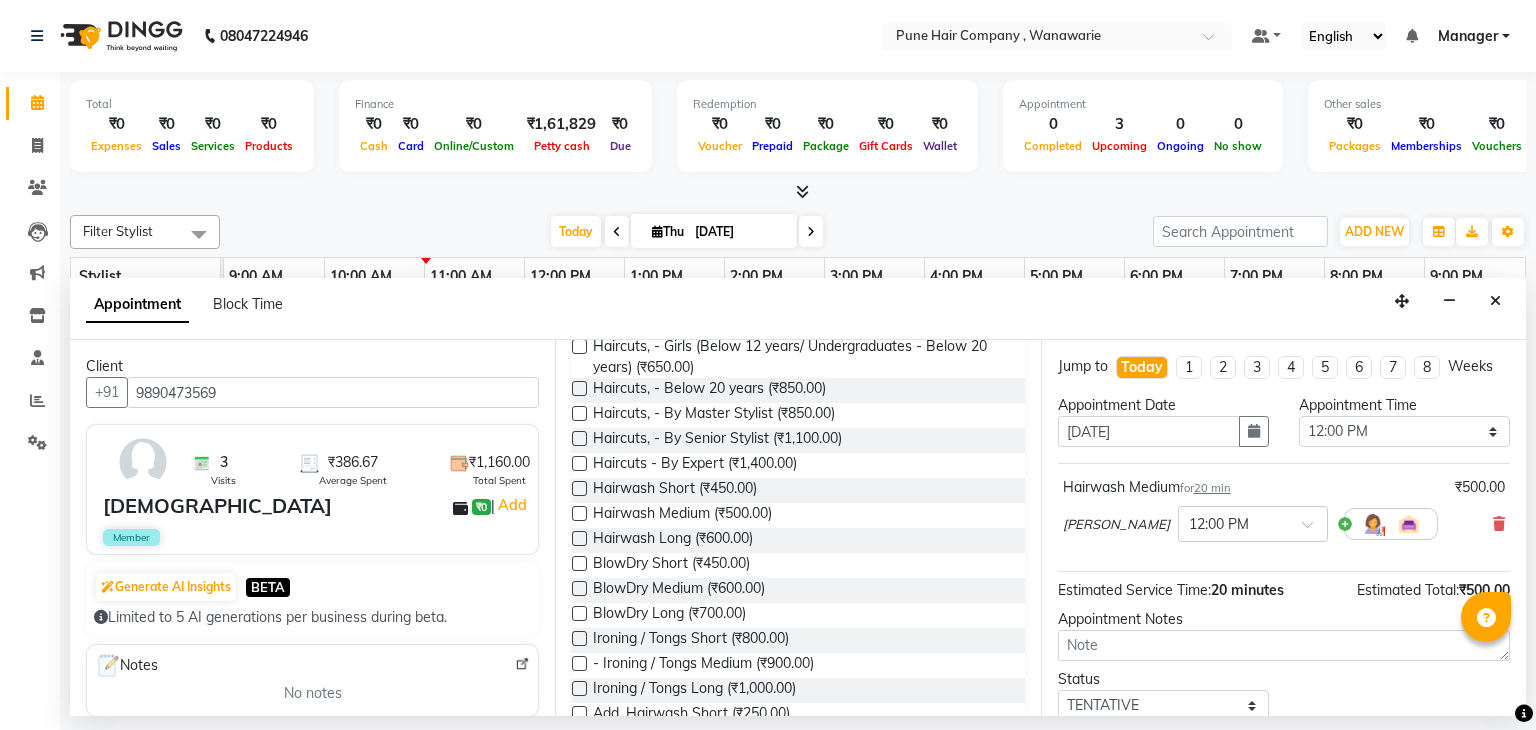 scroll, scrollTop: 130, scrollLeft: 0, axis: vertical 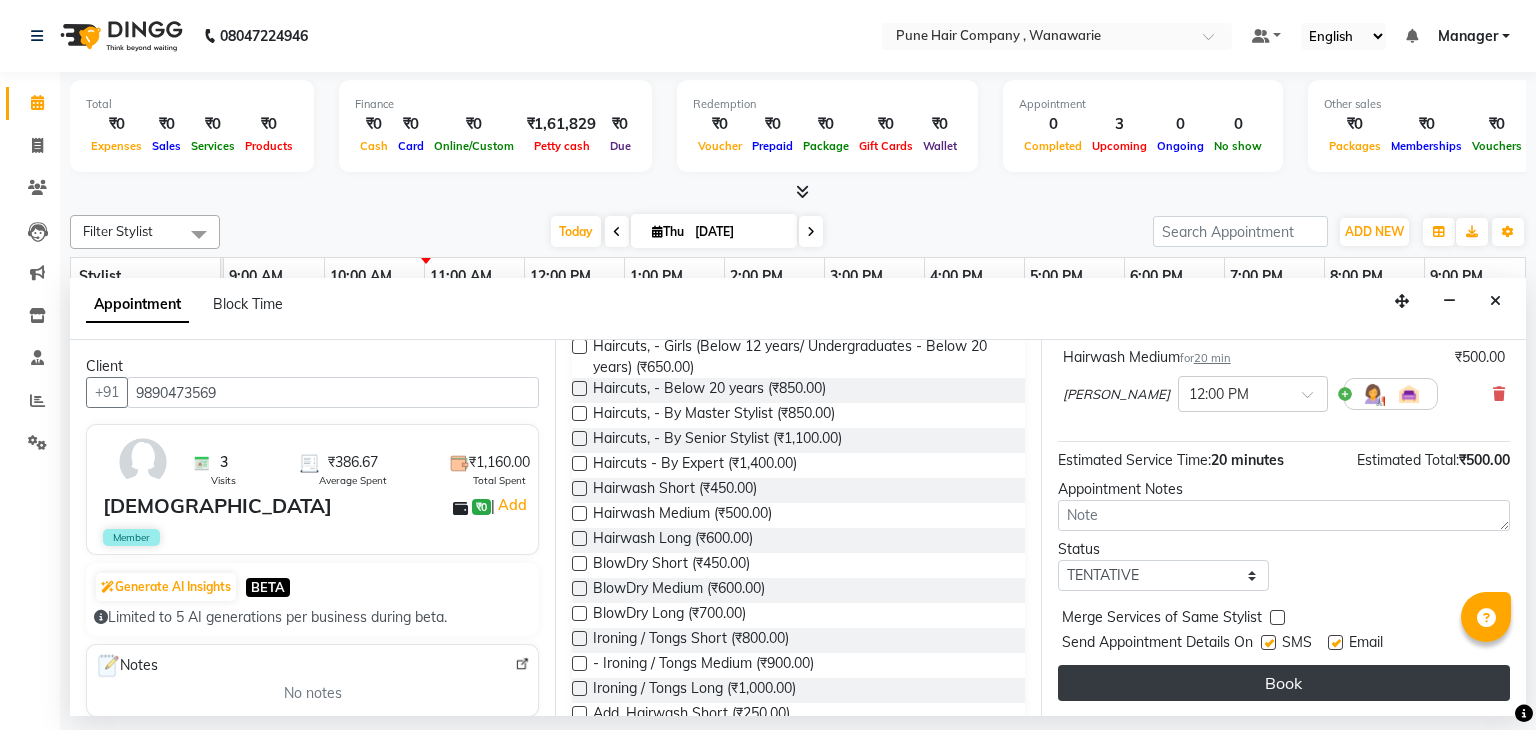 click on "Book" at bounding box center [1284, 683] 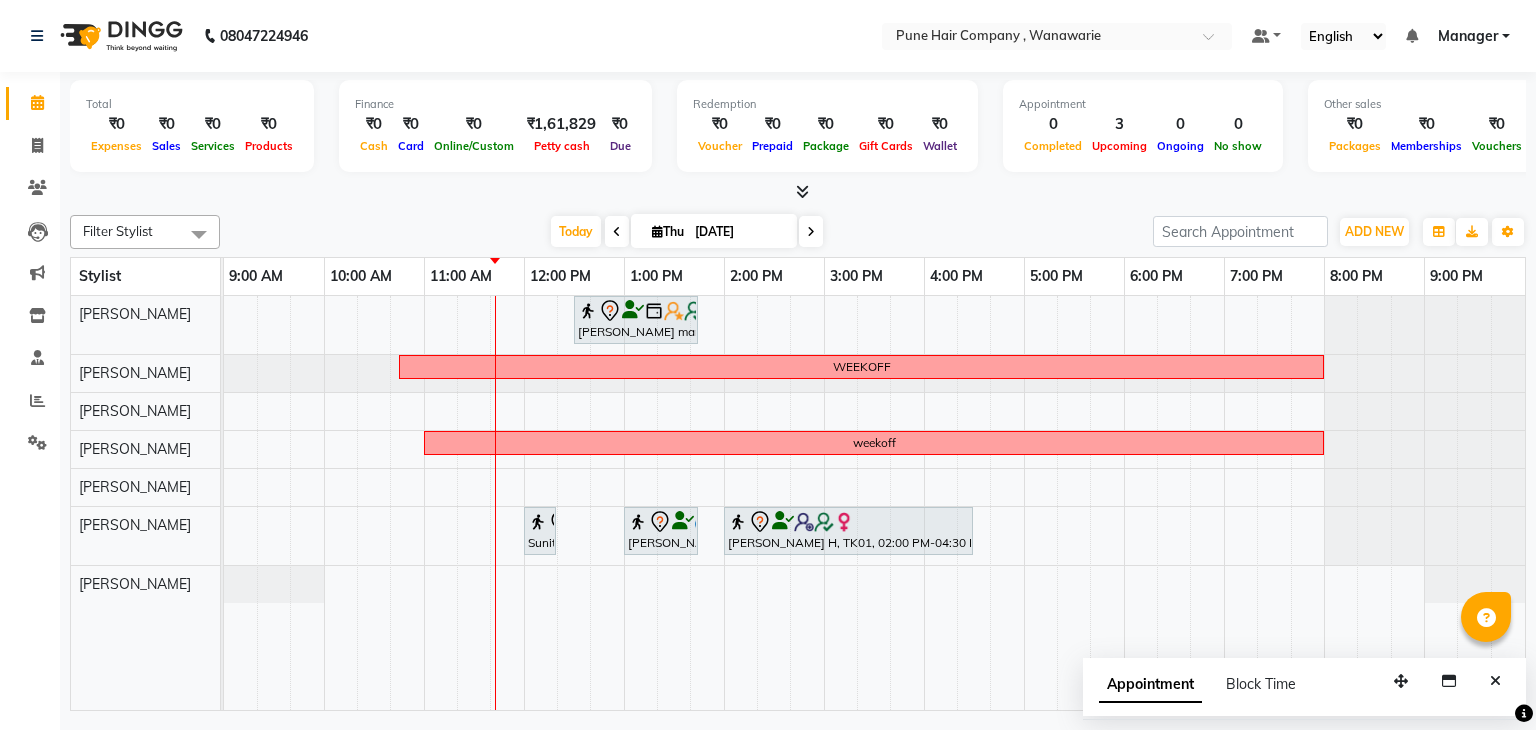 click at bounding box center (798, 192) 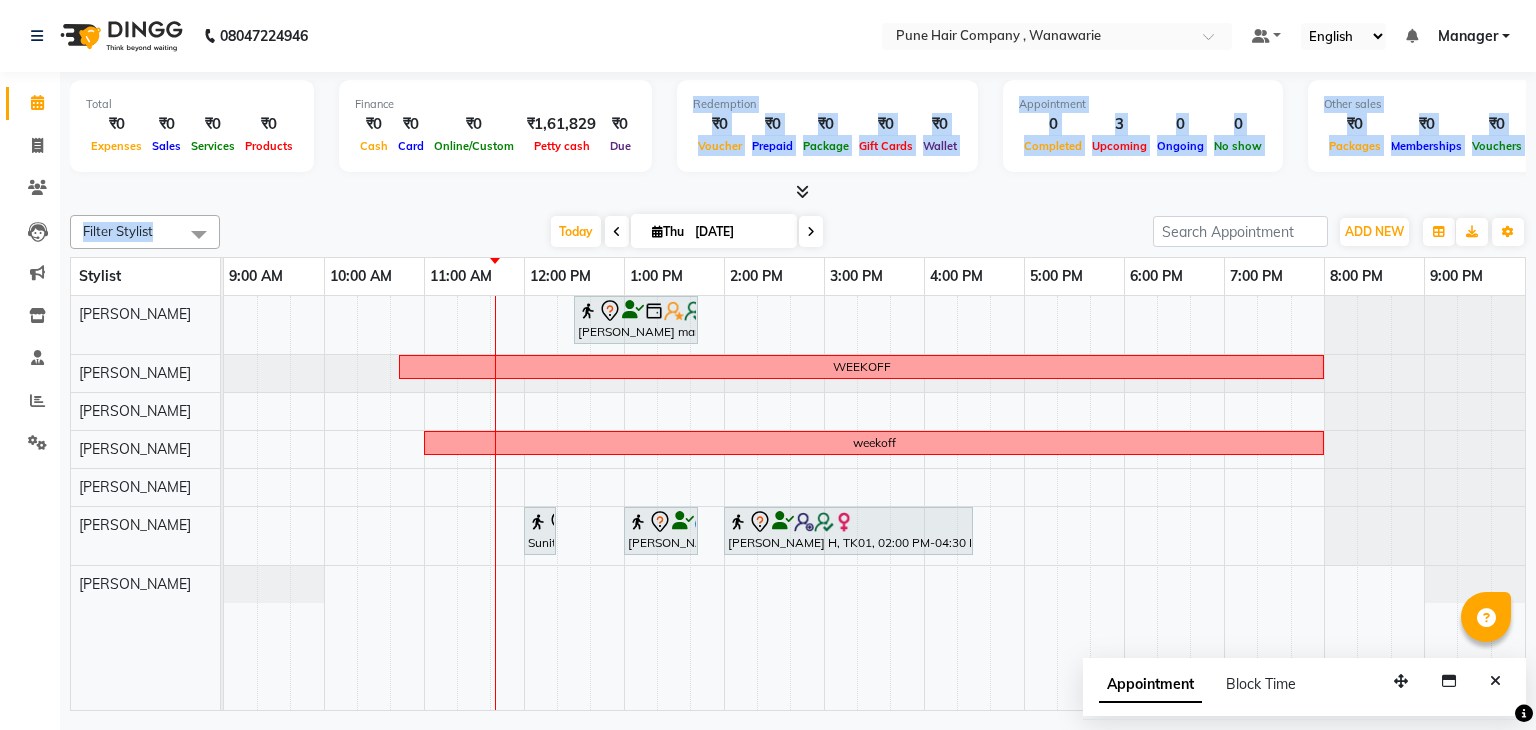 drag, startPoint x: 645, startPoint y: 176, endPoint x: 458, endPoint y: 209, distance: 189.88943 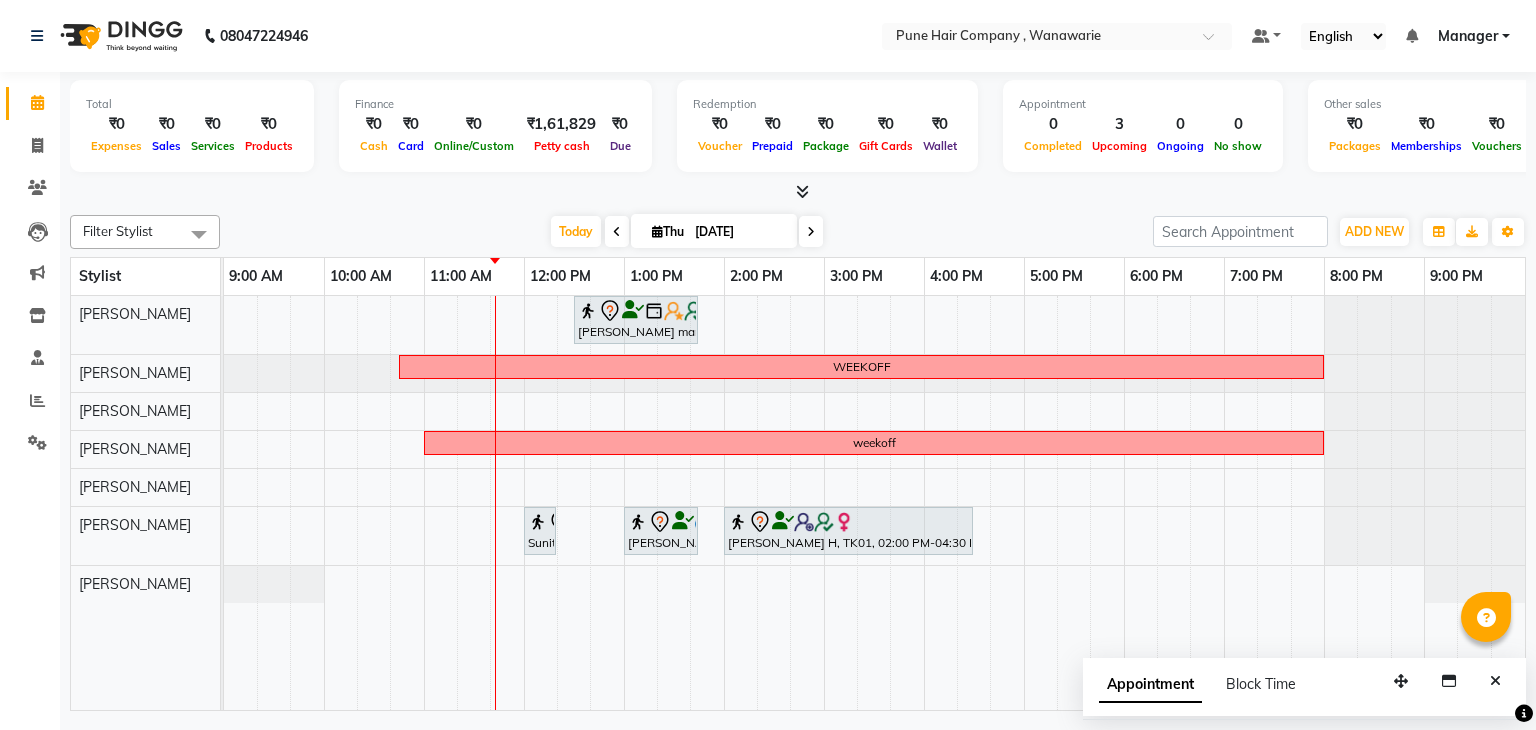 click on "08047224946 Select Location × Pune Hair Company , Wanawarie Default Panel My Panel English ENGLISH Español العربية मराठी हिंदी ગુજરાતી தமிழ் 中文 Notifications nothing to show Manager Manage Profile Change Password Sign out  Version:3.15.3" 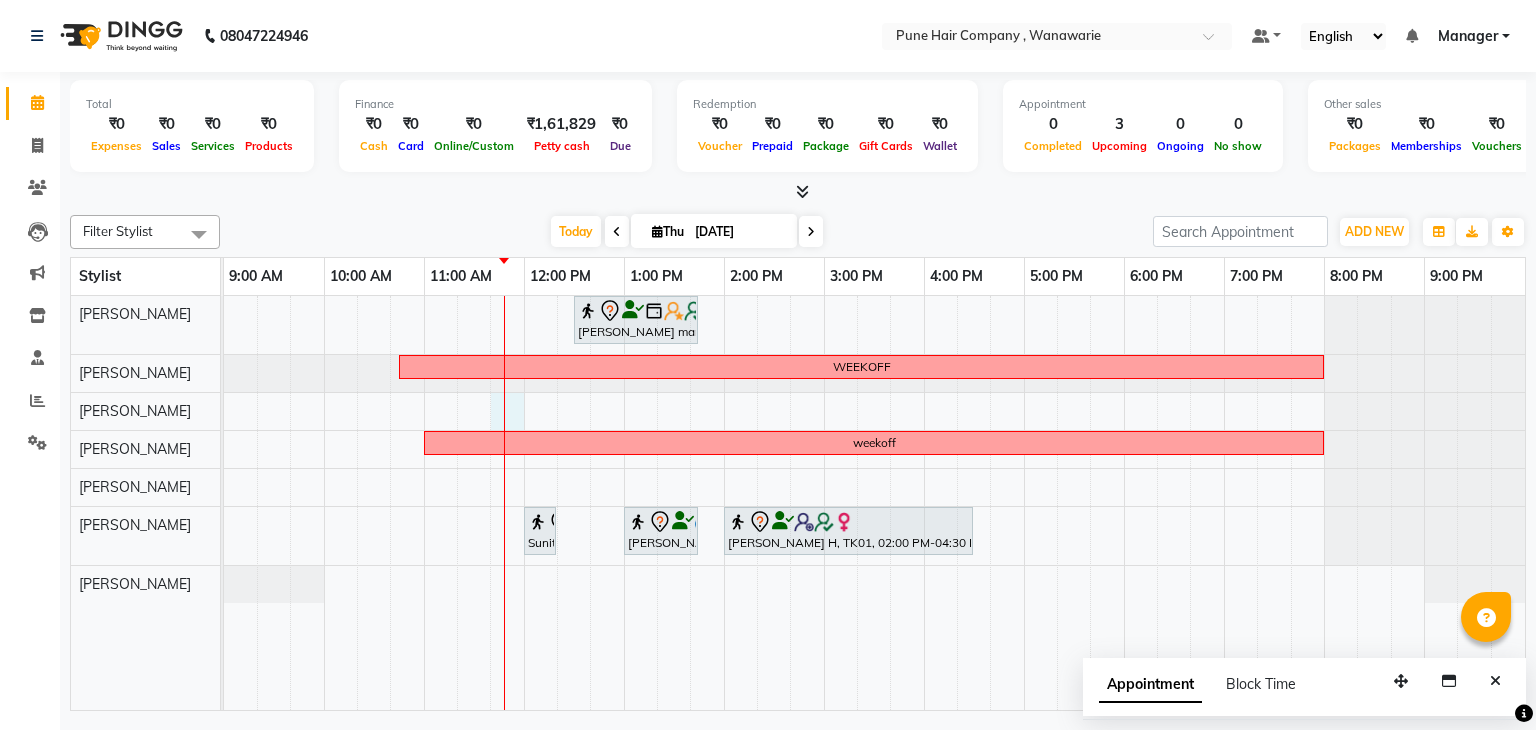 click on "Farida mam, TK03, 12:30 PM-01:45 PM, Signature-Ultimate Bespoke Hair&Scalp Care  WEEKOFF   weekoff              Sunita, TK04, 12:00 PM-12:20 PM,  Hairwash Medium             Aayush M, TK02, 01:00 PM-01:45 PM, Male Haircut By Senior Stylist             Rumi H, TK01, 02:00 PM-04:30 PM, Hair Colour - Majirel Global Medium" at bounding box center [874, 503] 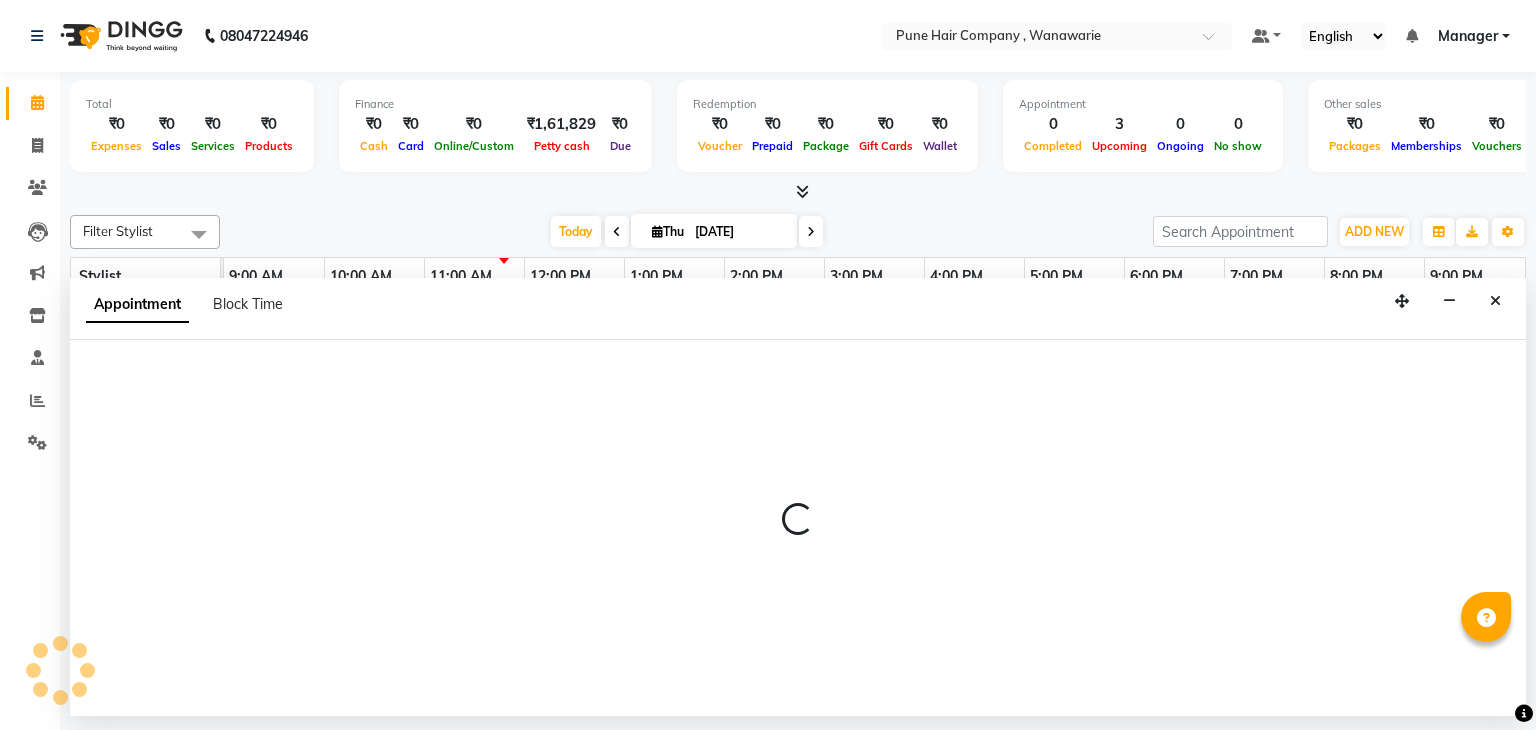 select on "74579" 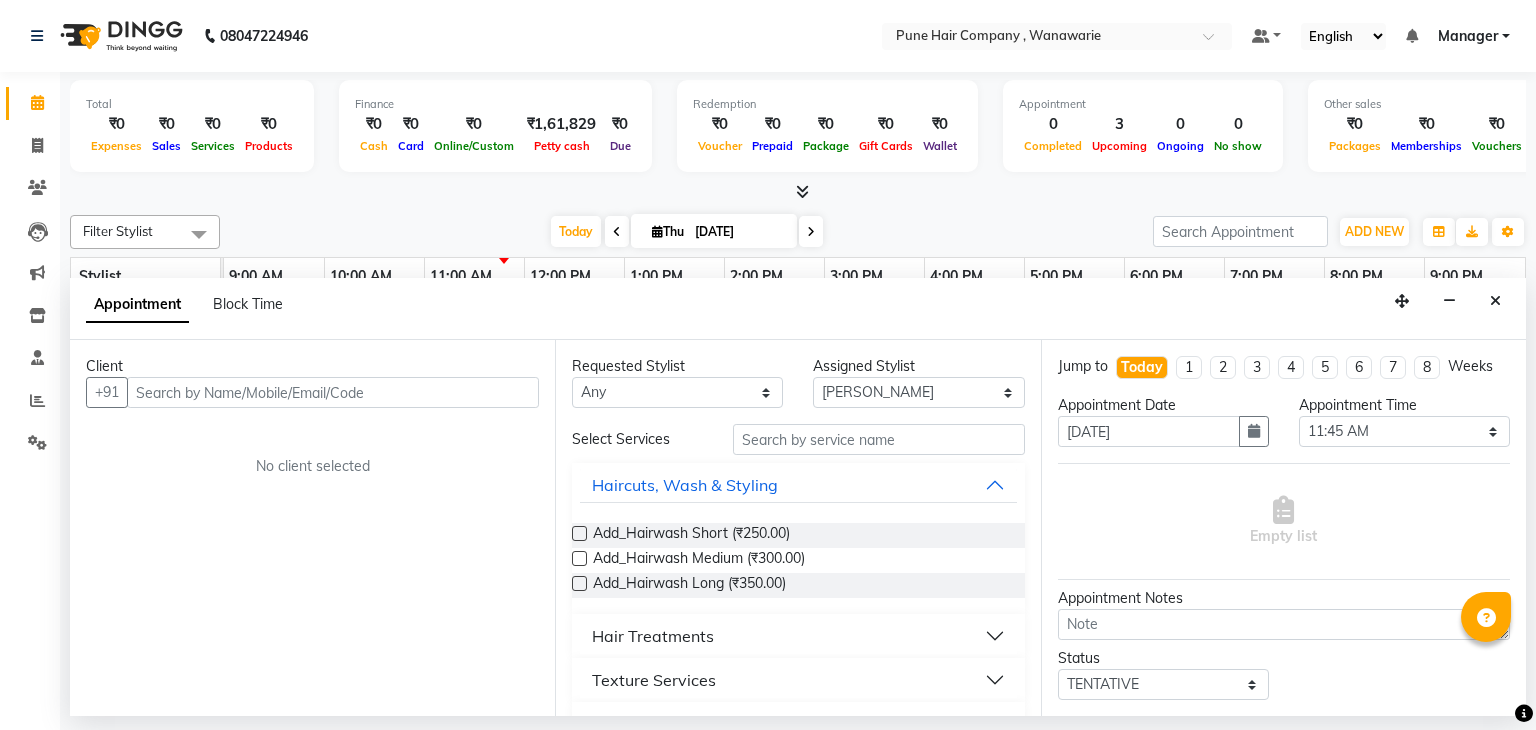 click at bounding box center (333, 392) 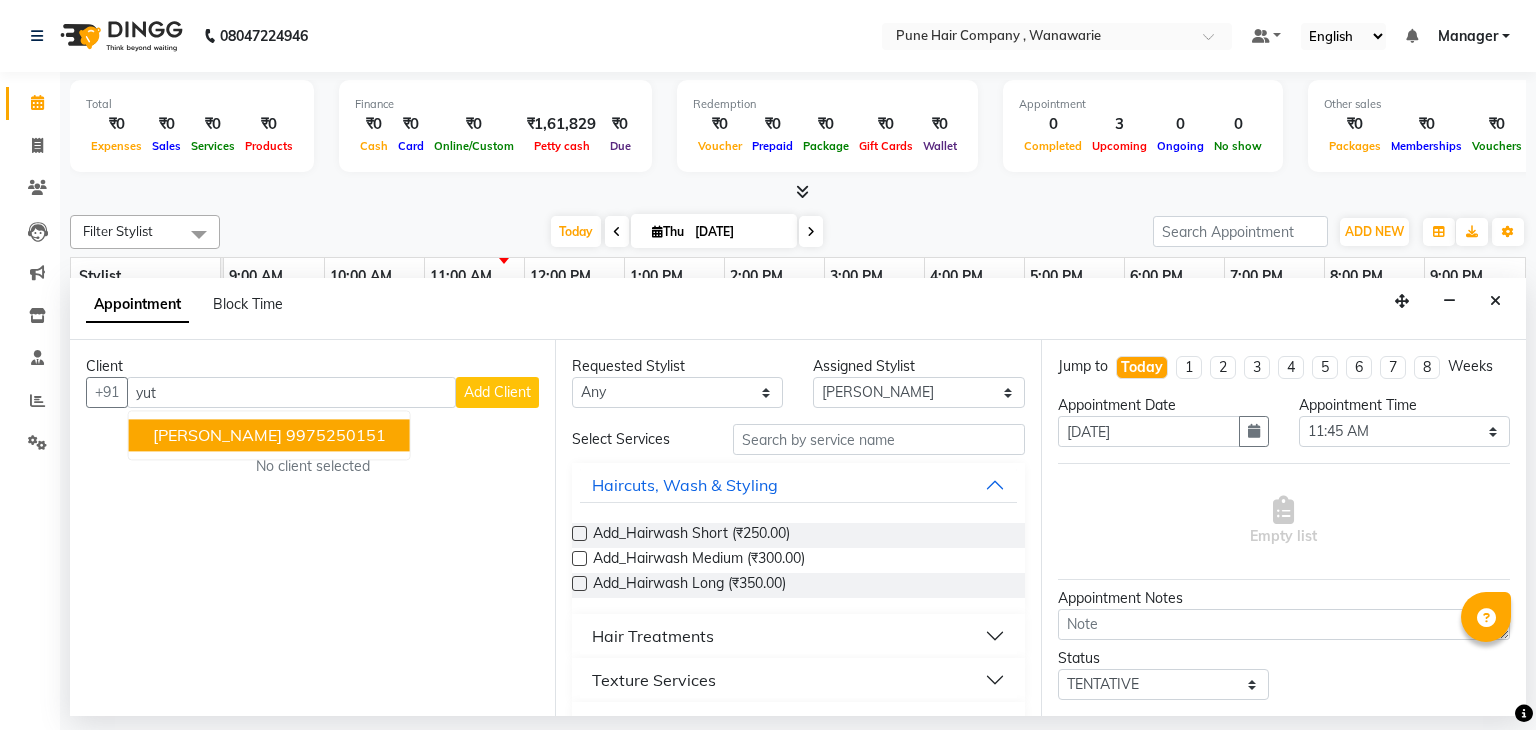 click on "9975250151" at bounding box center (336, 436) 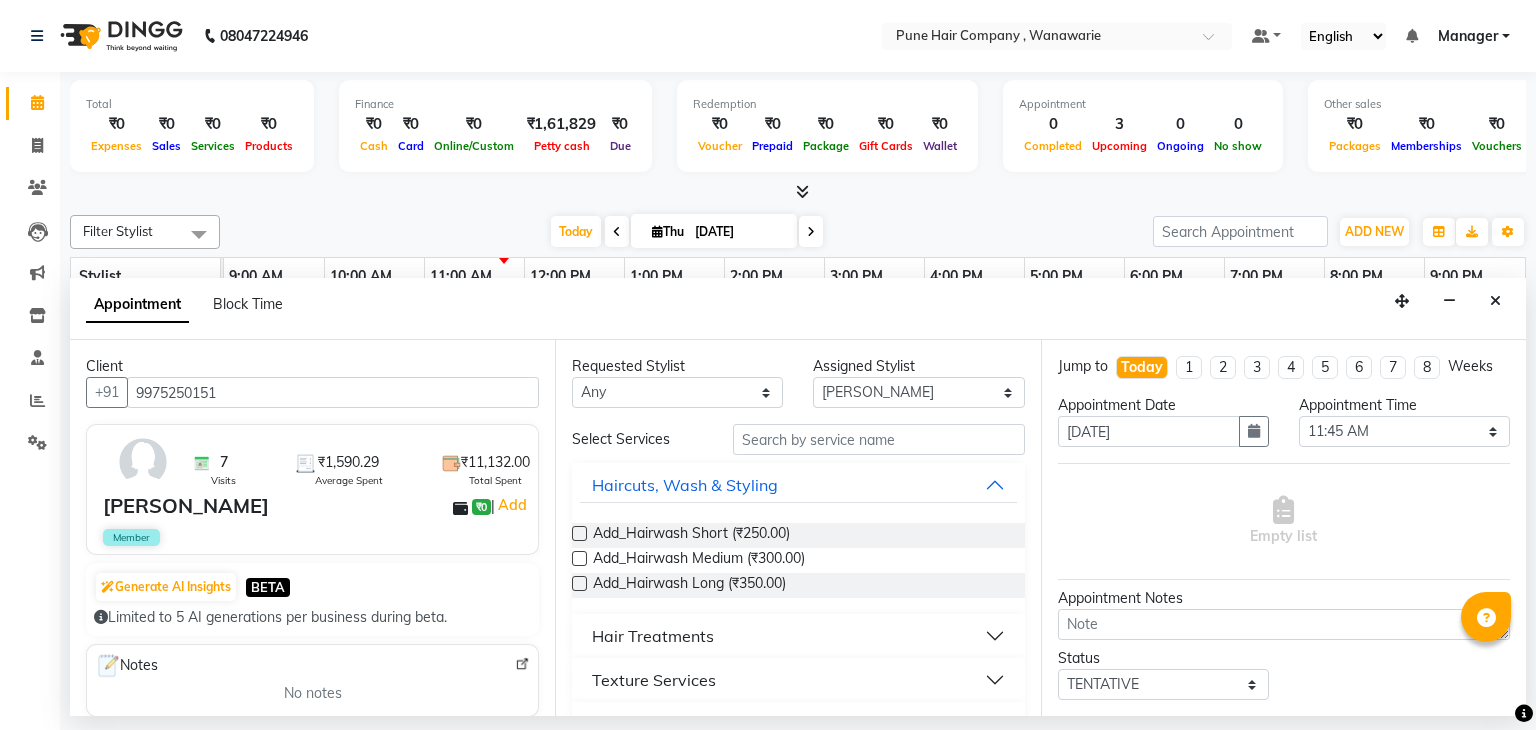 type on "9975250151" 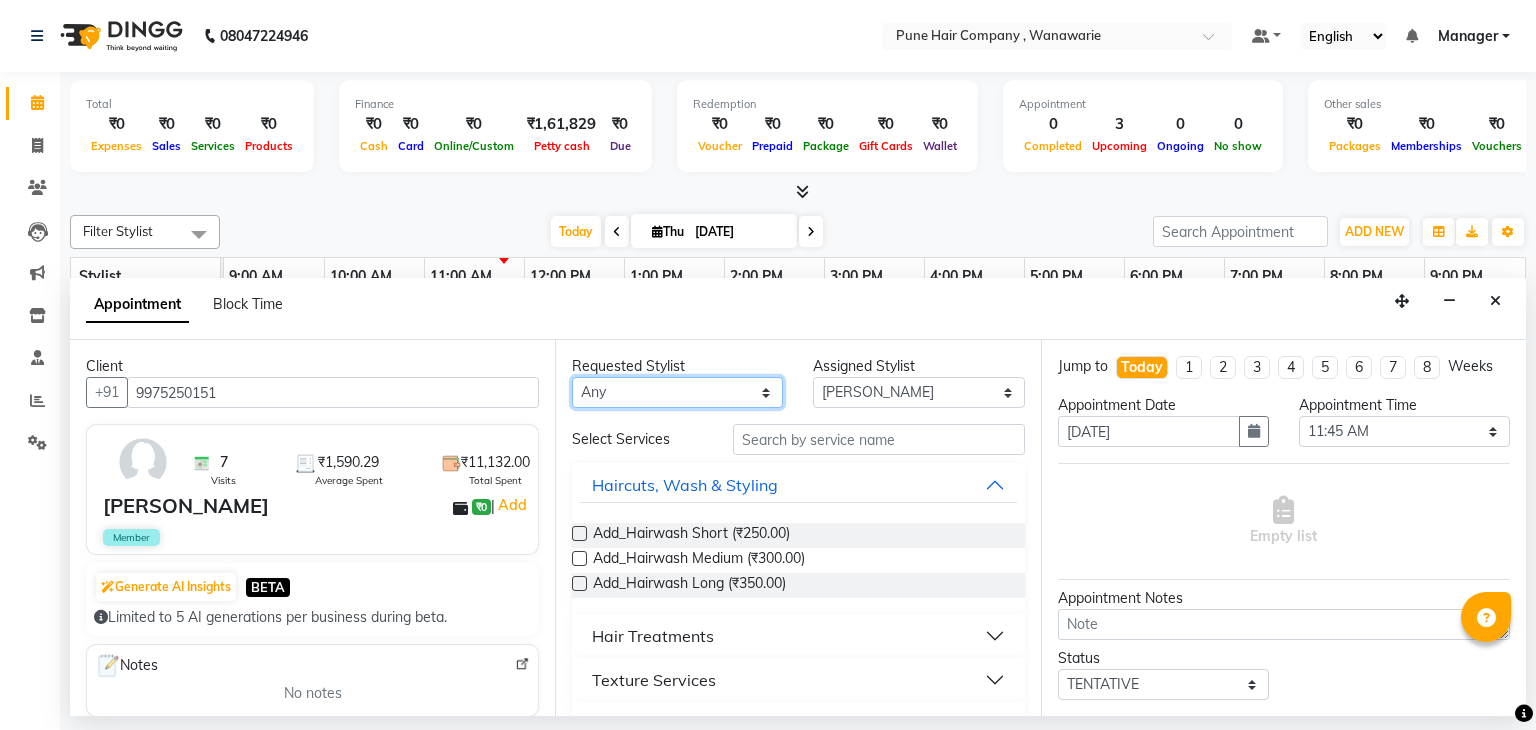 click on "Any [PERSON_NAME] [PERSON_NAME]  [PERSON_NAME] [PERSON_NAME] [PERSON_NAME] [PERSON_NAME] [PERSON_NAME]" at bounding box center [677, 392] 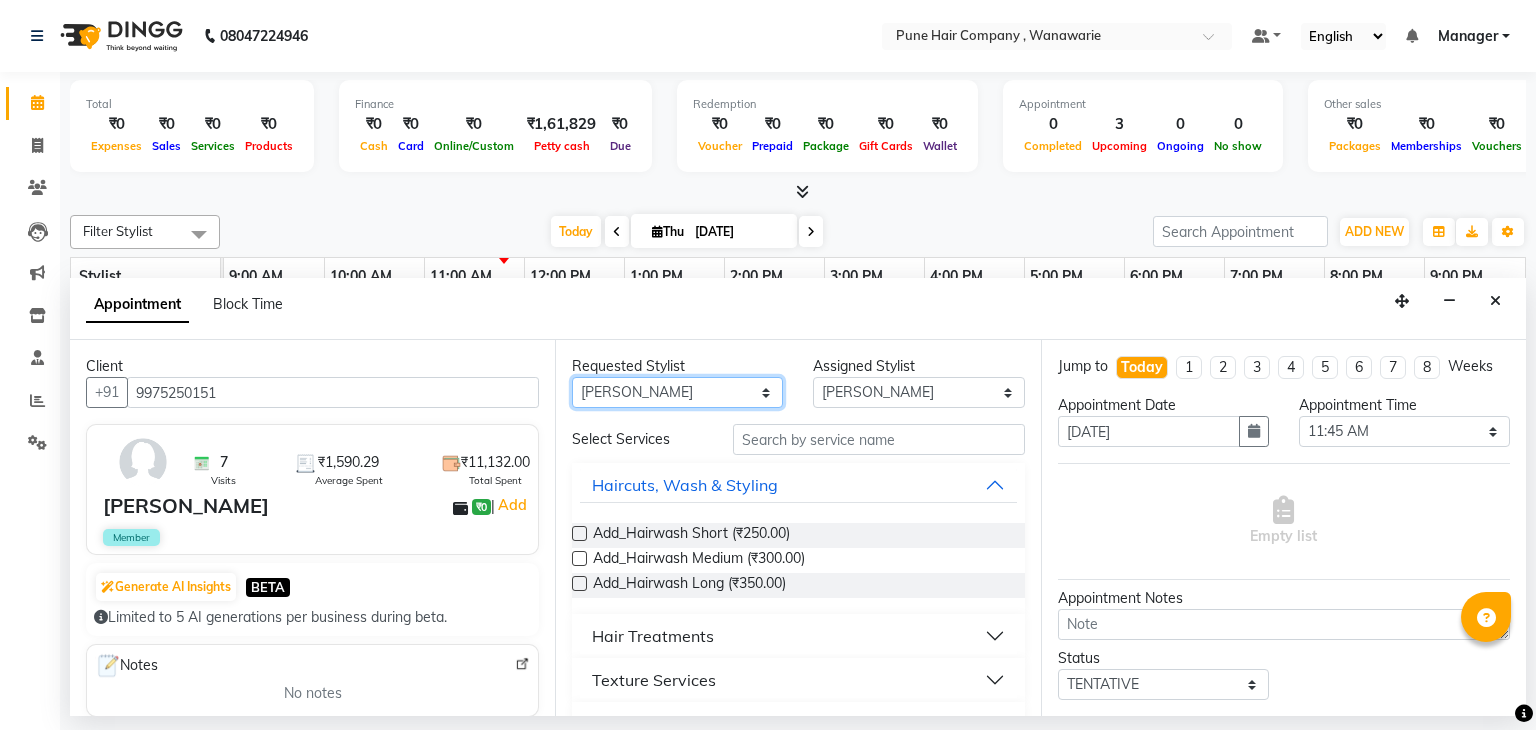 click on "Any [PERSON_NAME] [PERSON_NAME]  [PERSON_NAME] [PERSON_NAME] [PERSON_NAME] [PERSON_NAME] [PERSON_NAME]" at bounding box center (677, 392) 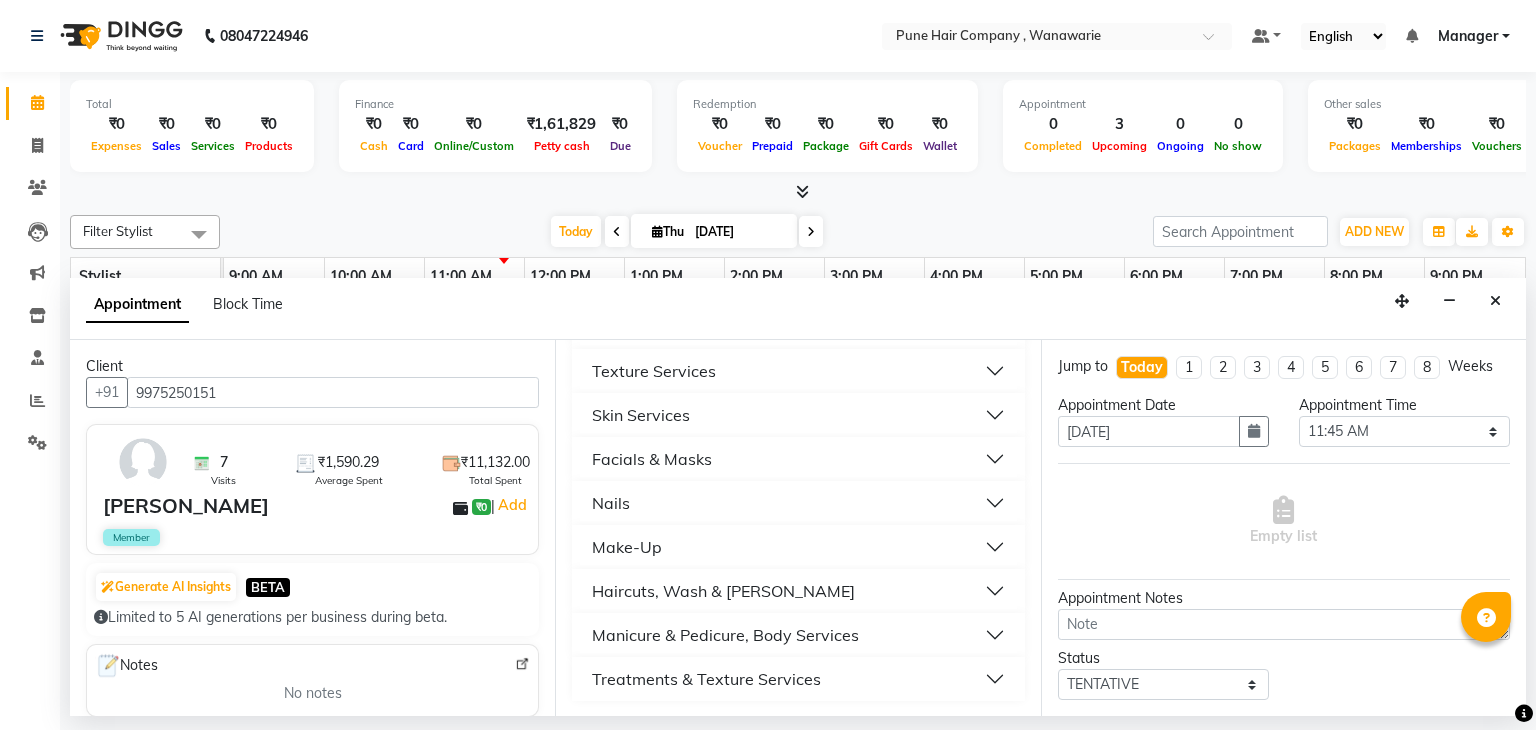 scroll, scrollTop: 244, scrollLeft: 0, axis: vertical 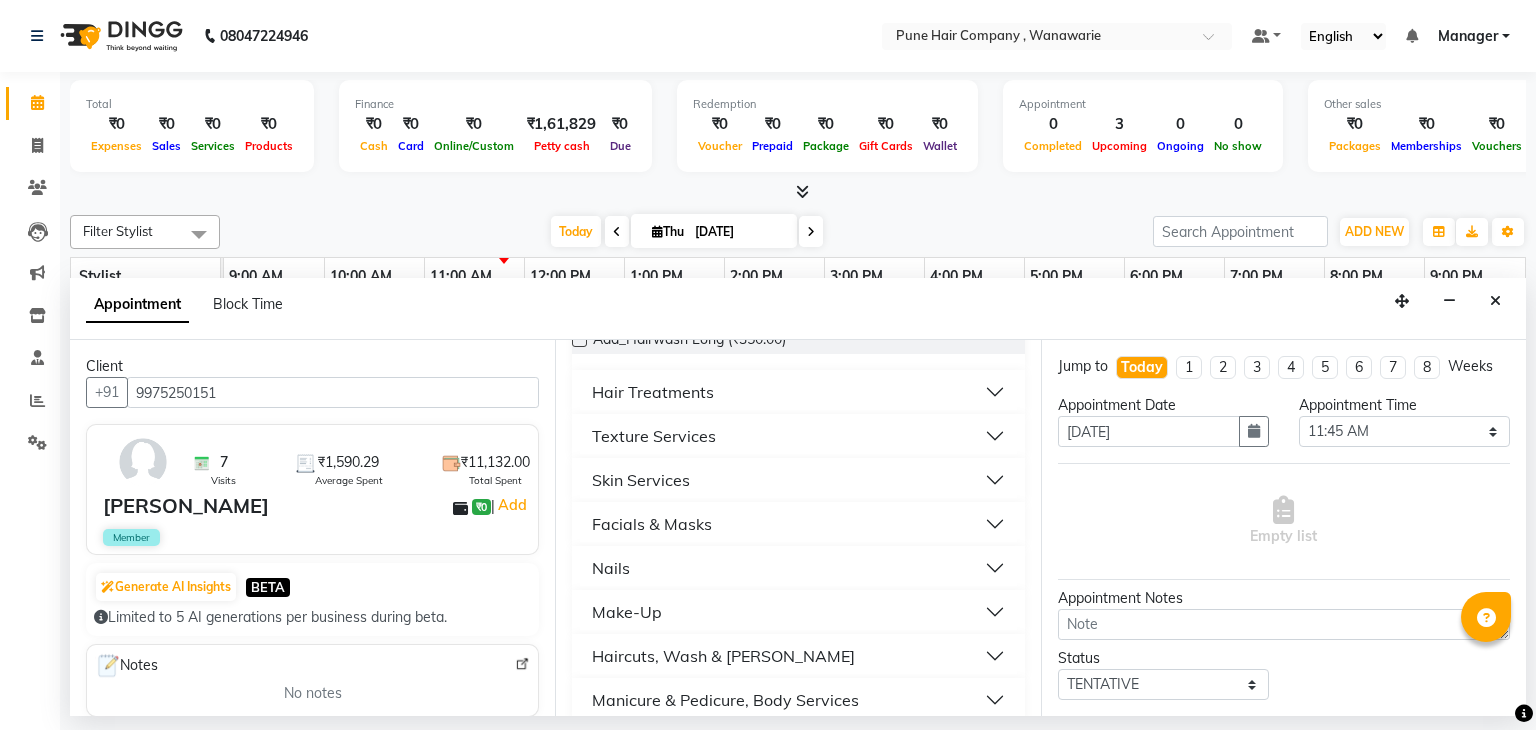 click on "Skin Services" at bounding box center (798, 480) 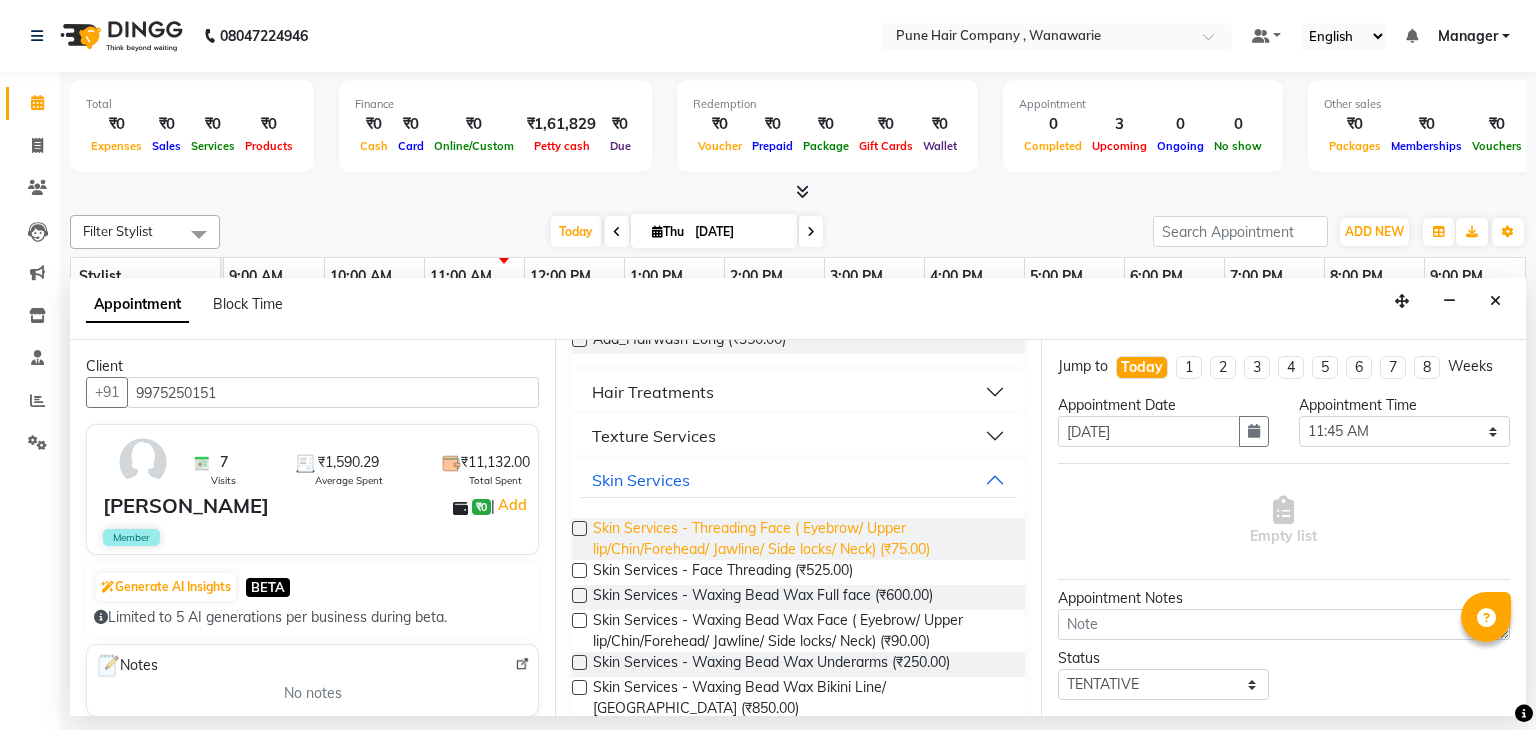 click on "Skin Services - Threading Face ( Eyebrow/ Upper lip/Chin/Forehead/ Jawline/ Side locks/ Neck) (₹75.00)" at bounding box center (800, 539) 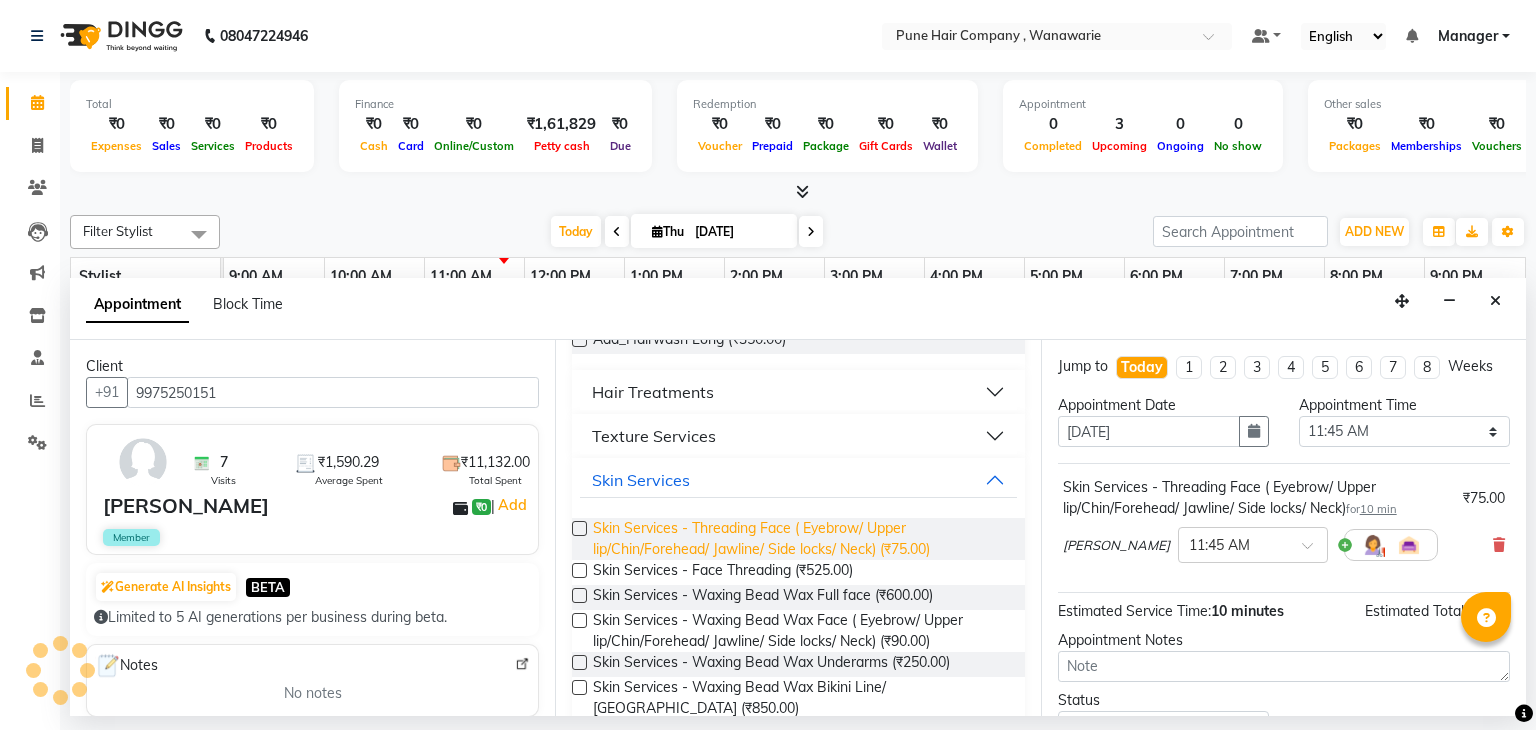 click on "Skin Services - Threading Face ( Eyebrow/ Upper lip/Chin/Forehead/ Jawline/ Side locks/ Neck) (₹75.00)" at bounding box center (800, 539) 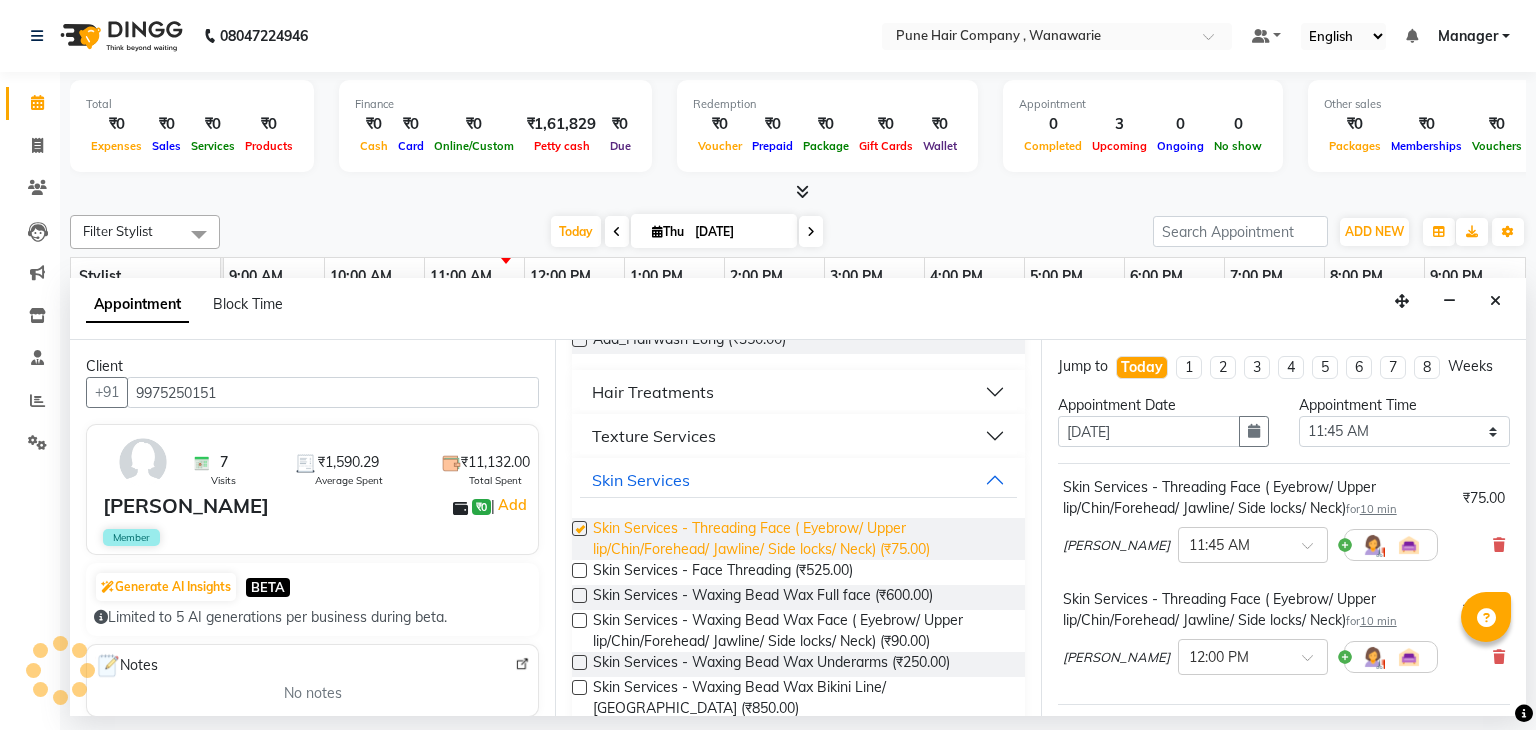 checkbox on "false" 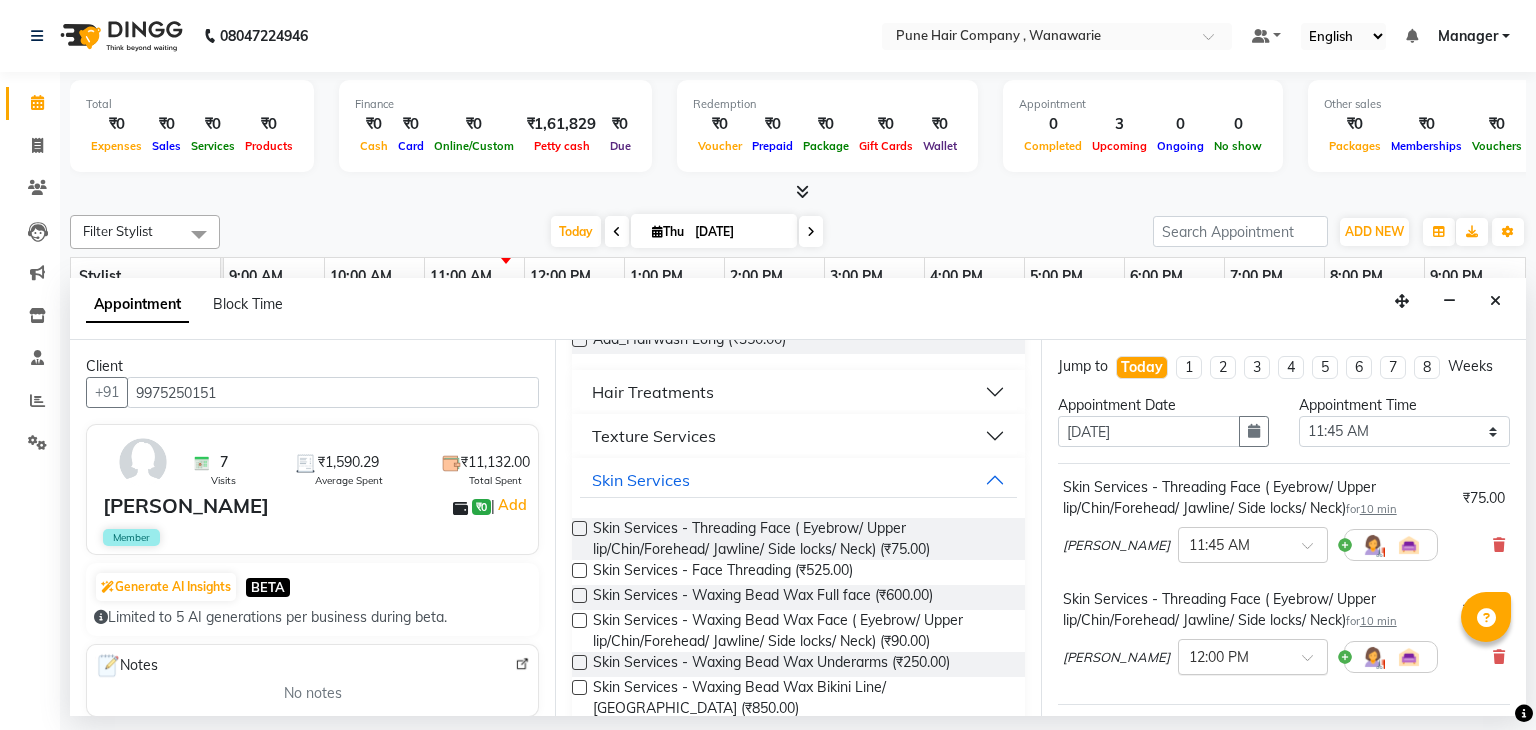 scroll, scrollTop: 263, scrollLeft: 0, axis: vertical 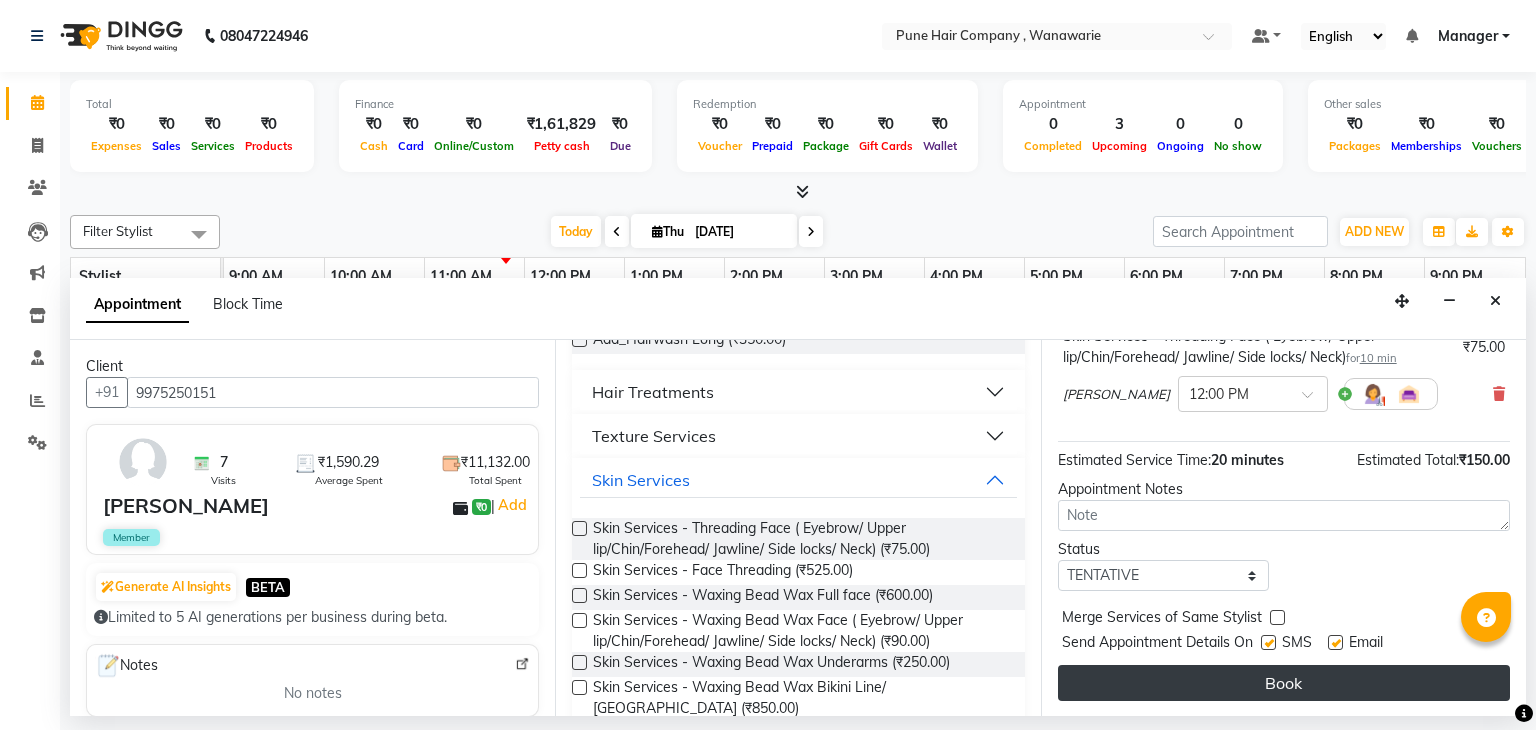 click on "Book" at bounding box center [1284, 683] 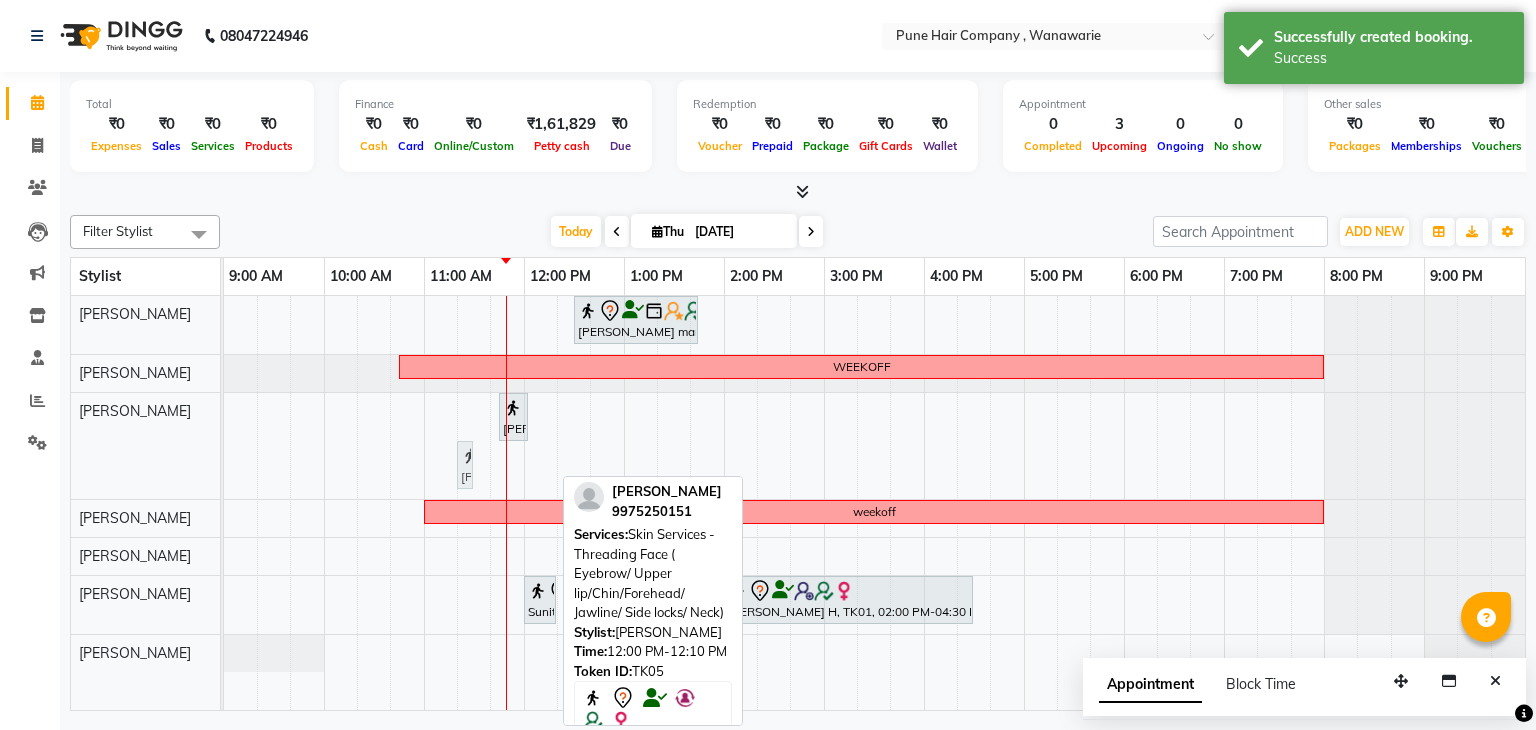 drag, startPoint x: 540, startPoint y: 457, endPoint x: 492, endPoint y: 461, distance: 48.166378 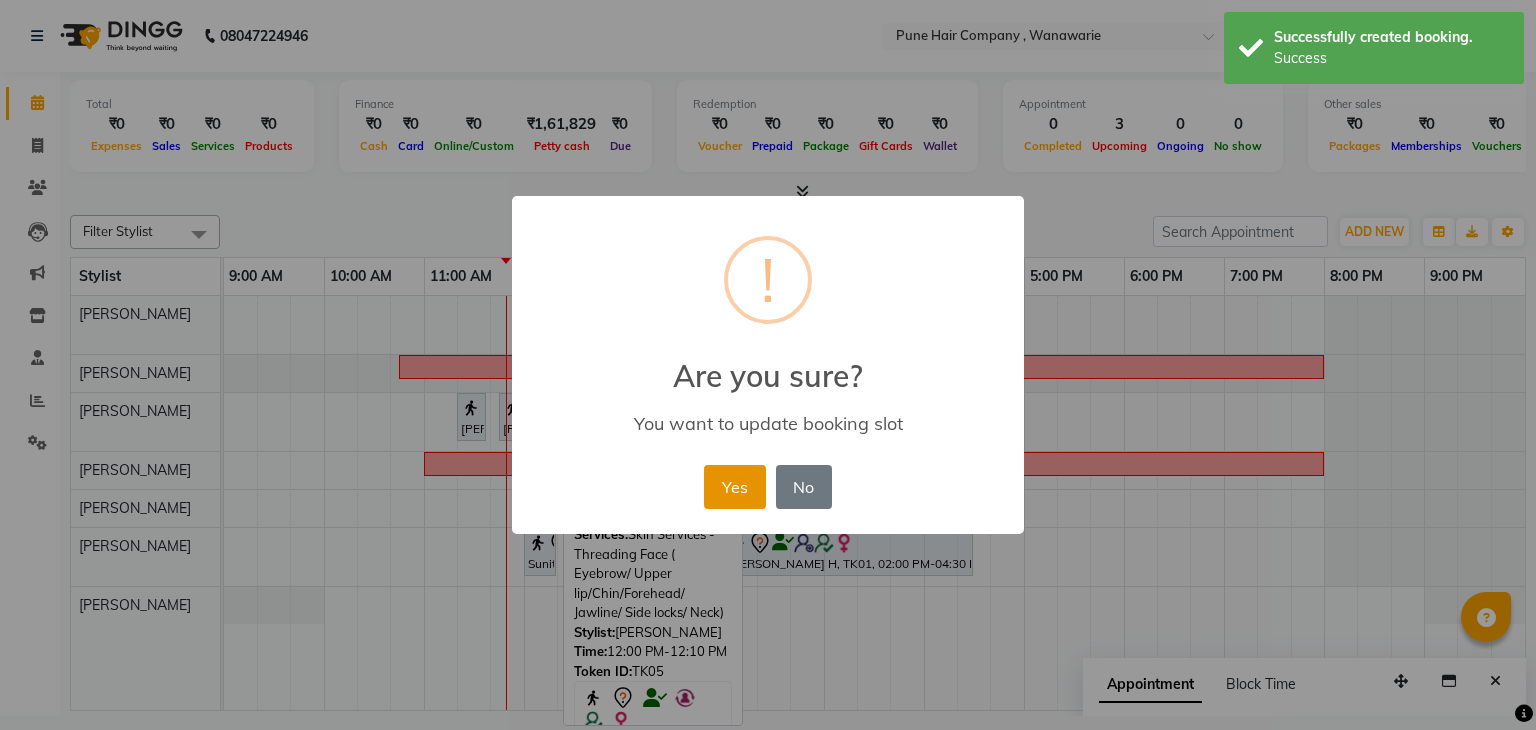 click on "Yes" at bounding box center [734, 487] 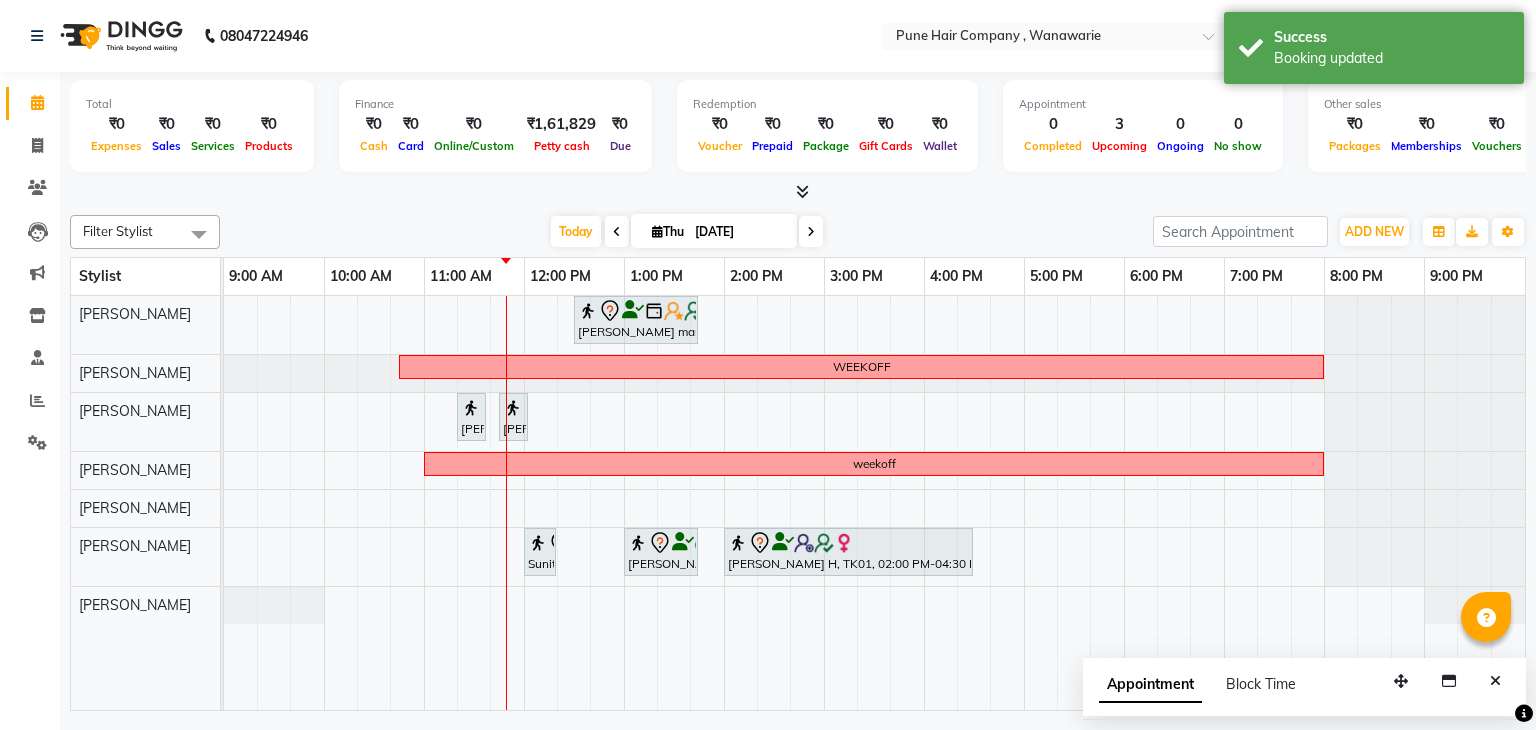 click on "Filter Stylist Select All Faisal shaikh Kanchan Gajare  Kasturi bhandari Manoj Zambre Prasad wagh Ranjeet Solanki Shriram Raut Today  Thu 10-07-2025 Toggle Dropdown Add Appointment Add Invoice Add Expense Add Attendance Add Client Add Transaction Toggle Dropdown Add Appointment Add Invoice Add Expense Add Attendance Add Client ADD NEW Toggle Dropdown Add Appointment Add Invoice Add Expense Add Attendance Add Client Add Transaction Filter Stylist Select All Faisal shaikh Kanchan Gajare  Kasturi bhandari Manoj Zambre Prasad wagh Ranjeet Solanki Shriram Raut Group By  Staff View   Room View  View as Vertical  Vertical - Week View  Horizontal  Horizontal - Week View  List  Toggle Dropdown Calendar Settings Manage Tags   Arrange Stylists   Reset Stylists  Full Screen Appointment Form Zoom 75% Stylist 9:00 AM 10:00 AM 11:00 AM 12:00 PM 1:00 PM 2:00 PM 3:00 PM 4:00 PM 5:00 PM 6:00 PM 7:00 PM 8:00 PM 9:00 PM Shriram Raut Faisal shaikh Kasturi bhandari Ranjeet Solanki Prasad wagh Manoj Zambre Kanchan Gajare" 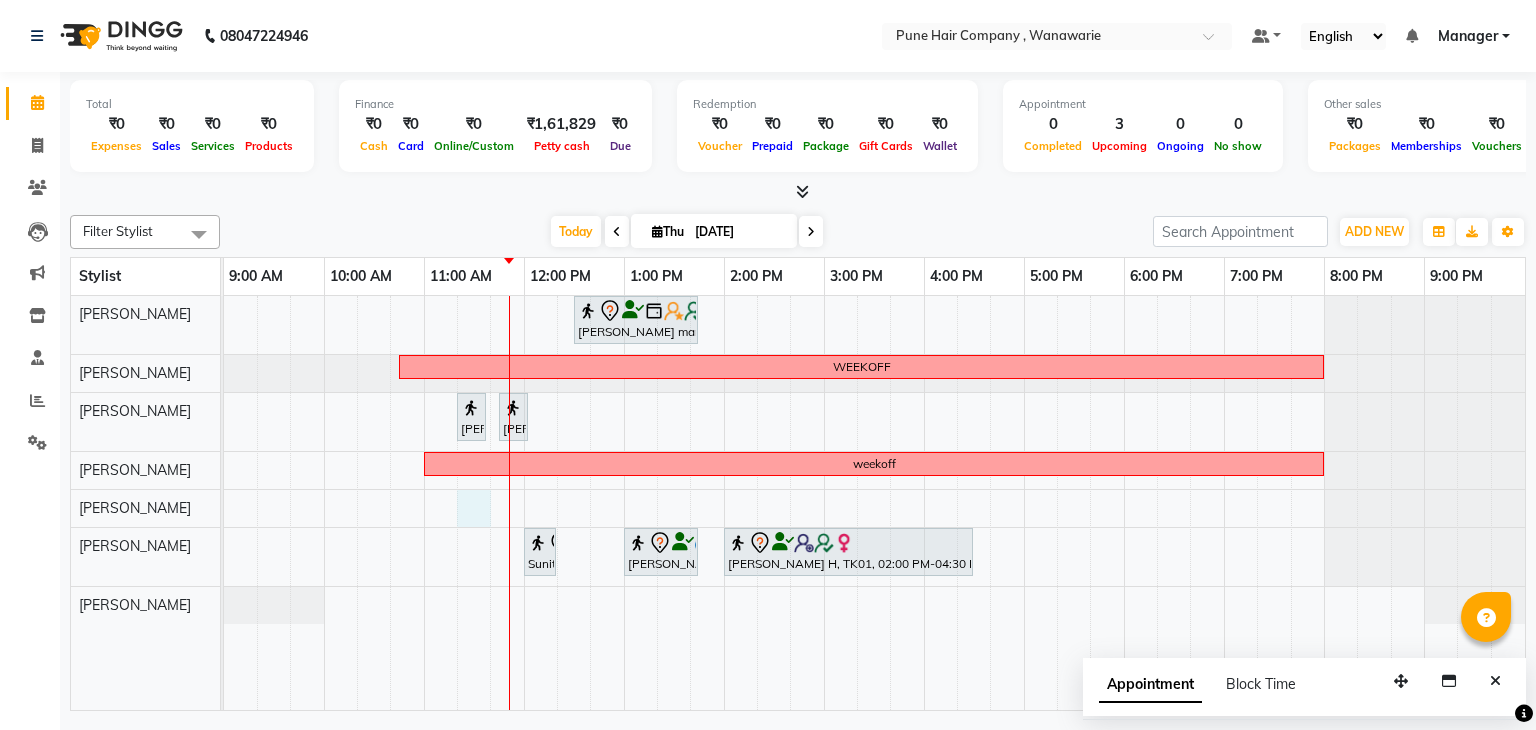 click on "Farida mam, TK03, 12:30 PM-01:45 PM, Signature-Ultimate Bespoke Hair&Scalp Care  WEEKOFF              yuta lolap, TK05, 11:20 AM-11:30 AM, Skin Services - Threading Face ( Eyebrow/ Upper lip/Chin/Forehead/ Jawline/ Side locks/ Neck)             yuta lolap, TK05, 11:45 AM-11:55 AM, Skin Services - Threading Face ( Eyebrow/ Upper lip/Chin/Forehead/ Jawline/ Side locks/ Neck)  weekoff              Sunita, TK04, 12:00 PM-12:20 PM,  Hairwash Medium             Aayush M, TK02, 01:00 PM-01:45 PM, Male Haircut By Senior Stylist             Rumi H, TK01, 02:00 PM-04:30 PM, Hair Colour - Majirel Global Medium" at bounding box center (874, 503) 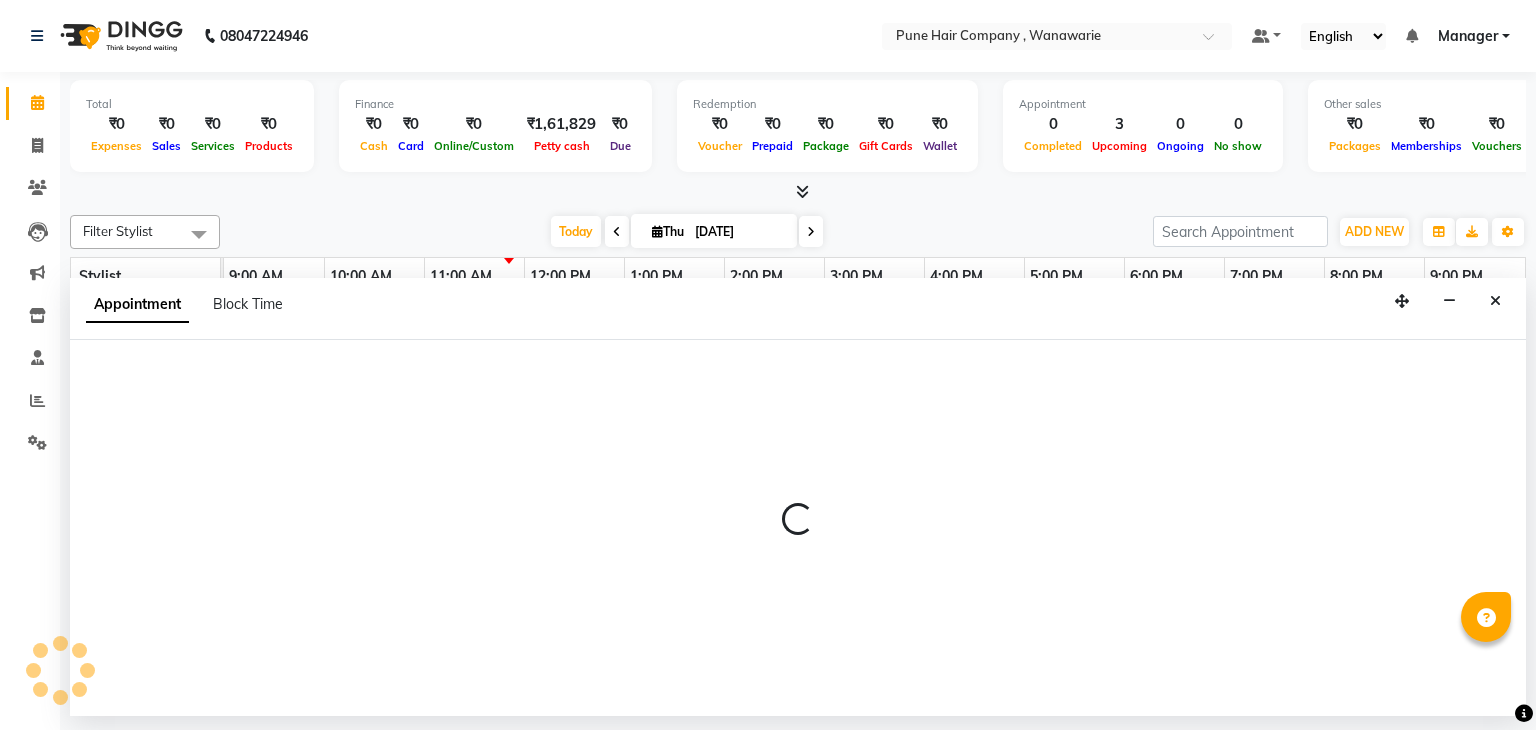 select on "74596" 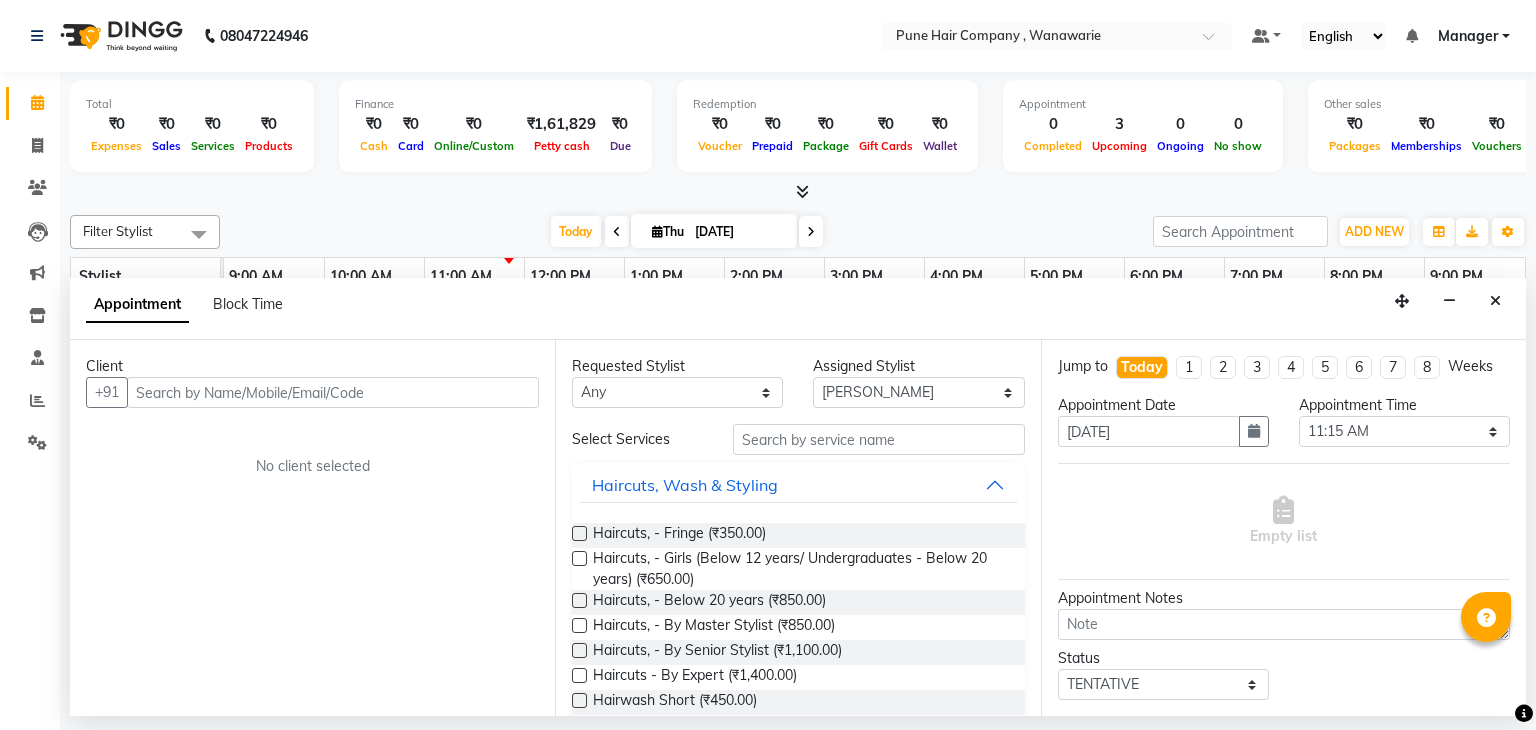 click at bounding box center [333, 392] 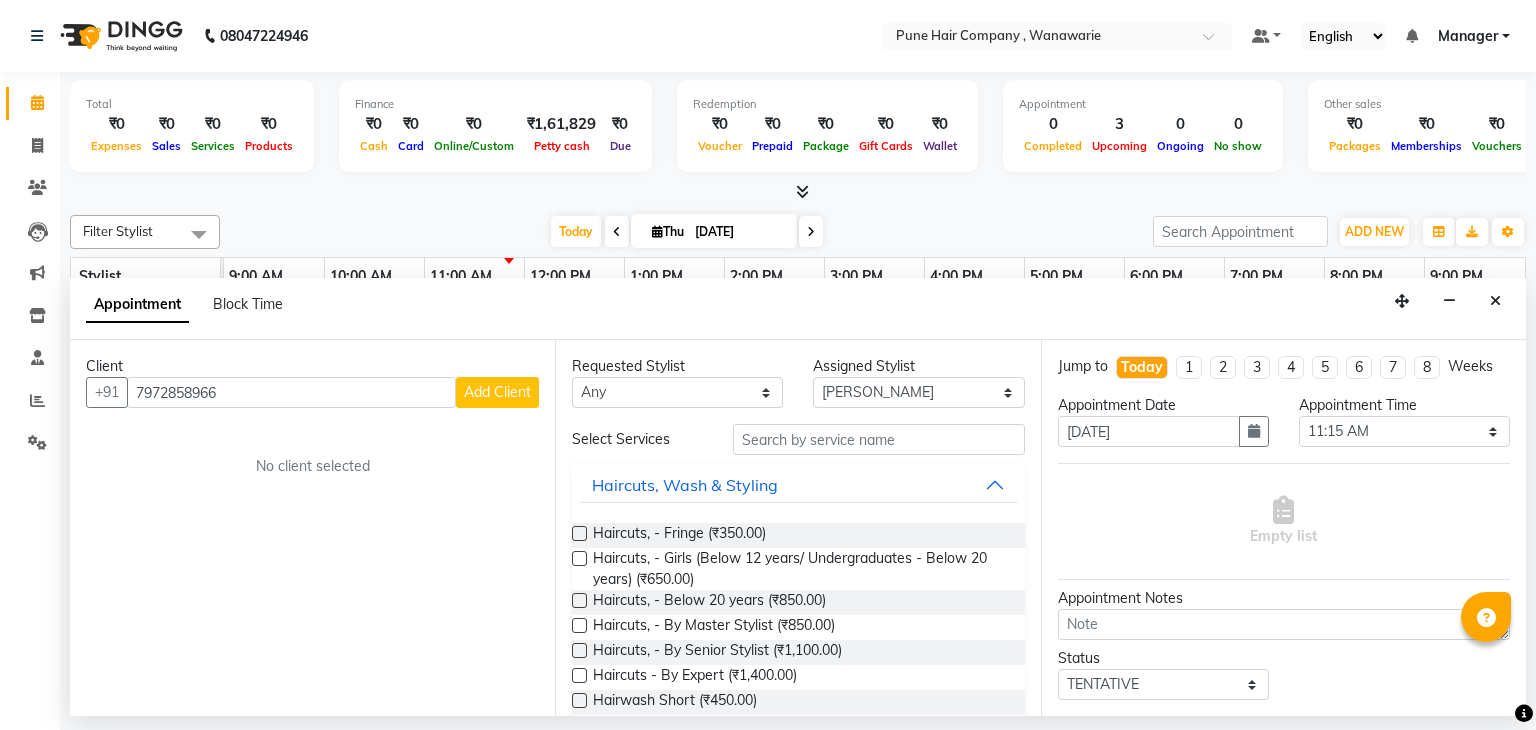 type on "7972858966" 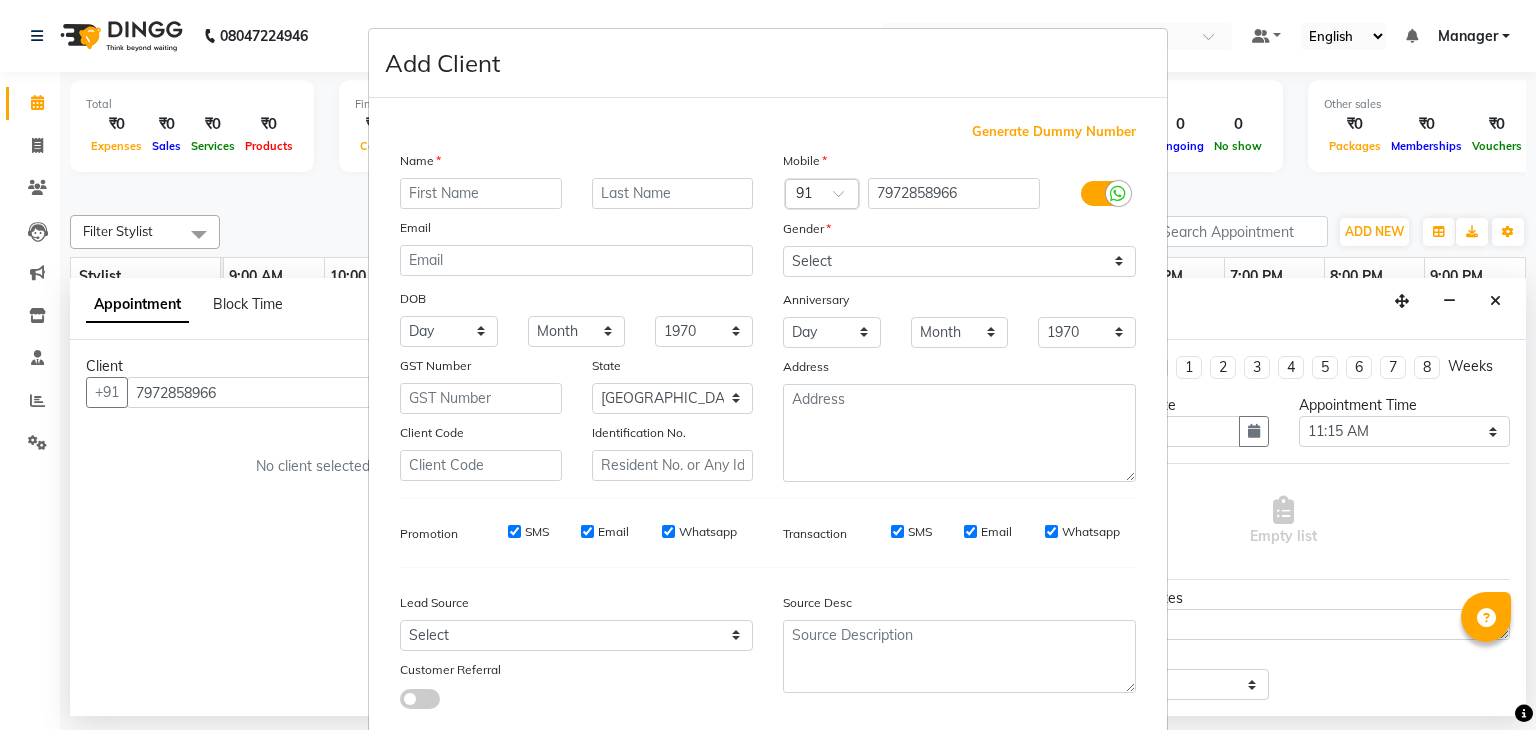 click at bounding box center (481, 193) 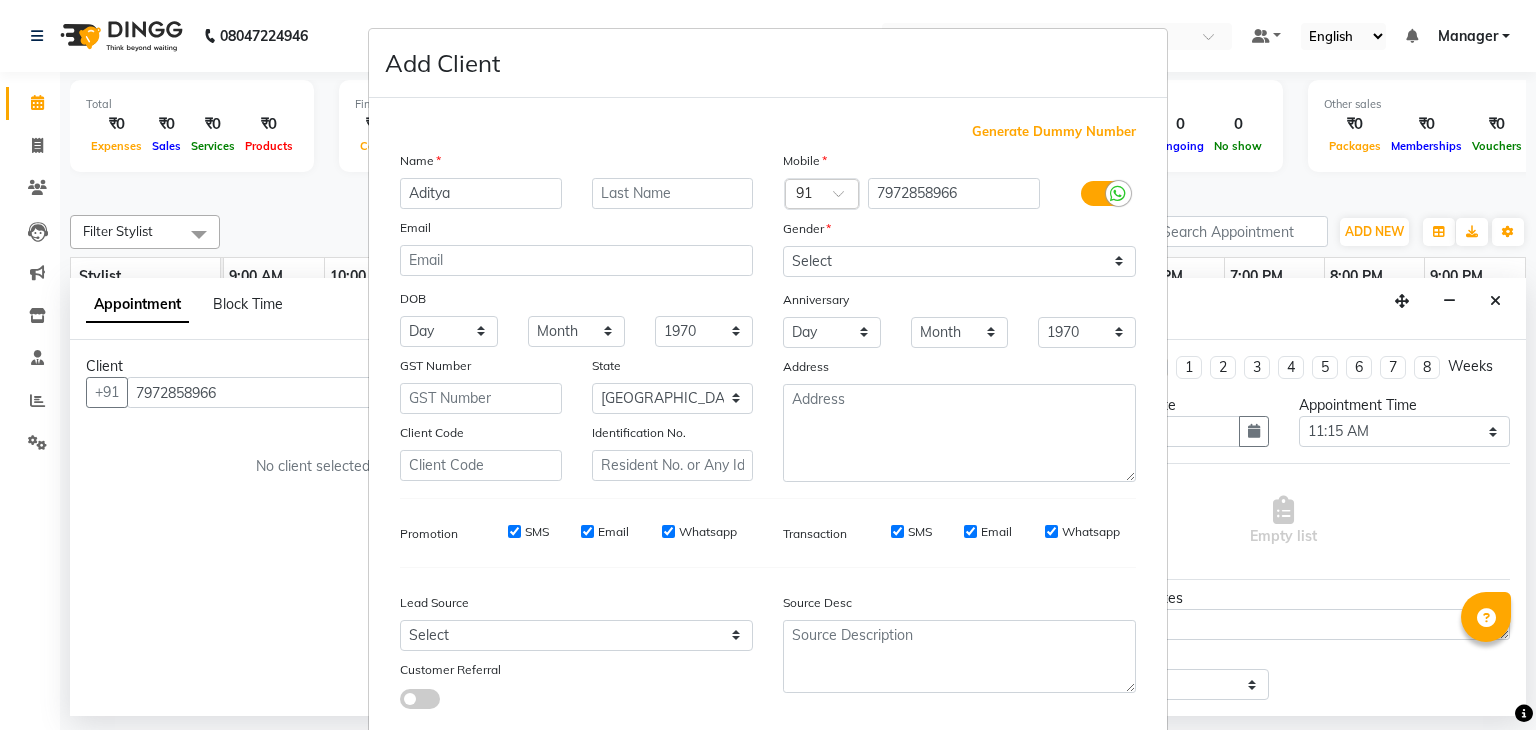 type on "Aditya" 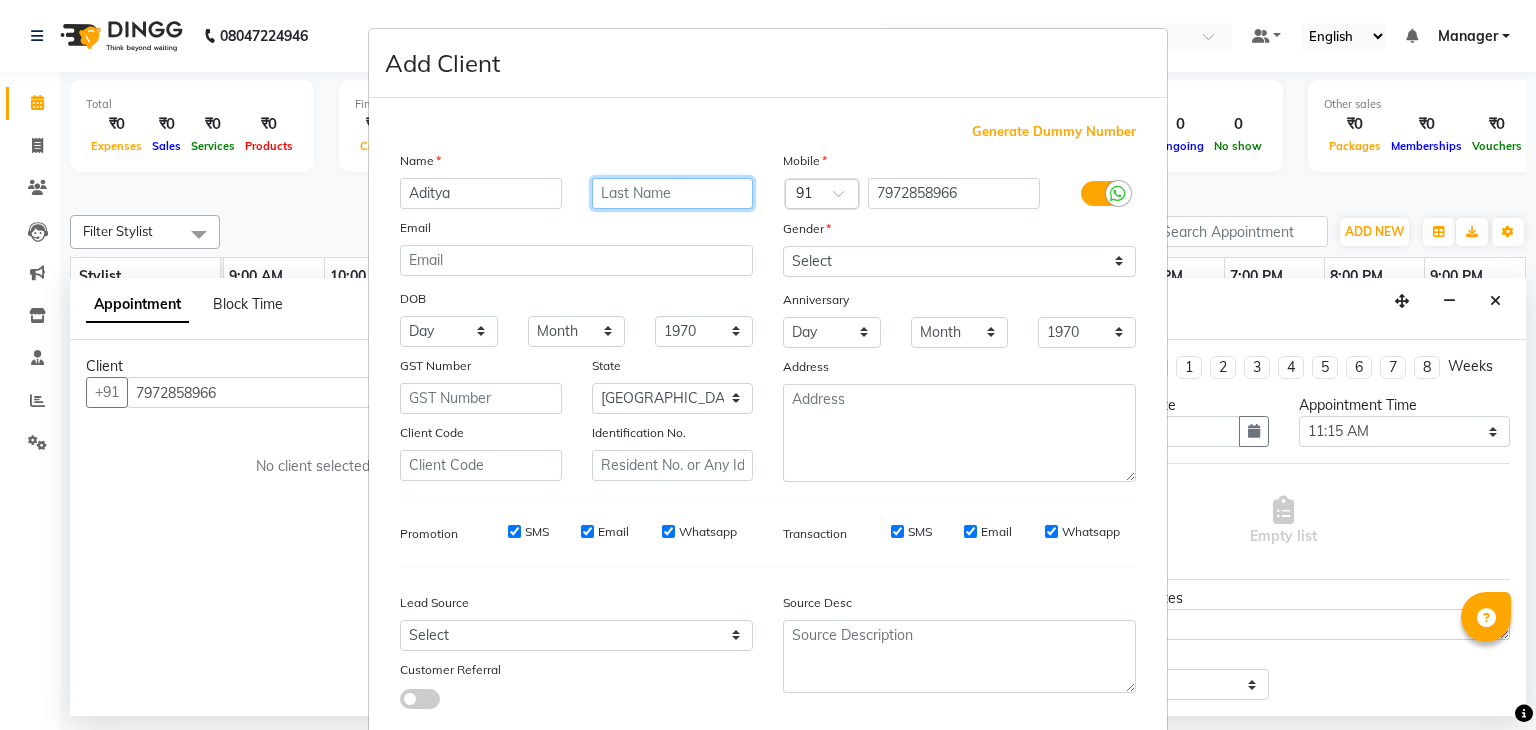 click at bounding box center (673, 193) 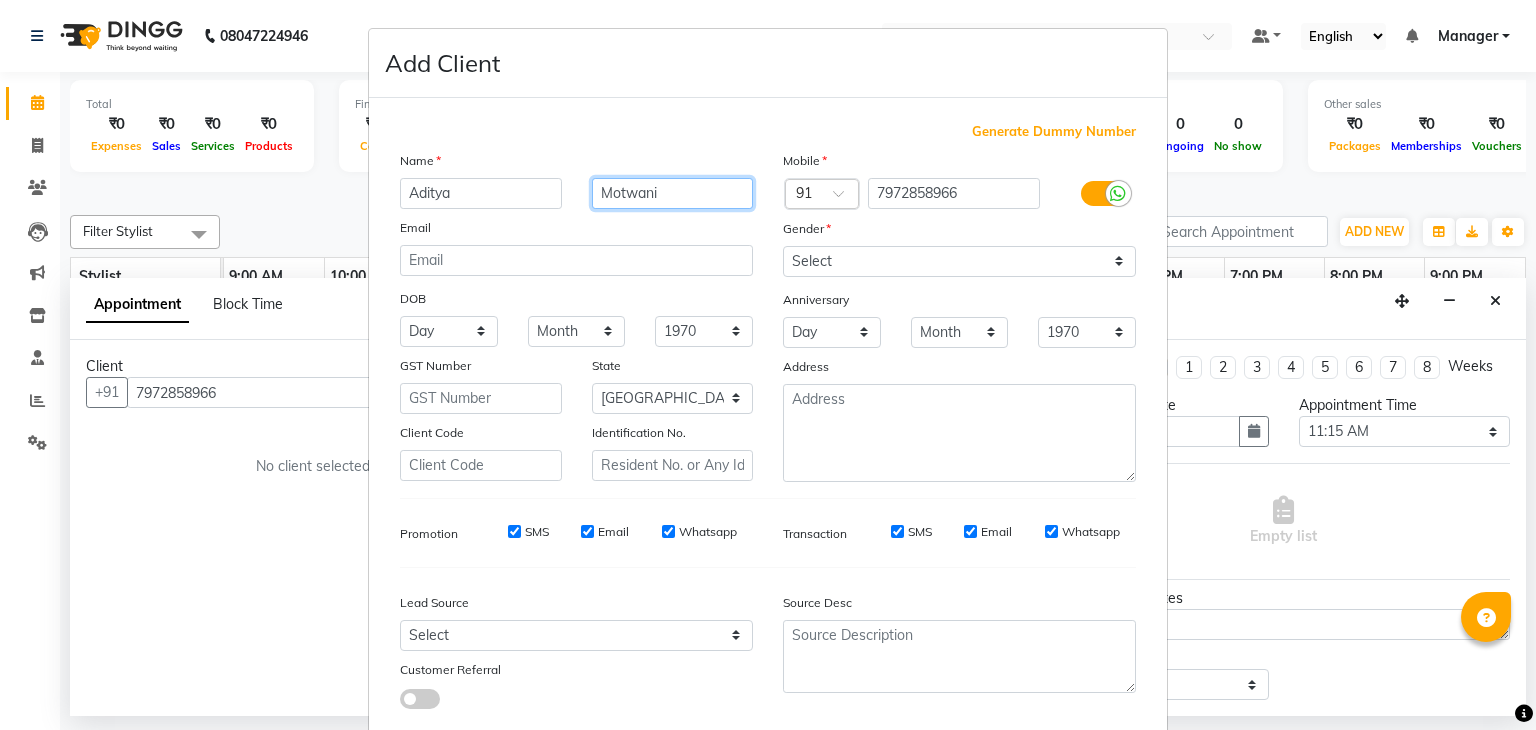 type on "Motwani" 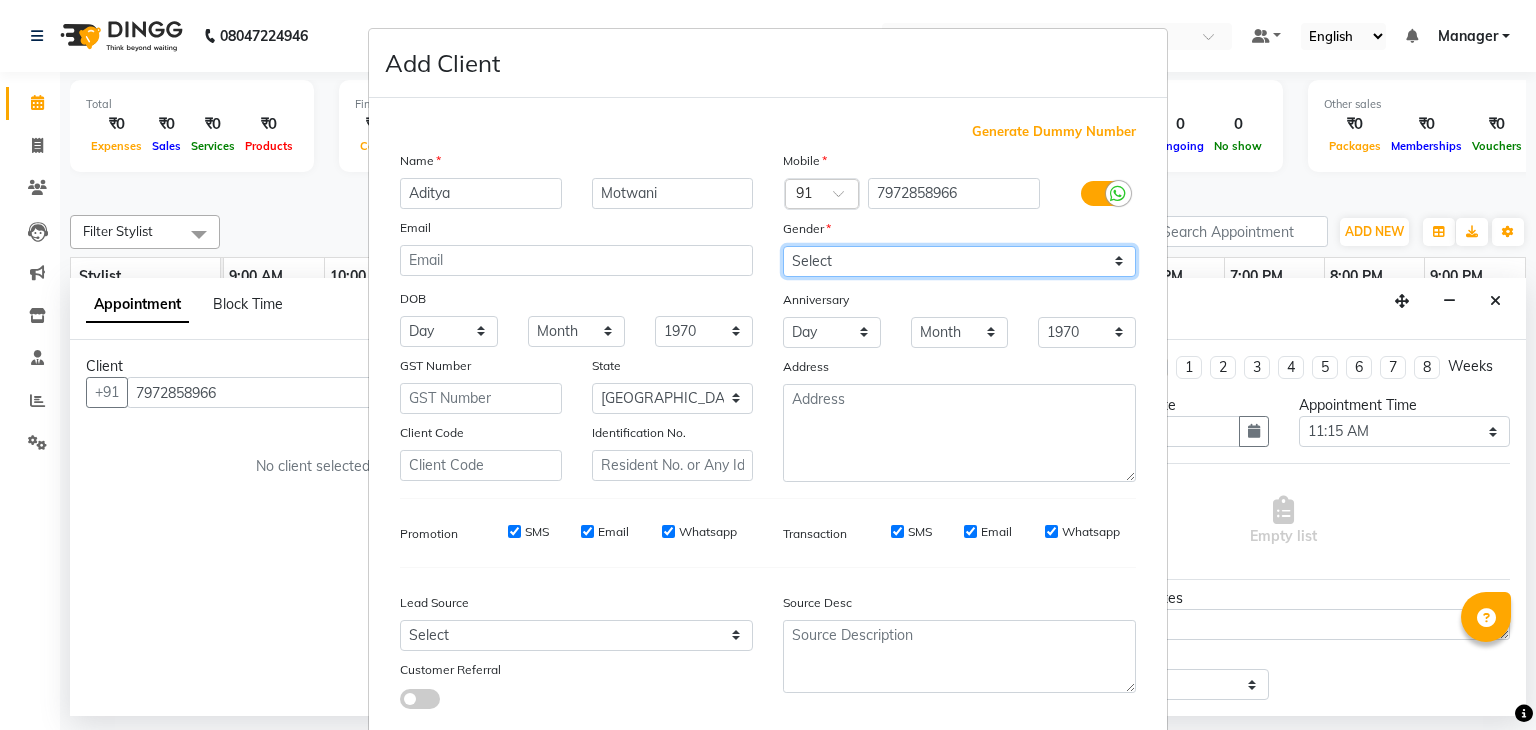 click on "Select Male Female Other Prefer Not To Say" at bounding box center [959, 261] 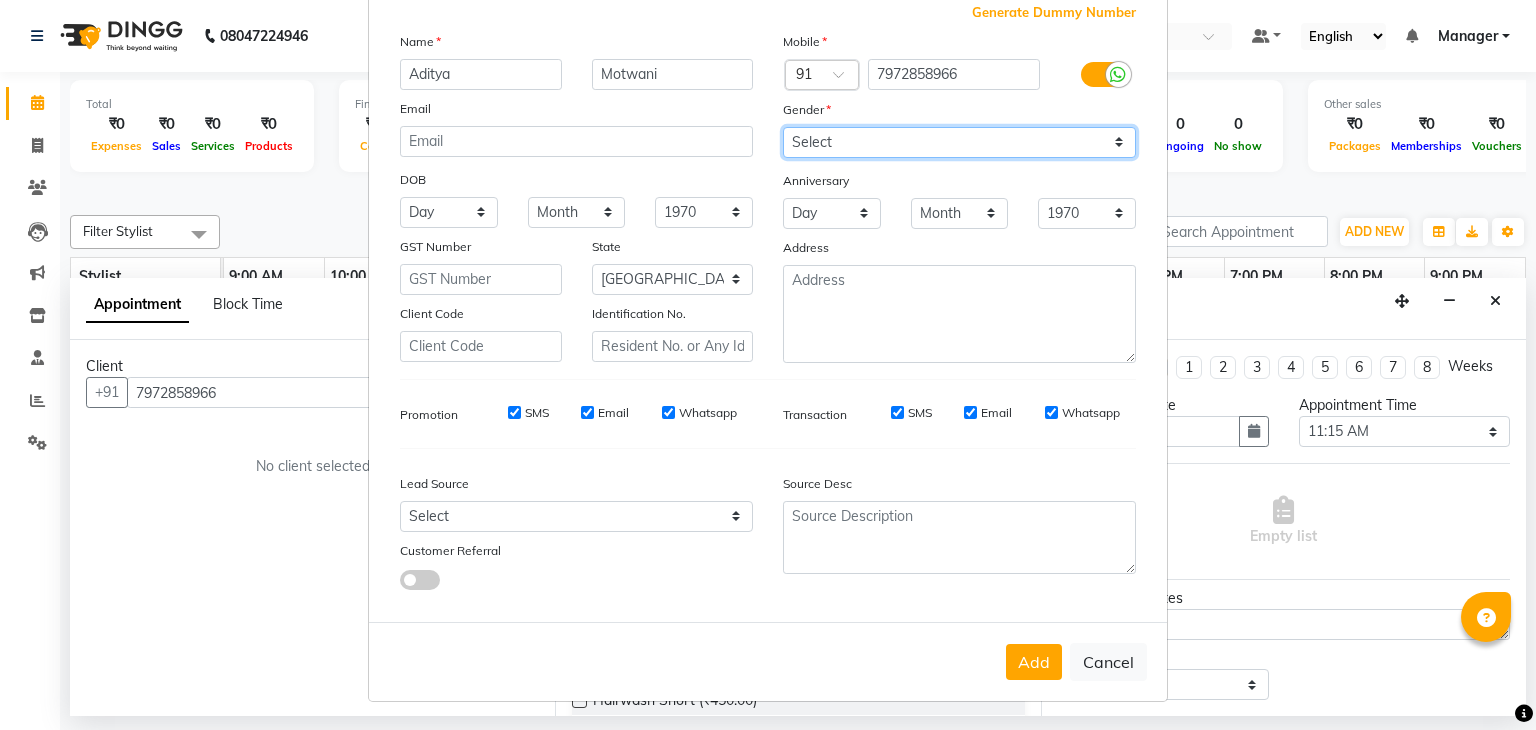 scroll, scrollTop: 126, scrollLeft: 0, axis: vertical 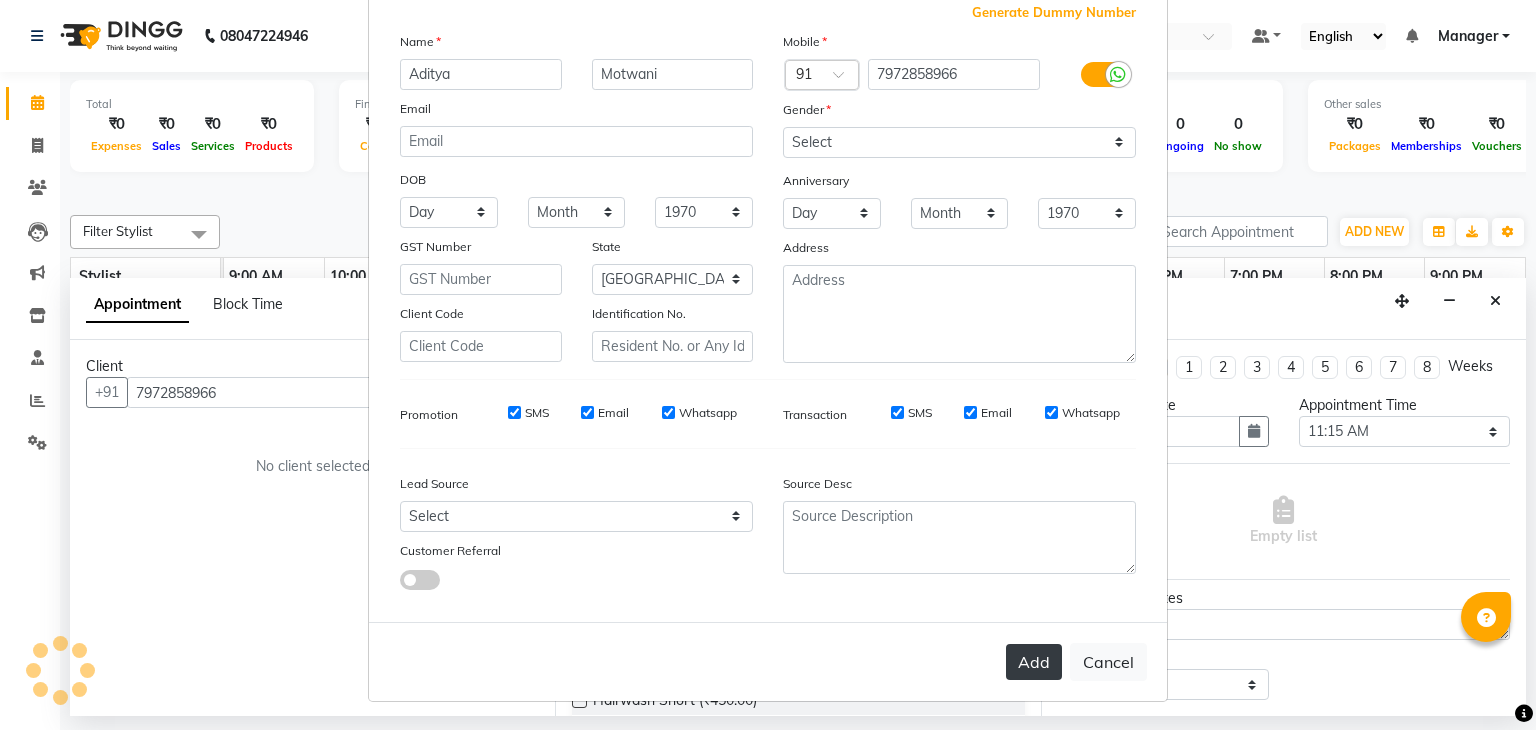 click on "Add" at bounding box center (1034, 662) 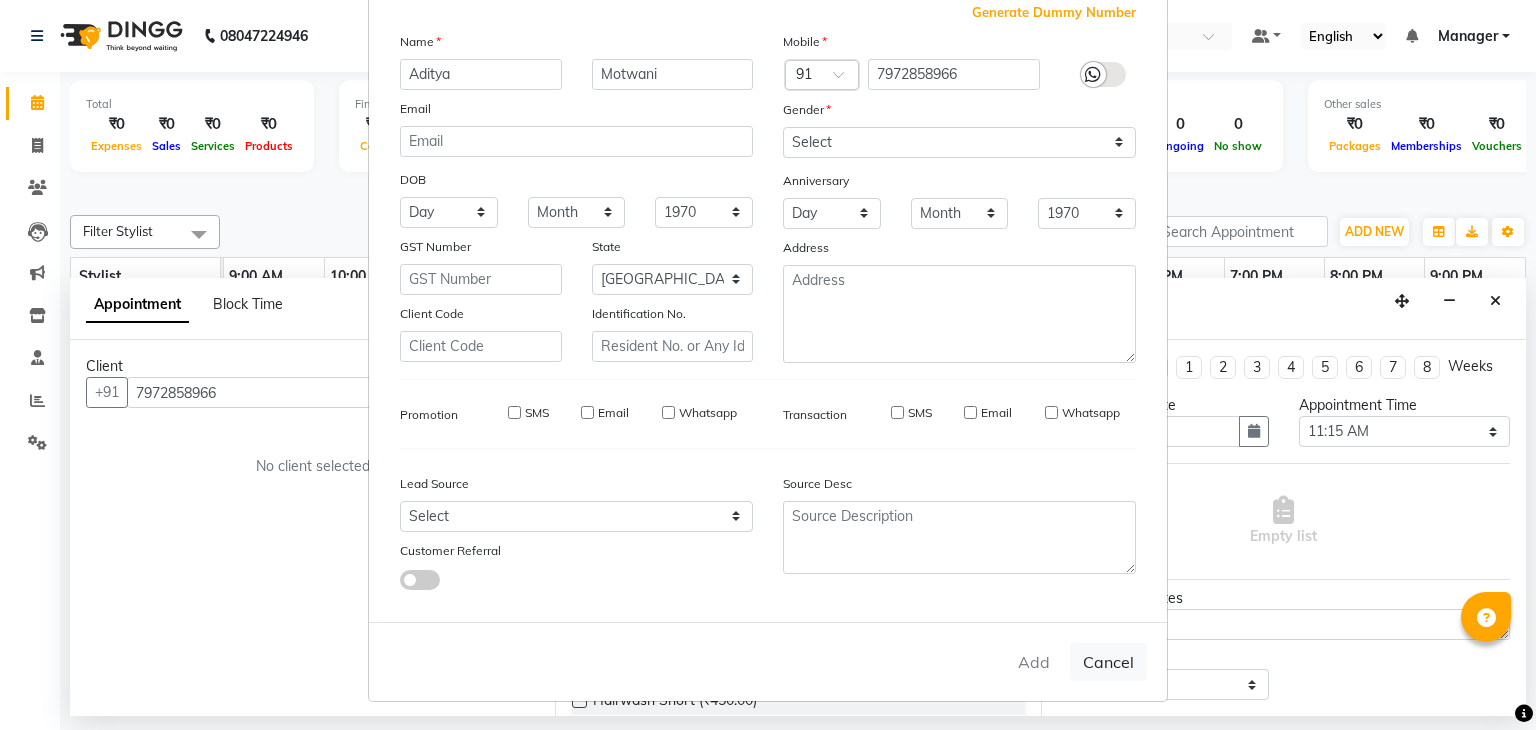 type 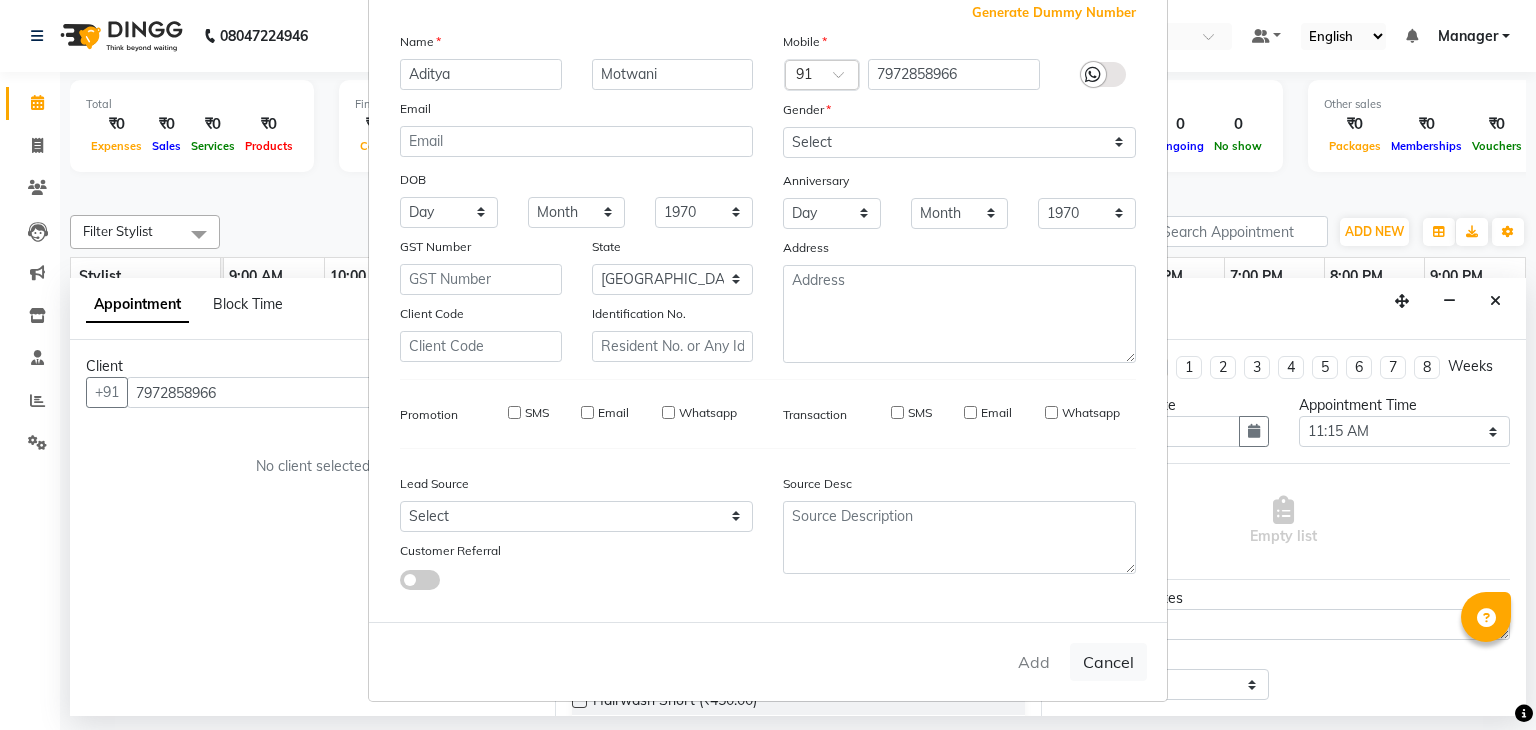 type 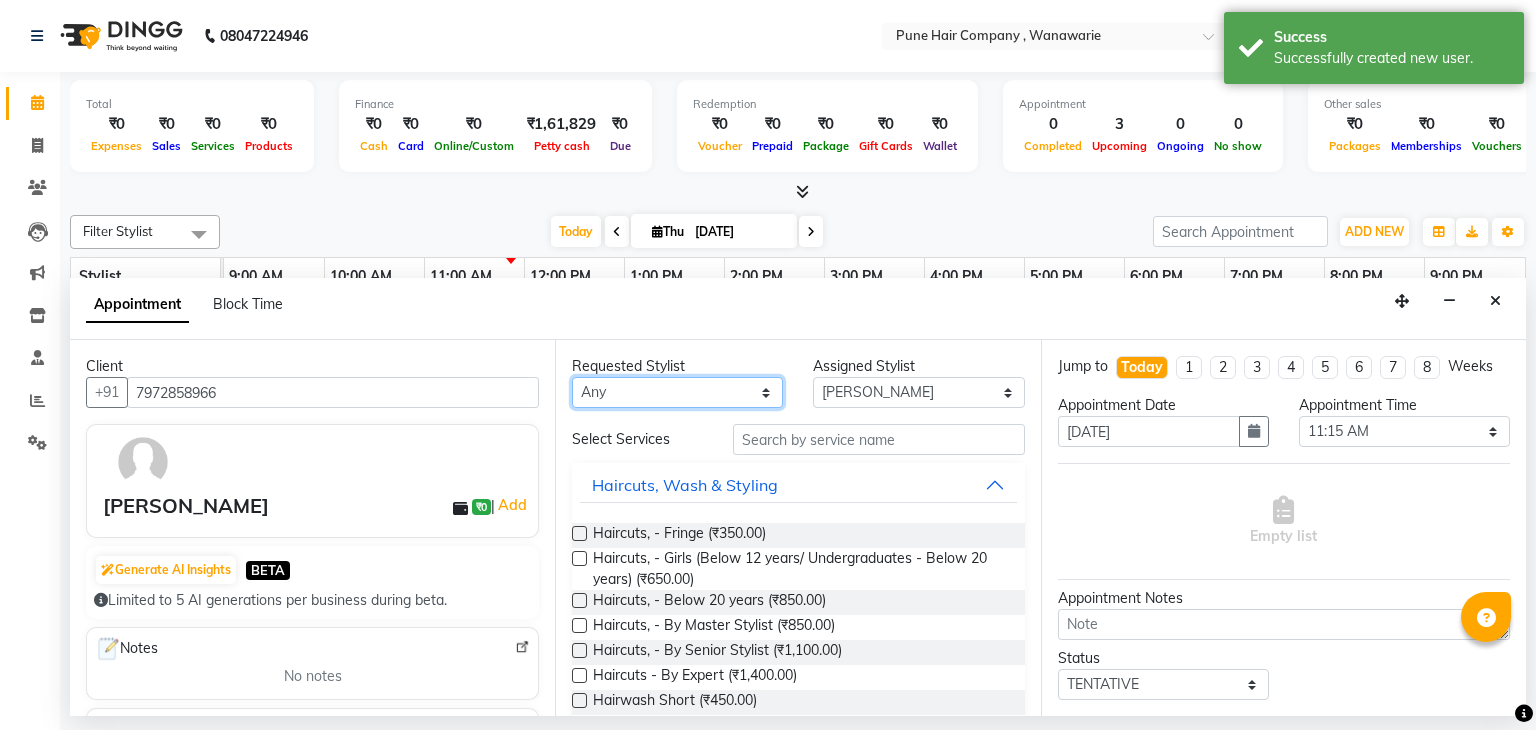 click on "Any [PERSON_NAME] [PERSON_NAME]  [PERSON_NAME] [PERSON_NAME] [PERSON_NAME] [PERSON_NAME] [PERSON_NAME]" at bounding box center (677, 392) 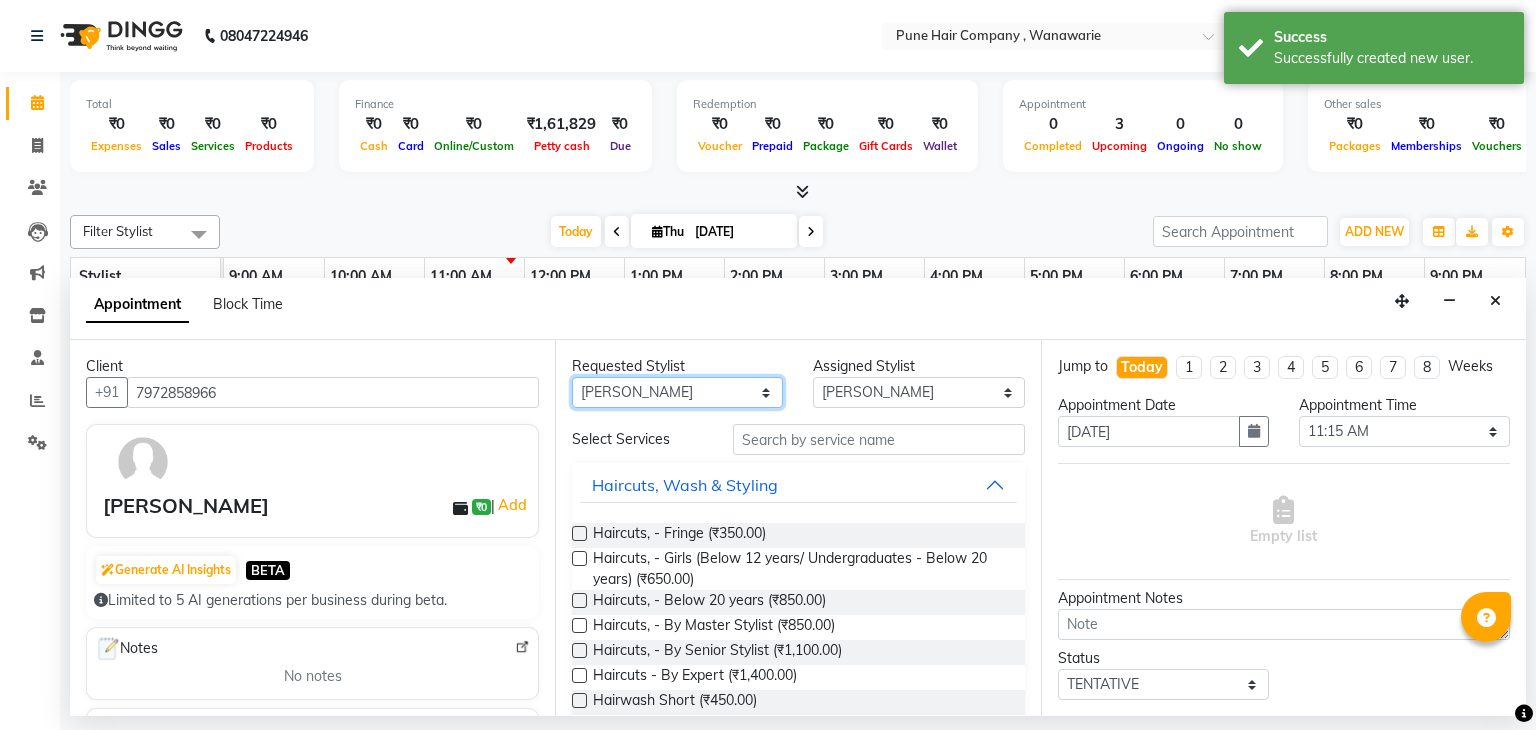 click on "Any [PERSON_NAME] [PERSON_NAME]  [PERSON_NAME] [PERSON_NAME] [PERSON_NAME] [PERSON_NAME] [PERSON_NAME]" at bounding box center [677, 392] 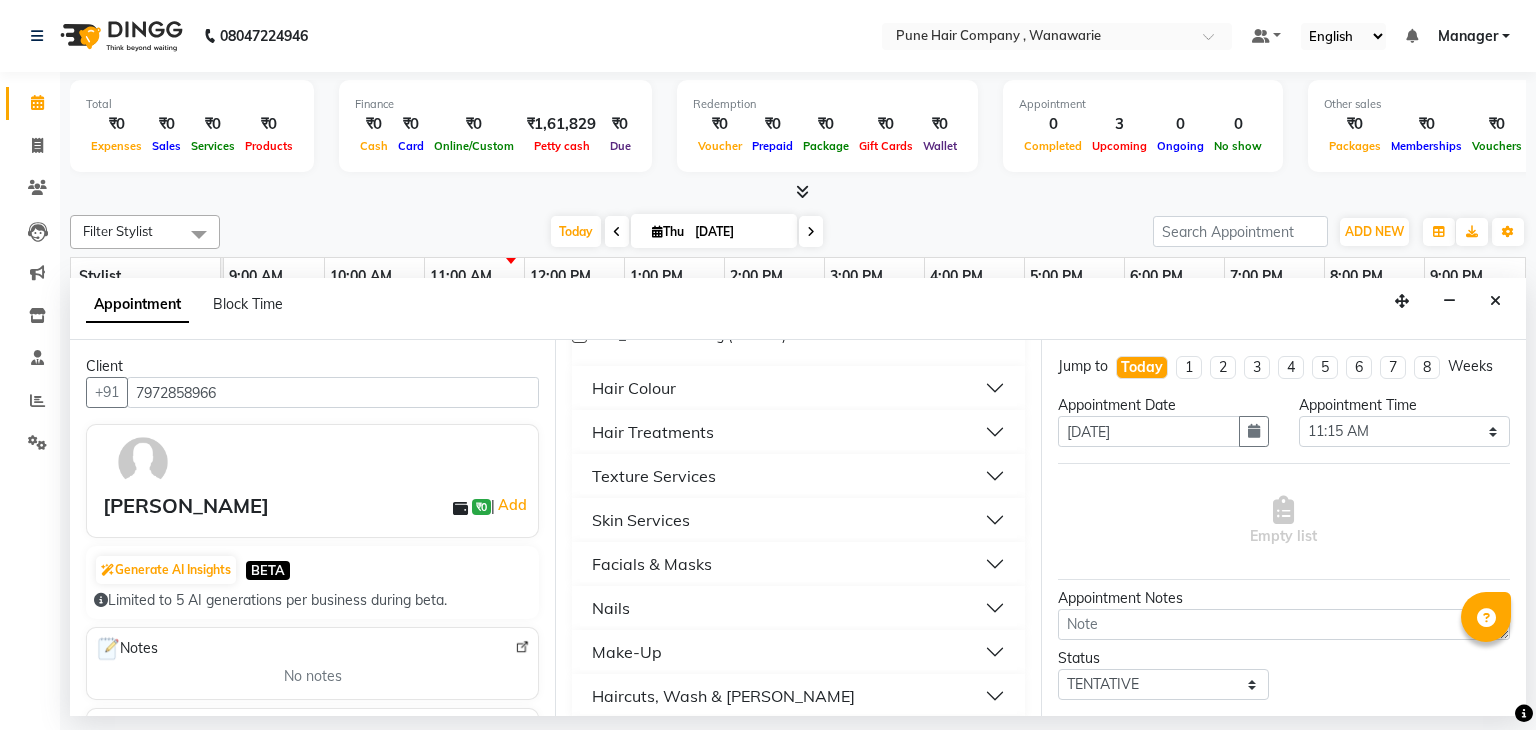 scroll, scrollTop: 745, scrollLeft: 0, axis: vertical 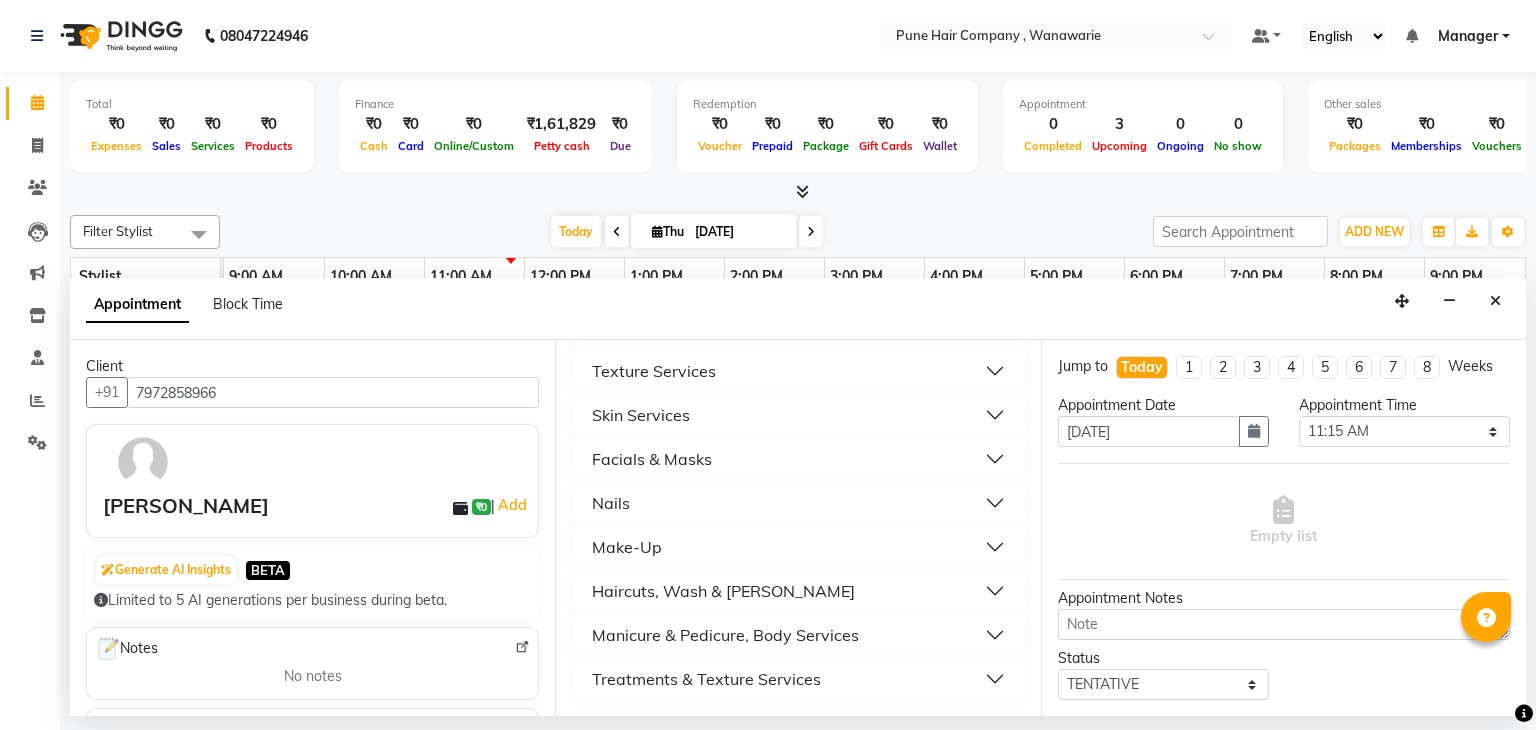 click on "Haircuts, Wash & [PERSON_NAME]" at bounding box center (798, 591) 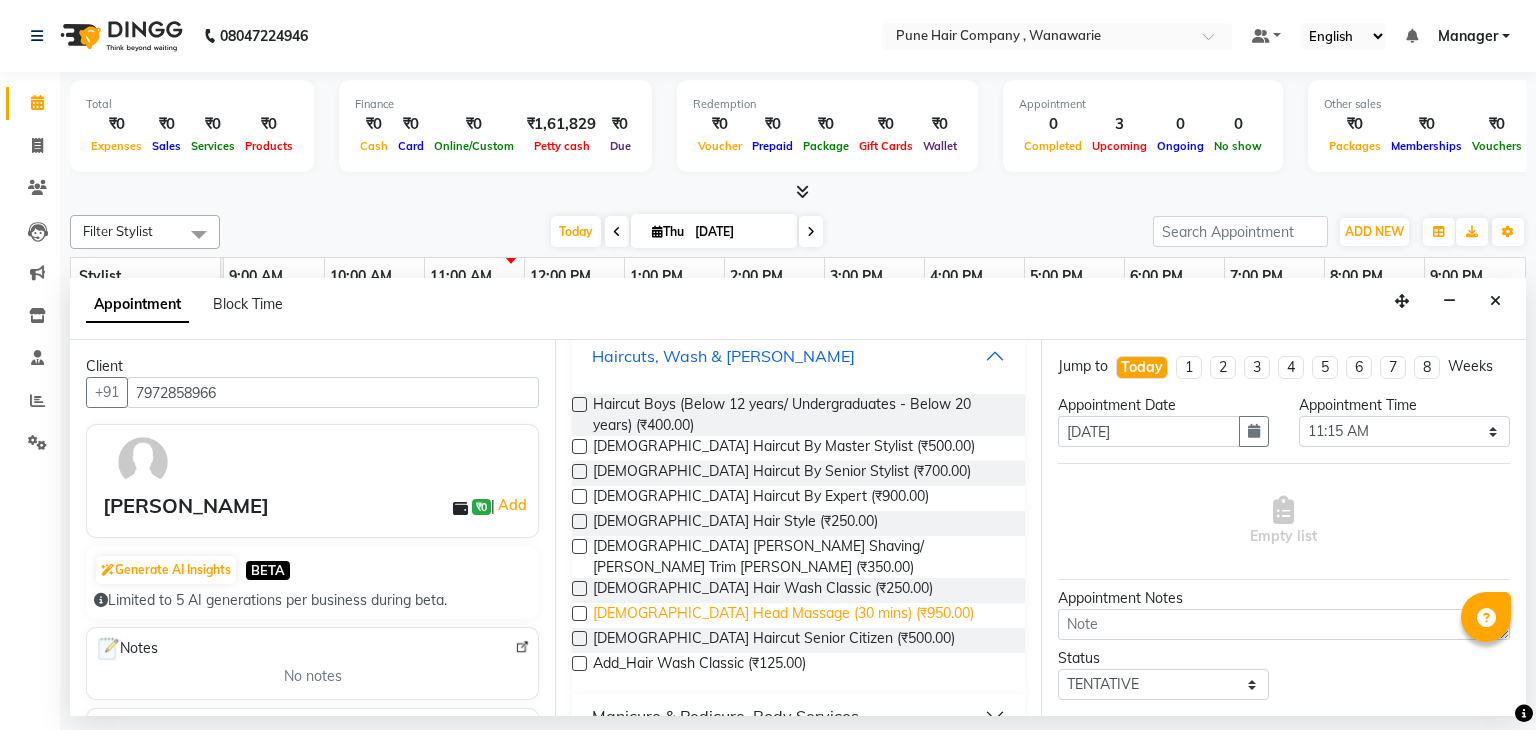 scroll, scrollTop: 972, scrollLeft: 0, axis: vertical 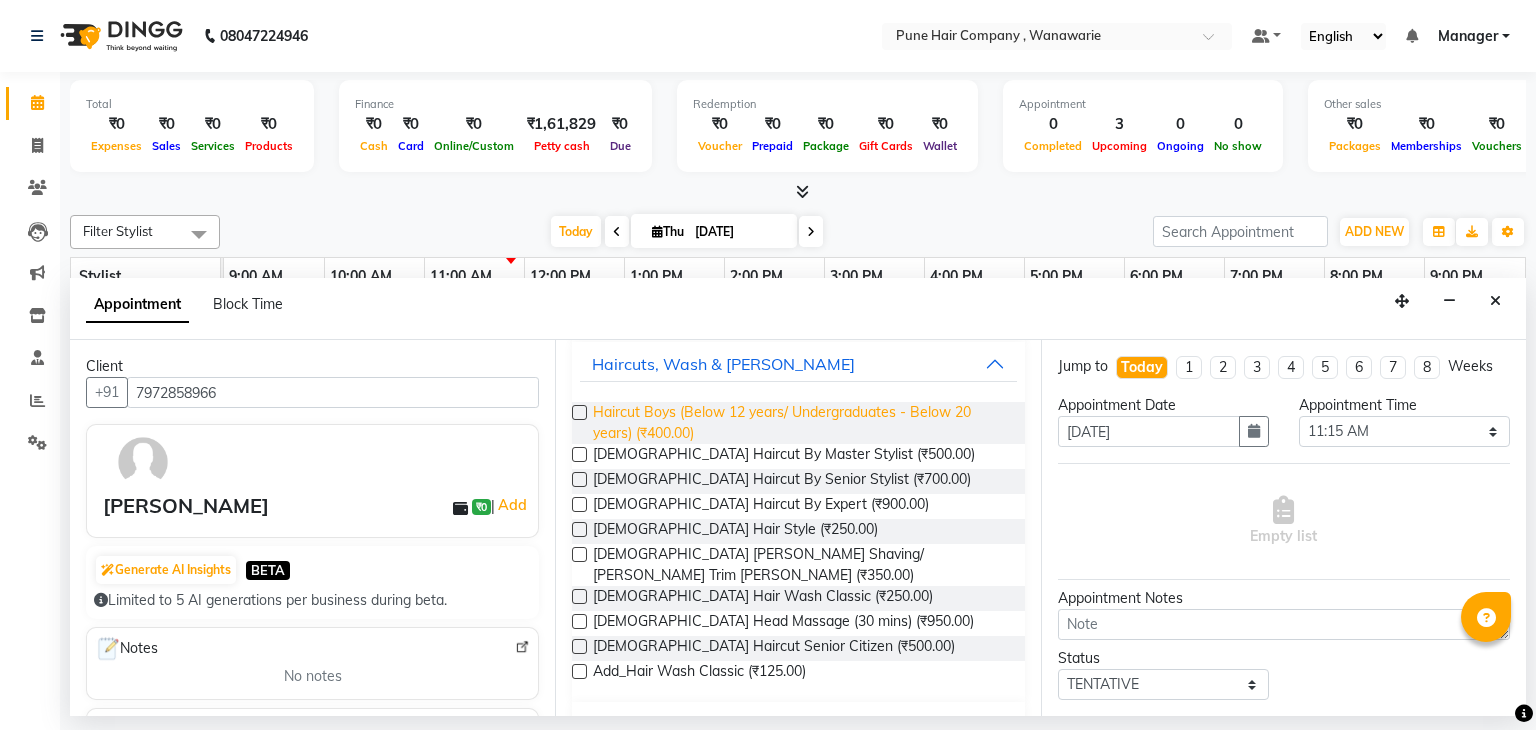 click on "Haircut Boys (Below 12 years/ Undergraduates - Below 20 years) (₹400.00)" at bounding box center (800, 423) 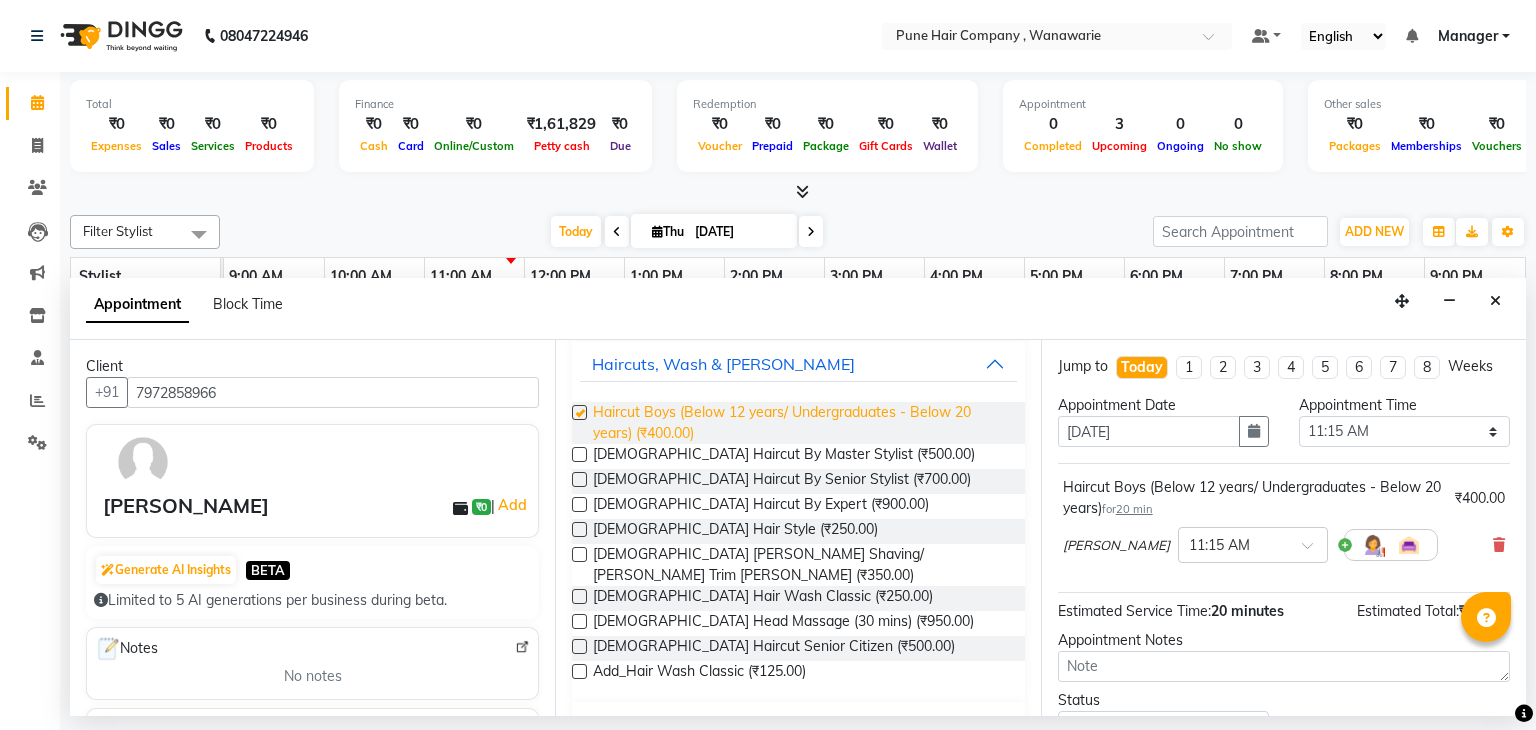 checkbox on "false" 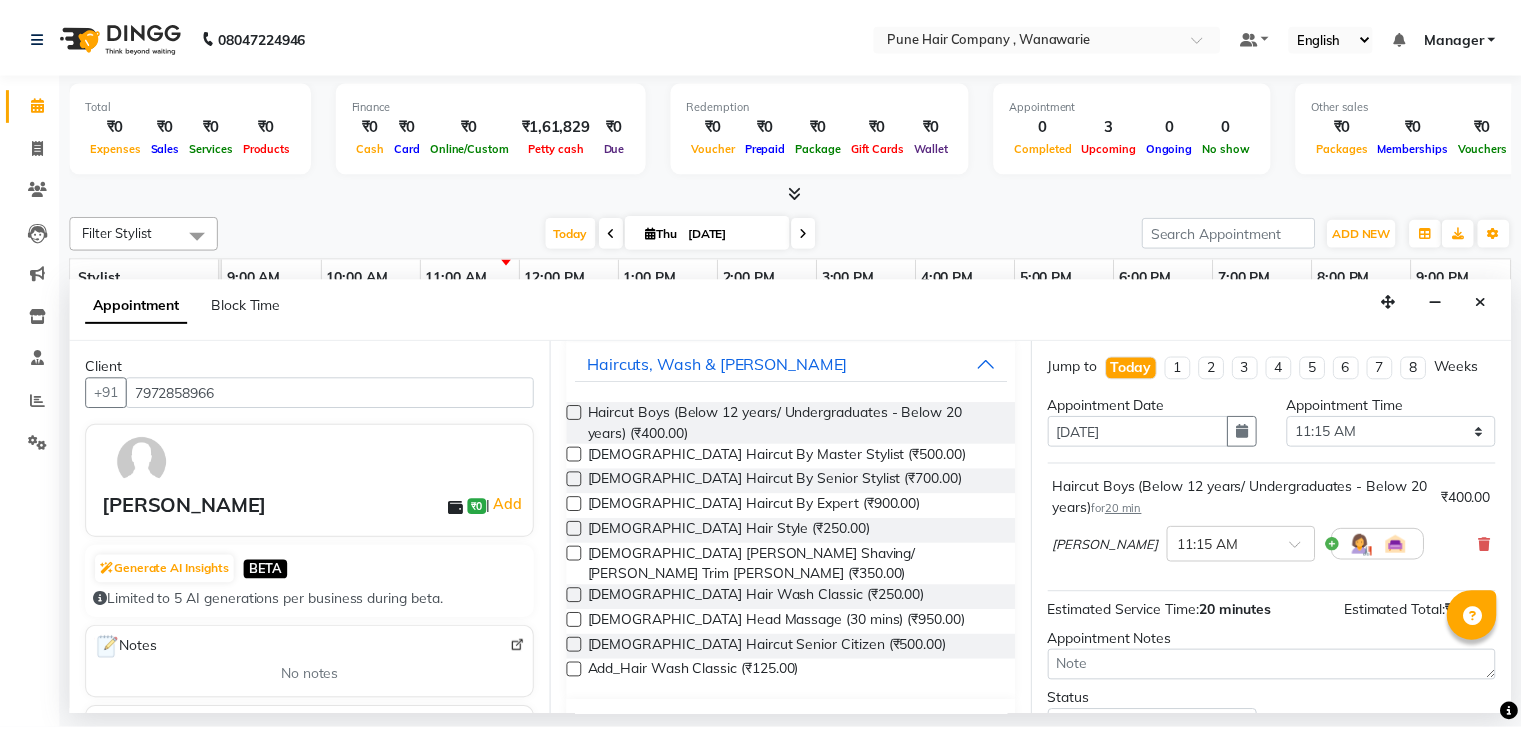 scroll, scrollTop: 151, scrollLeft: 0, axis: vertical 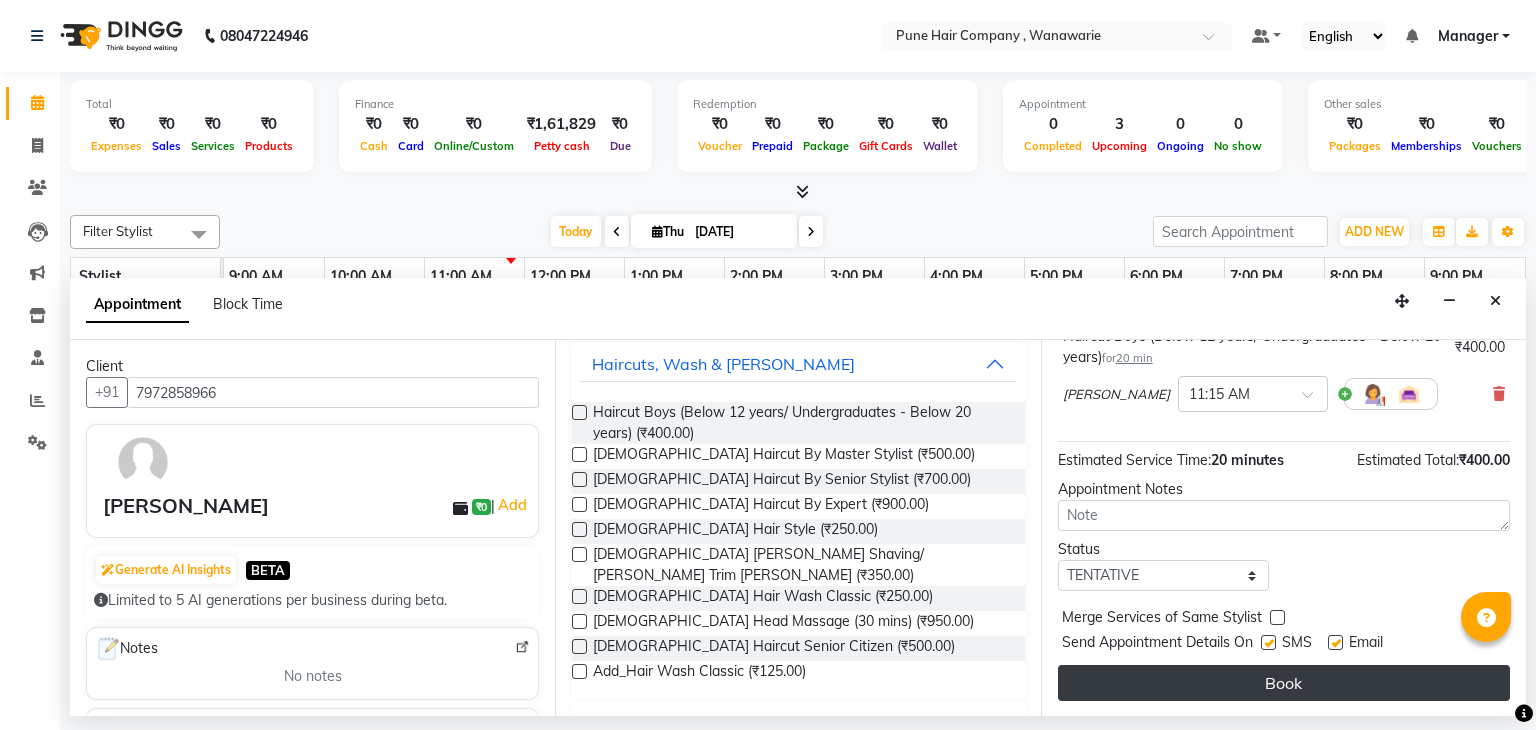 click on "Book" at bounding box center (1284, 683) 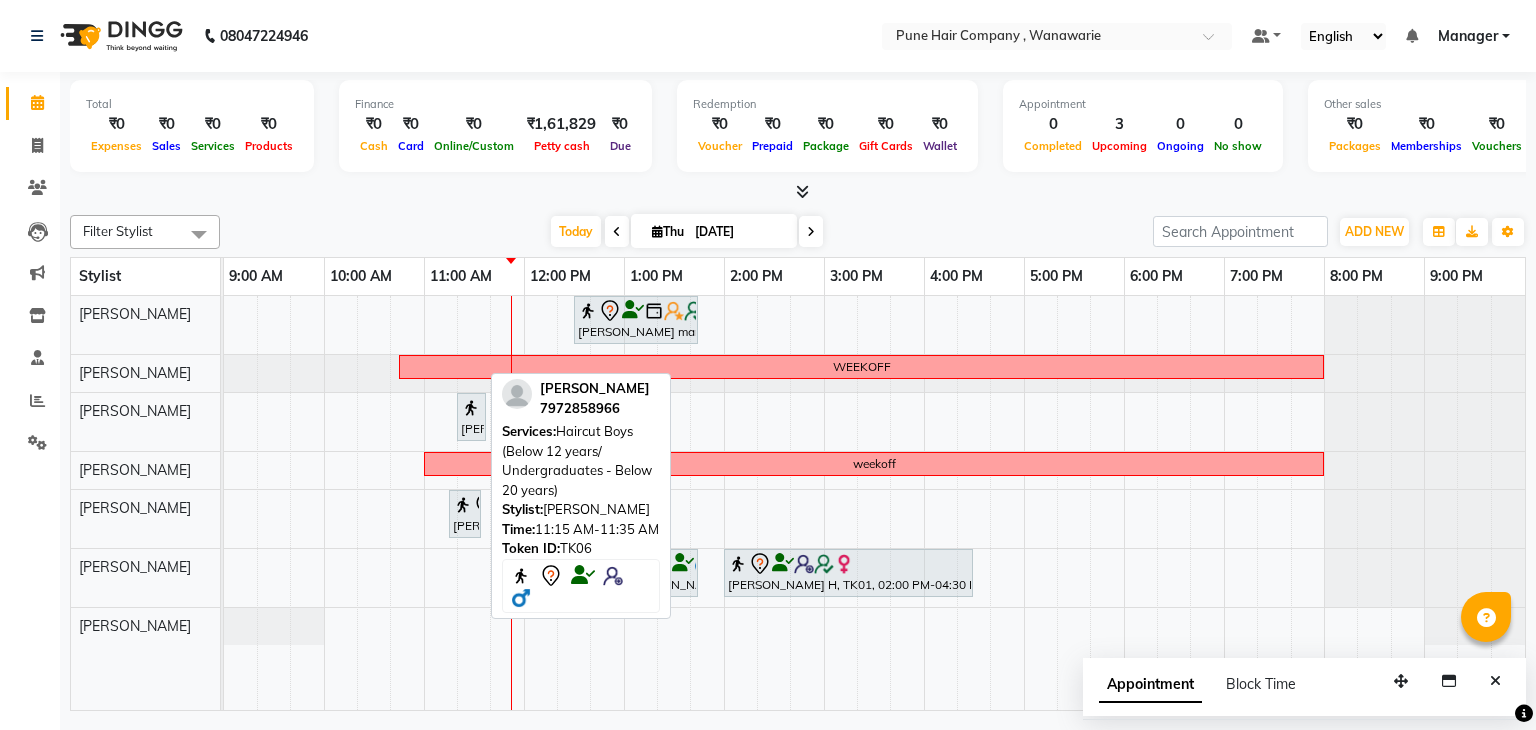 click at bounding box center (463, 505) 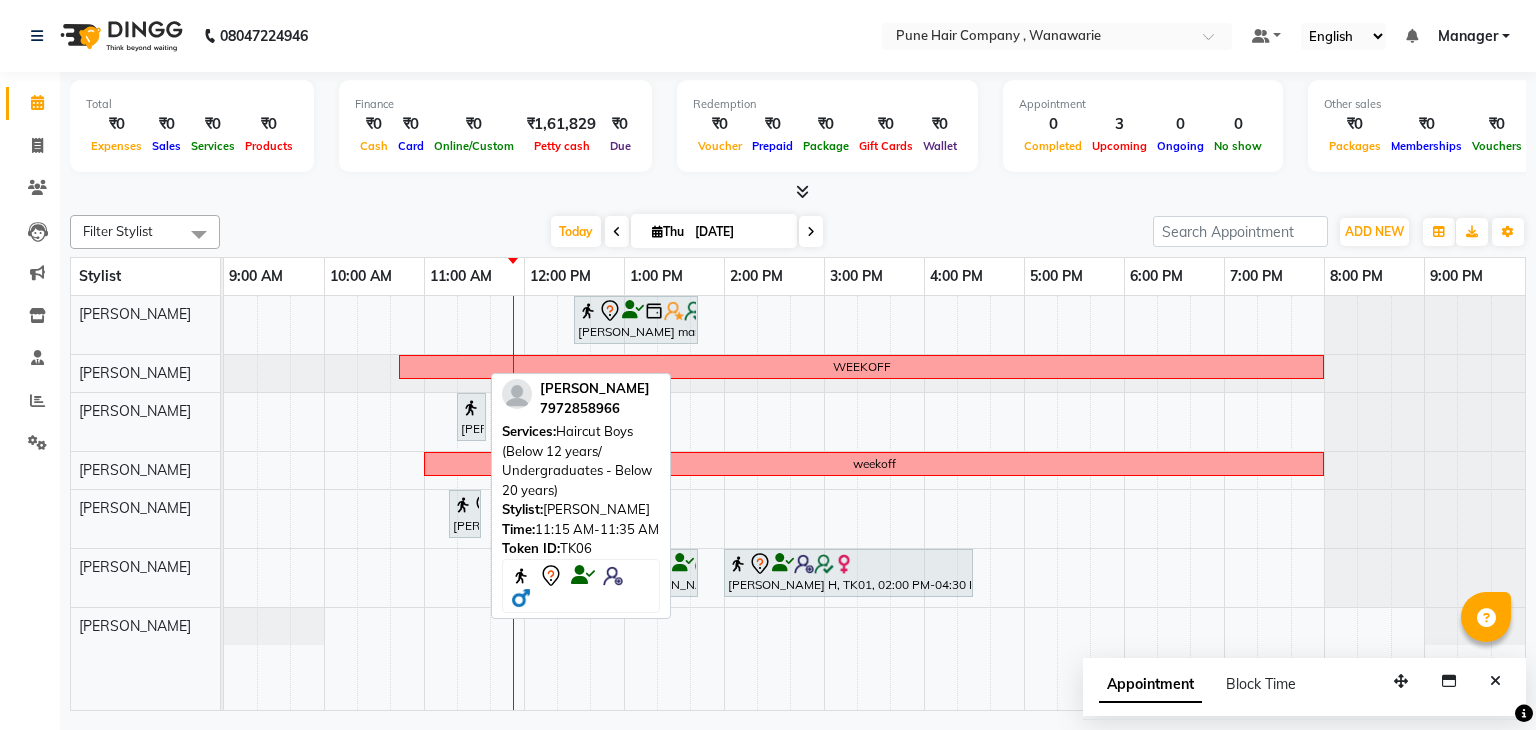 click on "[PERSON_NAME], TK06, 11:15 AM-11:35 AM,  Haircut Boys (Below 12 years/ Undergraduates - Below 20 years)" at bounding box center (465, 514) 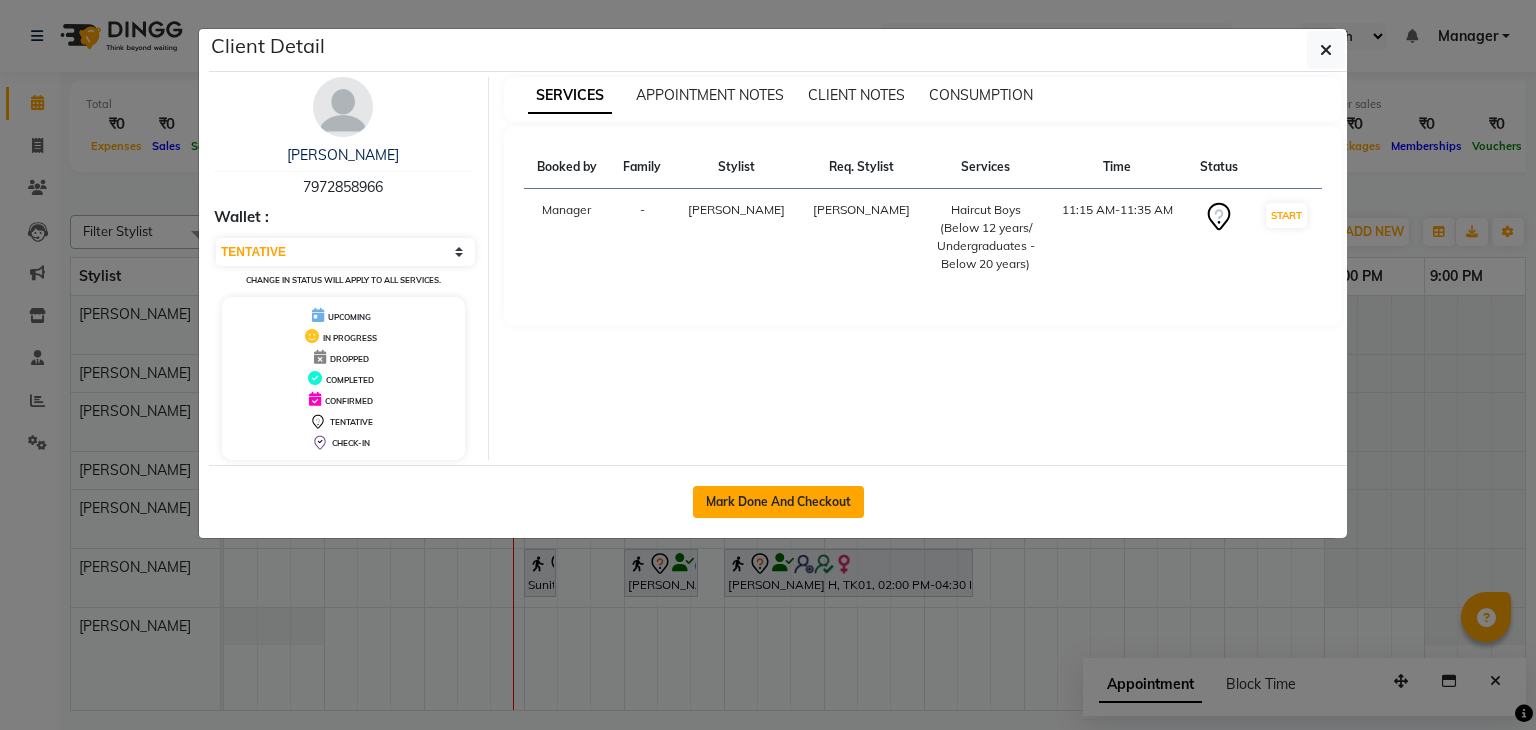 click on "Mark Done And Checkout" 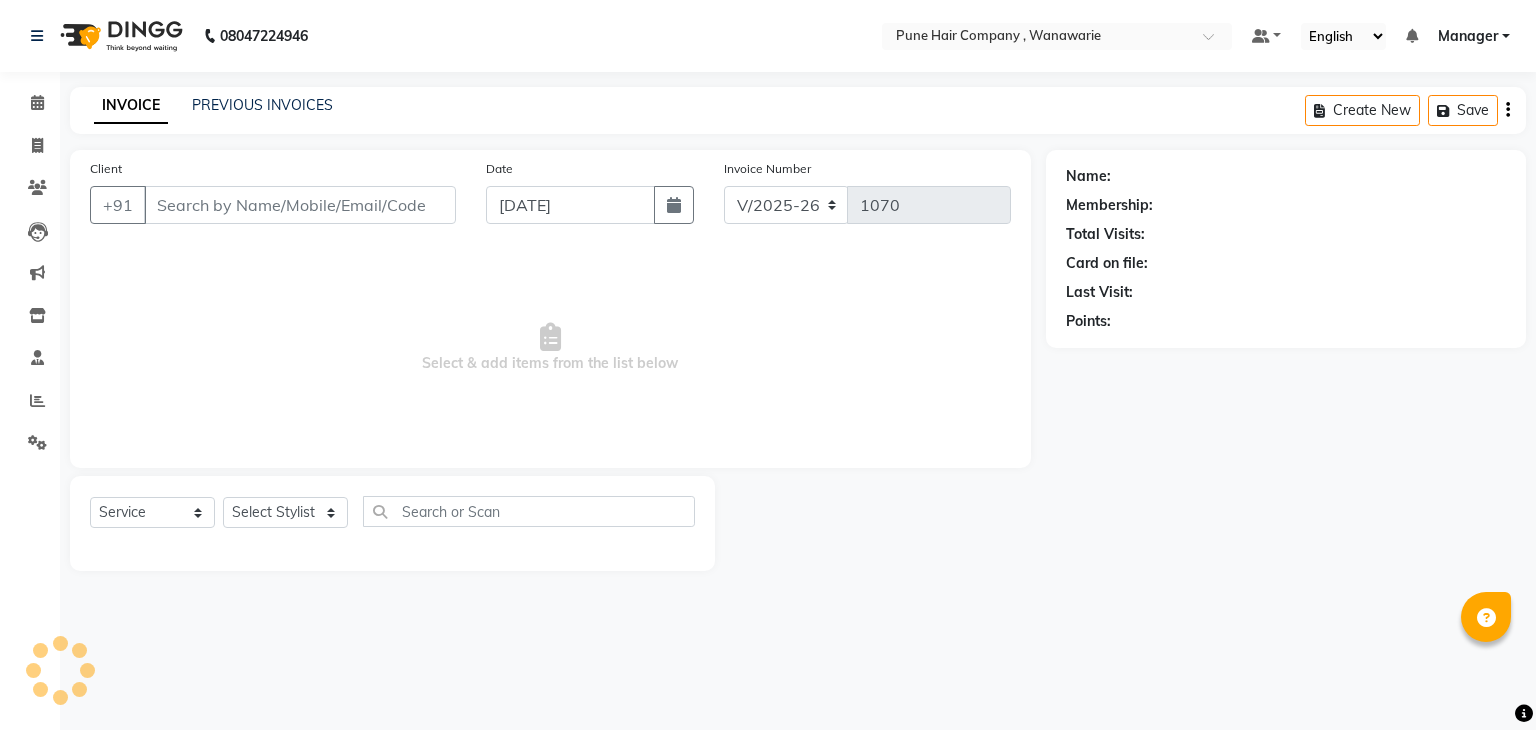 type on "7972858966" 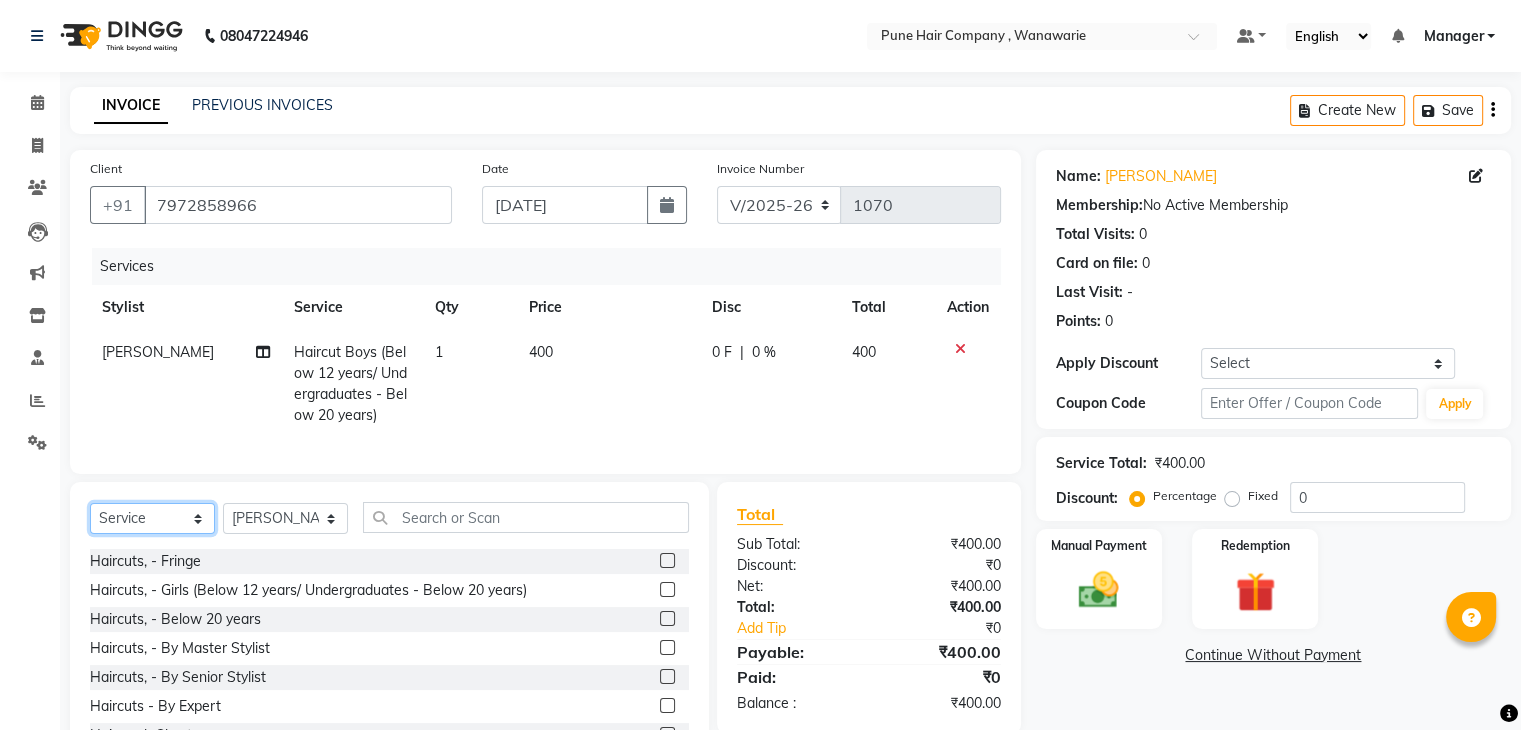 click on "Select  Service  Product  Membership  Package Voucher Prepaid Gift Card" 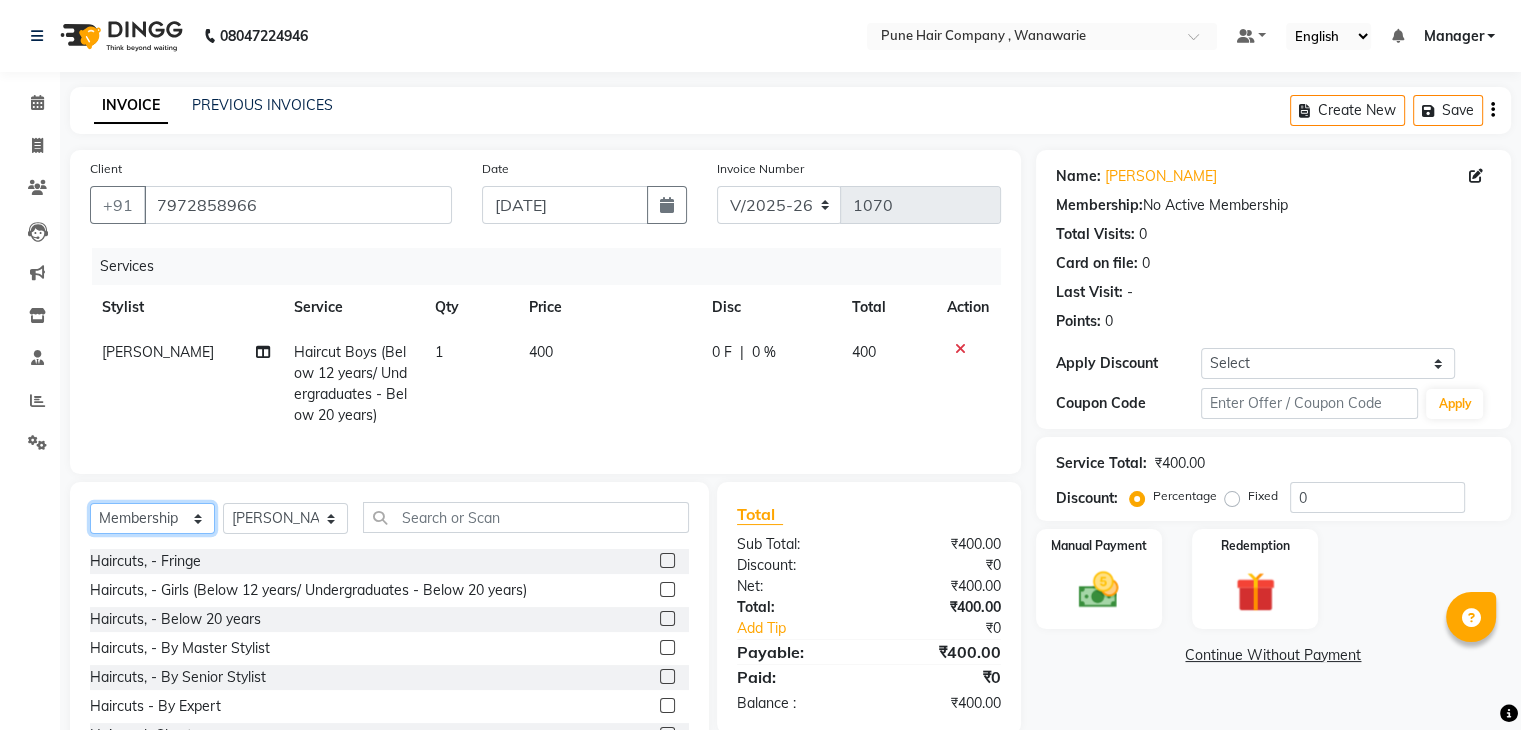 click on "Select  Service  Product  Membership  Package Voucher Prepaid Gift Card" 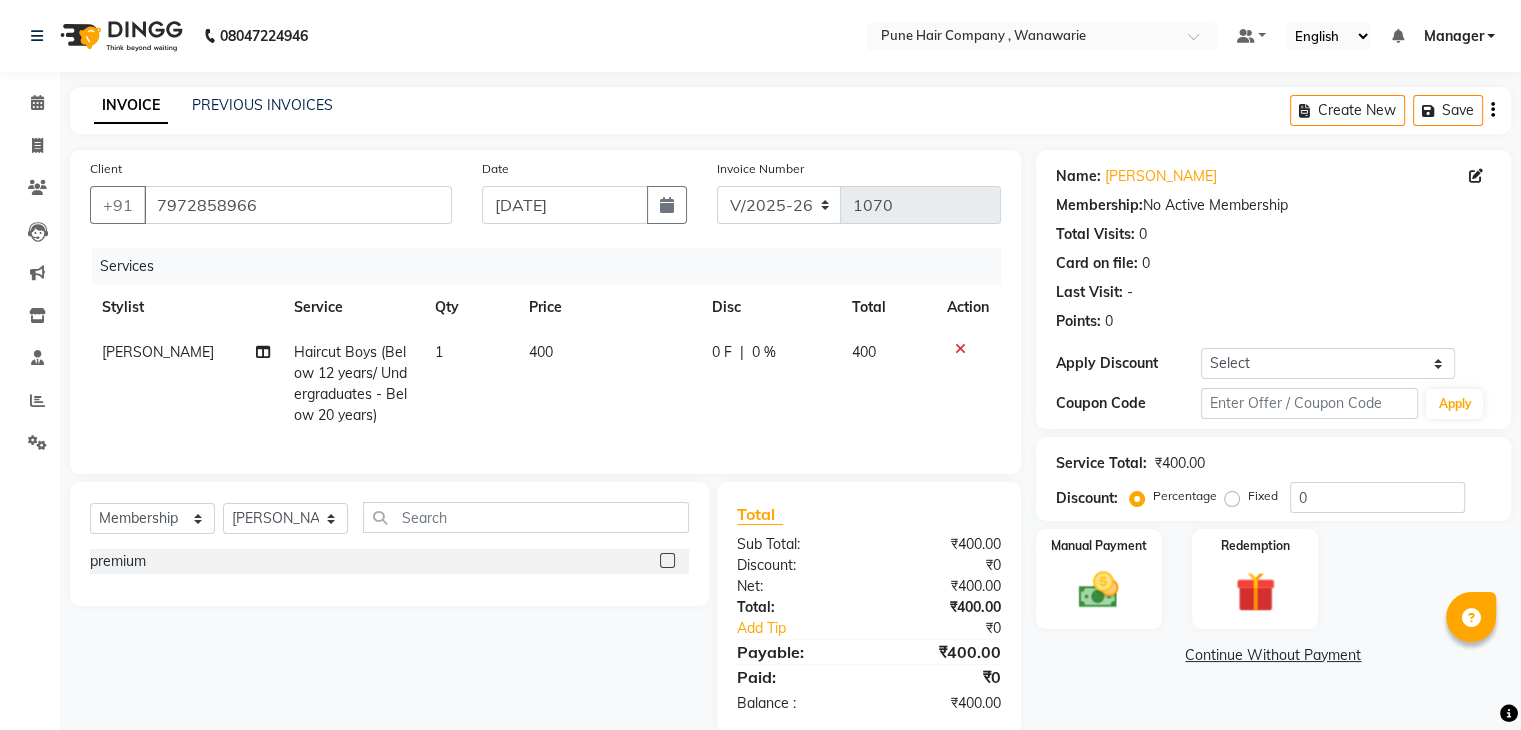 click 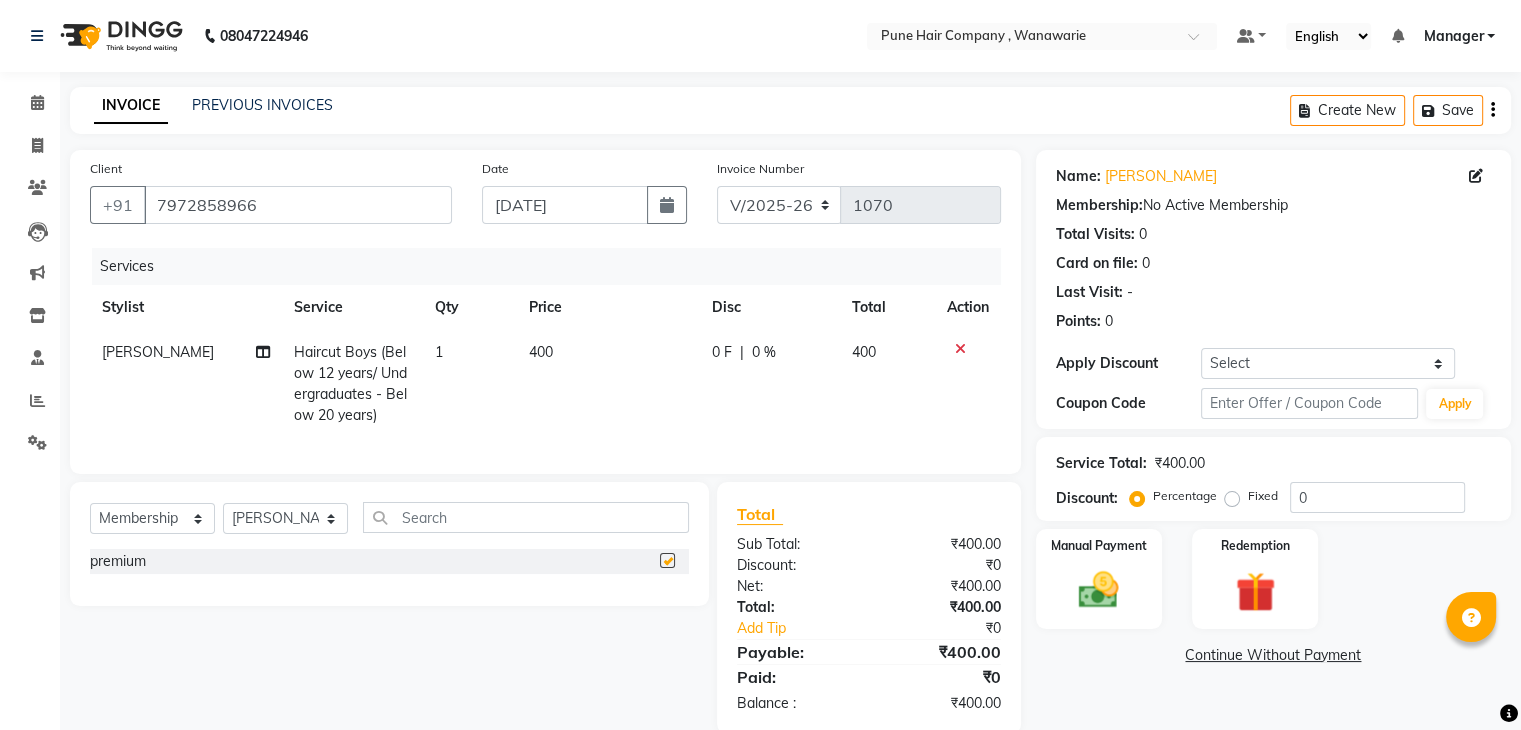 select on "select" 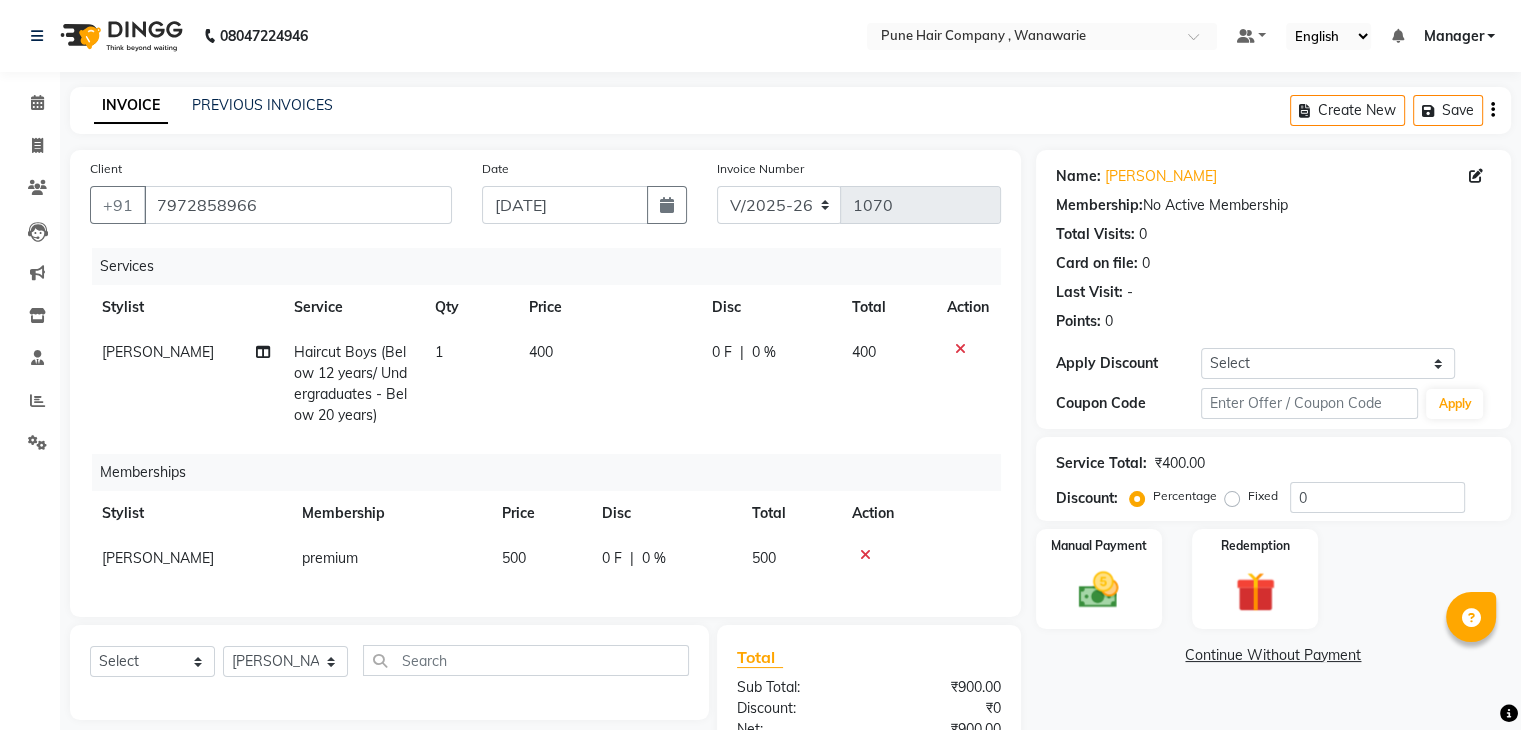 click on "500" 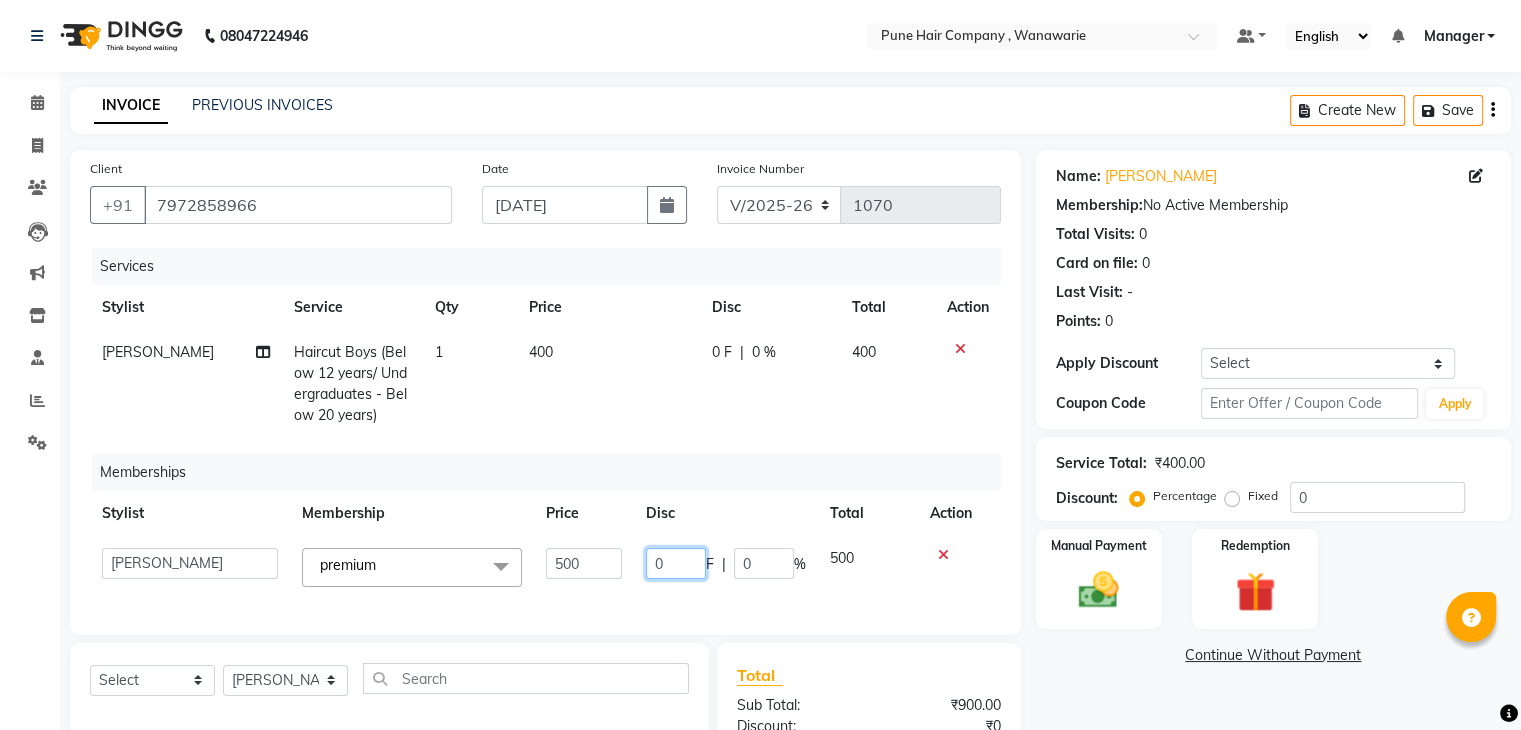 click on "0" 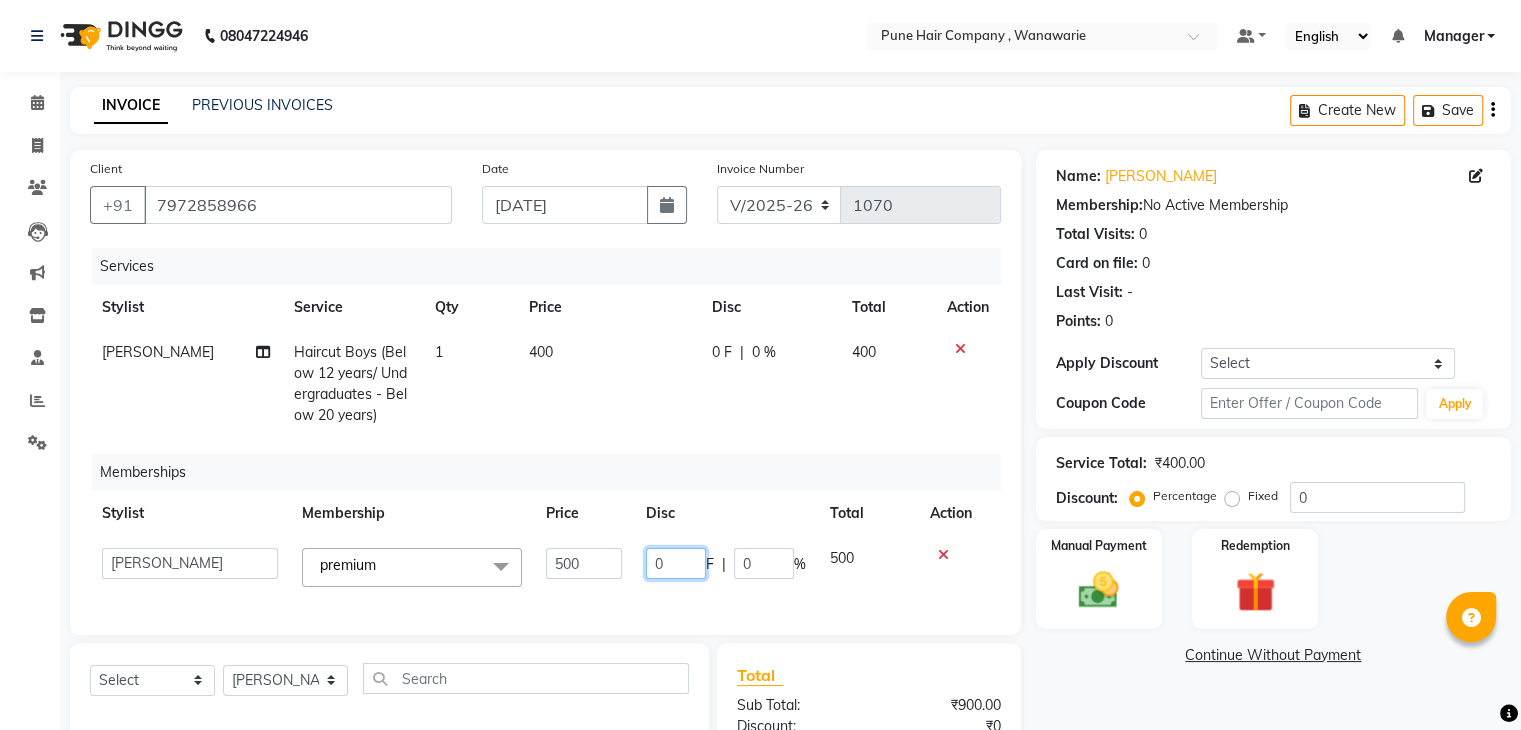 click on "0" 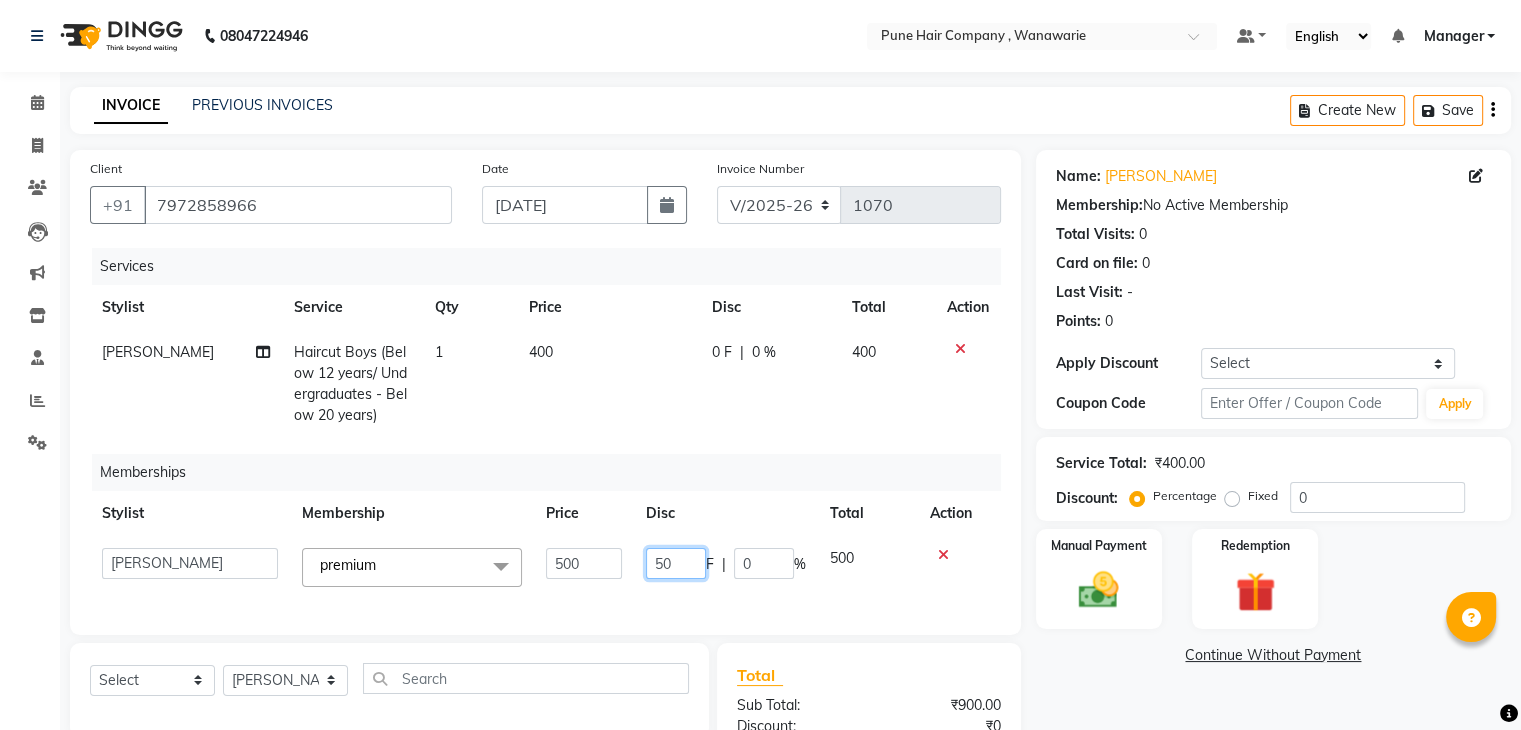 type on "500" 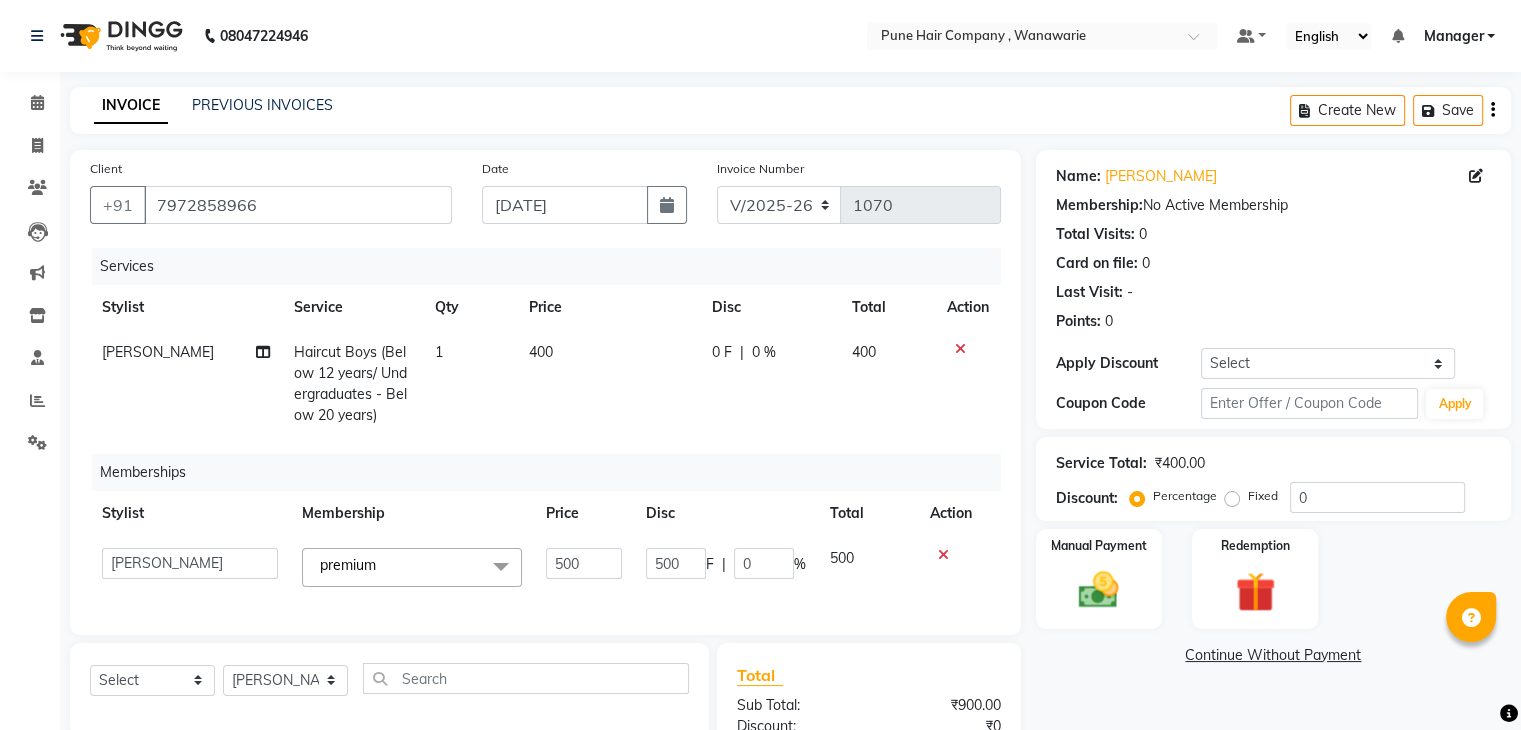click on "Faisal shaikh   Kanchan Gajare    Kasturi bhandari   Manager   Manoj Zambre   Prasad wagh   Ranjeet Solanki   Shriram Raut  premium   x premium  500 500 F | 0 % 500" 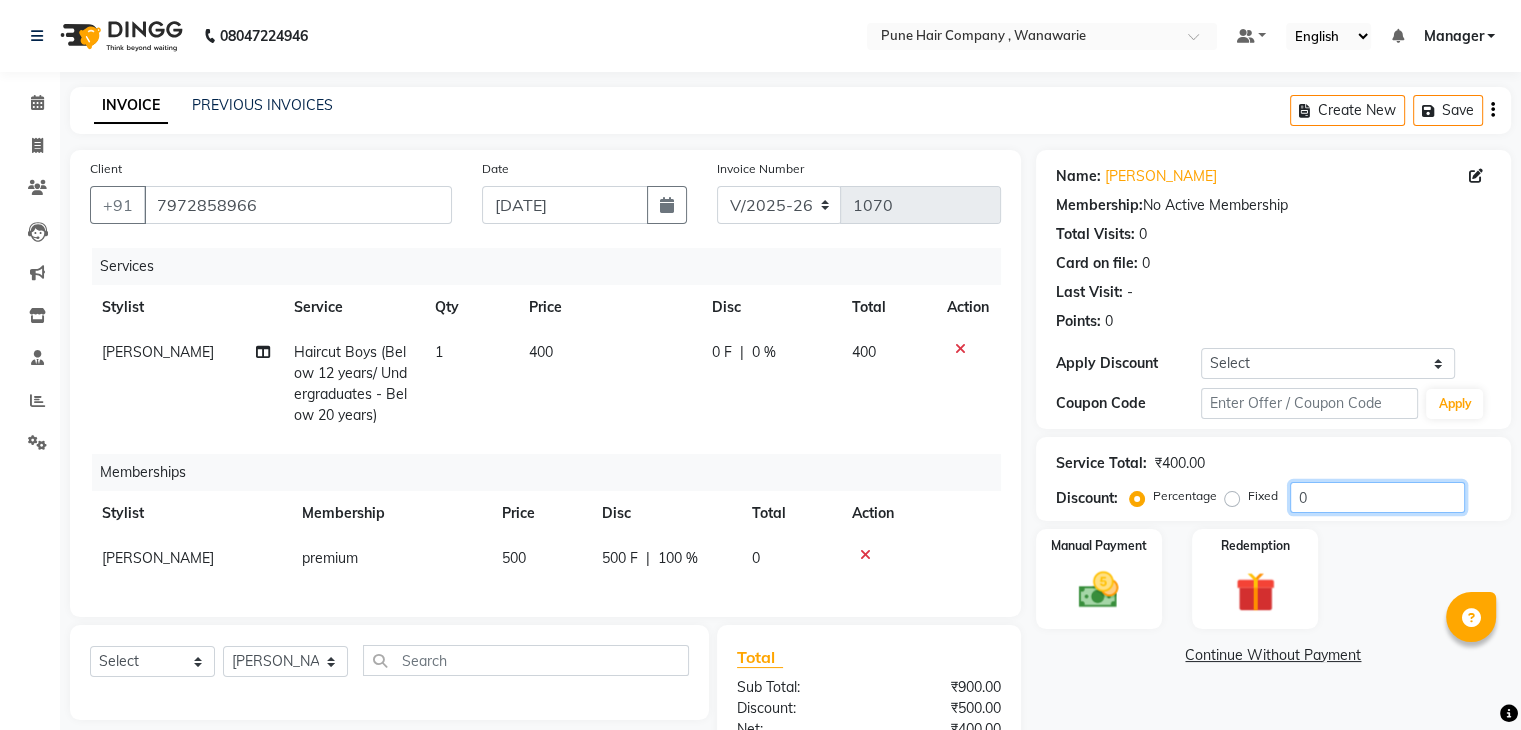 click on "0" 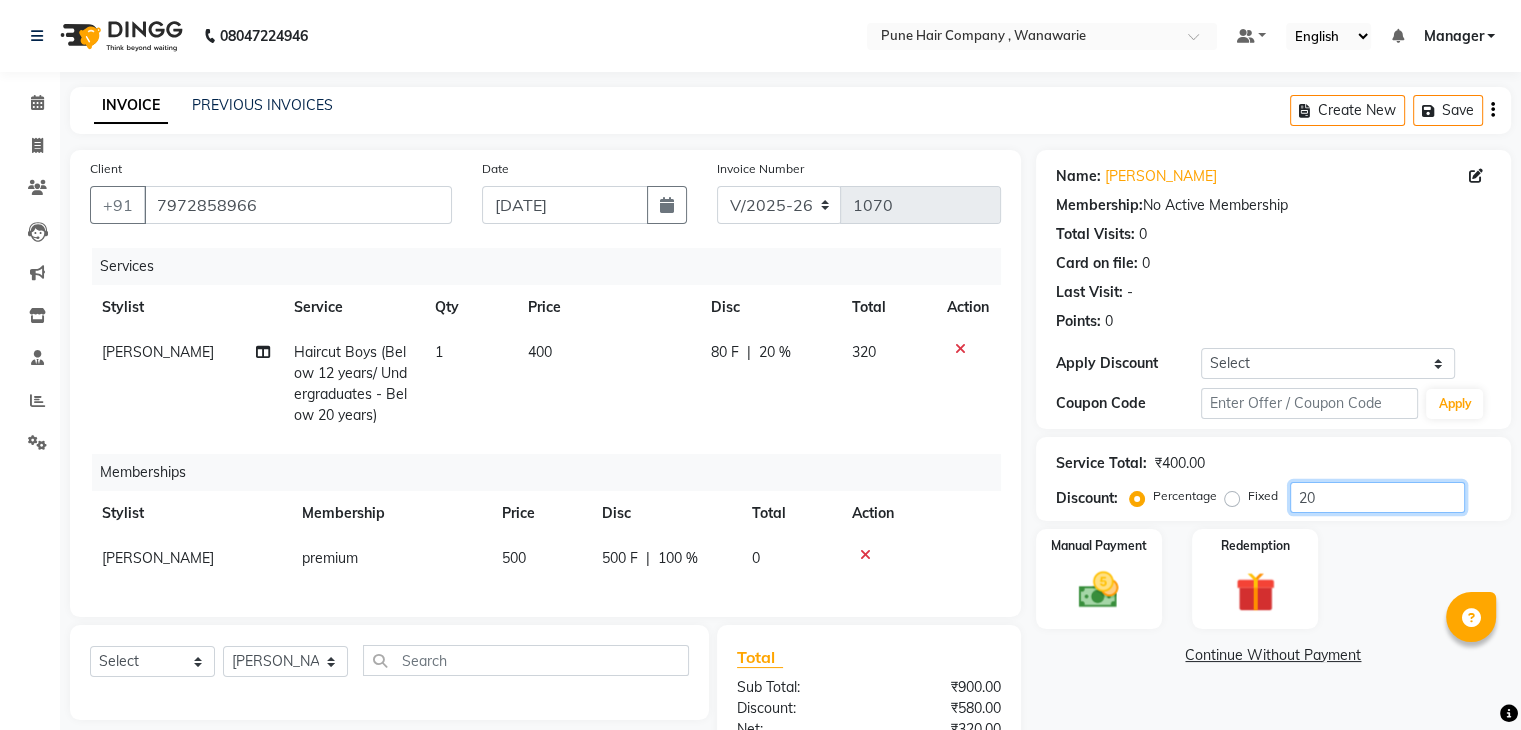 scroll, scrollTop: 192, scrollLeft: 0, axis: vertical 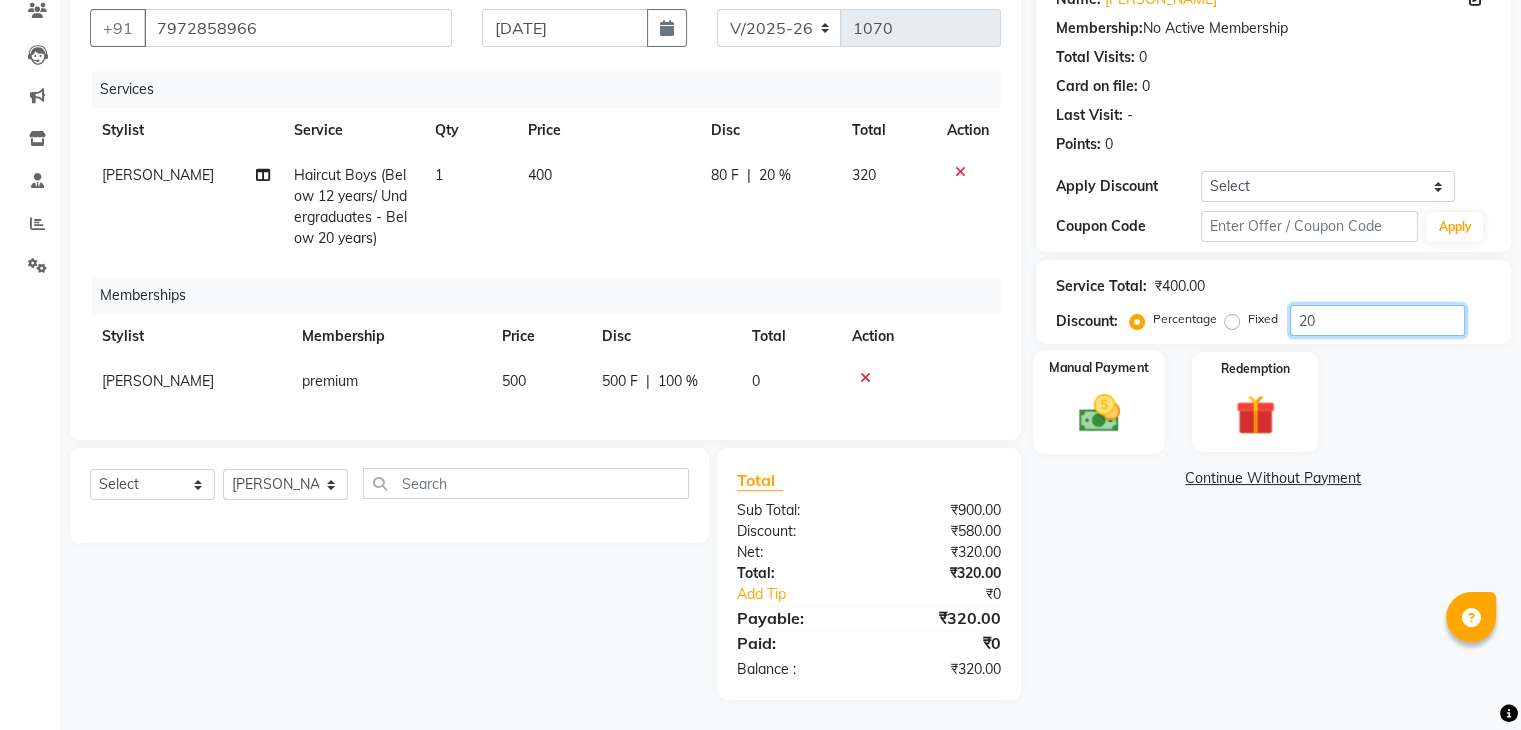 type on "20" 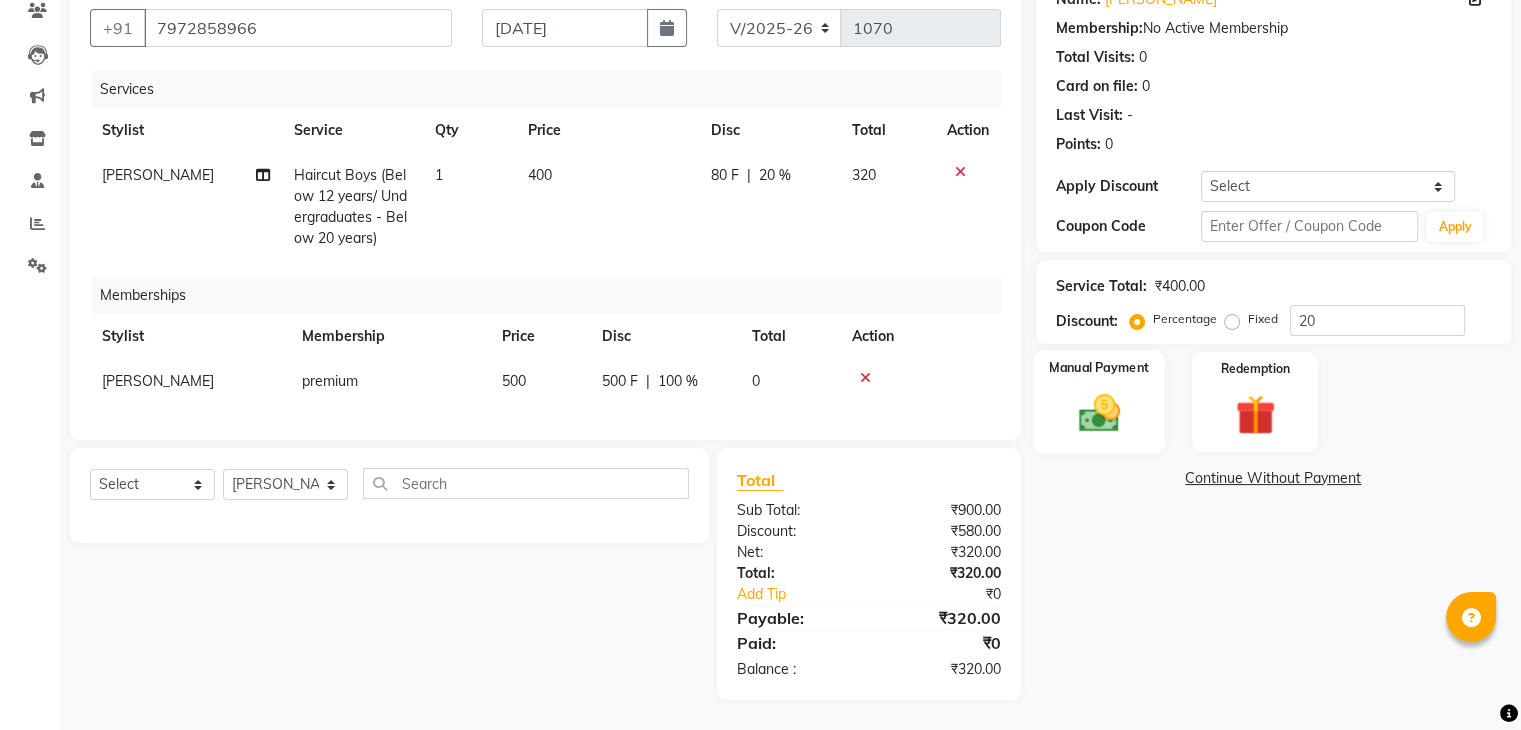 click 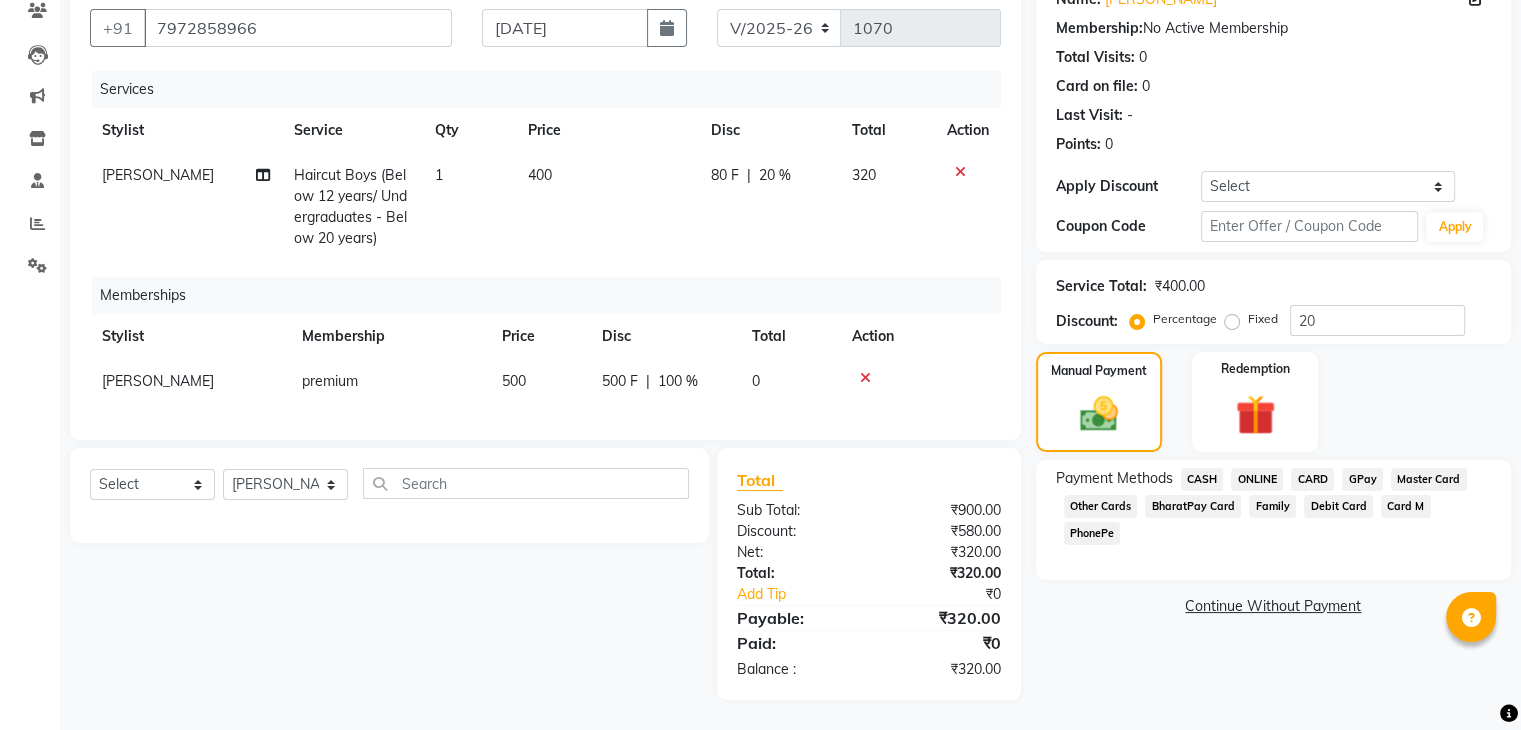 click on "CASH" 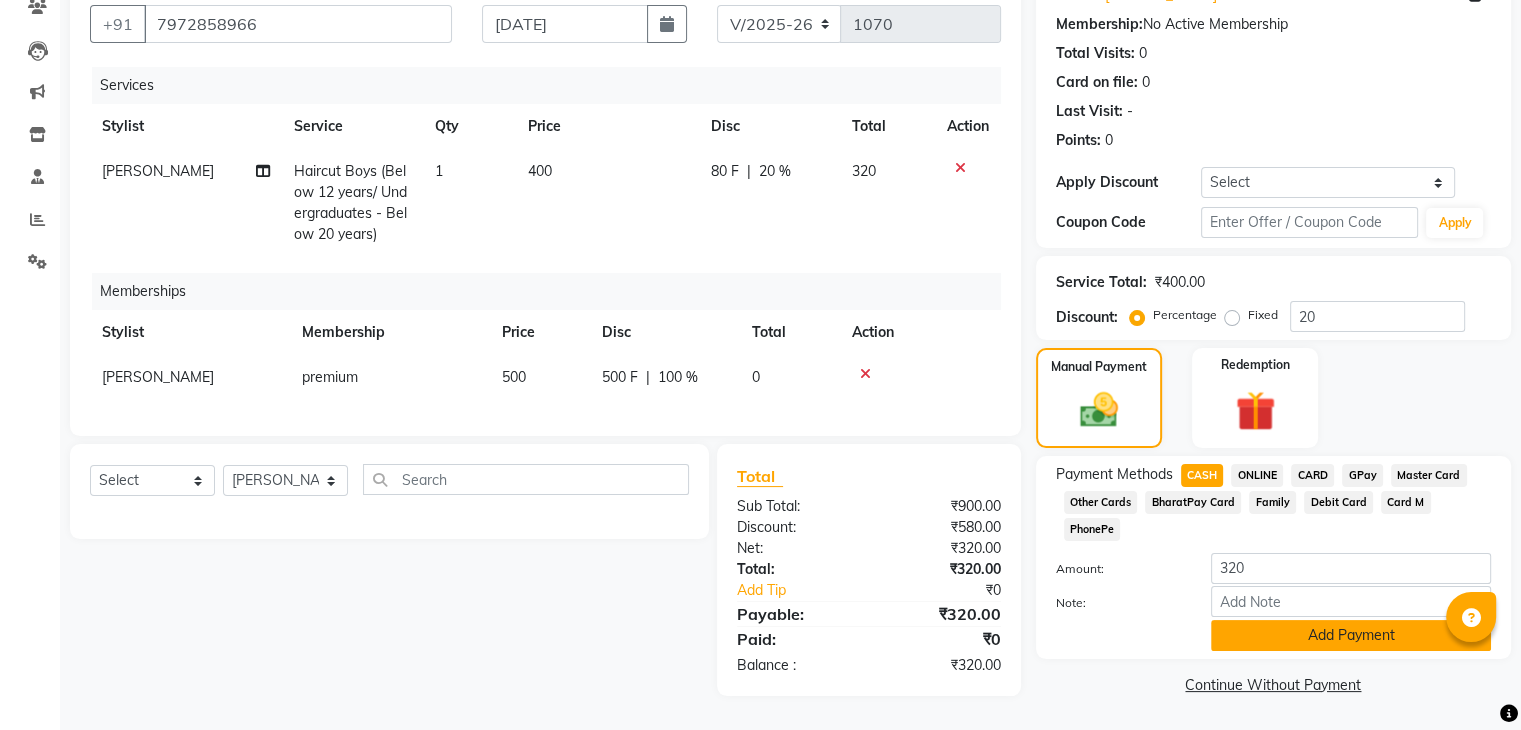 click on "Add Payment" 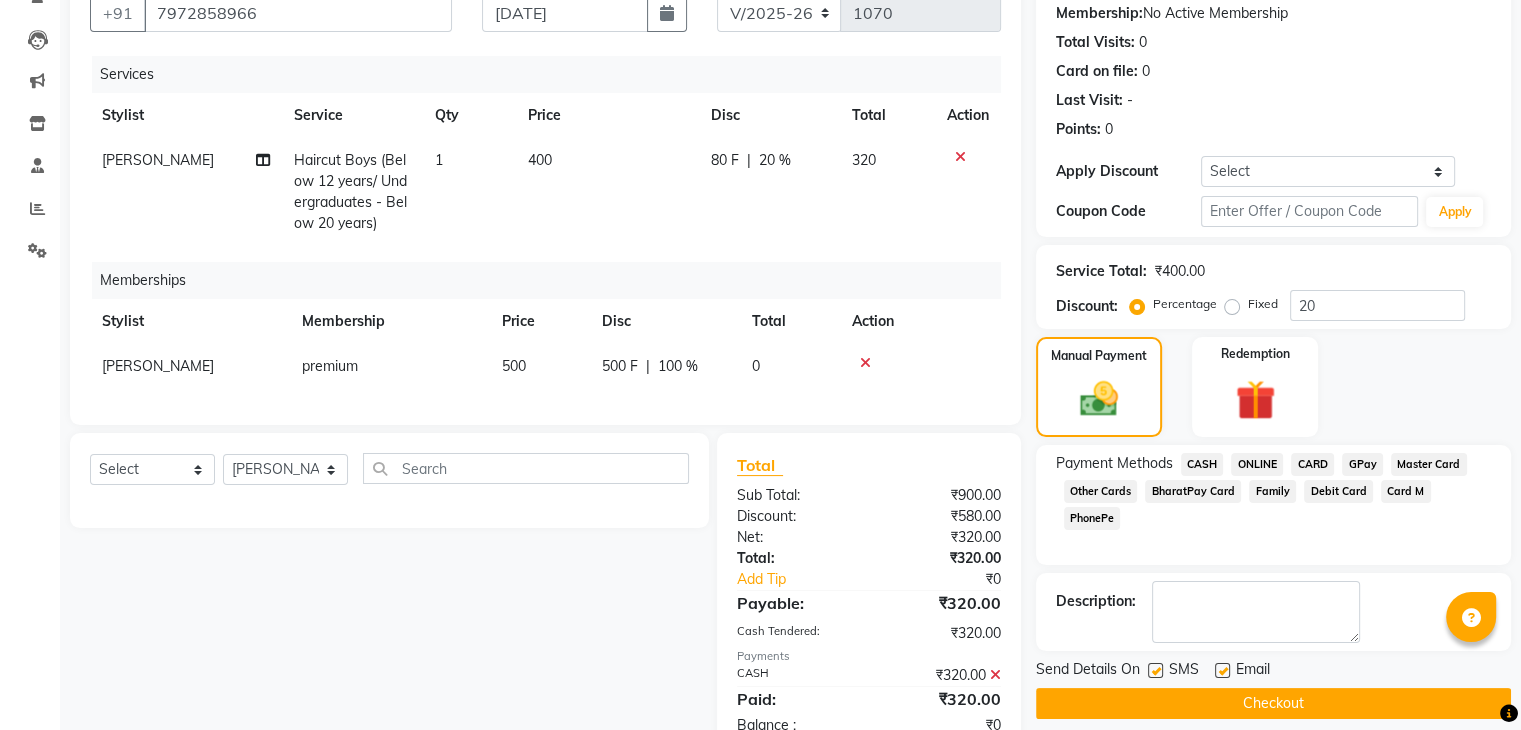 scroll, scrollTop: 264, scrollLeft: 0, axis: vertical 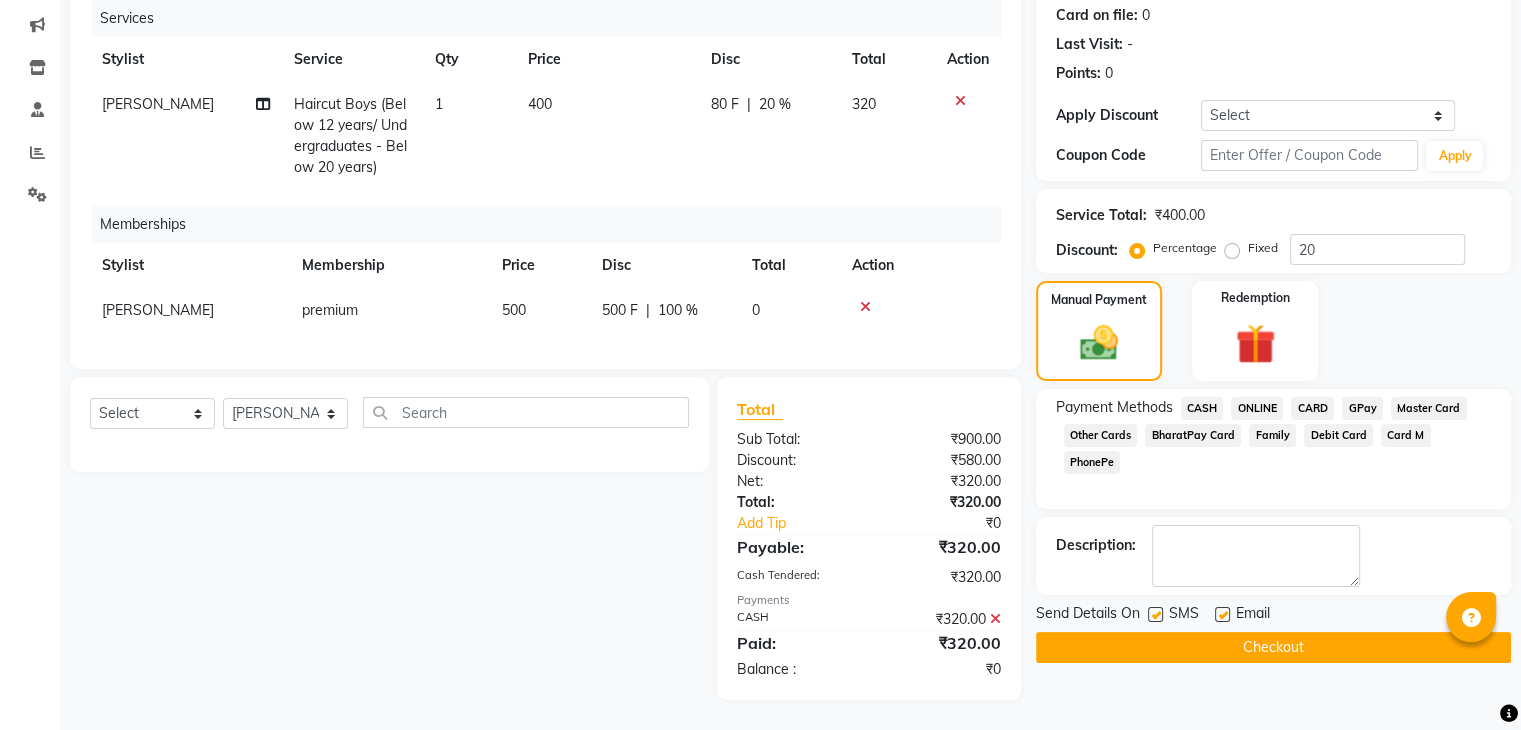 click on "Checkout" 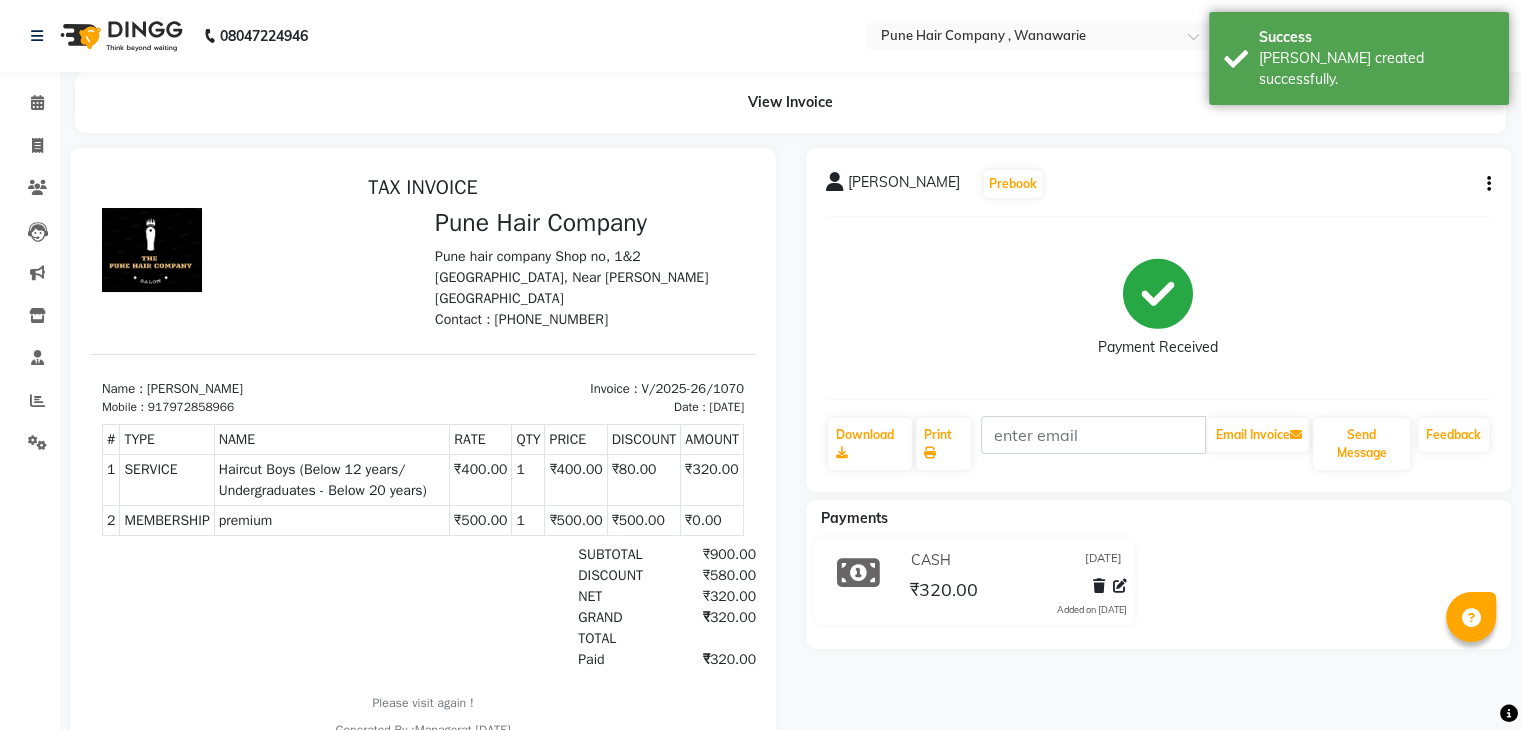 scroll, scrollTop: 0, scrollLeft: 0, axis: both 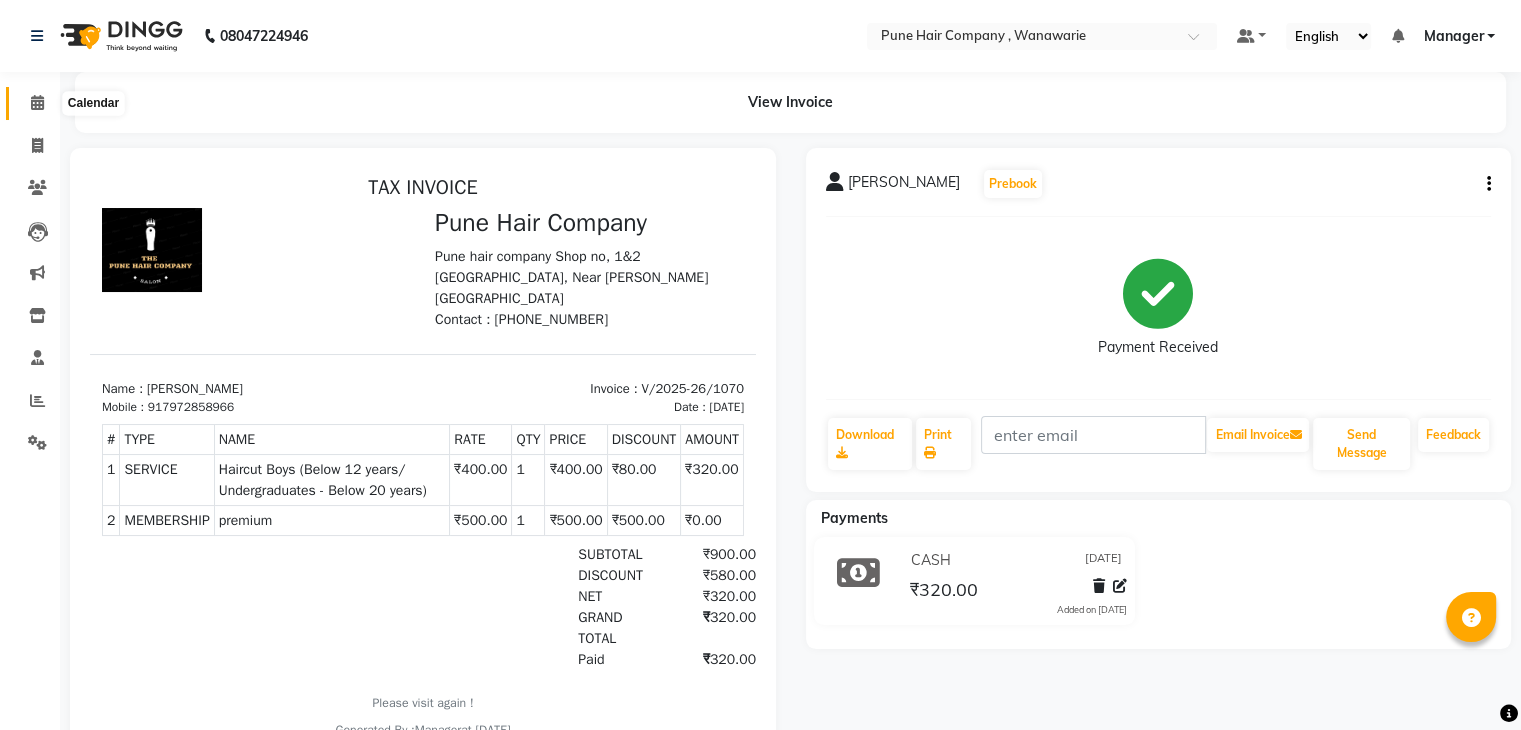 click 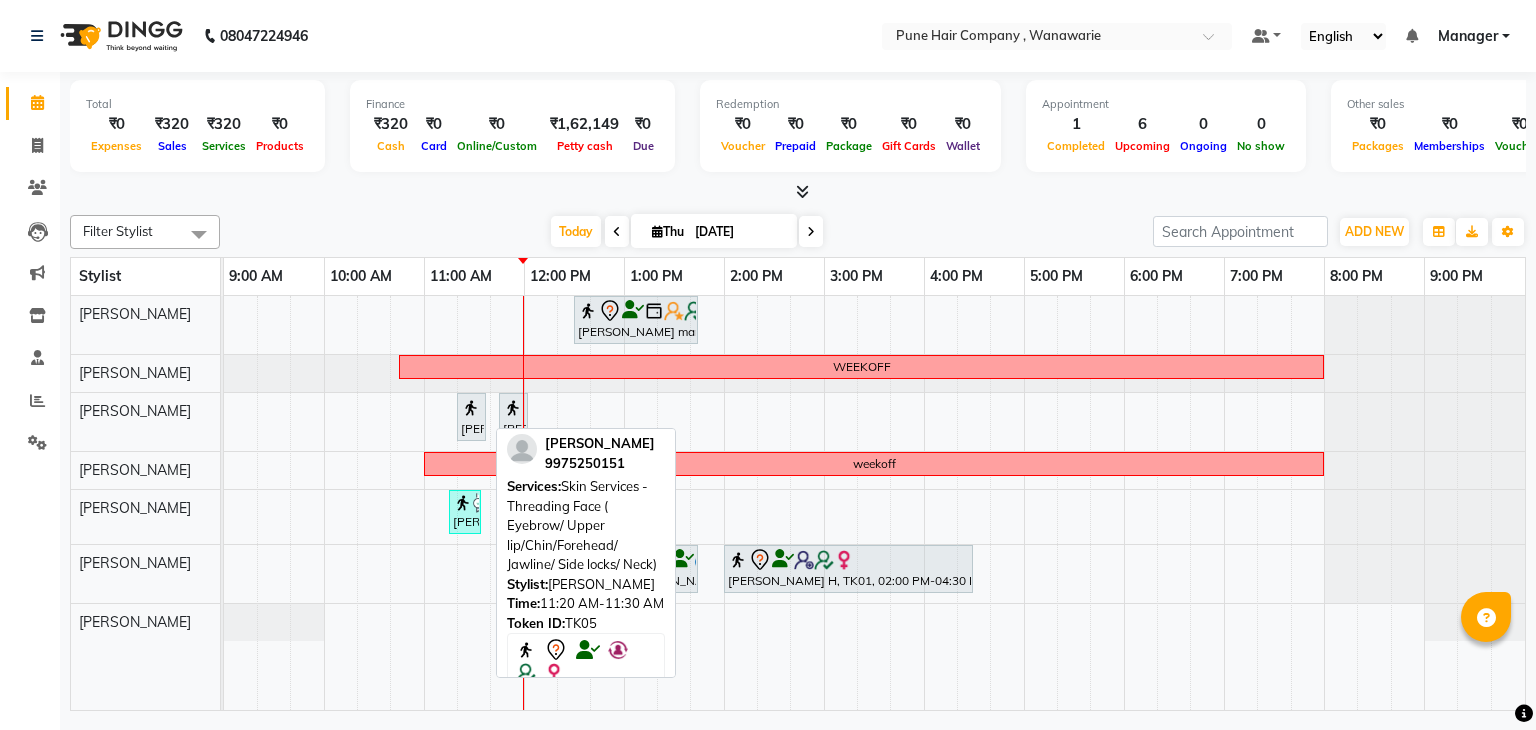 click on "[PERSON_NAME], TK05, 11:20 AM-11:30 AM, Skin Services - Threading Face ( Eyebrow/ Upper lip/Chin/Forehead/ Jawline/ Side locks/ Neck)" at bounding box center [471, 417] 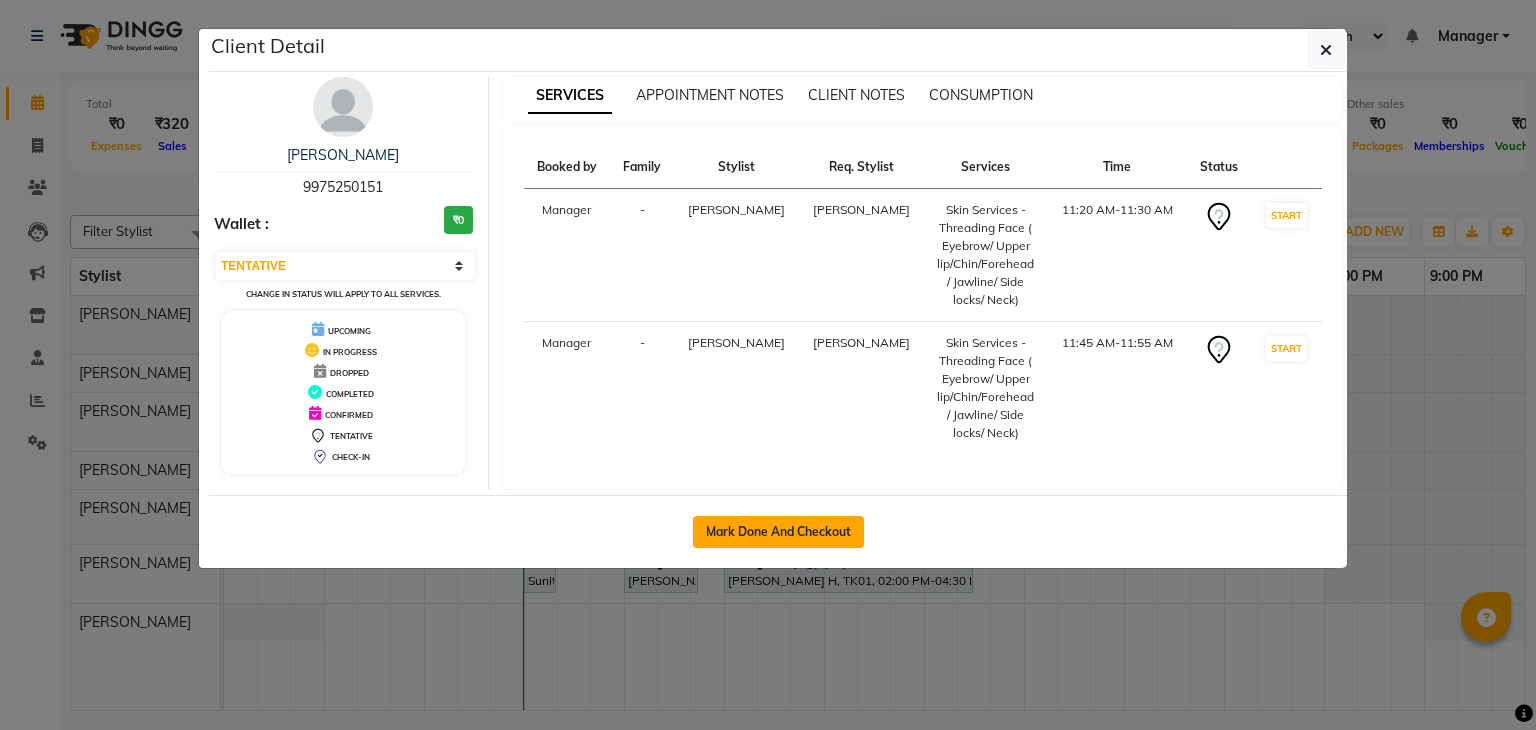 click on "Mark Done And Checkout" 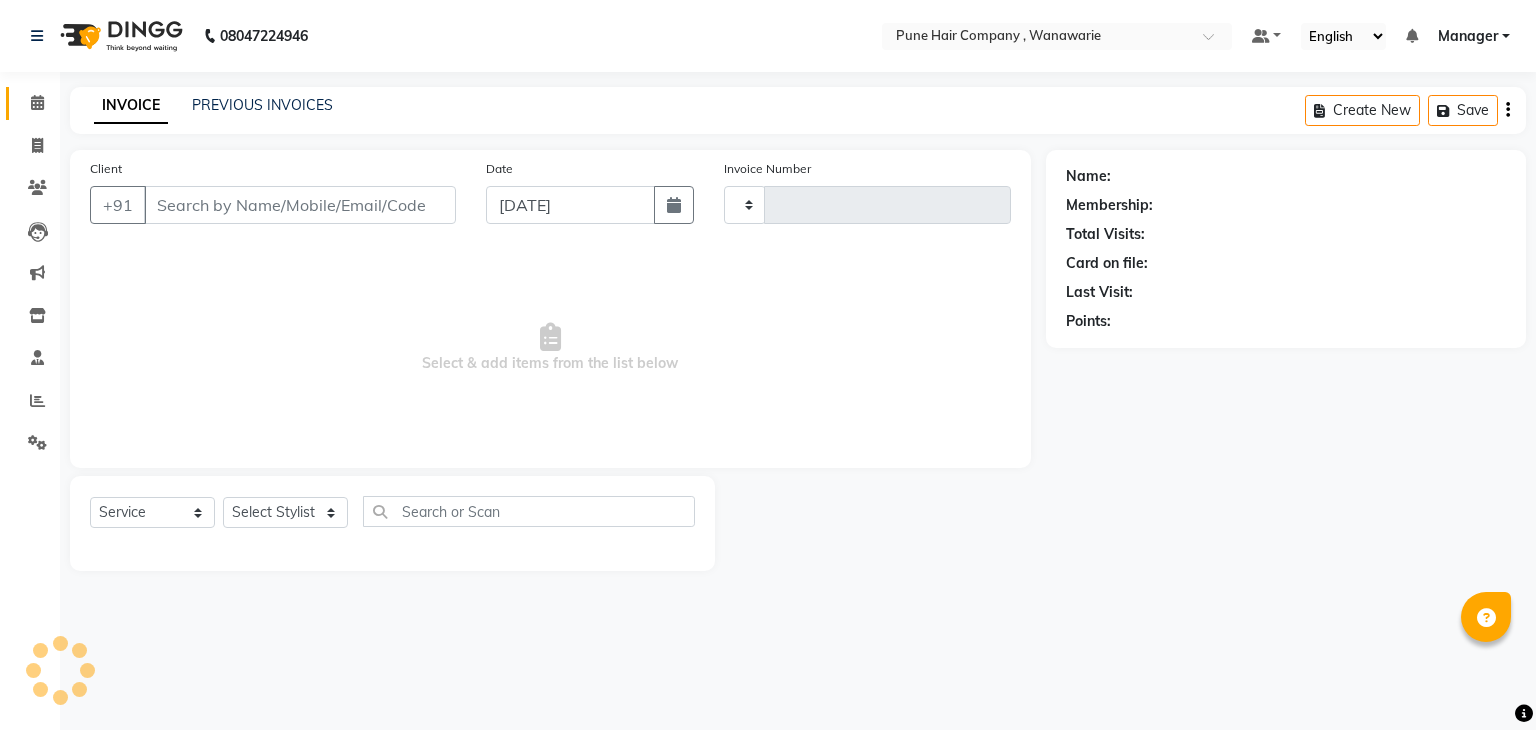type on "1071" 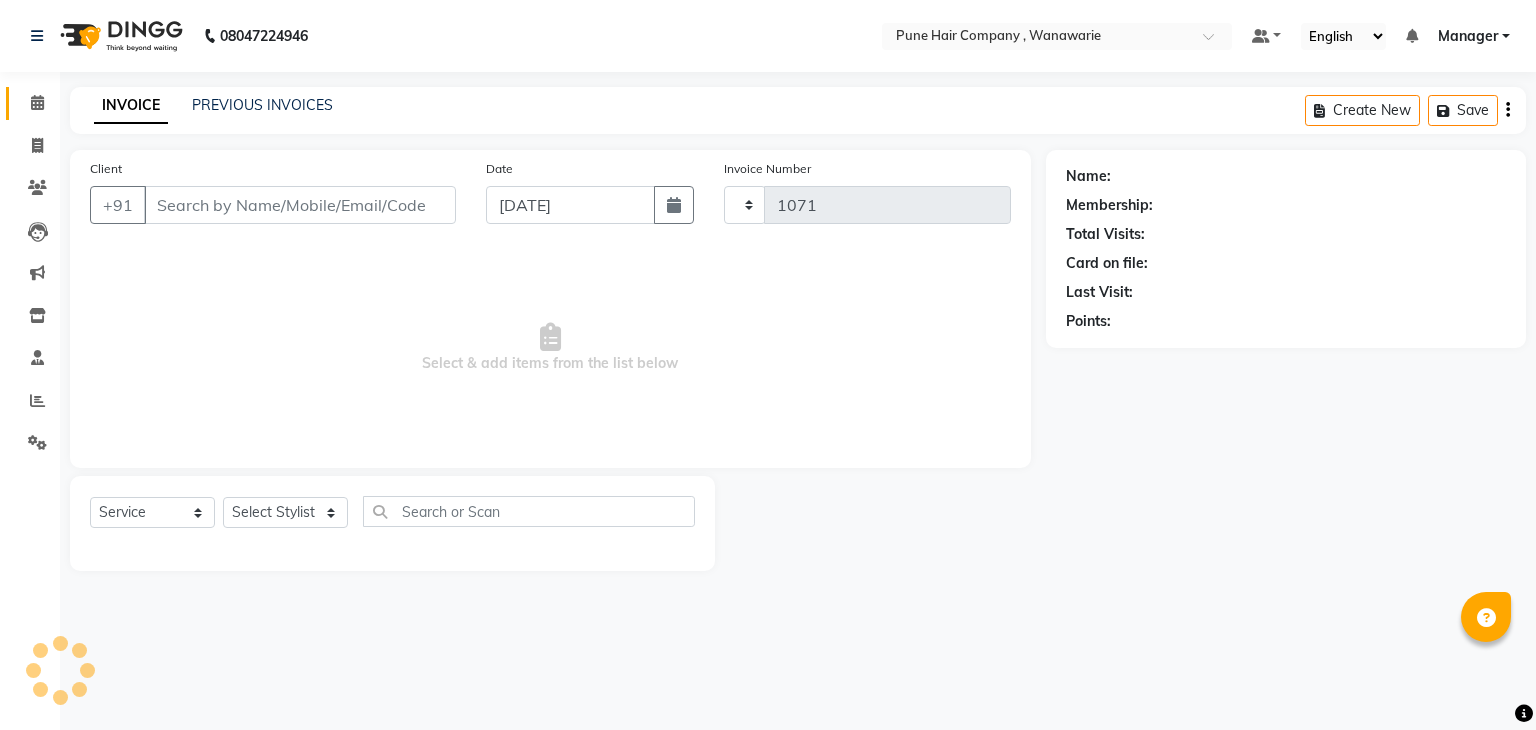 select on "8072" 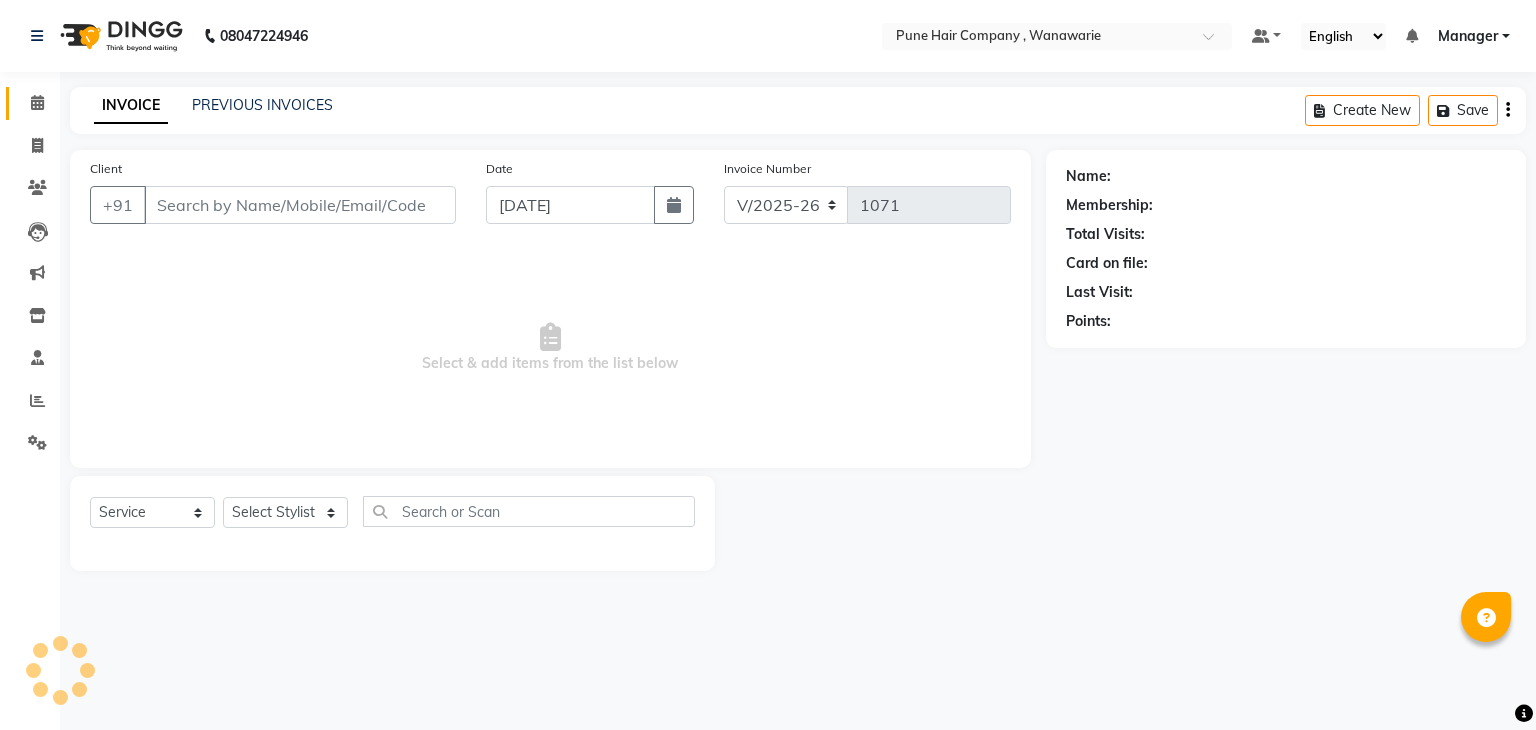 type on "9975250151" 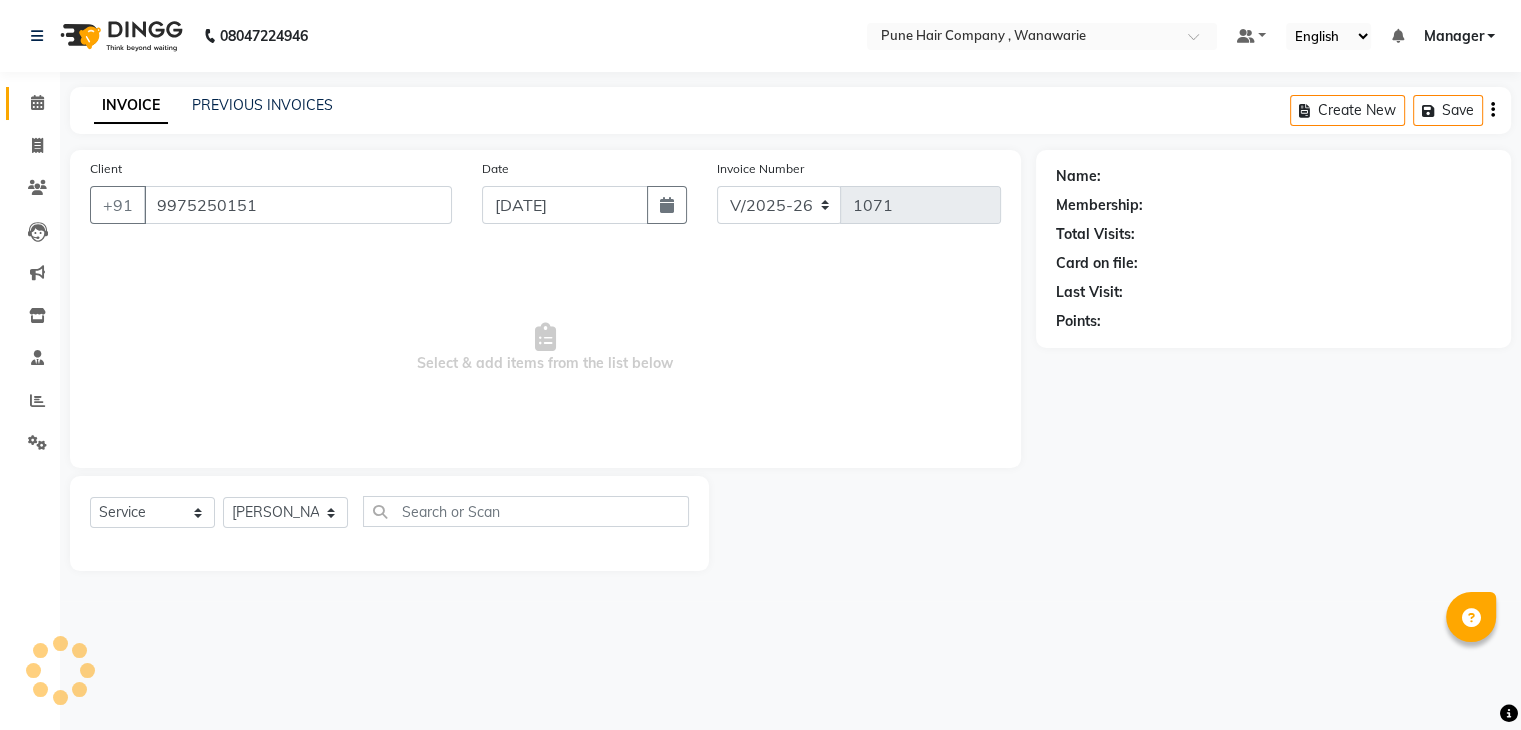 select on "1: Object" 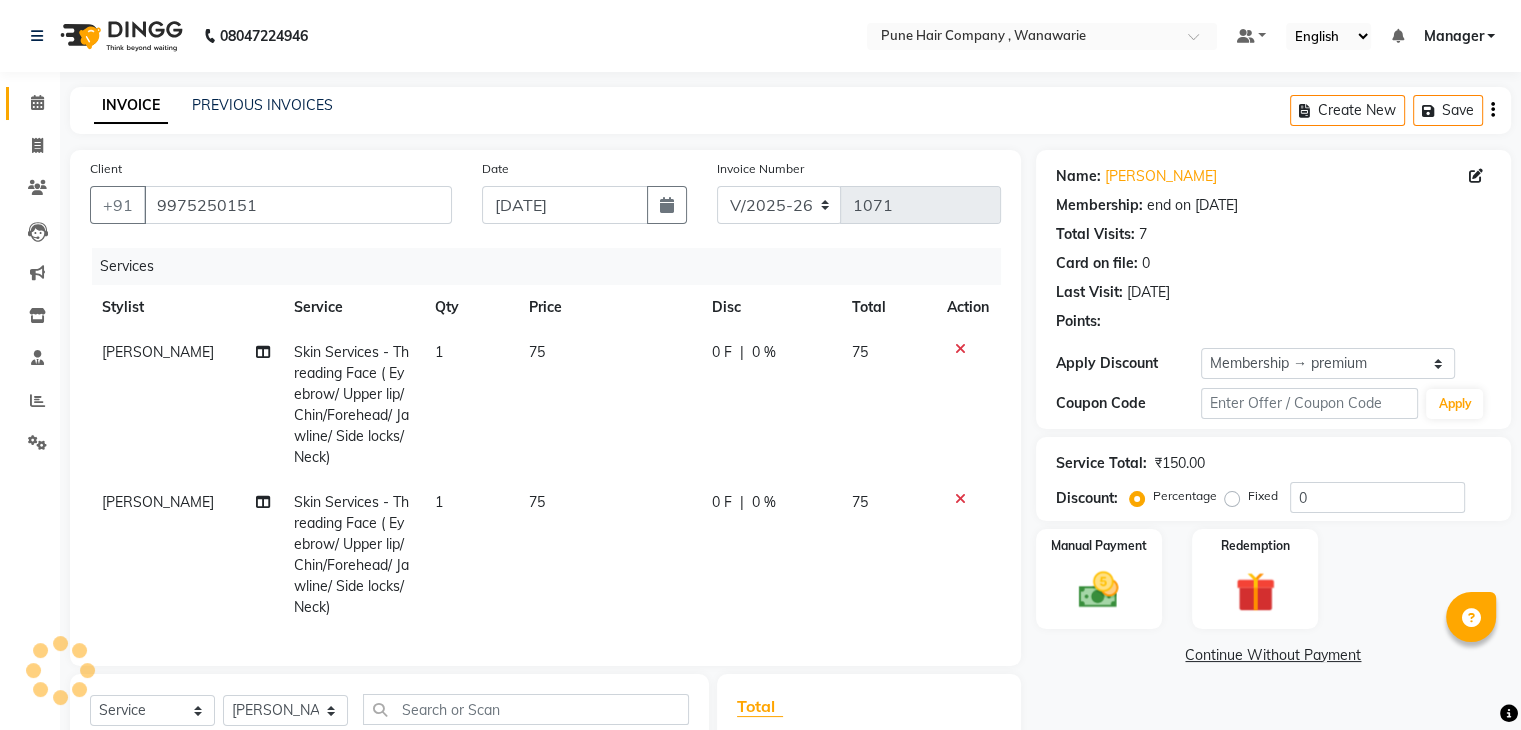 type on "20" 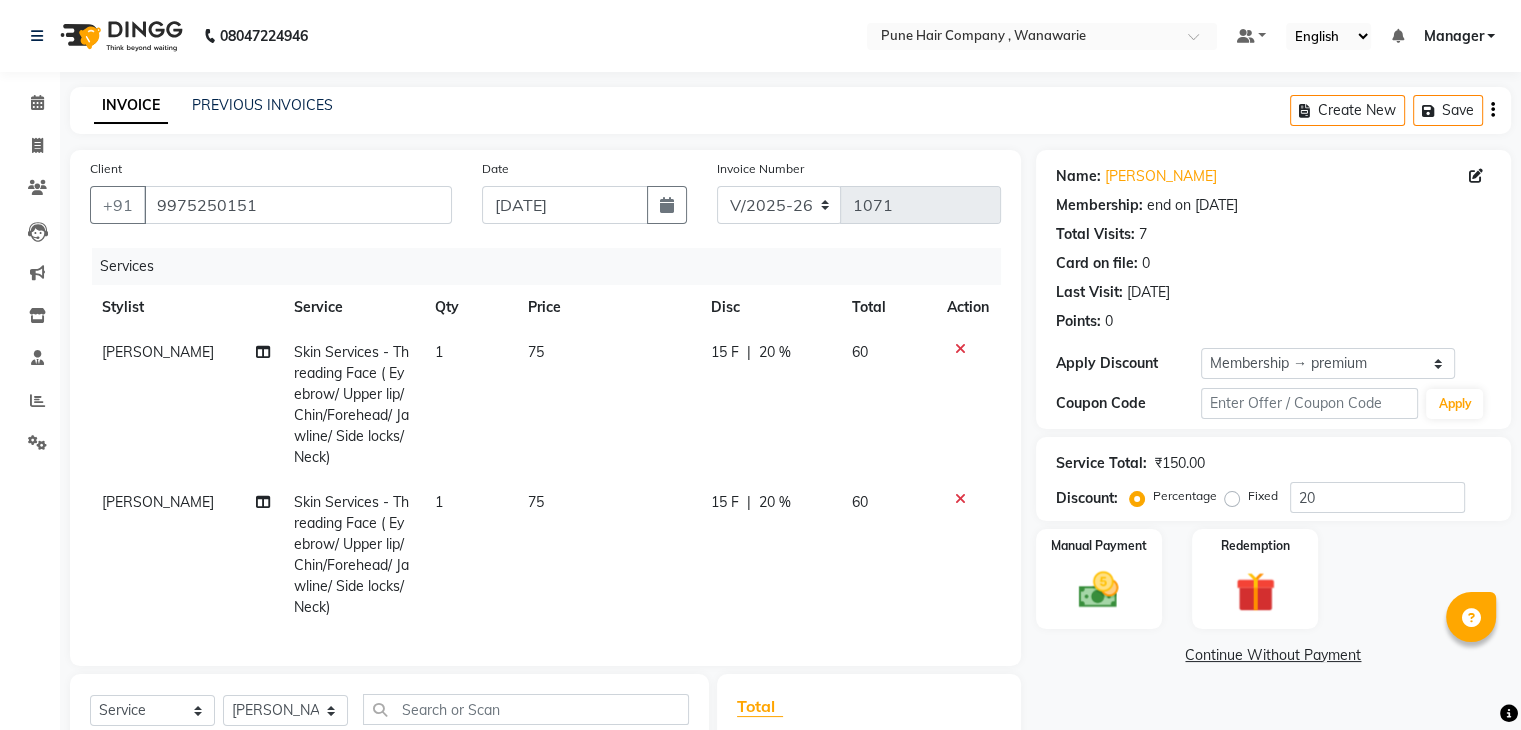 click 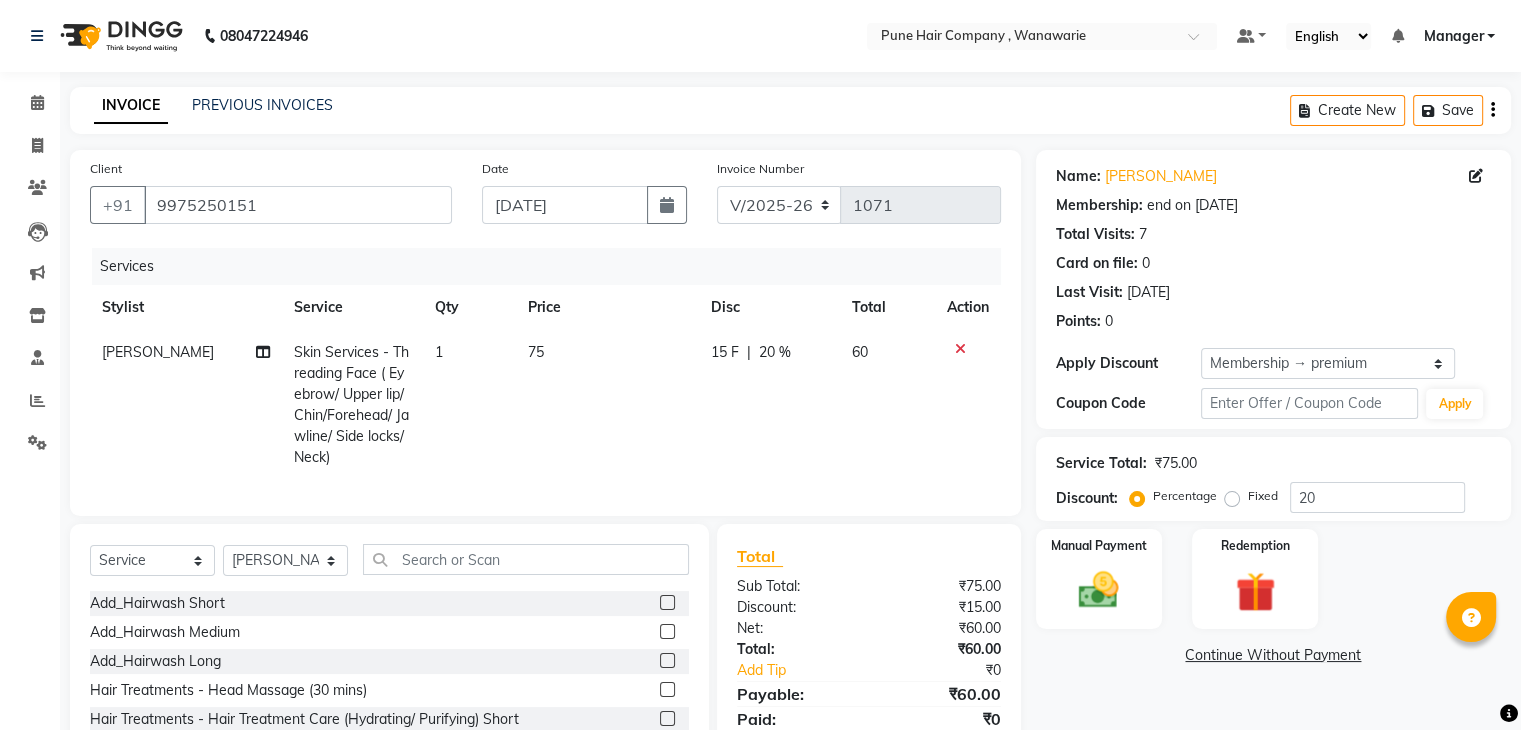 scroll, scrollTop: 135, scrollLeft: 0, axis: vertical 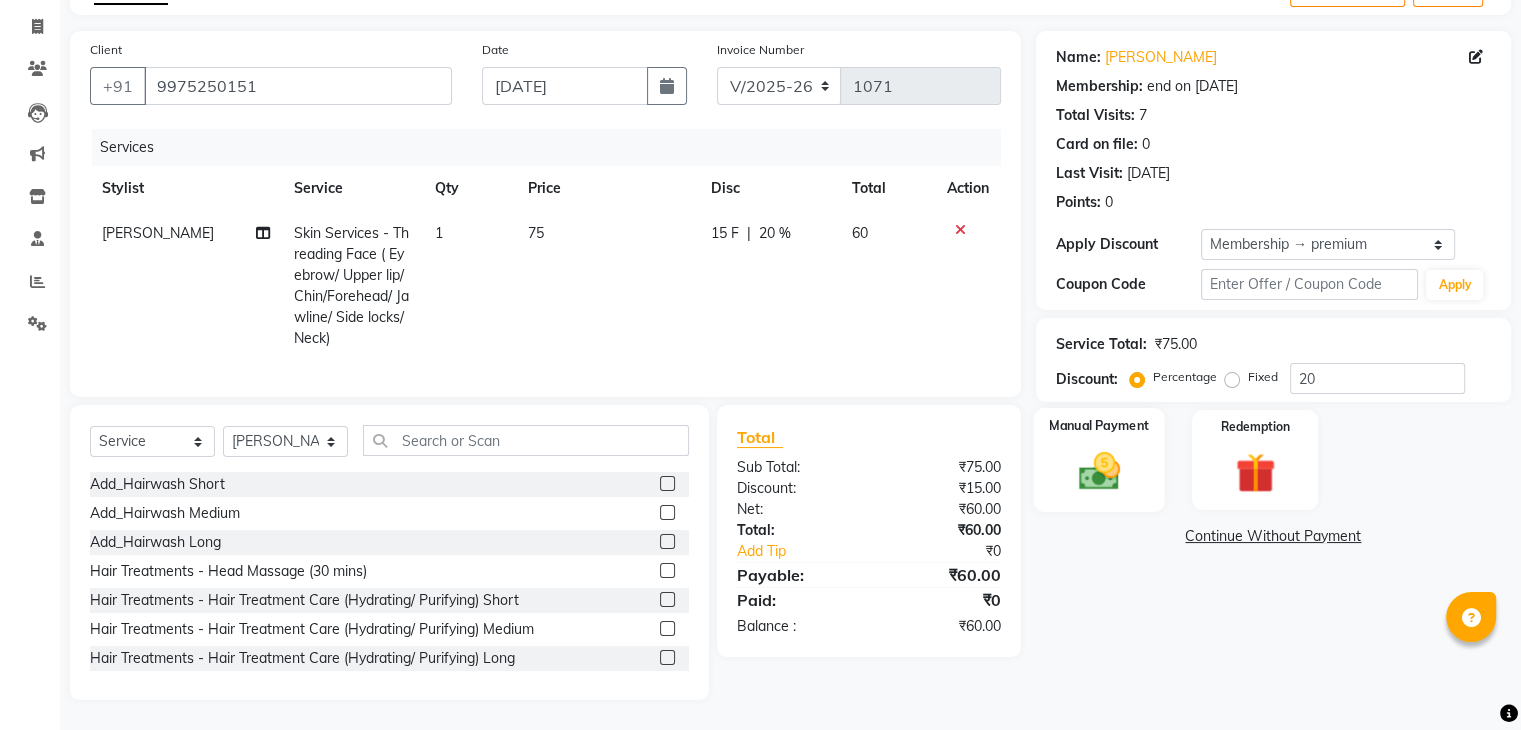 click 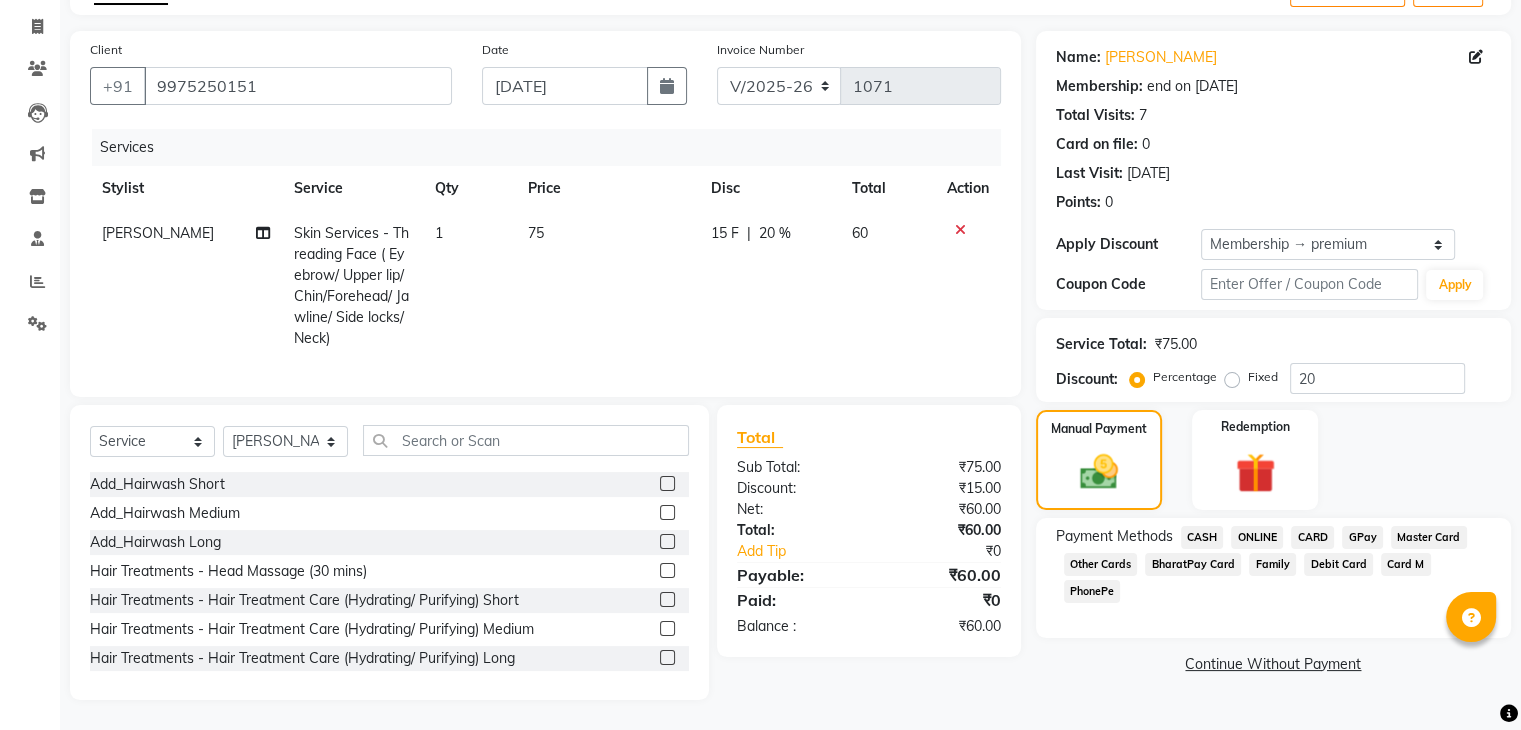 click on "CASH" 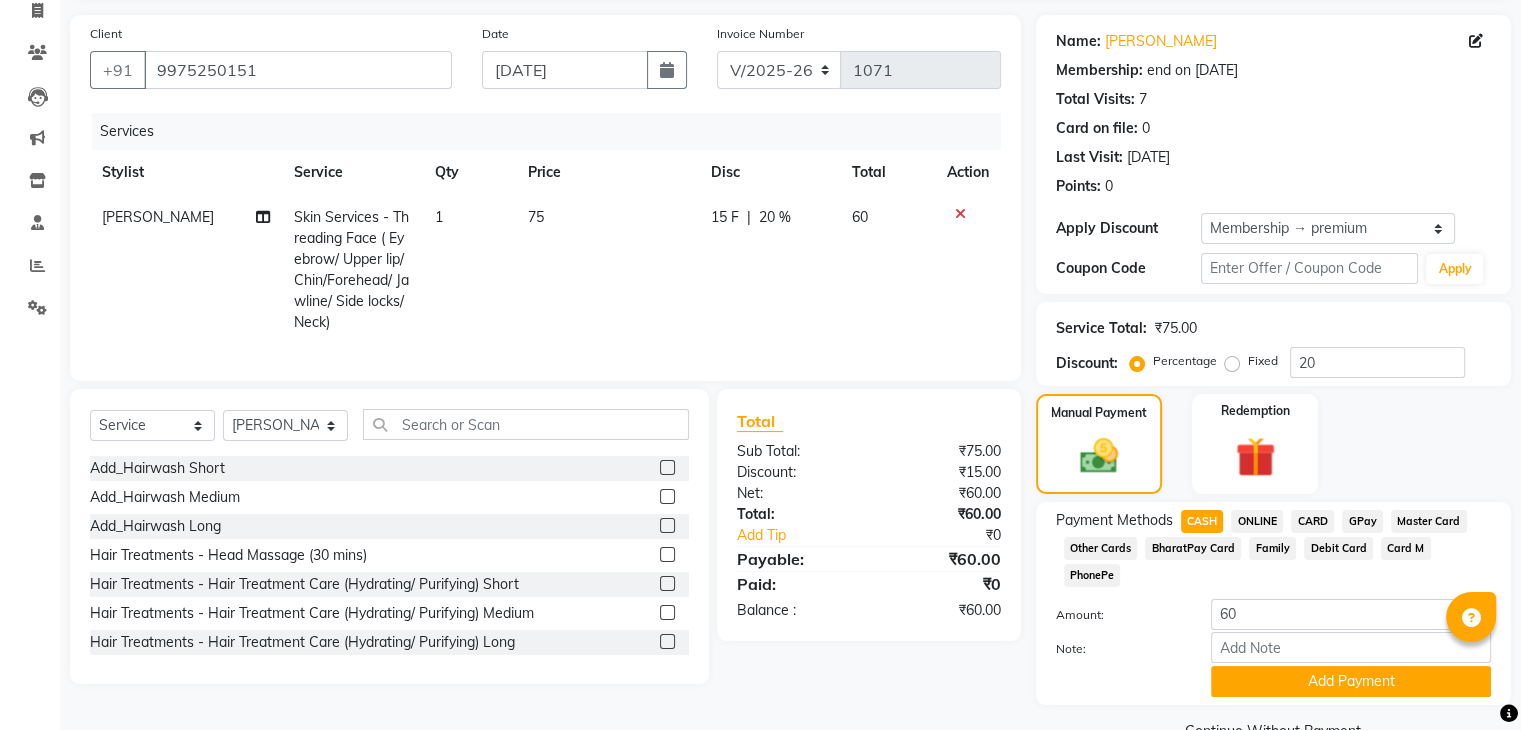 click on "GPay" 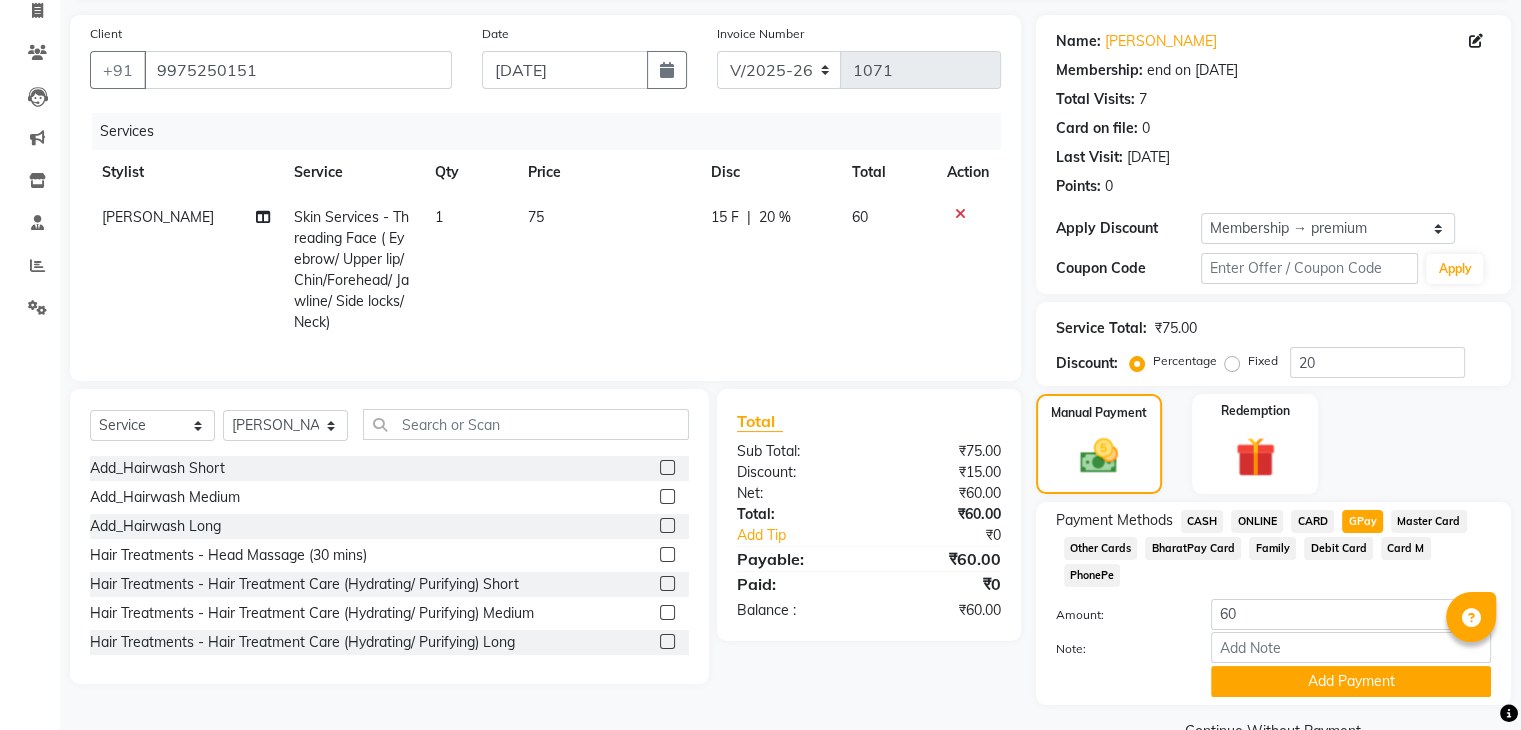 scroll, scrollTop: 156, scrollLeft: 0, axis: vertical 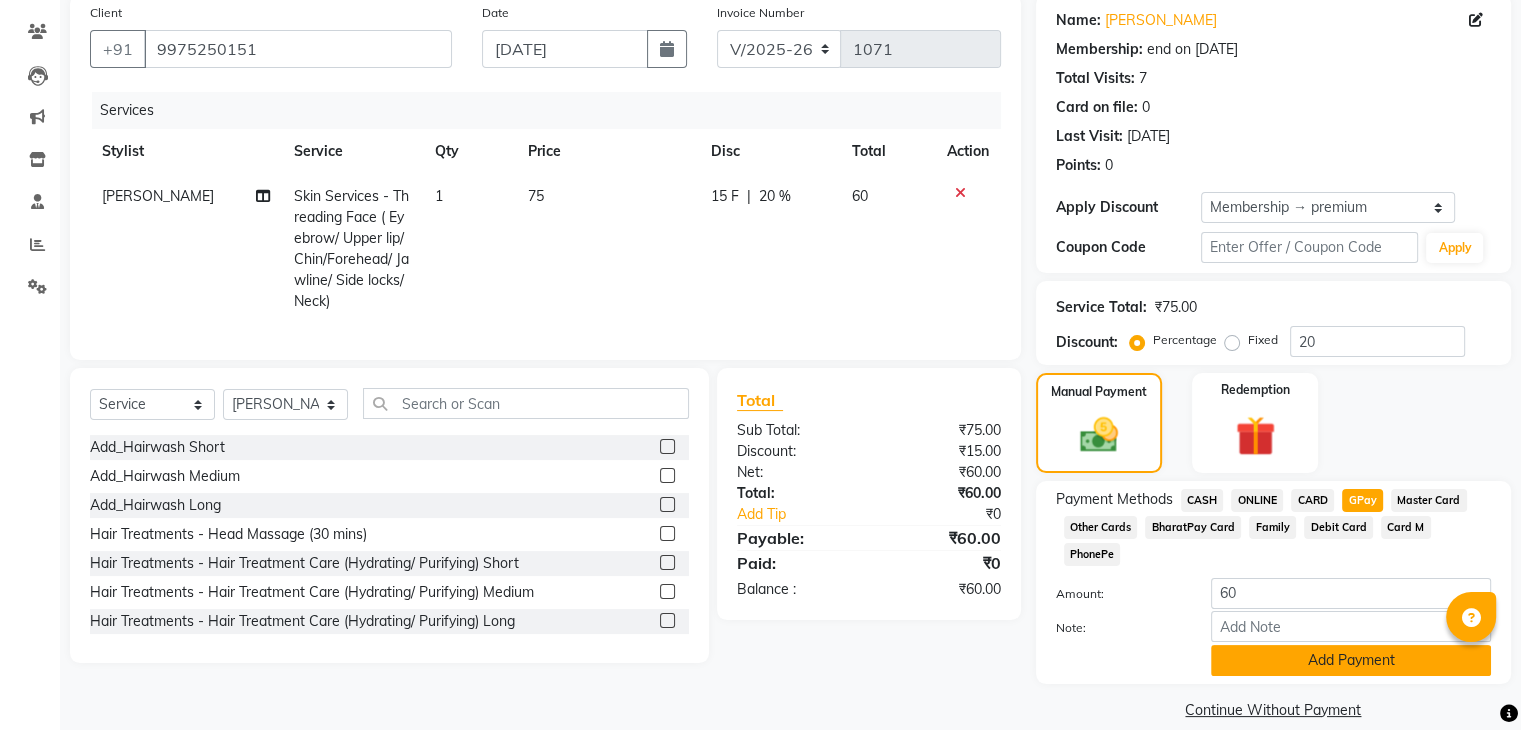 click on "Add Payment" 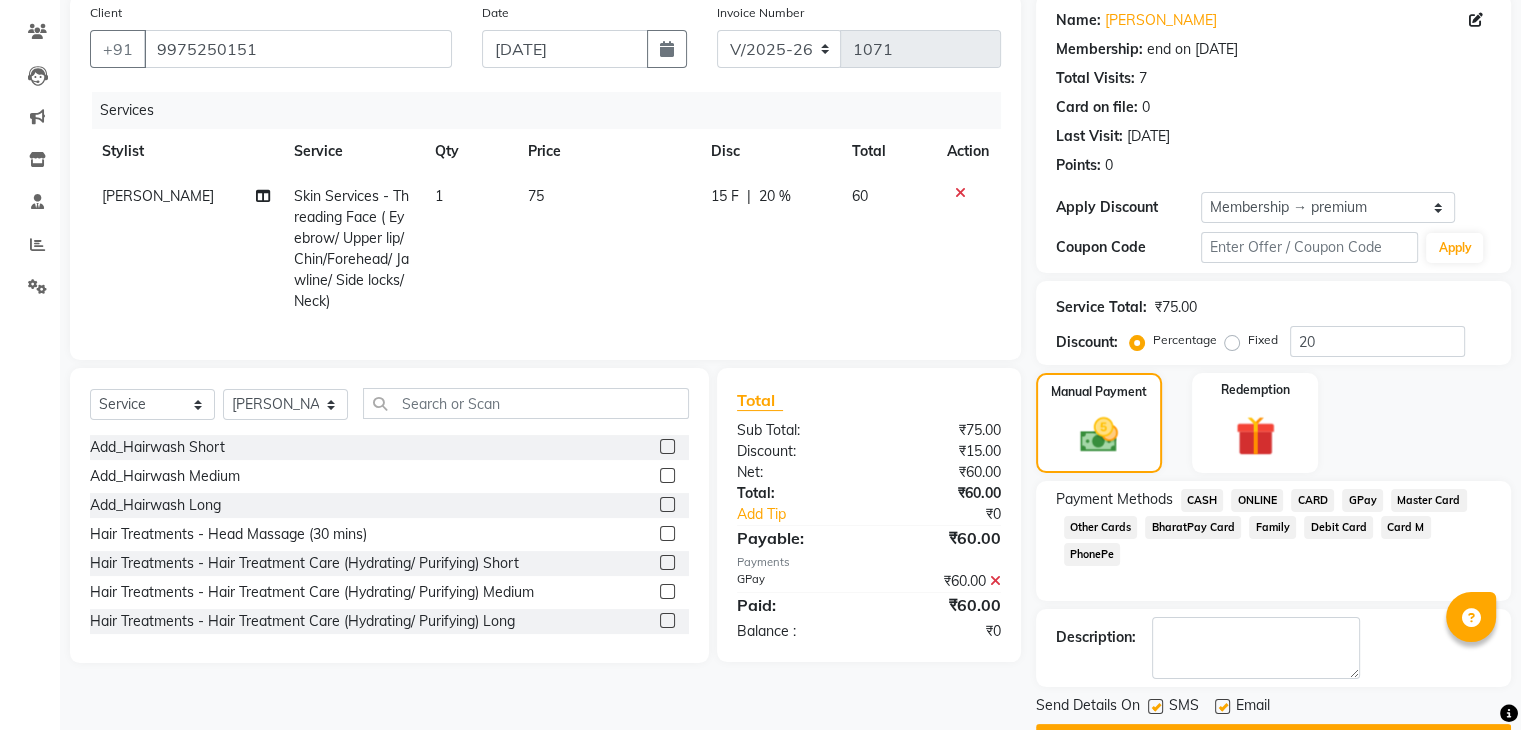 scroll, scrollTop: 209, scrollLeft: 0, axis: vertical 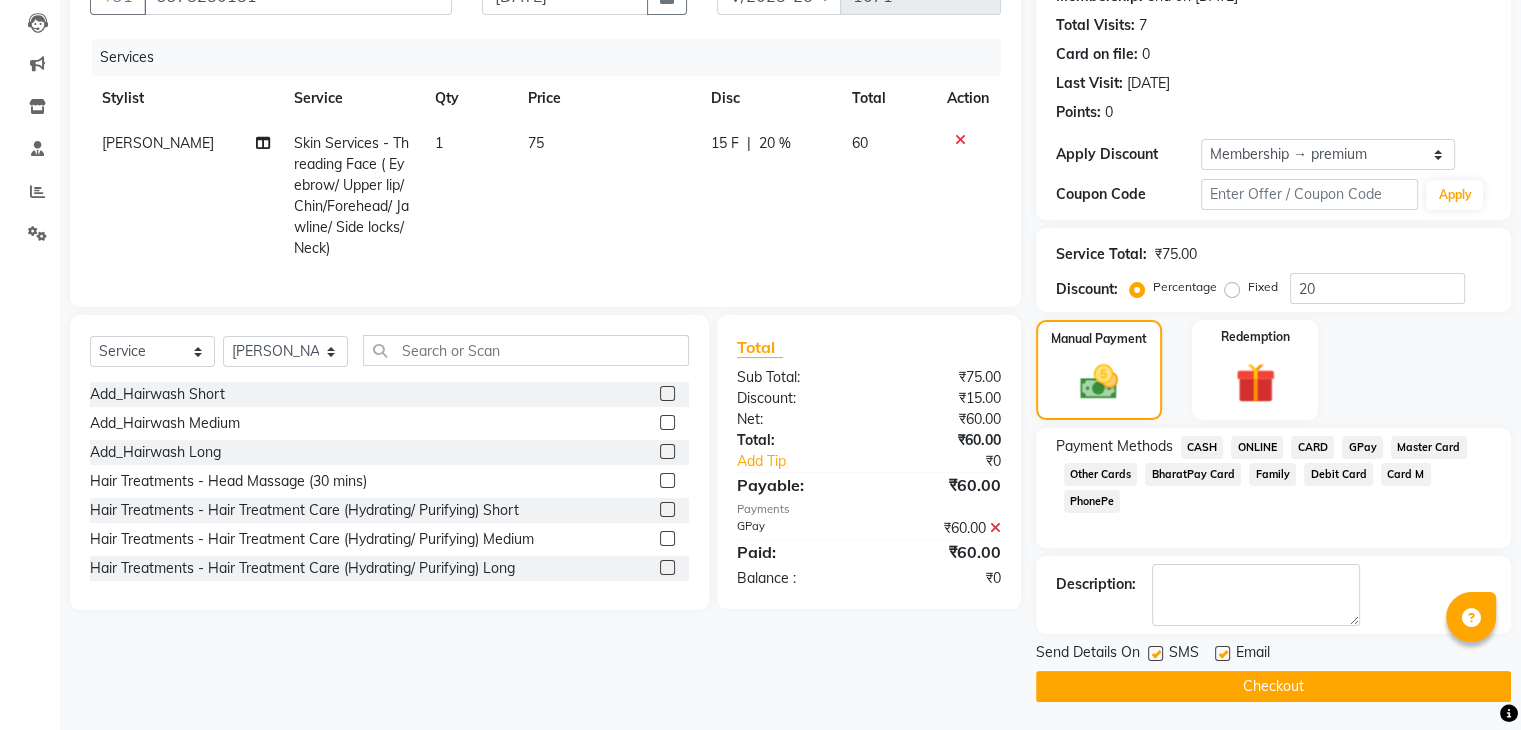 click on "Checkout" 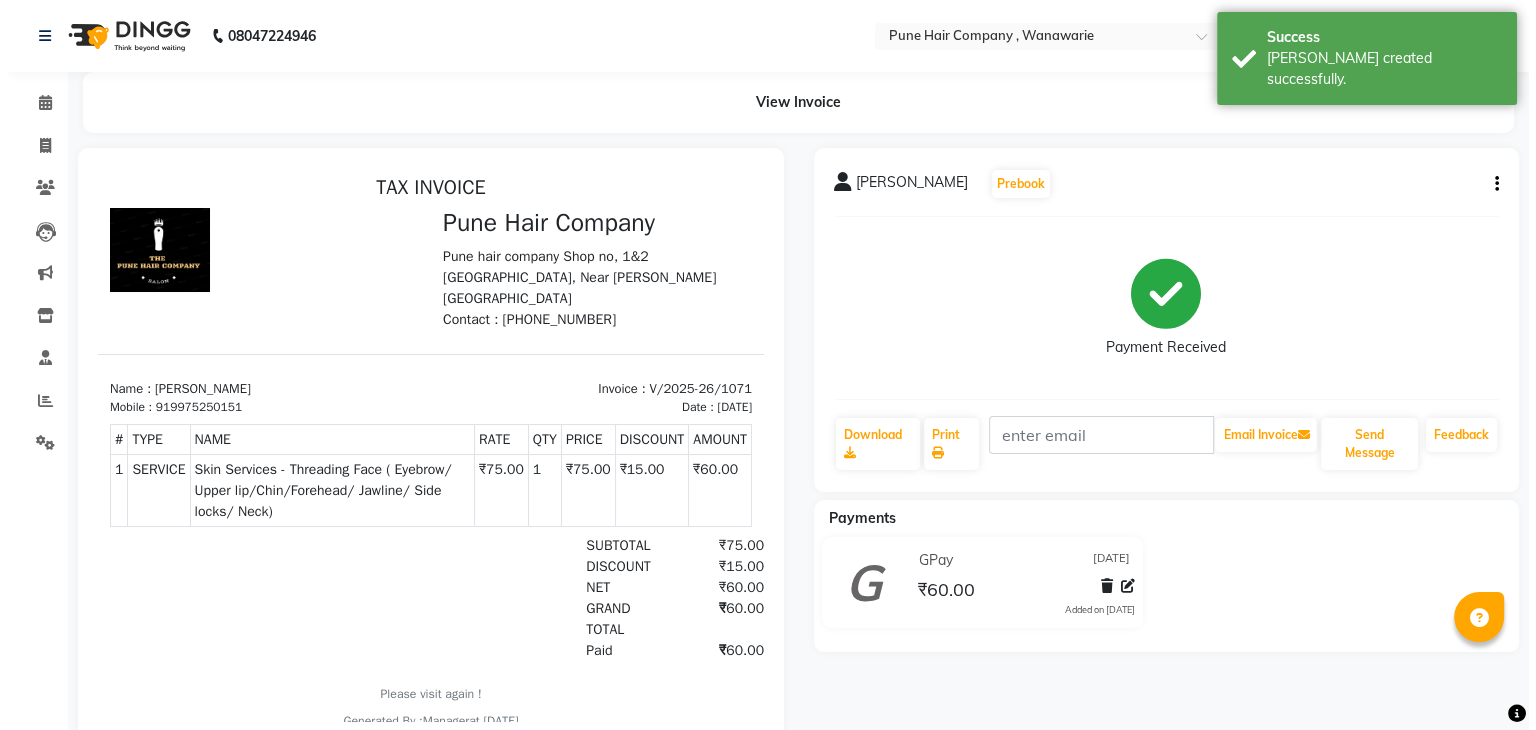 scroll, scrollTop: 0, scrollLeft: 0, axis: both 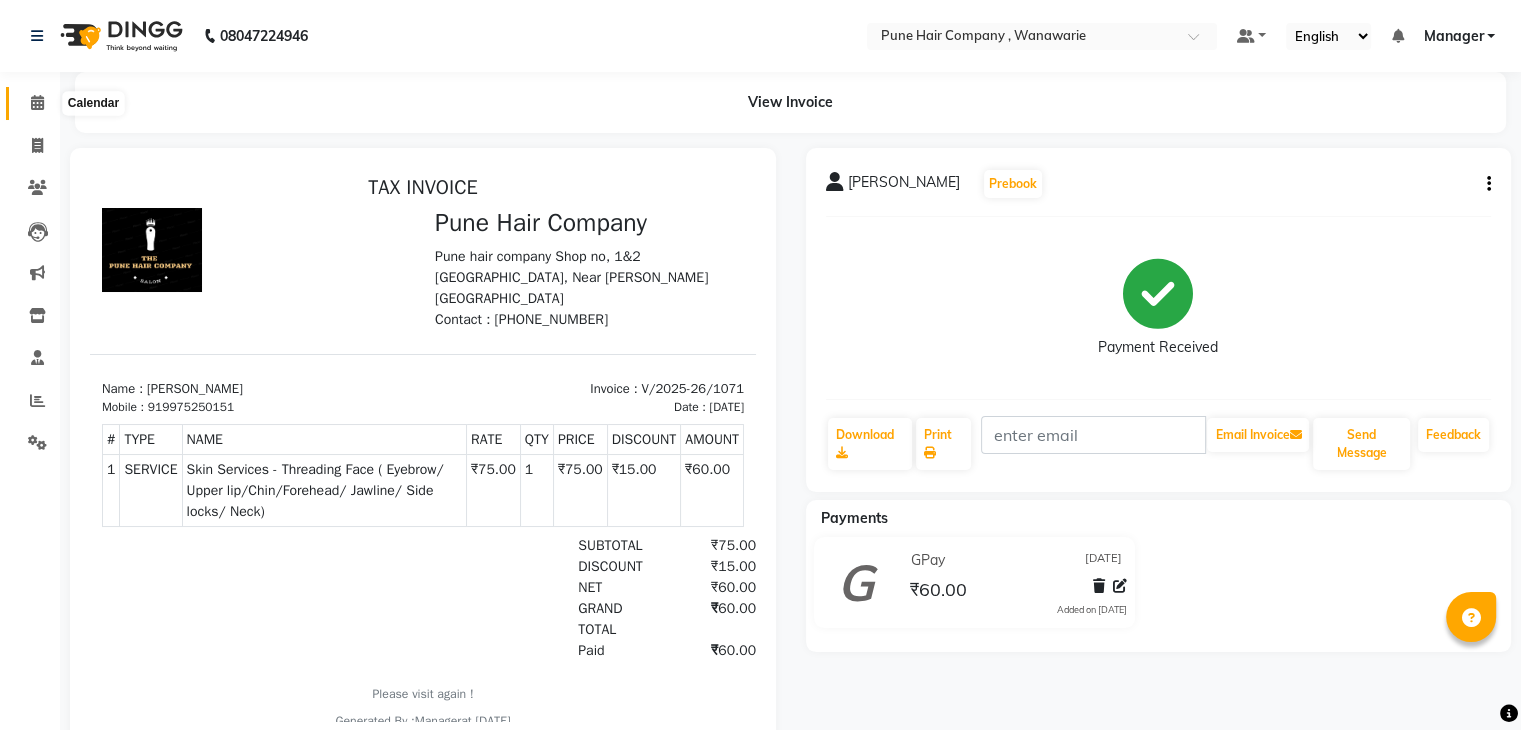 click 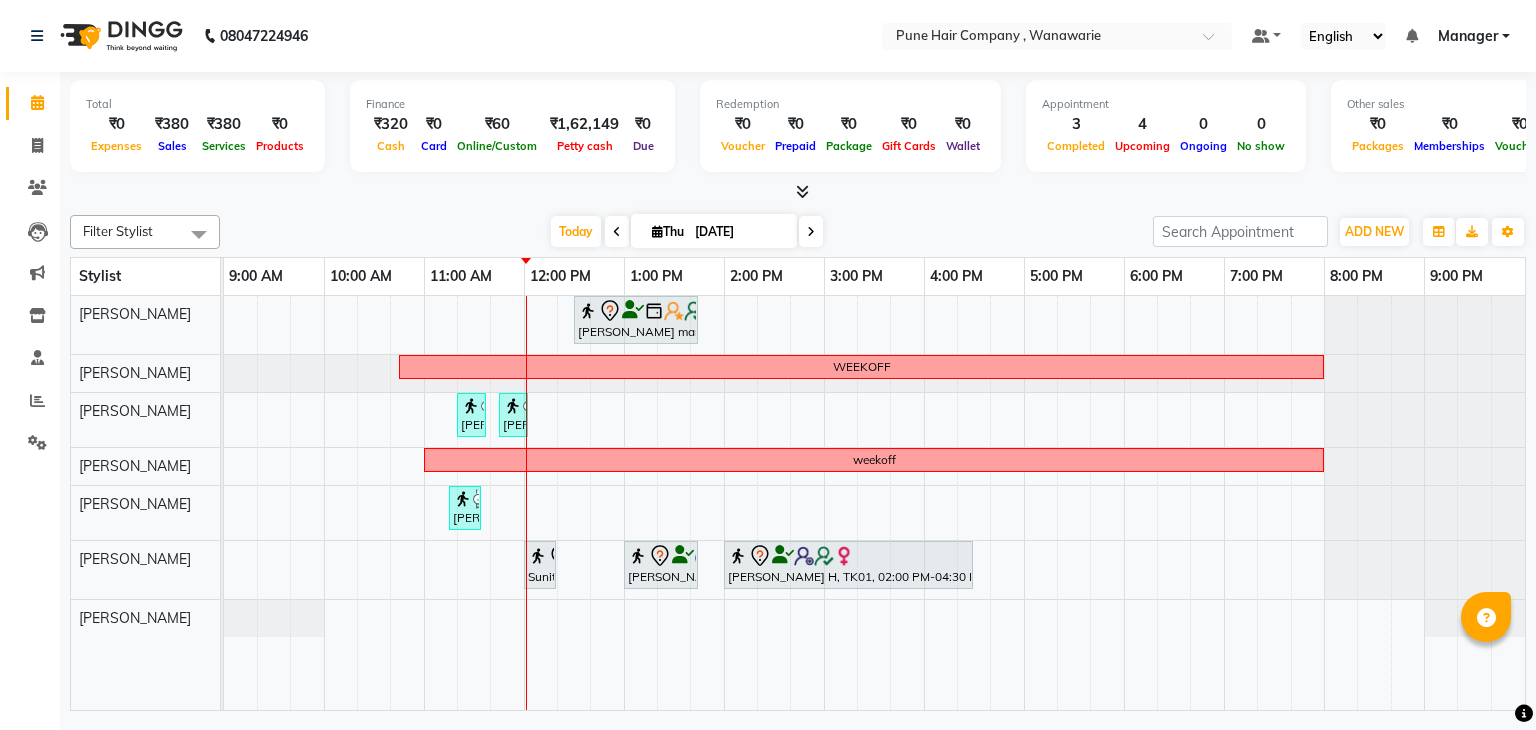click at bounding box center [798, 192] 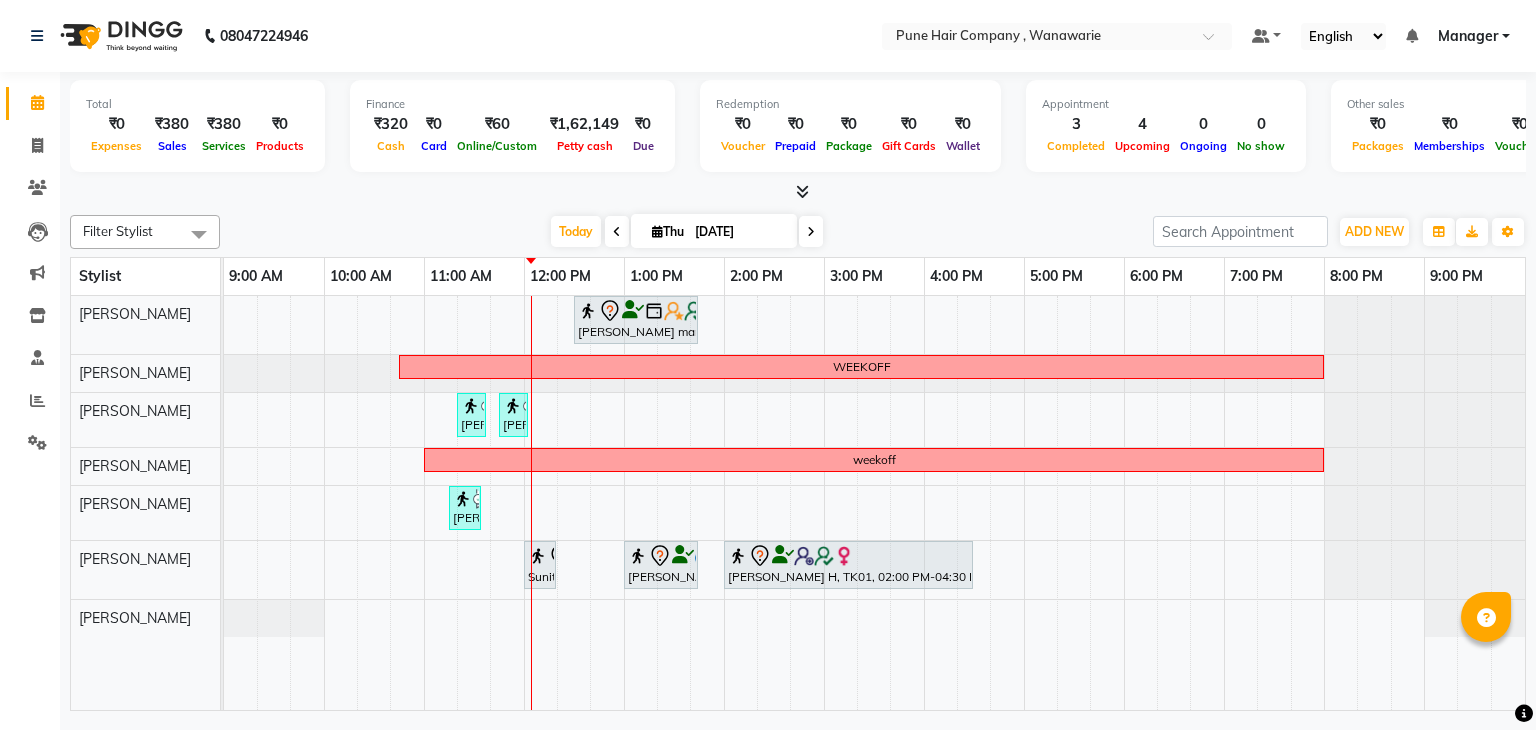 click at bounding box center [811, 231] 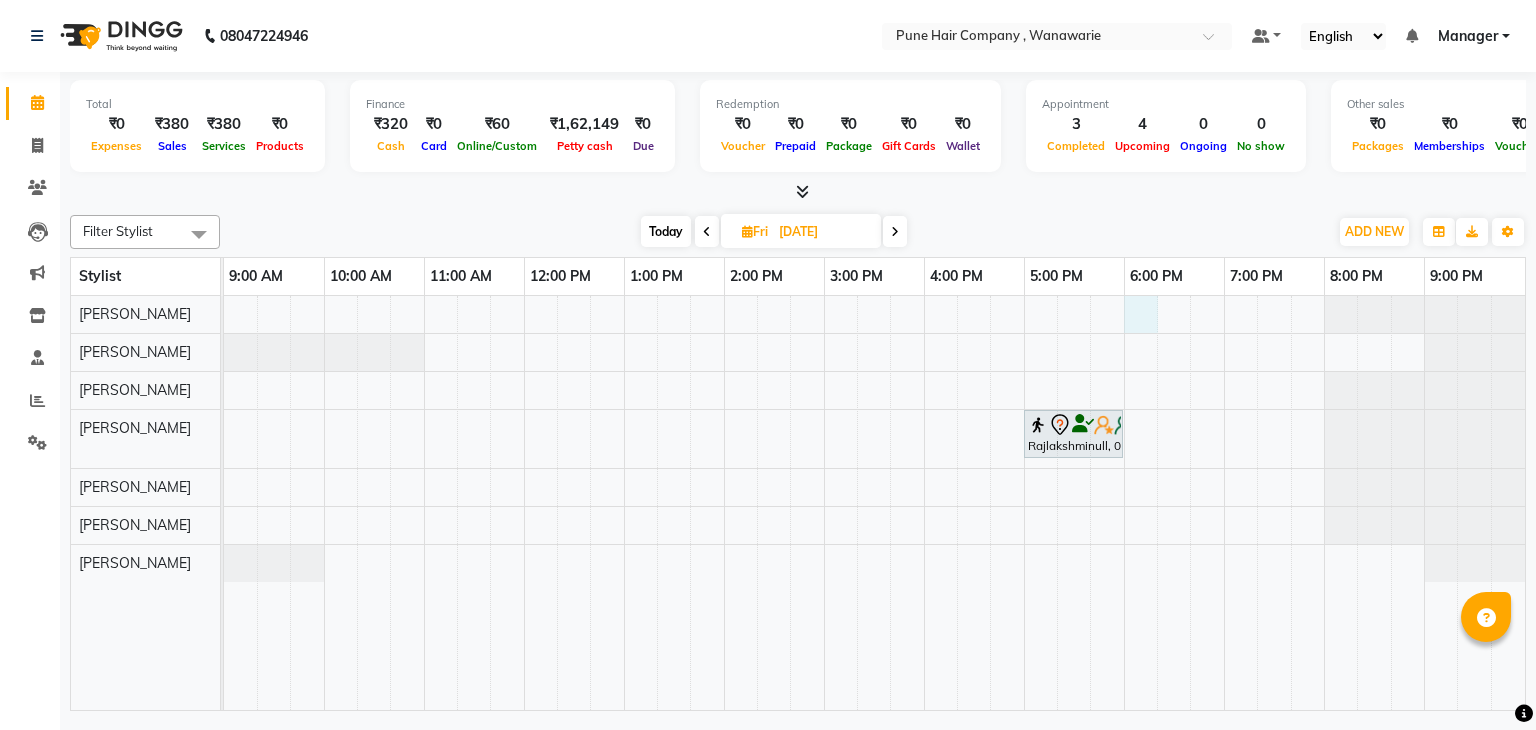 click on "Rajlakshminull, 05:00 PM-06:00 PM, Manicure & Pedicure, Body Services - Reflexology Hands & Feet (60 min)" at bounding box center [874, 503] 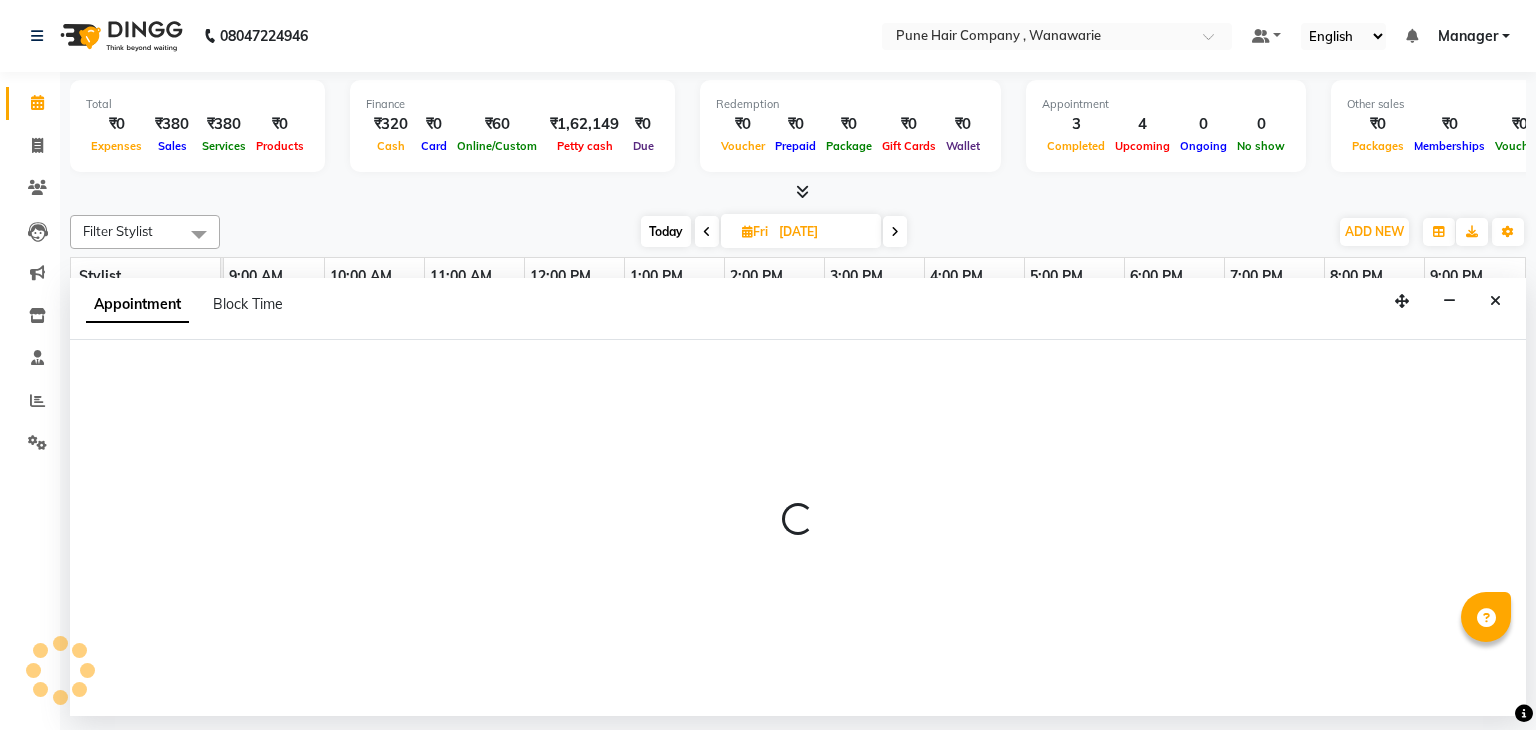 select on "74577" 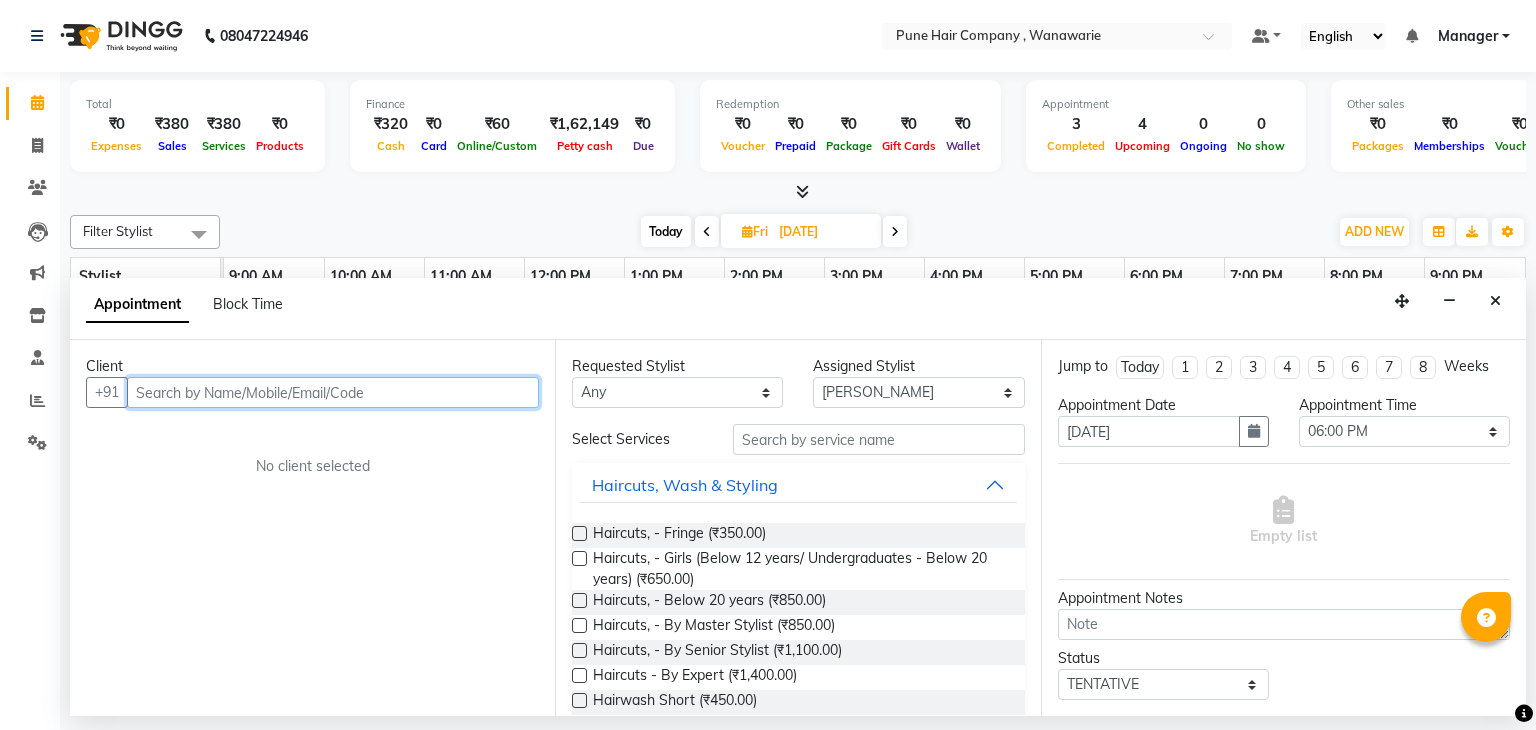 click at bounding box center [333, 392] 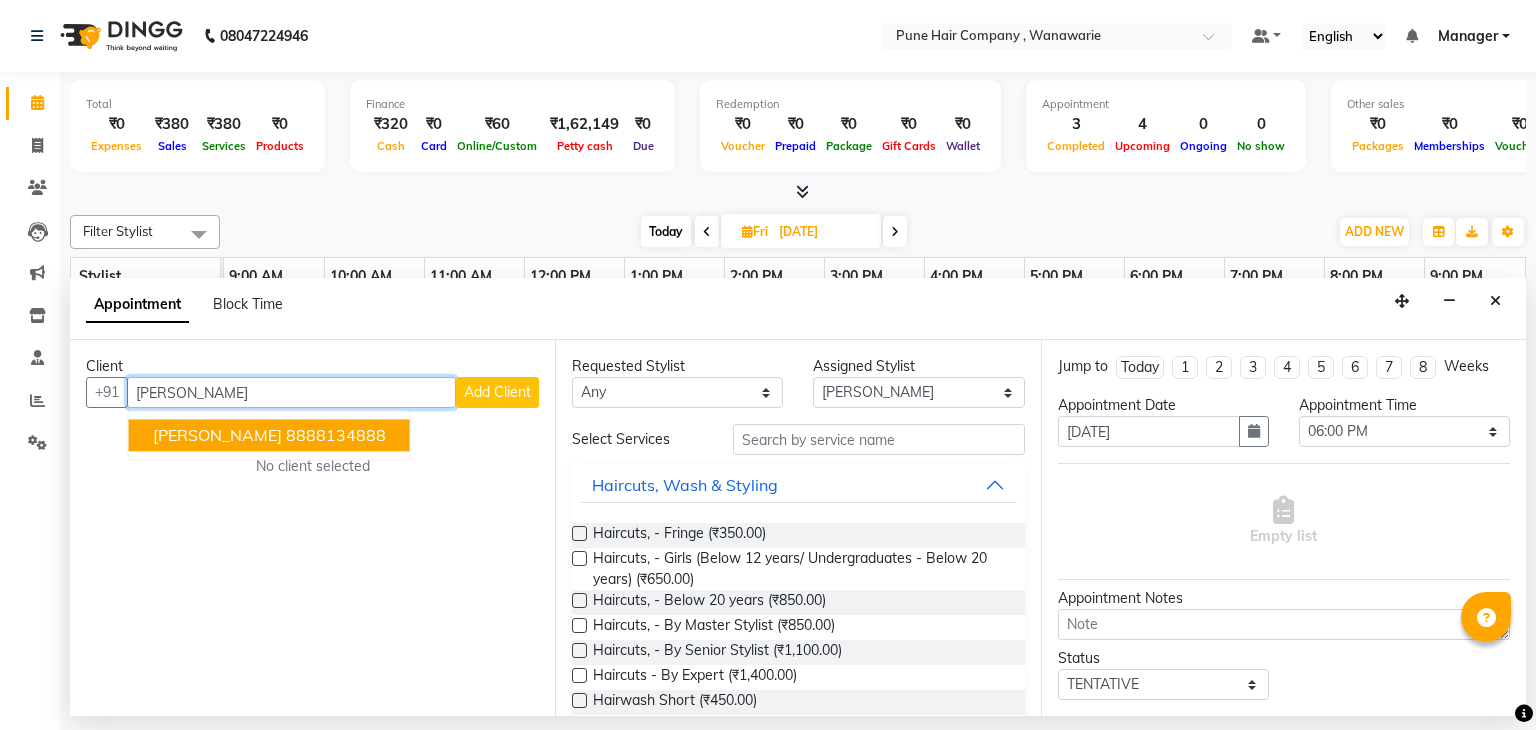 click on "8888134888" at bounding box center [336, 436] 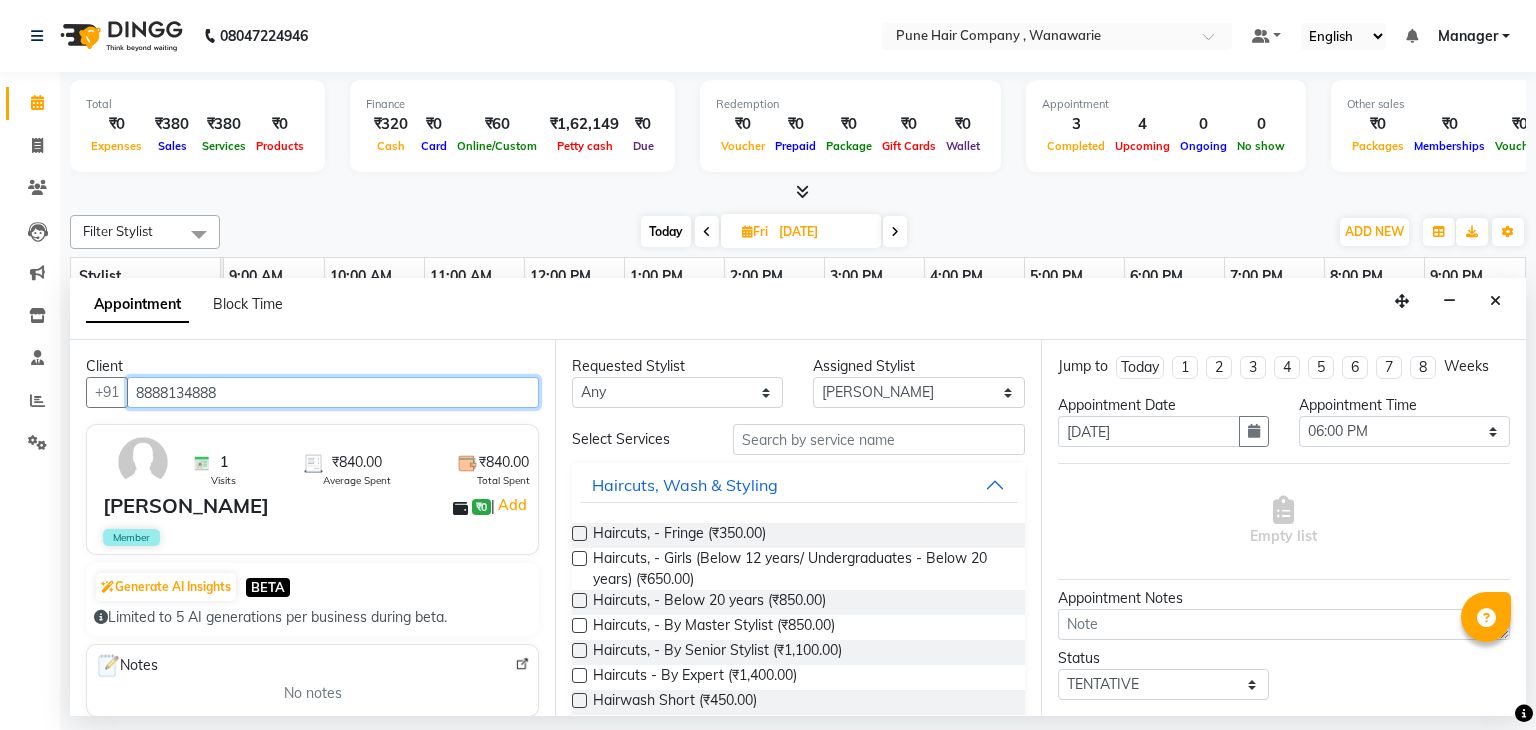 type on "8888134888" 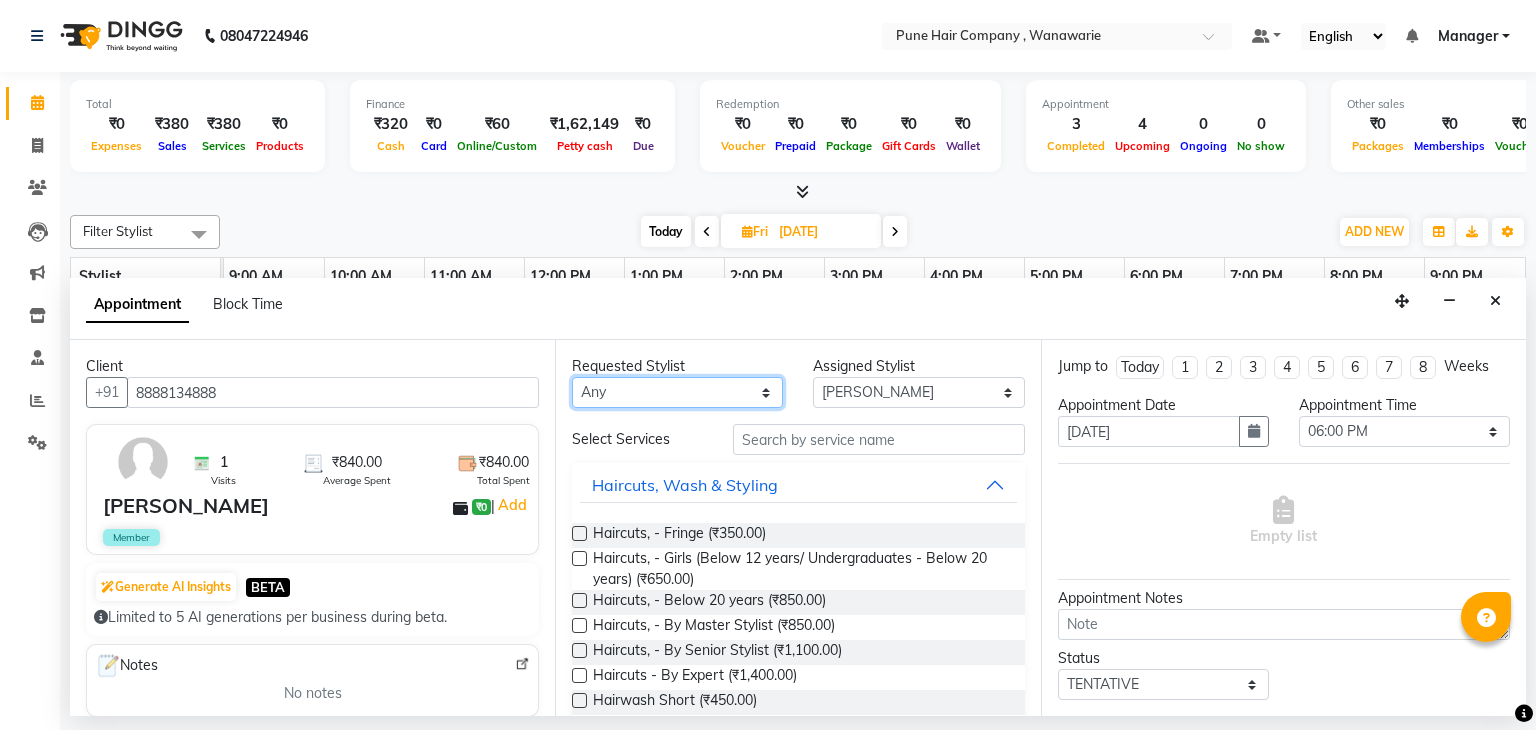 click on "Any [PERSON_NAME] [PERSON_NAME]  [PERSON_NAME] [PERSON_NAME] [PERSON_NAME] [PERSON_NAME] [PERSON_NAME]" at bounding box center (677, 392) 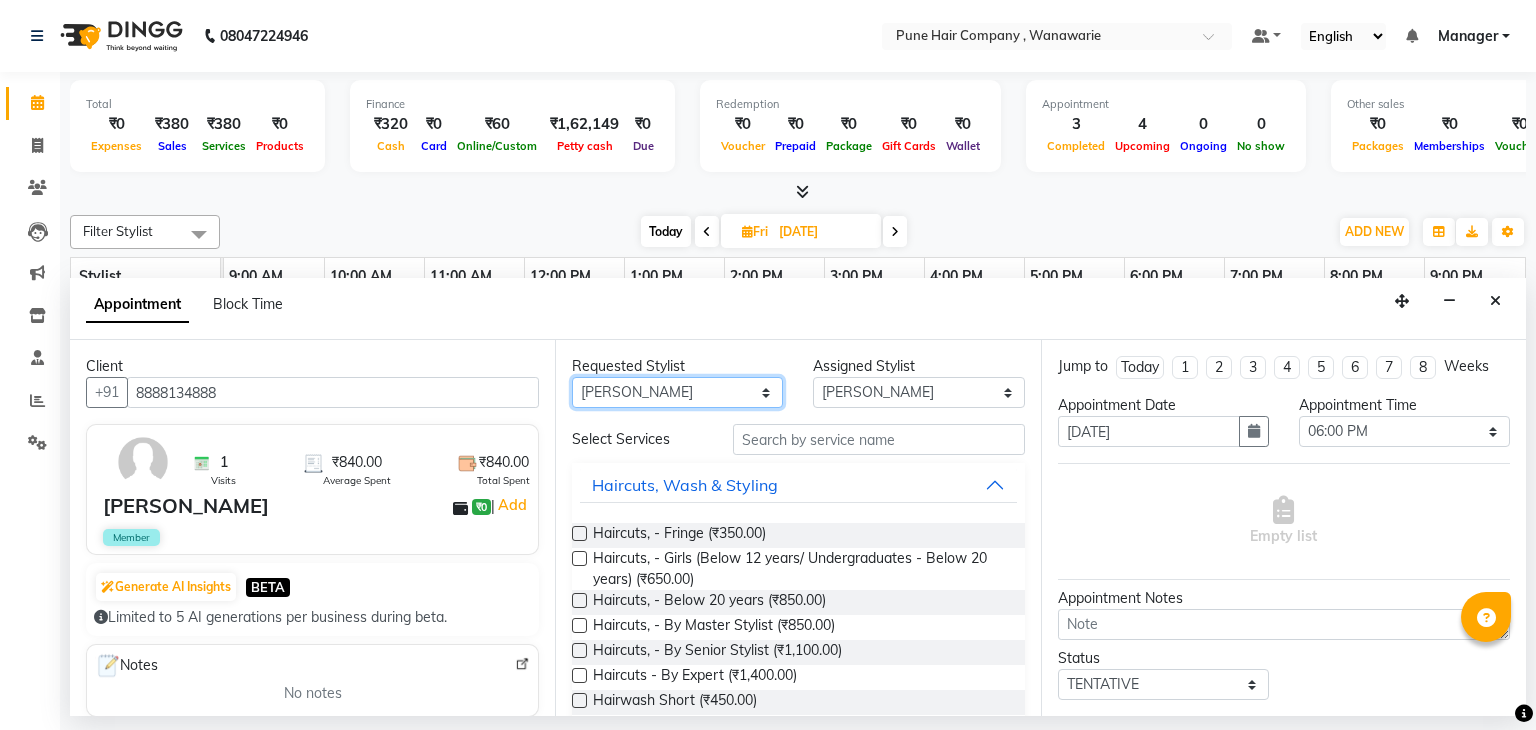 click on "Any [PERSON_NAME] [PERSON_NAME]  [PERSON_NAME] [PERSON_NAME] [PERSON_NAME] [PERSON_NAME] [PERSON_NAME]" at bounding box center [677, 392] 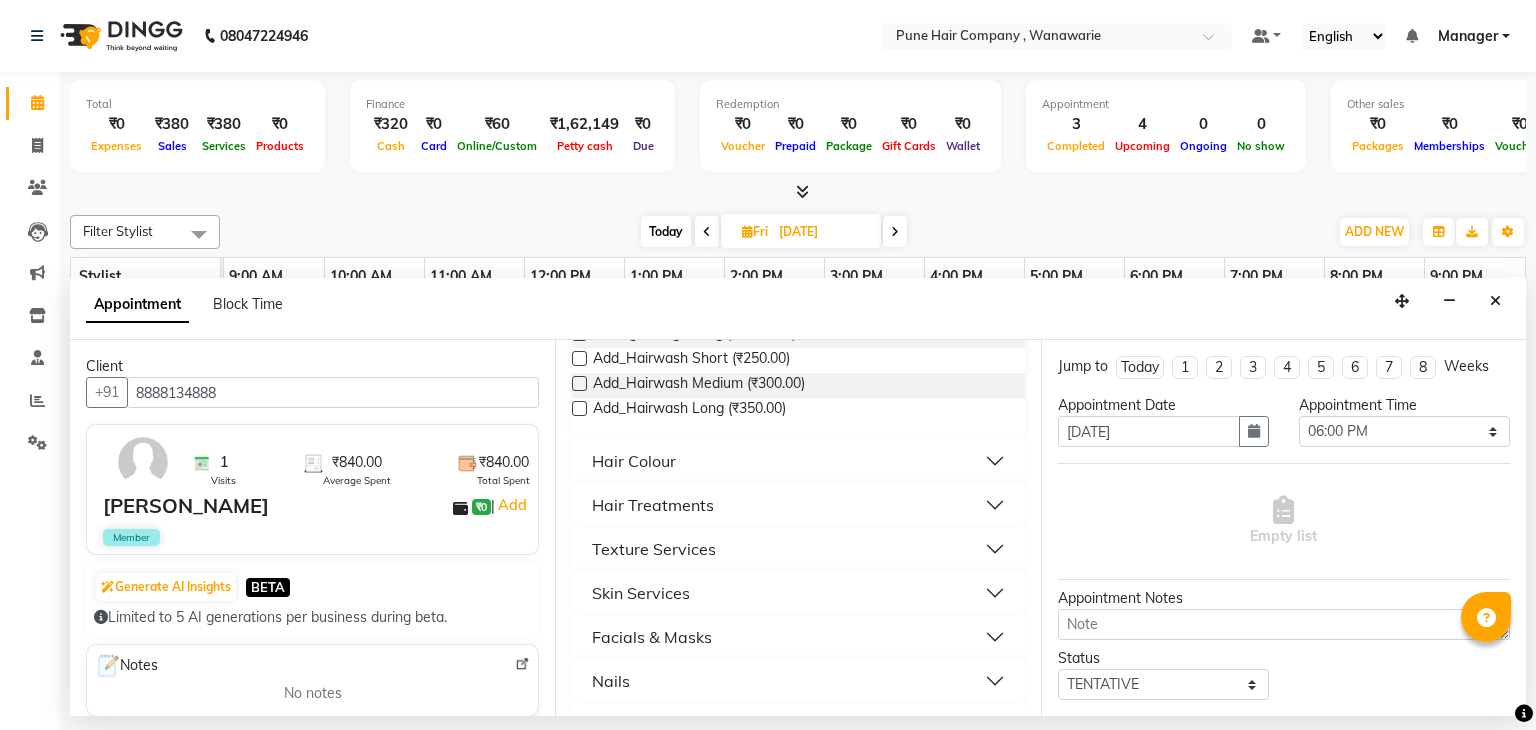 scroll, scrollTop: 745, scrollLeft: 0, axis: vertical 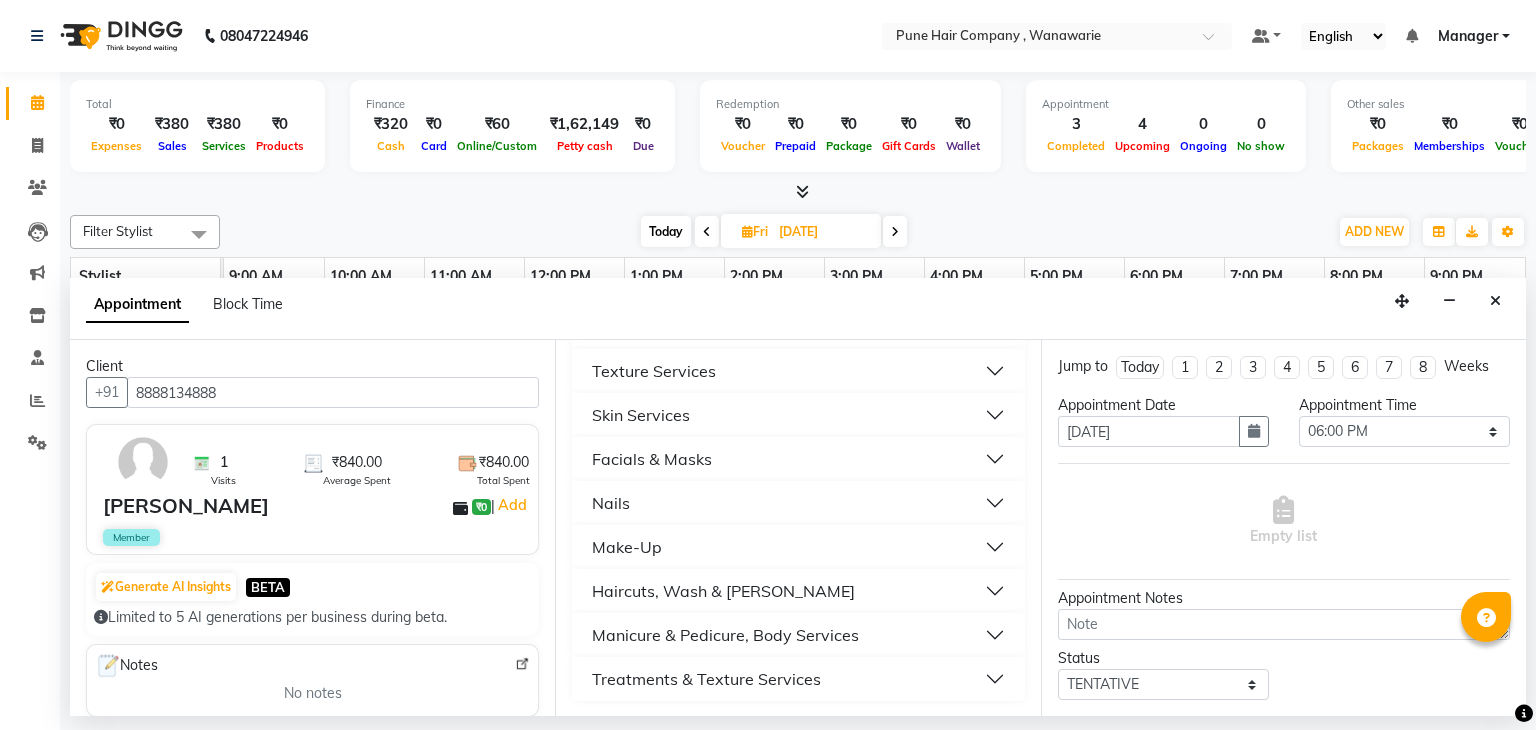 click on "Haircuts, Wash & [PERSON_NAME]" at bounding box center [723, 591] 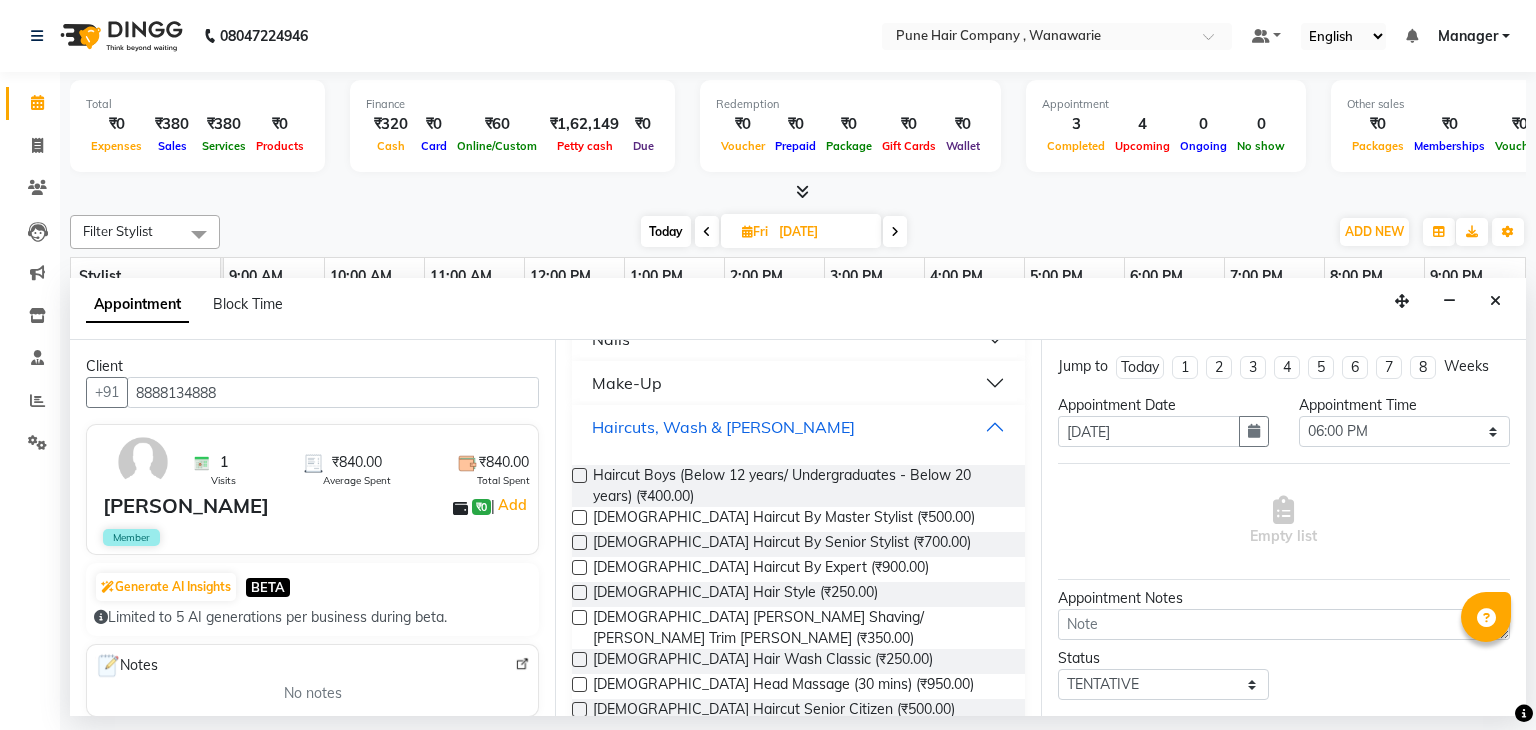 scroll, scrollTop: 916, scrollLeft: 0, axis: vertical 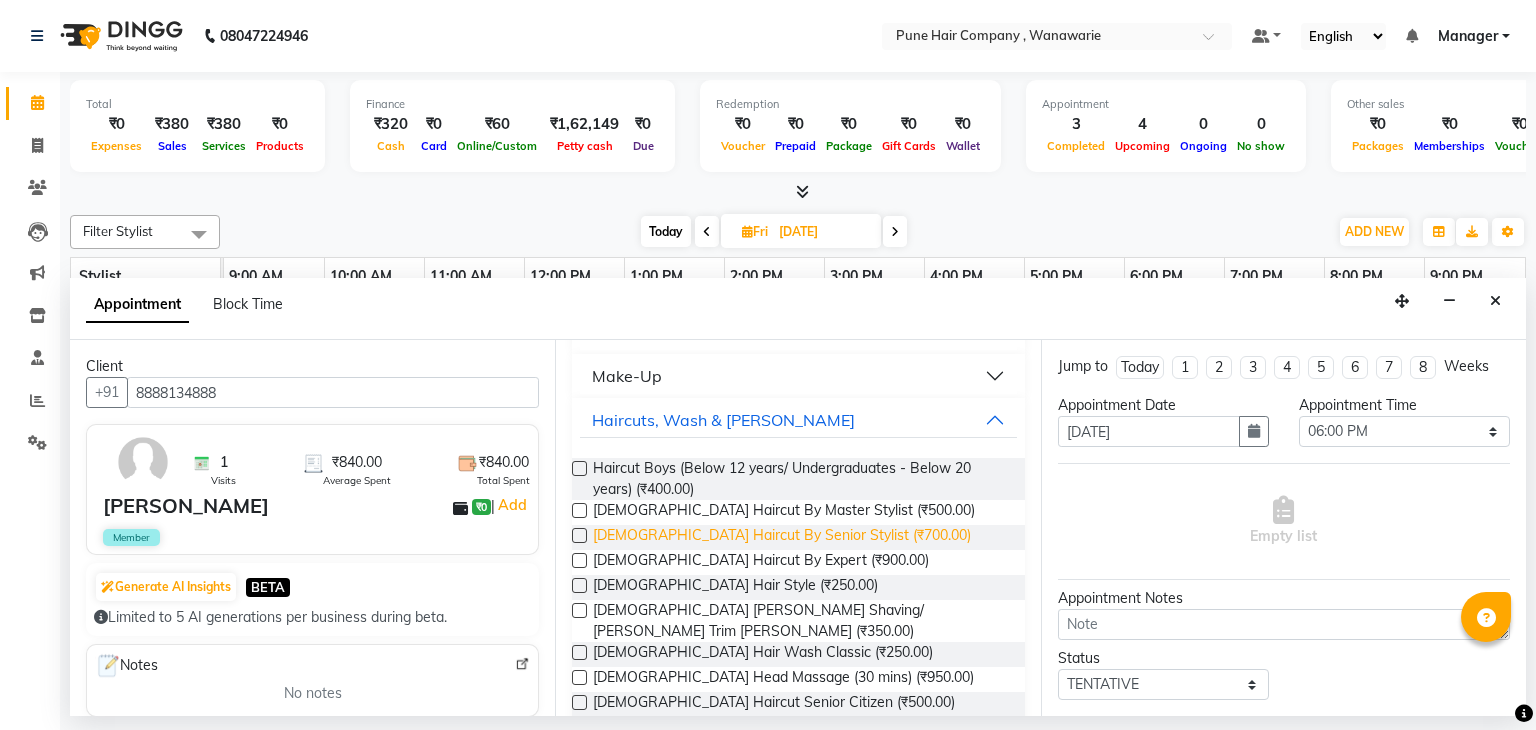 click on "[DEMOGRAPHIC_DATA] Haircut By Senior Stylist (₹700.00)" at bounding box center [782, 537] 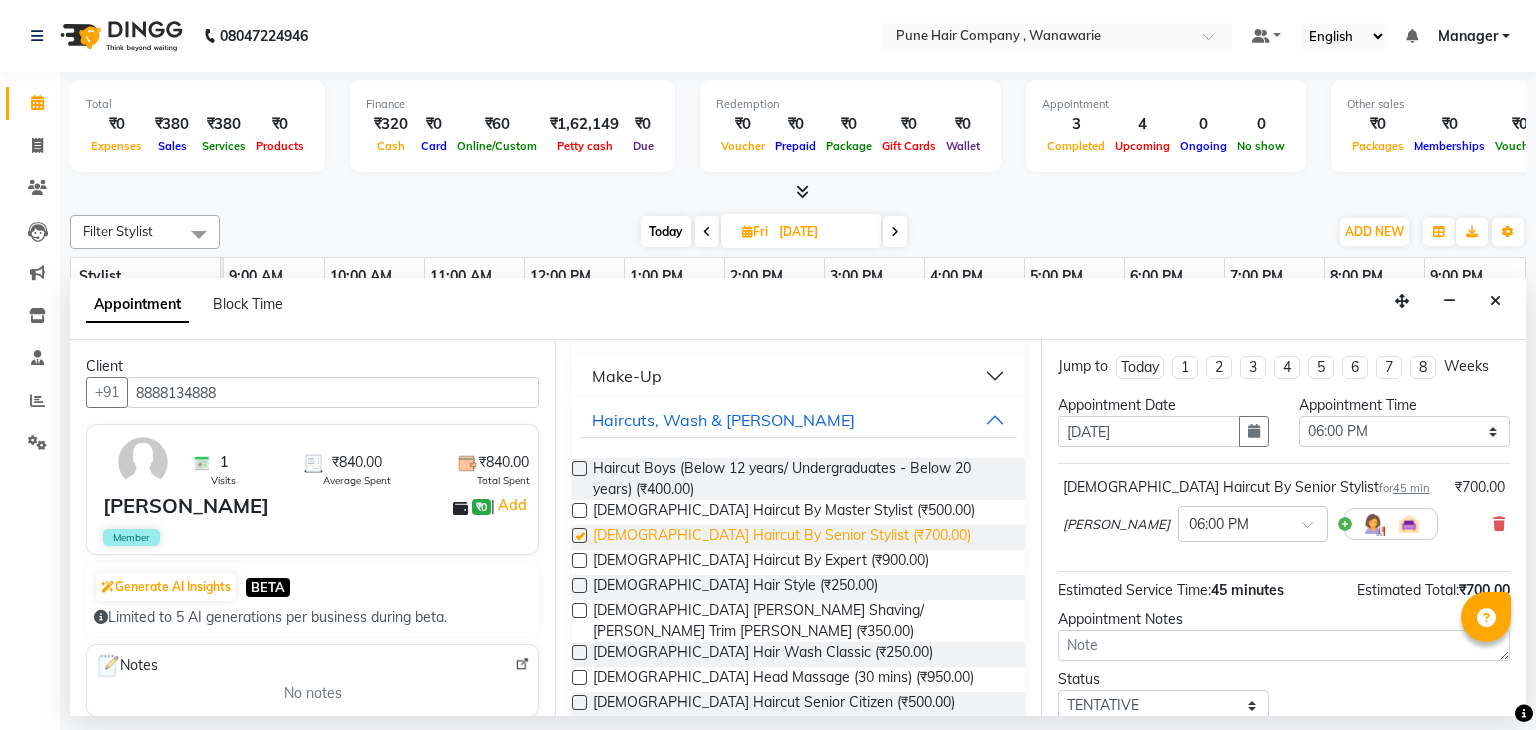 checkbox on "false" 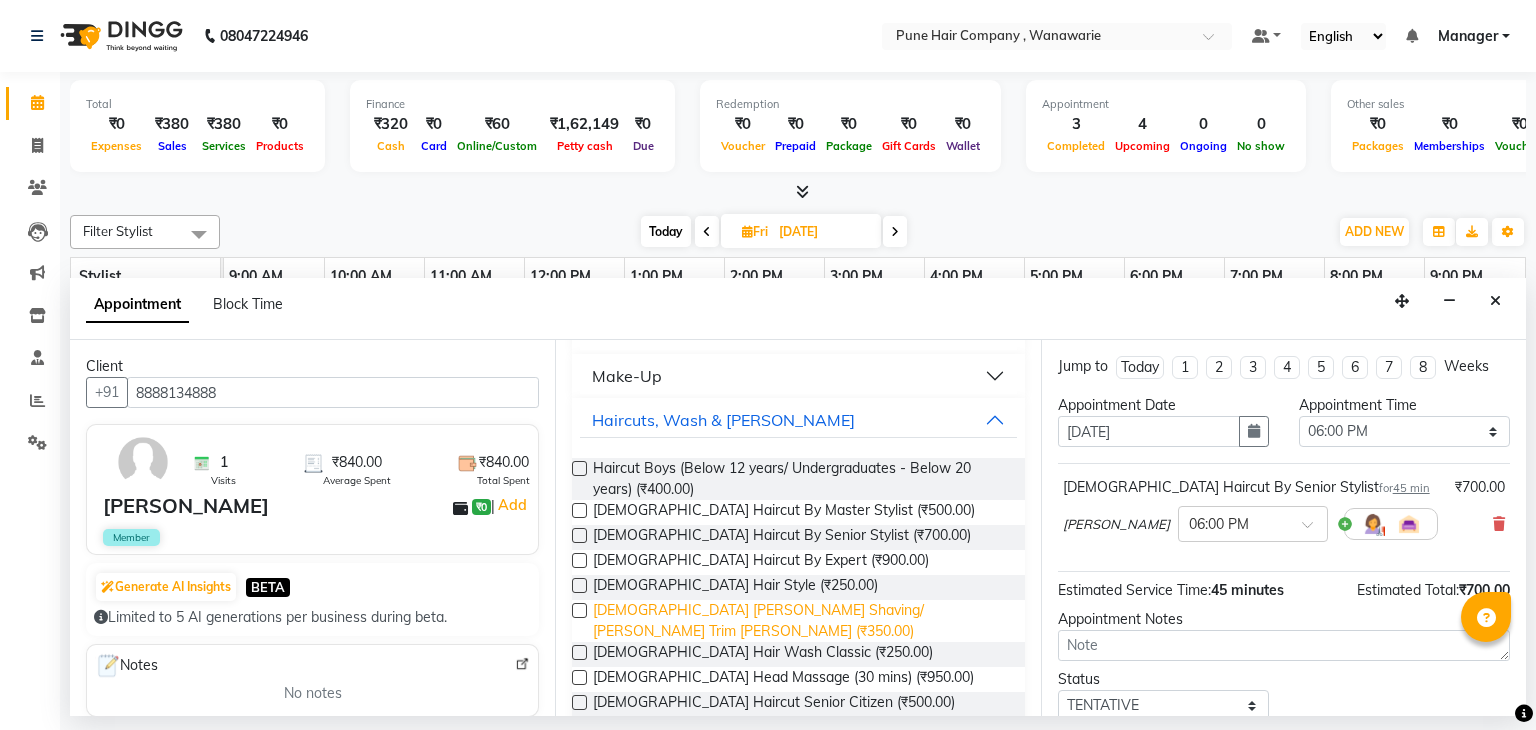 click on "[DEMOGRAPHIC_DATA] [PERSON_NAME] Shaving/ [PERSON_NAME] Trim [PERSON_NAME] (₹350.00)" at bounding box center (800, 621) 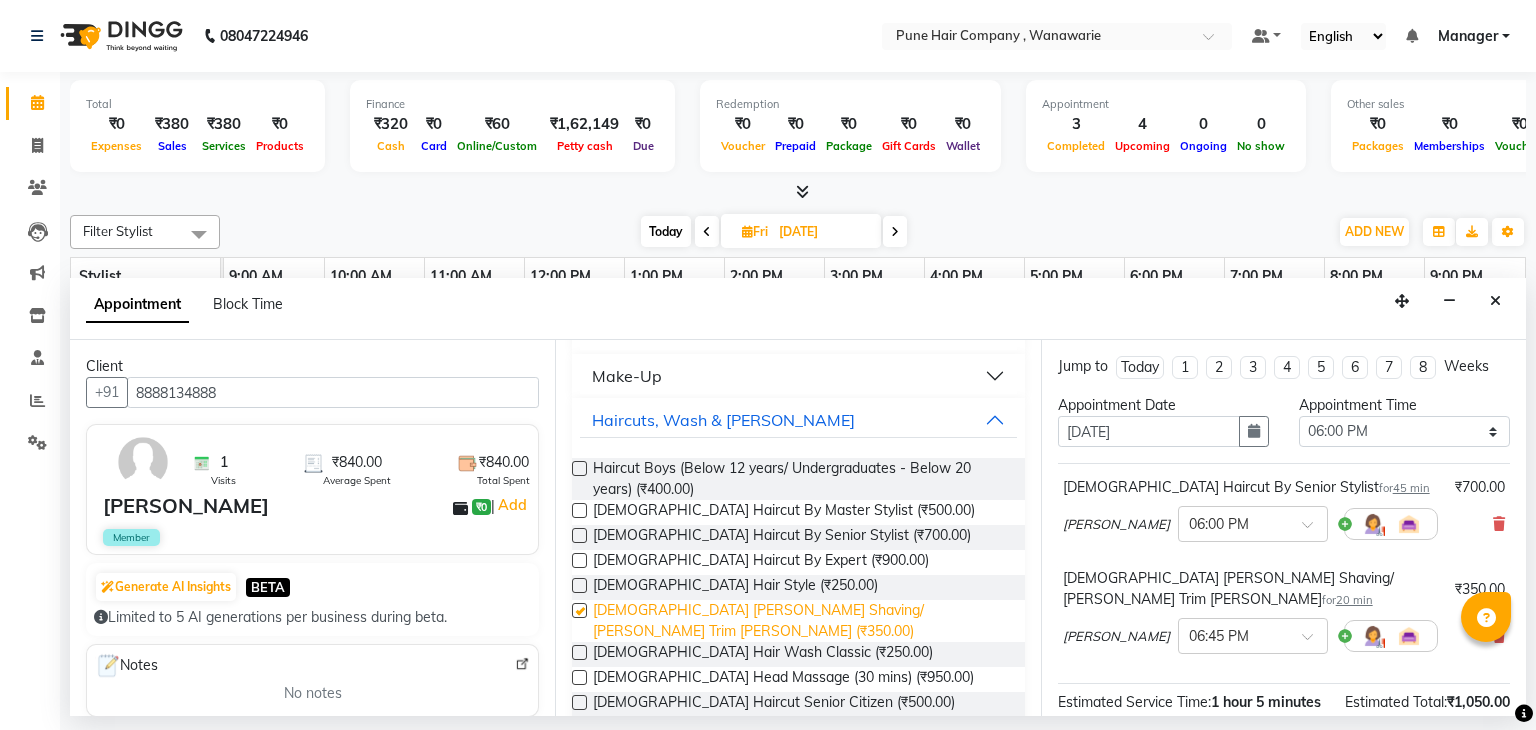 checkbox on "false" 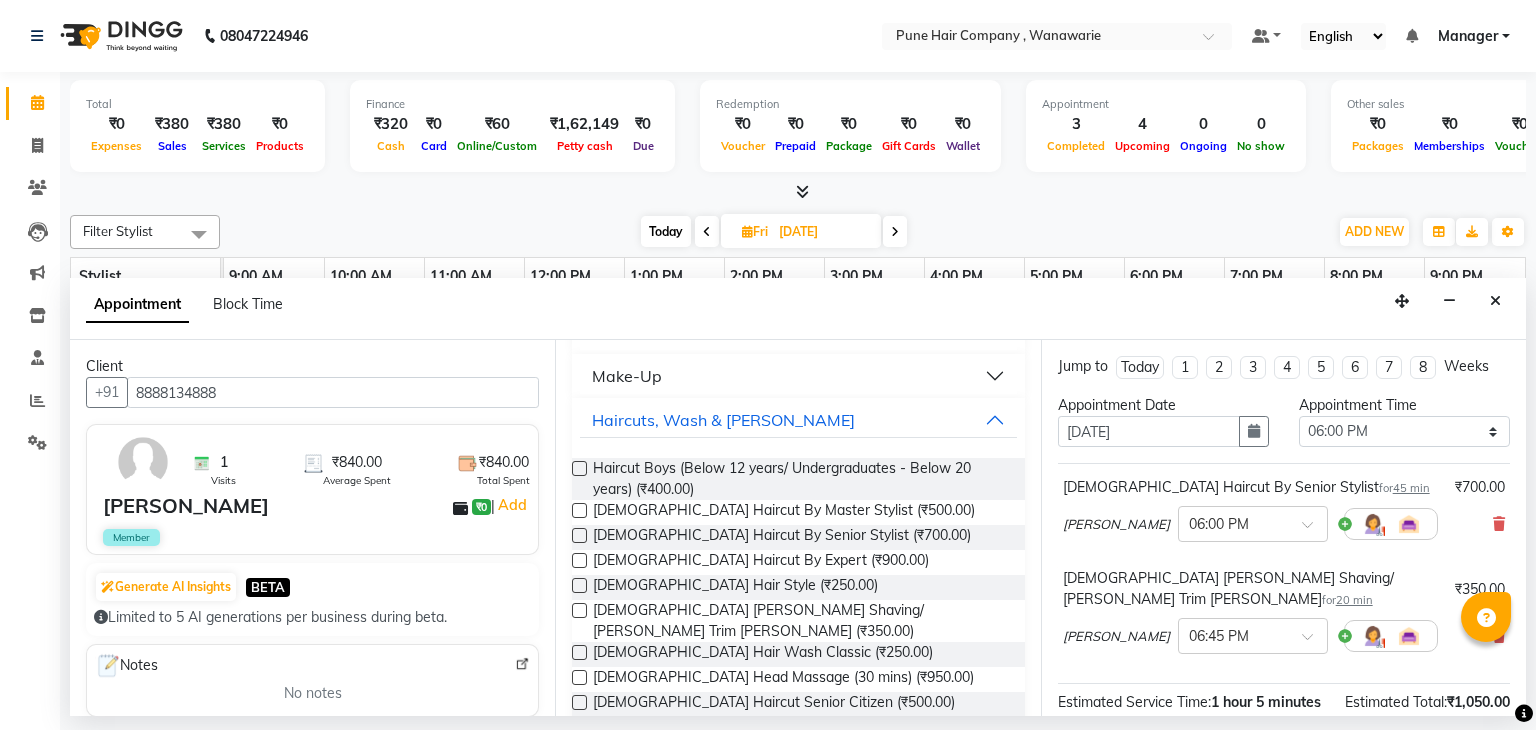 scroll, scrollTop: 242, scrollLeft: 0, axis: vertical 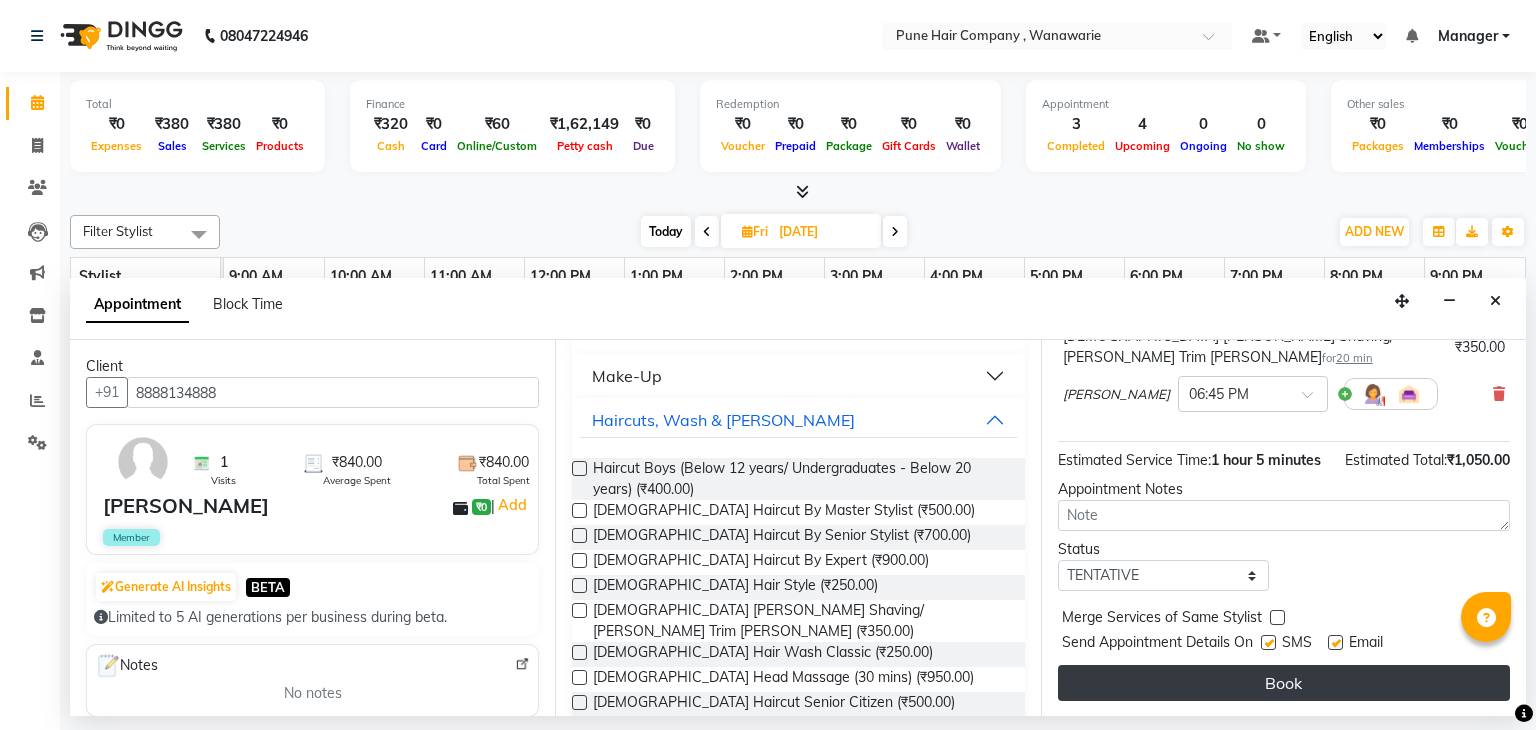 click on "Book" at bounding box center (1284, 683) 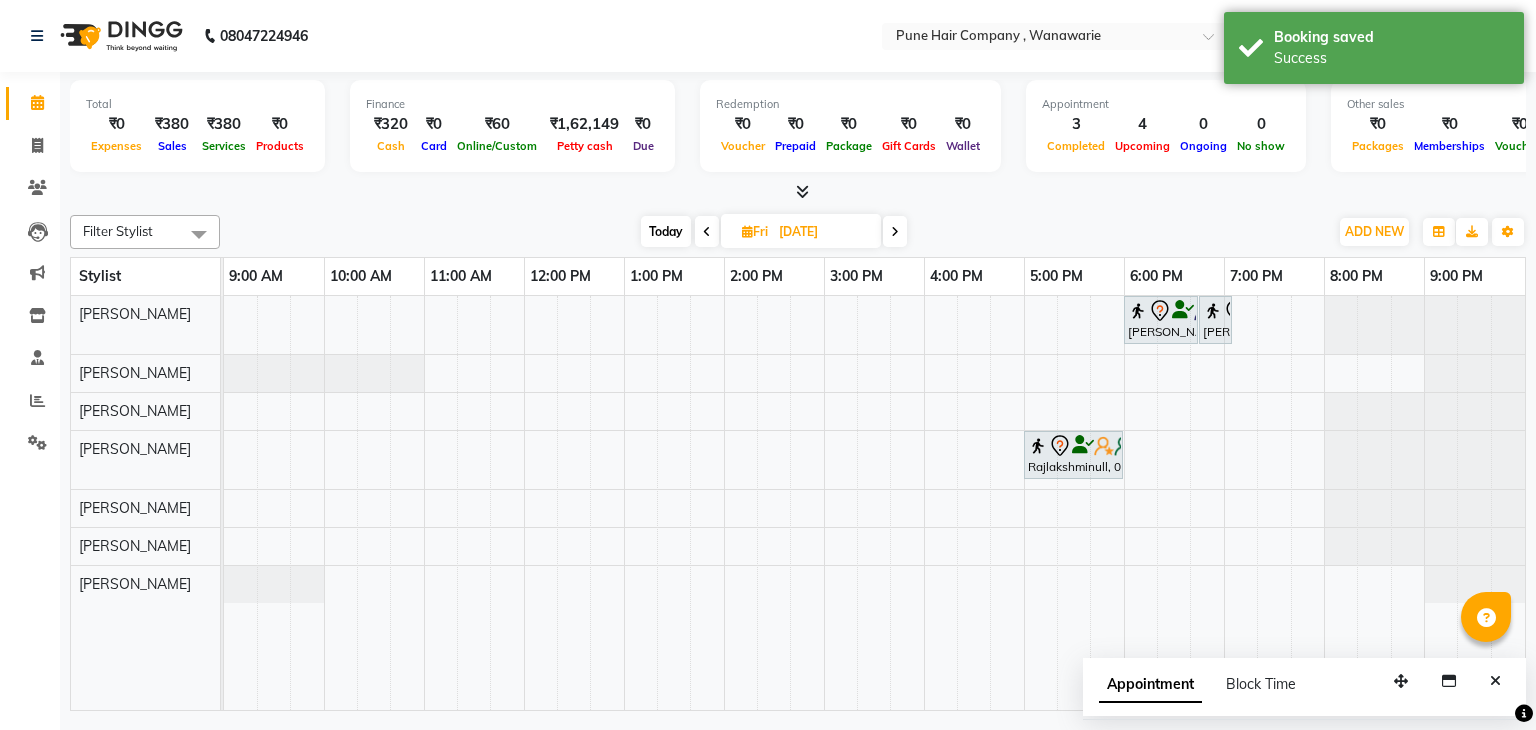 click at bounding box center [707, 232] 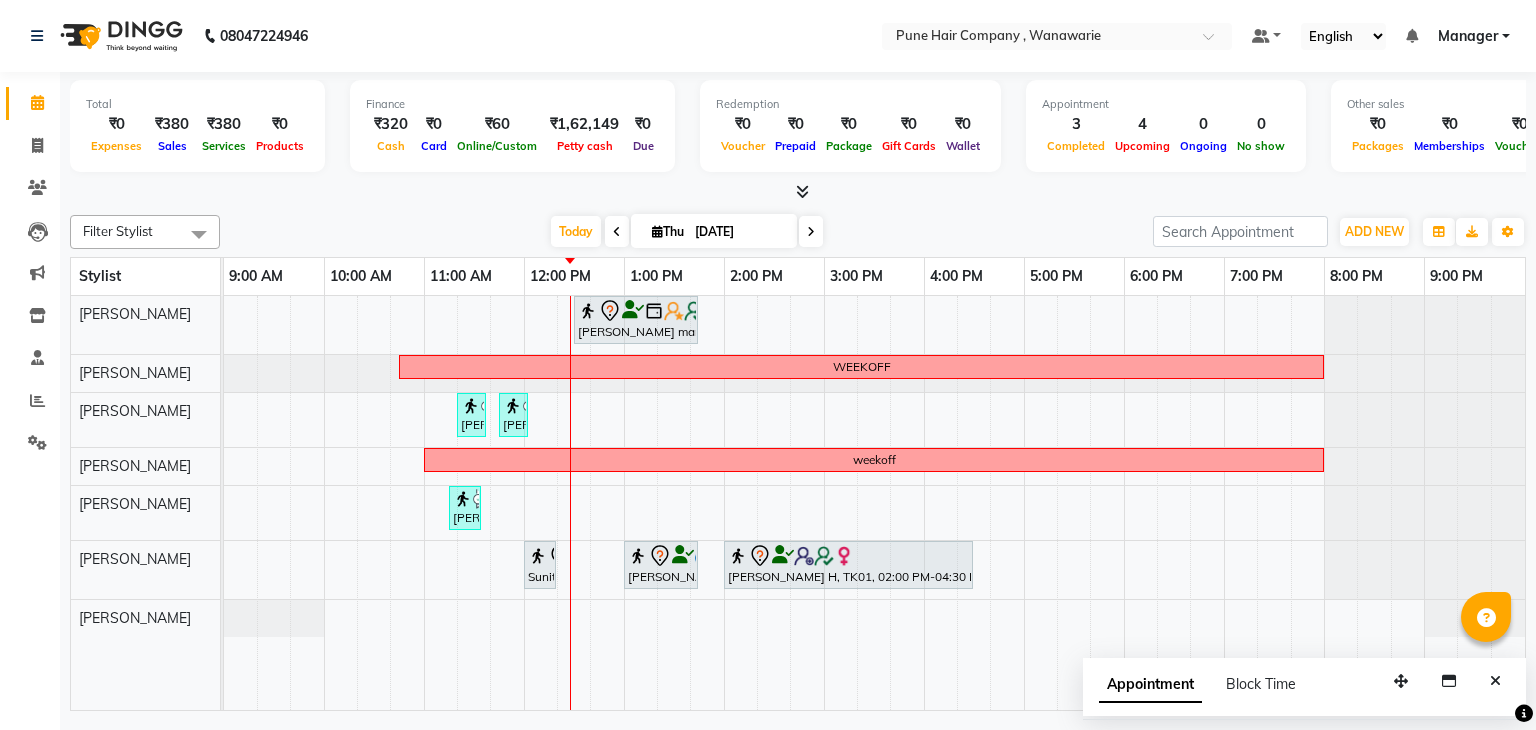 click on "Today  Thu 10-07-2025" at bounding box center [686, 232] 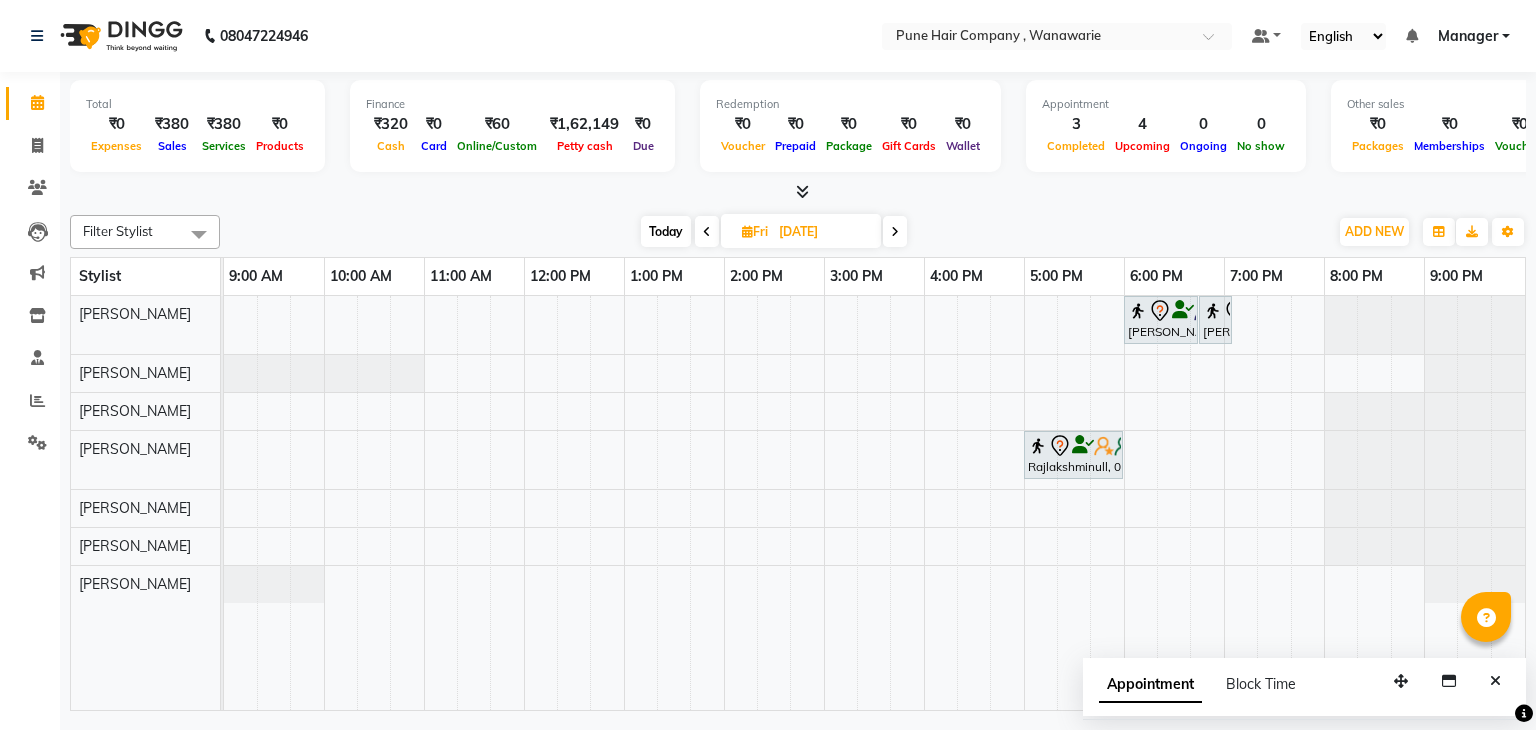 click on "Today" at bounding box center [666, 231] 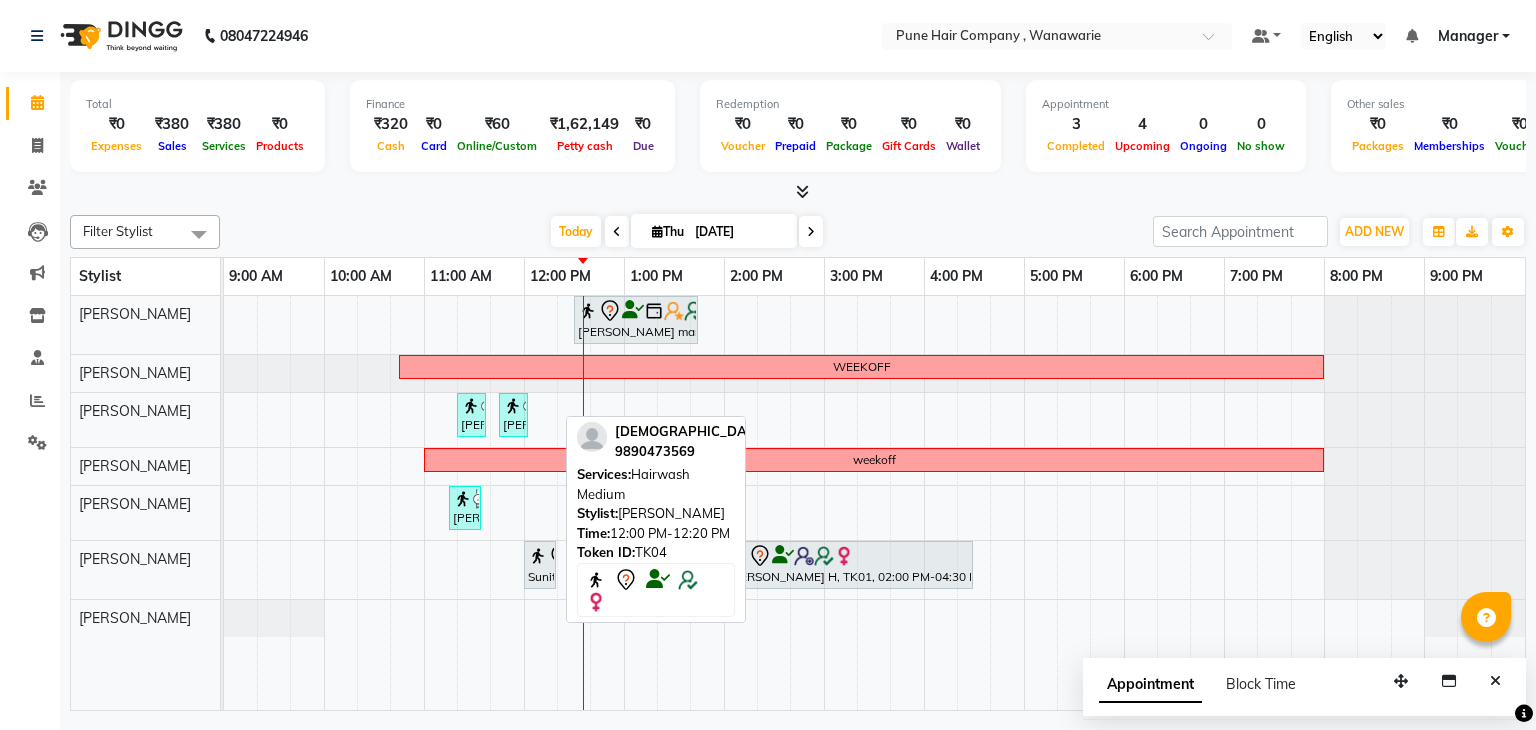 click at bounding box center [538, 556] 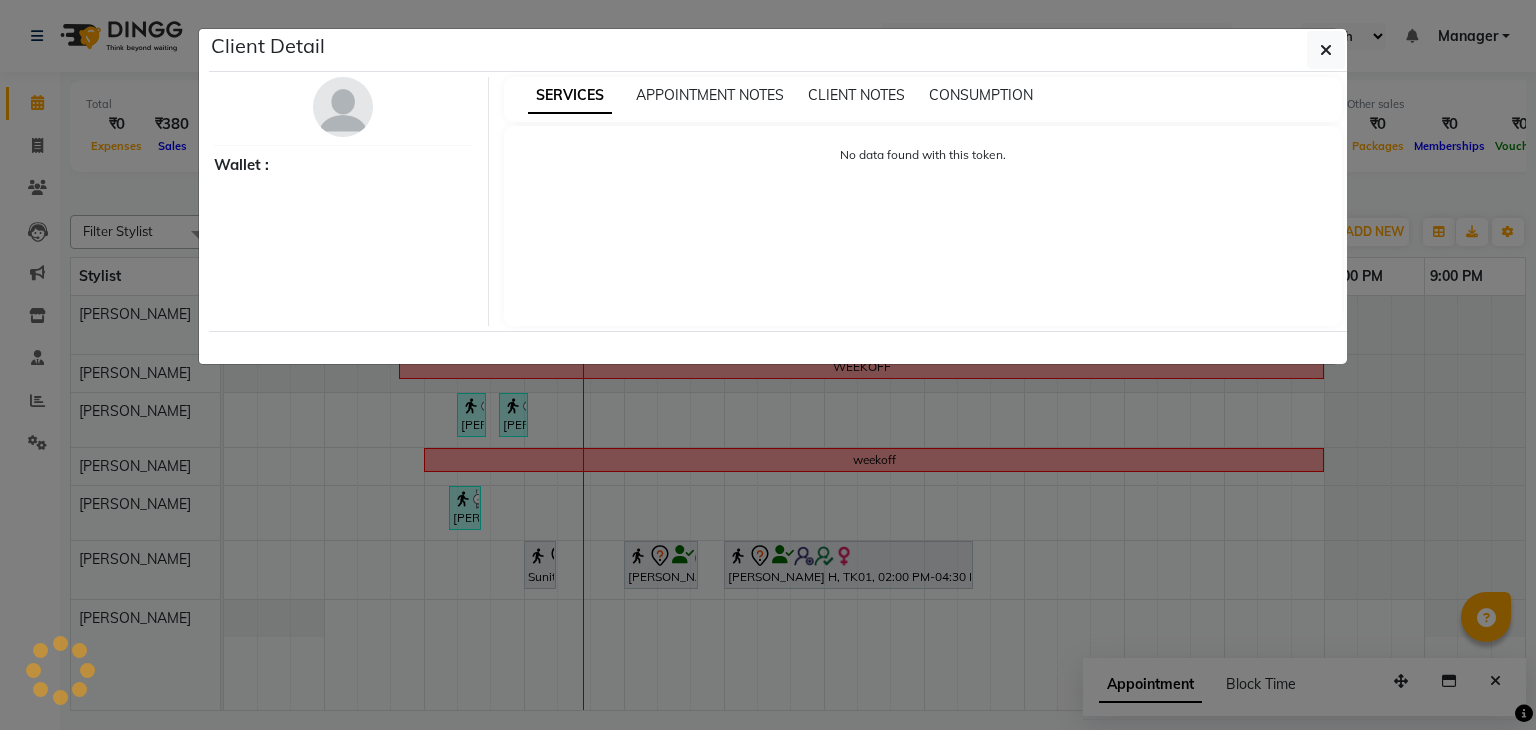 select on "7" 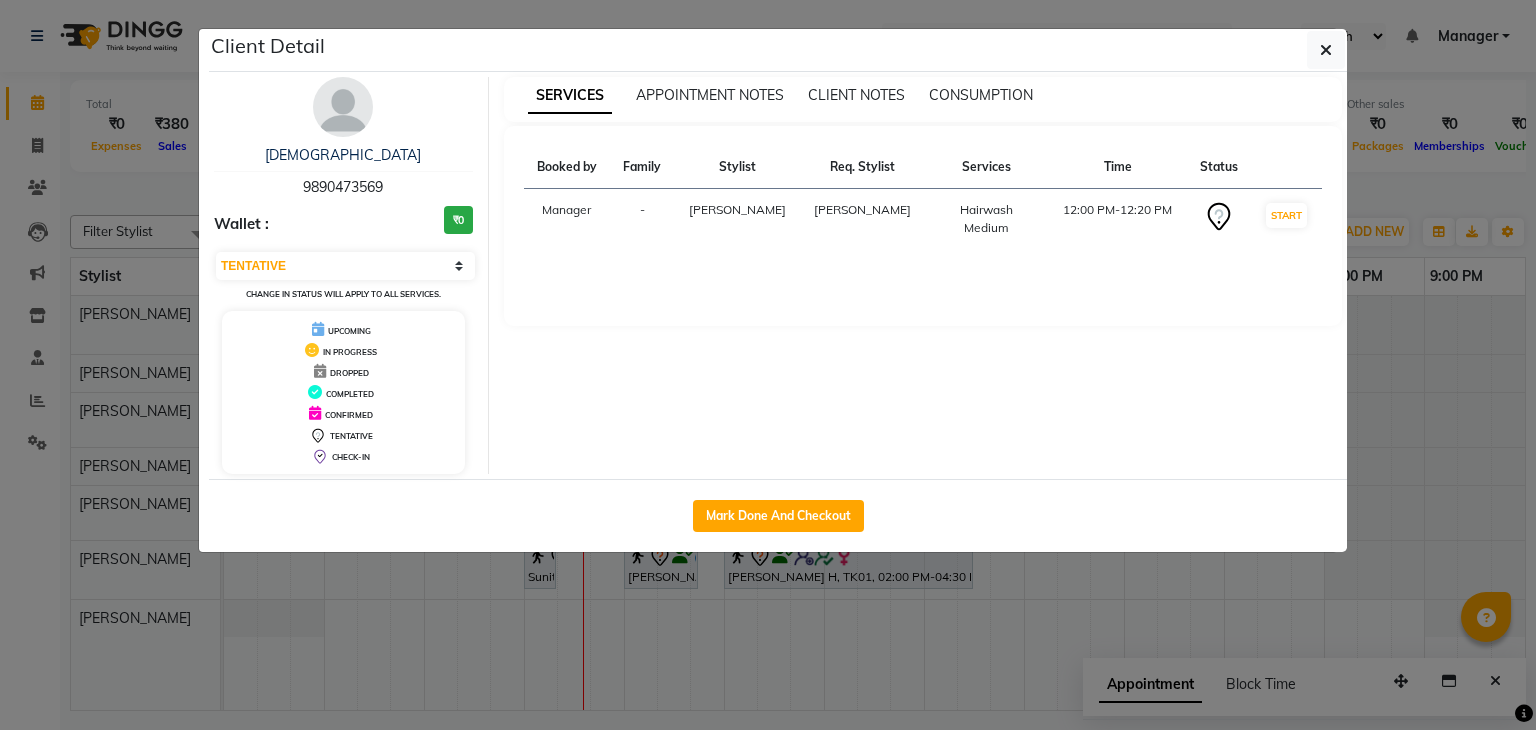 click on "Mark Done And Checkout" 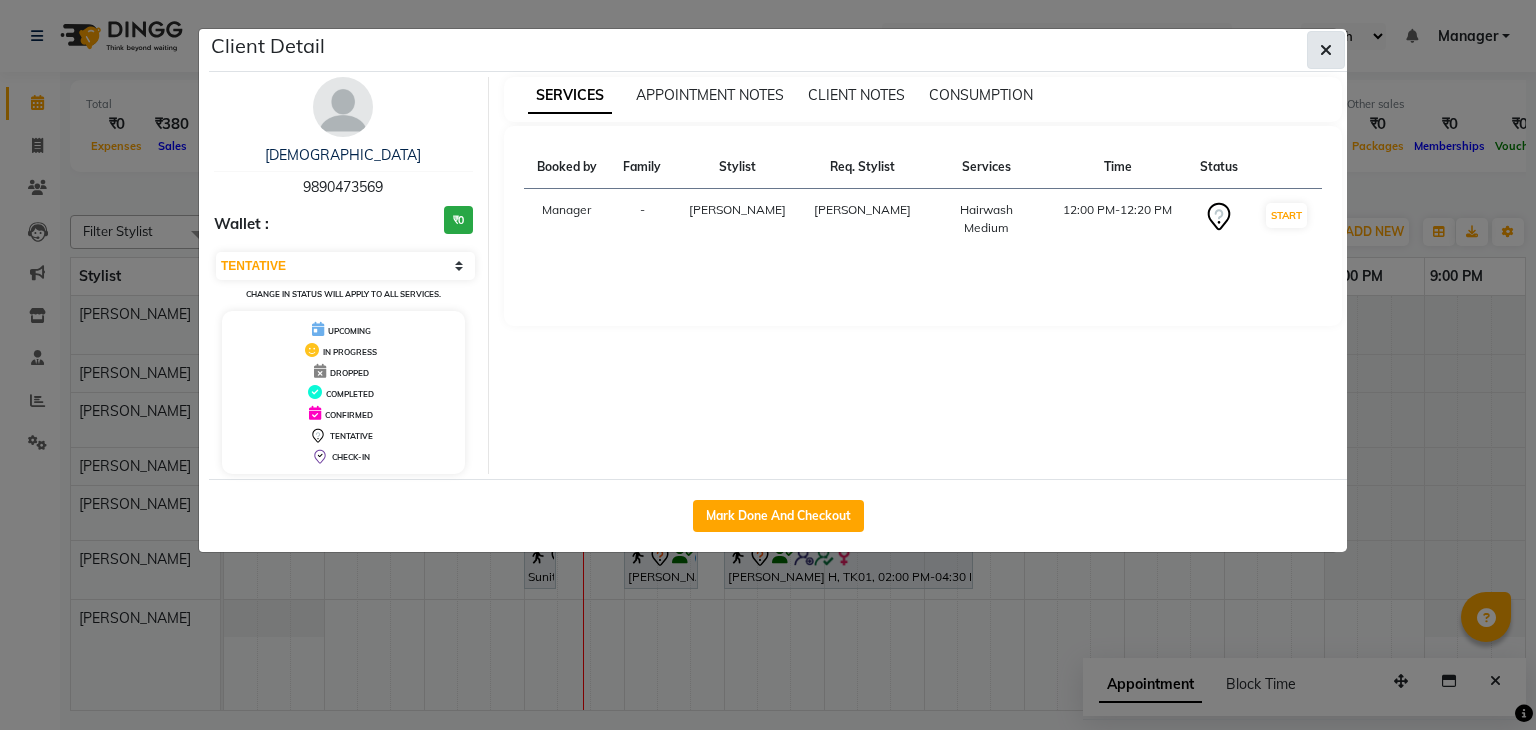 click 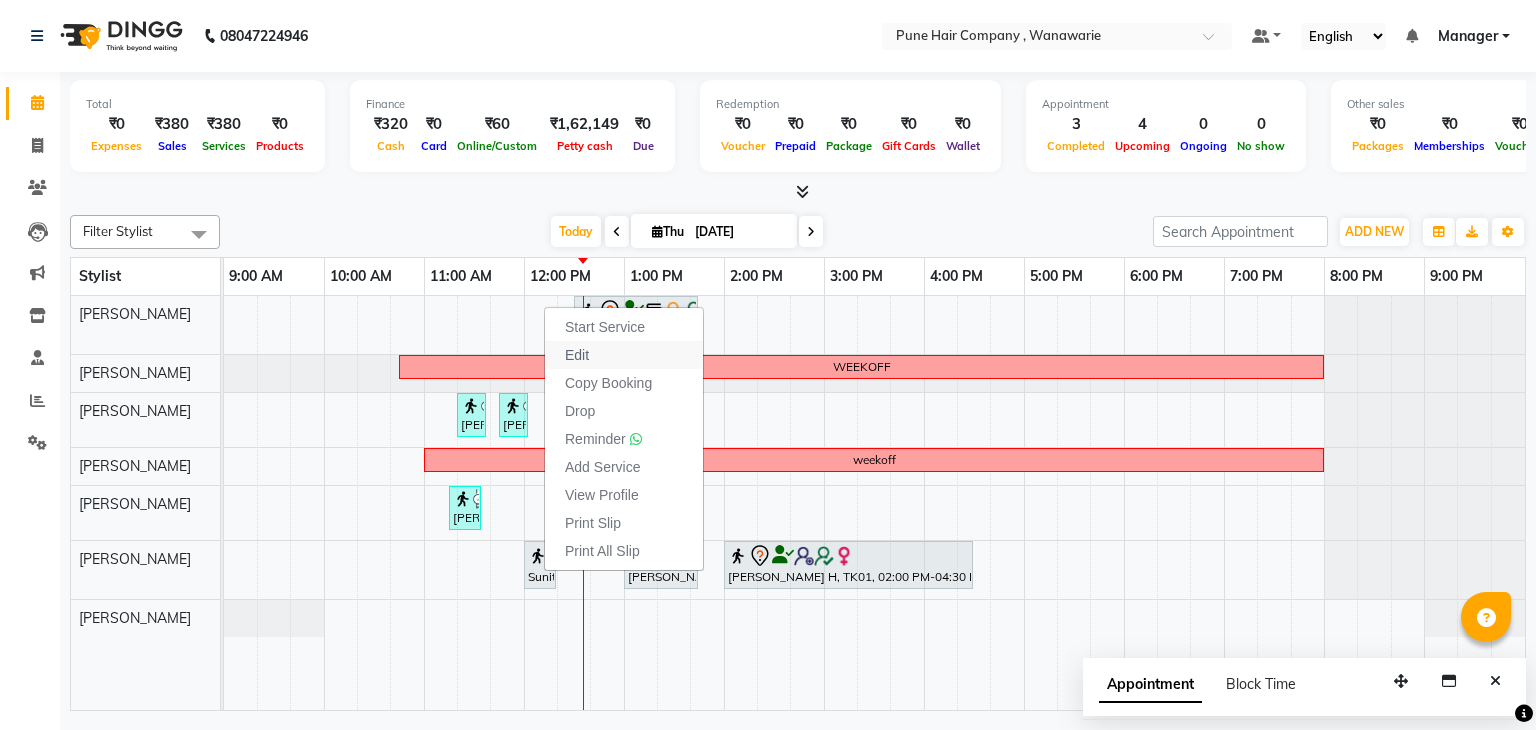 click on "Edit" at bounding box center (624, 355) 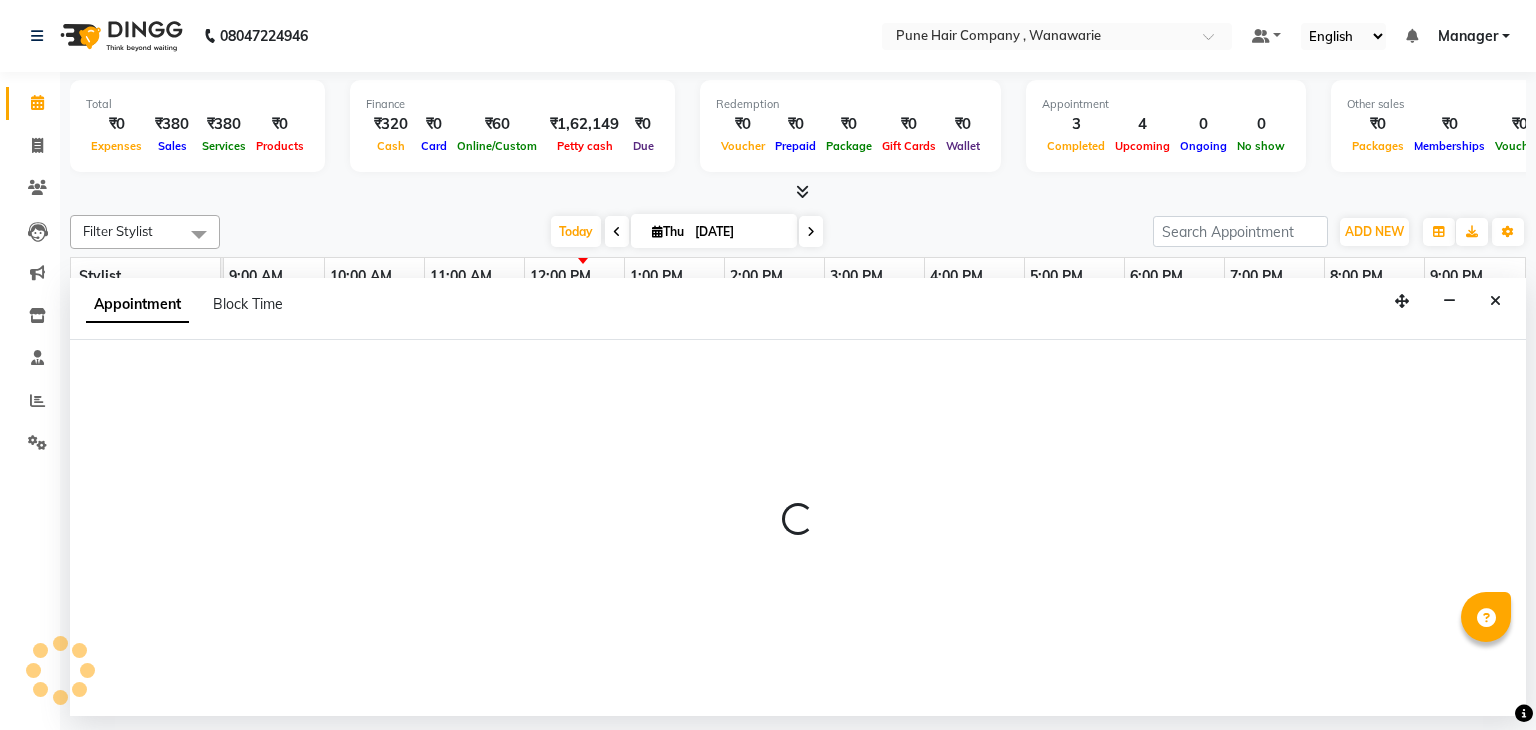 select on "720" 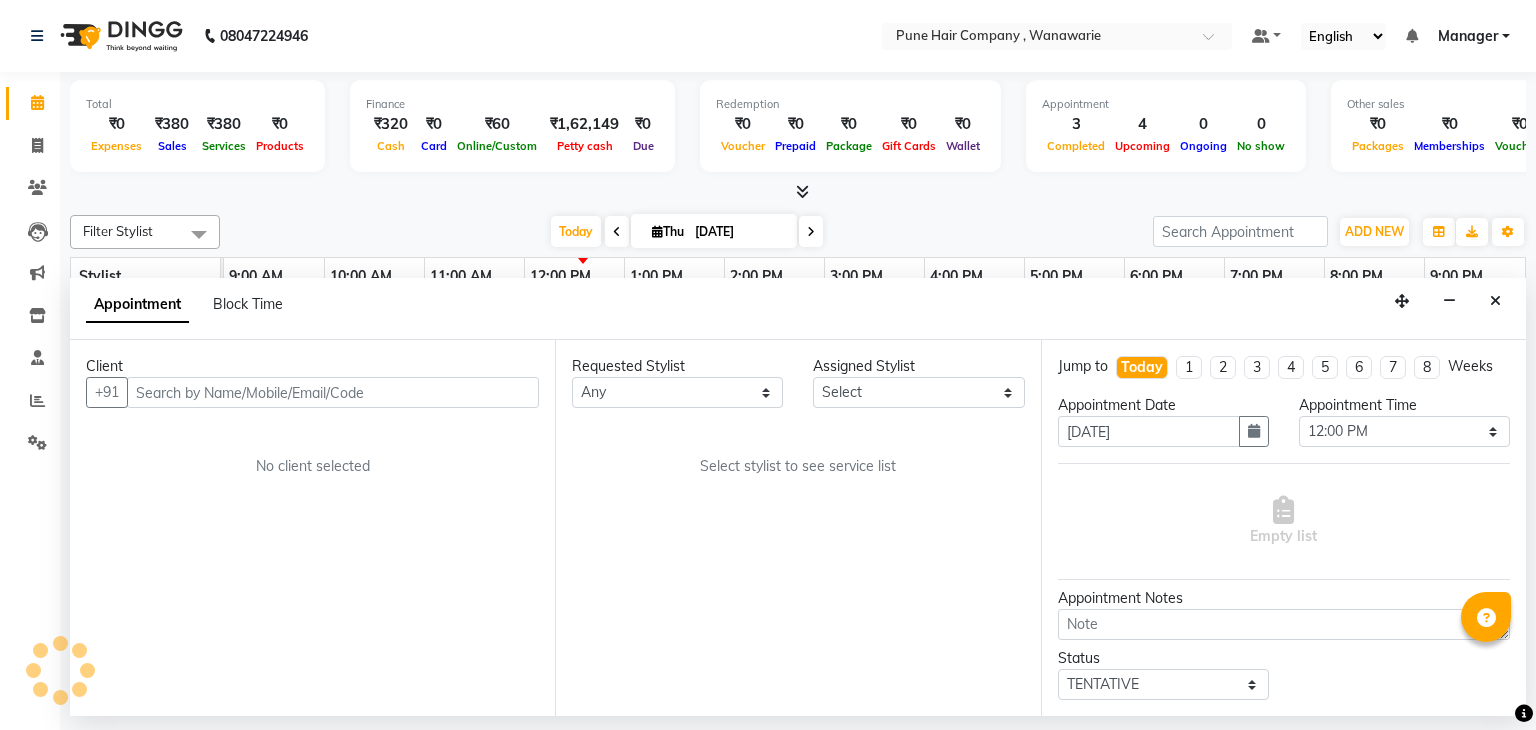 select on "74603" 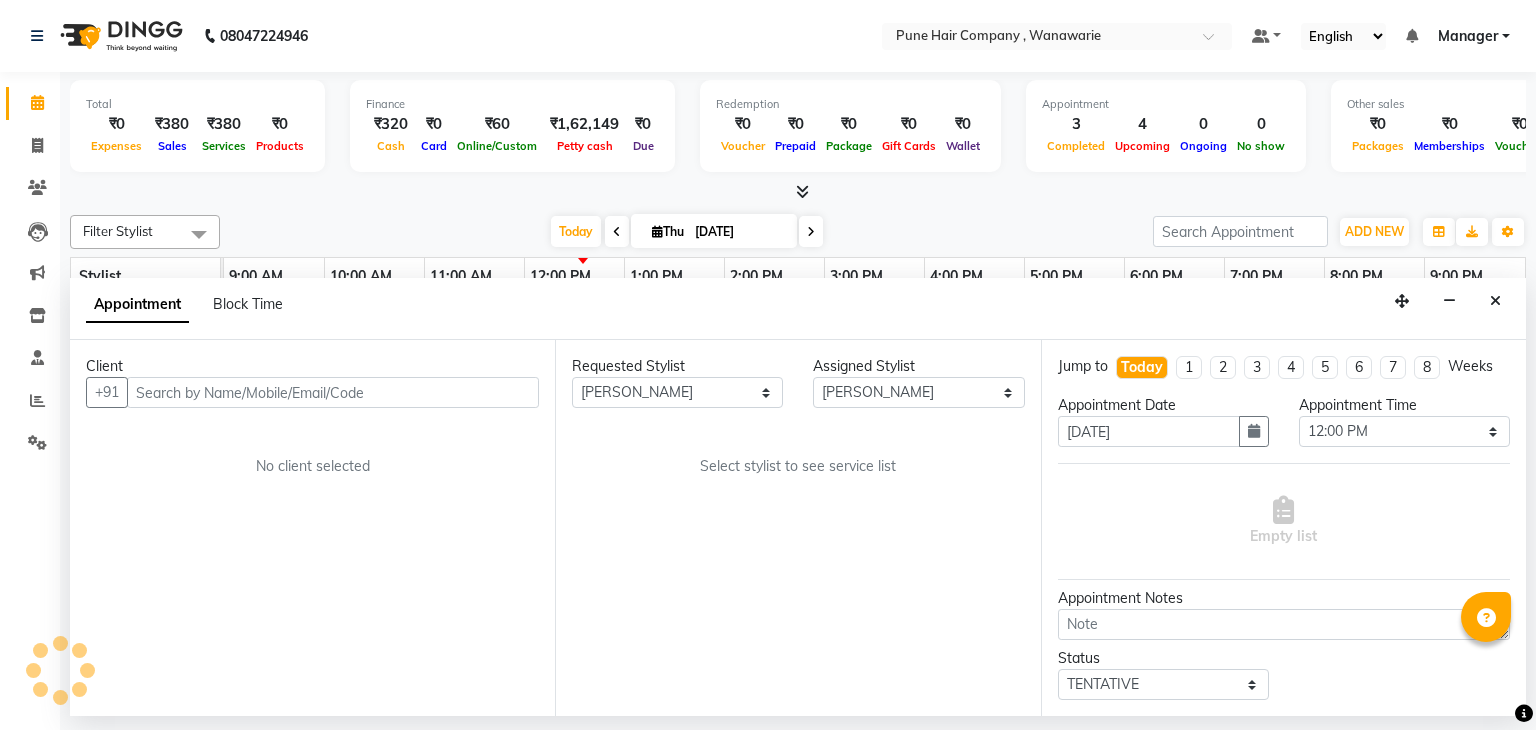 select on "4060" 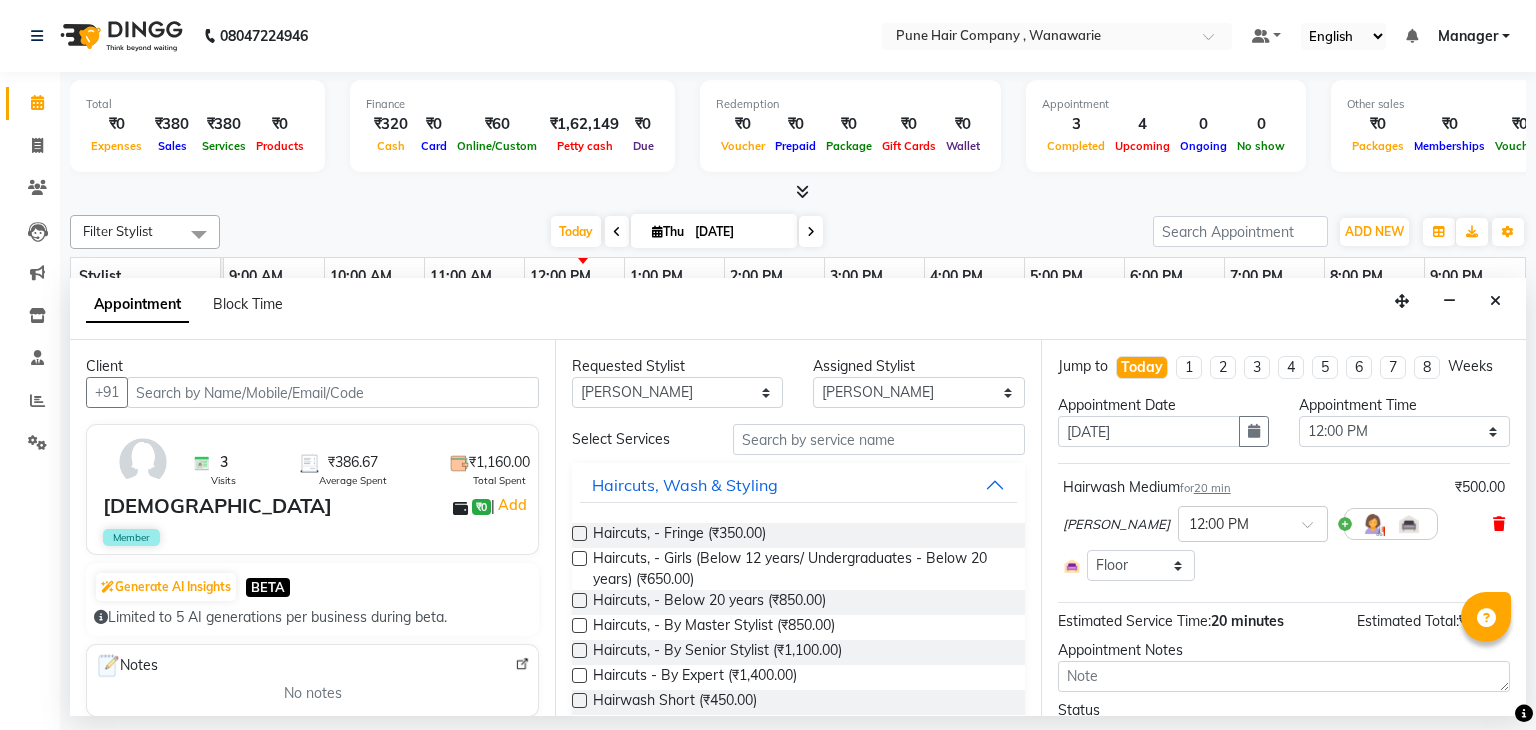 click at bounding box center [1499, 524] 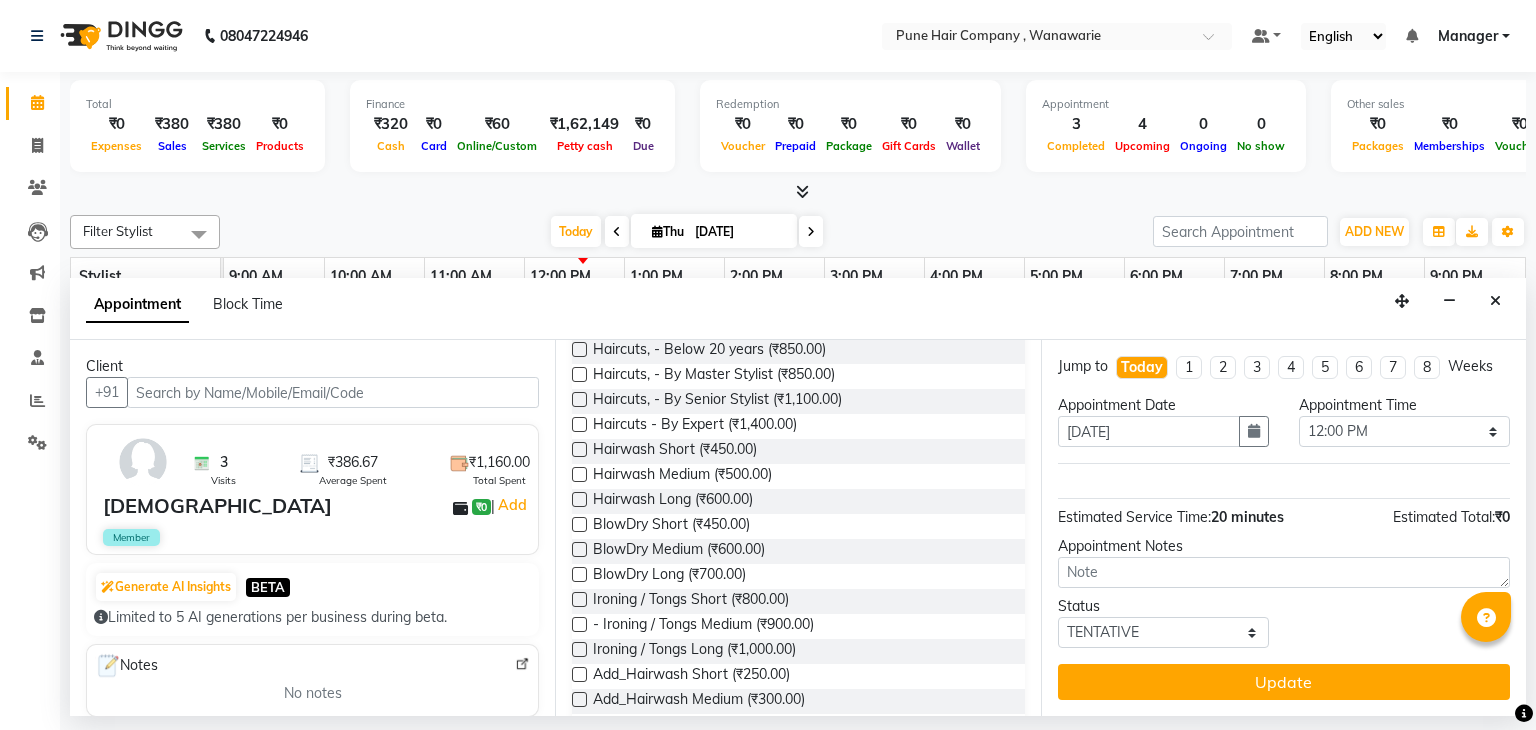 scroll, scrollTop: 252, scrollLeft: 0, axis: vertical 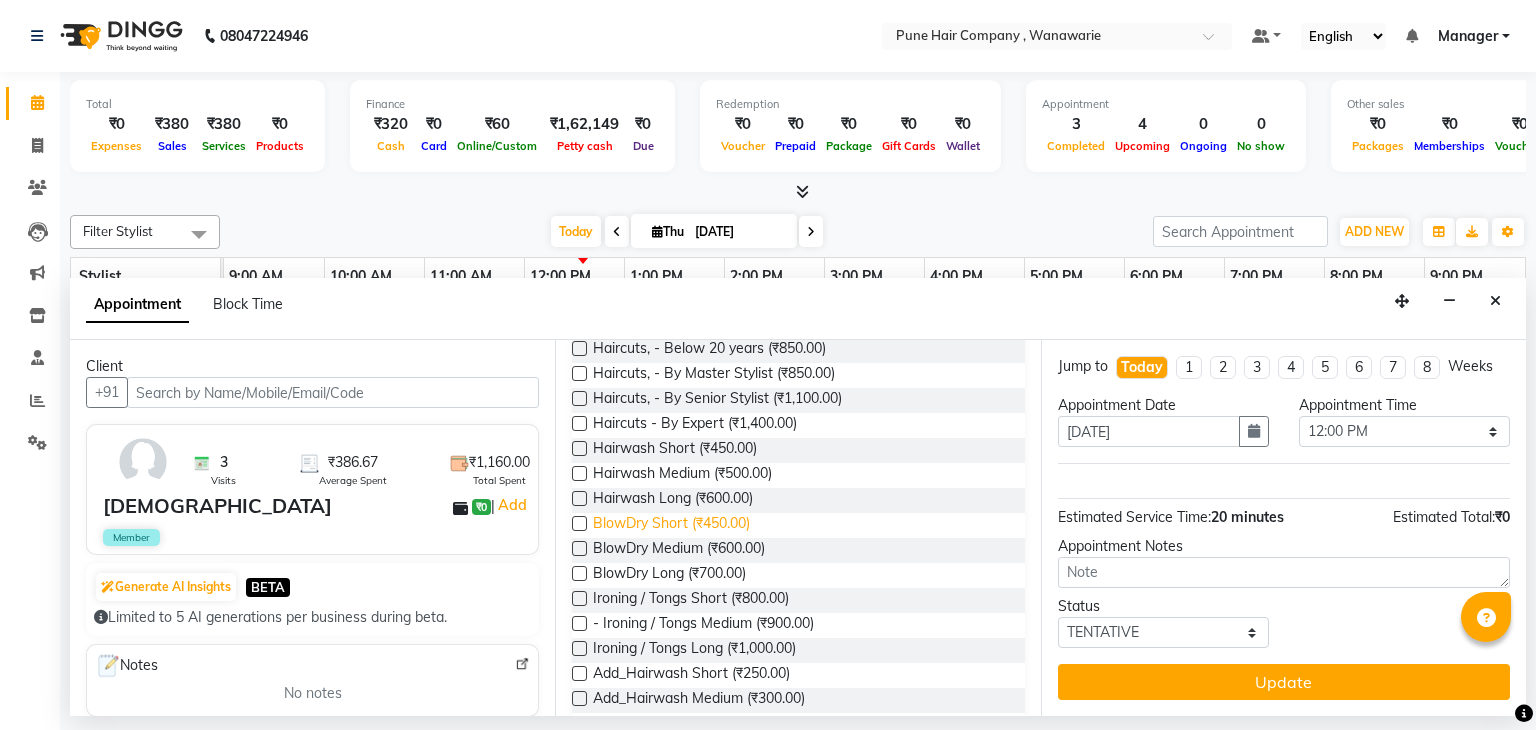 click on "BlowDry Short (₹450.00)" at bounding box center [671, 525] 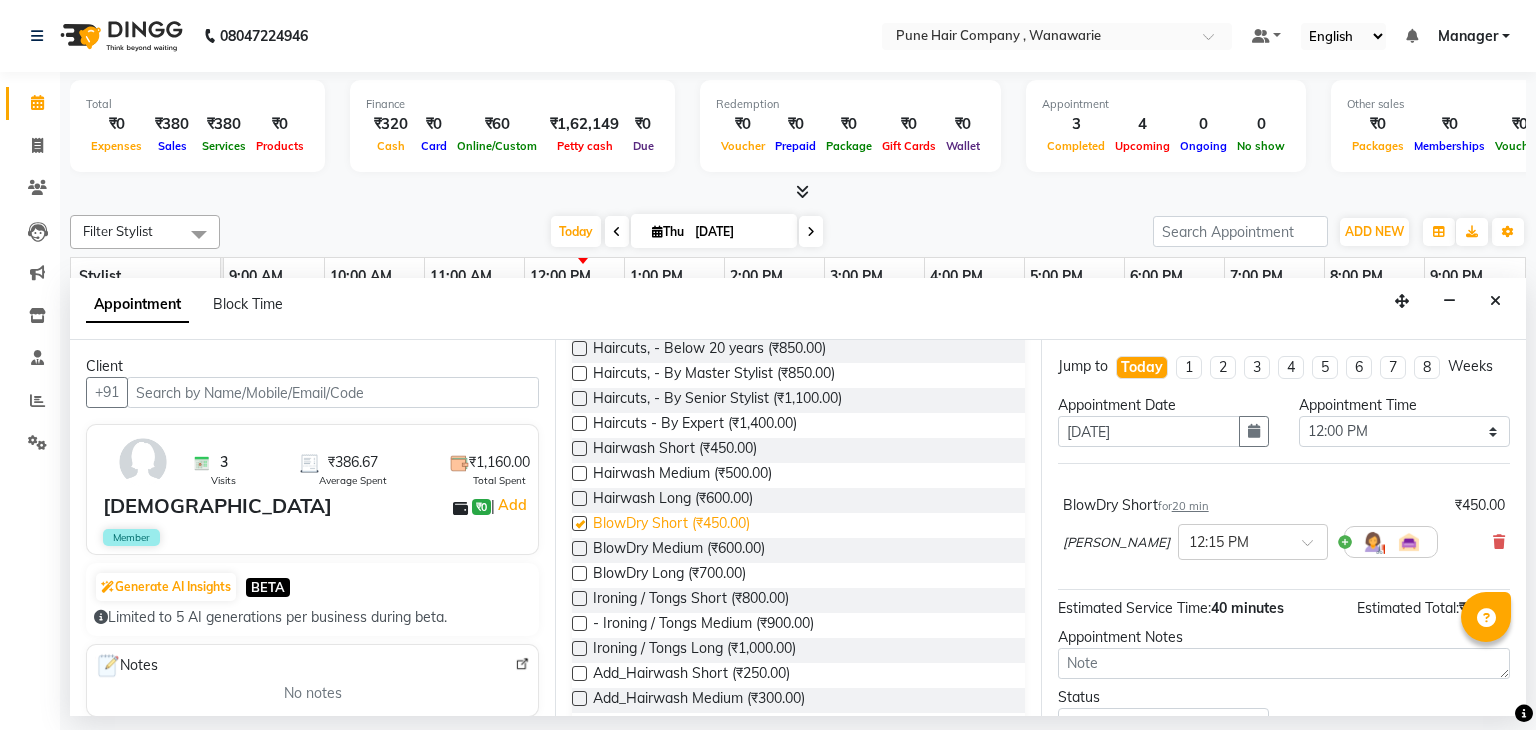 checkbox on "false" 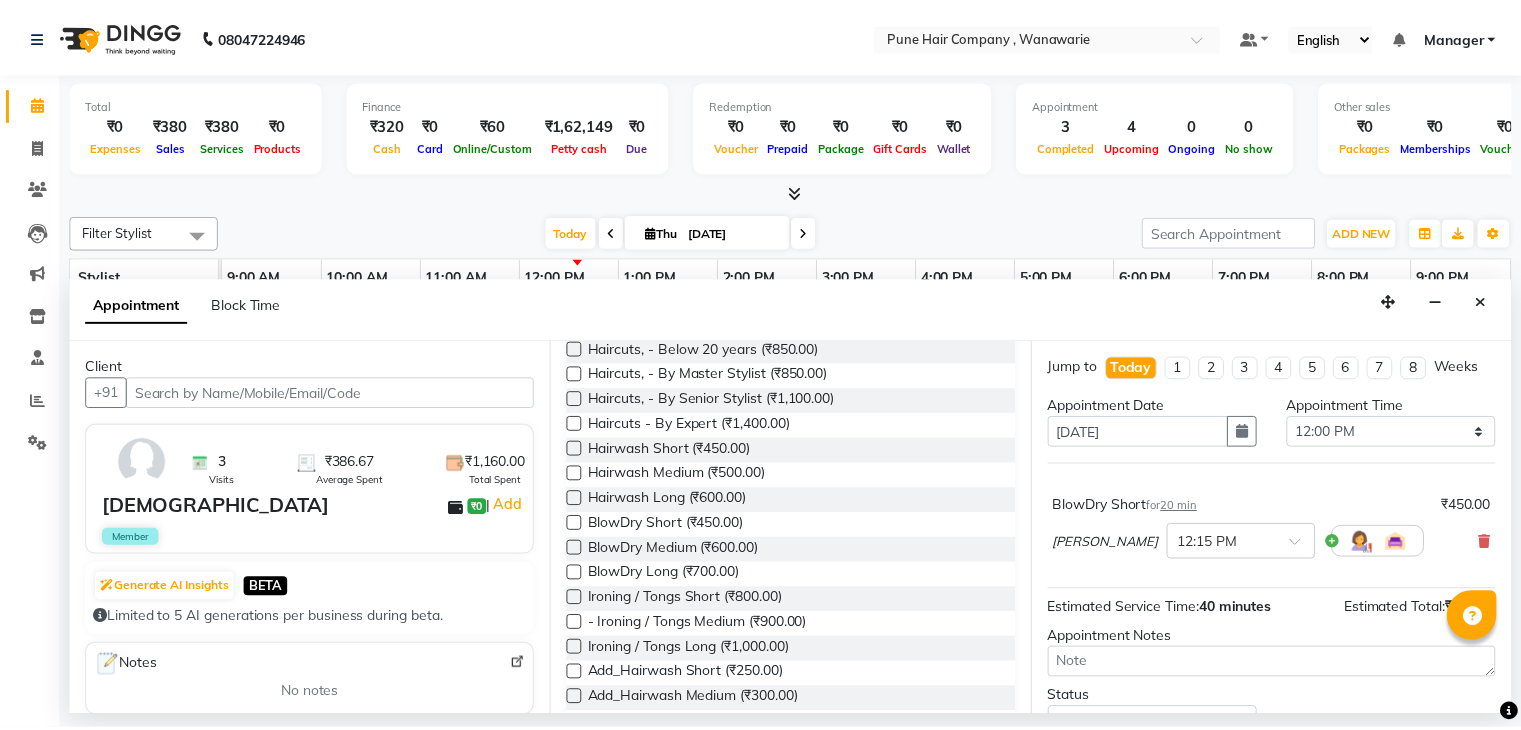 scroll, scrollTop: 90, scrollLeft: 0, axis: vertical 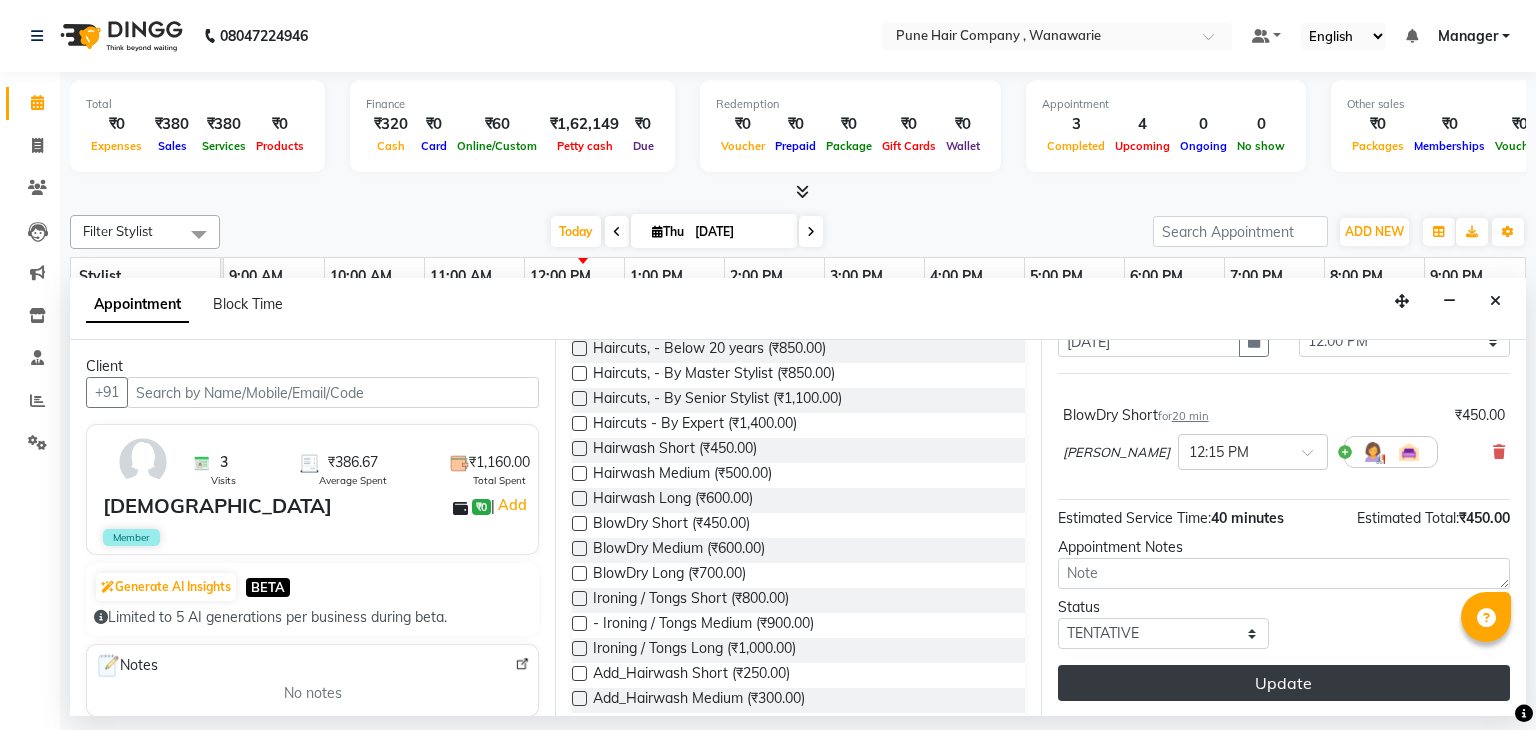 click on "Update" at bounding box center (1284, 683) 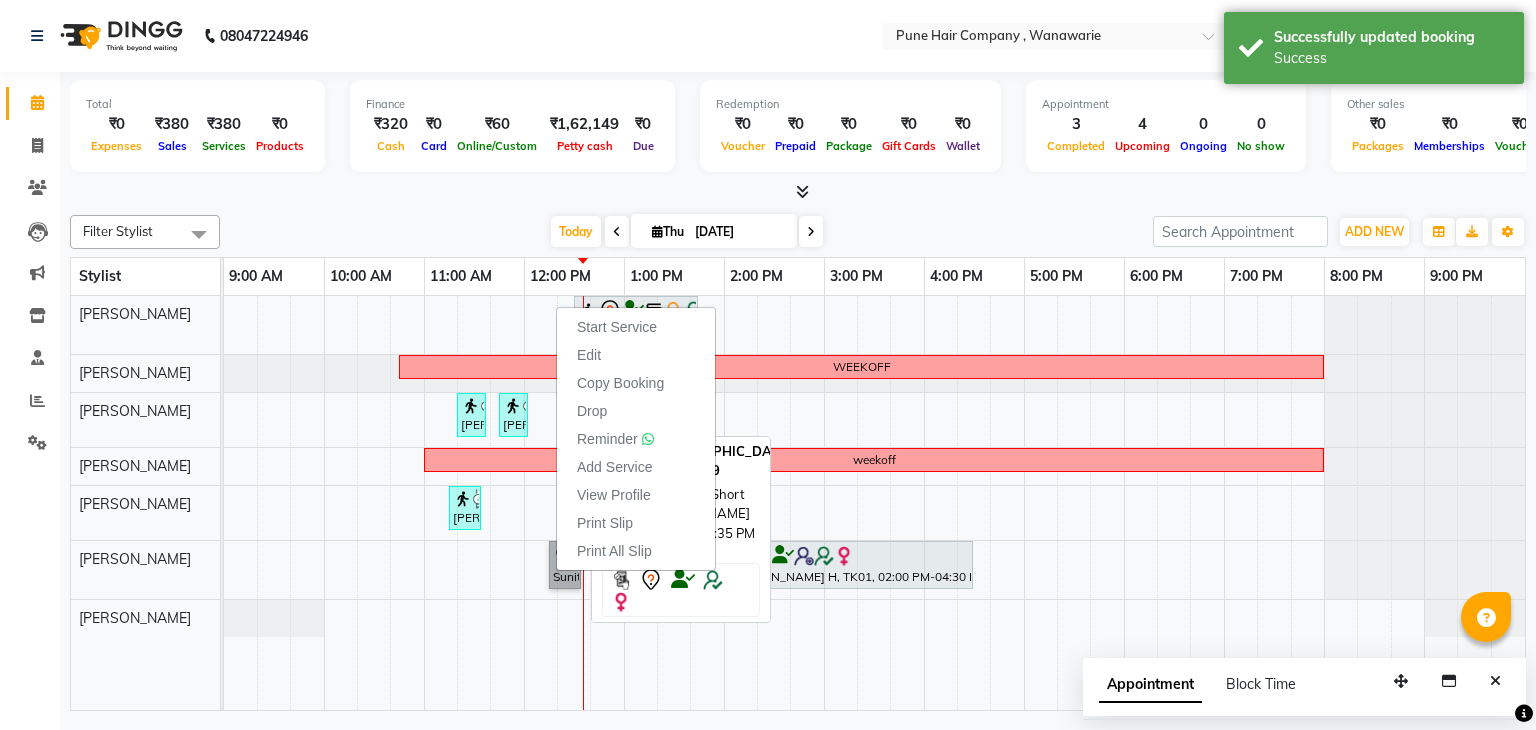 click on "Sunita, TK07, 12:15 PM-12:35 PM,  BlowDry Short" at bounding box center [565, 565] 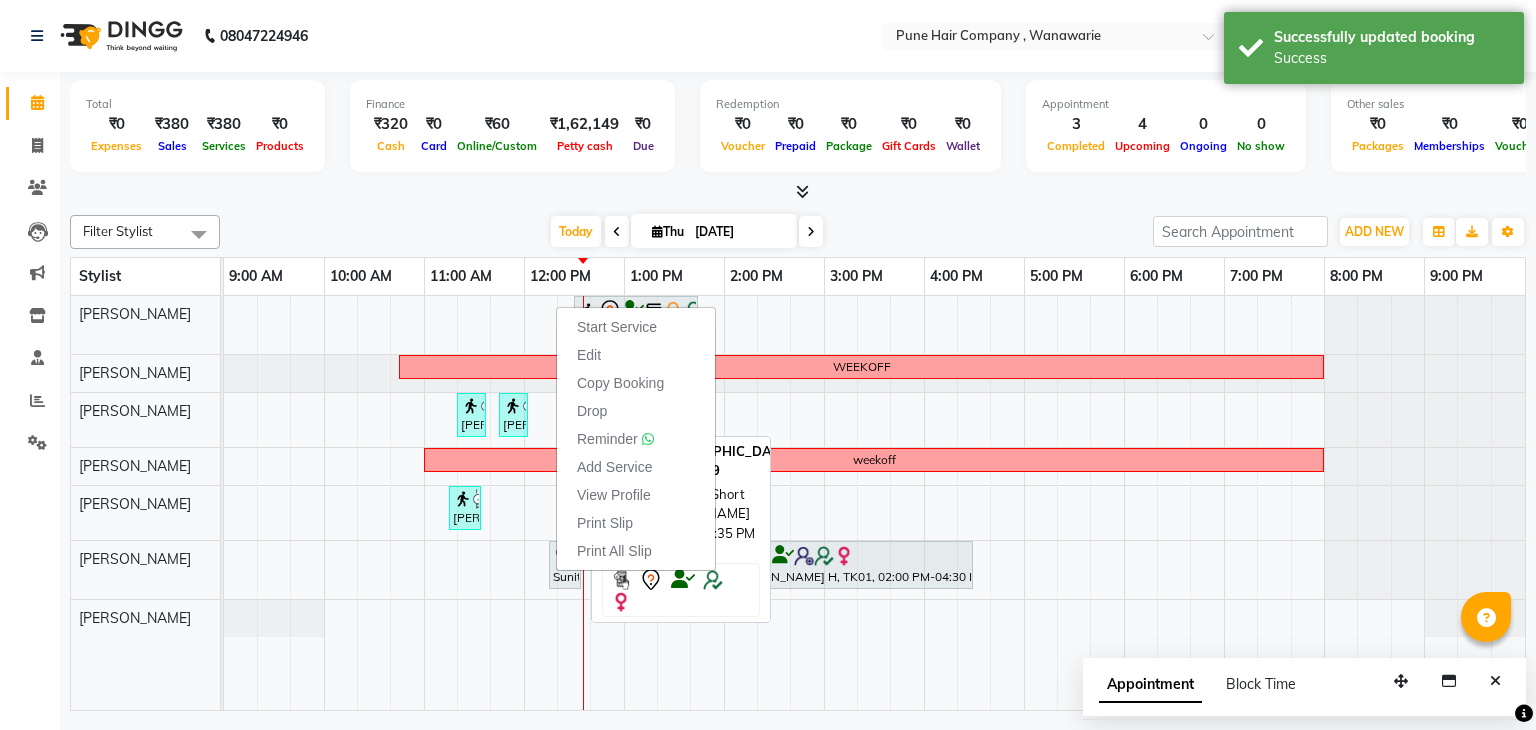 select on "7" 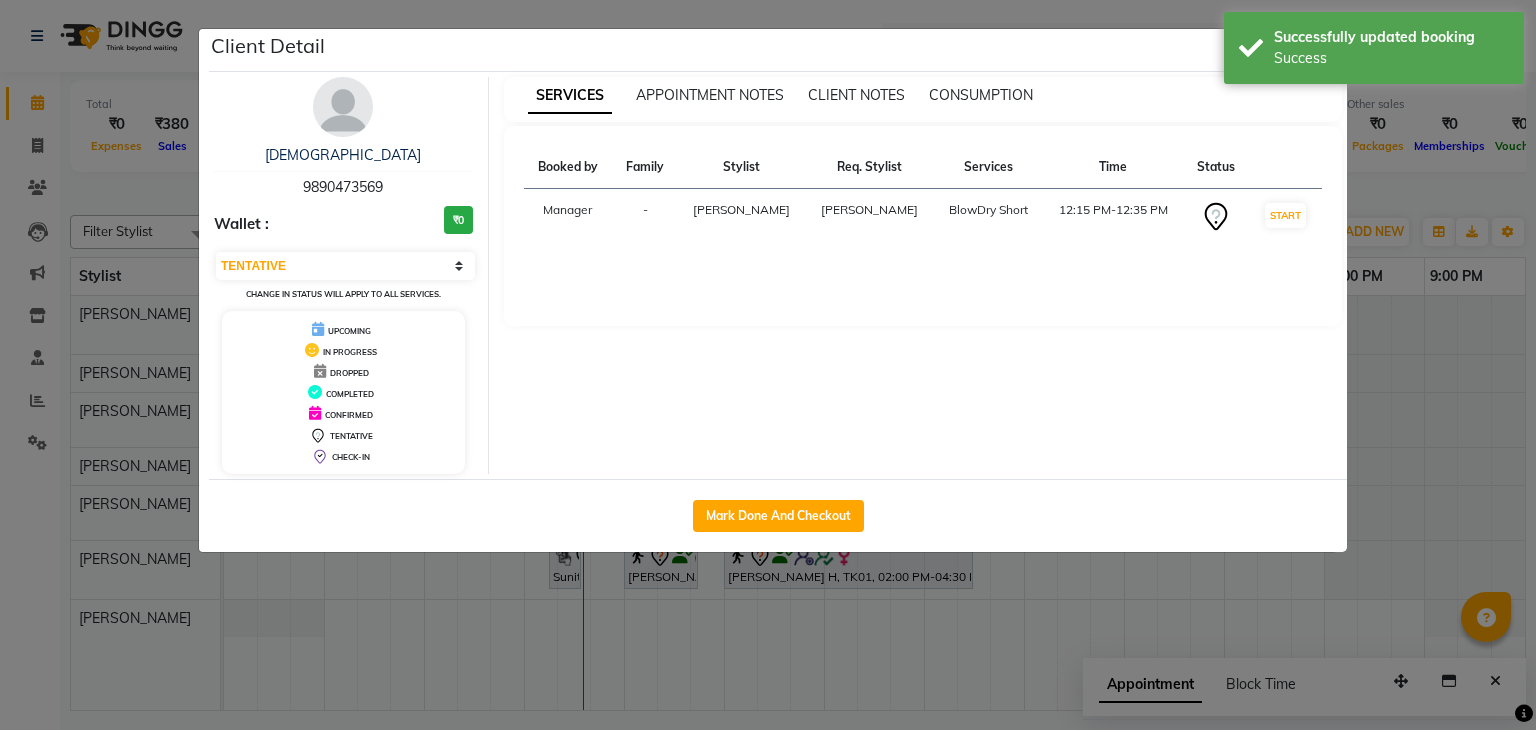 click on "Client Detail  Sunita    9890473569 Wallet : ₹0 Select IN SERVICE CONFIRMED TENTATIVE CHECK IN MARK DONE DROPPED UPCOMING Change in status will apply to all services. UPCOMING IN PROGRESS DROPPED COMPLETED CONFIRMED TENTATIVE CHECK-IN SERVICES APPOINTMENT NOTES CLIENT NOTES CONSUMPTION Booked by Family Stylist Req. Stylist Services Time Status  Manager  - Manoj Zambre Manoj Zambre   BlowDry Short   12:15 PM-12:35 PM   START   Mark Done And Checkout" 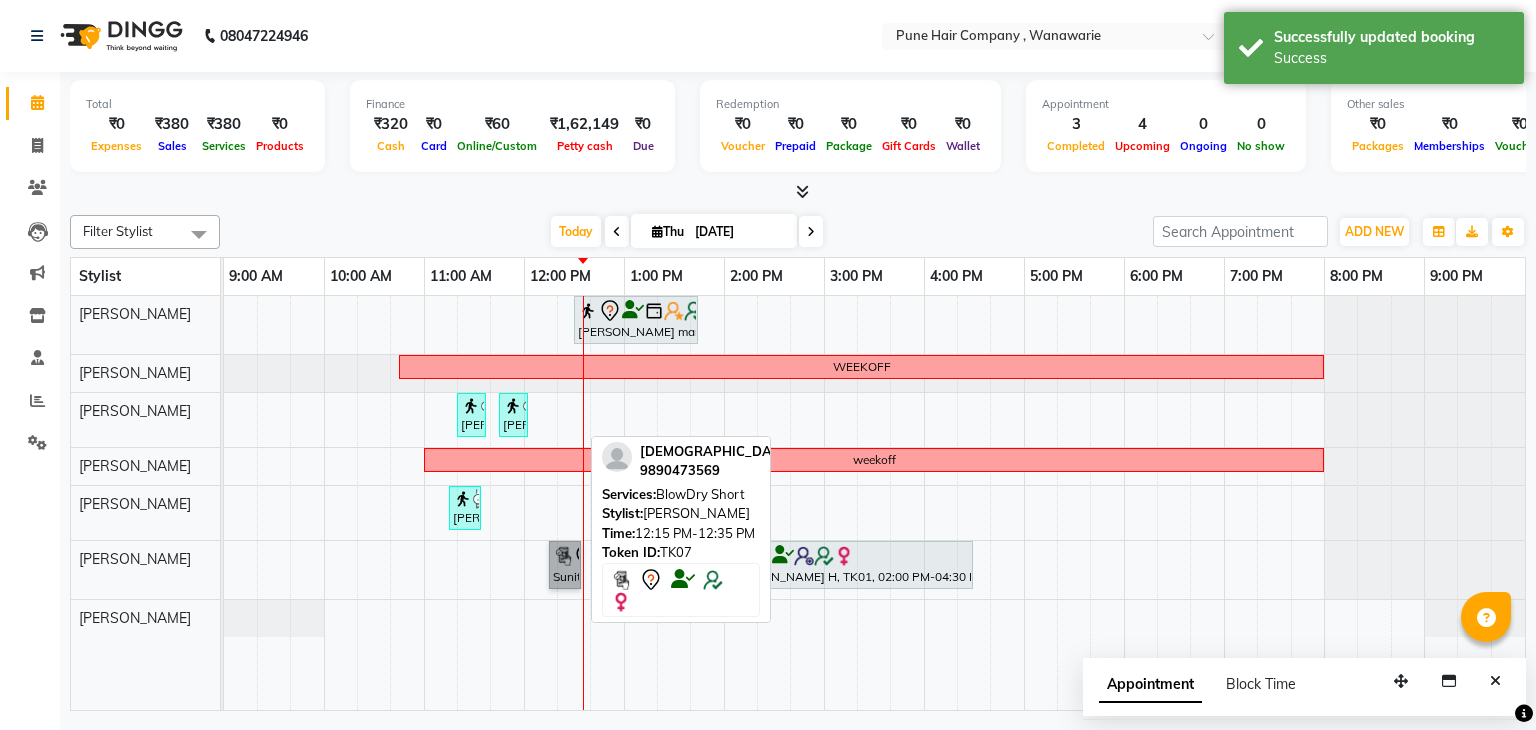 click on "Sunita, TK07, 12:15 PM-12:35 PM,  BlowDry Short" at bounding box center (565, 565) 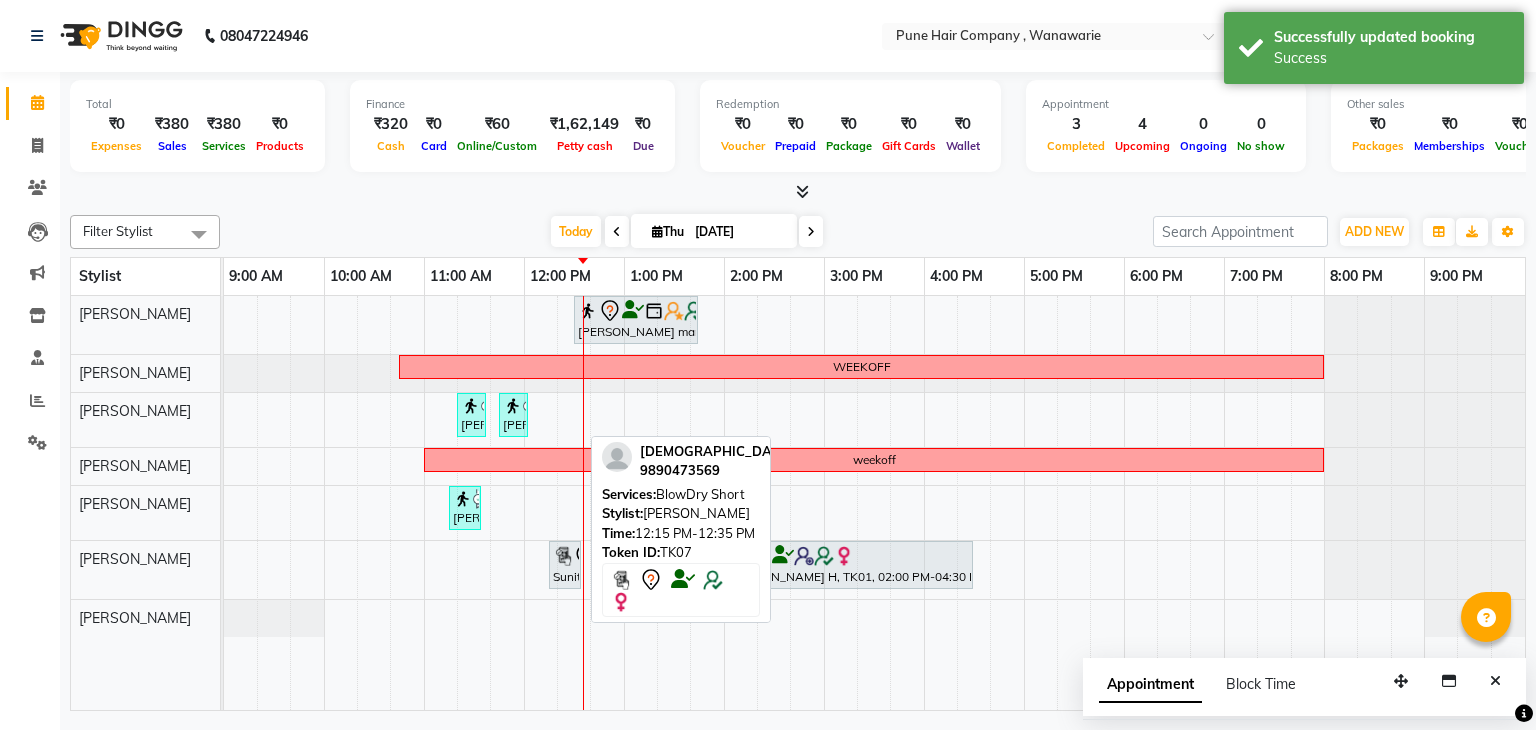 select on "7" 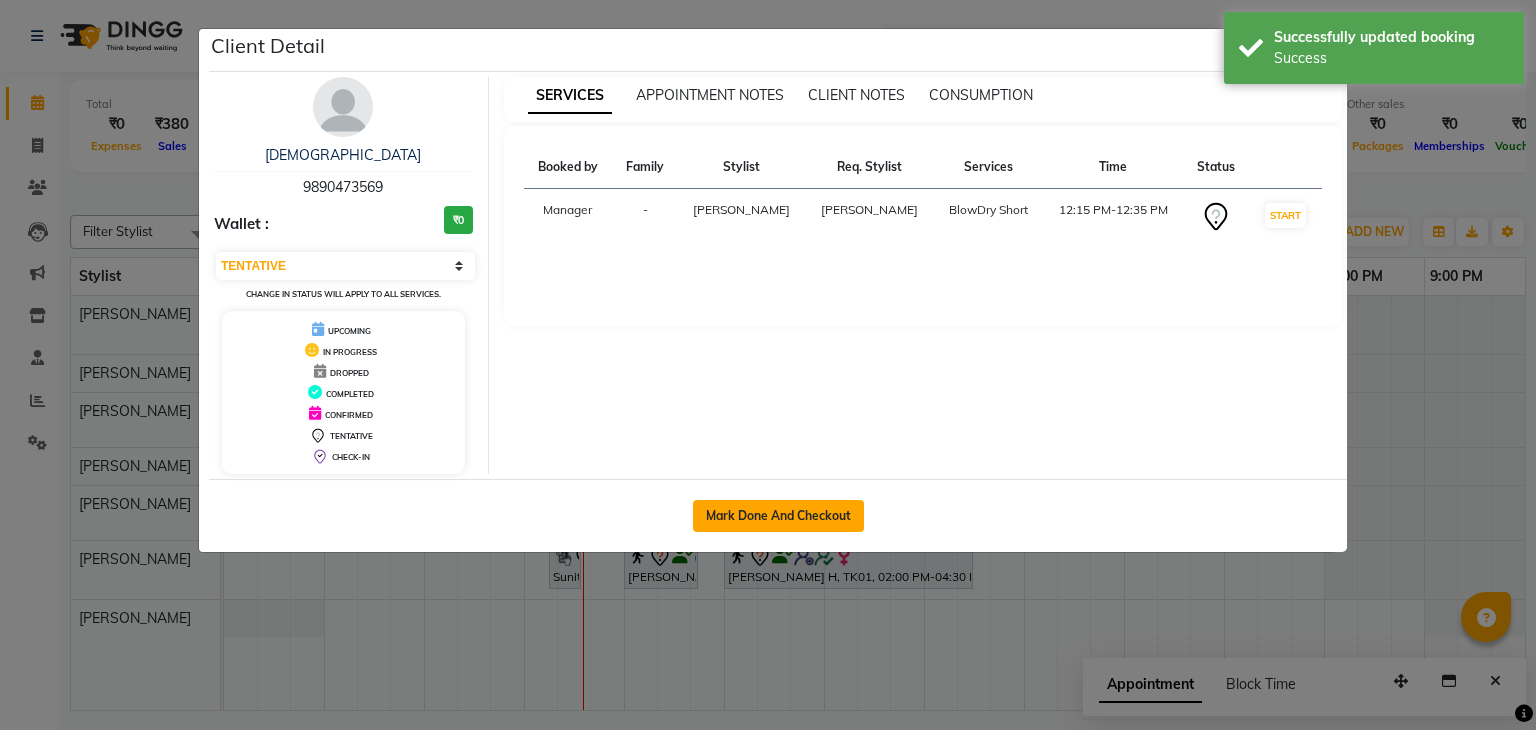 click on "Mark Done And Checkout" 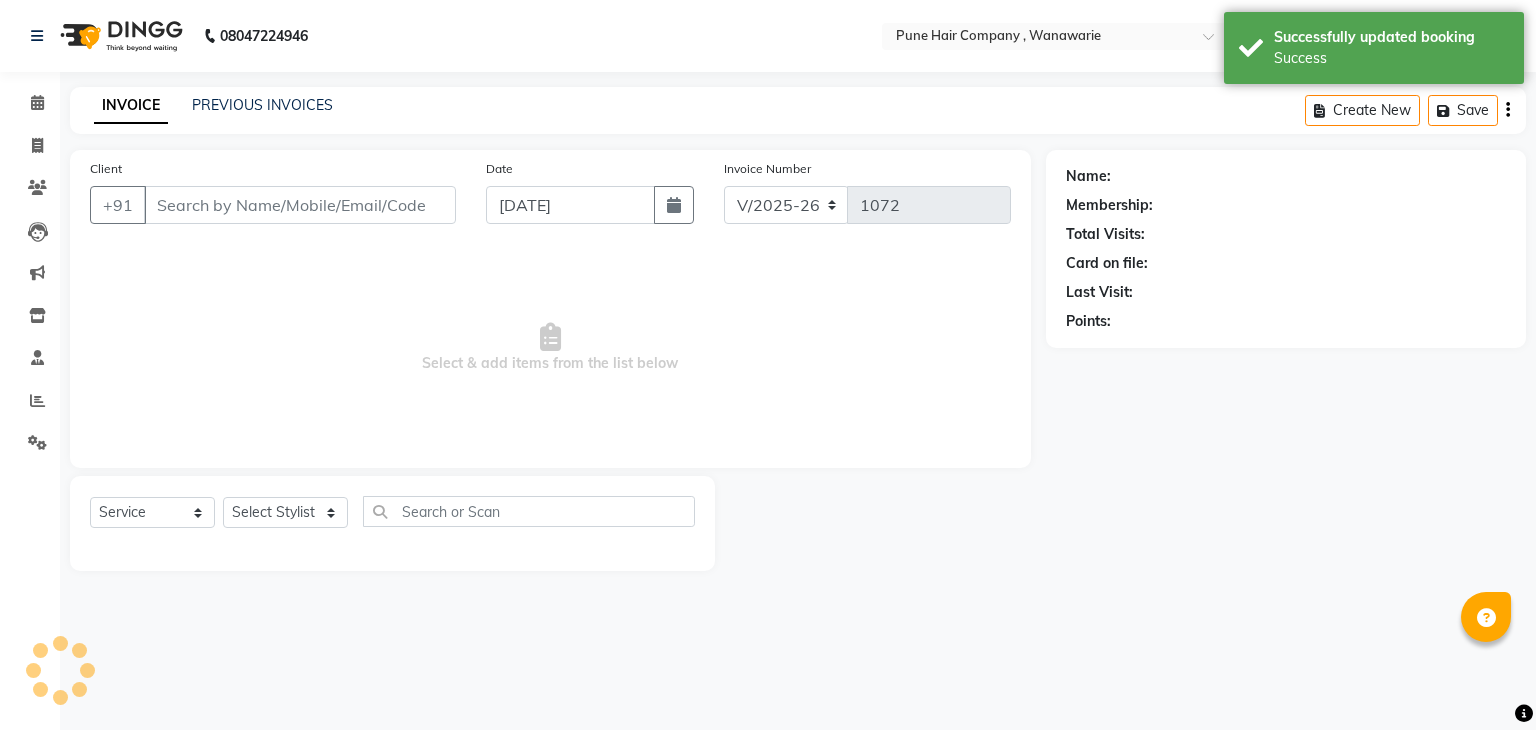 select on "3" 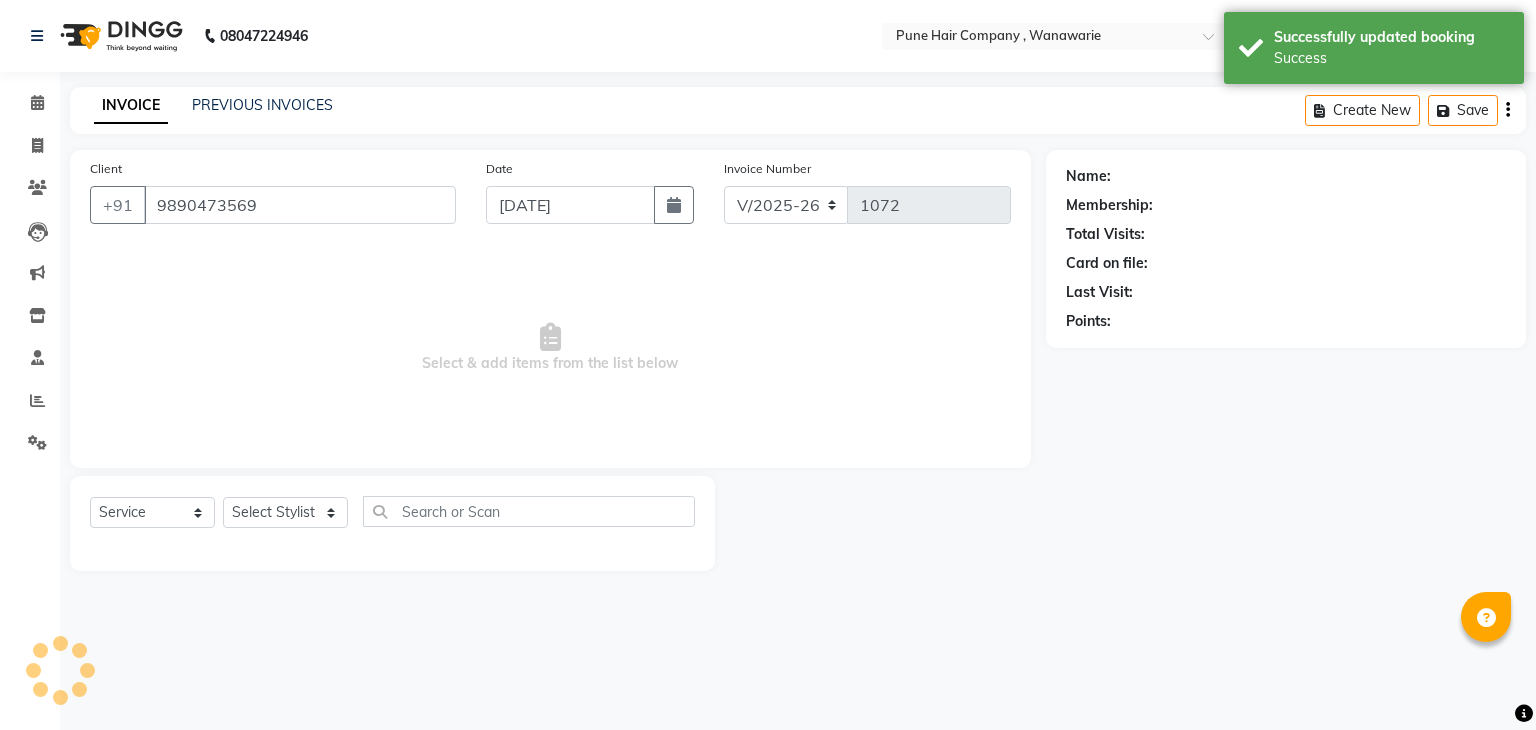 select on "74603" 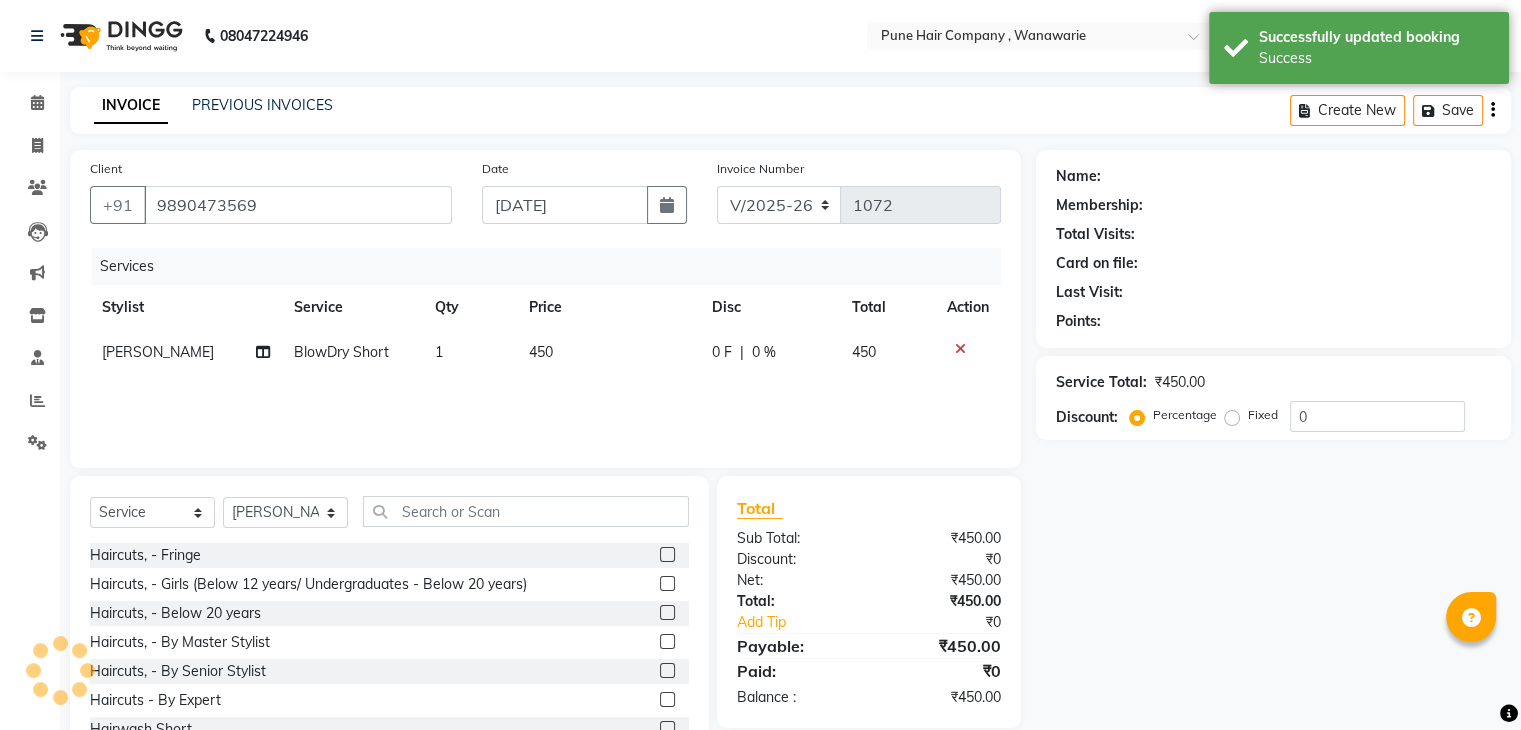 select on "1: Object" 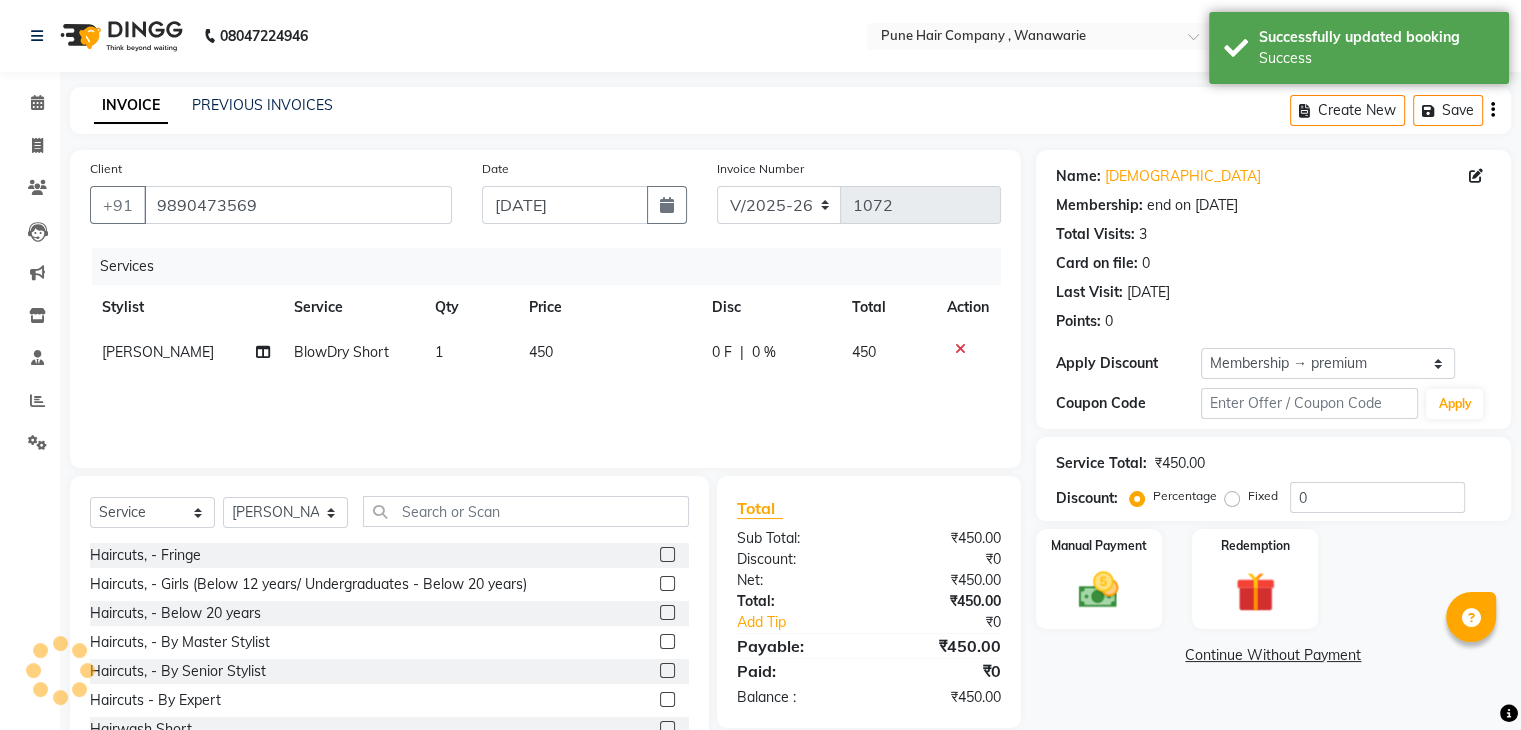 type on "20" 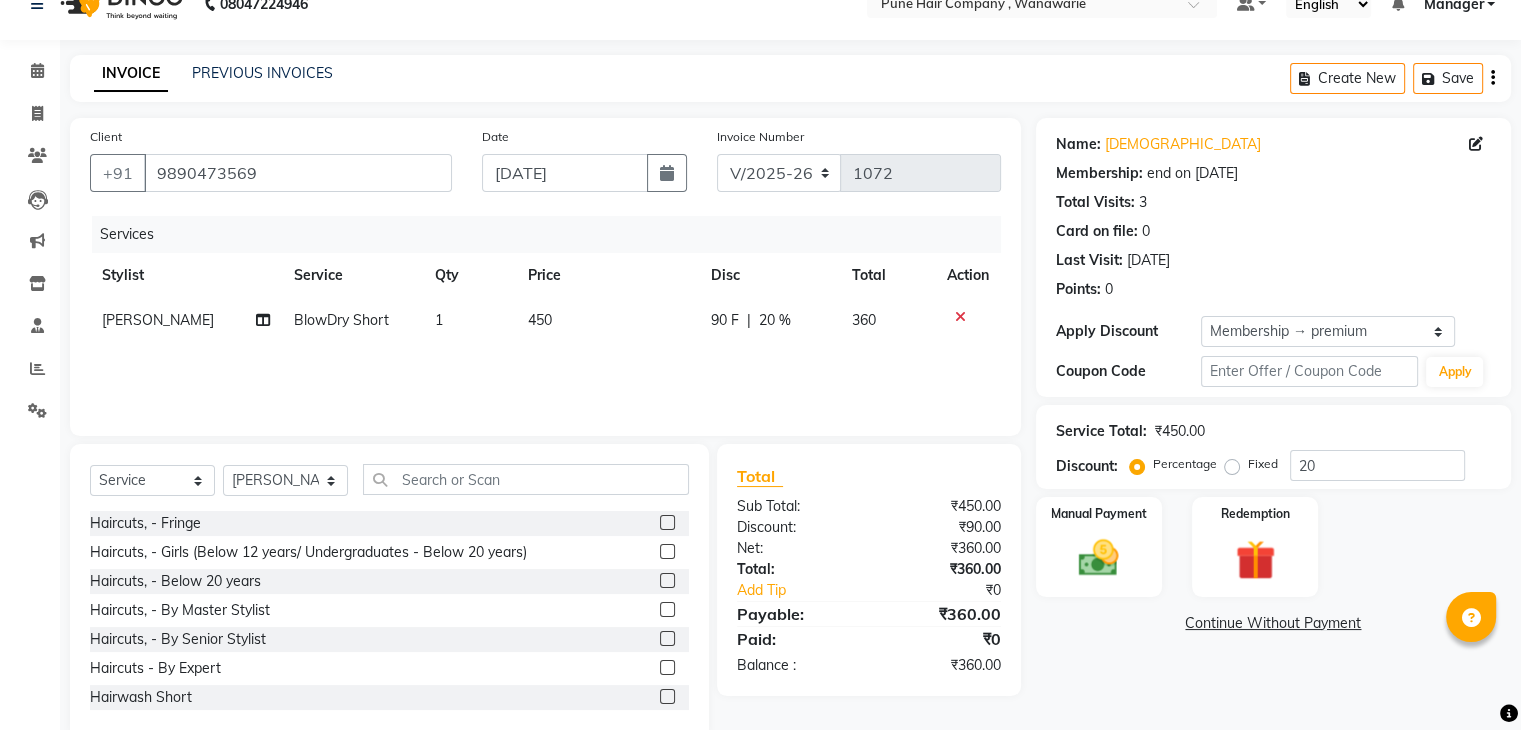 scroll, scrollTop: 38, scrollLeft: 0, axis: vertical 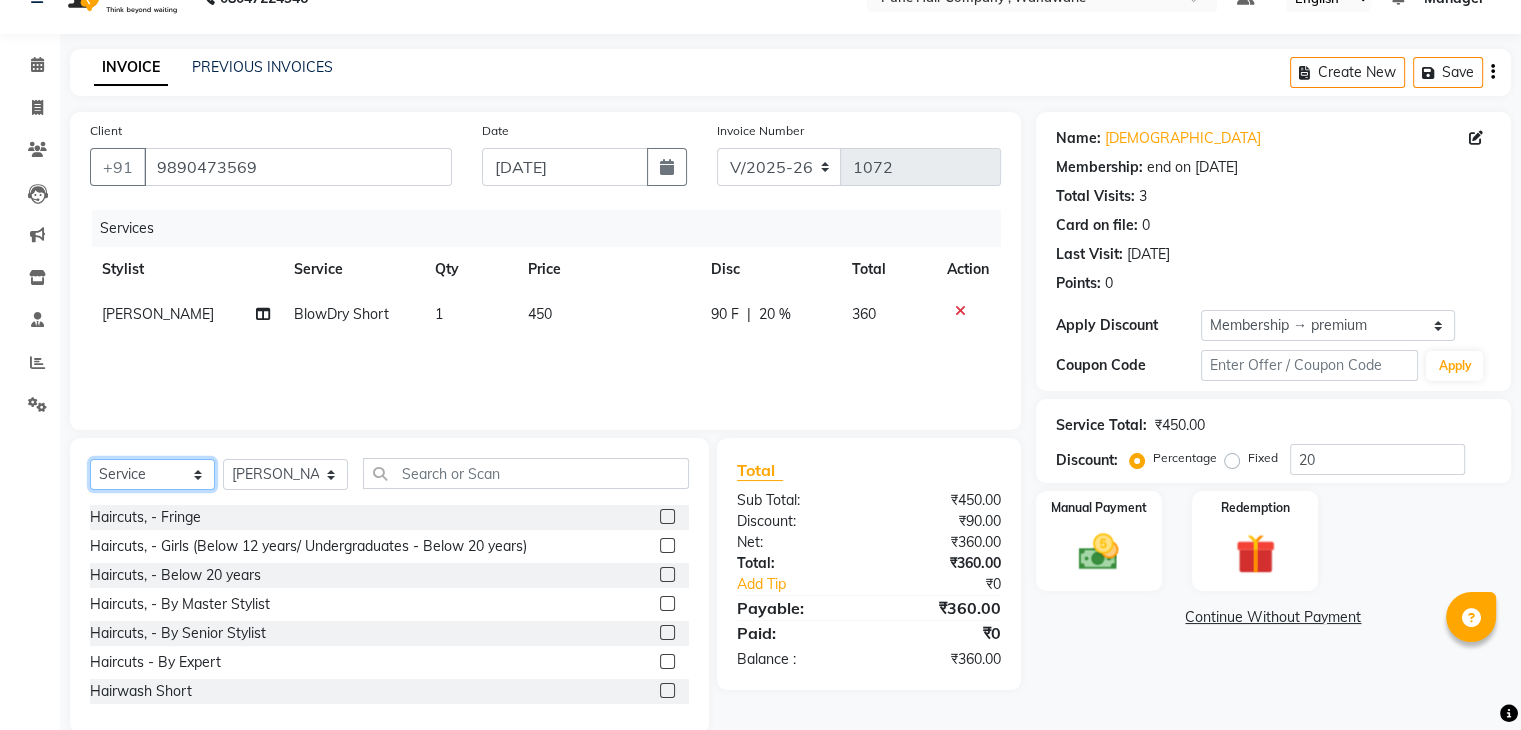 click on "Select  Service  Product  Membership  Package Voucher Prepaid Gift Card" 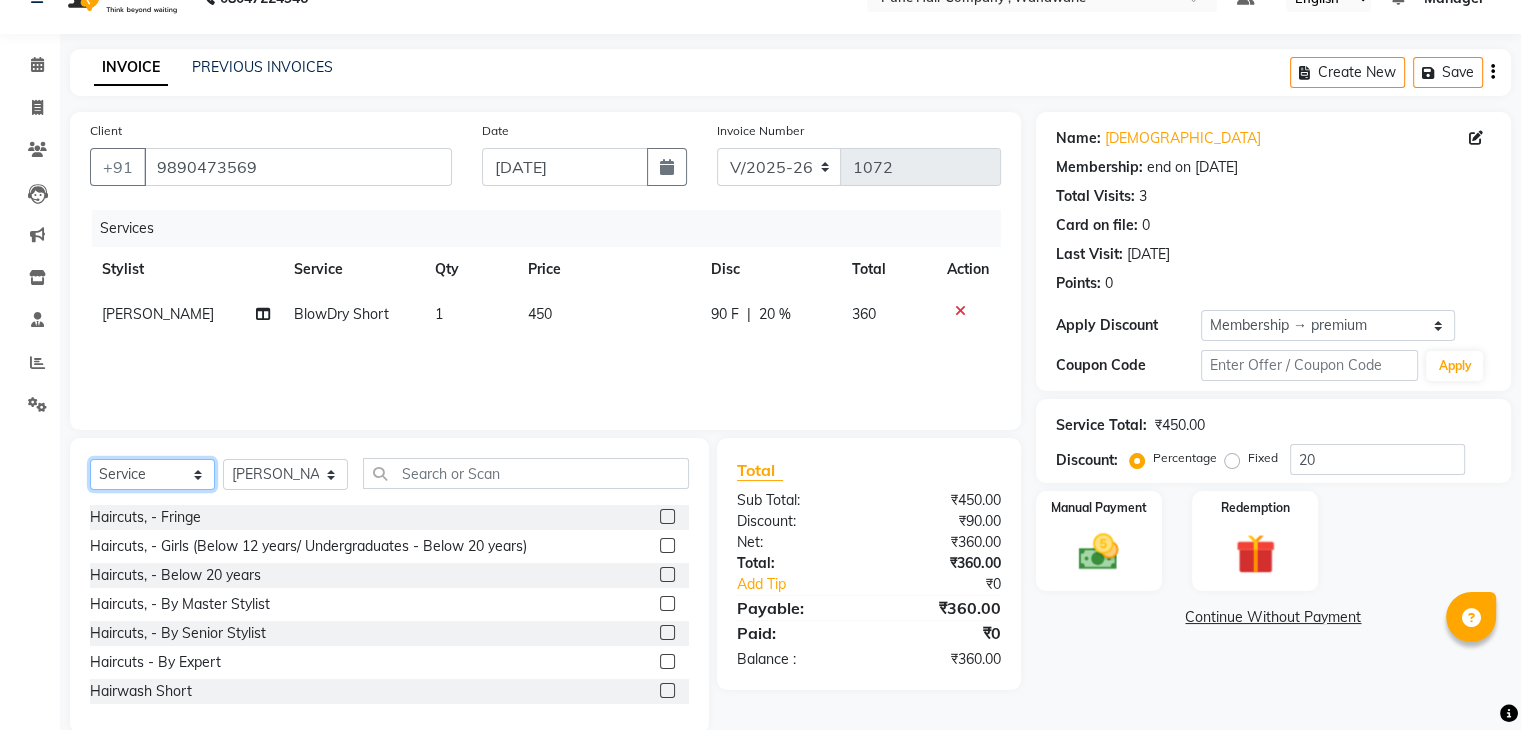 click on "Select  Service  Product  Membership  Package Voucher Prepaid Gift Card" 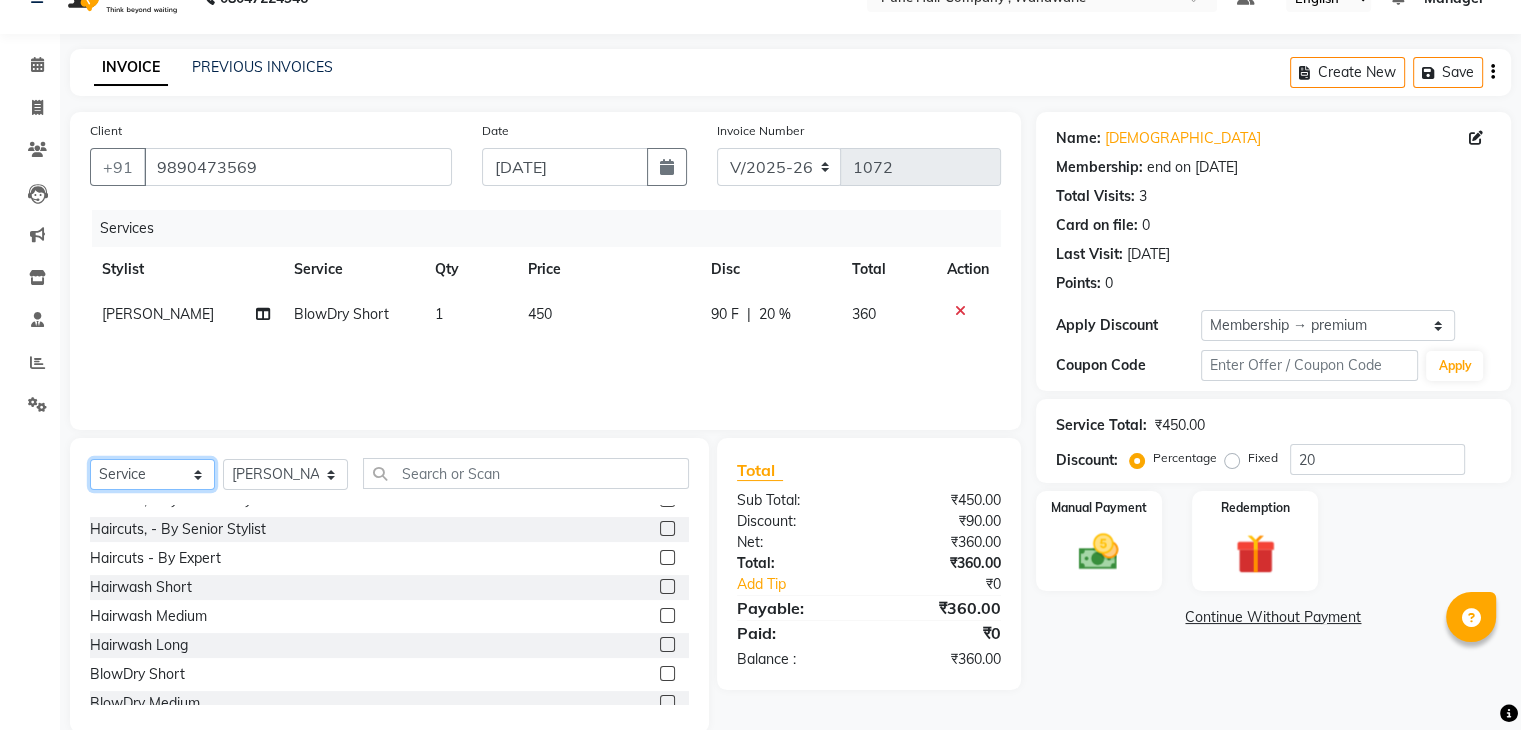 scroll, scrollTop: 108, scrollLeft: 0, axis: vertical 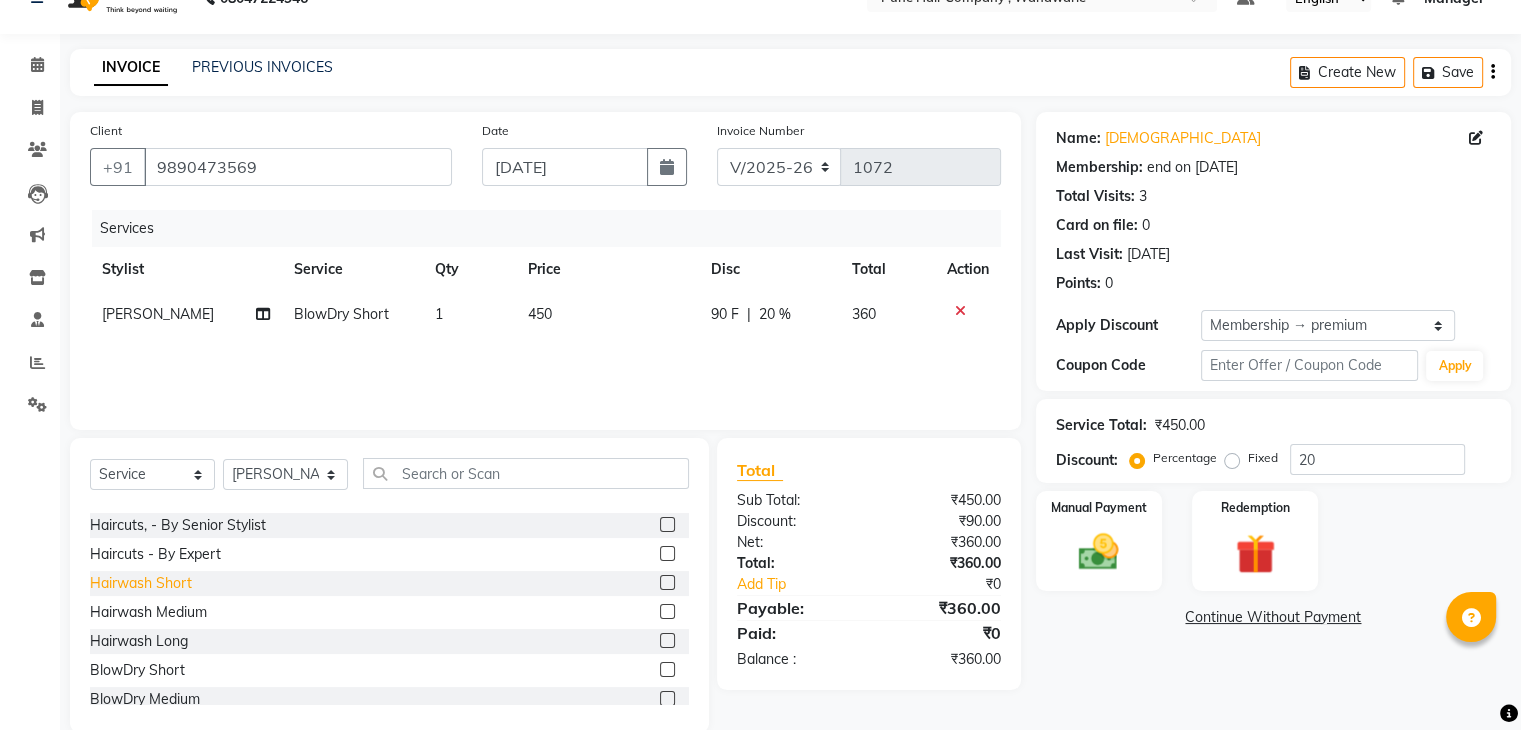 click on "Hairwash Short" 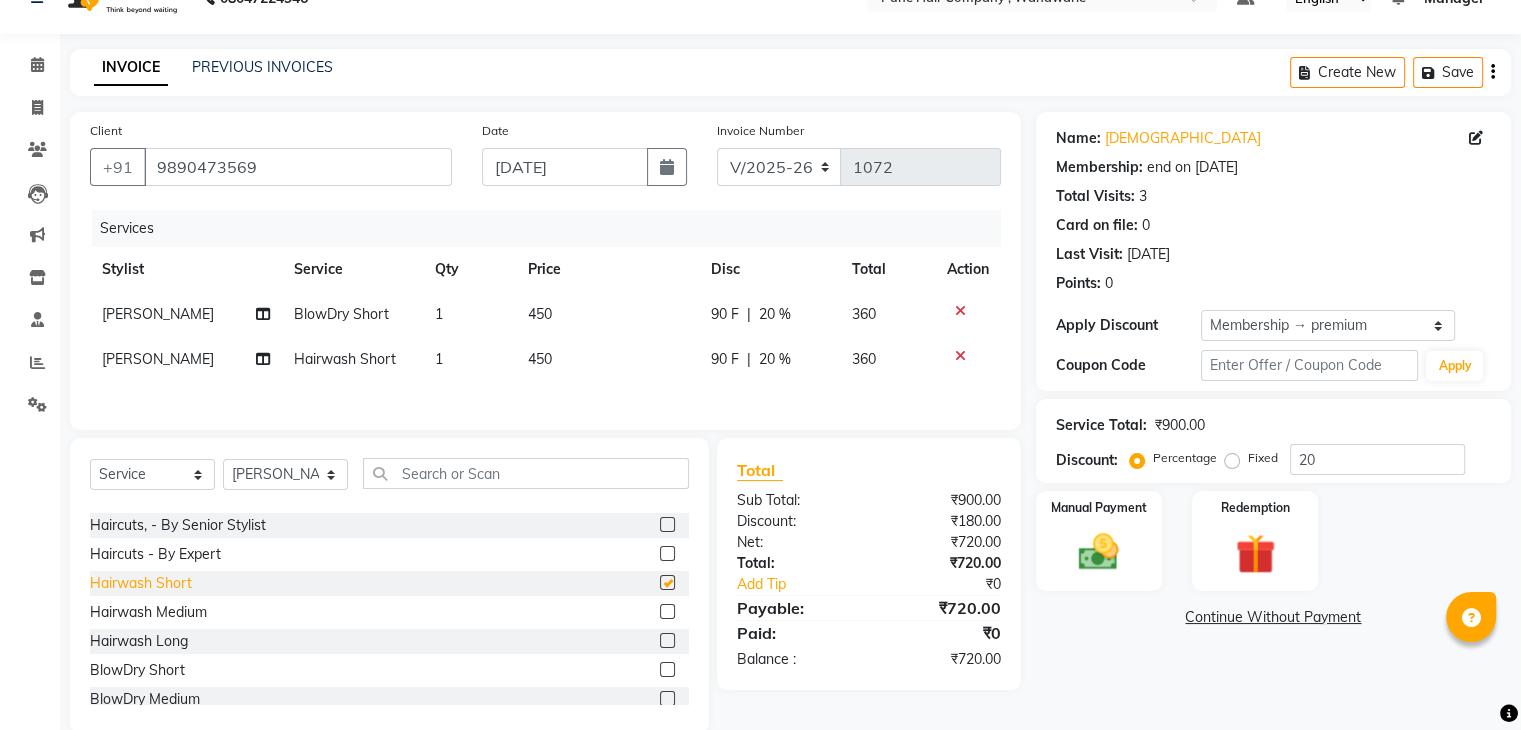 checkbox on "false" 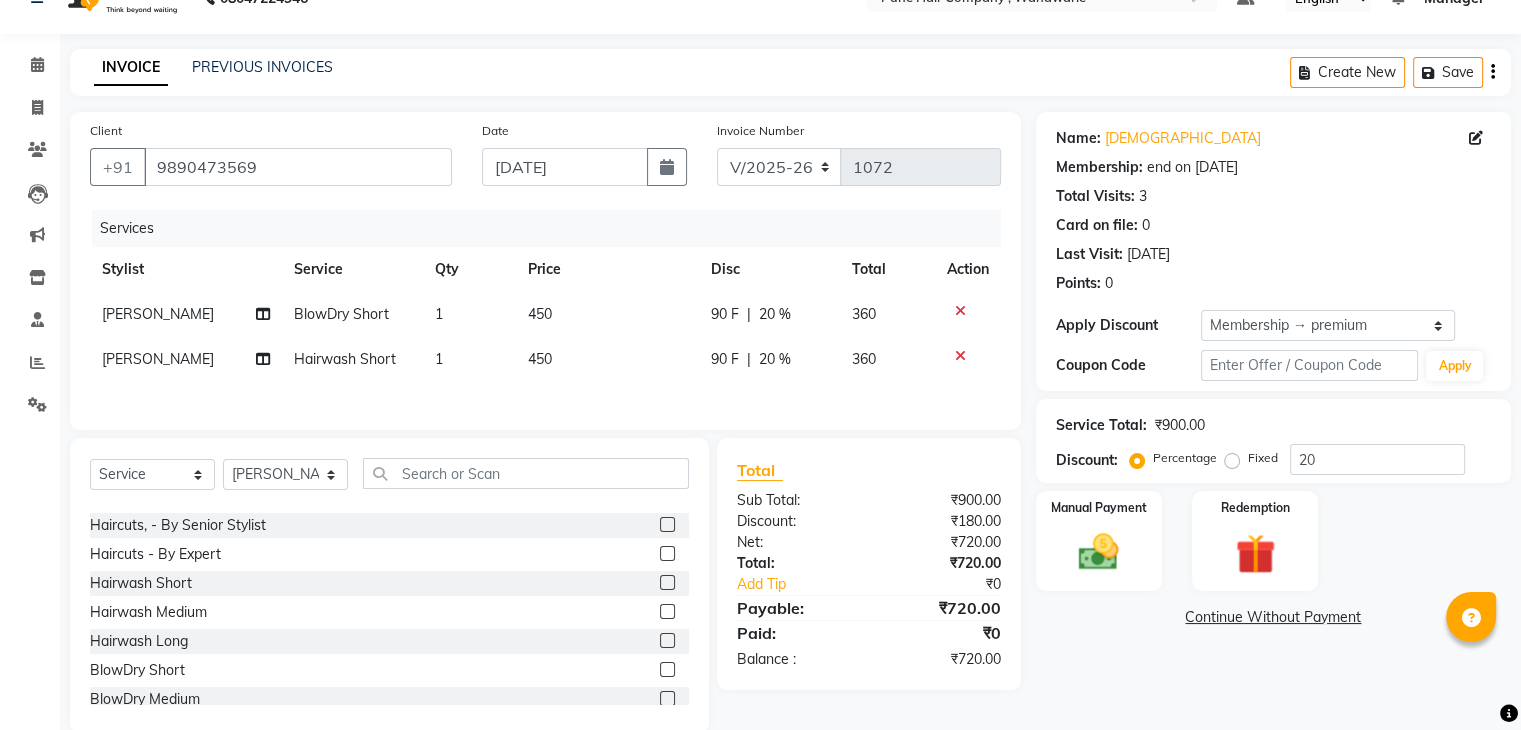 click 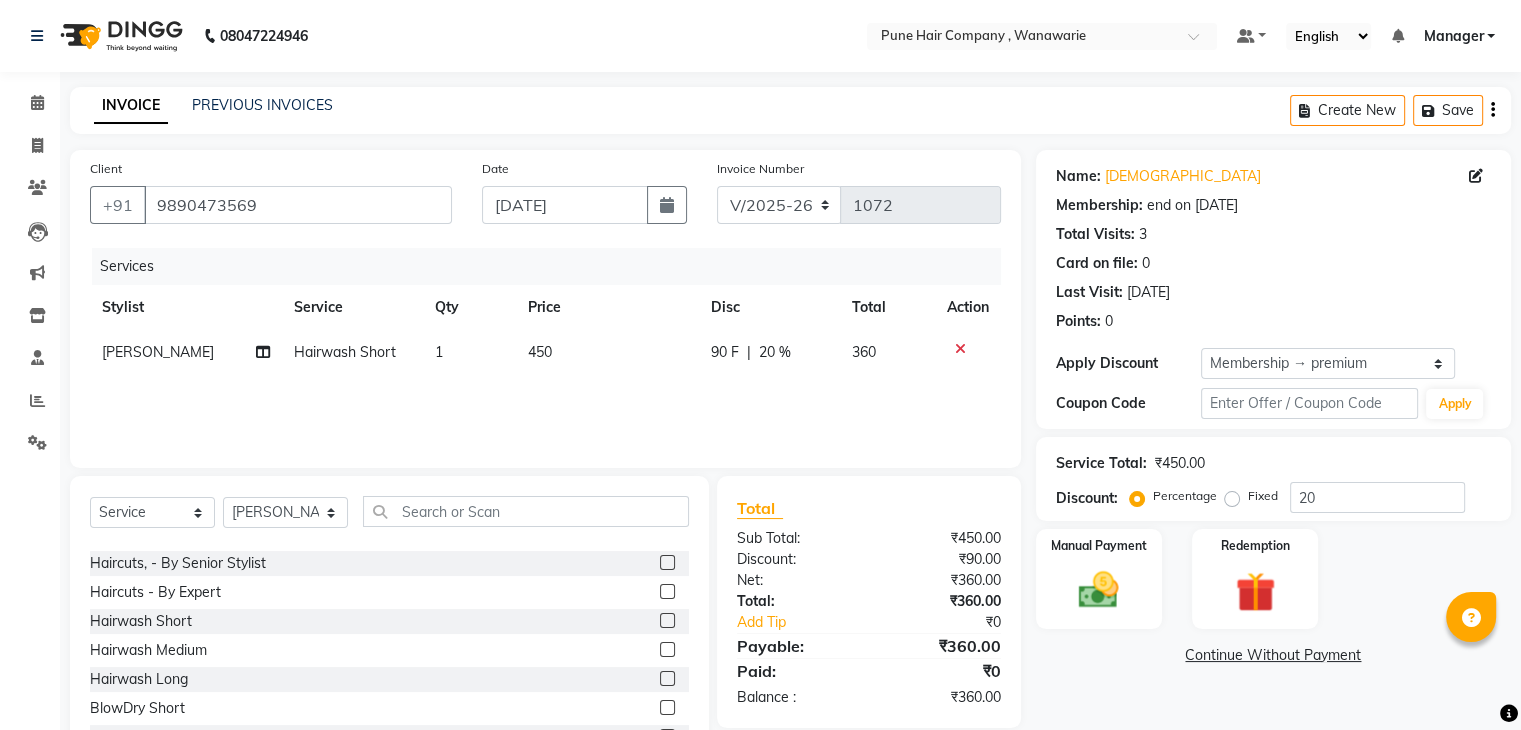 scroll, scrollTop: 72, scrollLeft: 0, axis: vertical 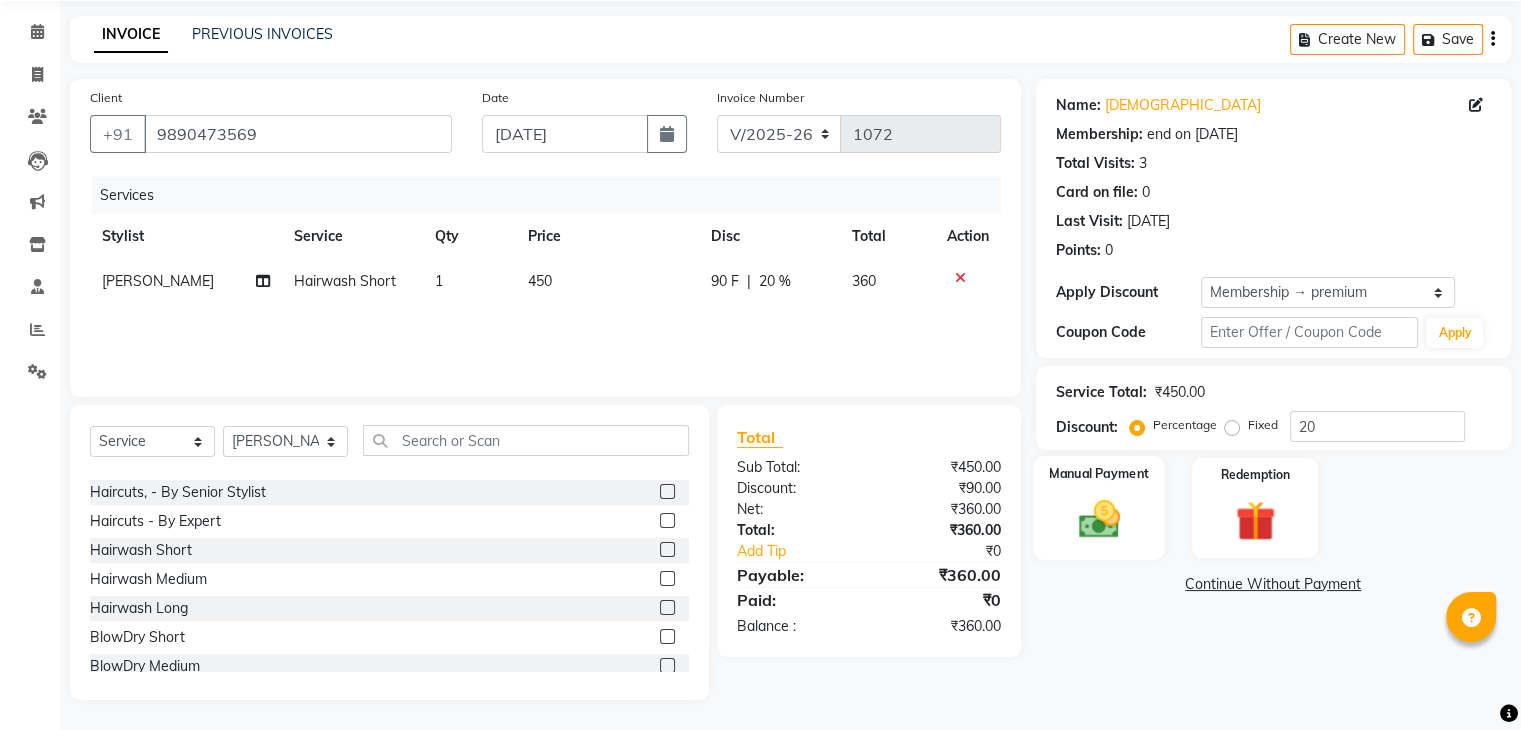 click 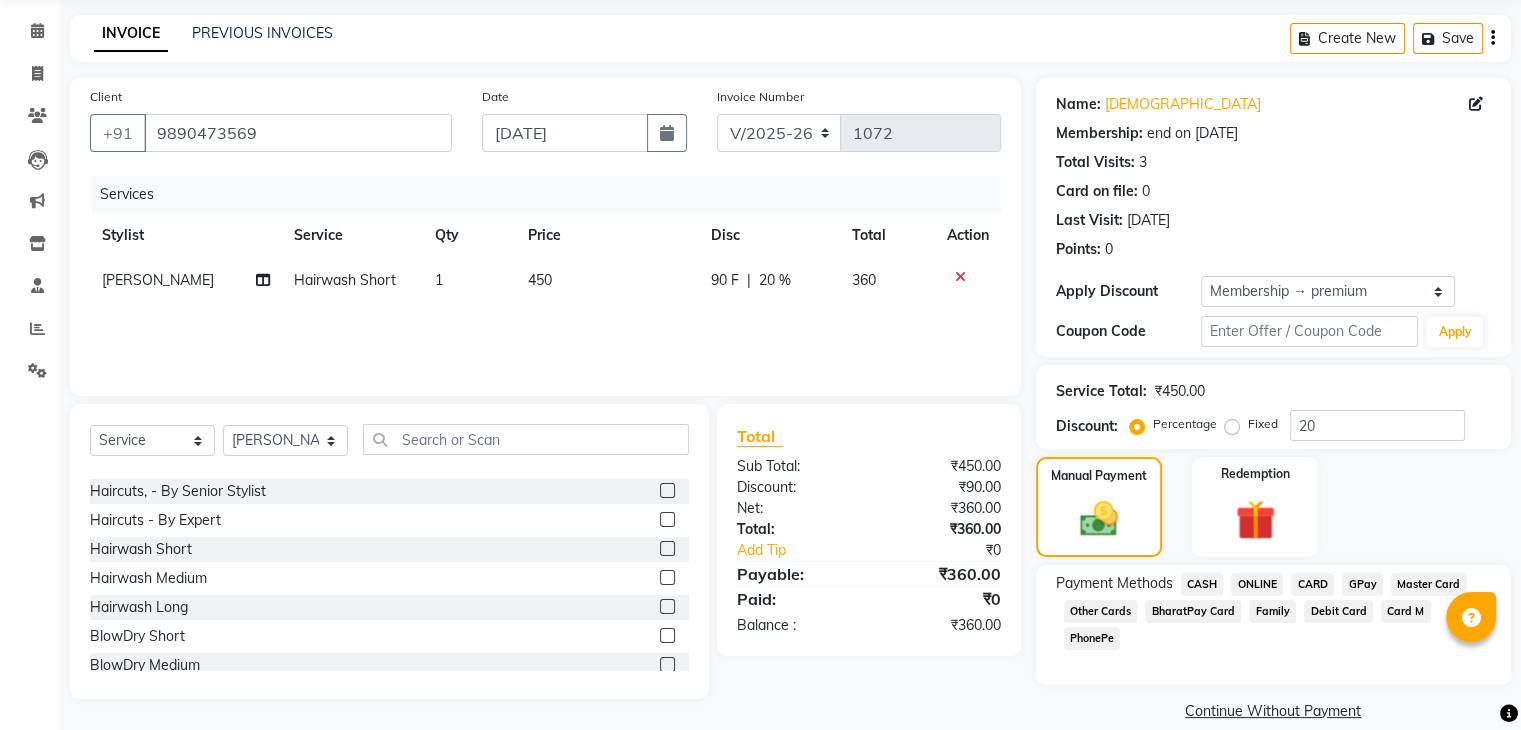 click on "GPay" 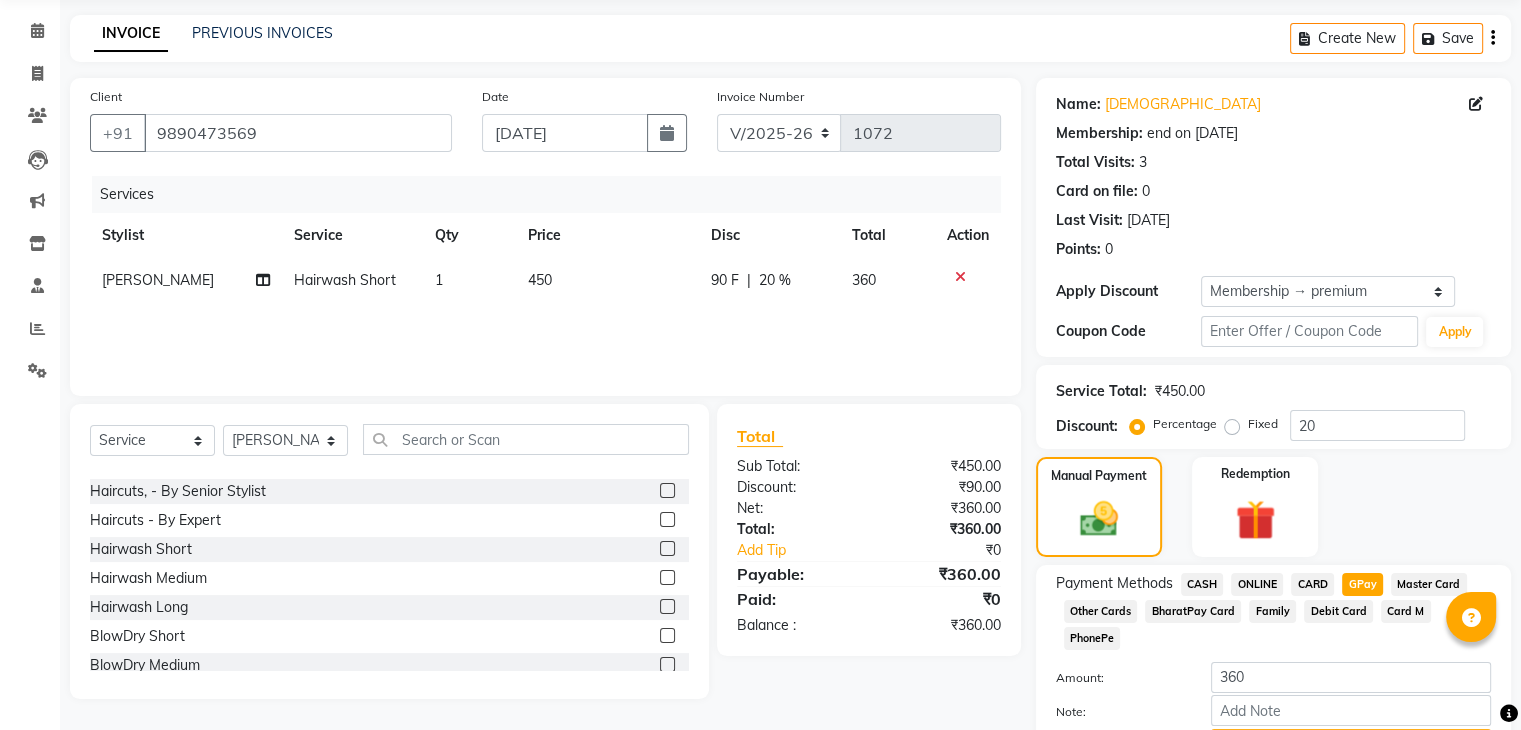 scroll, scrollTop: 156, scrollLeft: 0, axis: vertical 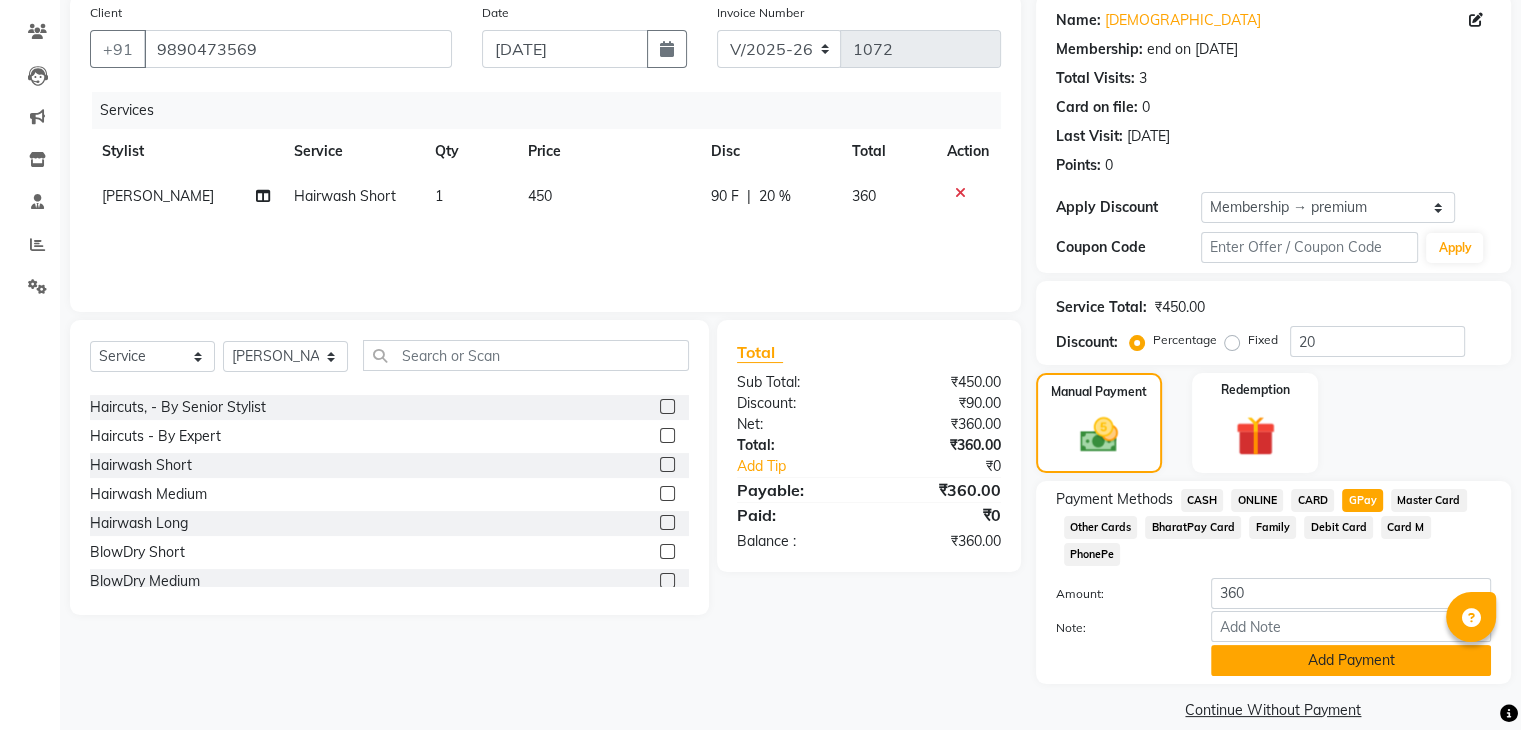 click on "Add Payment" 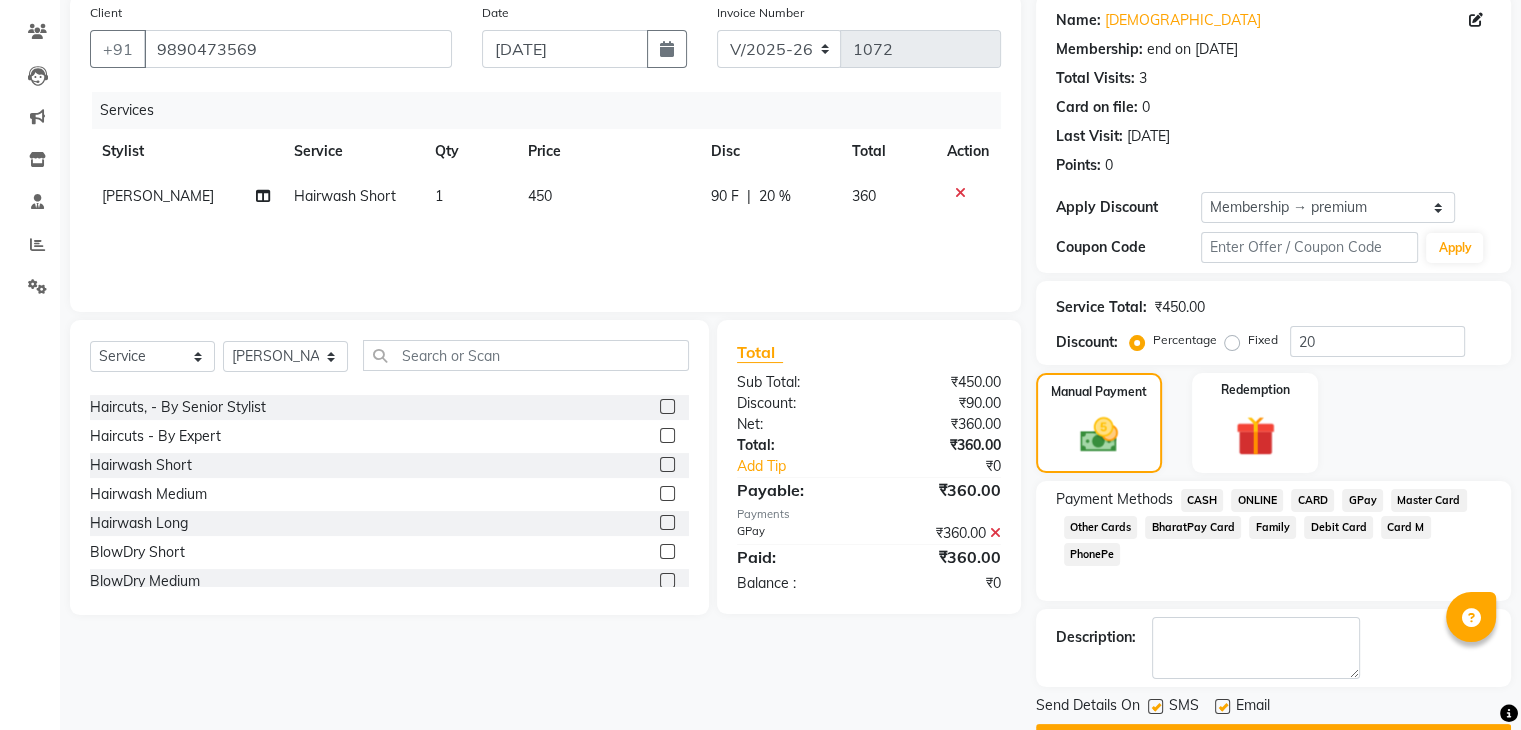 scroll, scrollTop: 209, scrollLeft: 0, axis: vertical 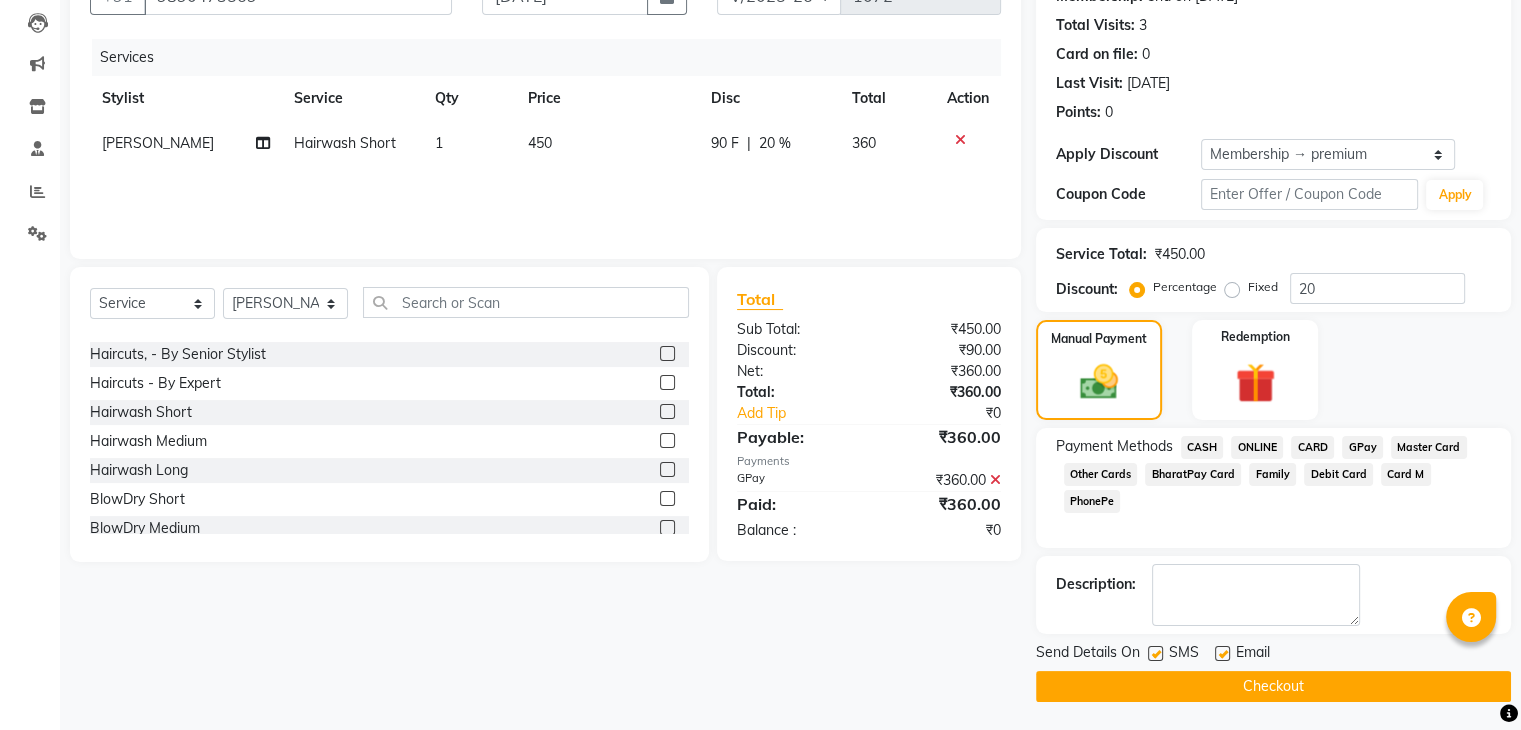 click on "Checkout" 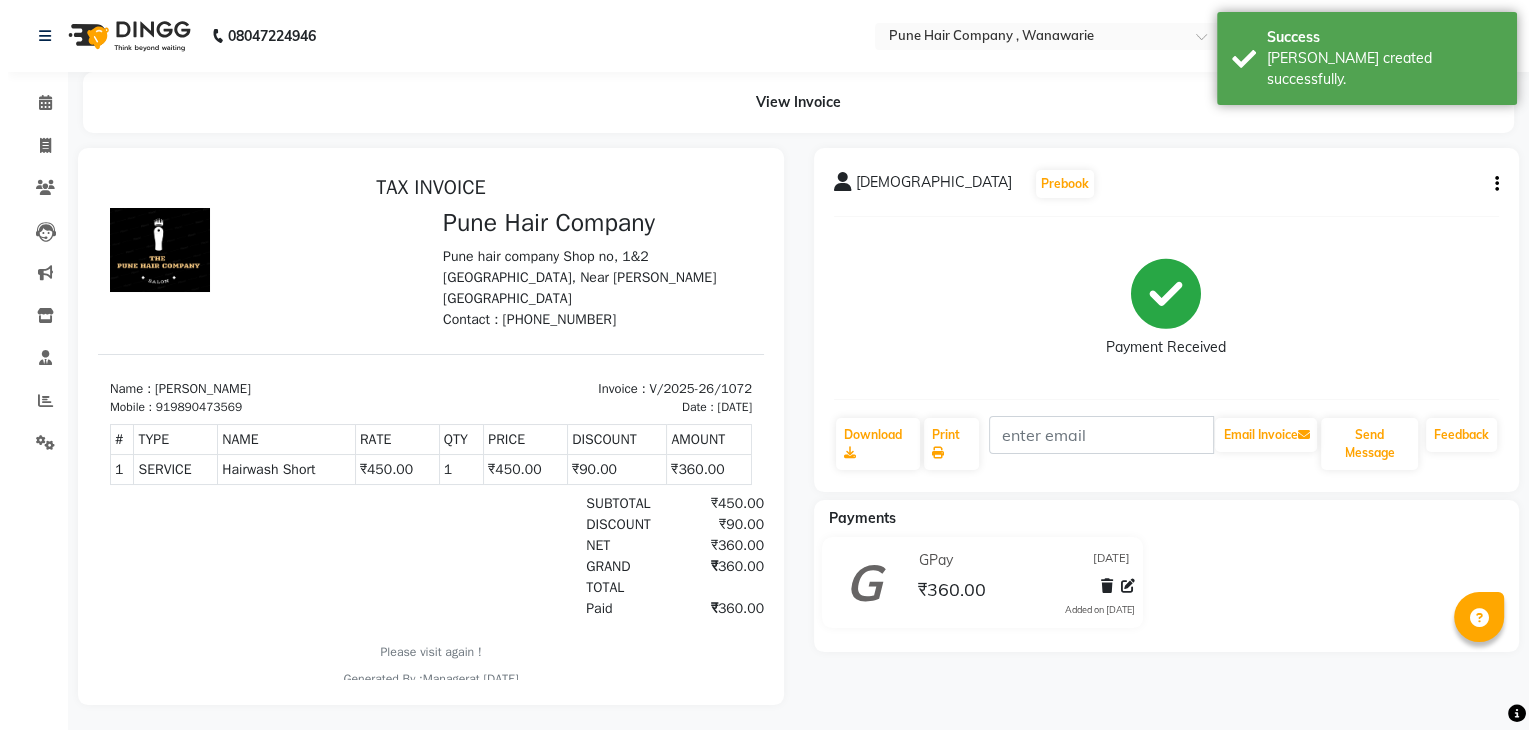 scroll, scrollTop: 0, scrollLeft: 0, axis: both 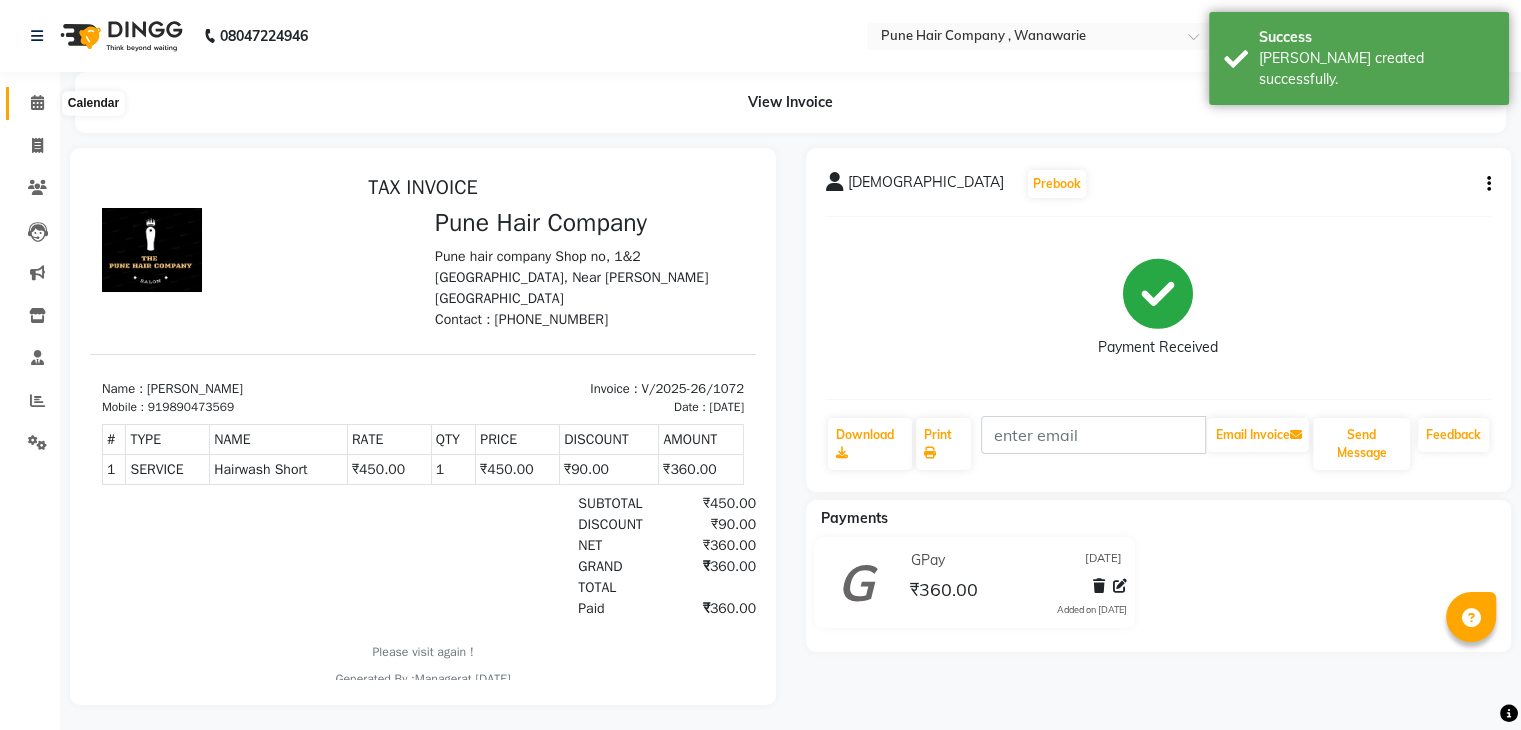 click 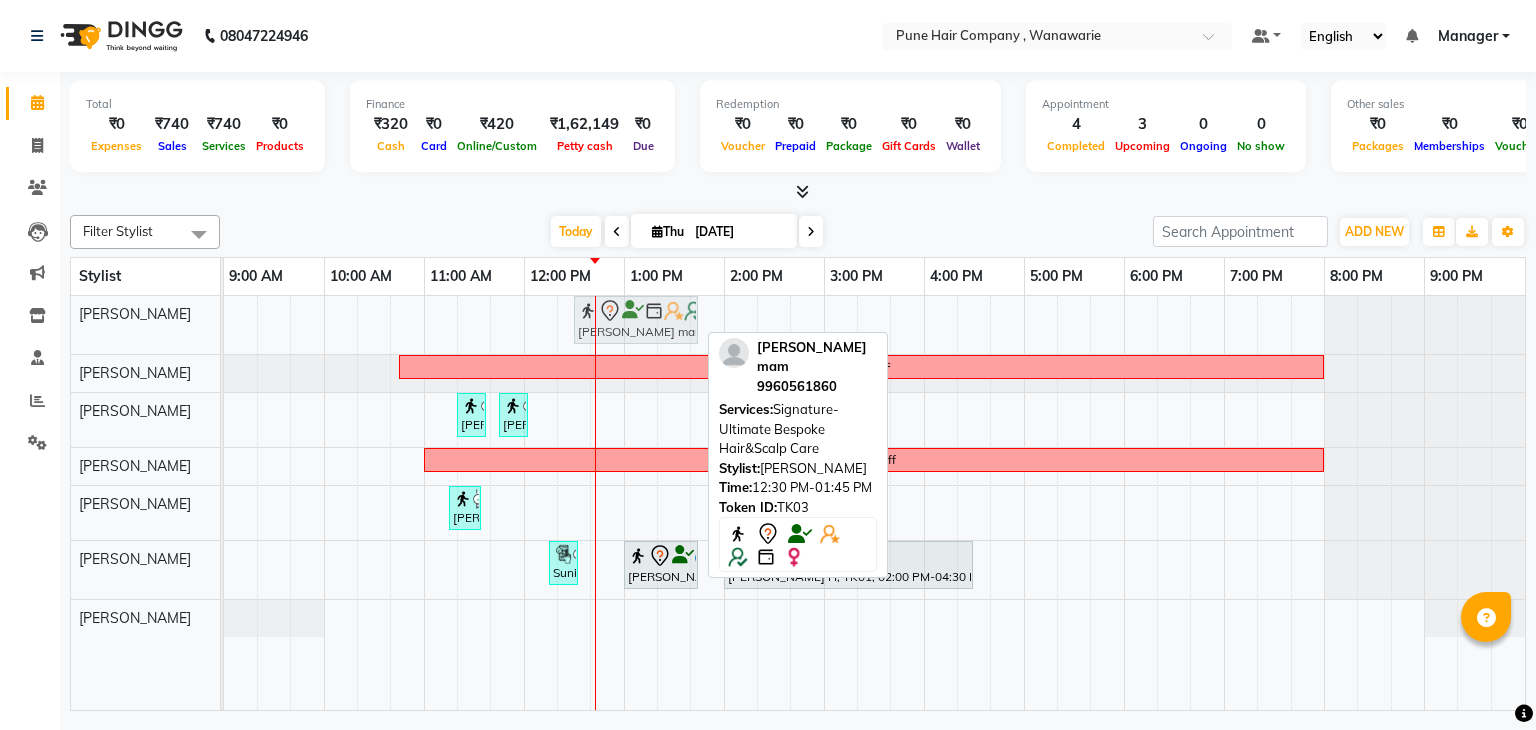 click on "Farida mam, TK03, 12:30 PM-01:45 PM, Signature-Ultimate Bespoke Hair&Scalp Care             Farida mam, TK03, 12:30 PM-01:45 PM, Signature-Ultimate Bespoke Hair&Scalp Care" at bounding box center [224, 325] 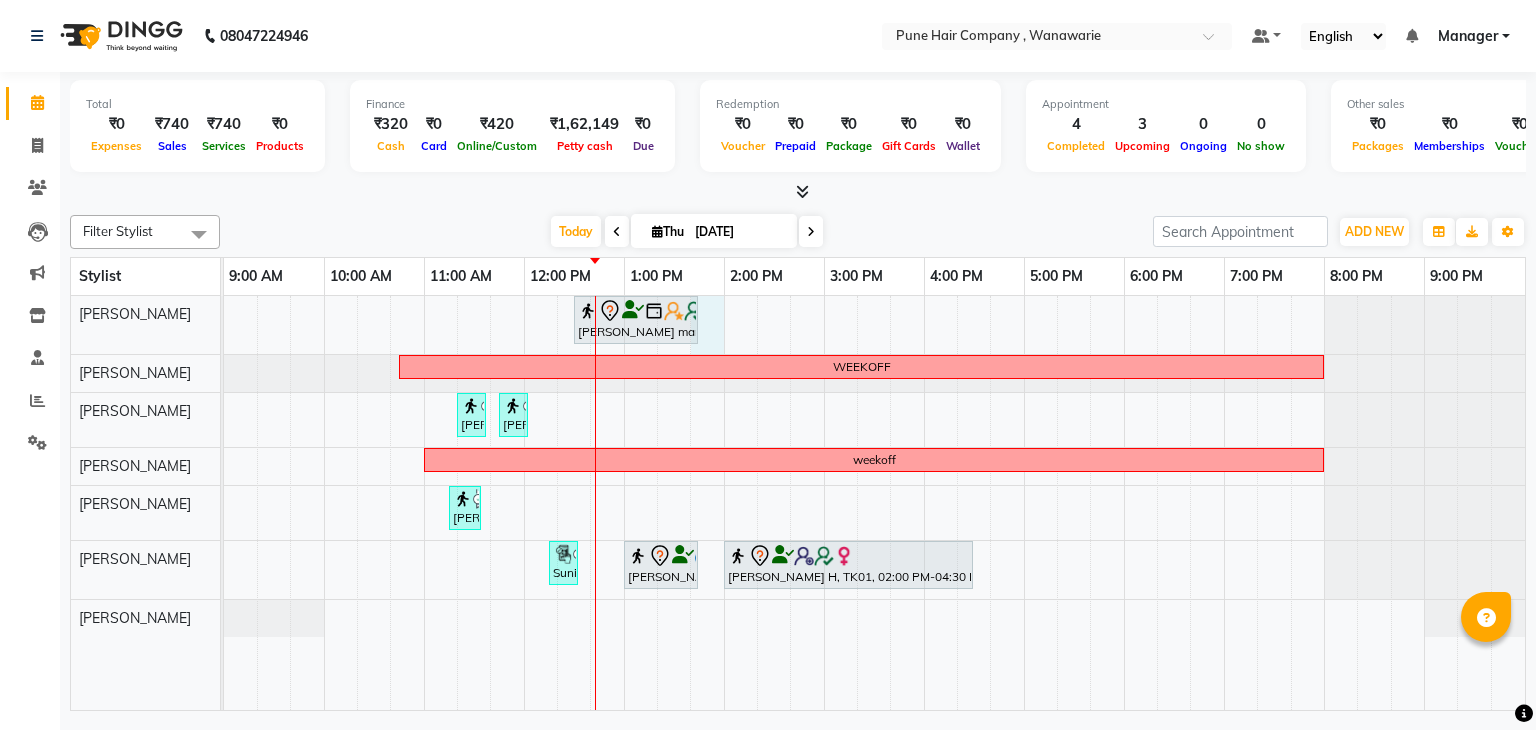 click at bounding box center (740, 503) 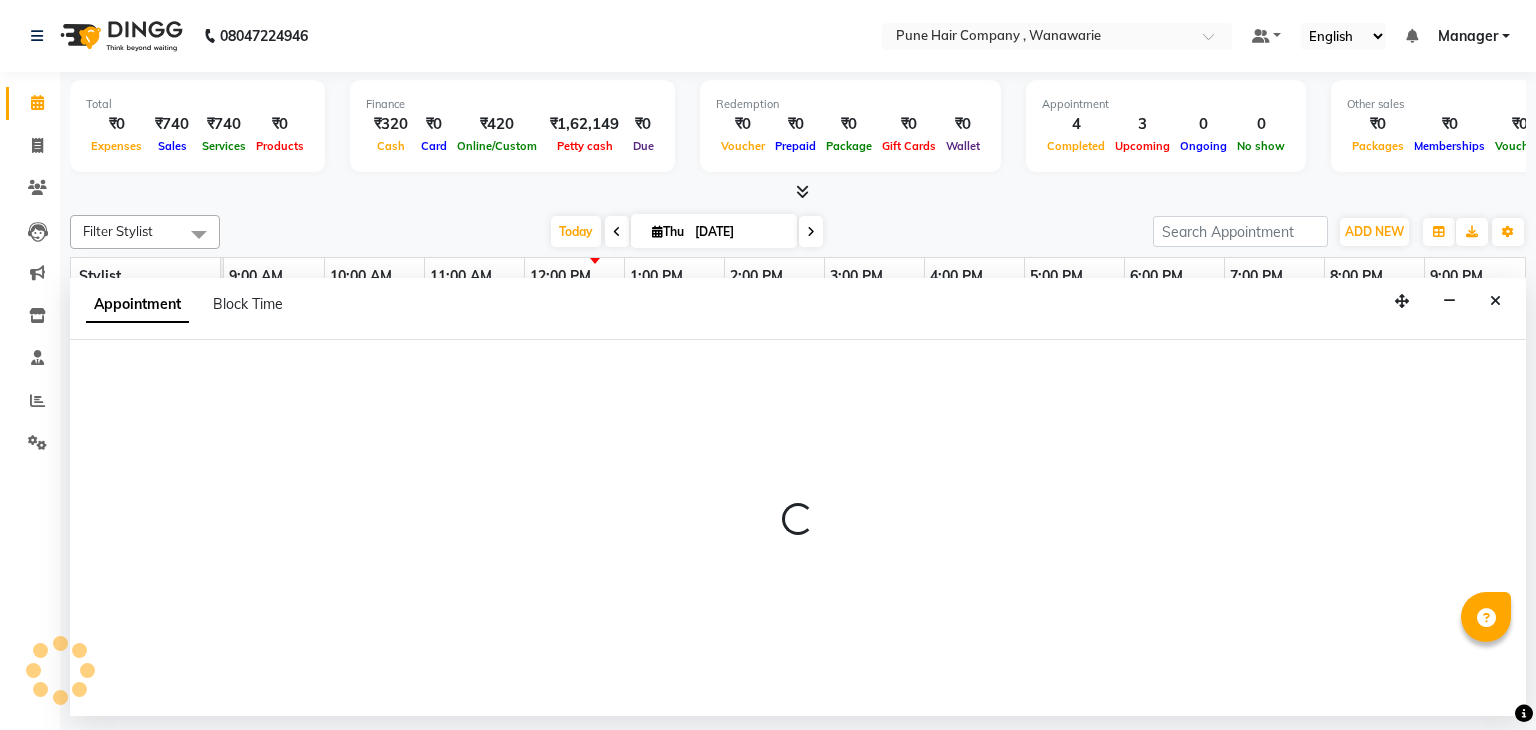 select on "74577" 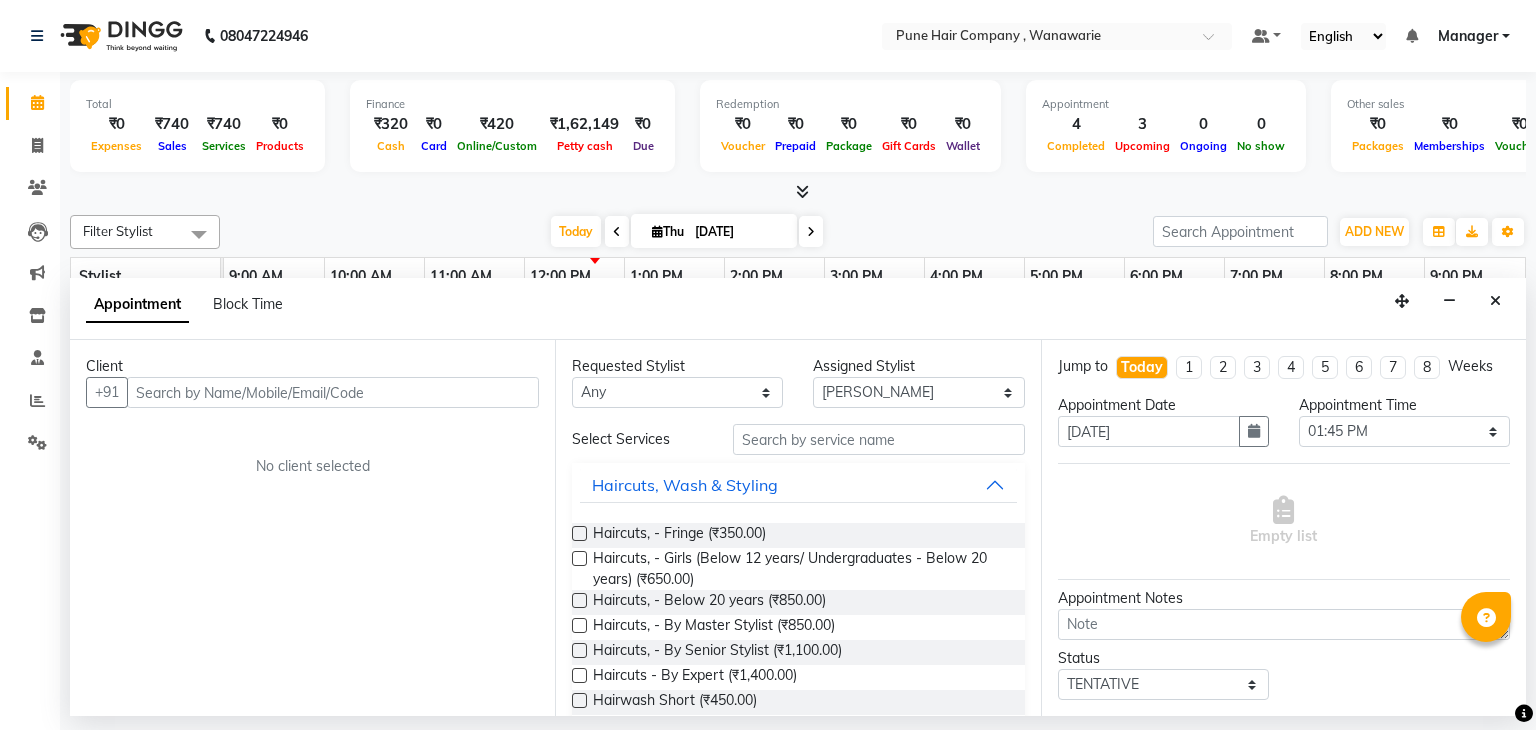 click at bounding box center (333, 392) 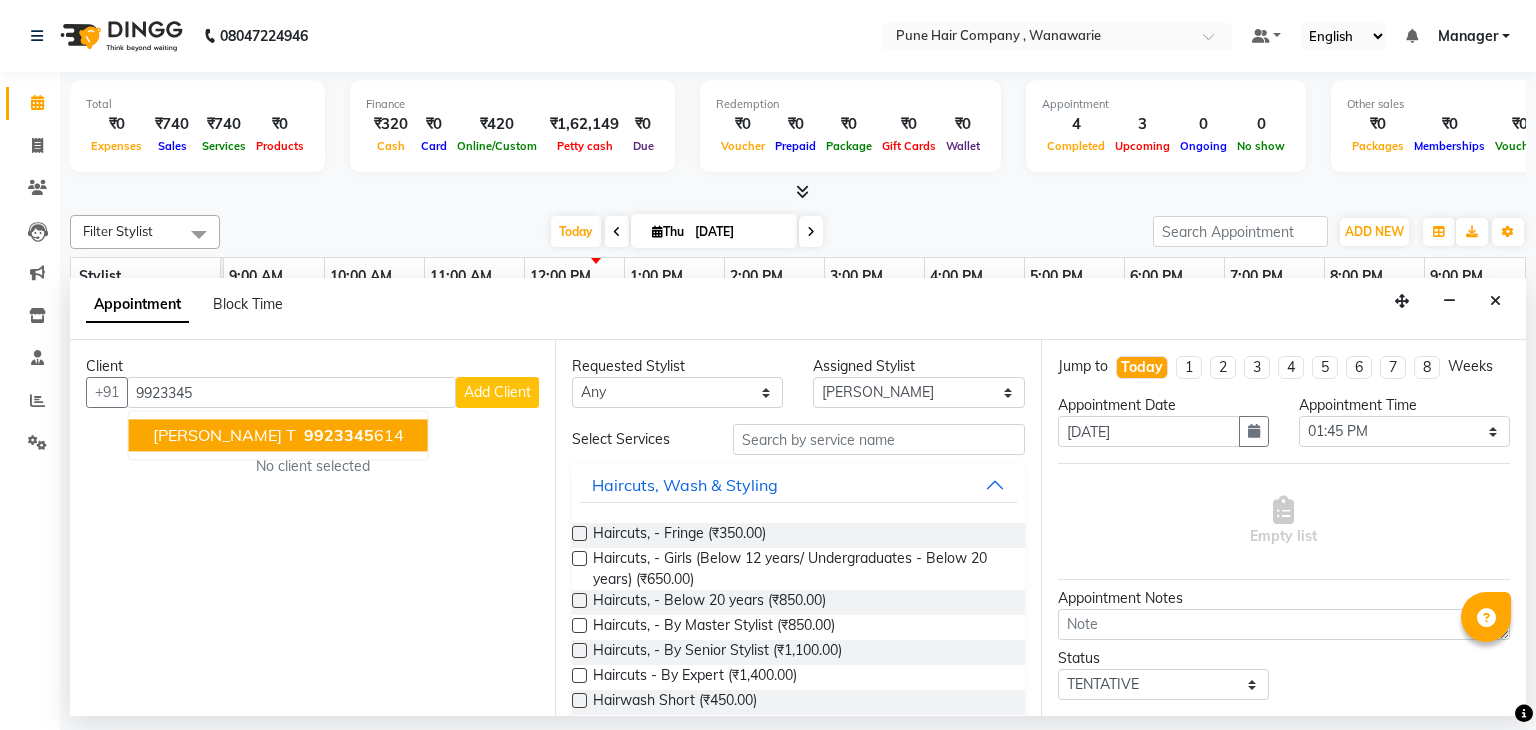 click on "[PERSON_NAME] T" at bounding box center [224, 436] 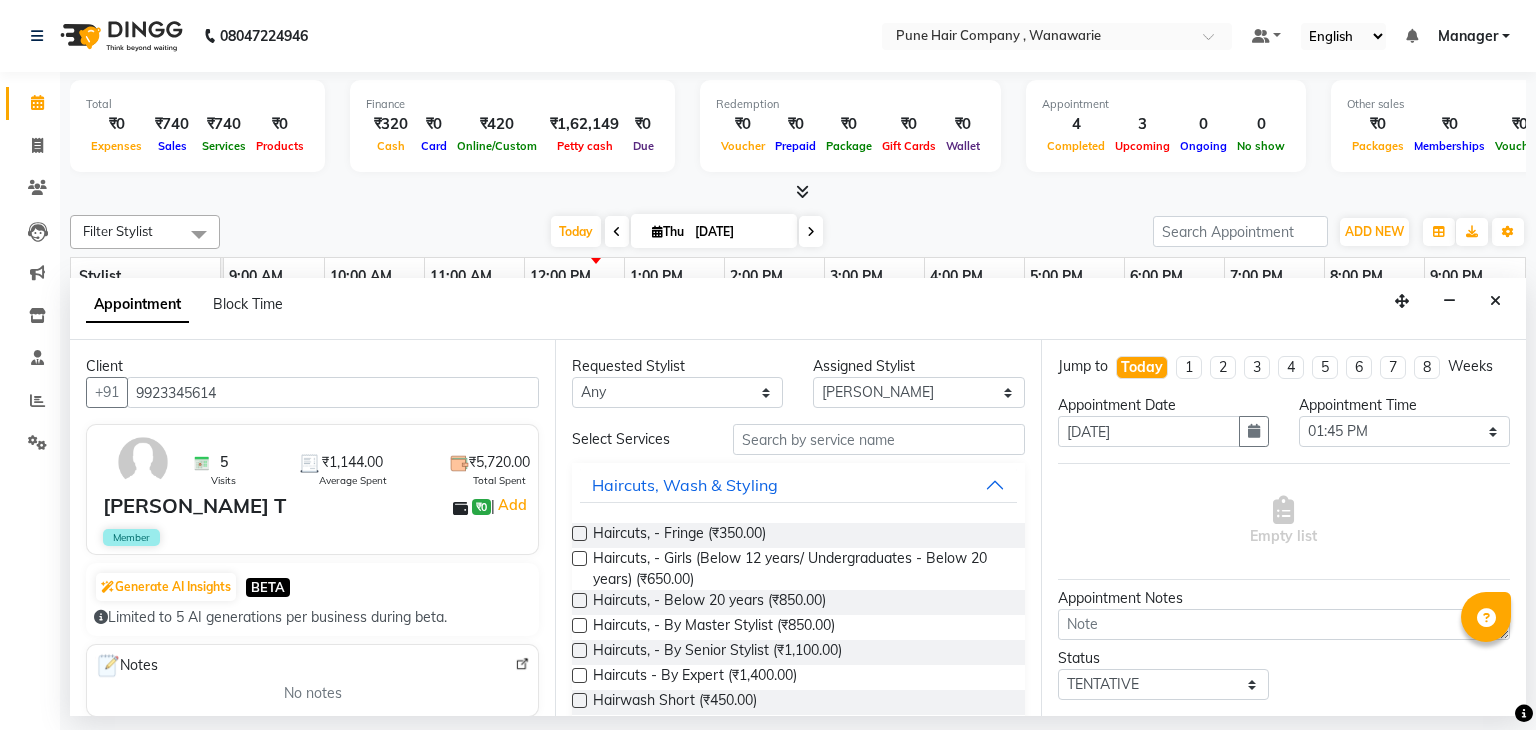 type on "9923345614" 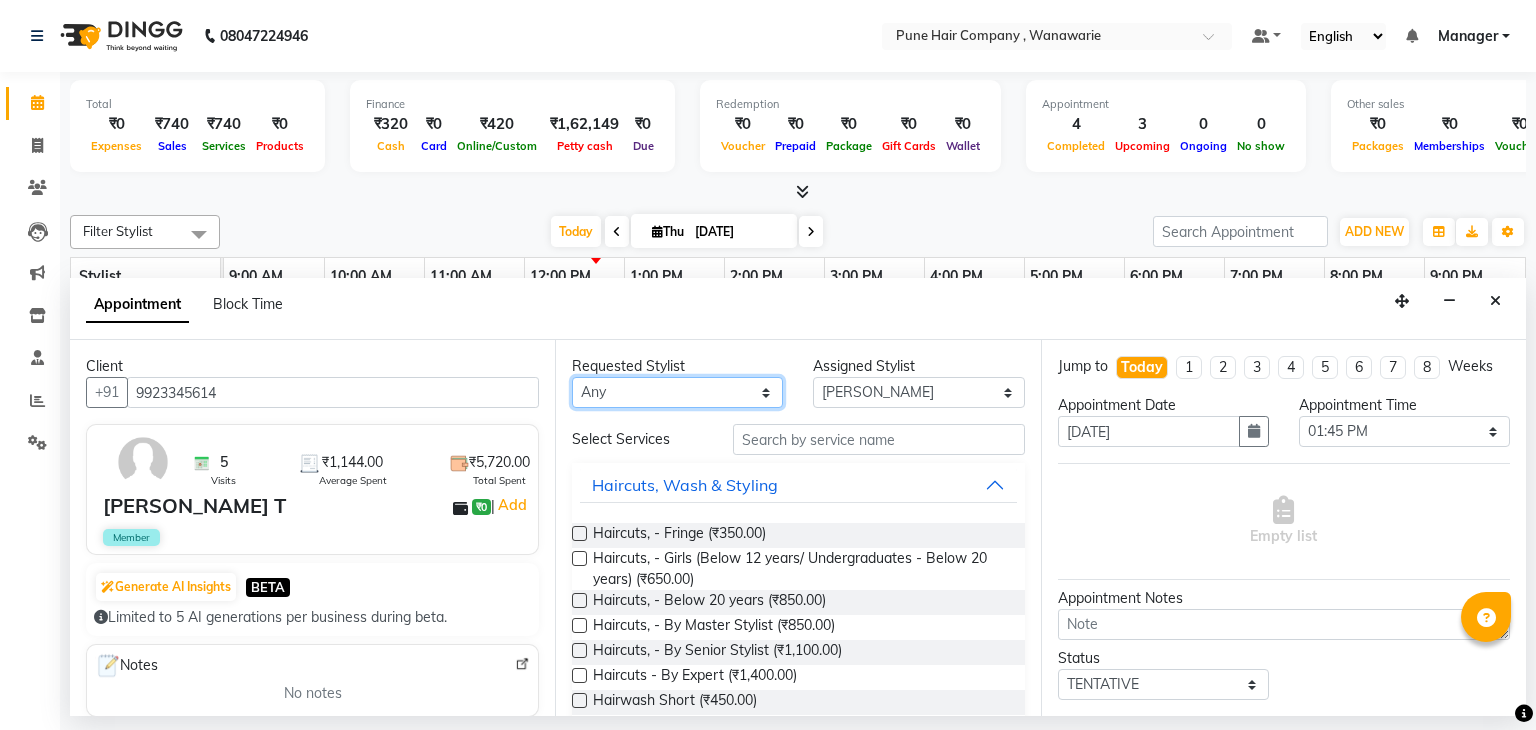 click on "Any [PERSON_NAME] [PERSON_NAME]  [PERSON_NAME] [PERSON_NAME] [PERSON_NAME] [PERSON_NAME] [PERSON_NAME]" at bounding box center (677, 392) 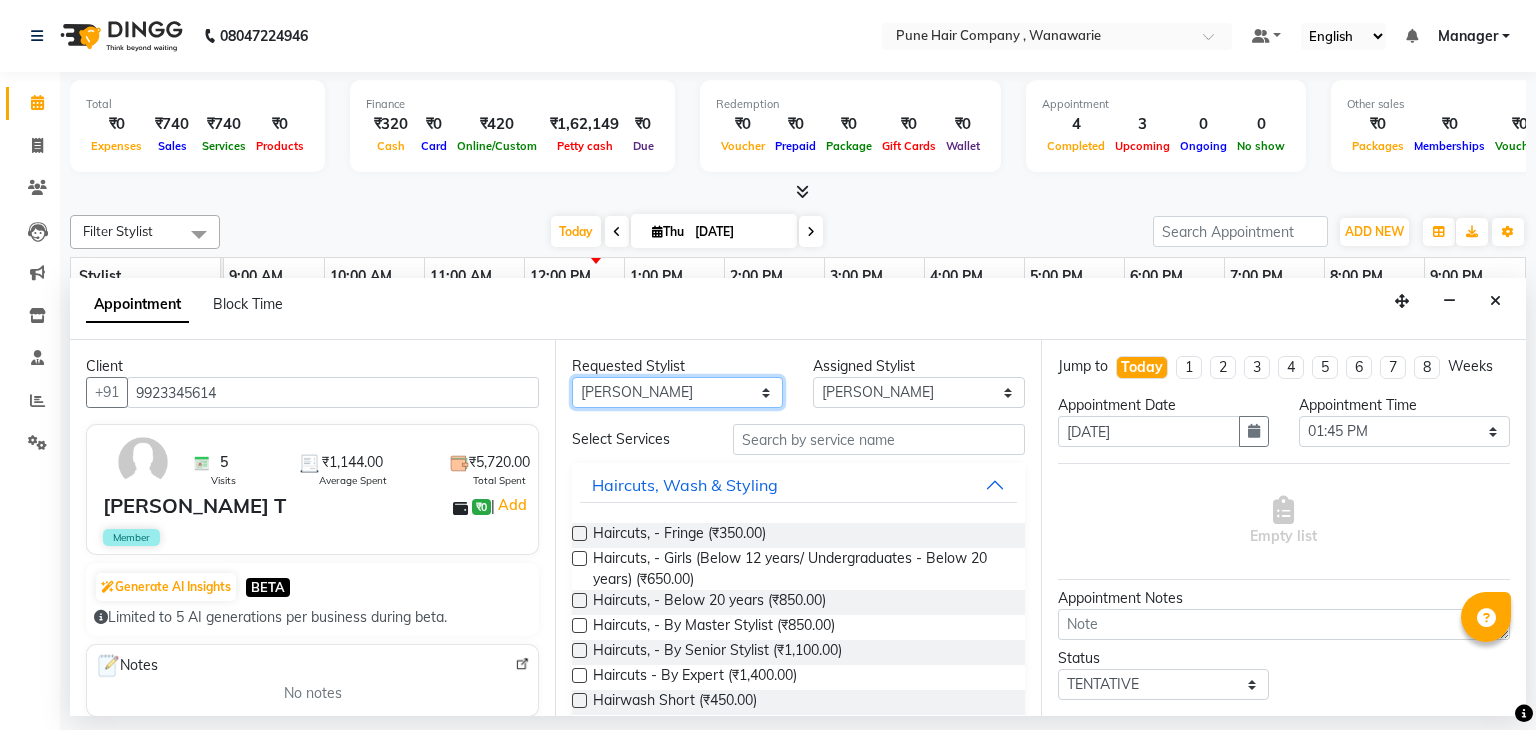 click on "Any [PERSON_NAME] [PERSON_NAME]  [PERSON_NAME] [PERSON_NAME] [PERSON_NAME] [PERSON_NAME] [PERSON_NAME]" at bounding box center (677, 392) 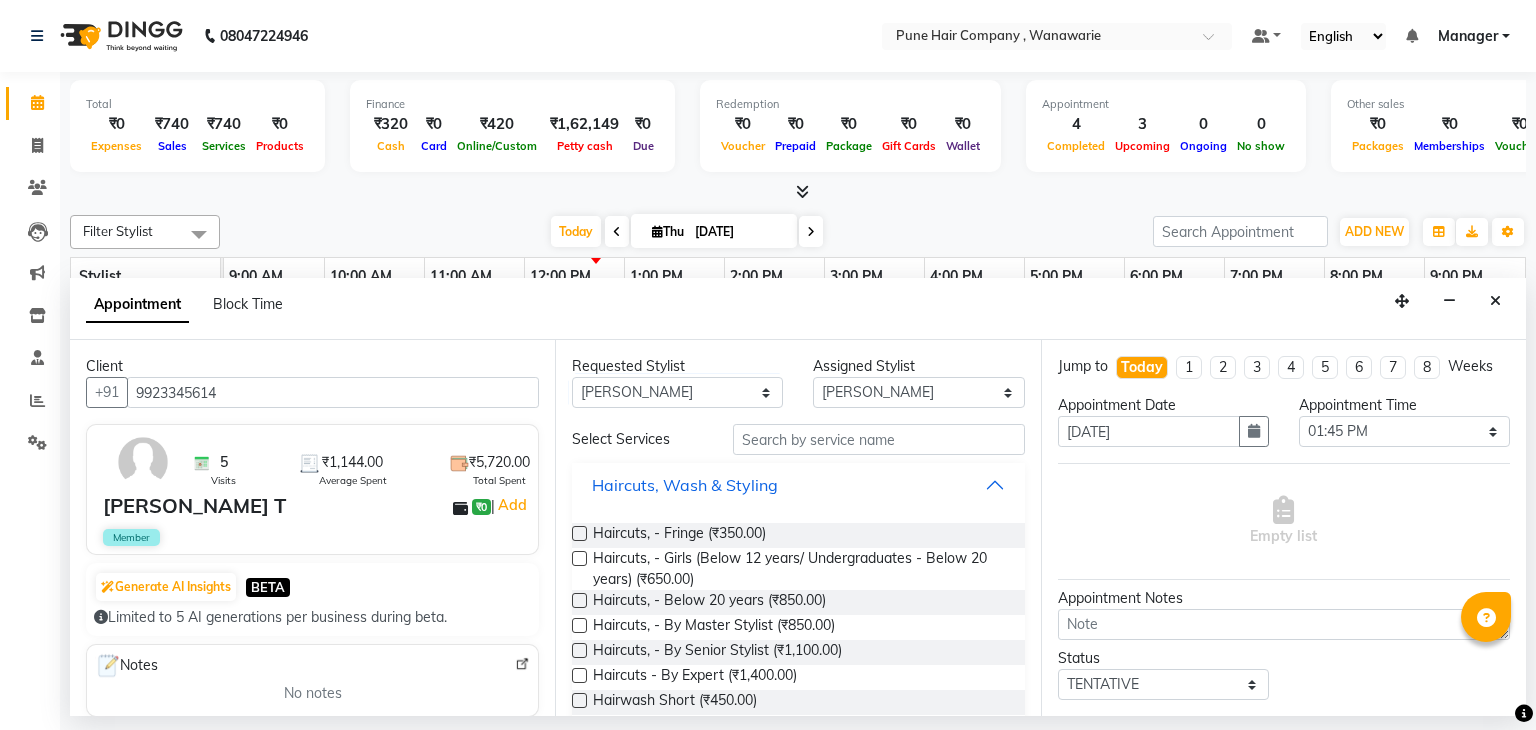 click on "Haircuts, Wash & Styling" at bounding box center [798, 485] 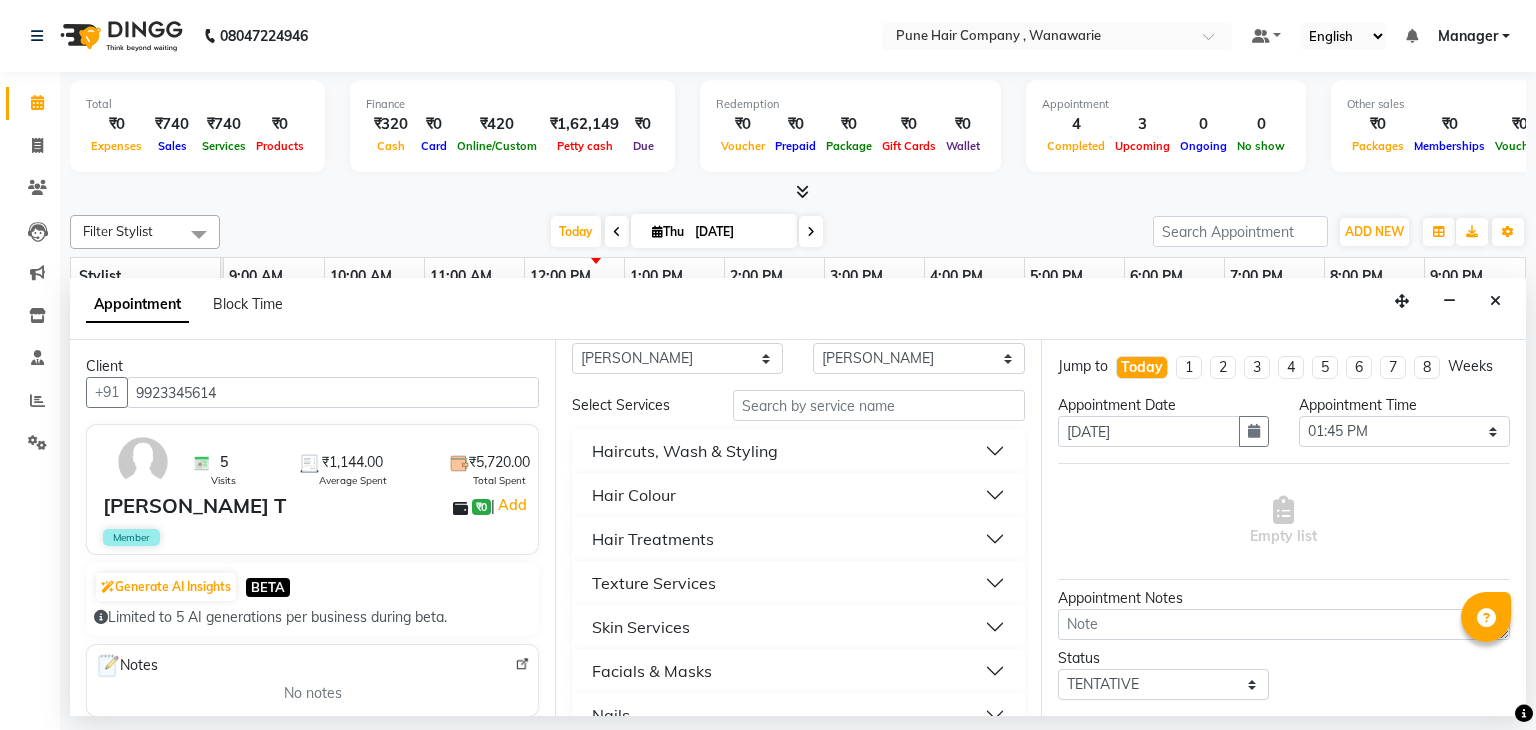 scroll, scrollTop: 36, scrollLeft: 0, axis: vertical 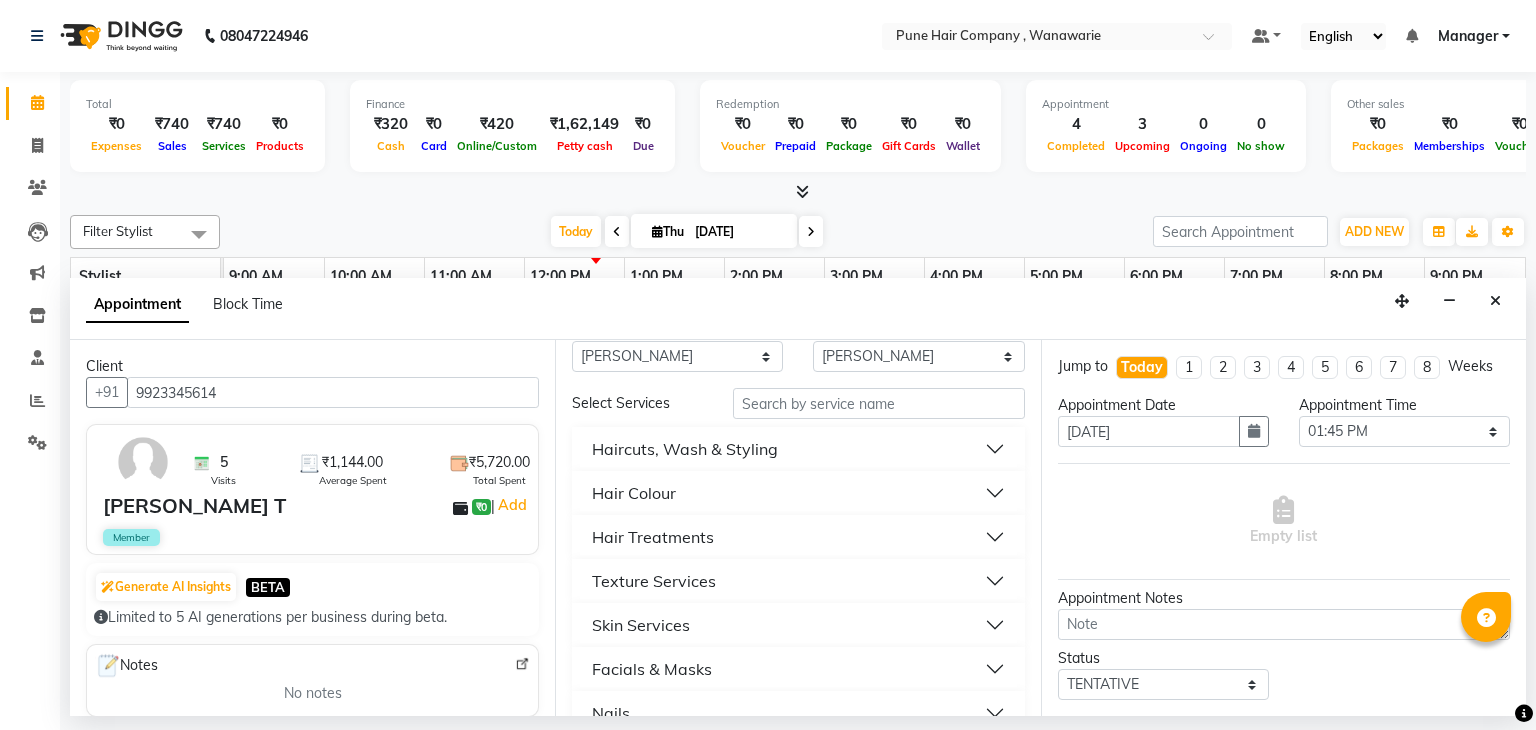 drag, startPoint x: 831, startPoint y: 494, endPoint x: 709, endPoint y: 557, distance: 137.30623 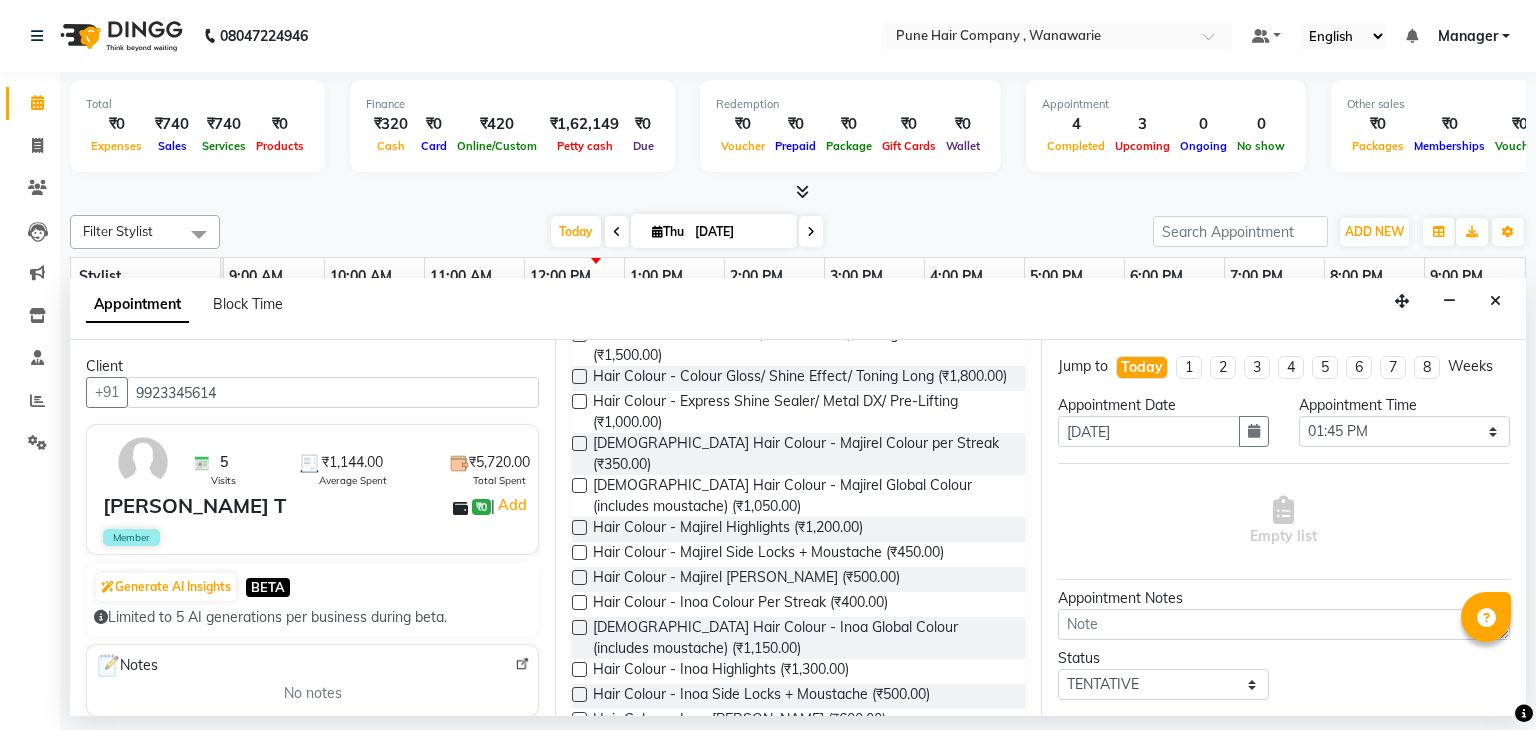 scroll, scrollTop: 936, scrollLeft: 0, axis: vertical 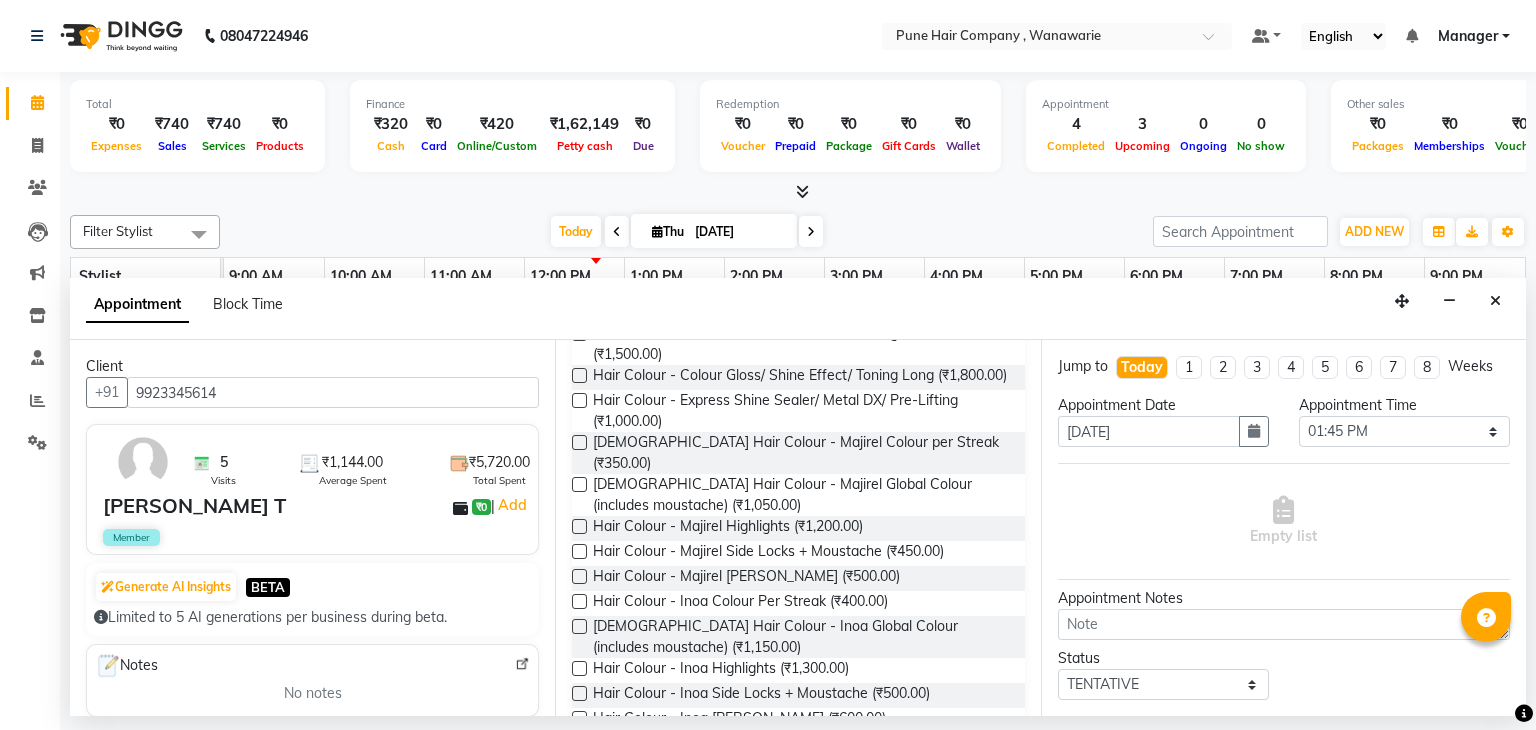 click at bounding box center [579, 626] 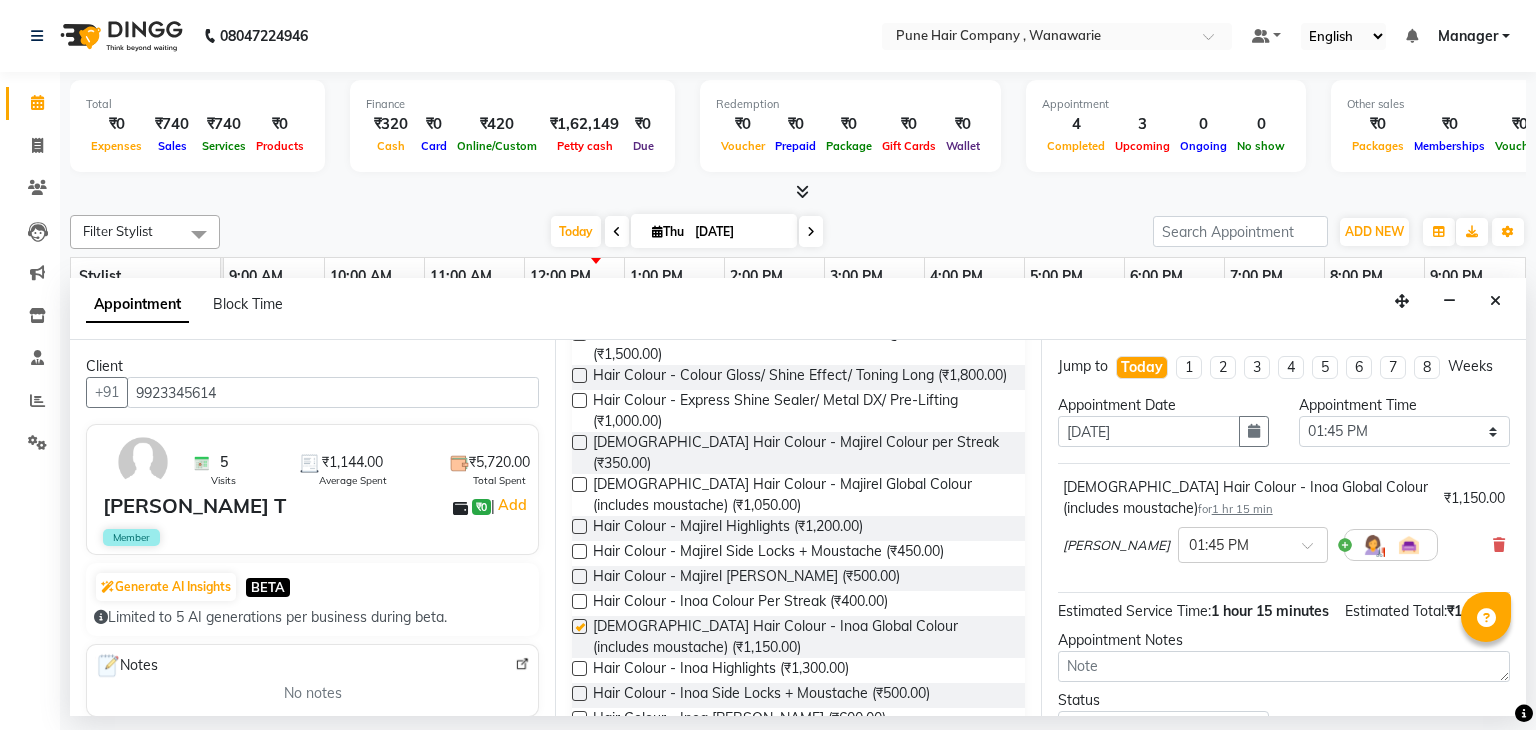 checkbox on "false" 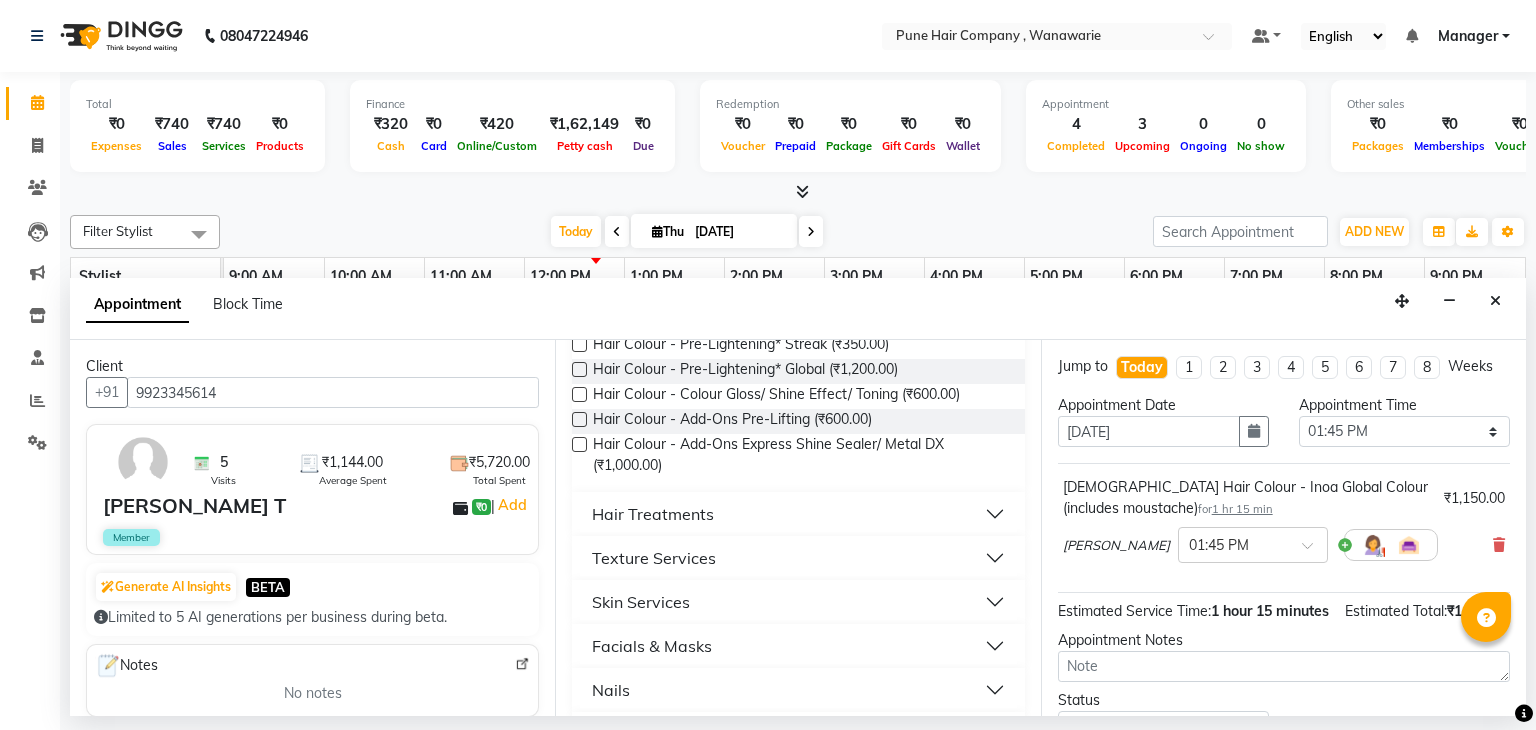 scroll, scrollTop: 1548, scrollLeft: 0, axis: vertical 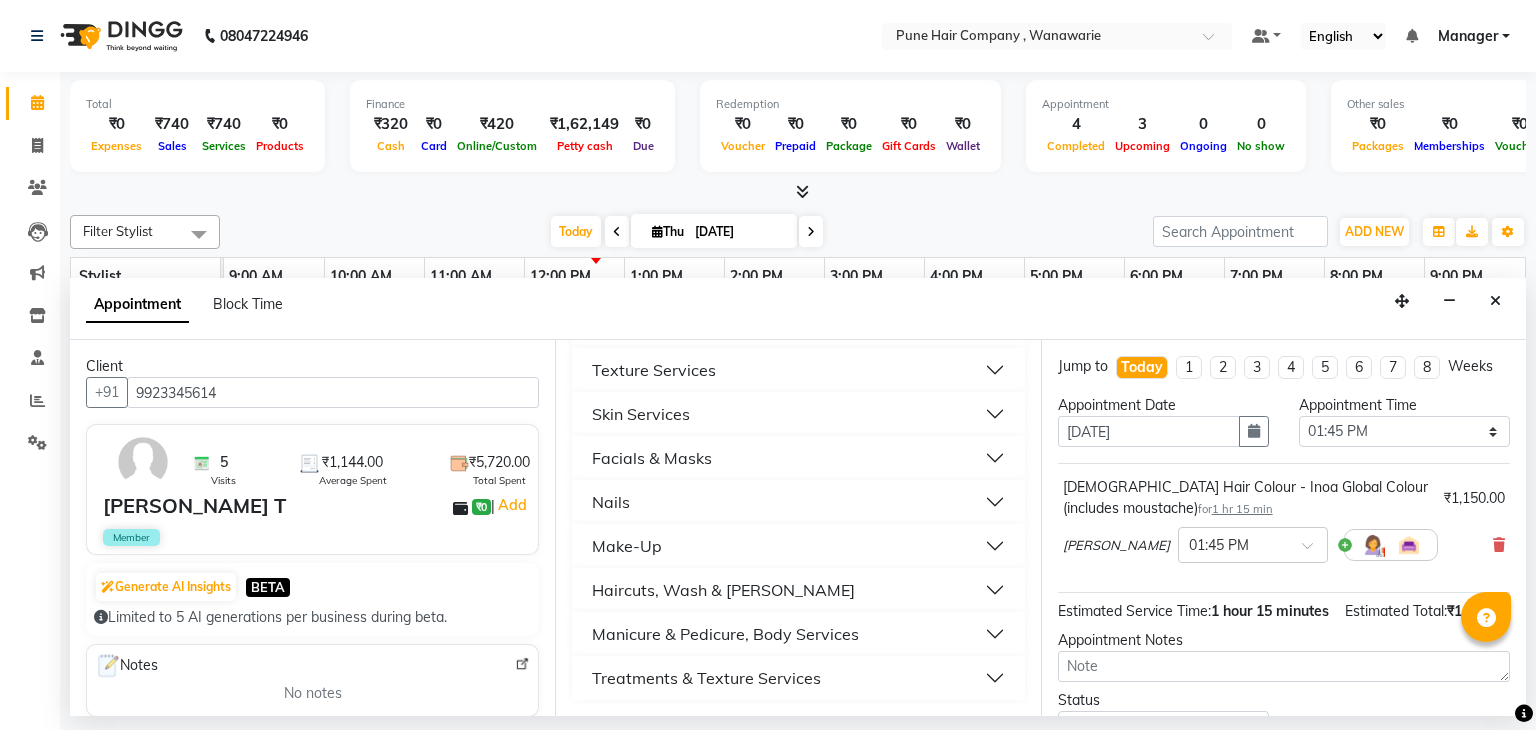 click on "Haircuts, Wash & [PERSON_NAME]" at bounding box center [798, 590] 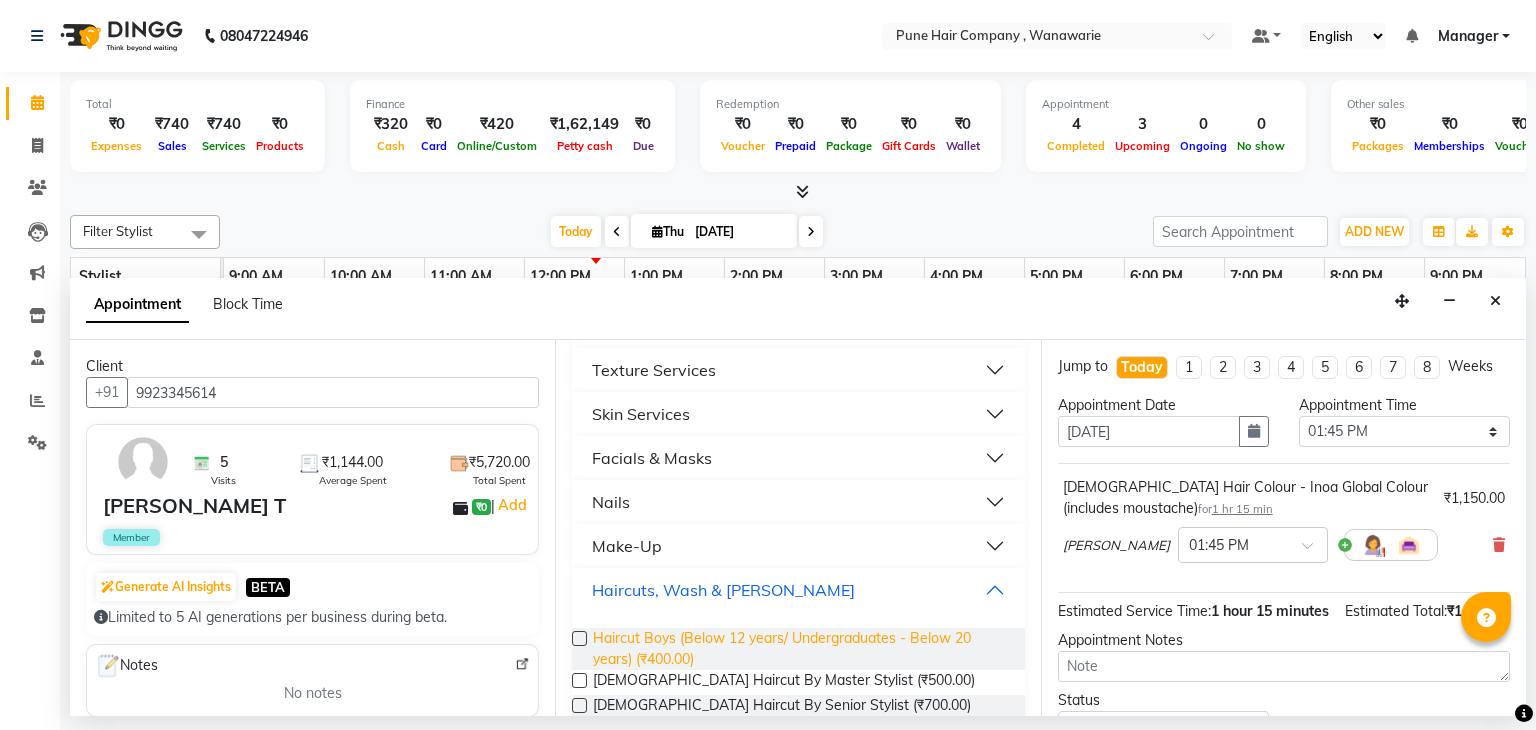 scroll, scrollTop: 1718, scrollLeft: 0, axis: vertical 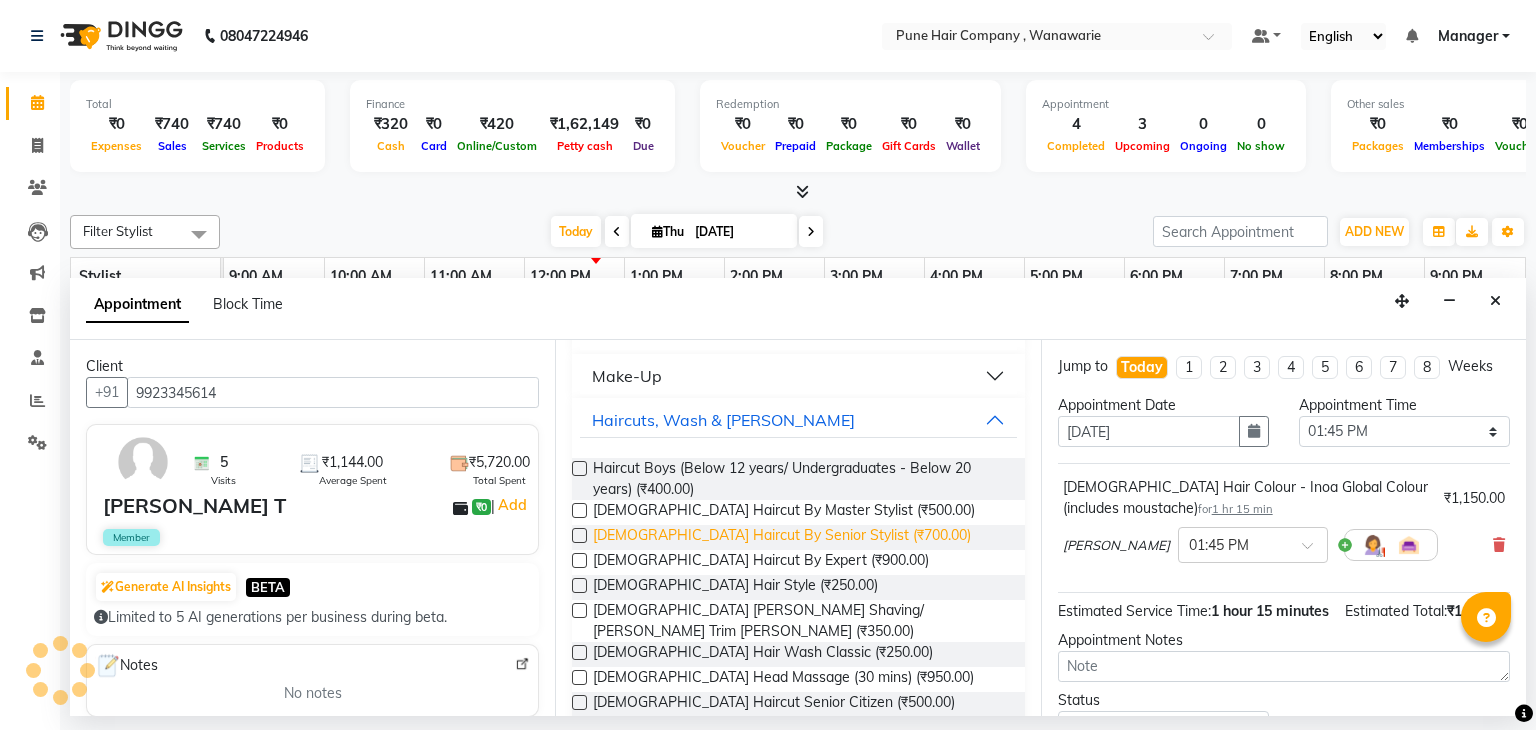 click on "[DEMOGRAPHIC_DATA] Haircut By Senior Stylist (₹700.00)" at bounding box center [782, 537] 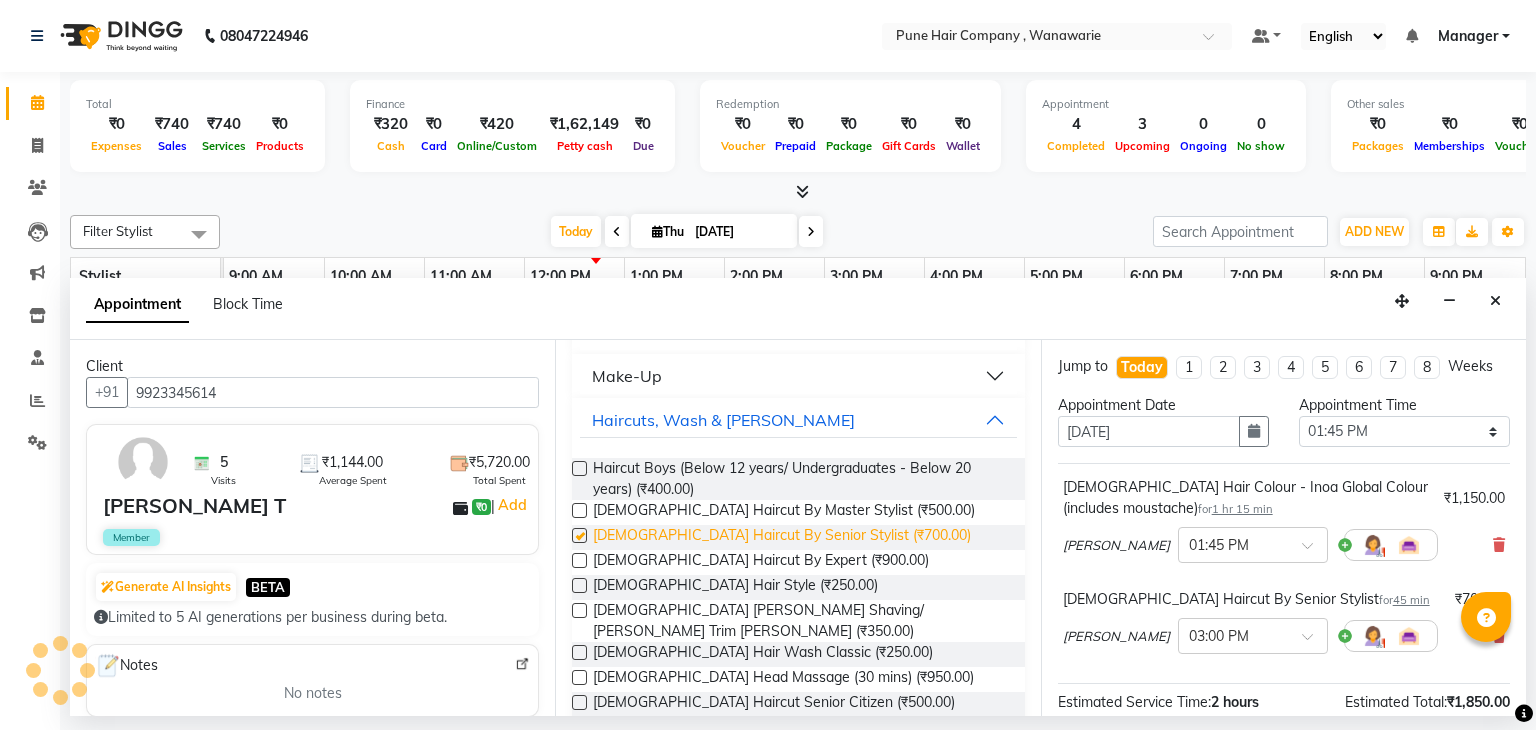 checkbox on "false" 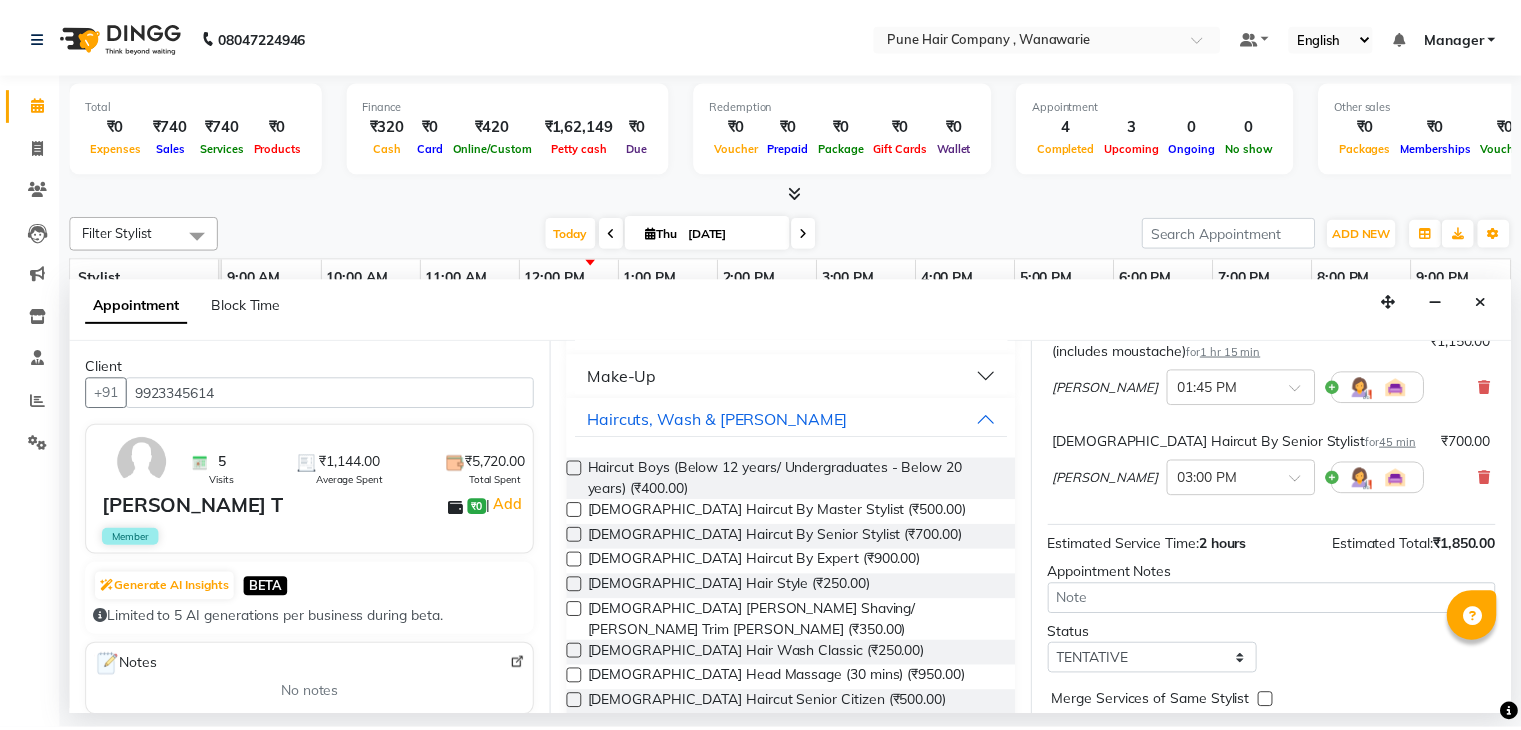scroll, scrollTop: 242, scrollLeft: 0, axis: vertical 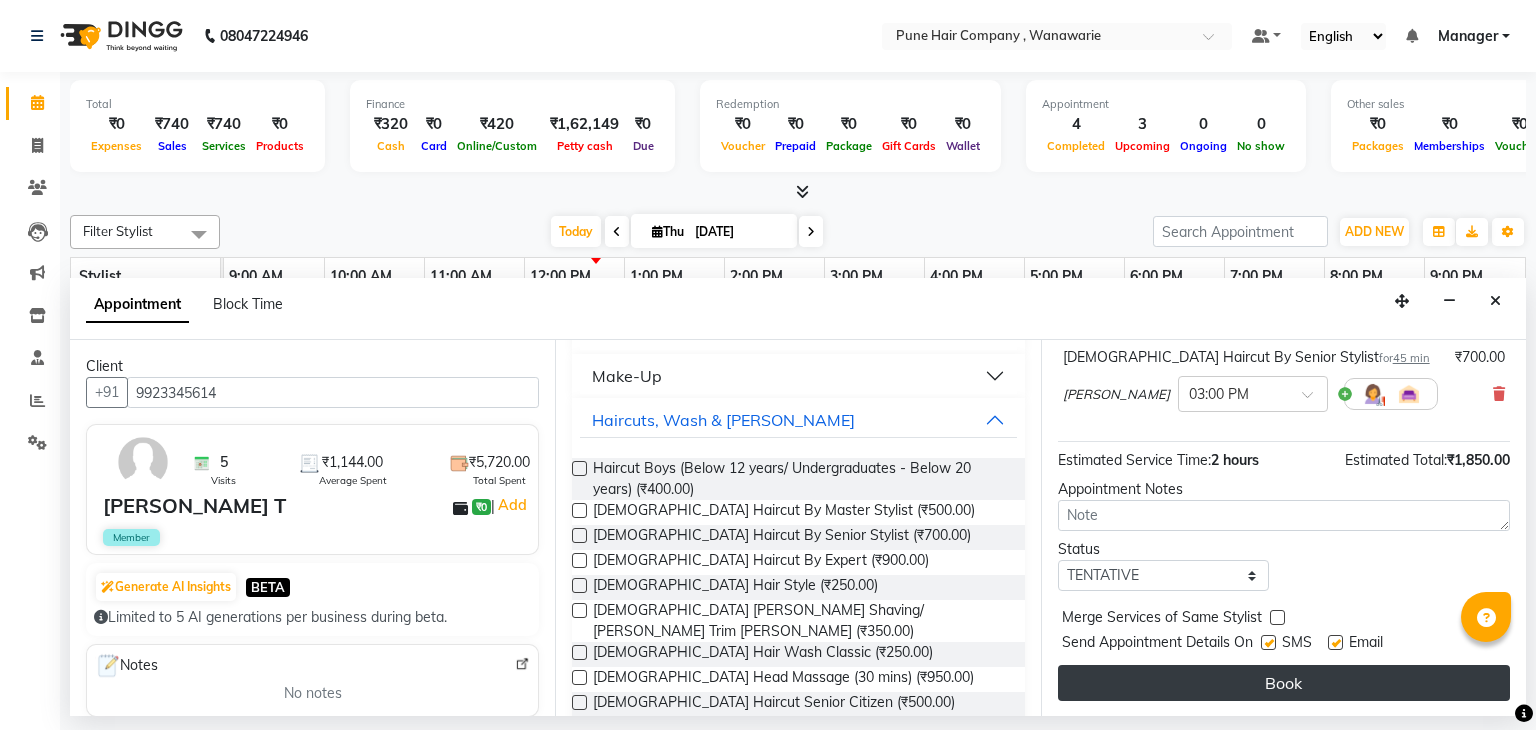 click on "Book" at bounding box center [1284, 683] 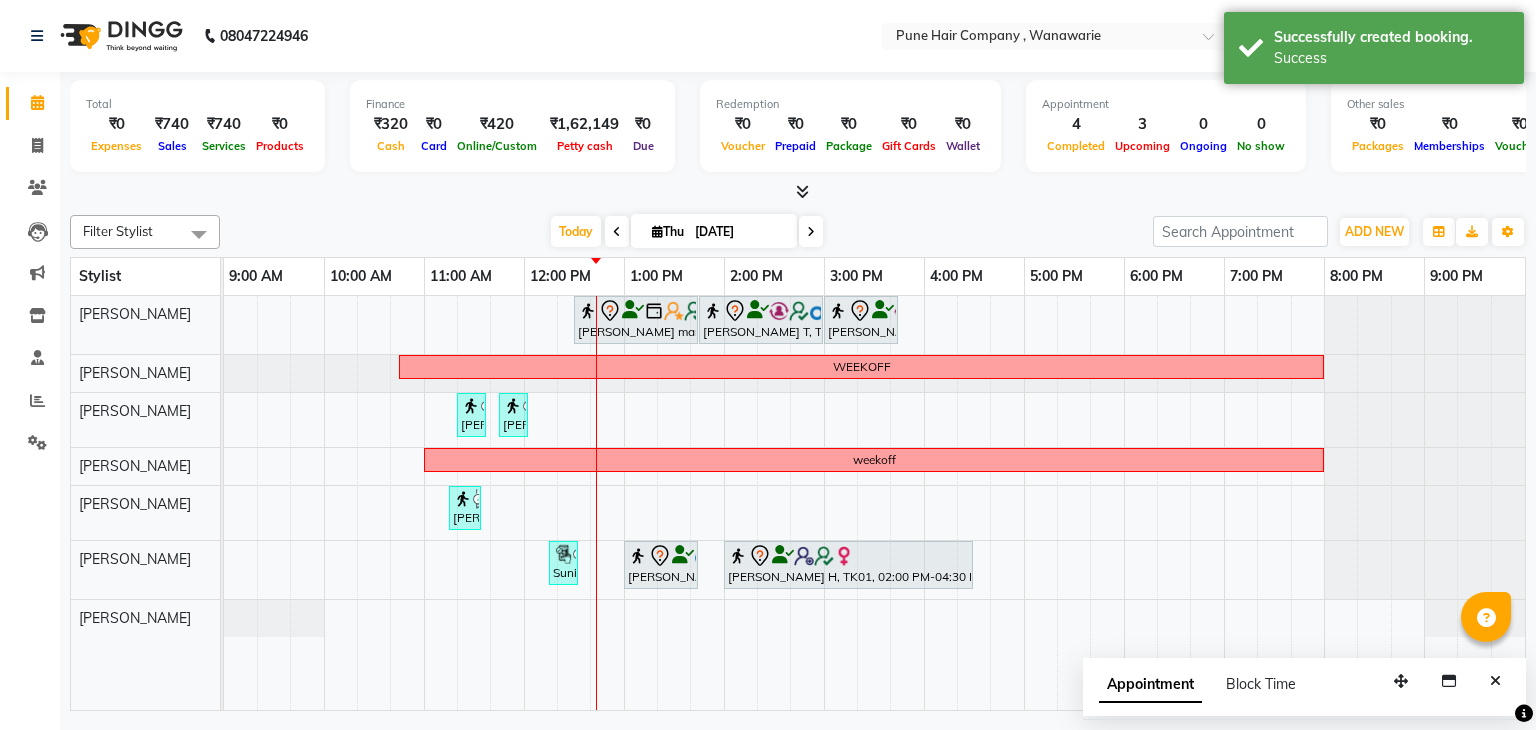 click at bounding box center [798, 192] 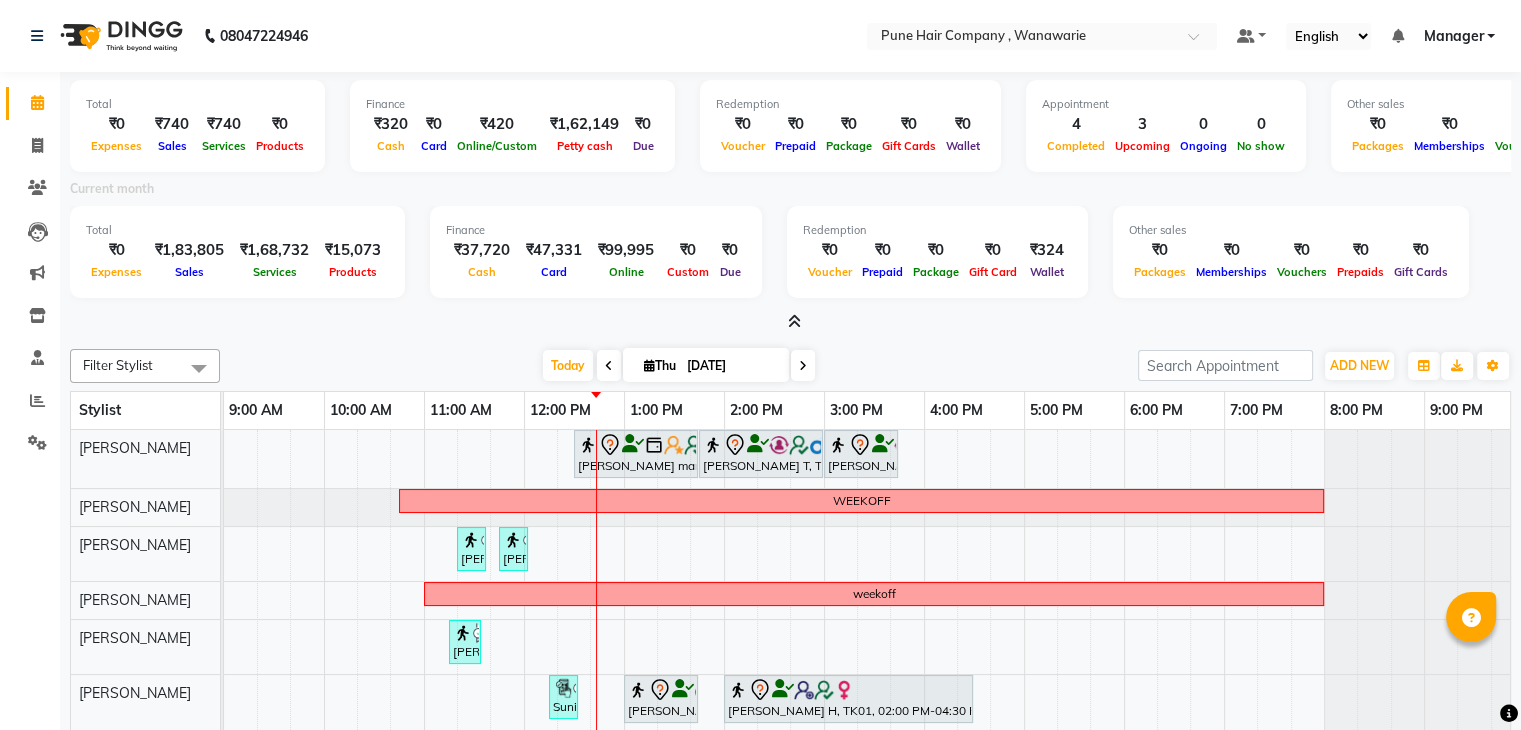 click at bounding box center (794, 321) 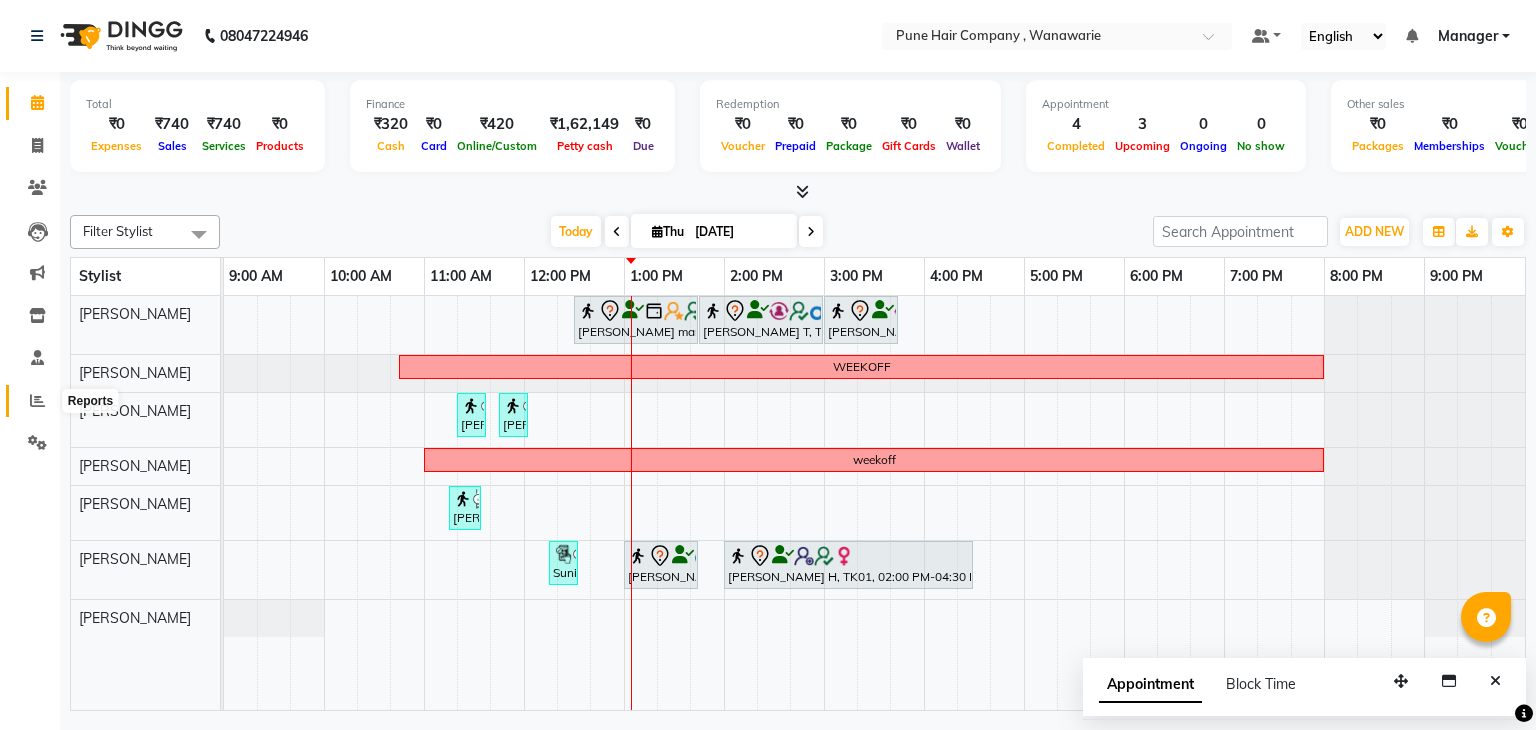 click 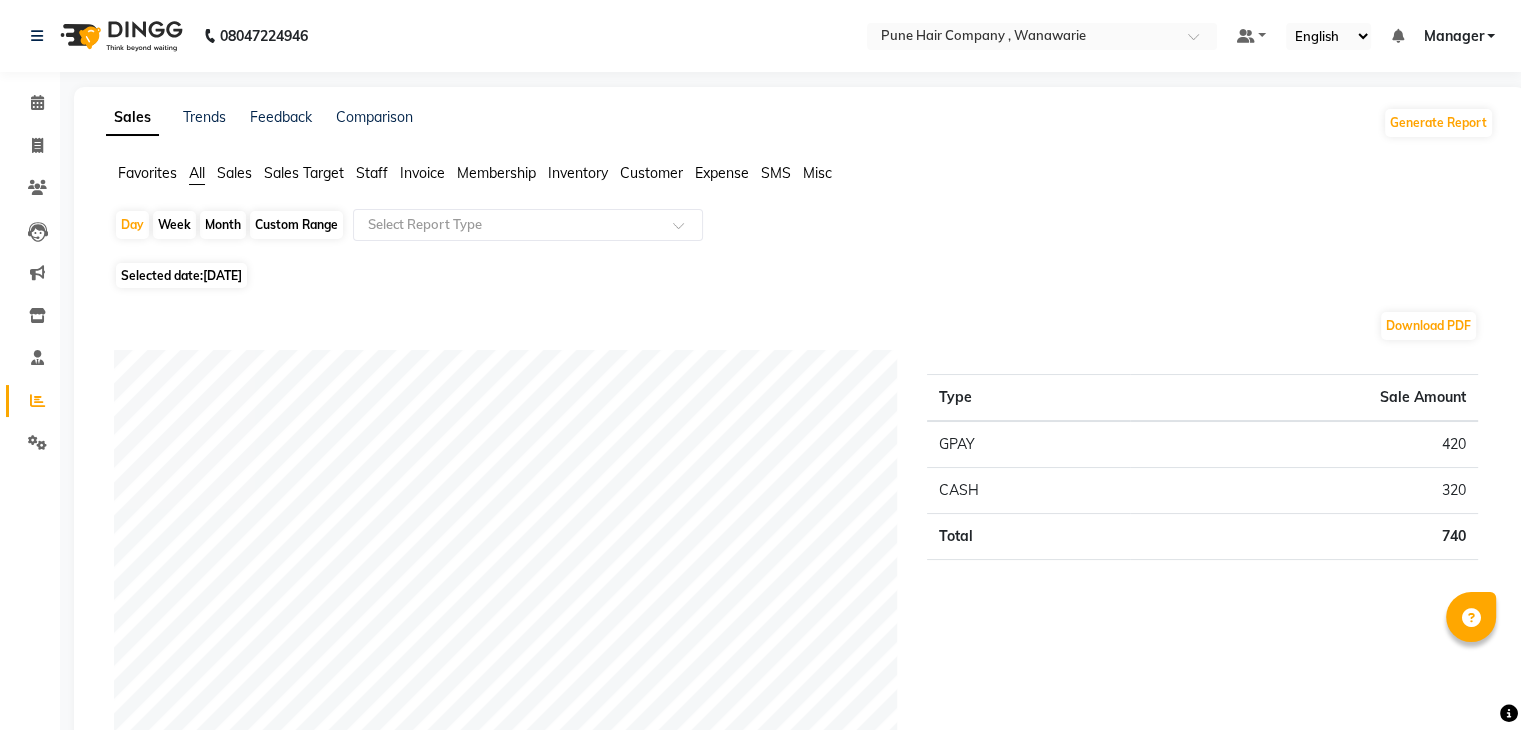click on "Sales" 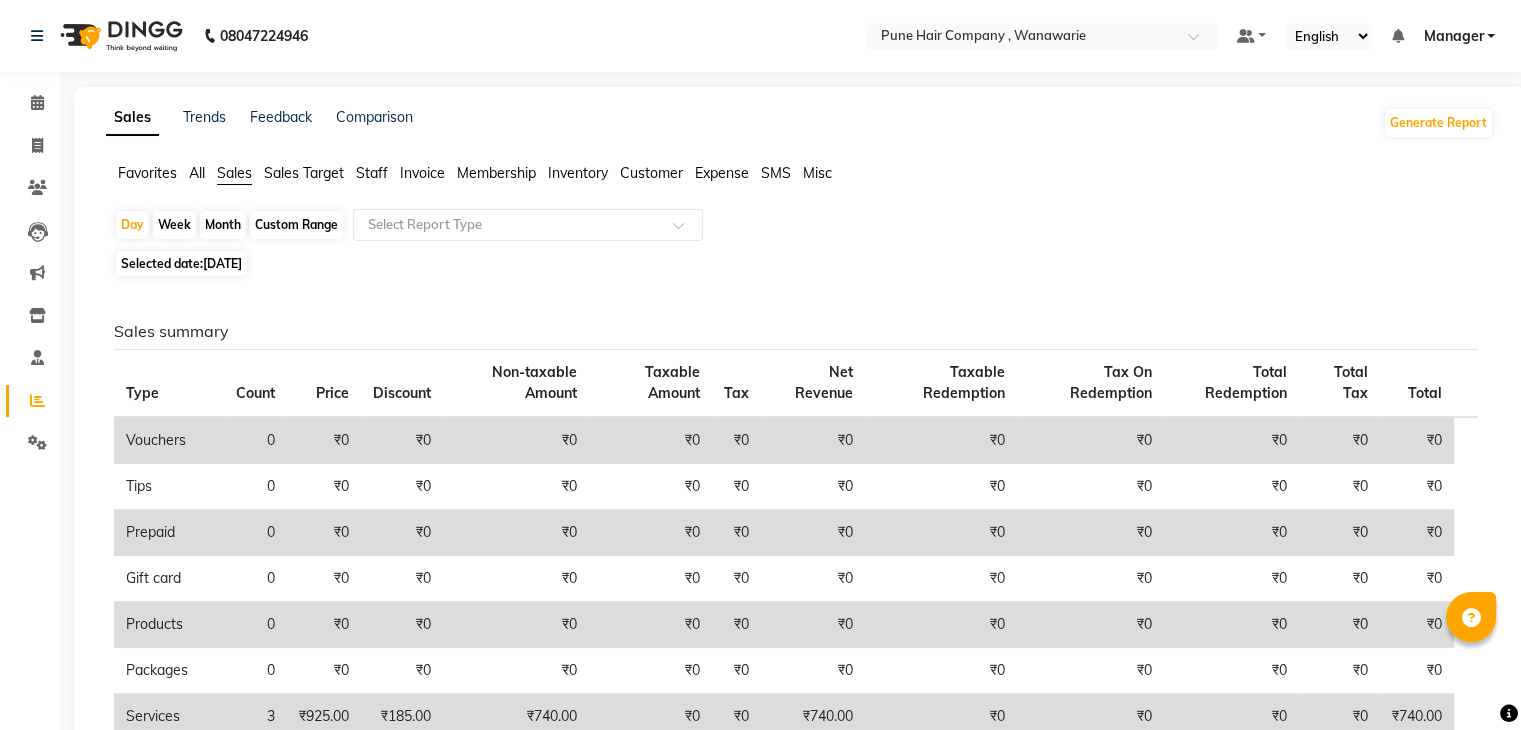 click on "Staff" 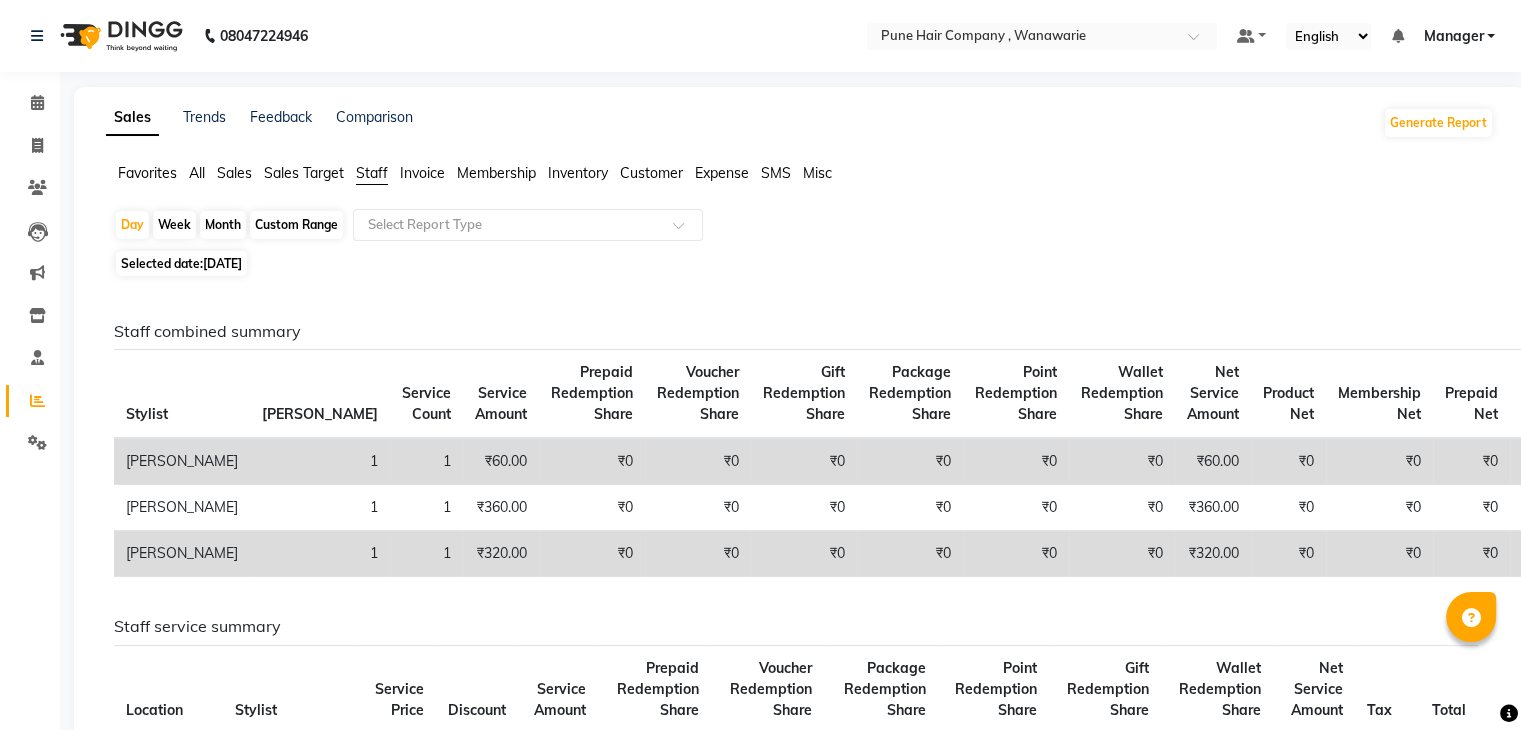 click on "Month" 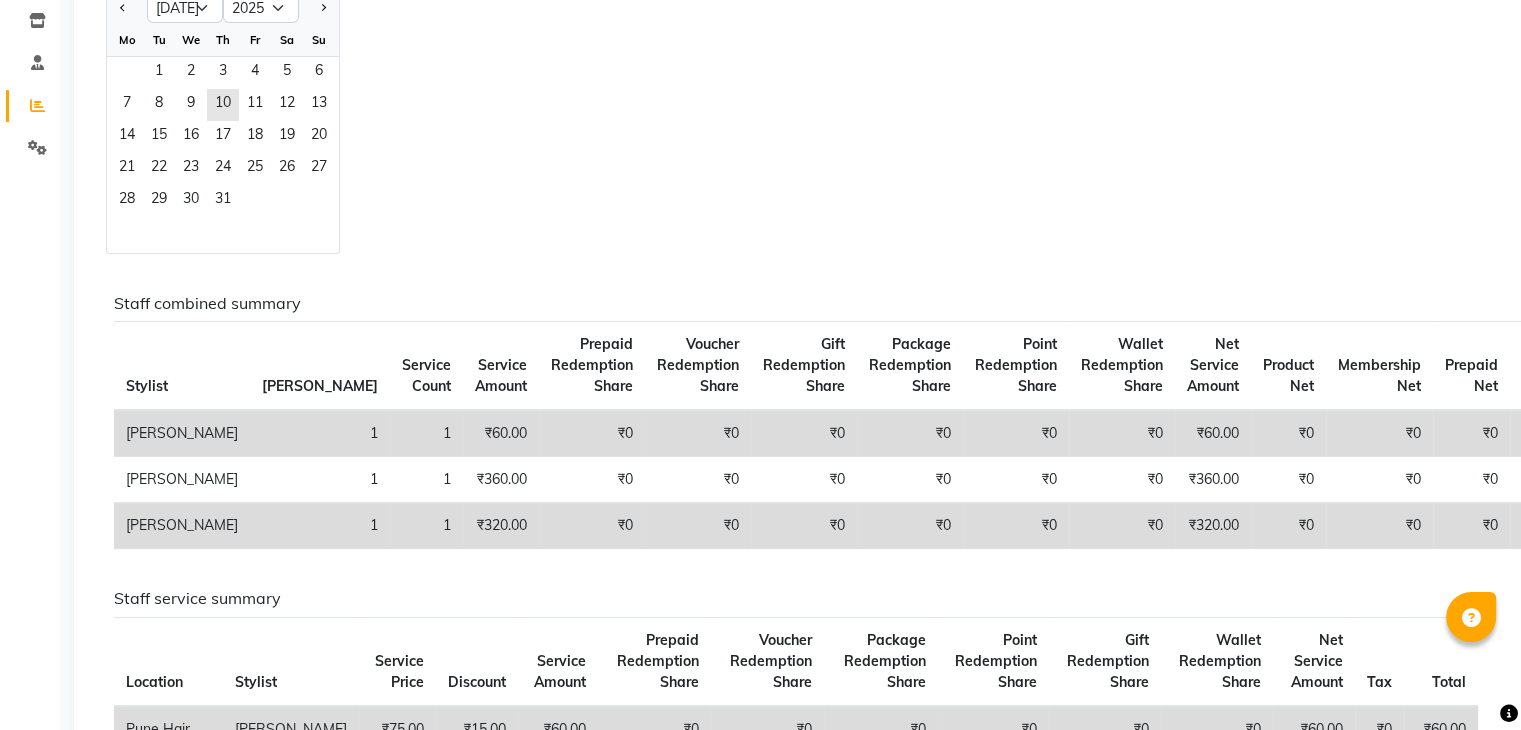 scroll, scrollTop: 0, scrollLeft: 0, axis: both 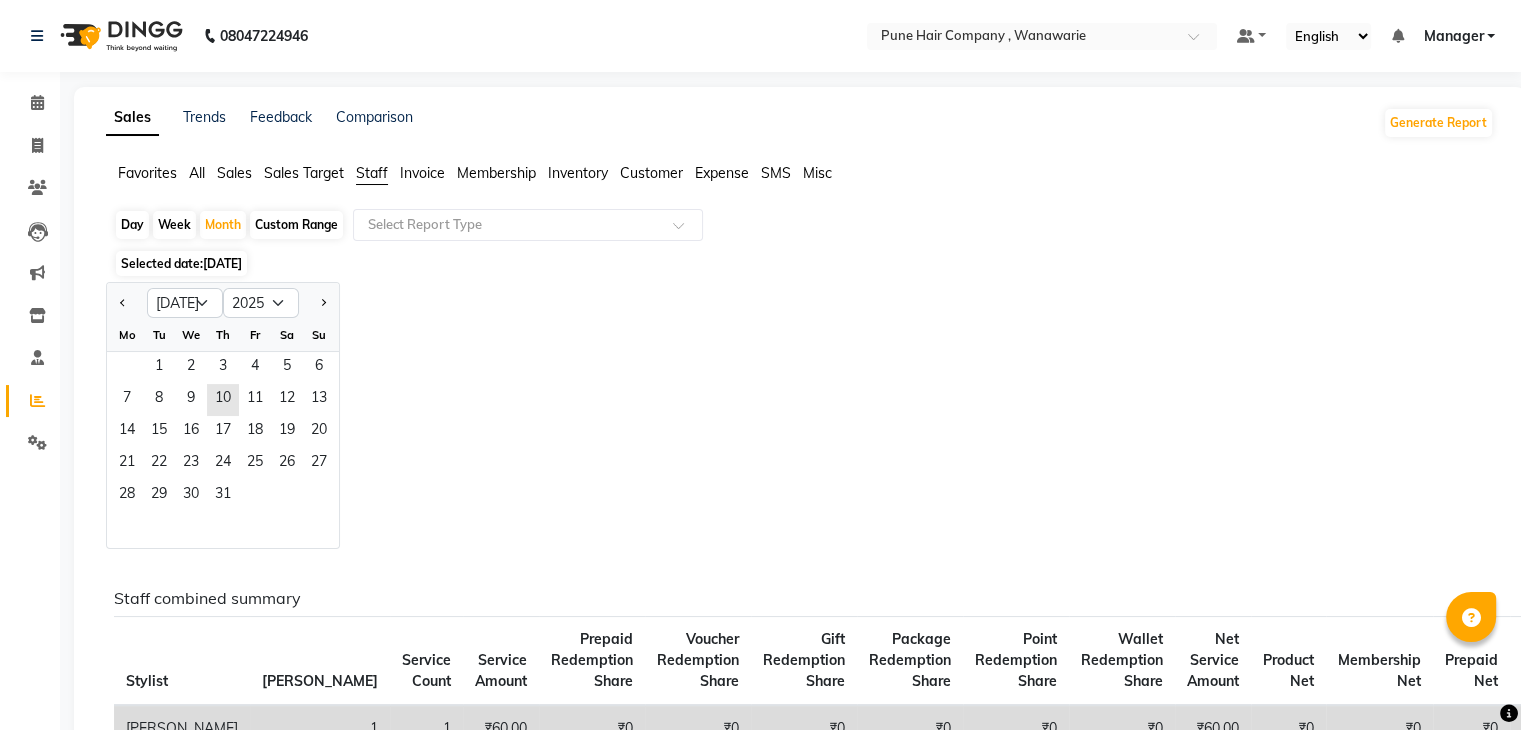 click on "Day" 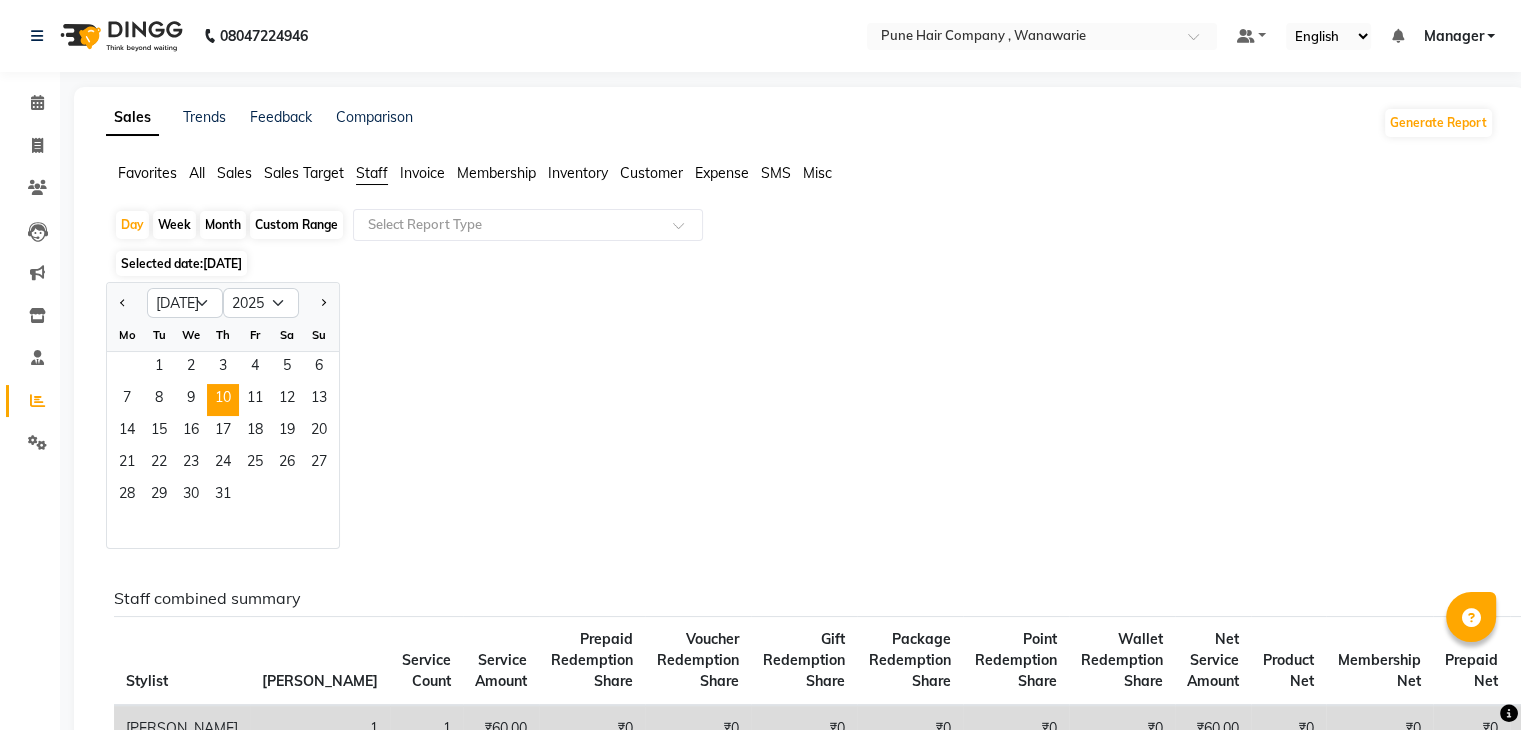 click on "Month" 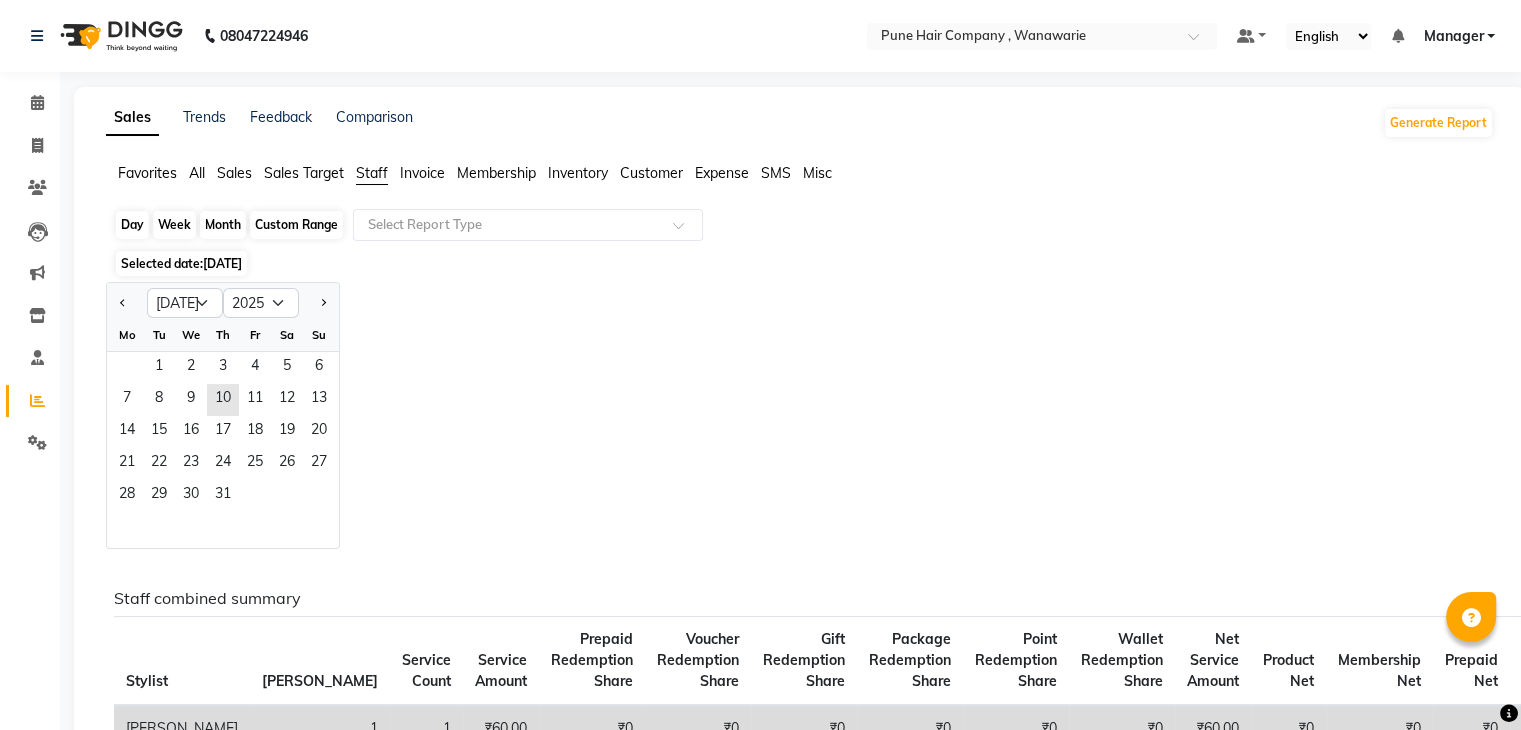 click on "Month" 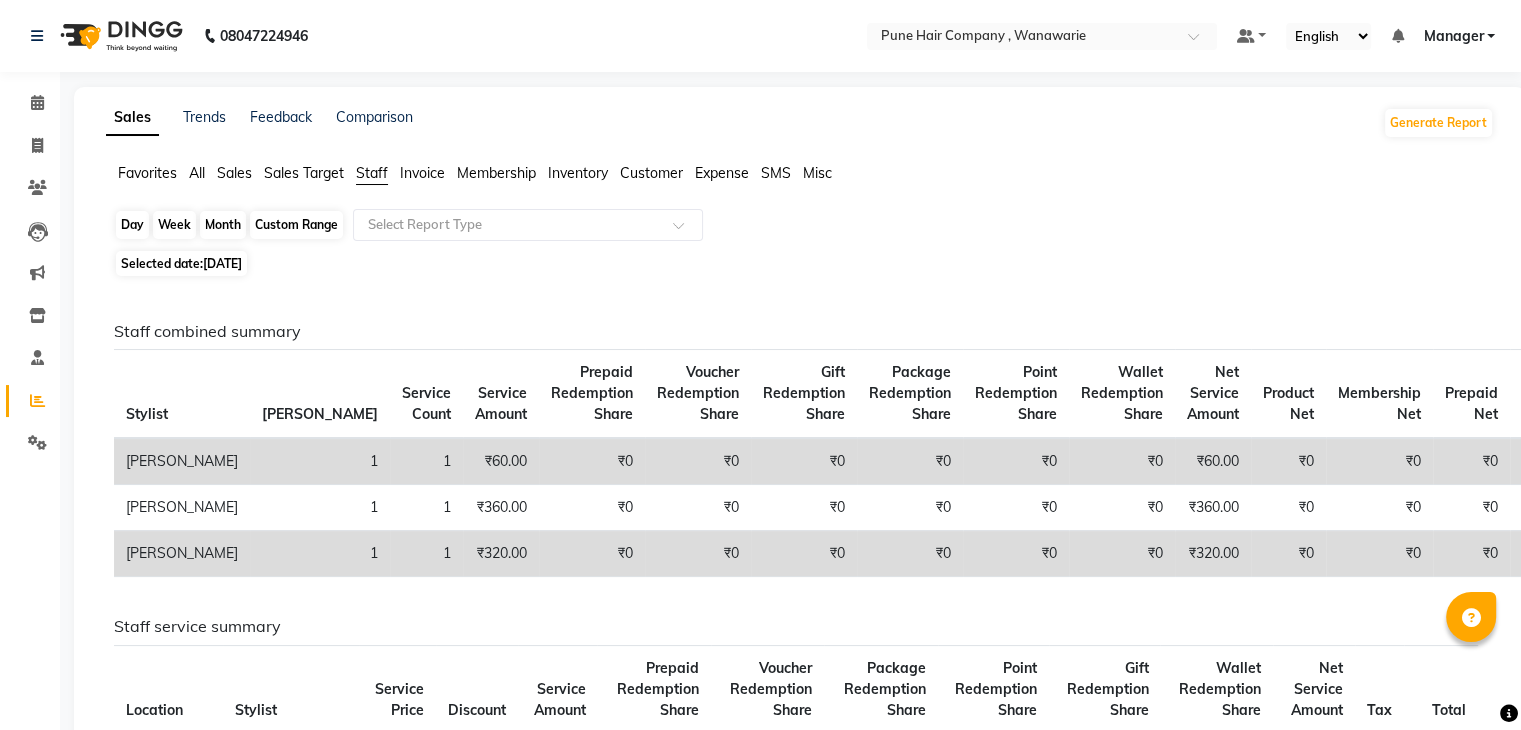 click on "Month" 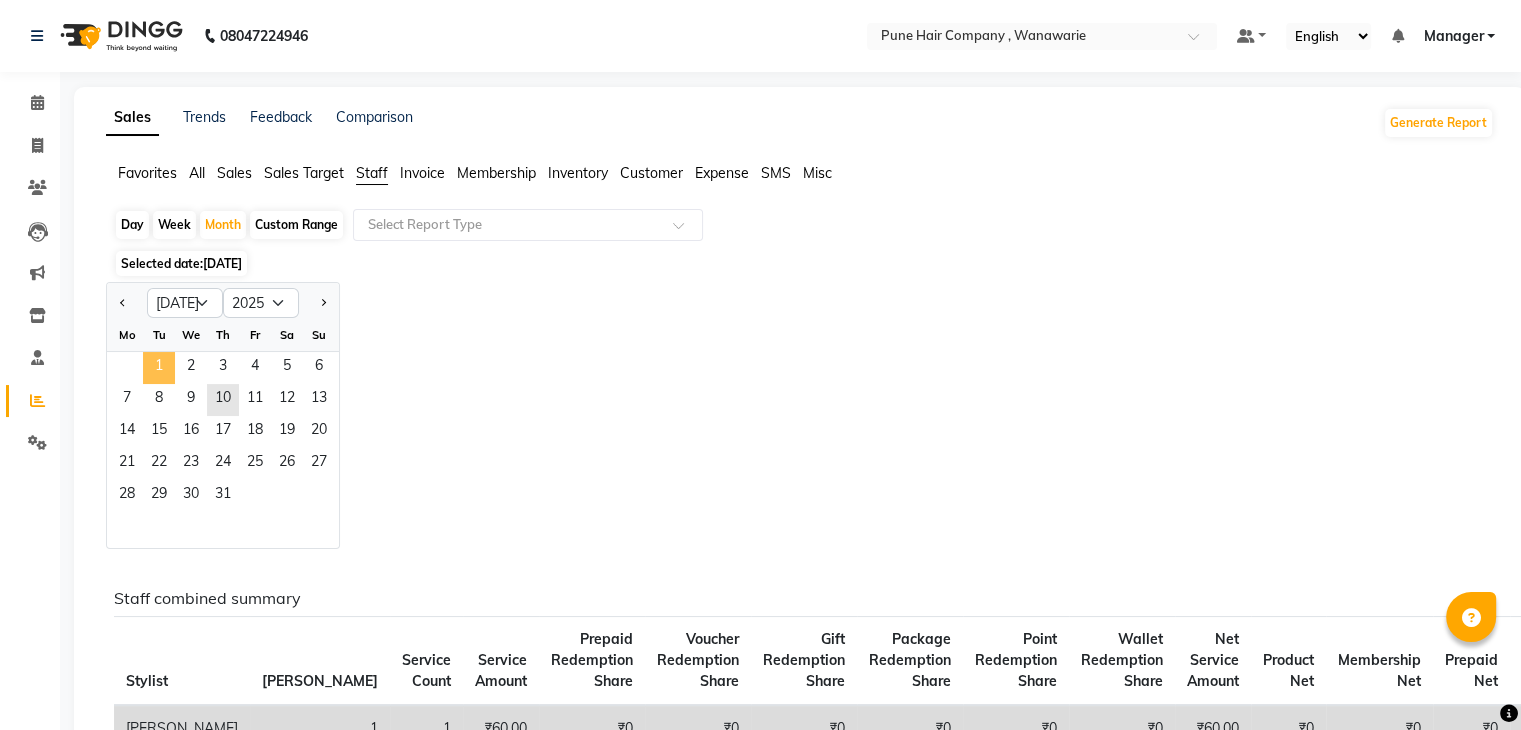 click on "1" 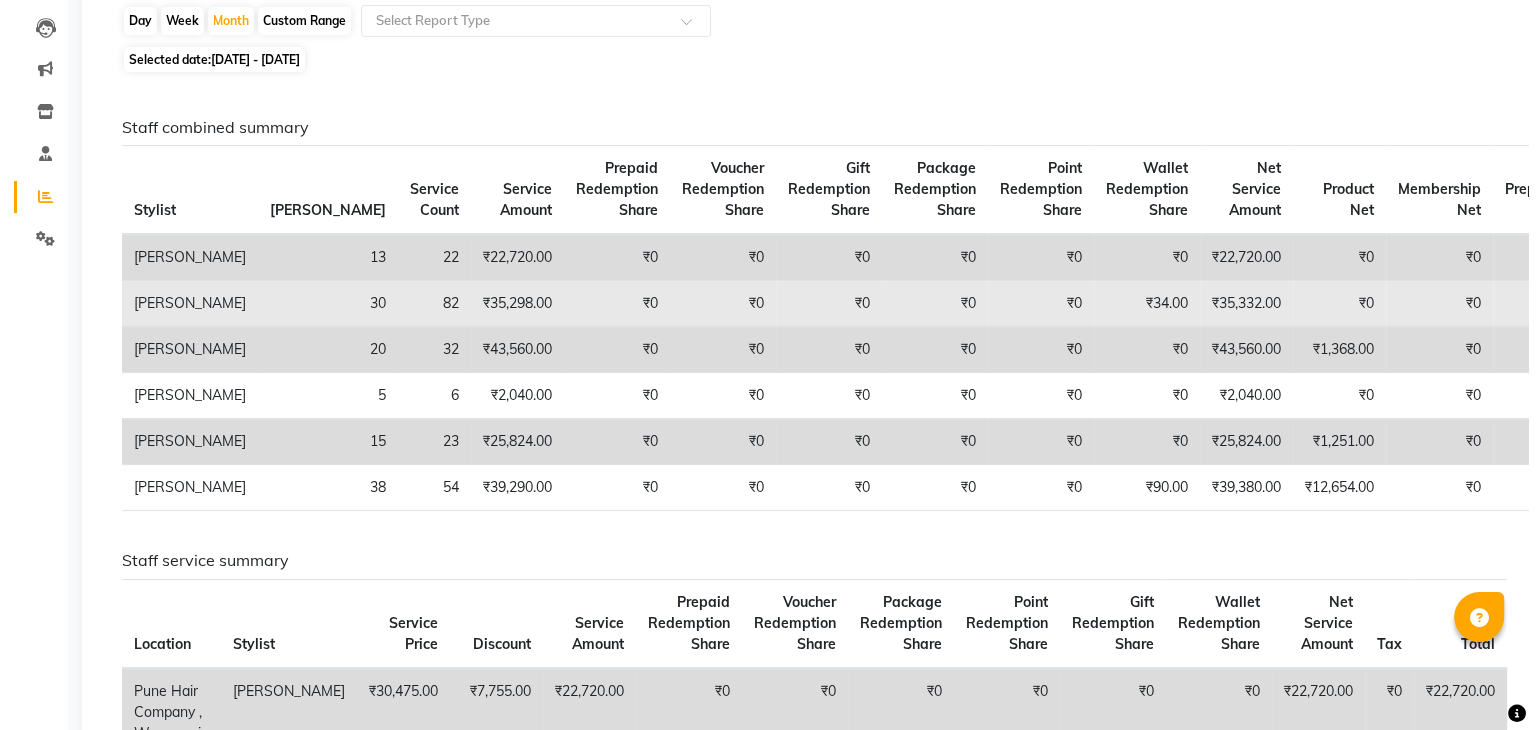 scroll, scrollTop: 0, scrollLeft: 0, axis: both 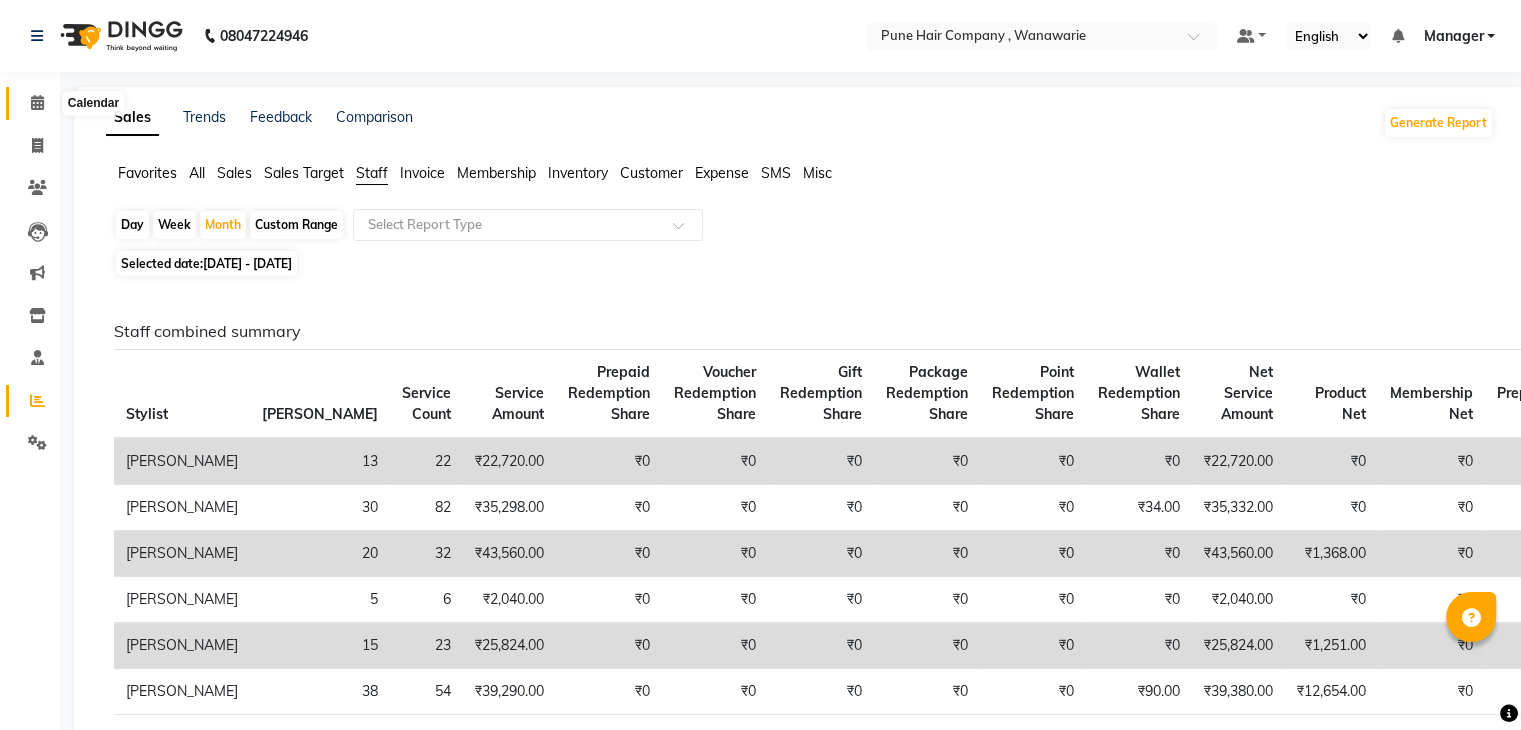 click 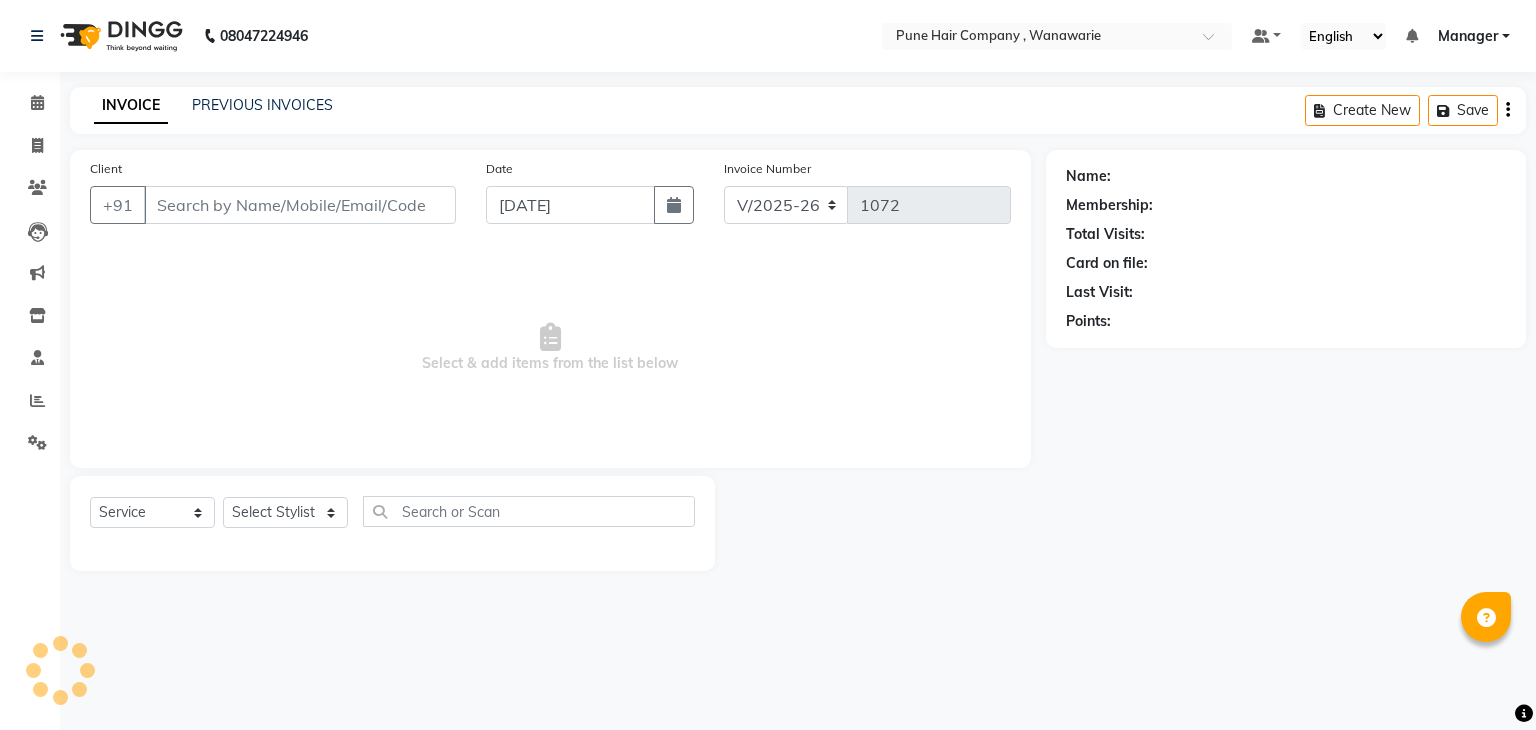 select on "8072" 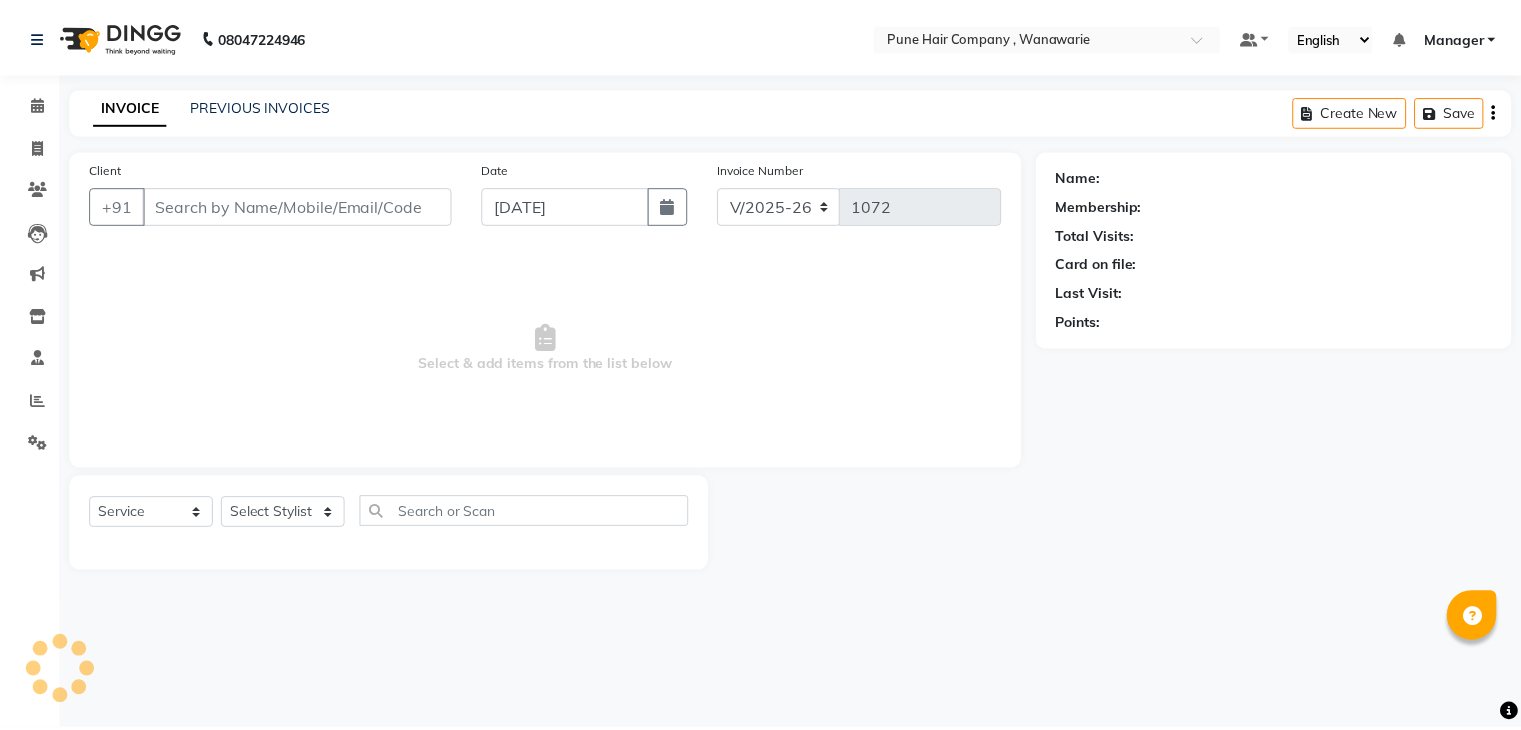 scroll, scrollTop: 0, scrollLeft: 0, axis: both 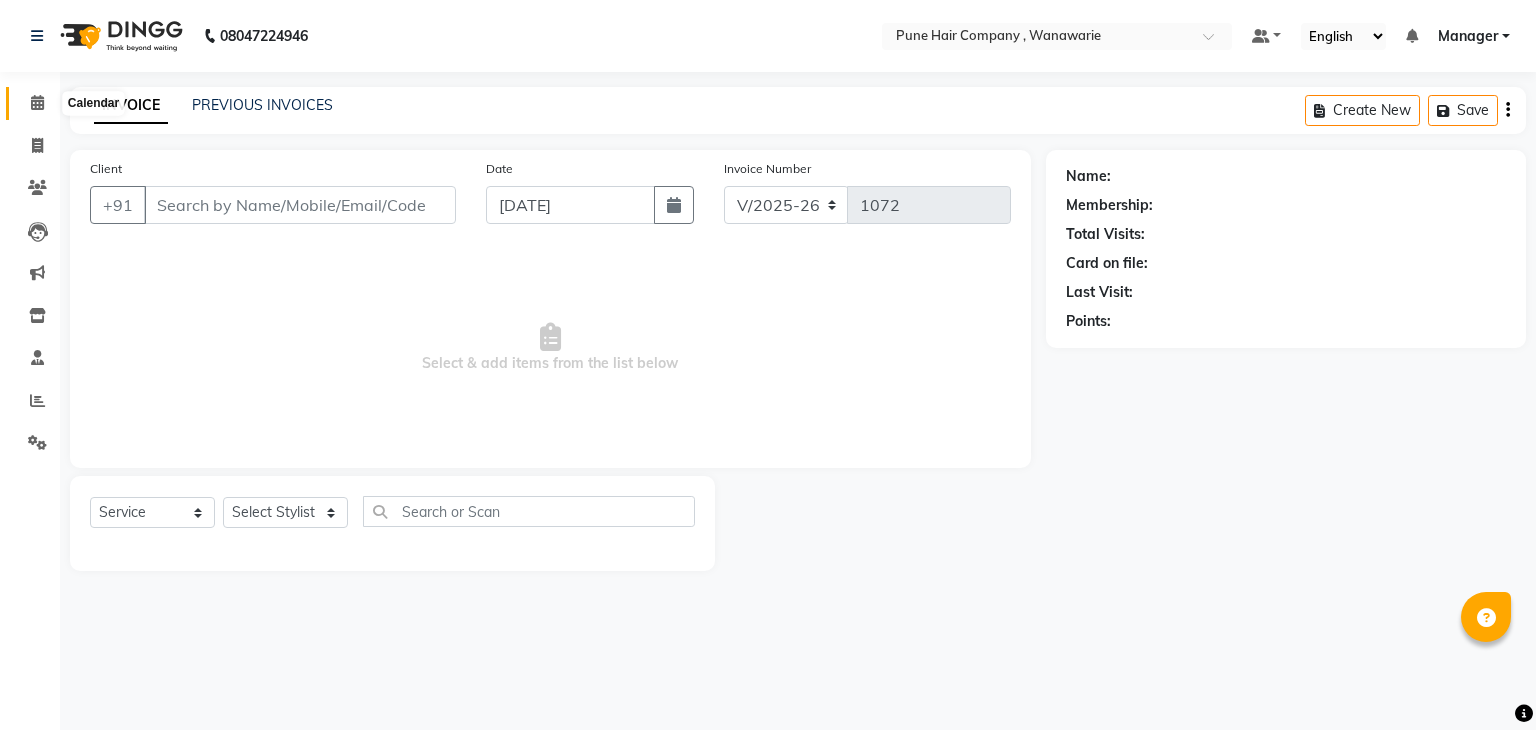 type on "9890473569" 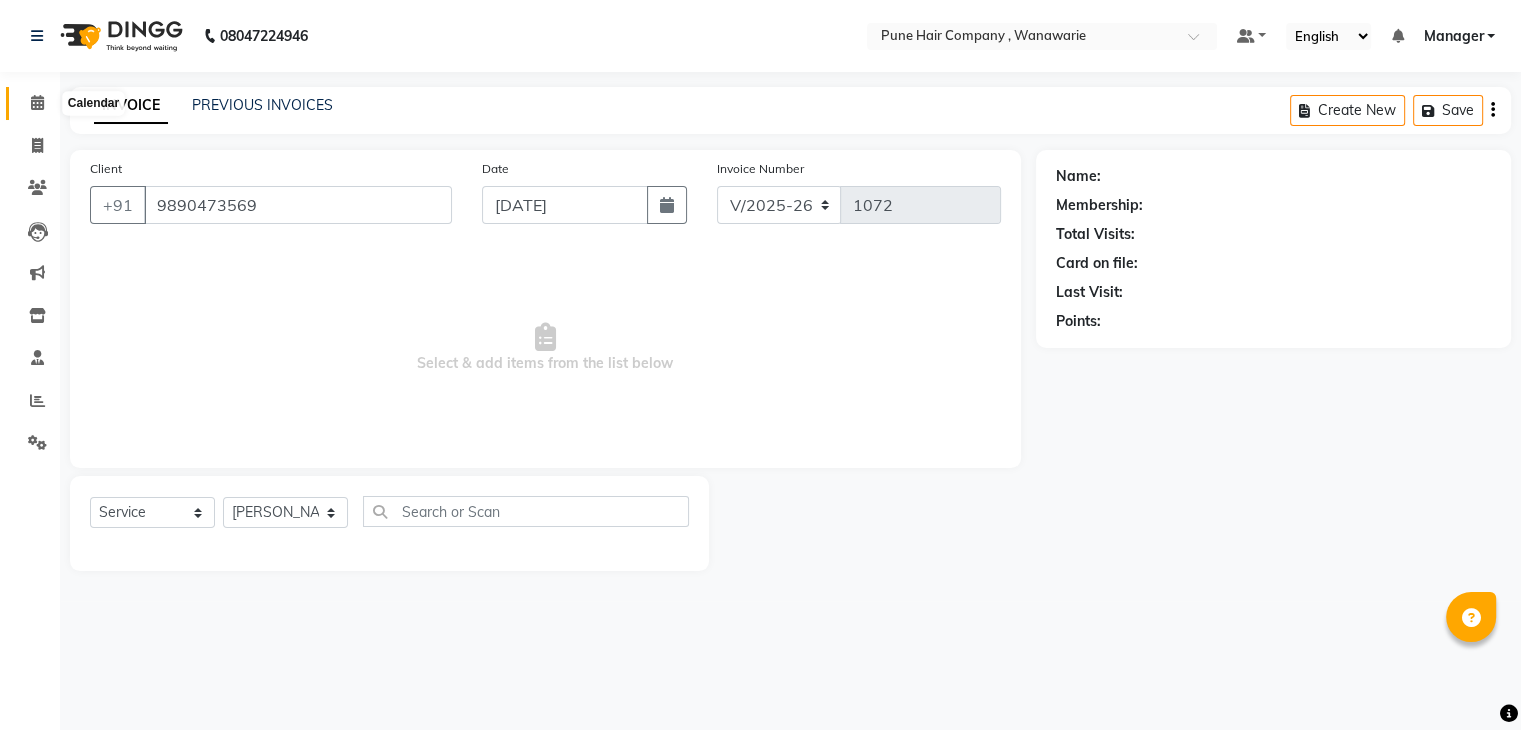 select on "1: Object" 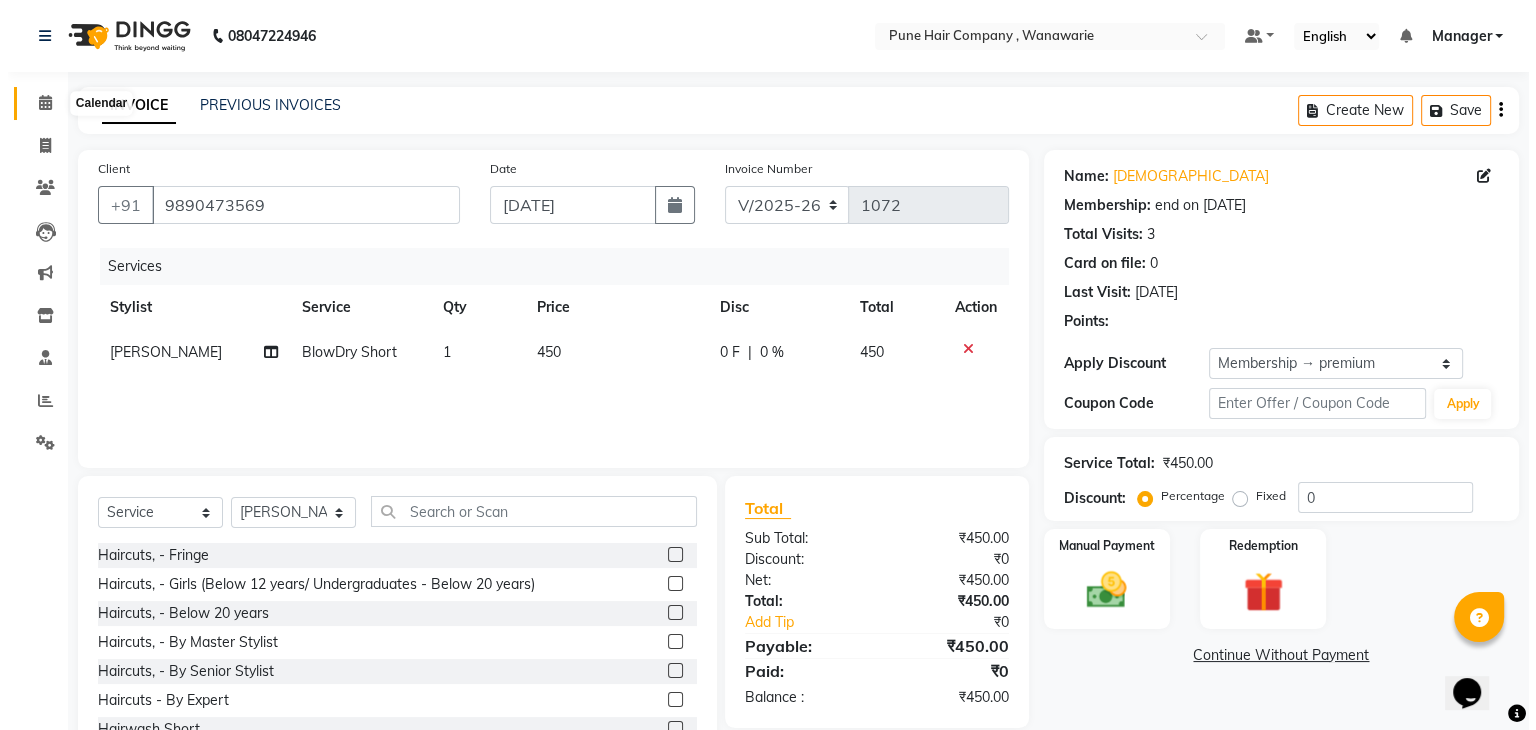 scroll, scrollTop: 0, scrollLeft: 0, axis: both 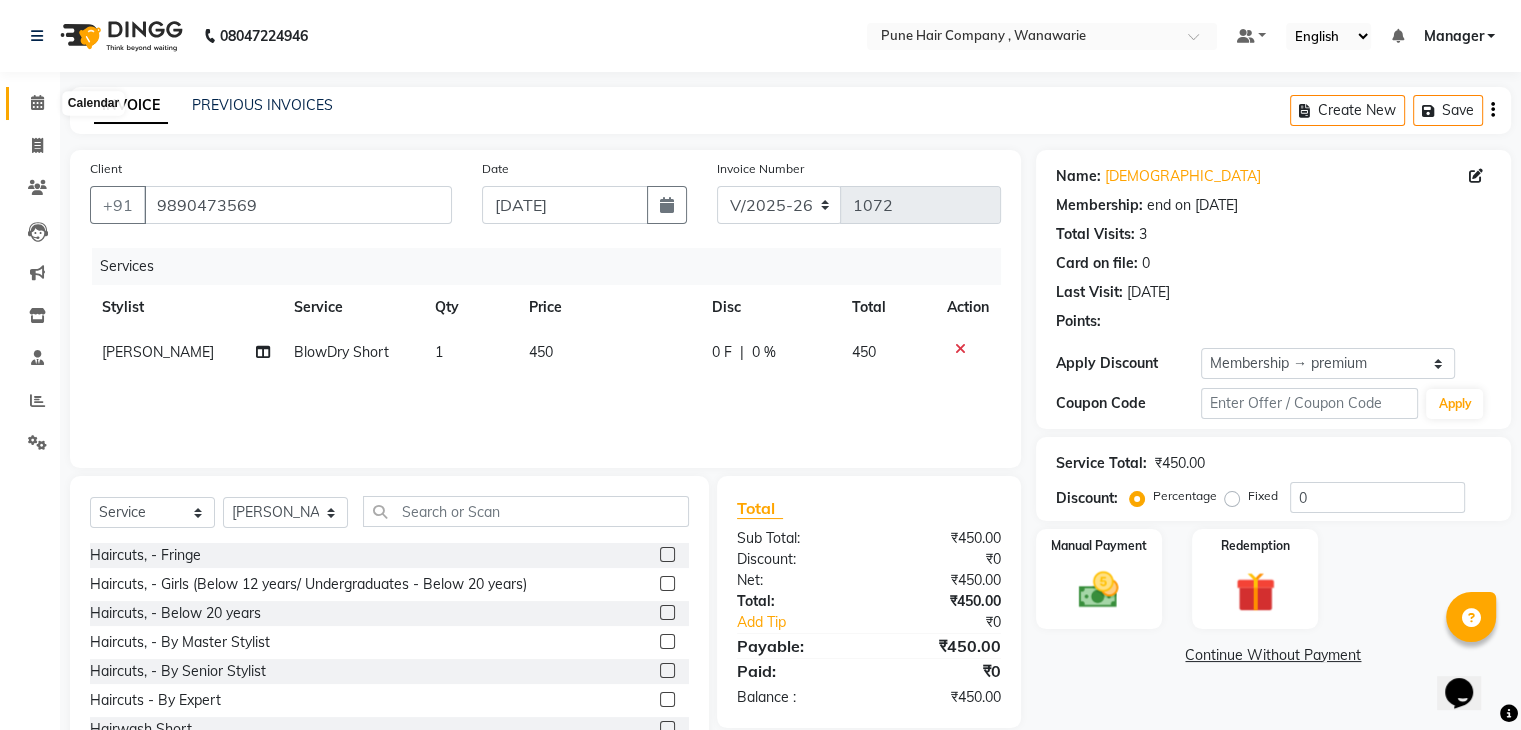 click 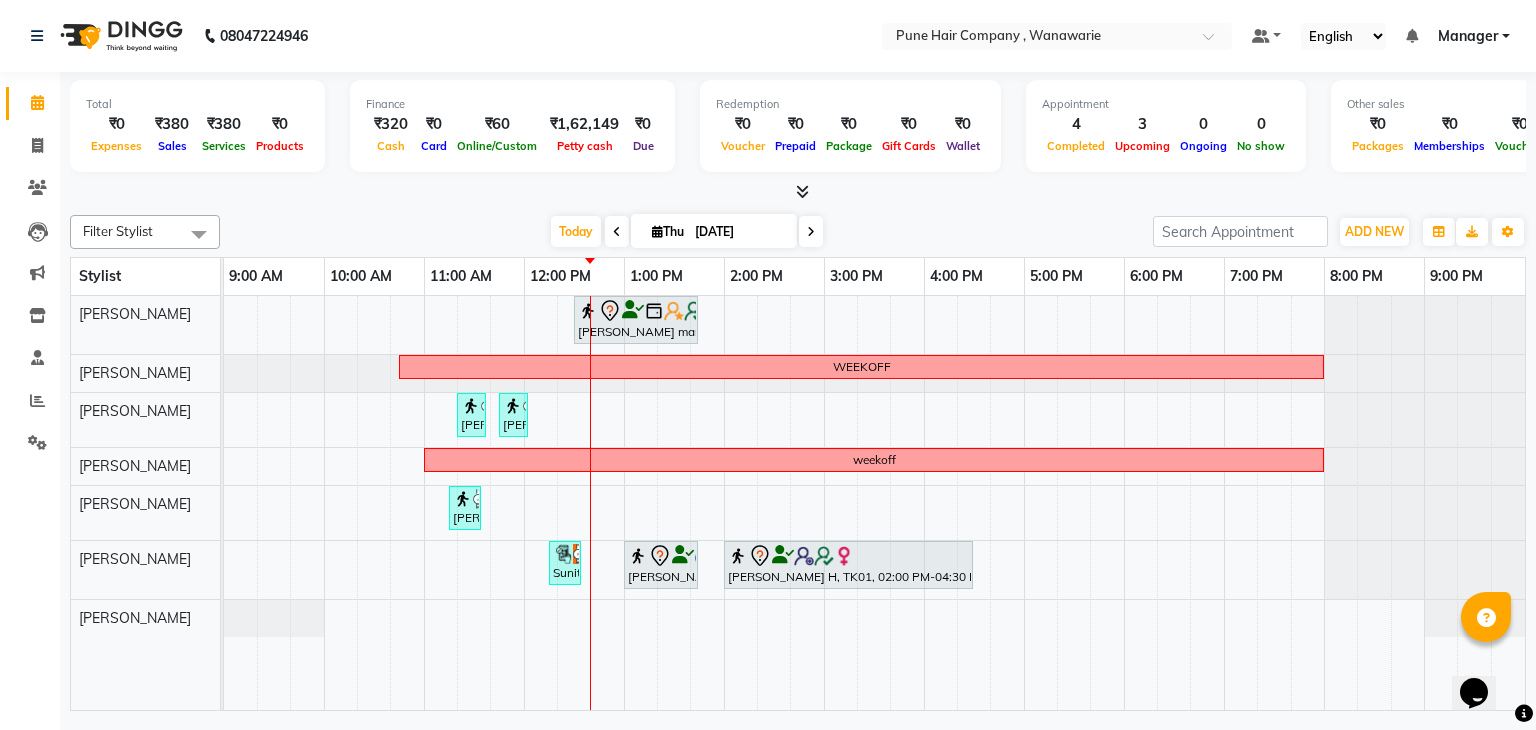 click at bounding box center (811, 232) 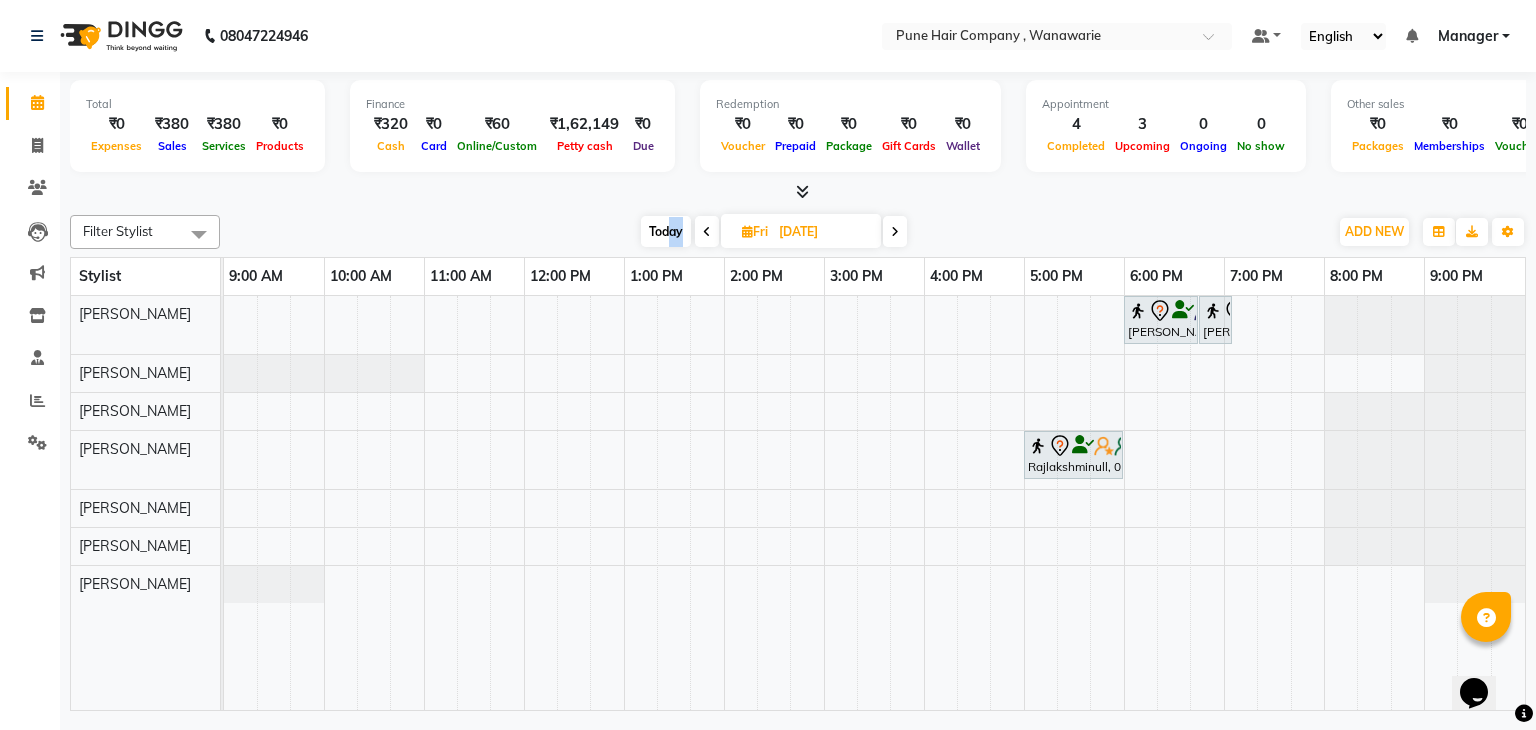 drag, startPoint x: 665, startPoint y: 225, endPoint x: 743, endPoint y: 228, distance: 78.05767 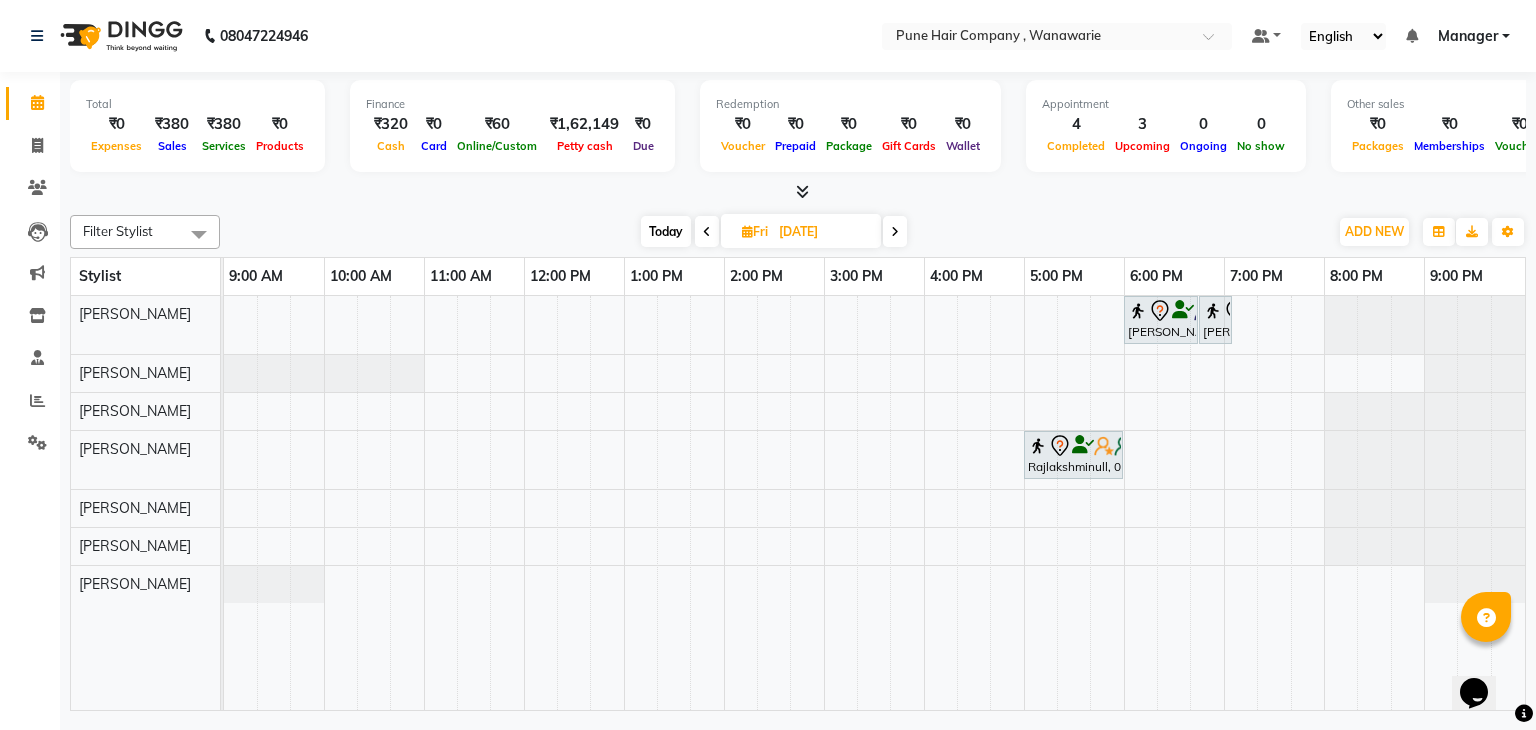 select on "7" 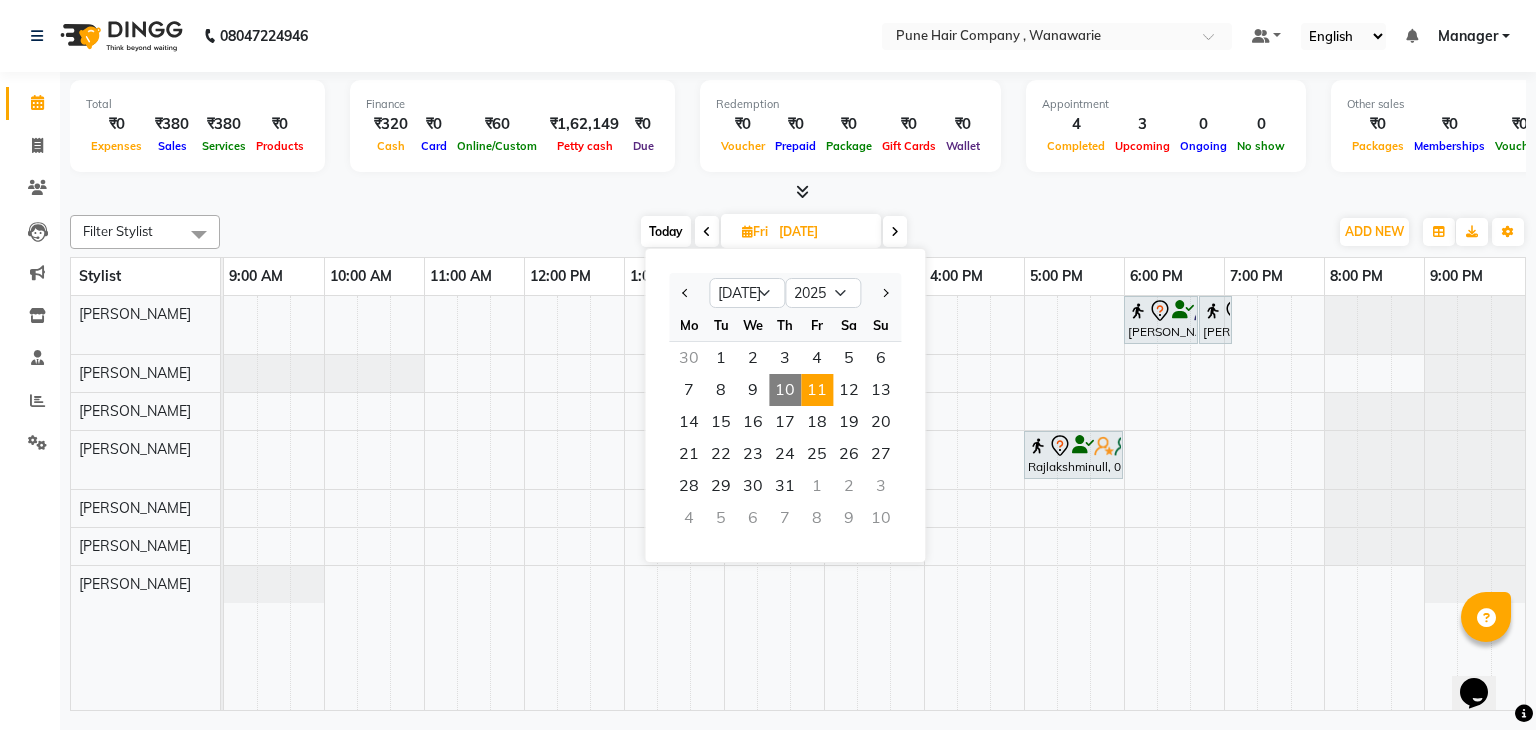 click on "Today" at bounding box center [666, 231] 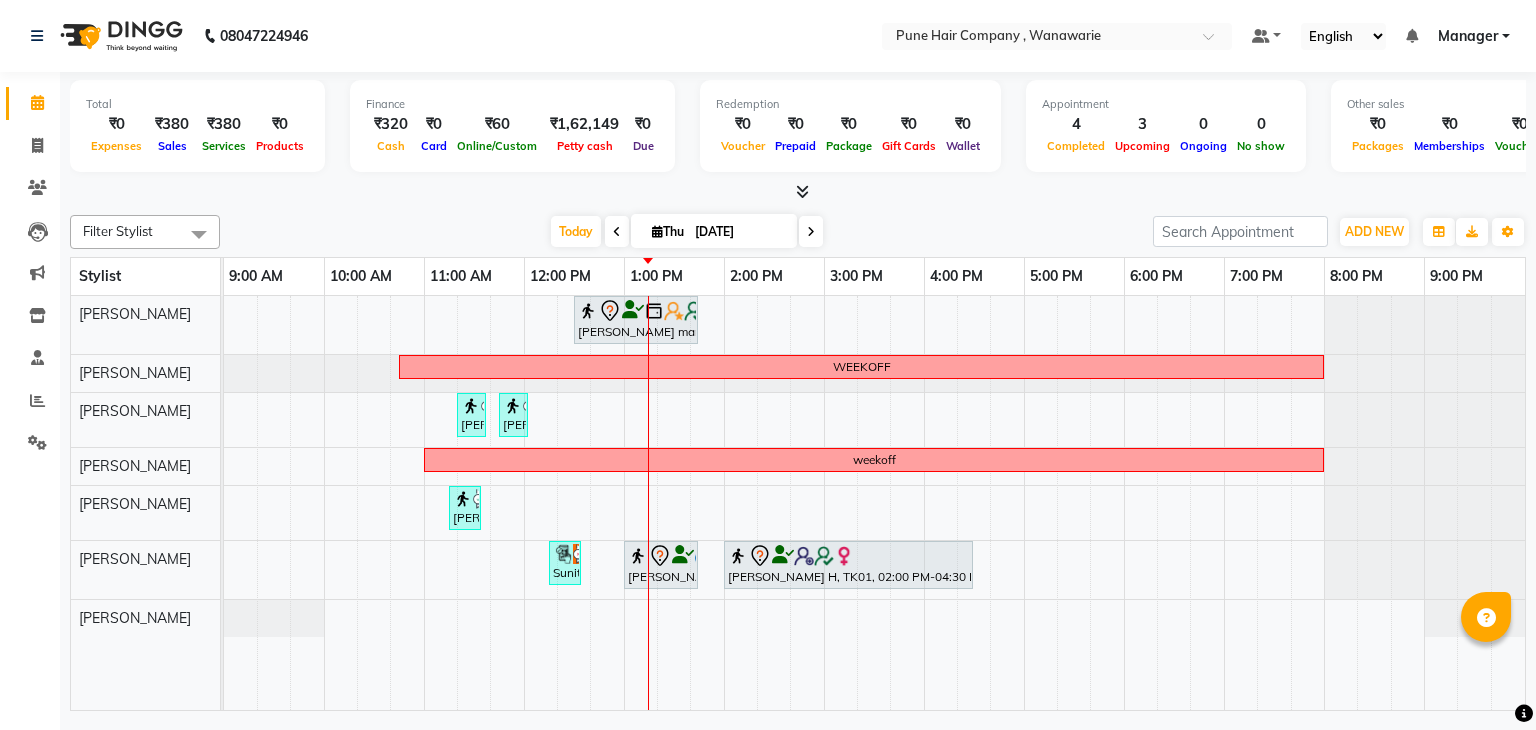 scroll, scrollTop: 0, scrollLeft: 0, axis: both 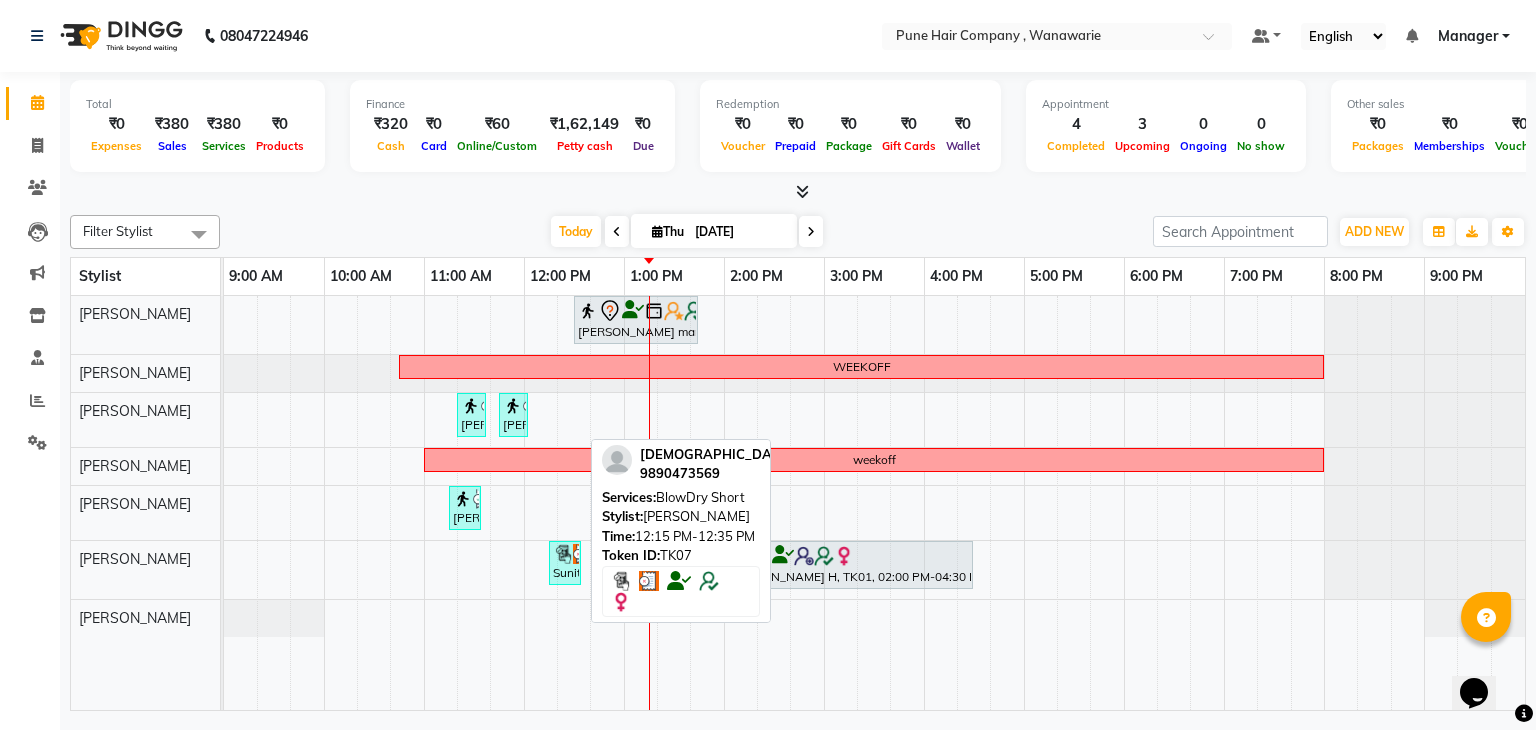 click on "Sunita, TK07, 12:15 PM-12:35 PM,  BlowDry Short" at bounding box center [565, 563] 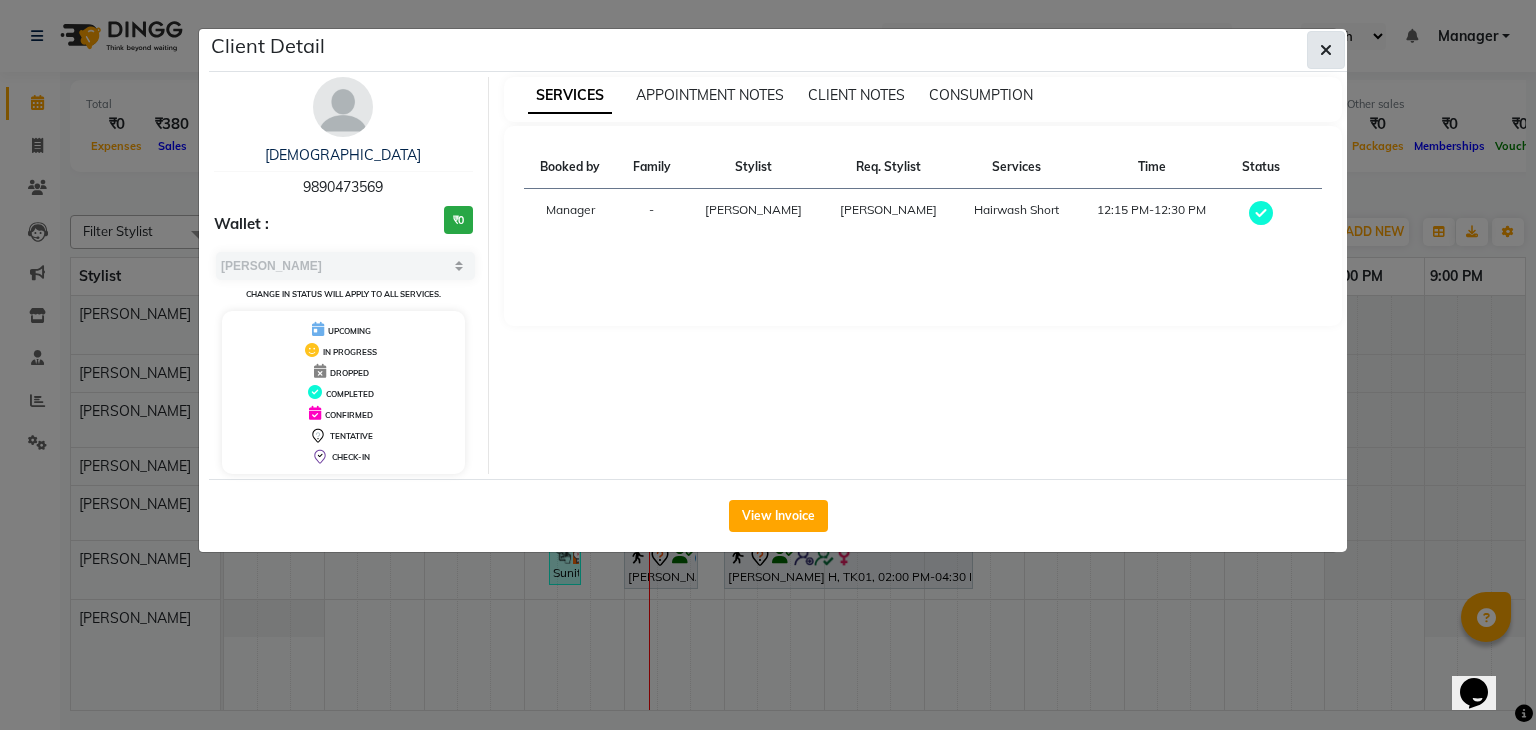 click 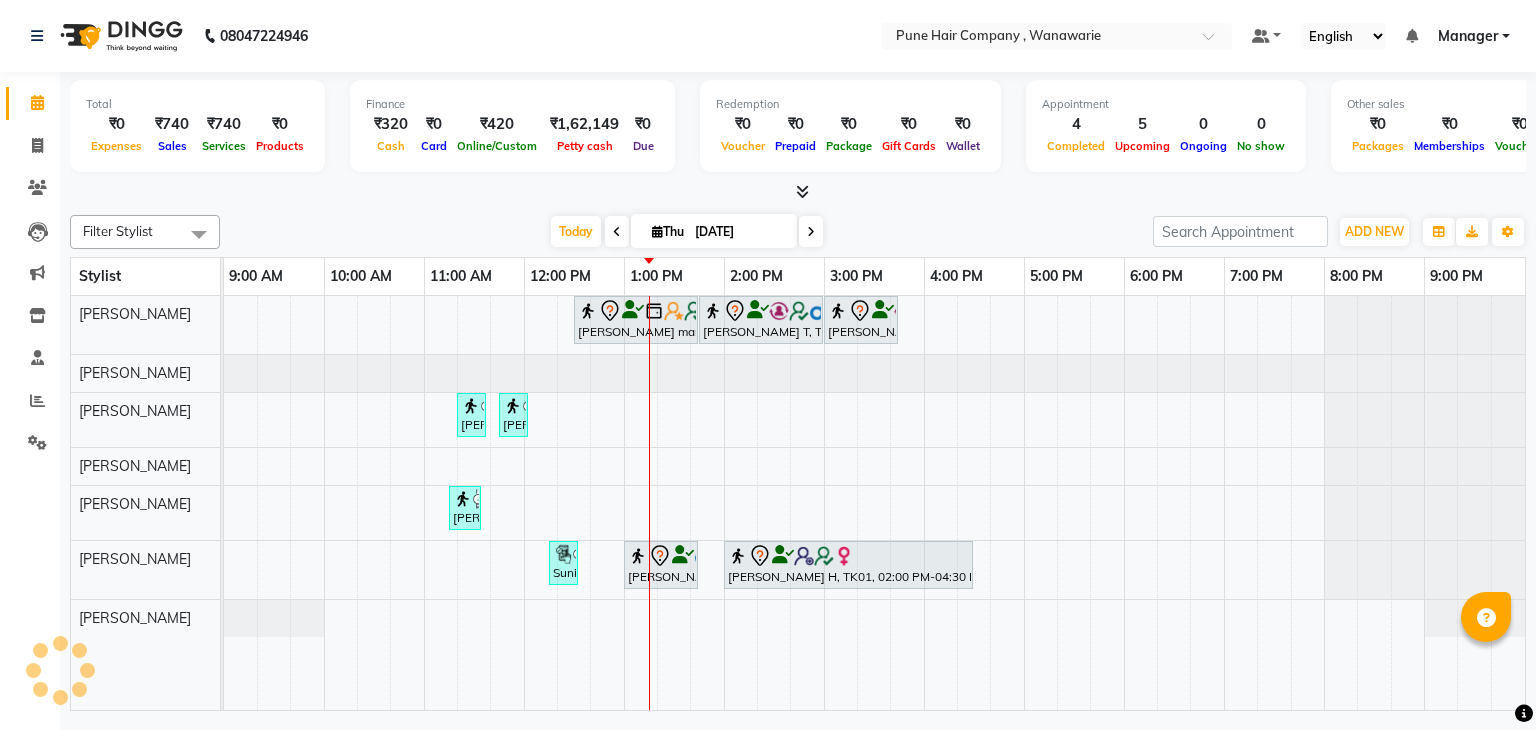 scroll, scrollTop: 0, scrollLeft: 0, axis: both 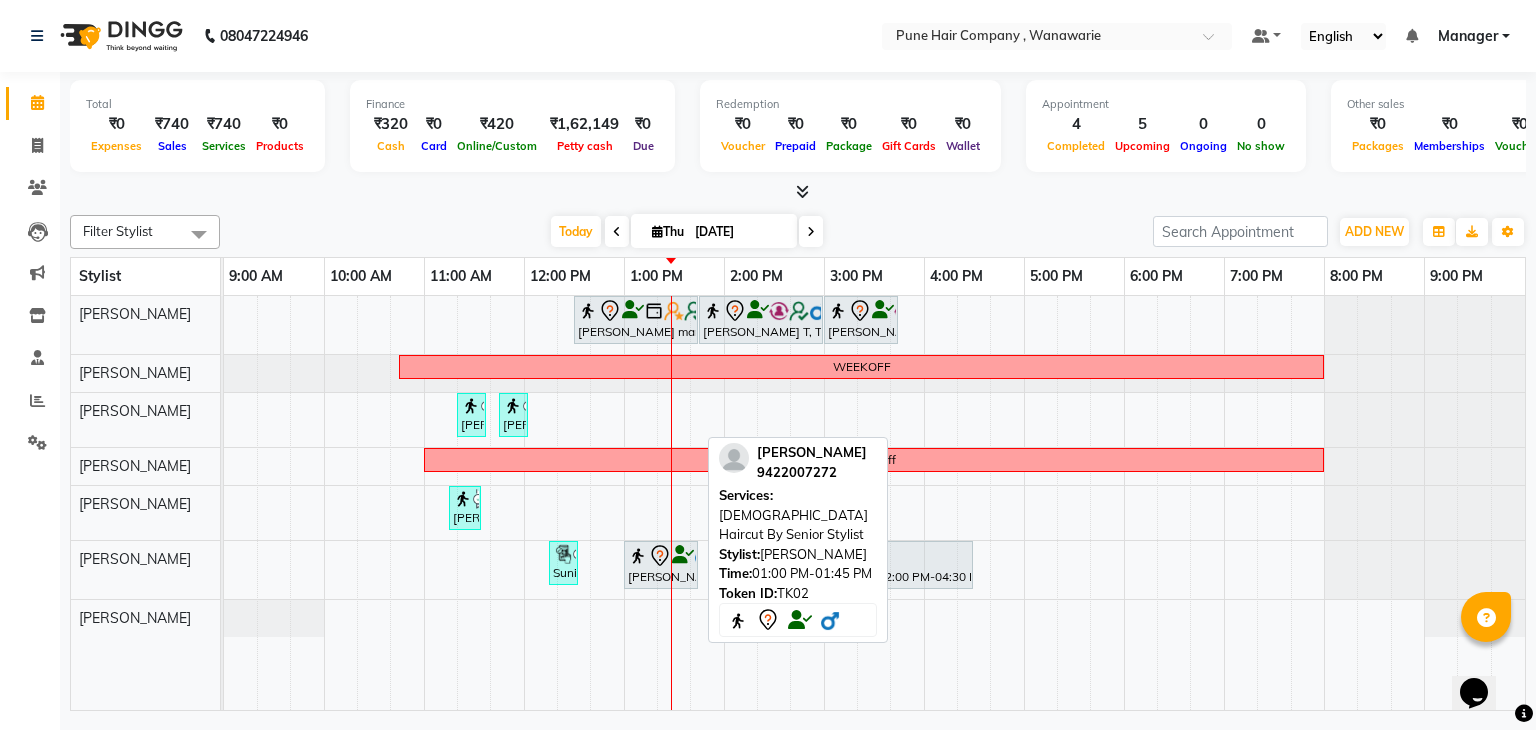 click 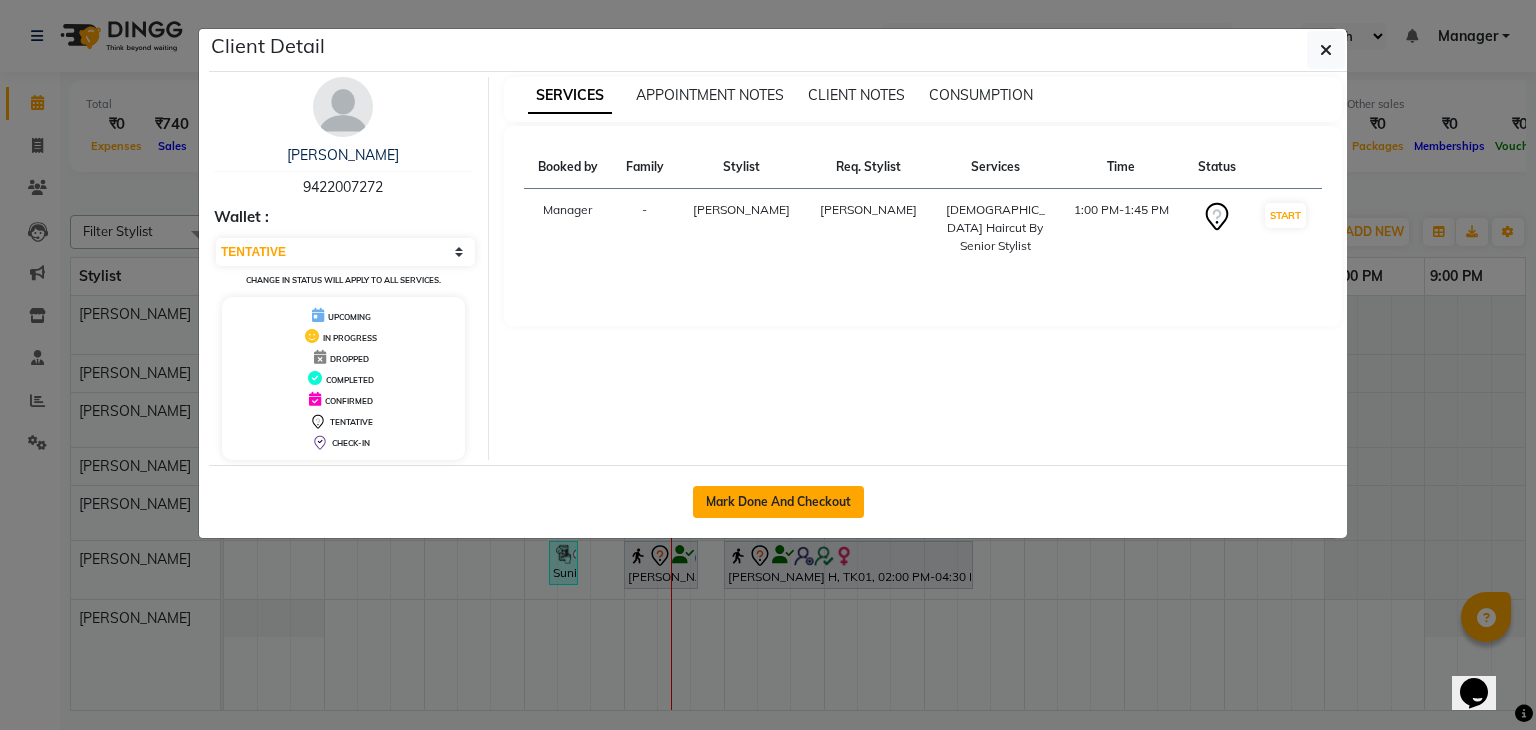click on "Mark Done And Checkout" 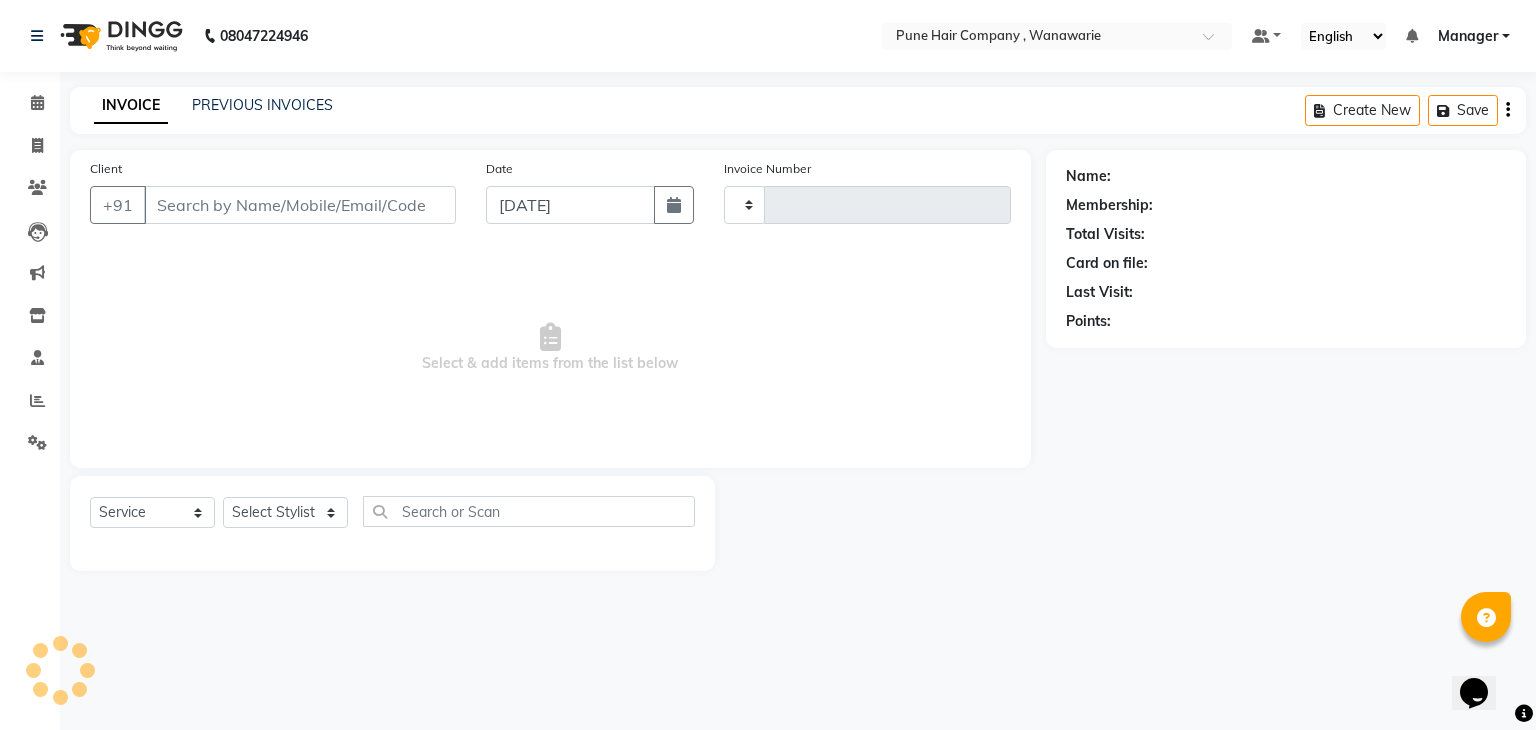 type on "1073" 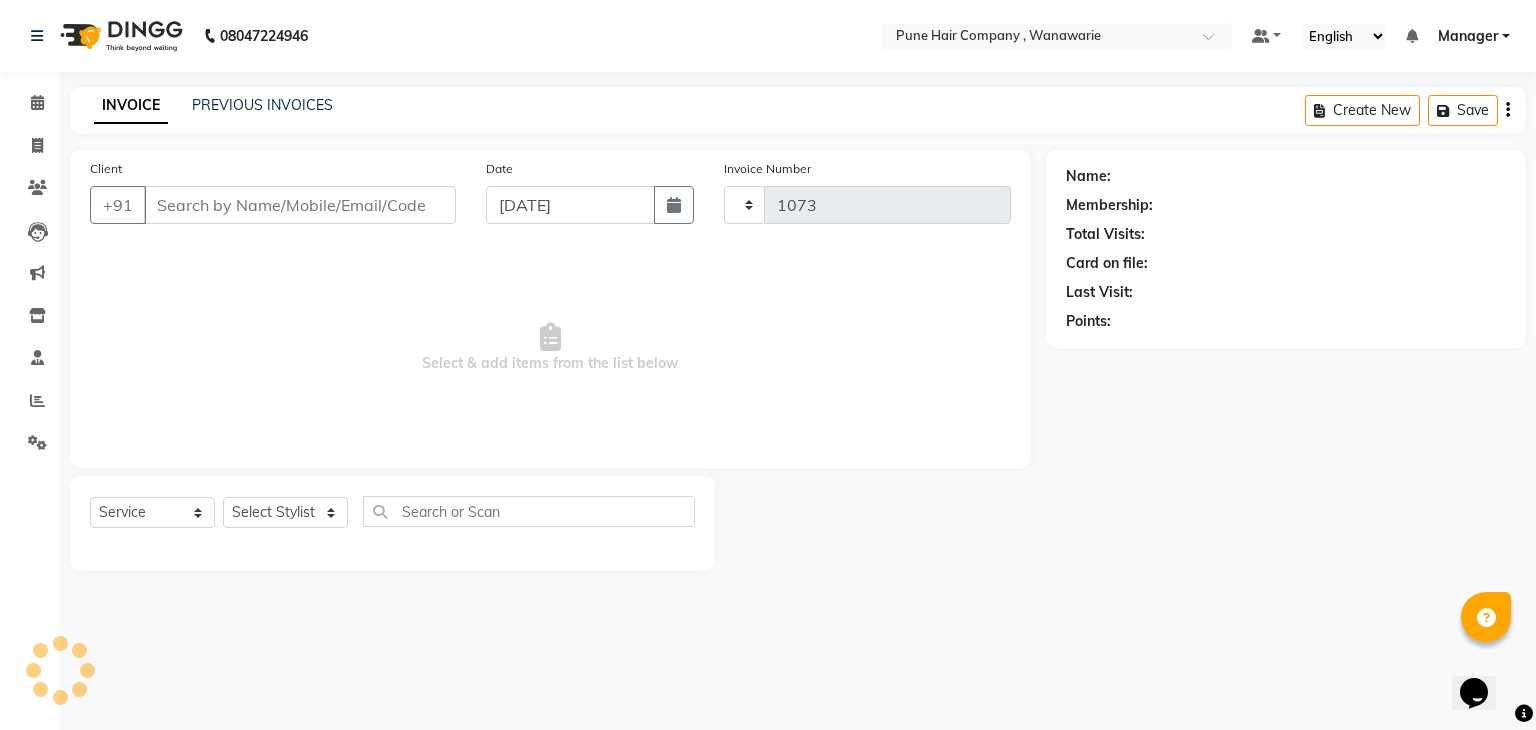 select on "3" 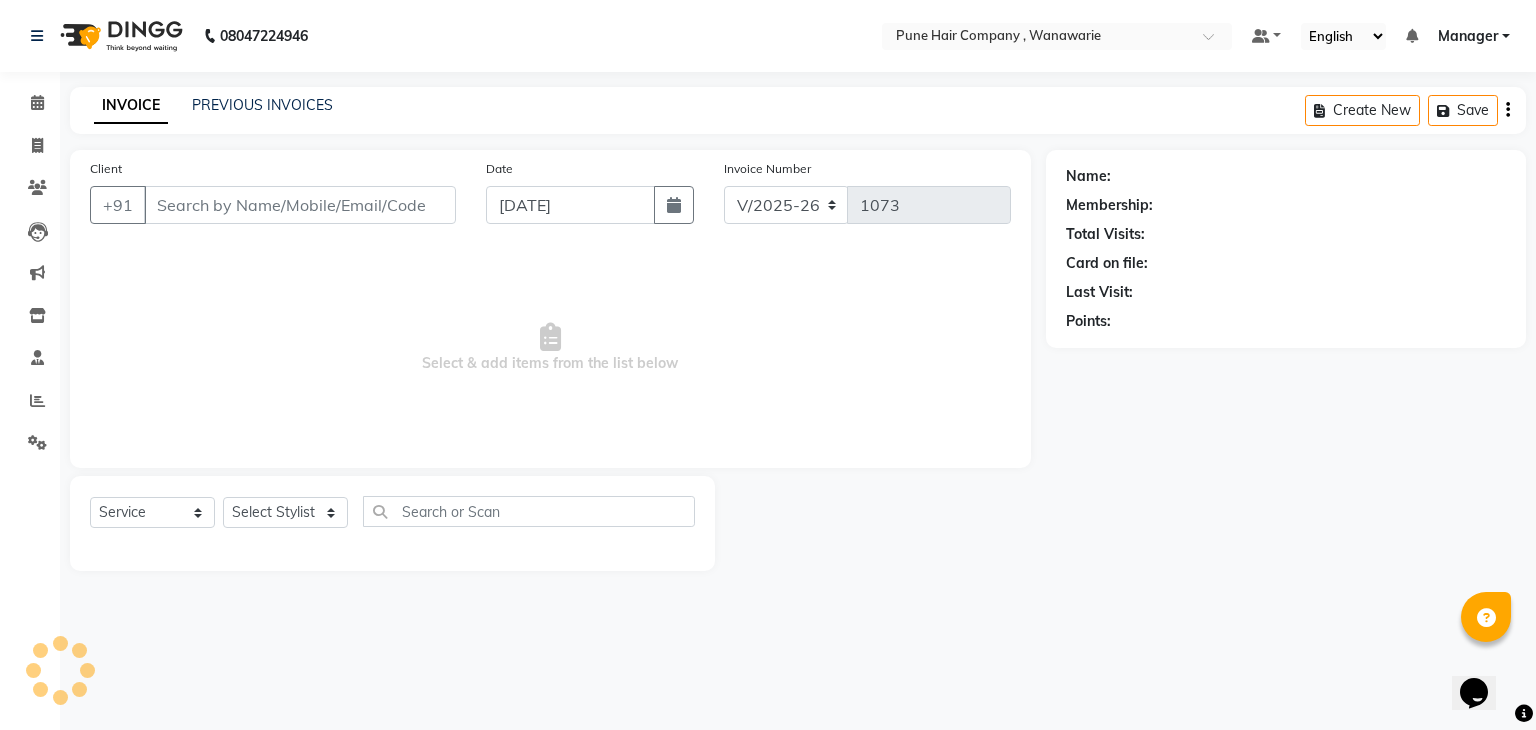 type on "9422007272" 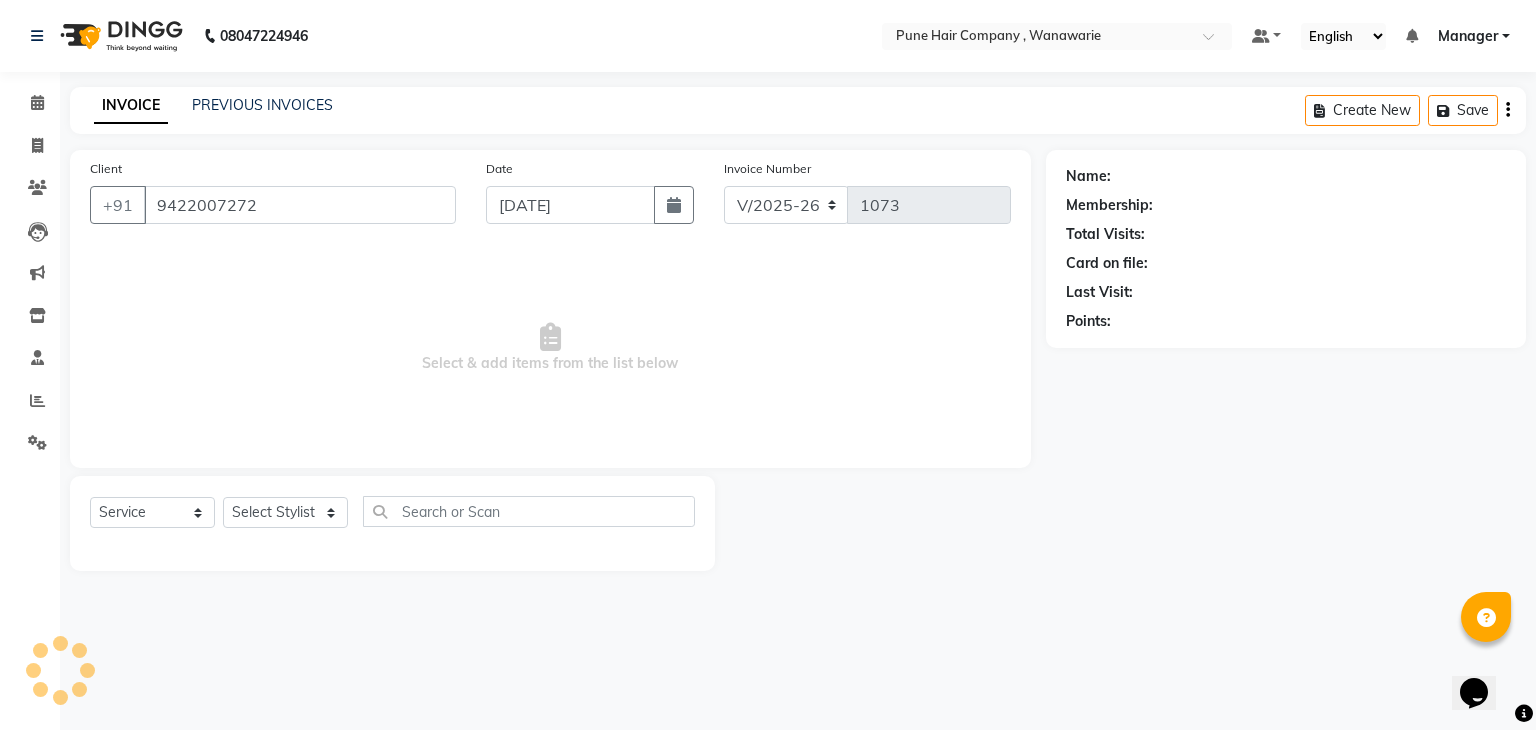select on "74603" 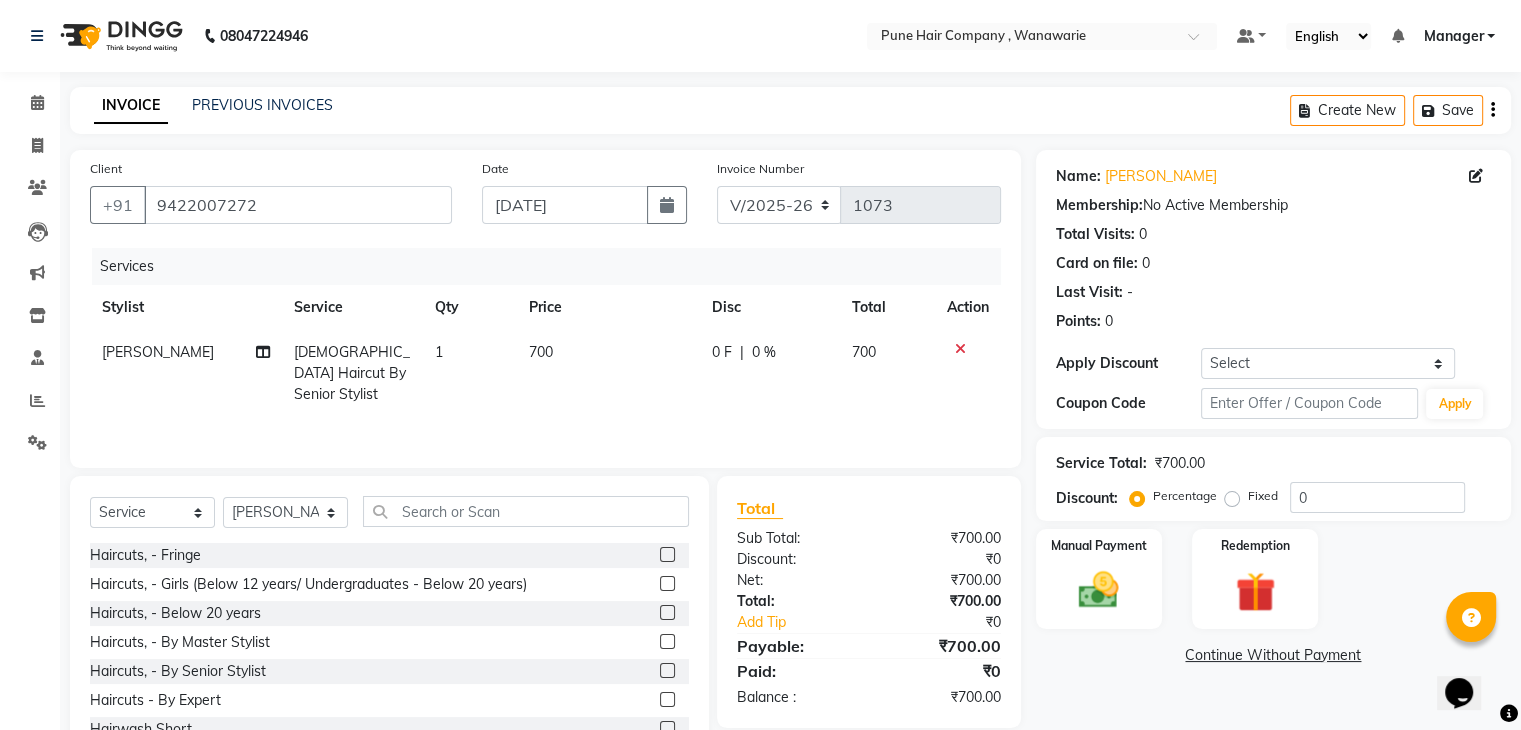 scroll, scrollTop: 72, scrollLeft: 0, axis: vertical 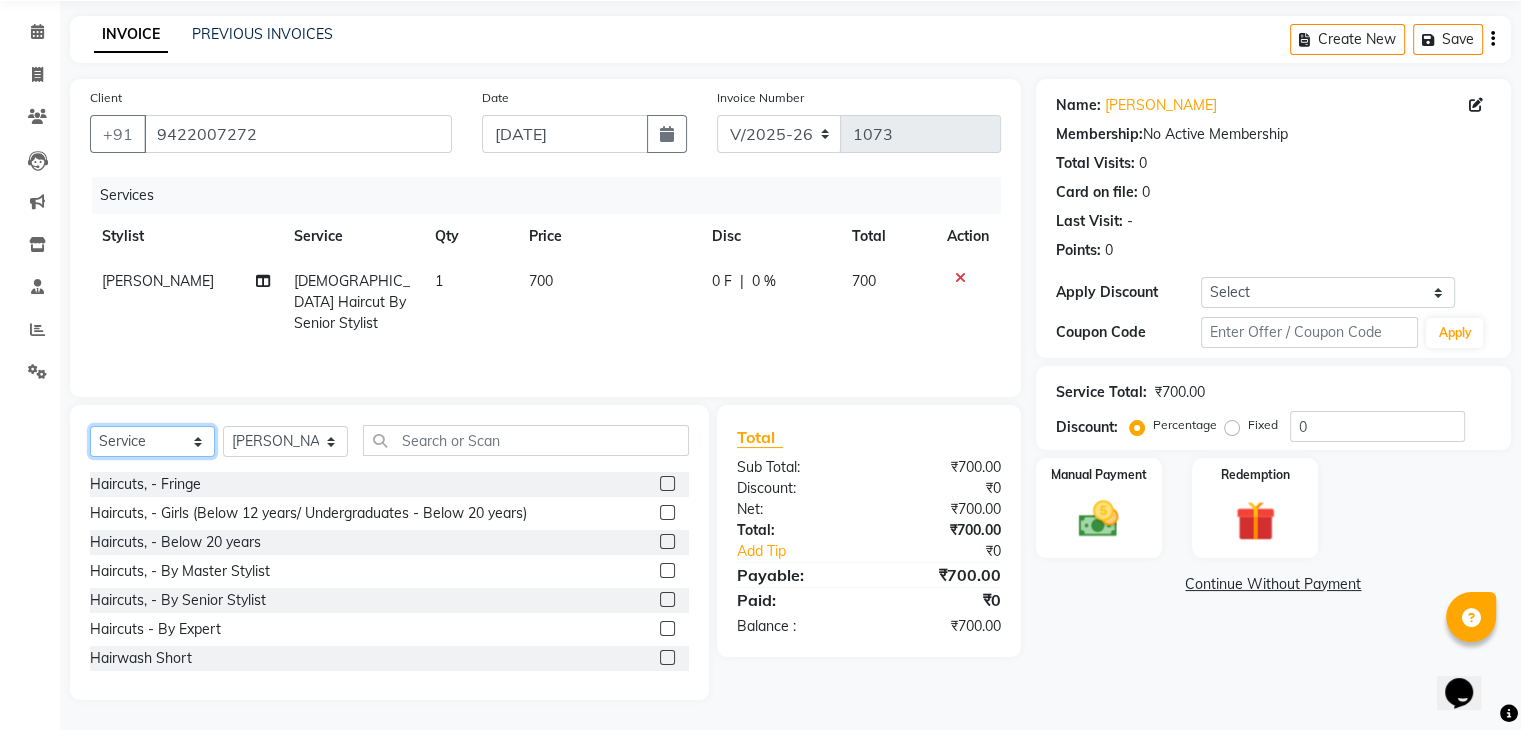 click on "Select  Service  Product  Membership  Package Voucher Prepaid Gift Card" 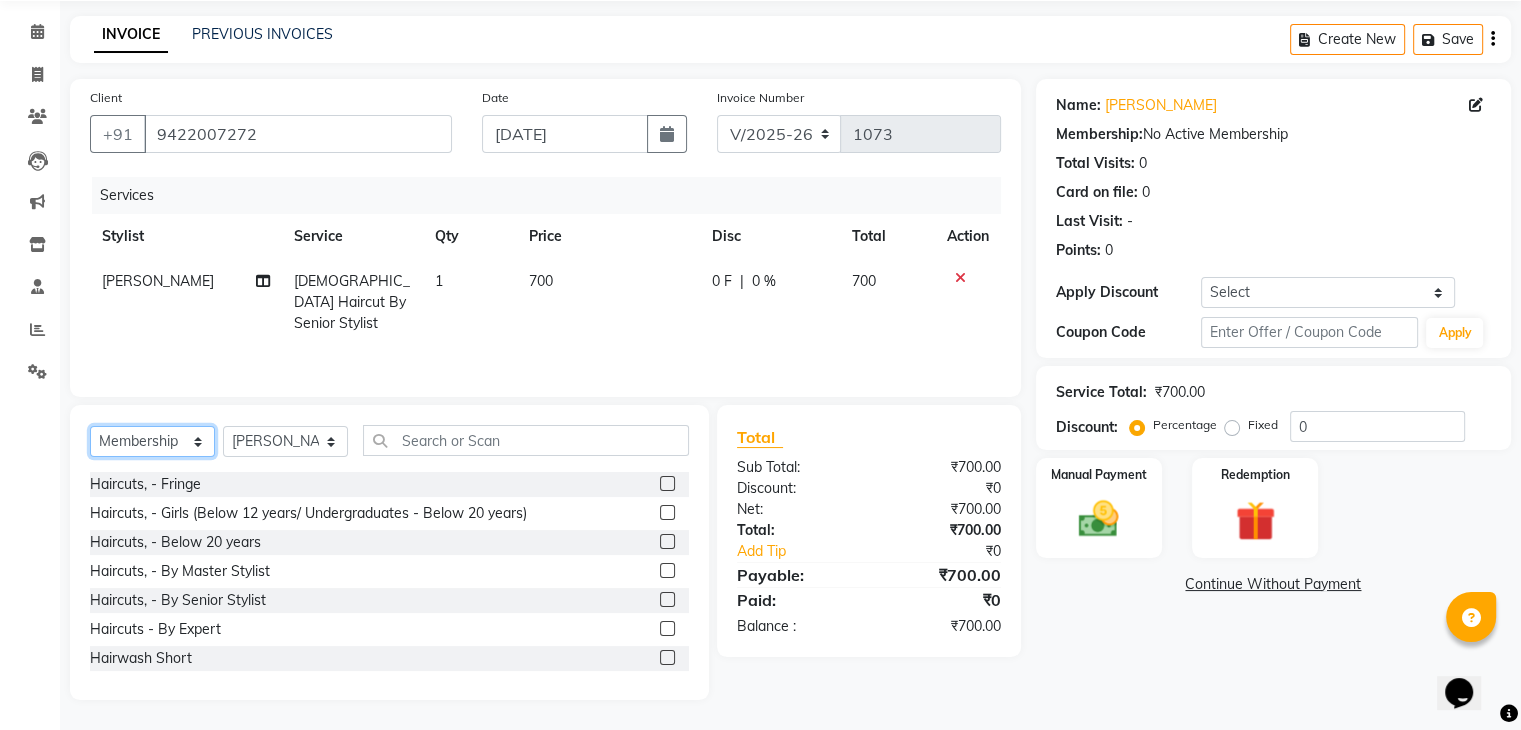 click on "Select  Service  Product  Membership  Package Voucher Prepaid Gift Card" 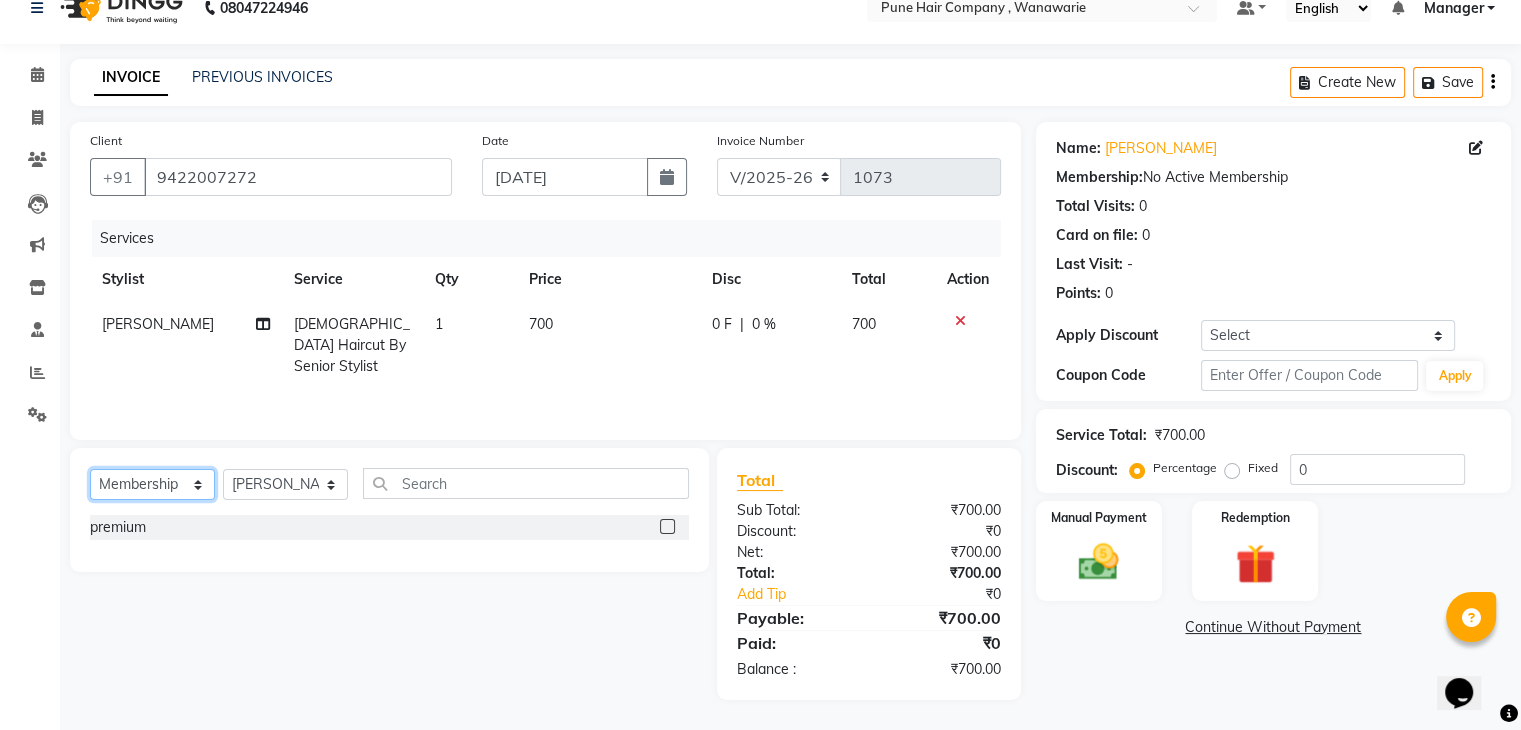 scroll, scrollTop: 28, scrollLeft: 0, axis: vertical 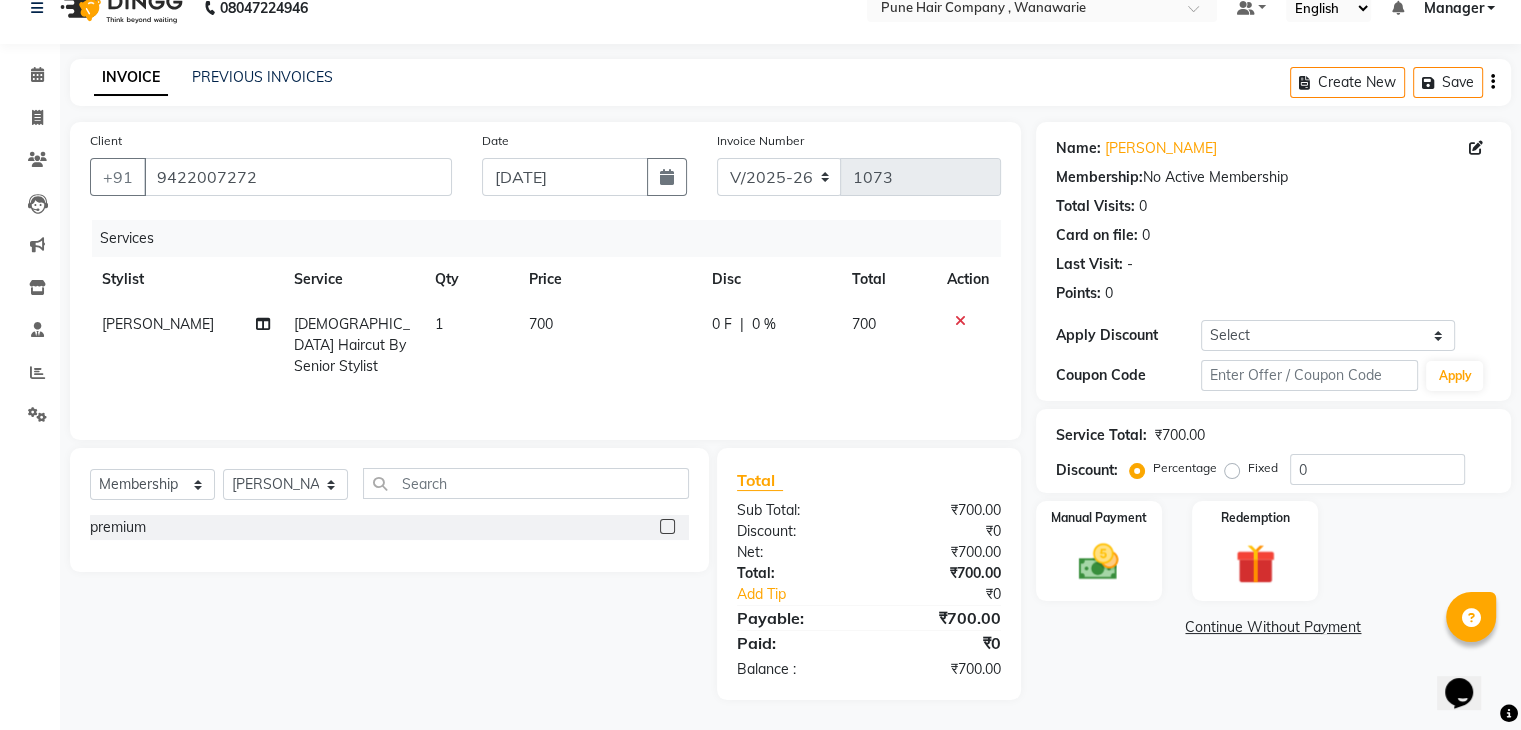 click 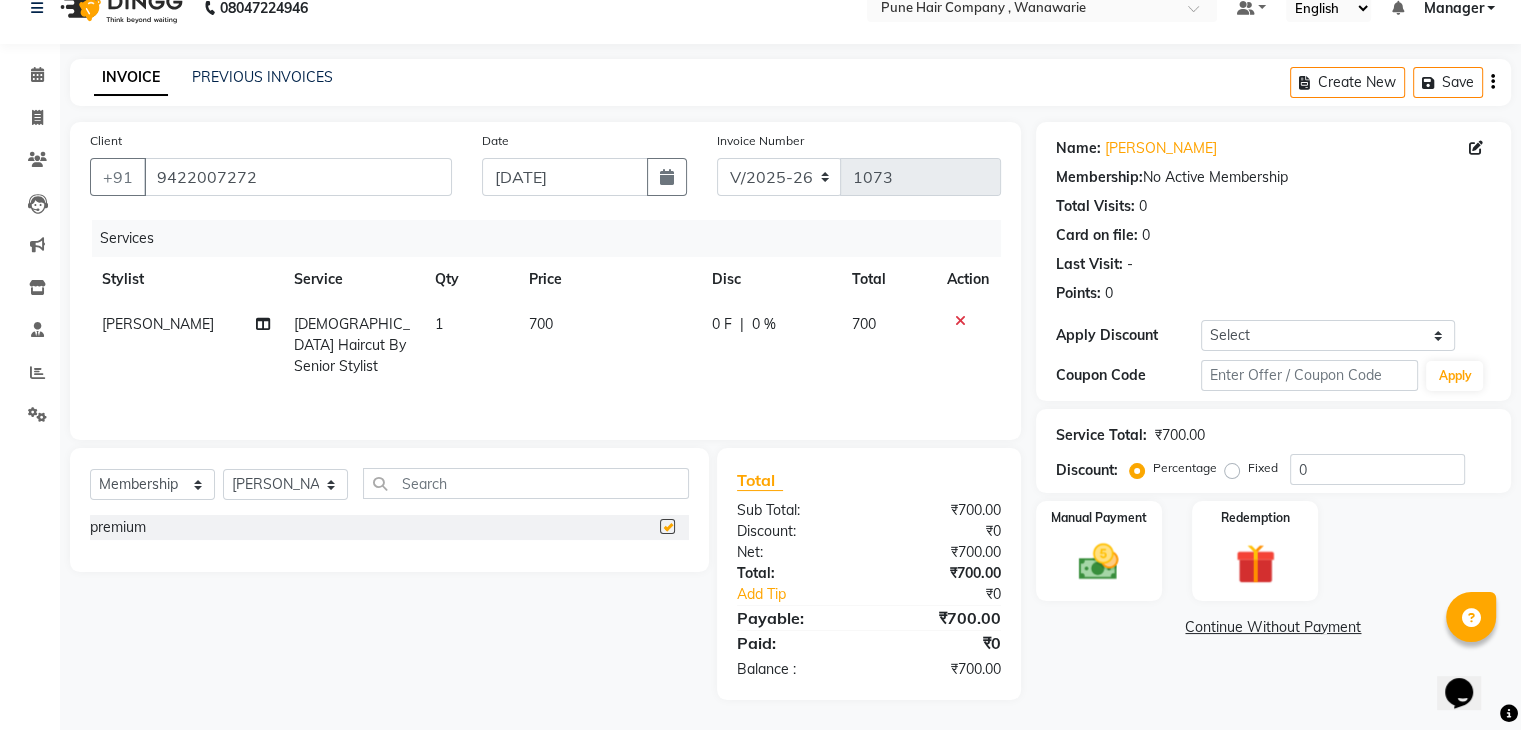 select on "select" 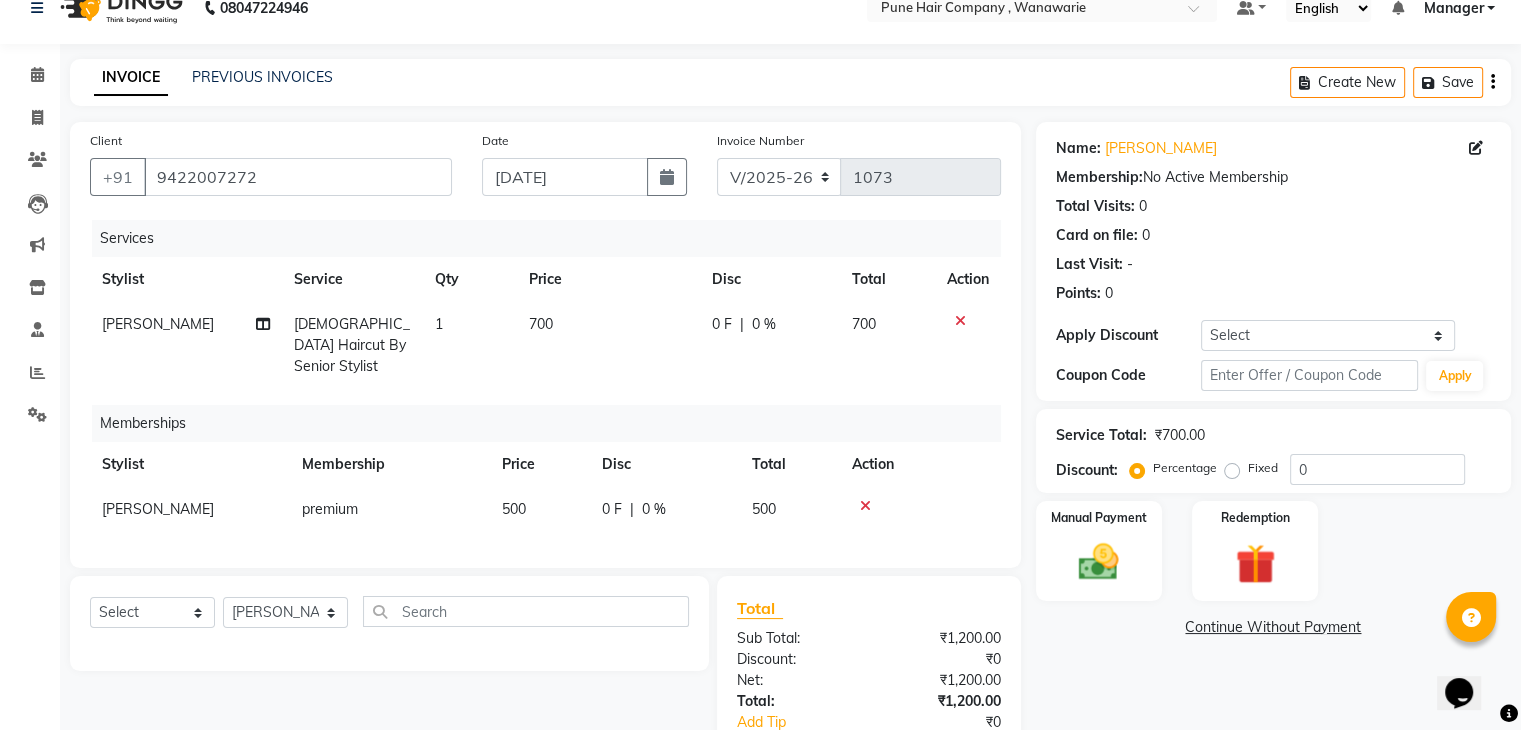 click on "0 %" 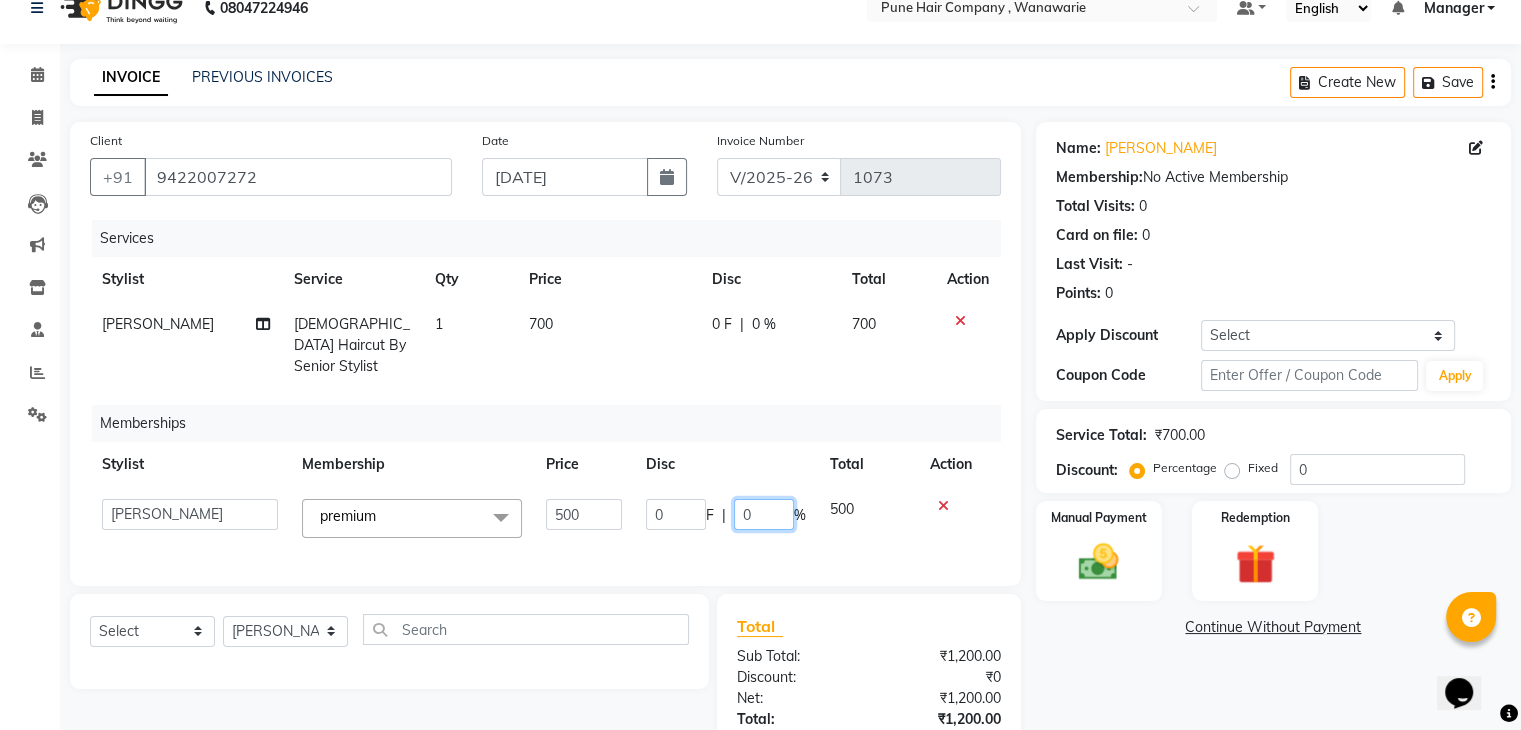 click on "0" 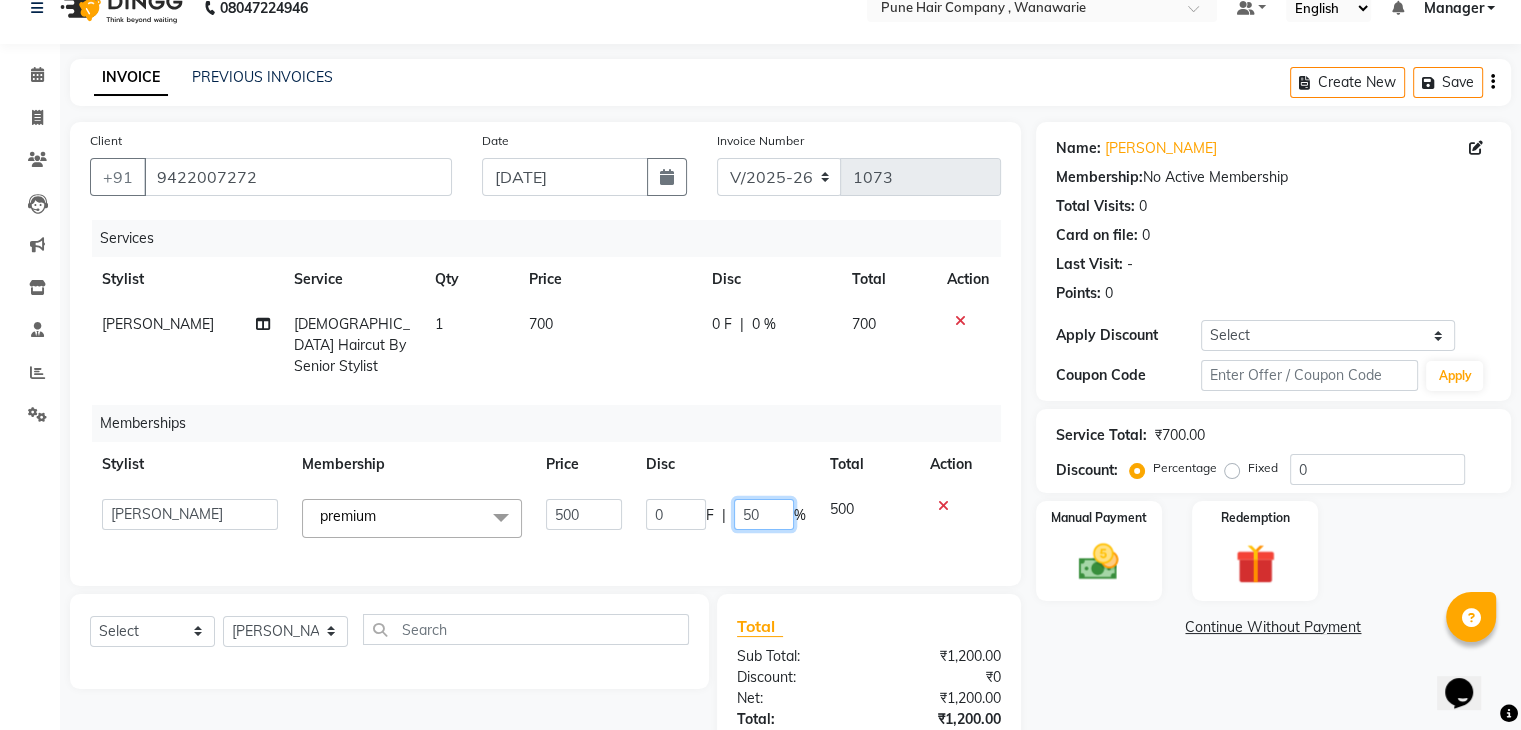 type on "500" 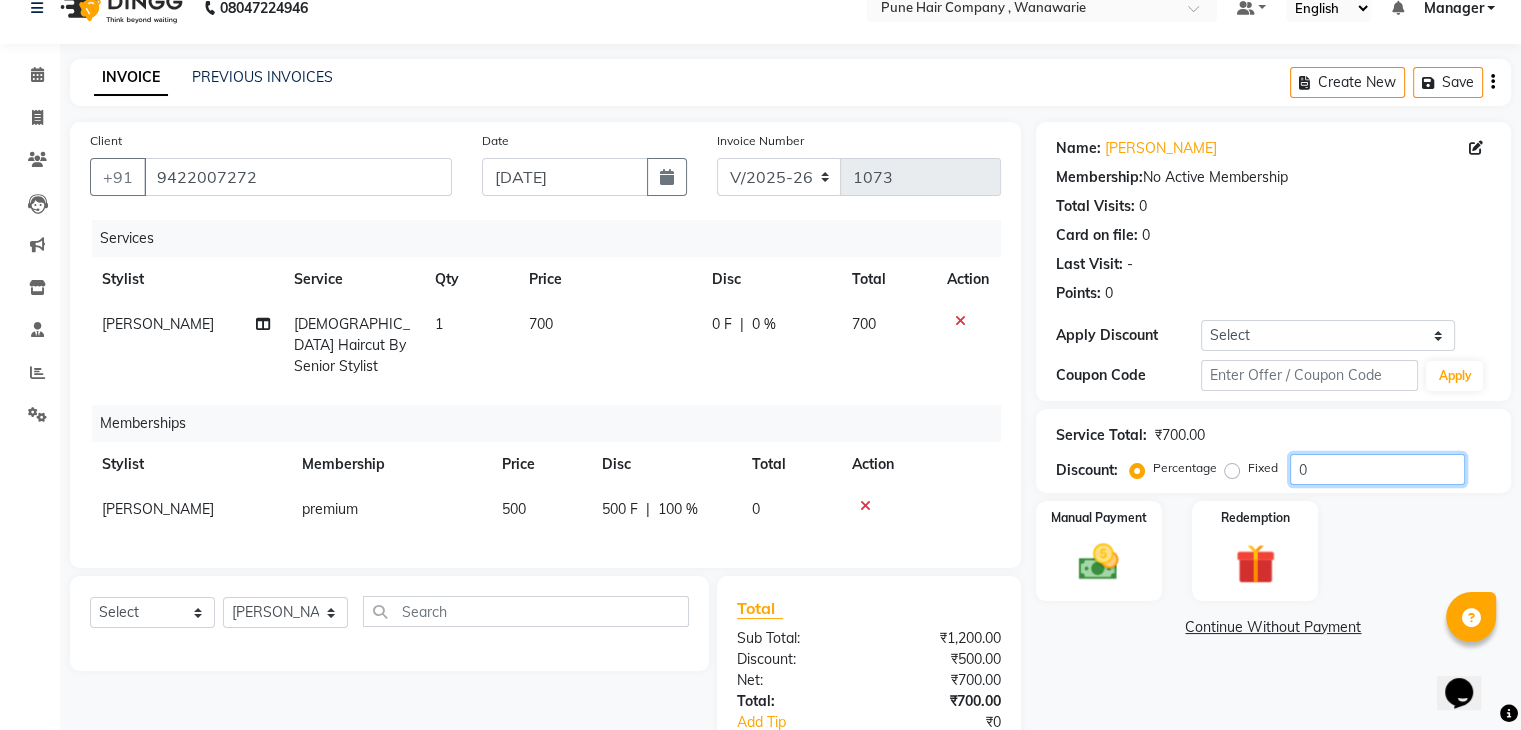 click on "0" 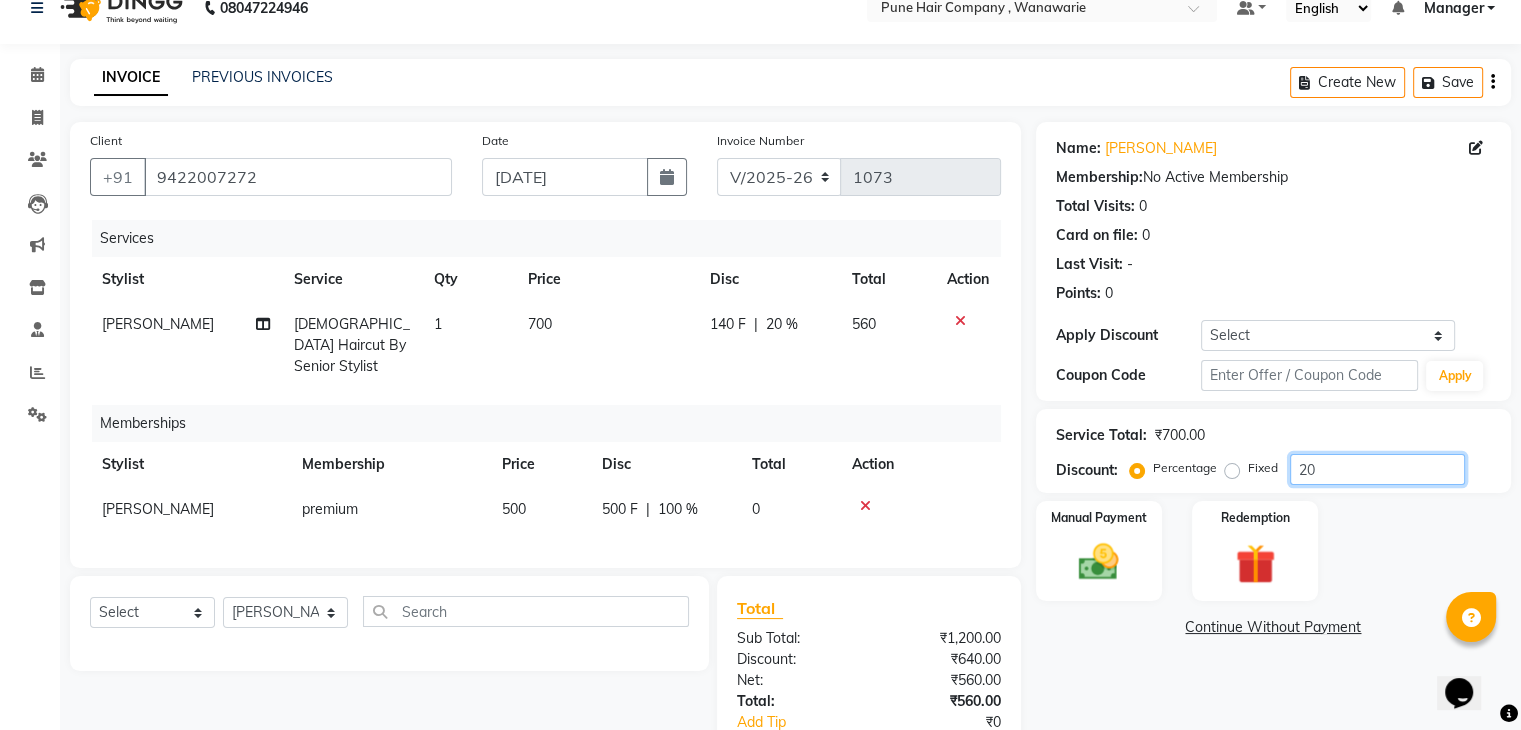 scroll, scrollTop: 151, scrollLeft: 0, axis: vertical 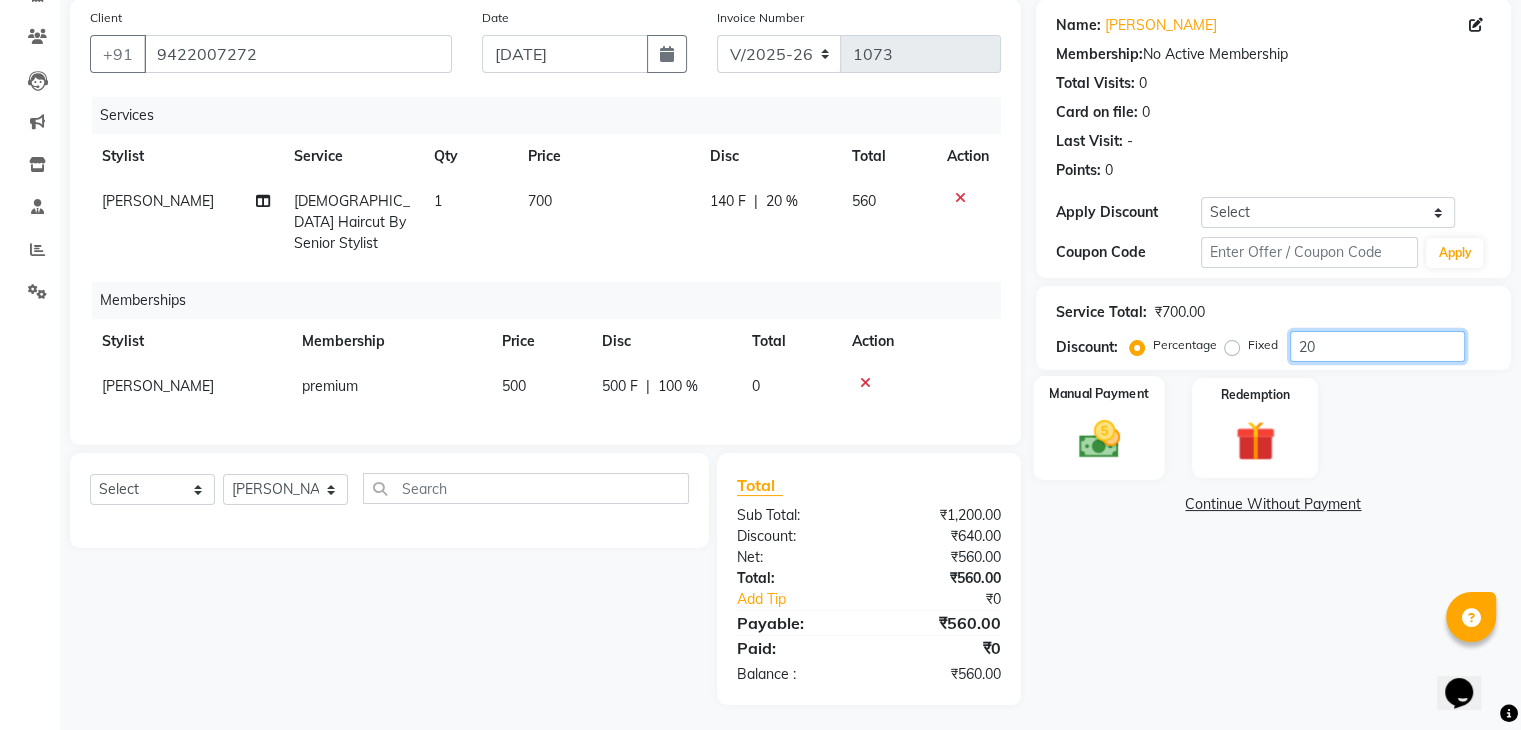 type on "20" 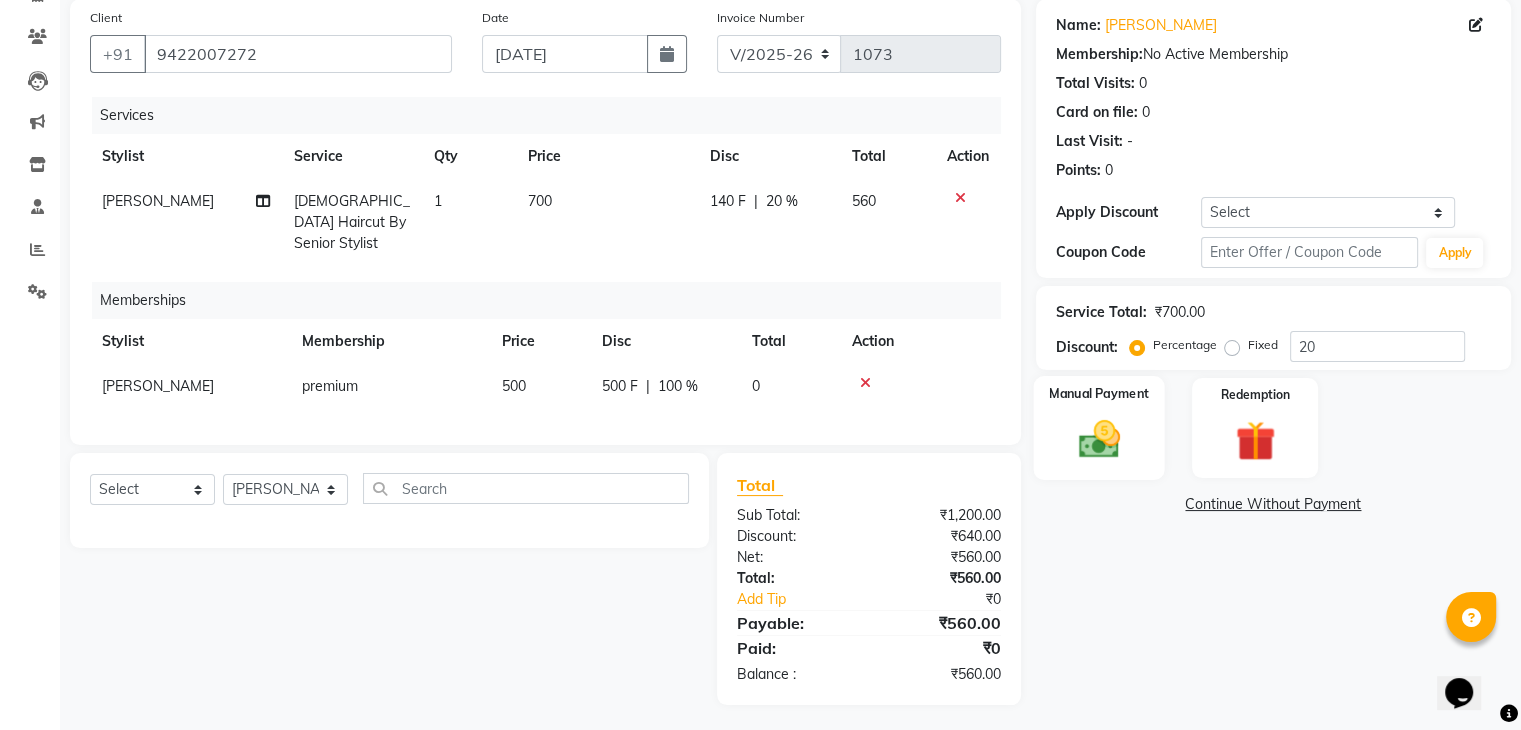 click 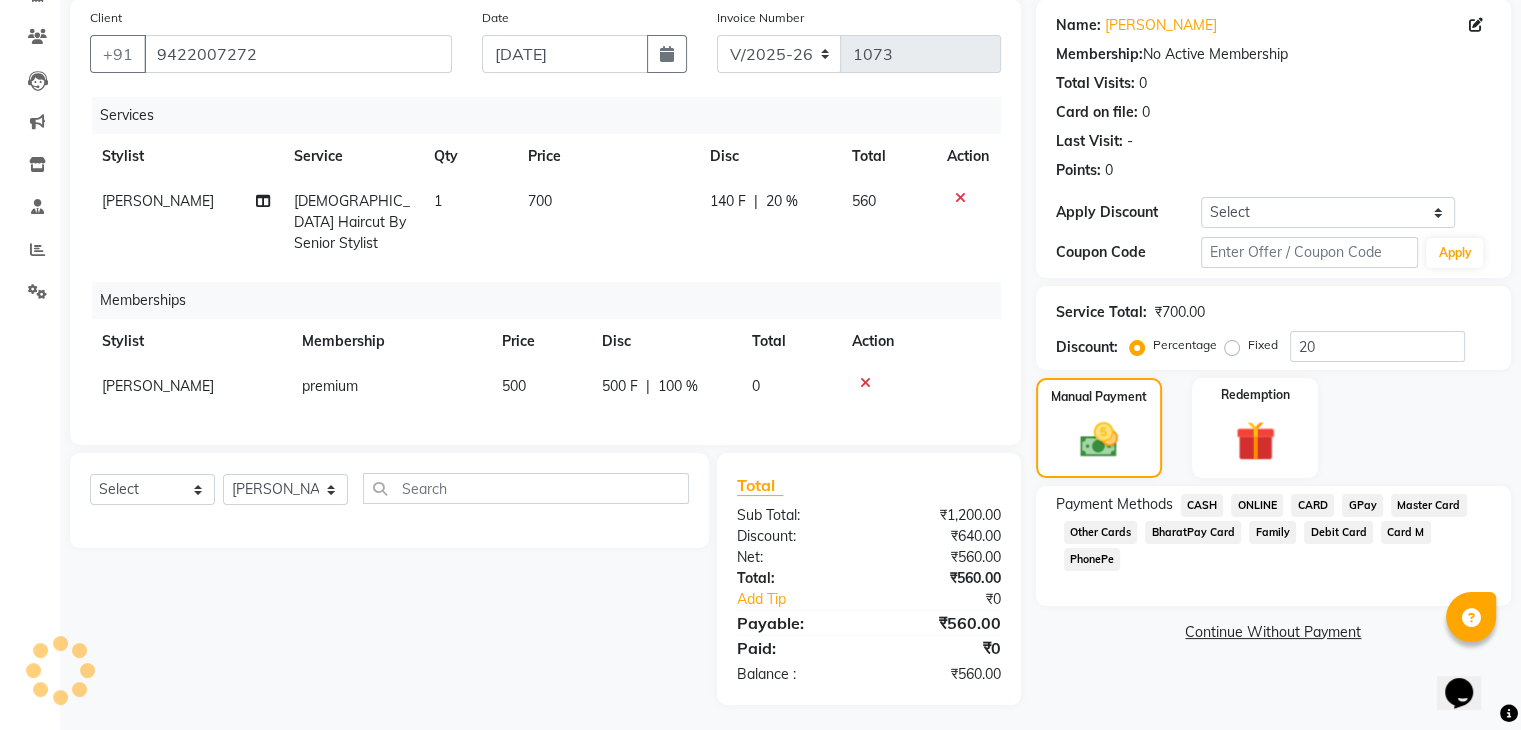 click on "GPay" 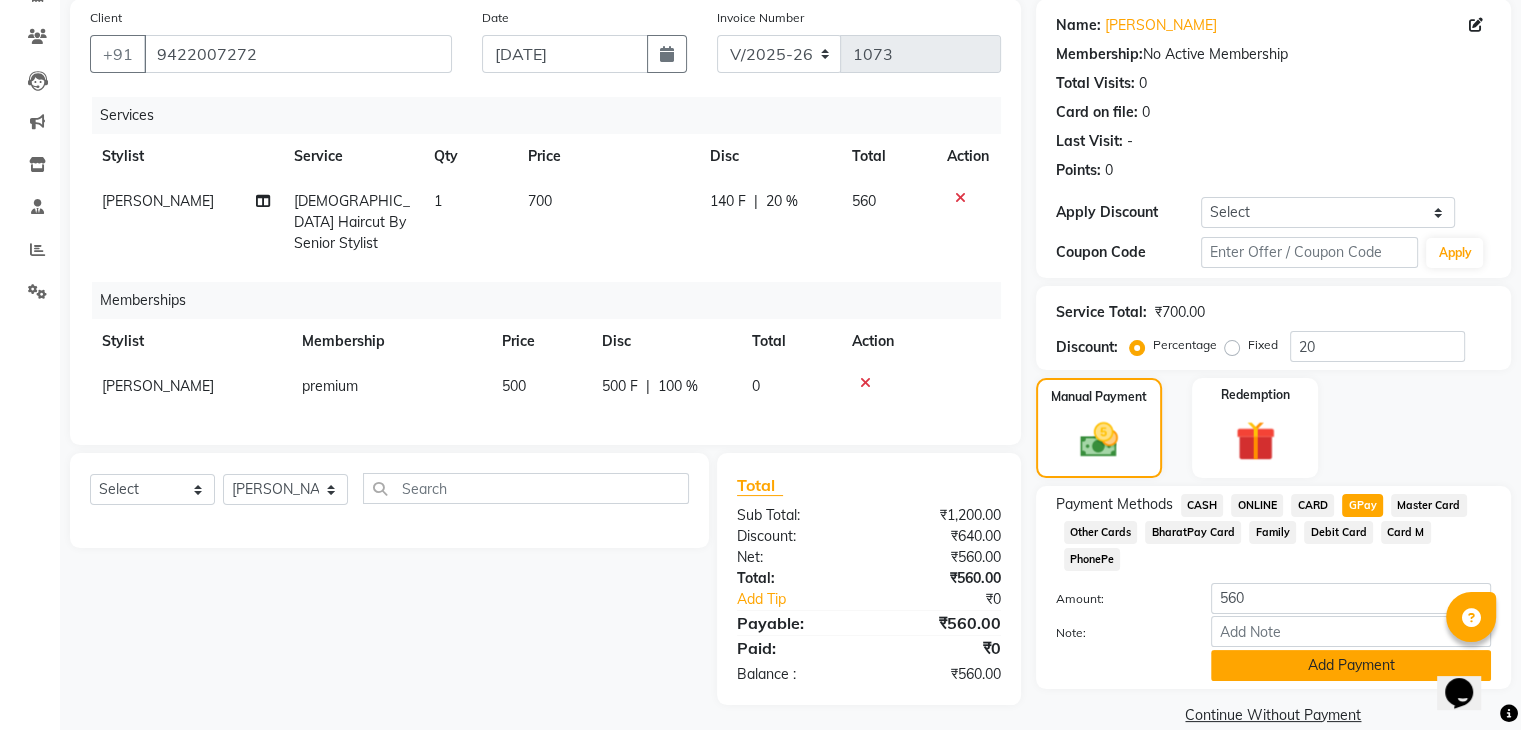 click on "Add Payment" 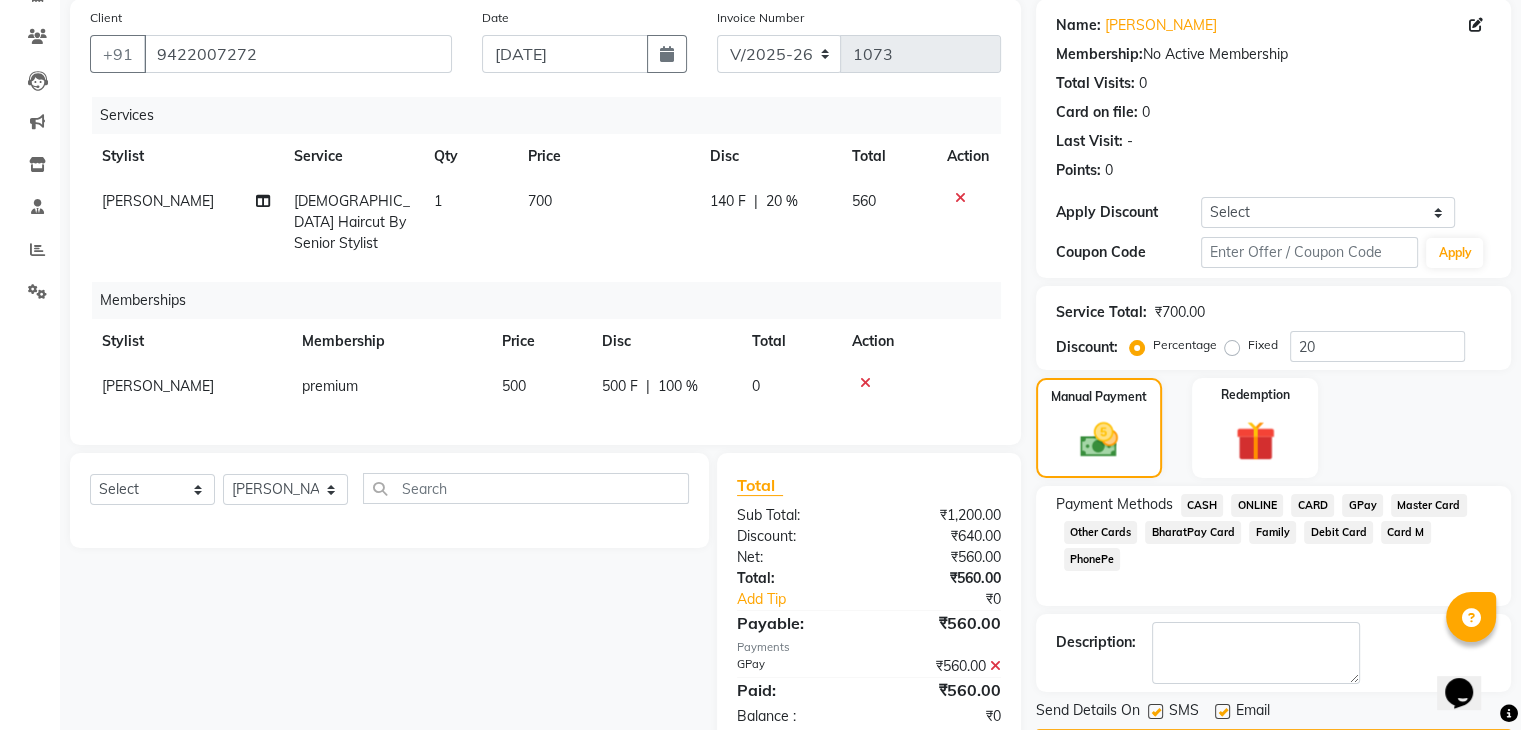scroll, scrollTop: 209, scrollLeft: 0, axis: vertical 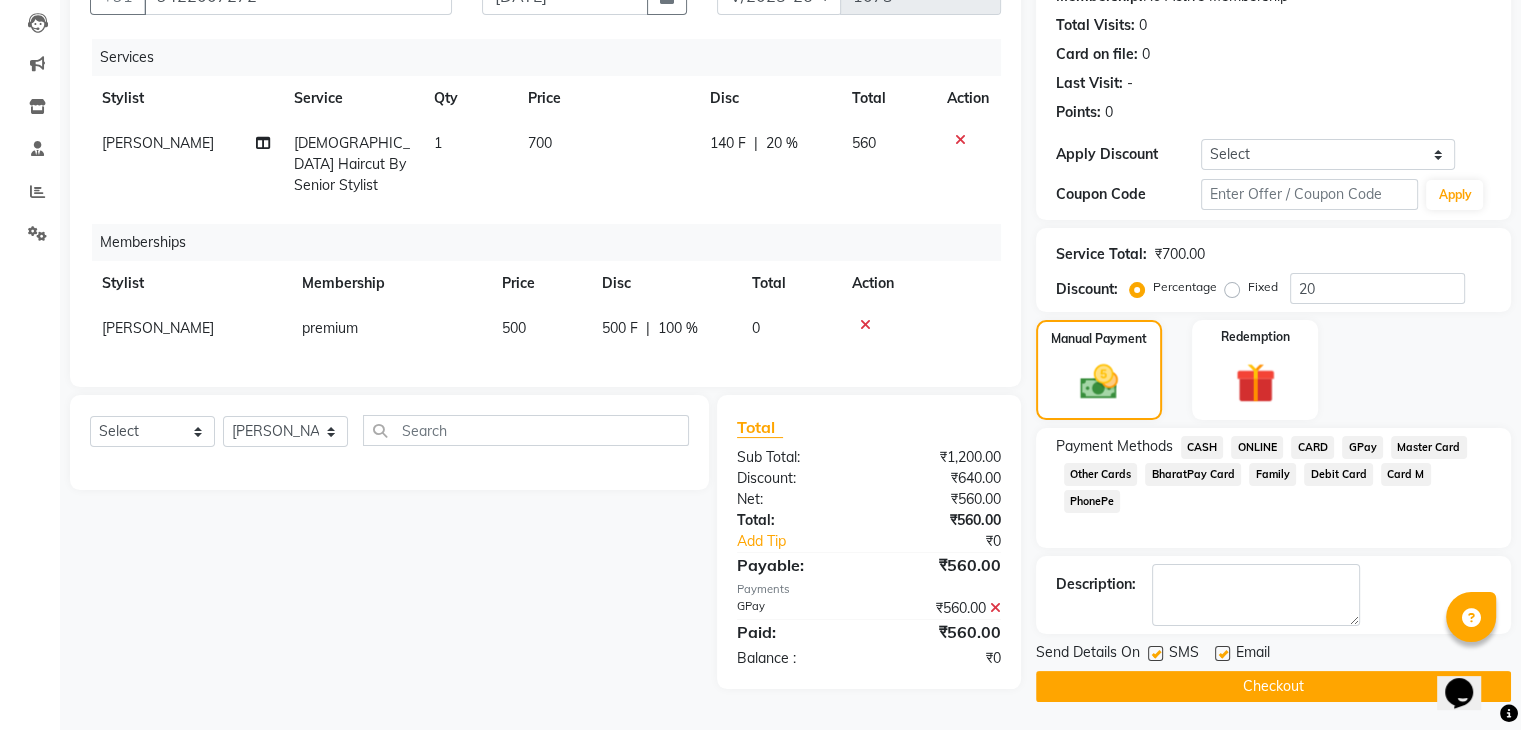 click on "Checkout" 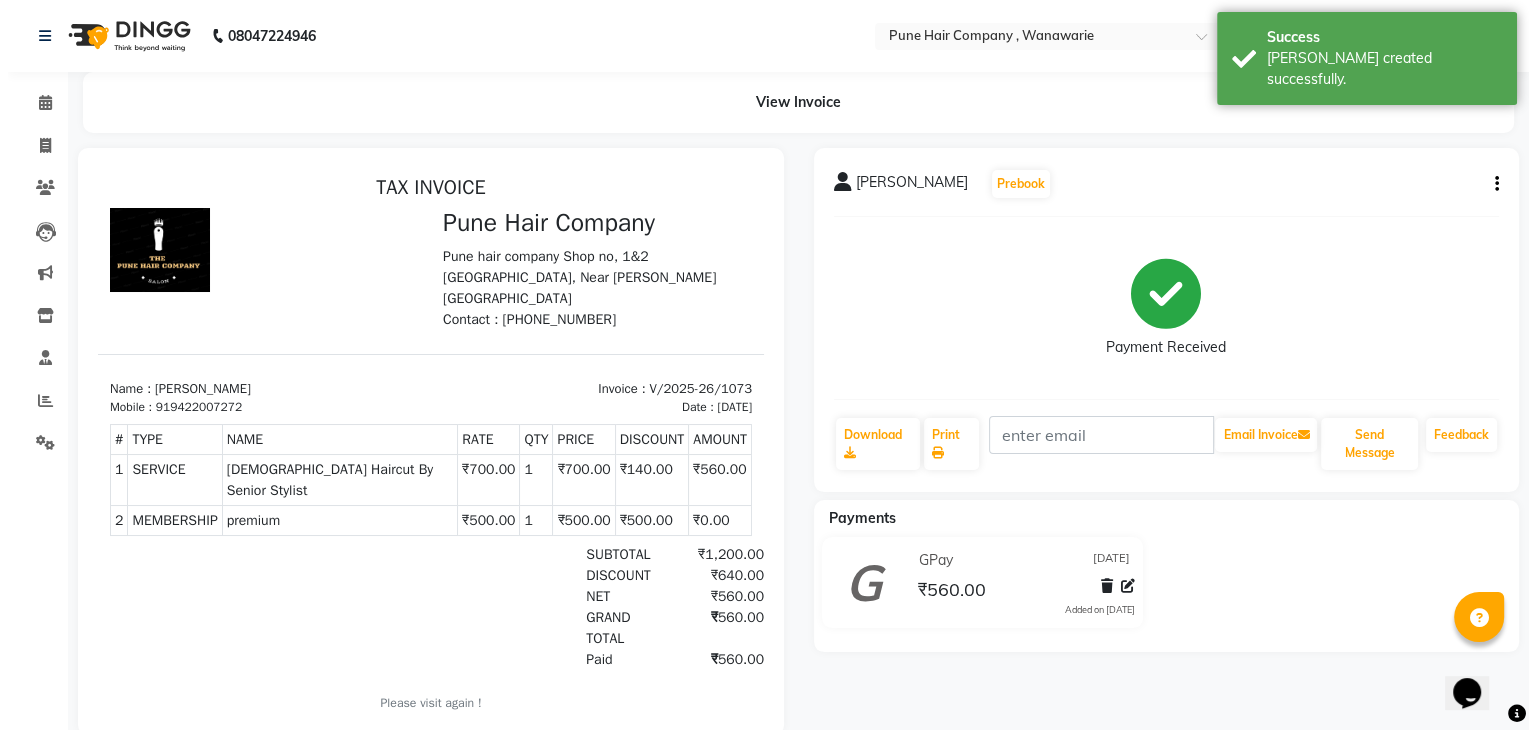 scroll, scrollTop: 0, scrollLeft: 0, axis: both 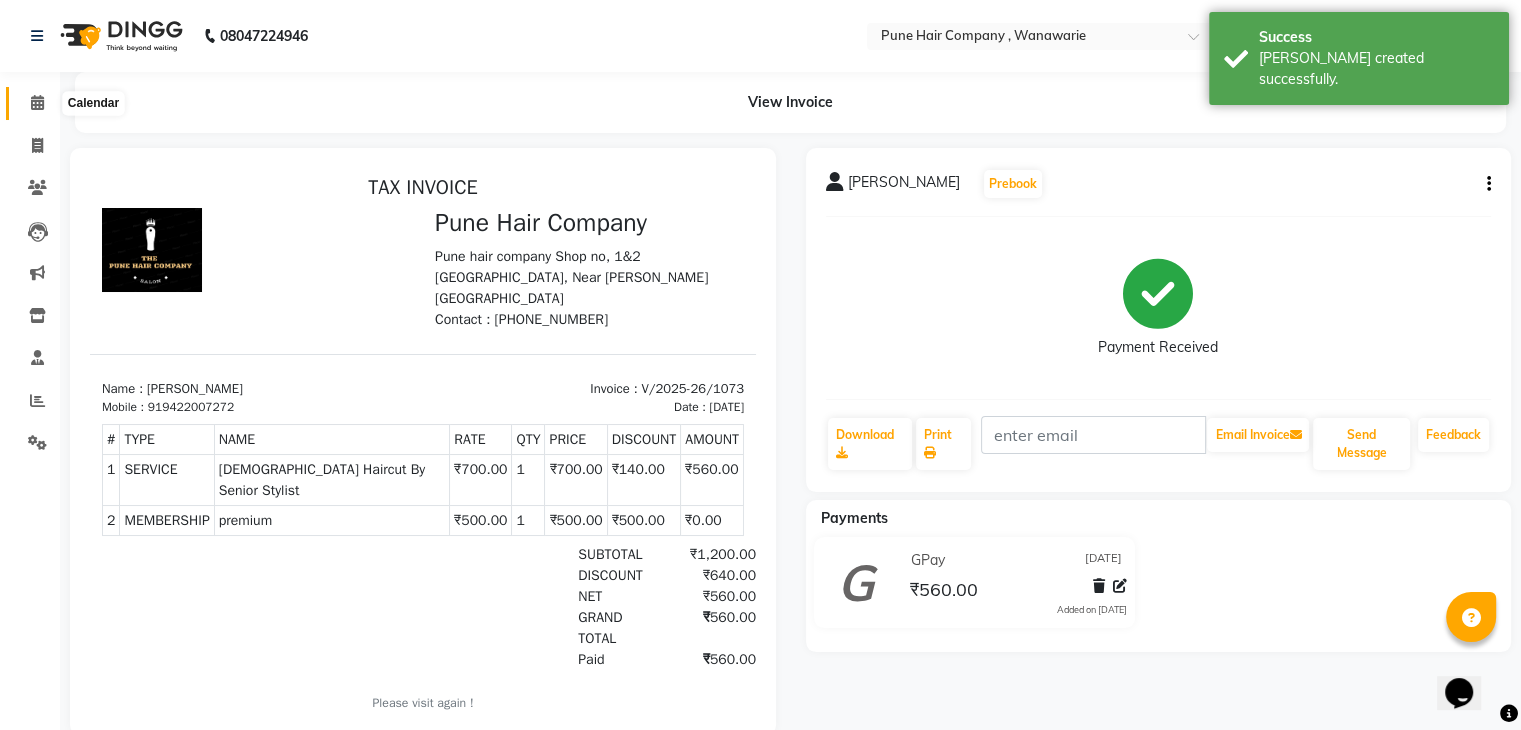 click 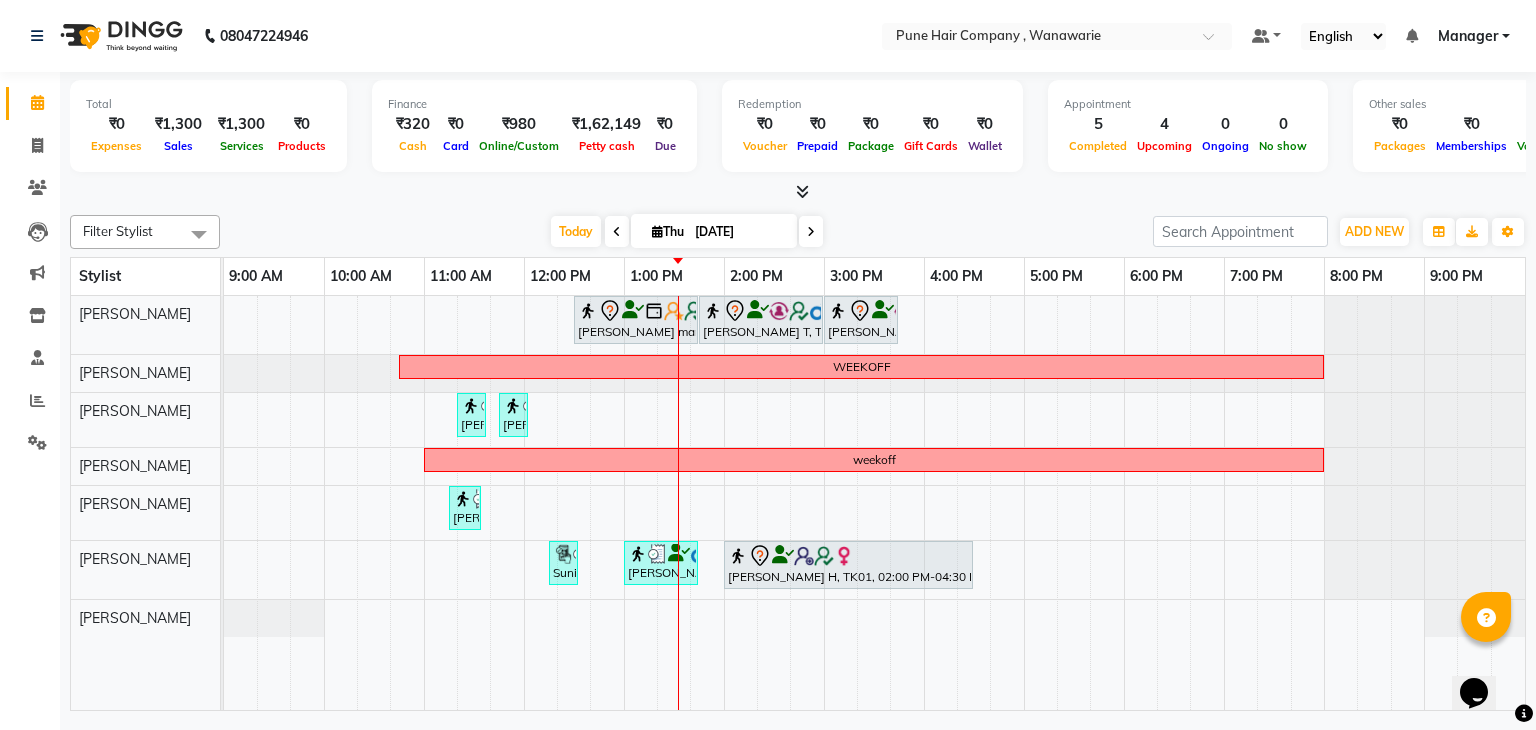 click at bounding box center (802, 191) 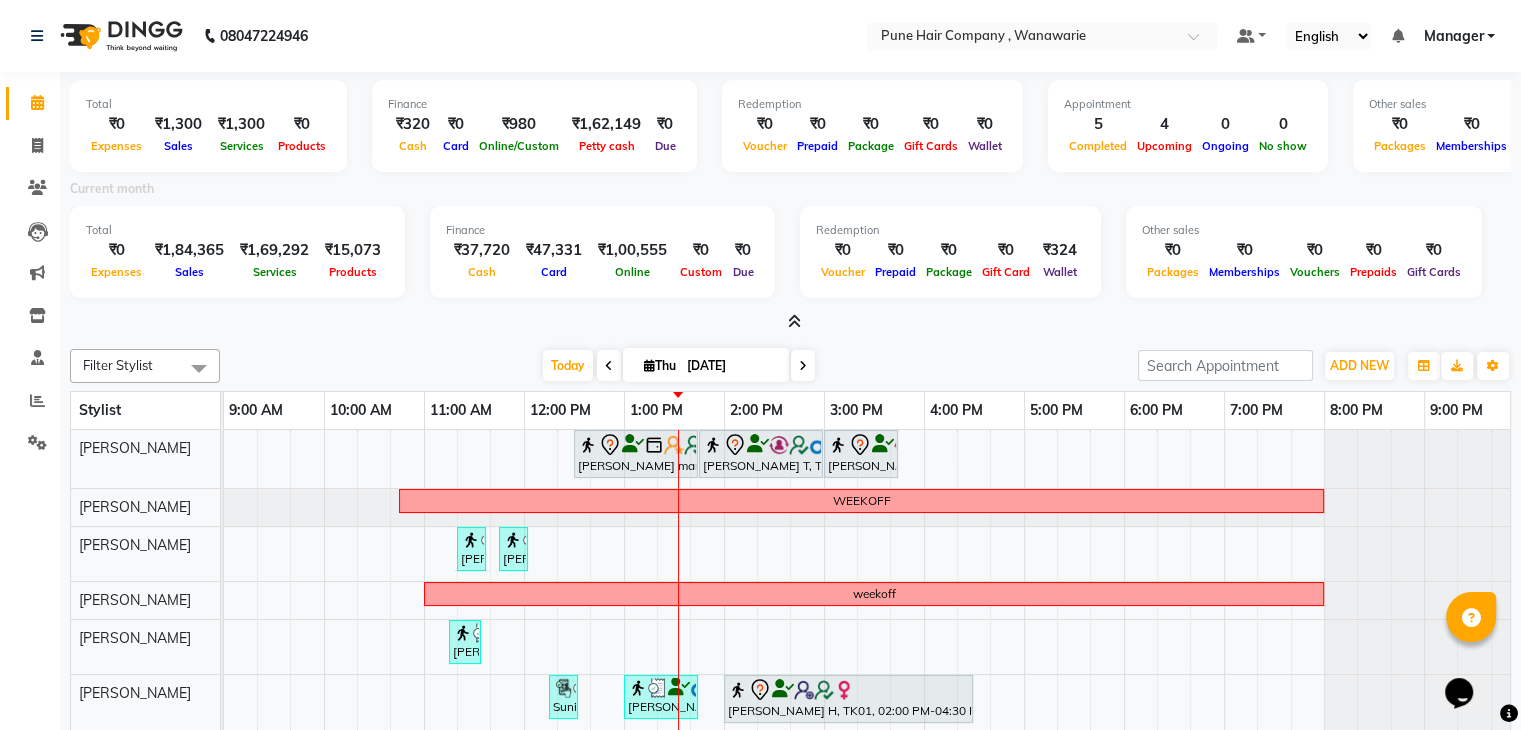 click at bounding box center [794, 321] 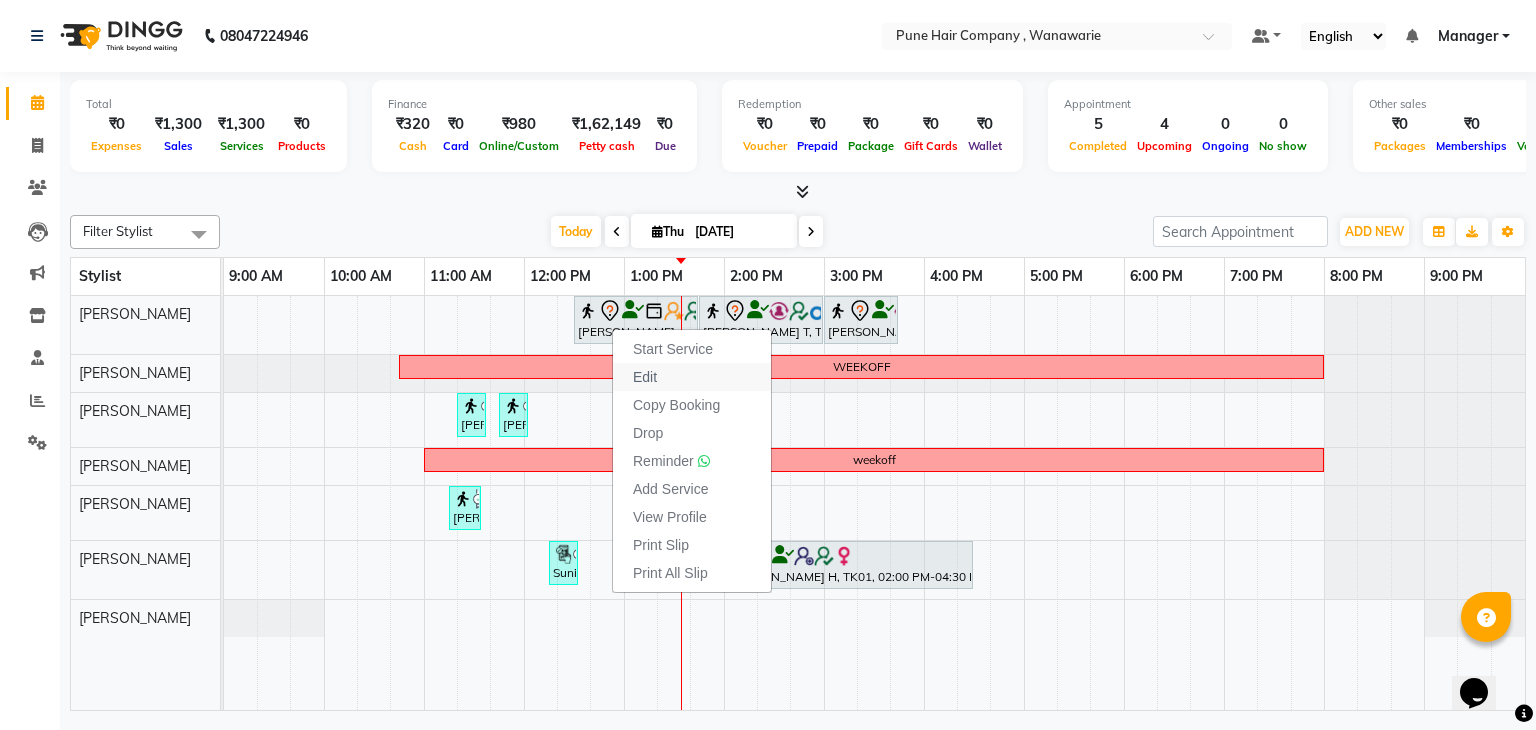 click on "Edit" at bounding box center [645, 377] 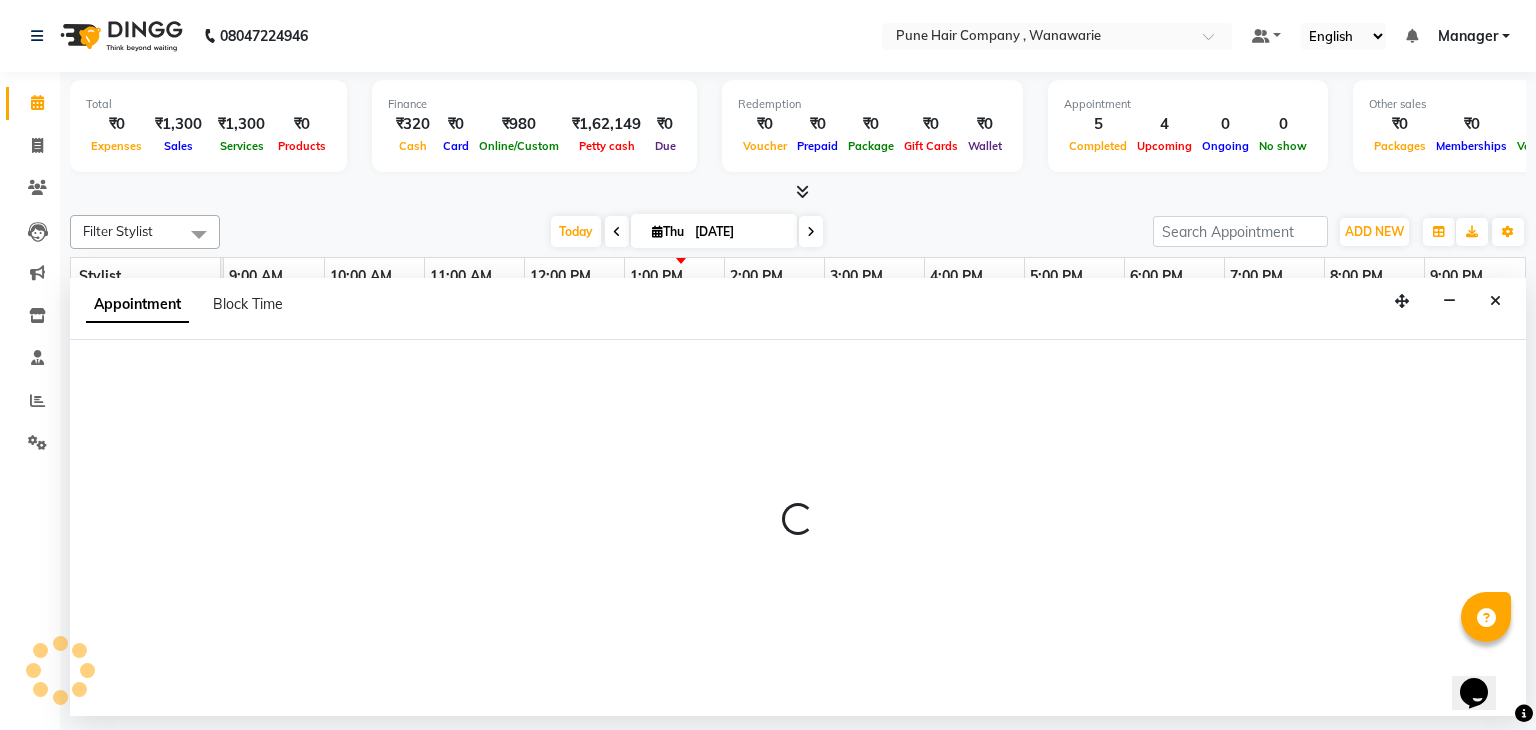 select on "tentative" 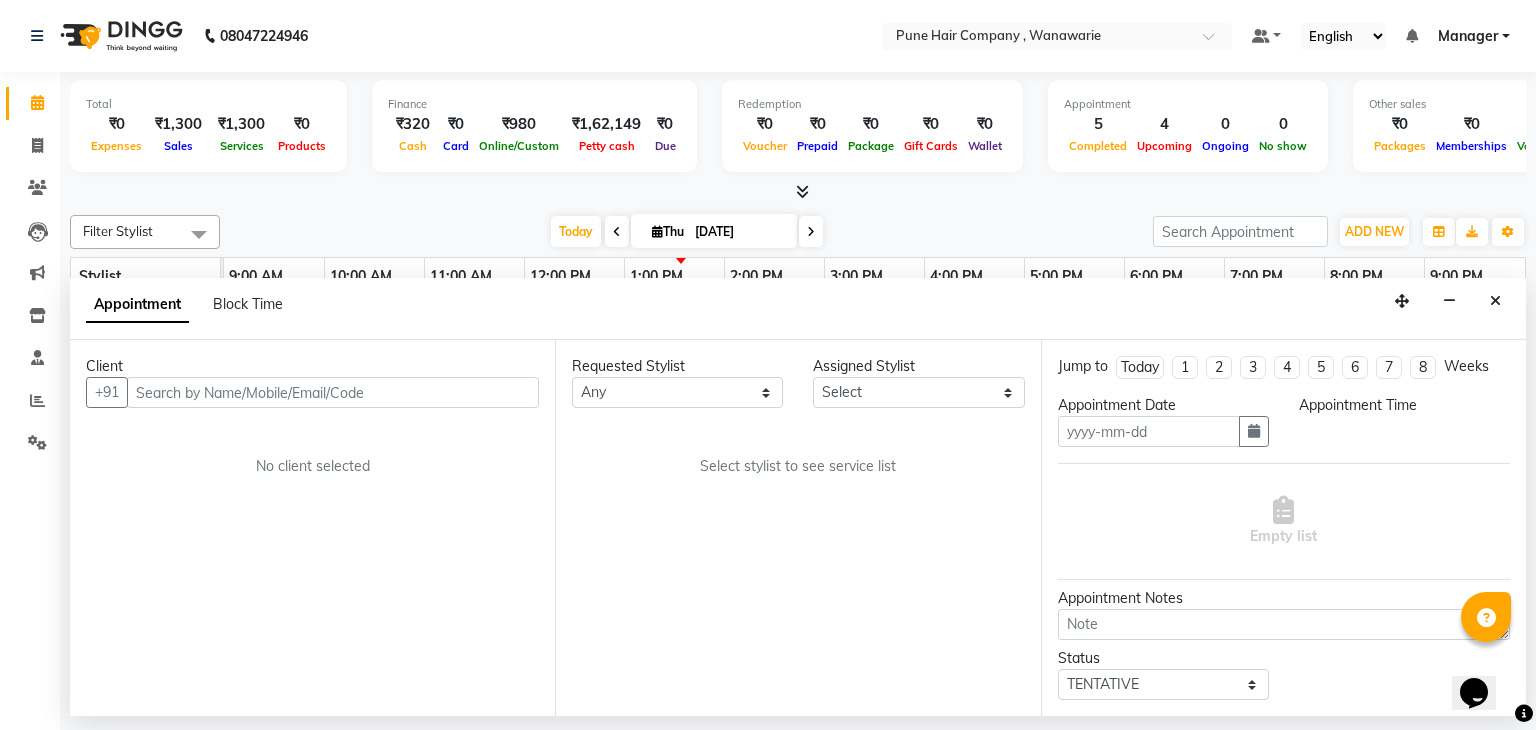 type on "[DATE]" 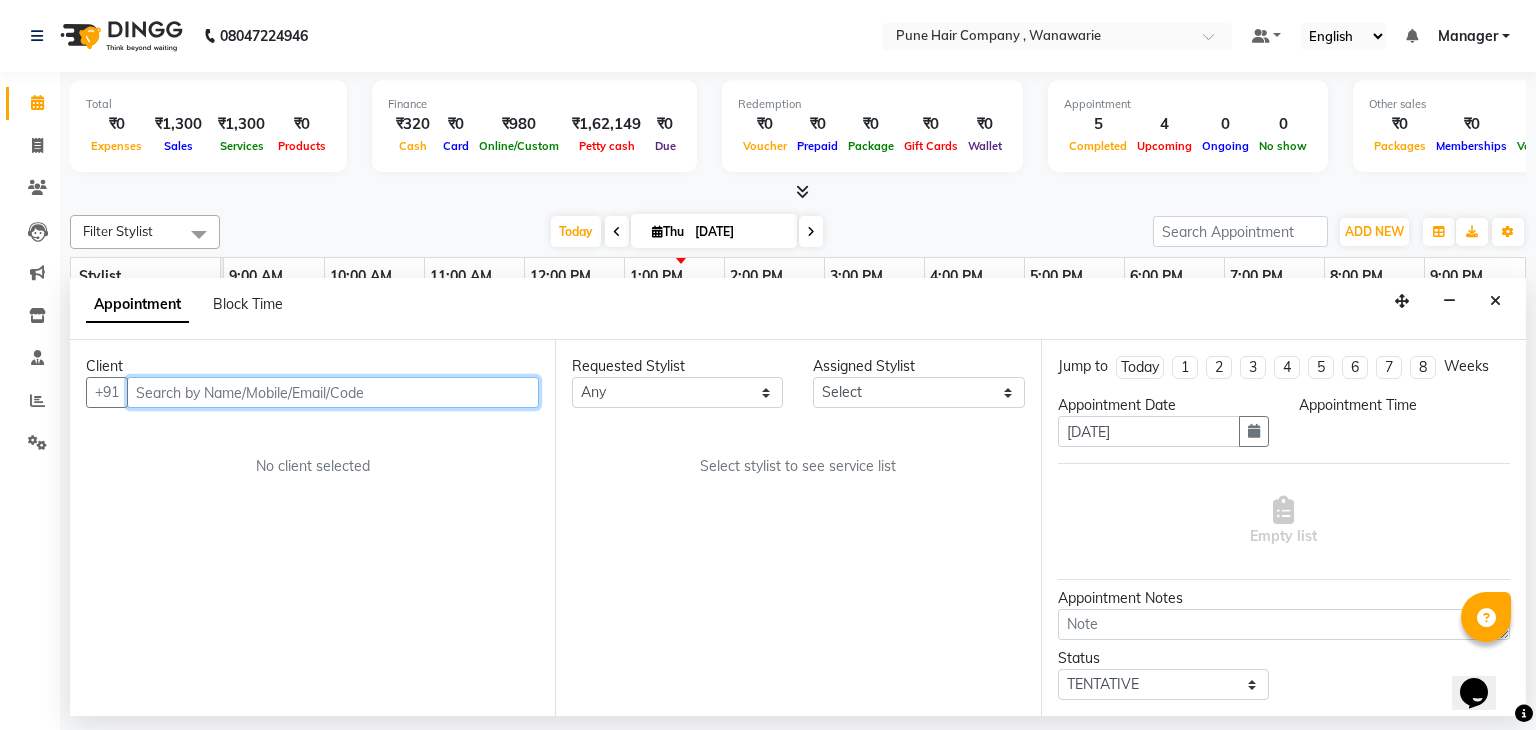 select on "74577" 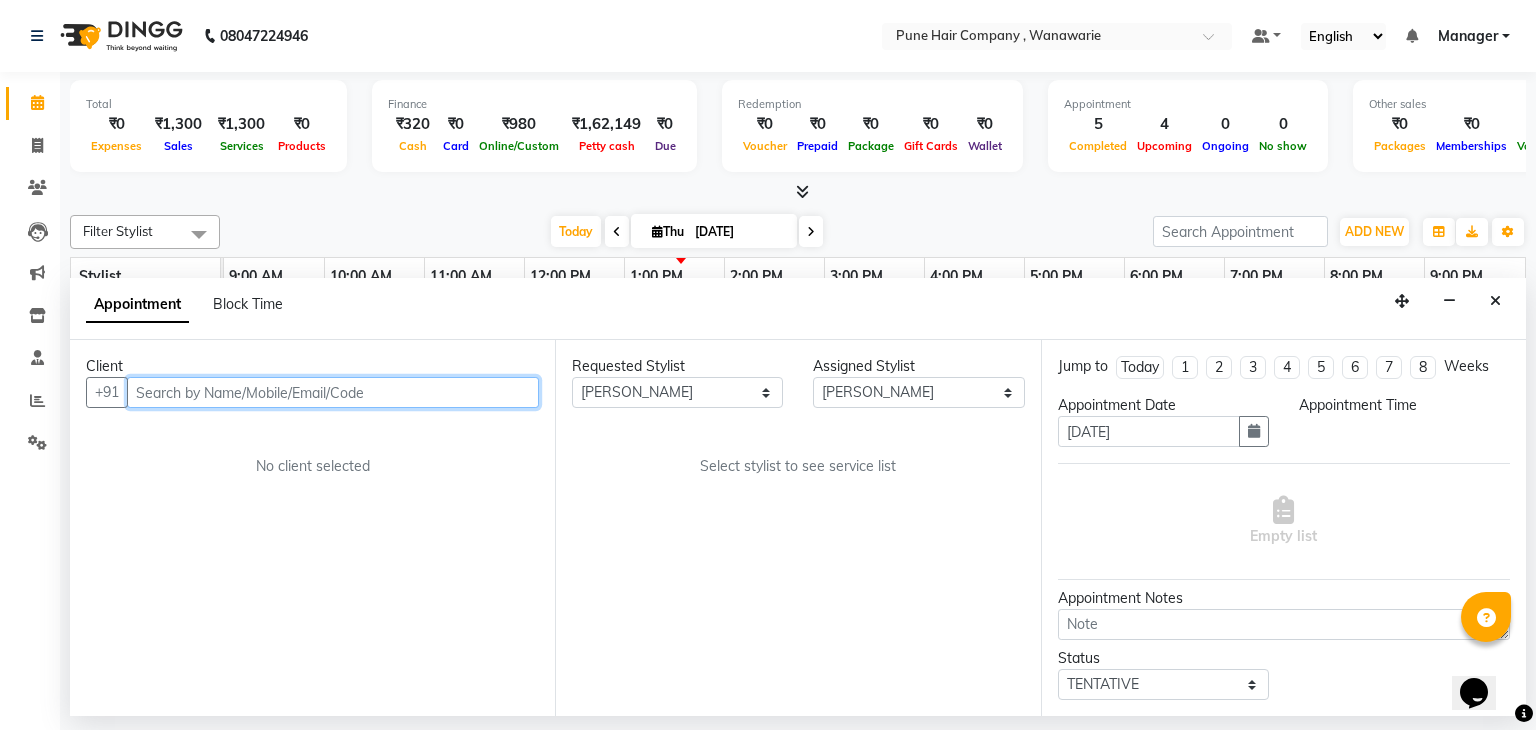 select on "750" 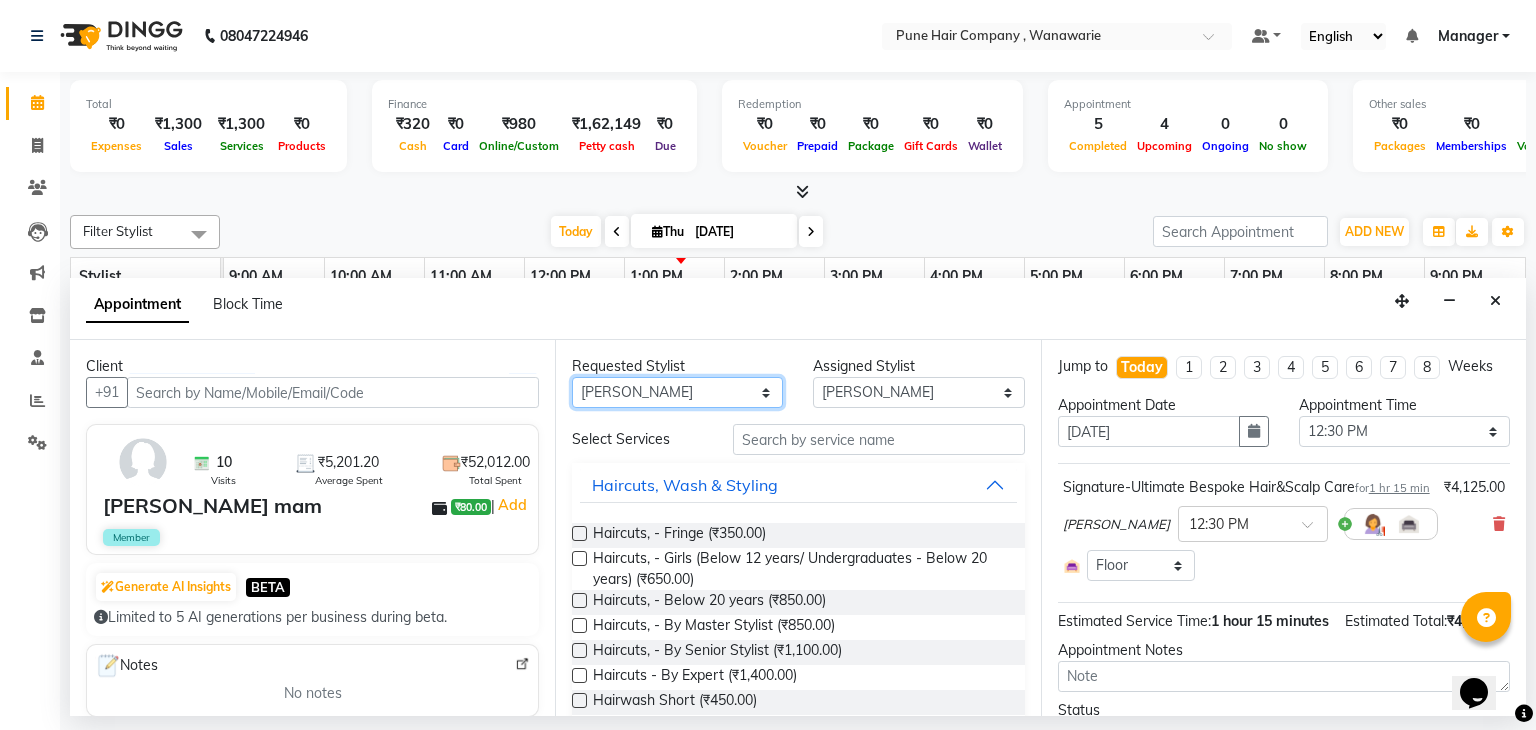 click on "Any Faisal shaikh Kanchan Gajare  Kasturi bhandari Manoj Zambre Prasad wagh Ranjeet Solanki Shriram Raut" at bounding box center [677, 392] 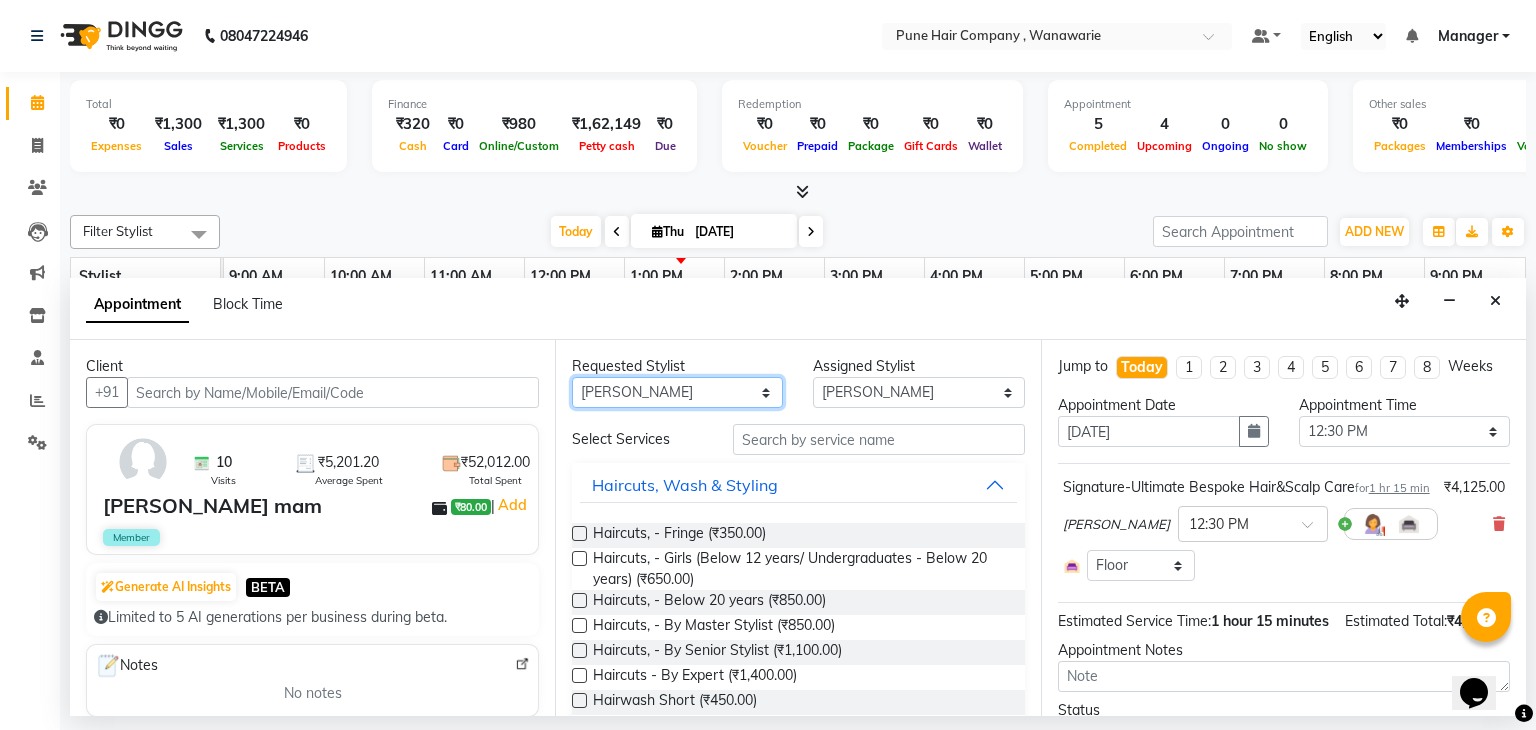 select on "74579" 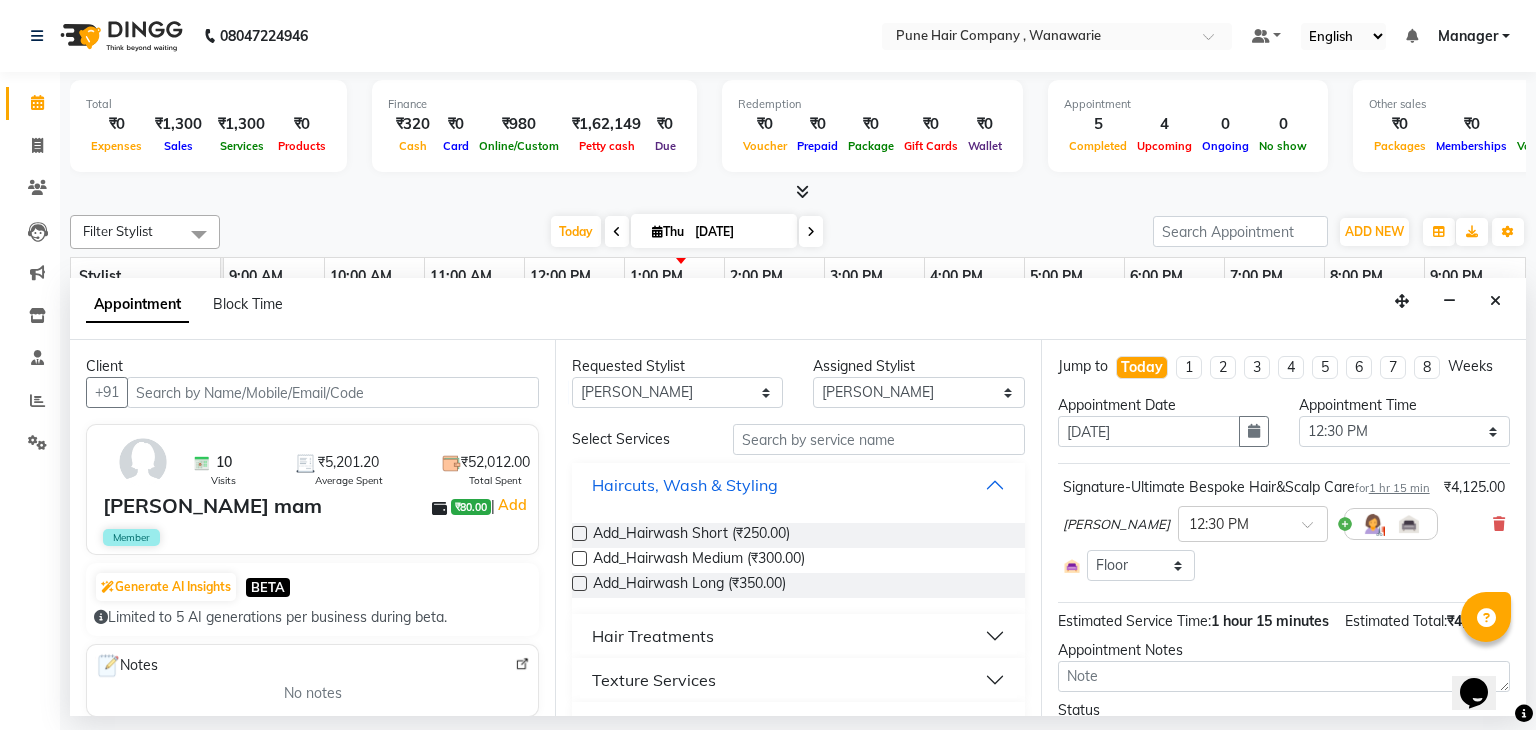 click on "Haircuts, Wash & Styling" at bounding box center [798, 485] 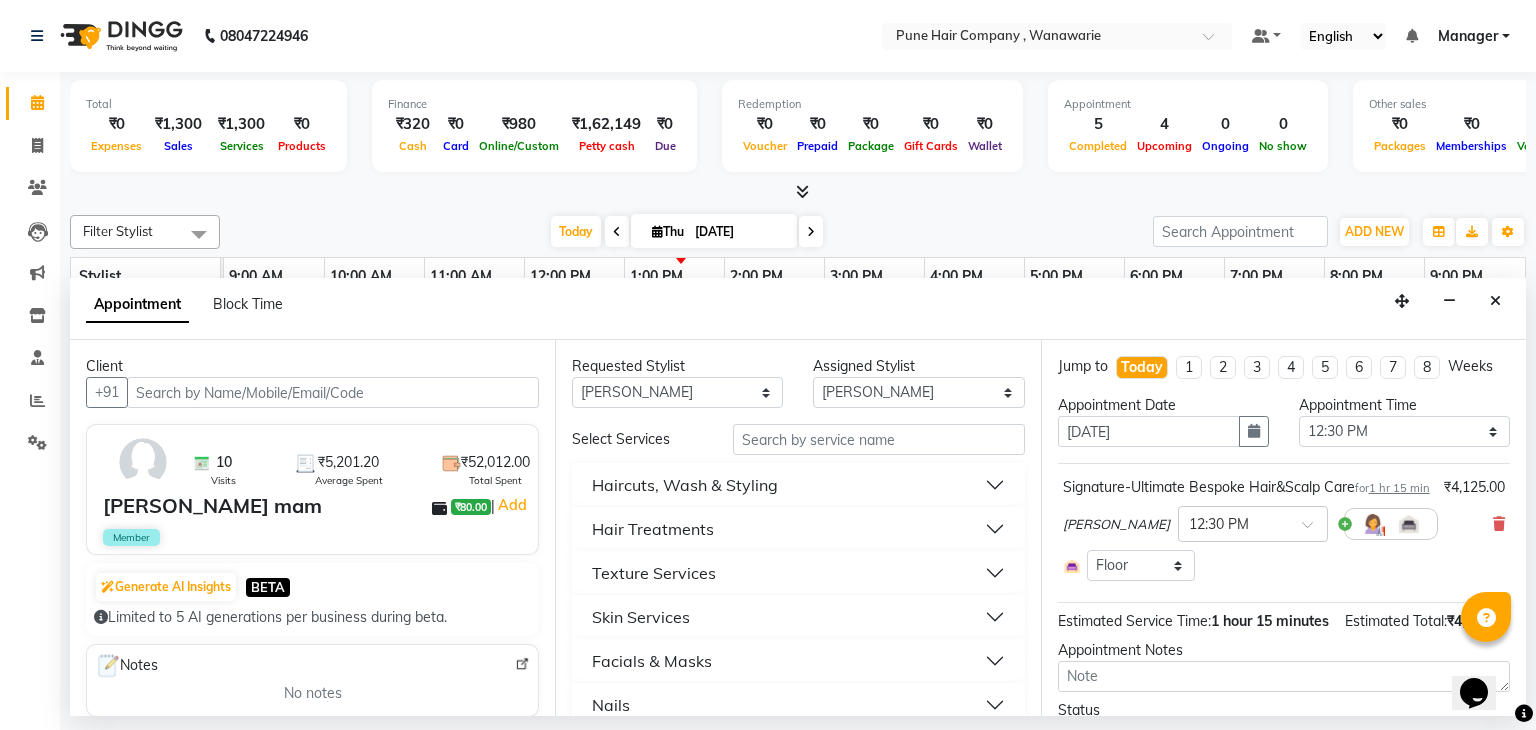 drag, startPoint x: 820, startPoint y: 475, endPoint x: 684, endPoint y: 629, distance: 205.4556 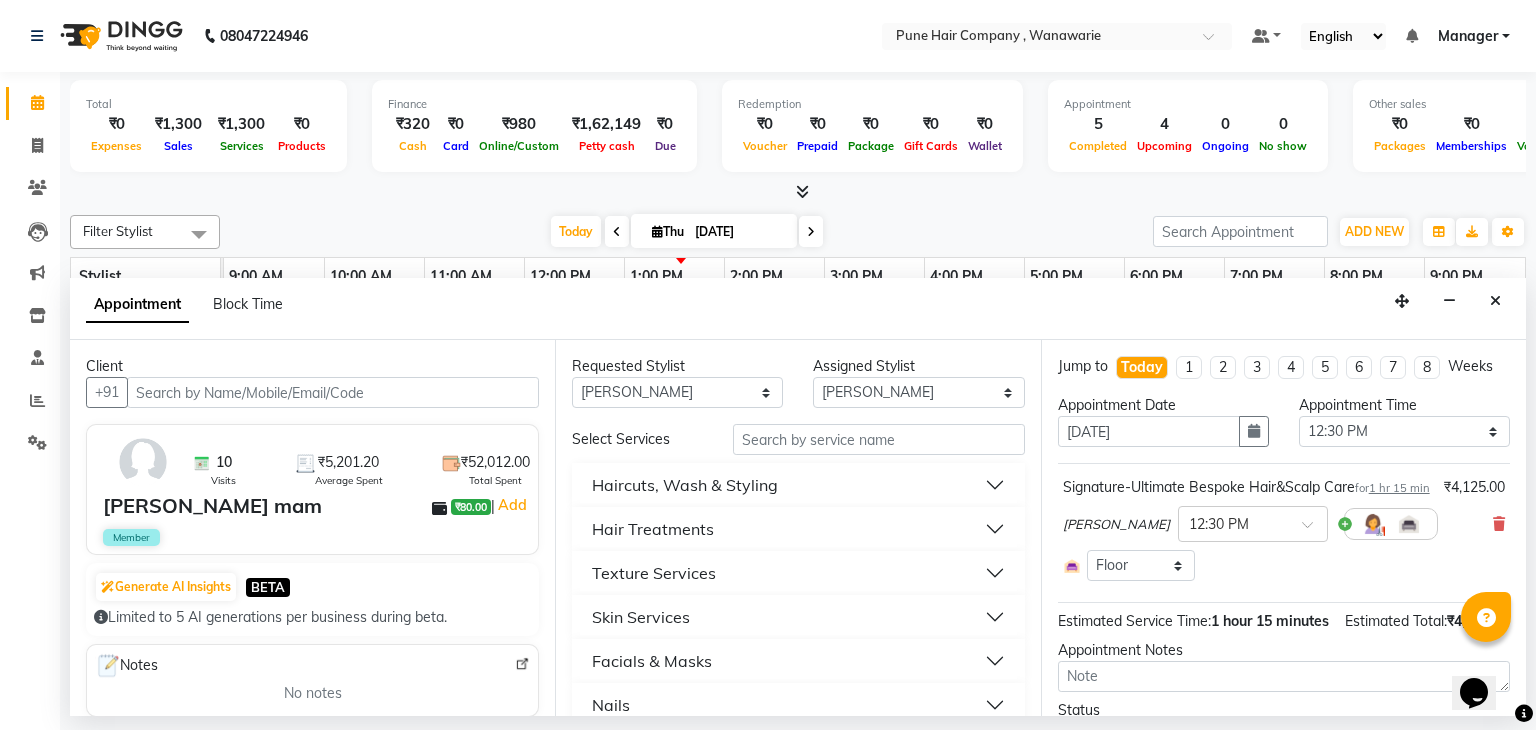 click on "Skin Services" at bounding box center [798, 617] 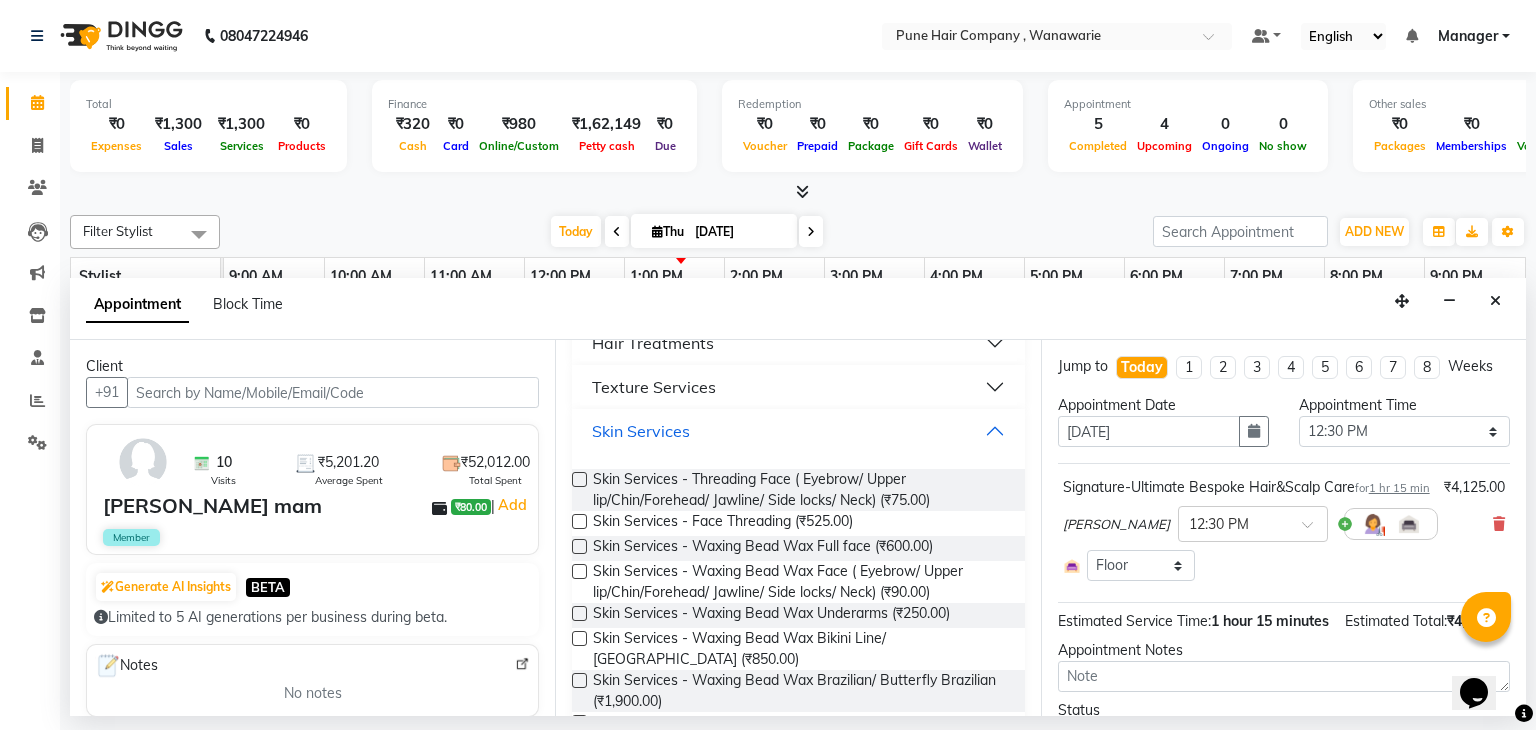 scroll, scrollTop: 218, scrollLeft: 0, axis: vertical 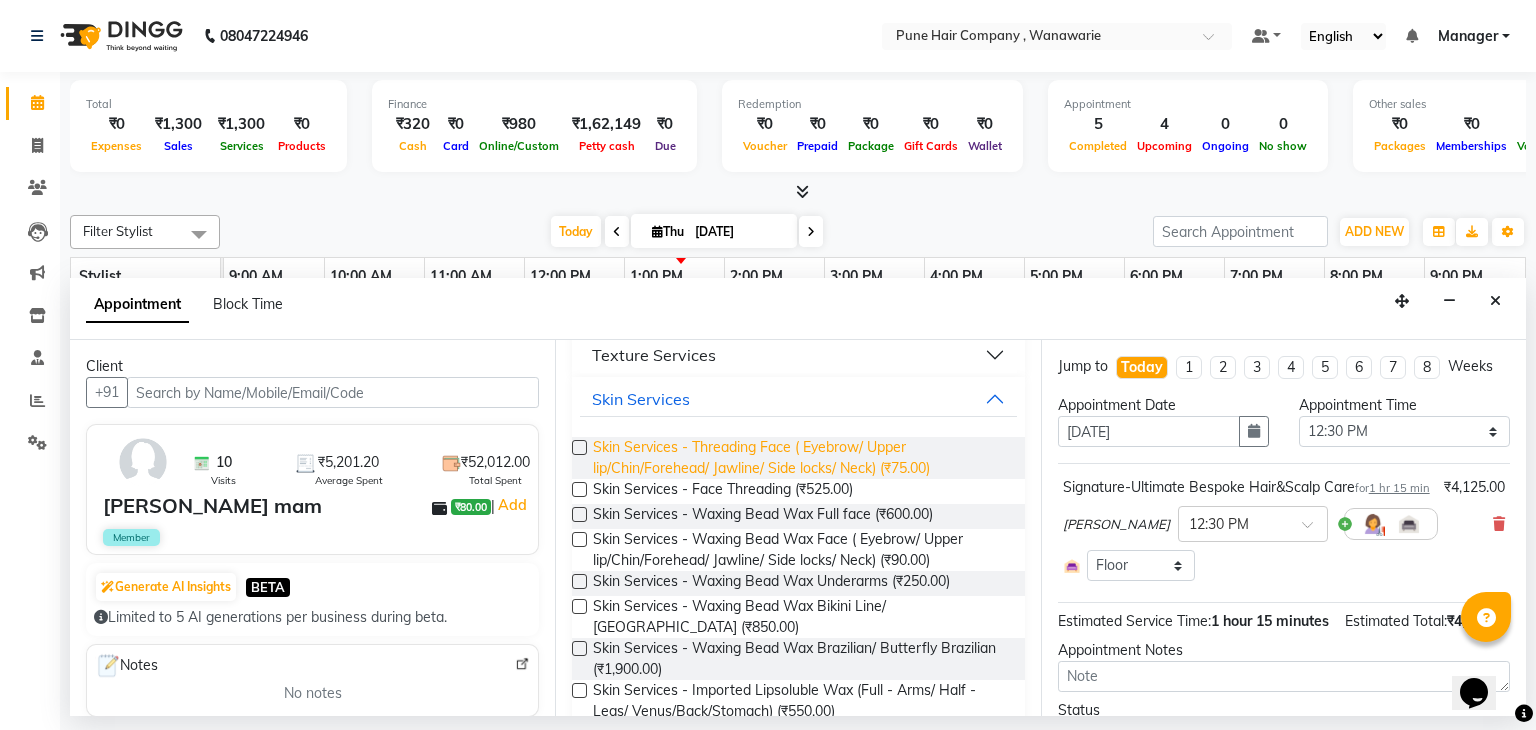 click on "Skin Services - Threading Face ( Eyebrow/ Upper lip/Chin/Forehead/ Jawline/ Side locks/ Neck) (₹75.00)" at bounding box center (800, 458) 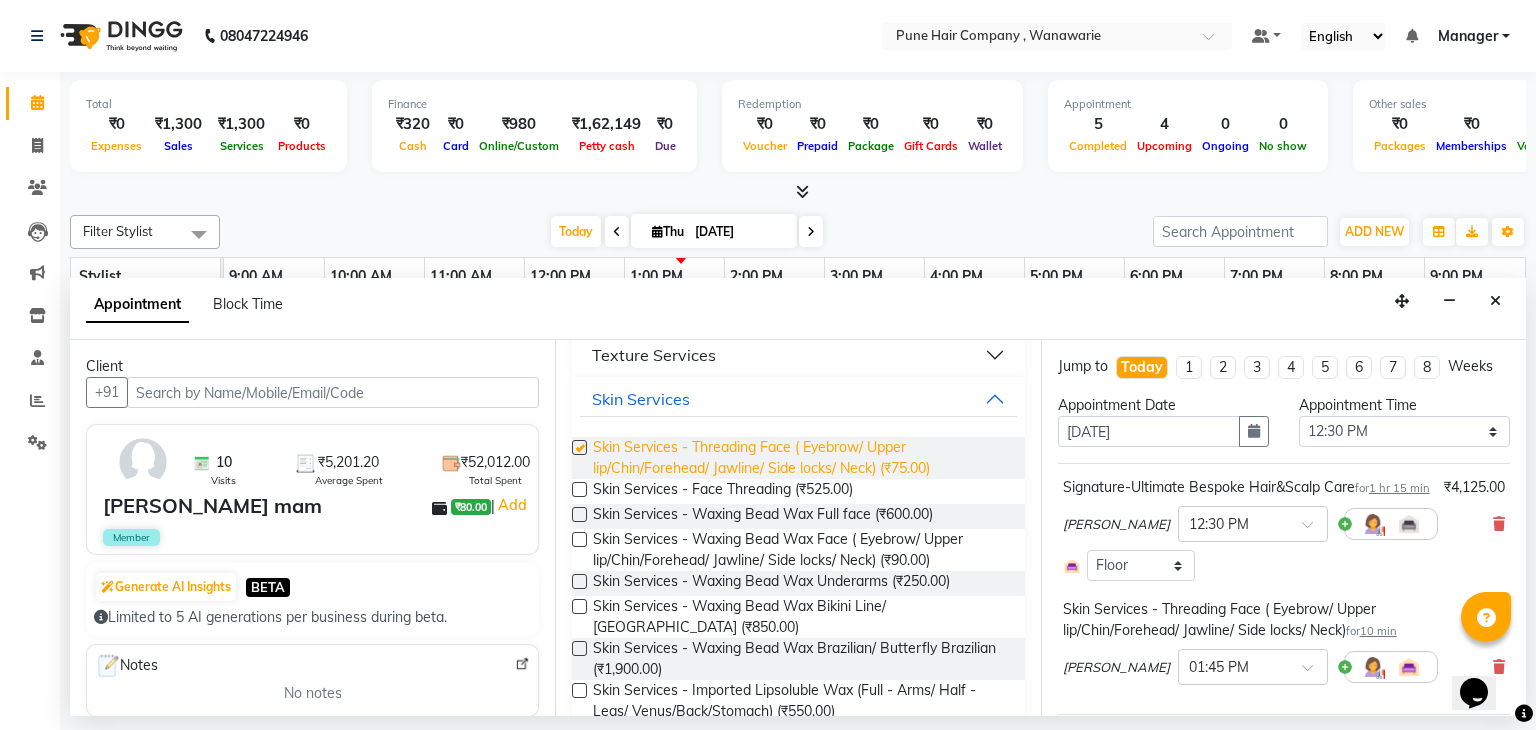 checkbox on "false" 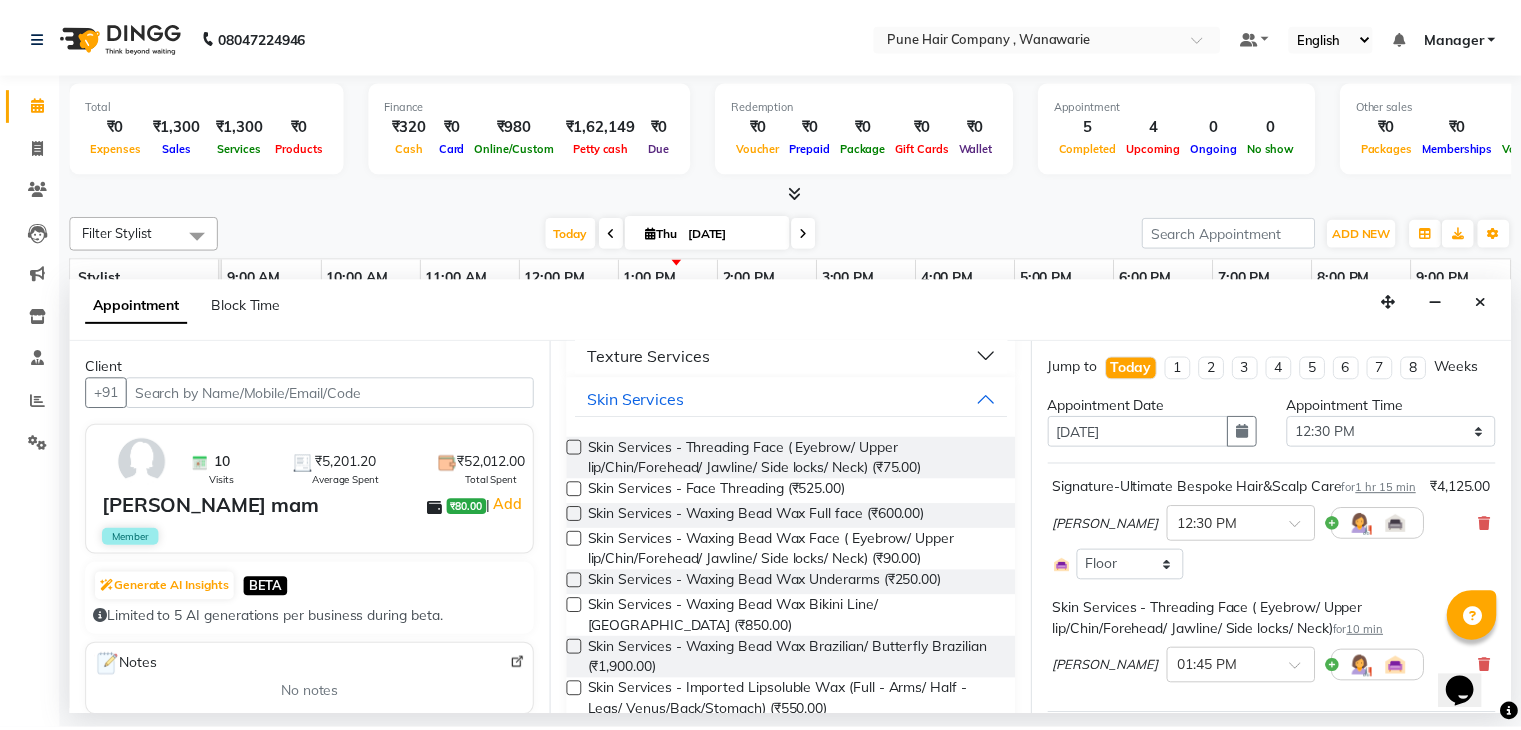 scroll, scrollTop: 256, scrollLeft: 0, axis: vertical 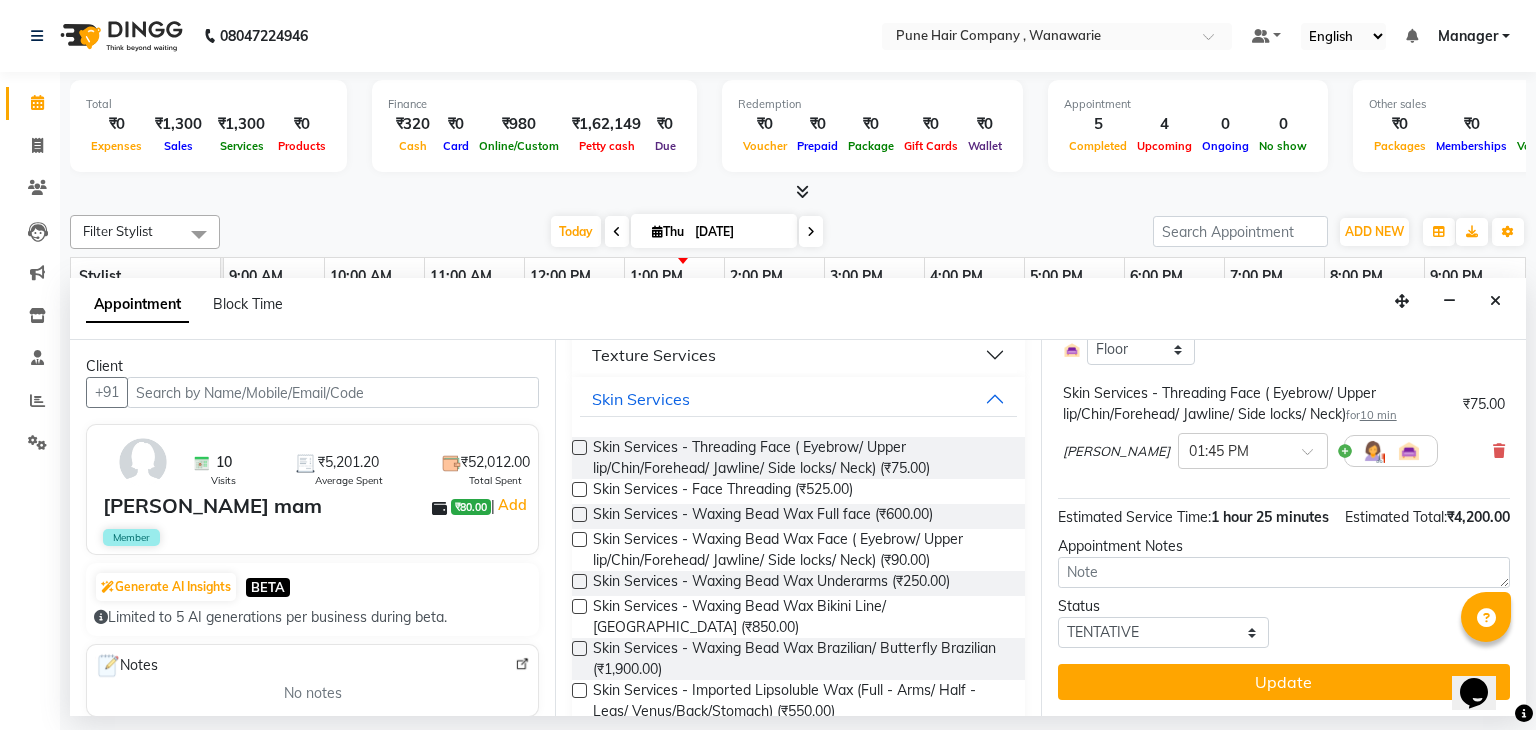click on "Jump to Today 1 2 3 4 5 6 7 8 Weeks Appointment Date 10-07-2025 Appointment Time Select 10:00 AM 10:15 AM 10:30 AM 10:45 AM 11:00 AM 11:15 AM 11:30 AM 11:45 AM 12:00 PM 12:15 PM 12:30 PM 12:45 PM 01:00 PM 01:15 PM 01:30 PM 01:45 PM 02:00 PM 02:15 PM 02:30 PM 02:45 PM 03:00 PM 03:15 PM 03:30 PM 03:45 PM 04:00 PM 04:15 PM 04:30 PM 04:45 PM 05:00 PM 05:15 PM 05:30 PM 05:45 PM 06:00 PM 06:15 PM 06:30 PM 06:45 PM 07:00 PM 07:15 PM 07:30 PM 07:45 PM 08:00 PM 08:15 PM 08:30 PM 08:45 PM 09:00 PM Signature-Ultimate Bespoke Hair&Scalp Care   for  1 hr 15 min ₹4,125.00 Shriram Raut × 12:30 PM Select Room Floor Skin Services - Threading Face ( Eyebrow/ Upper lip/Chin/Forehead/ Jawline/ Side locks/ Neck)   for  10 min ₹75.00 Kasturi bhandari × 01:45 PM Estimated Service Time:  1 hour 25 minutes Estimated Total:  ₹4,200.00 Appointment Notes Status Select TENTATIVE CONFIRM CHECK-IN UPCOMING  Update" at bounding box center (1283, 528) 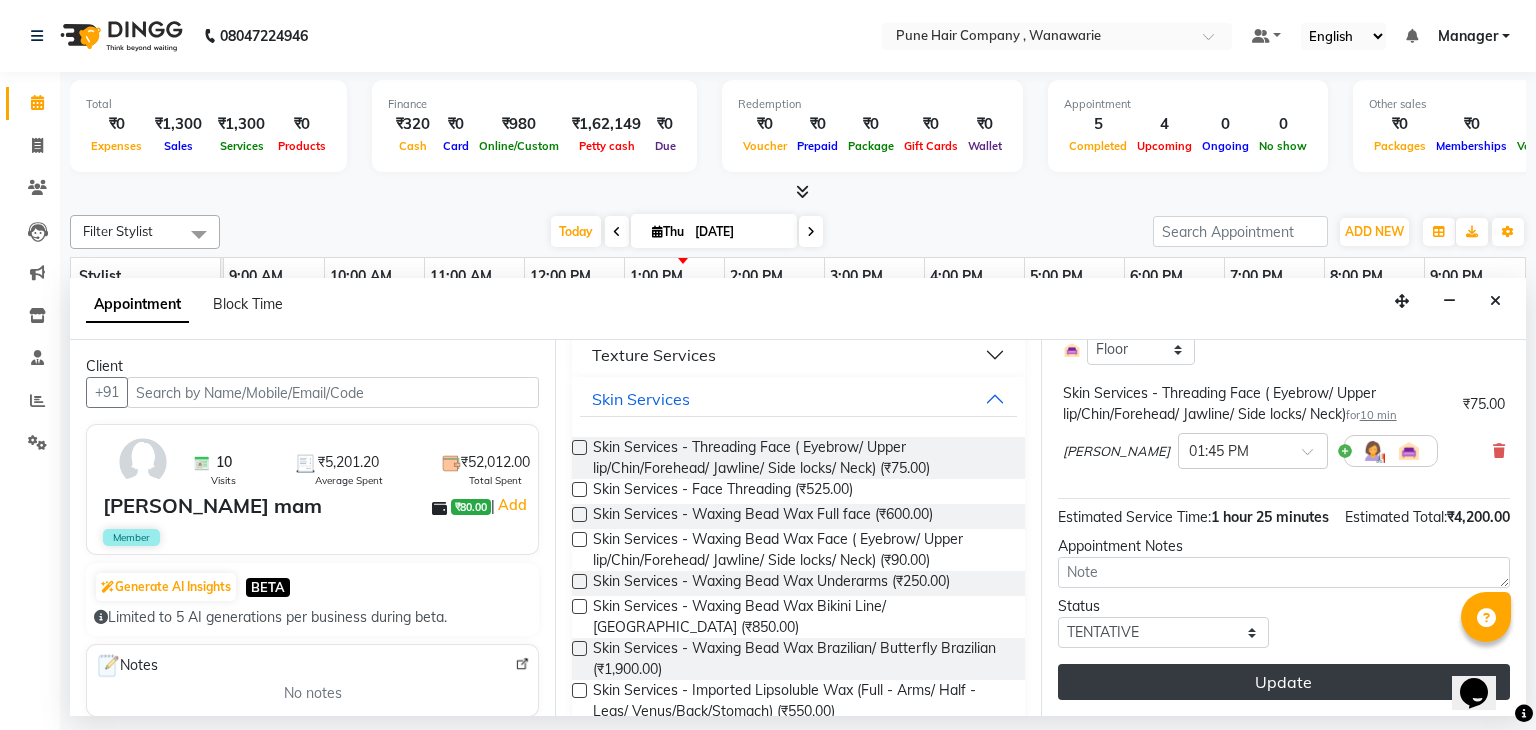 click on "Update" at bounding box center (1284, 682) 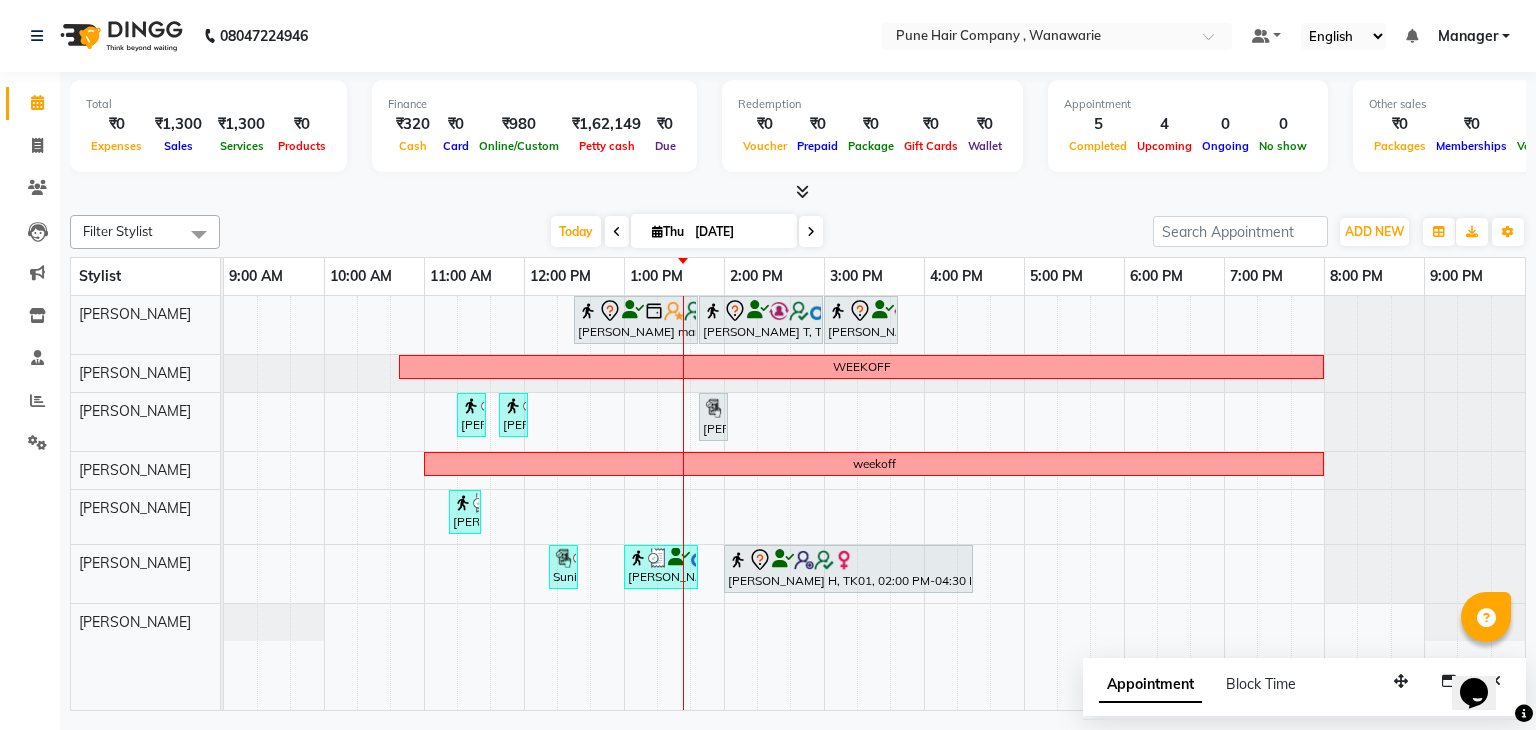 click at bounding box center [802, 191] 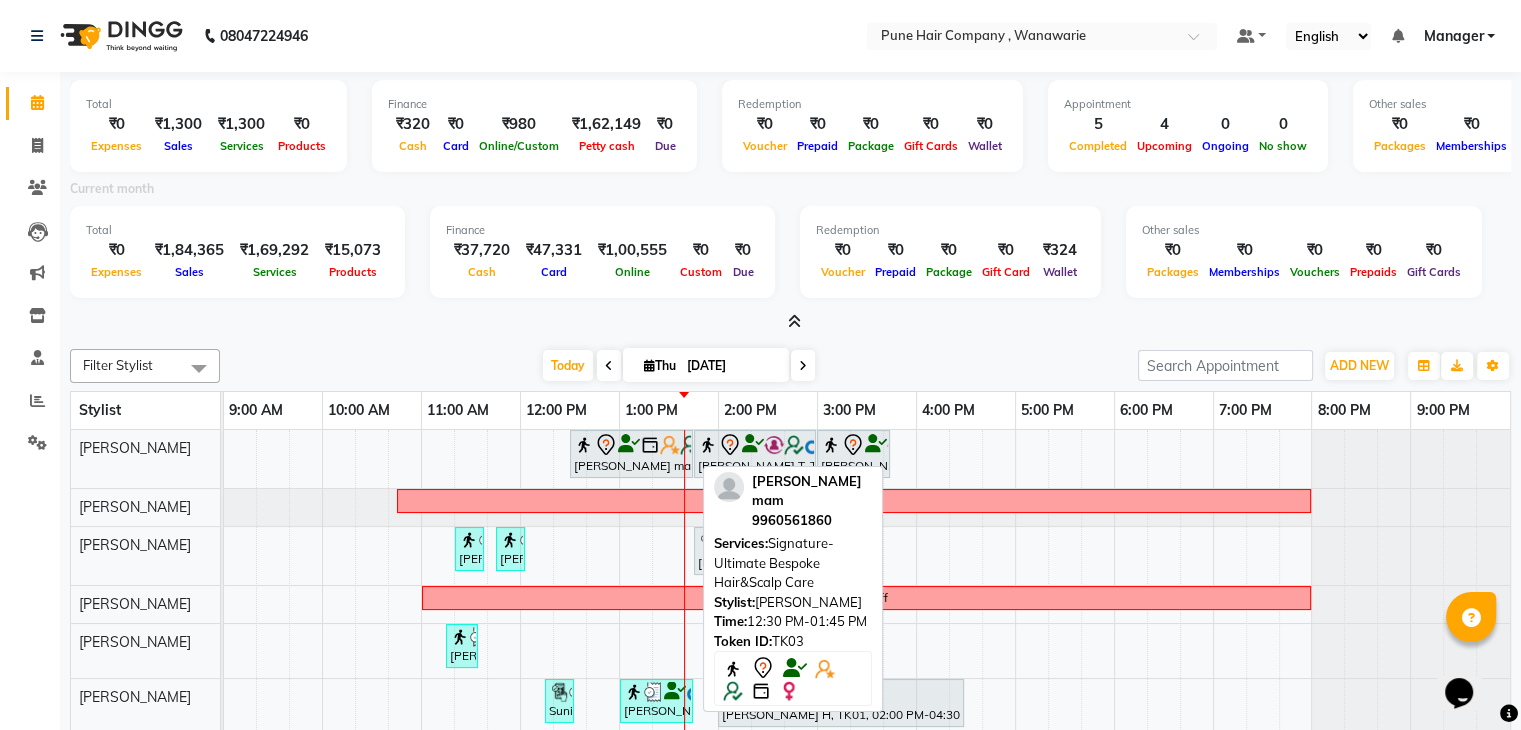 click at bounding box center [584, 445] 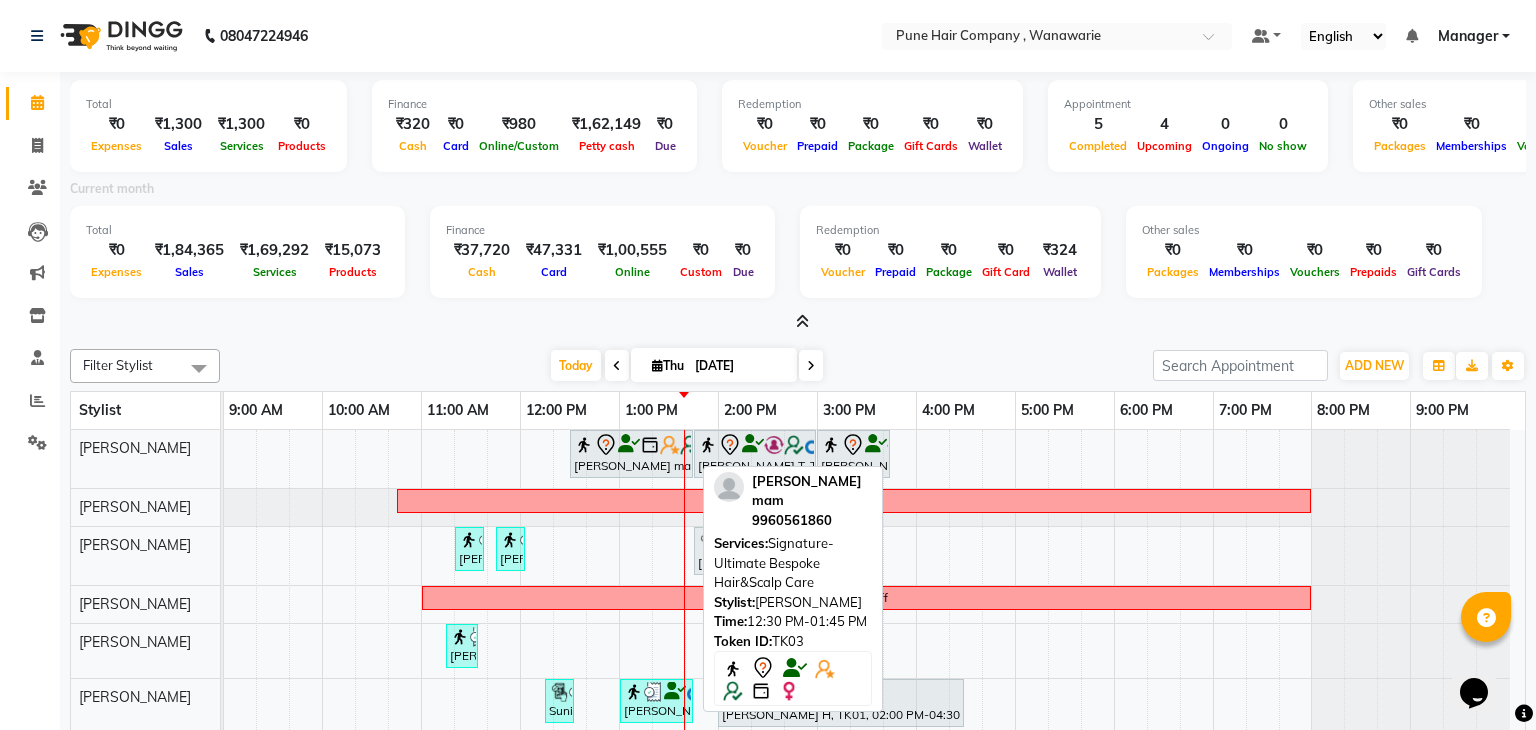 select on "7" 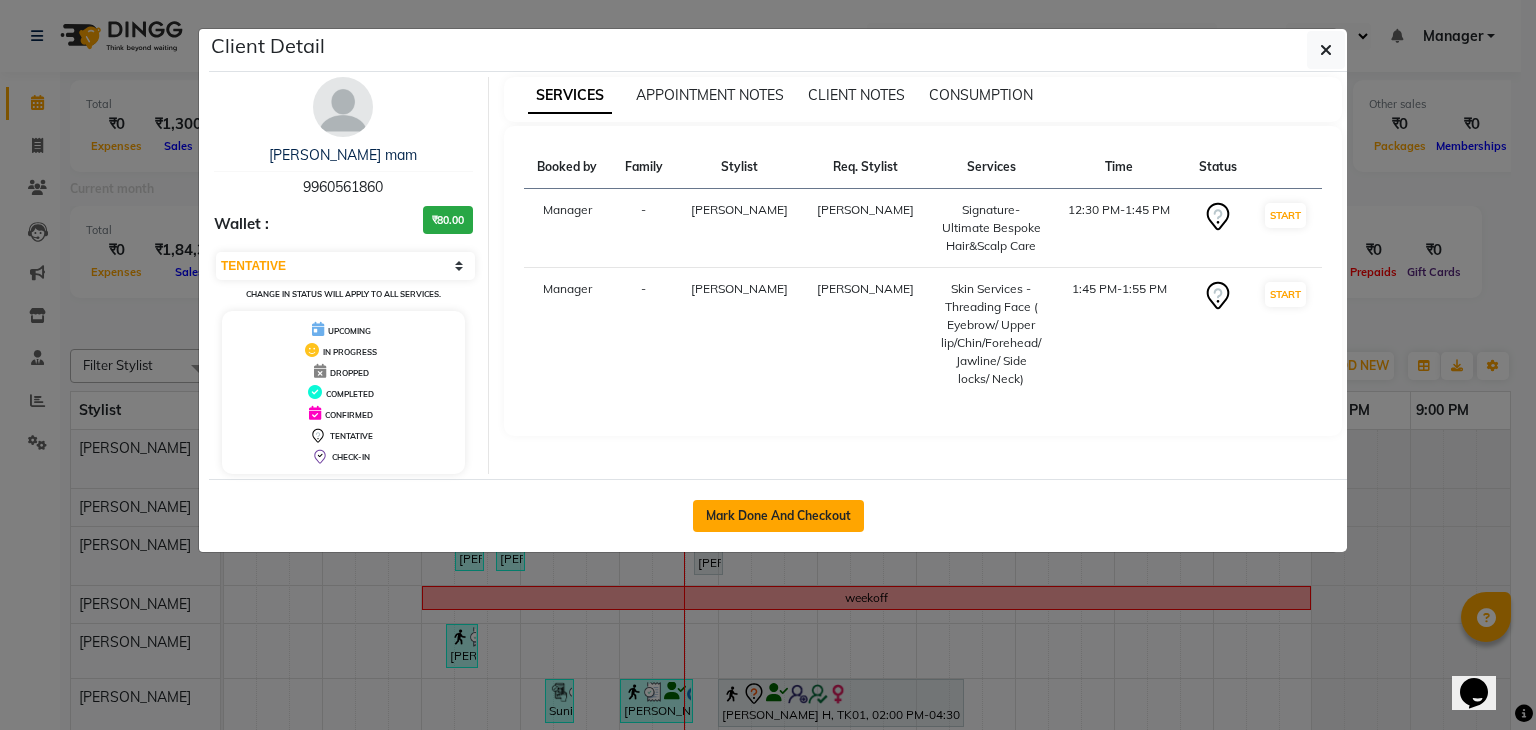 click on "Mark Done And Checkout" 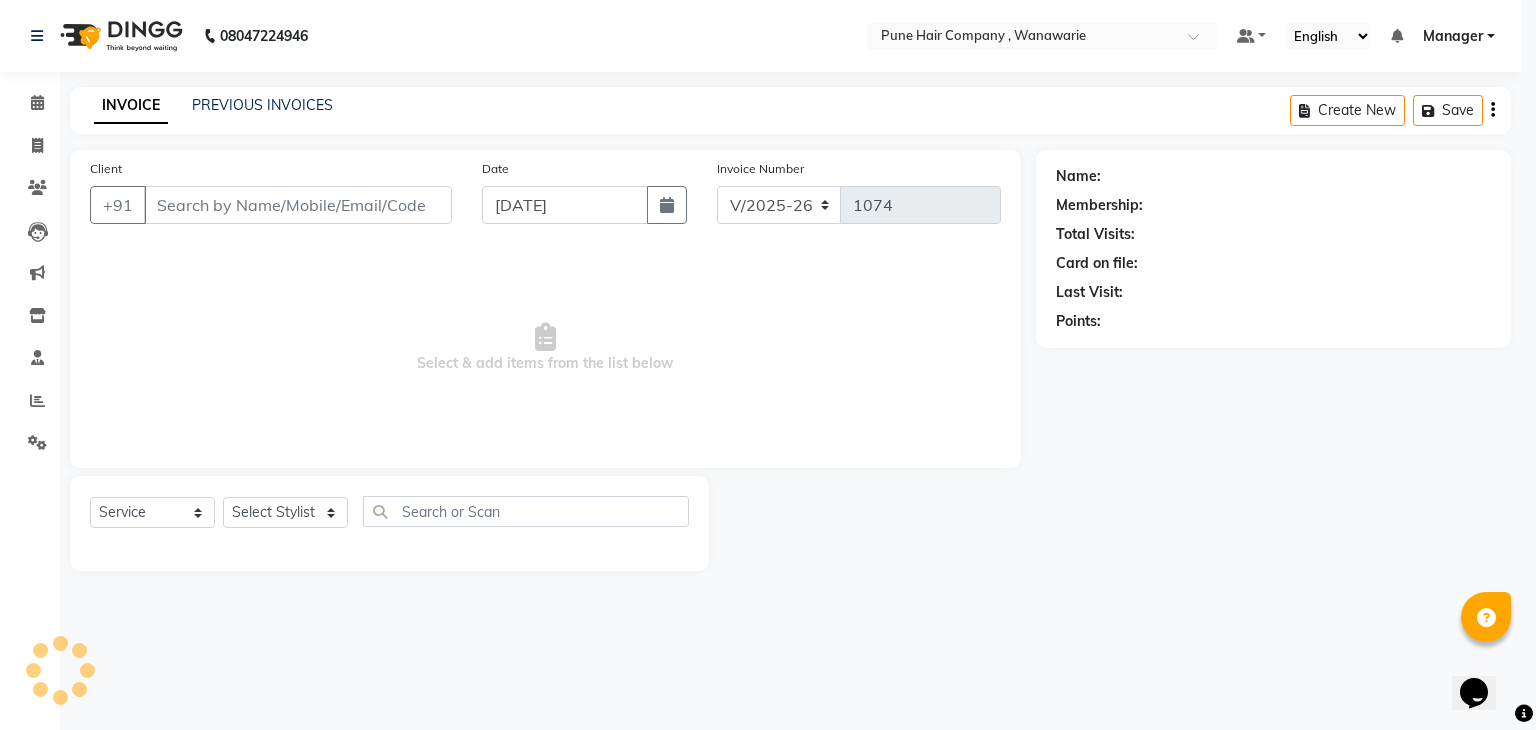 select on "3" 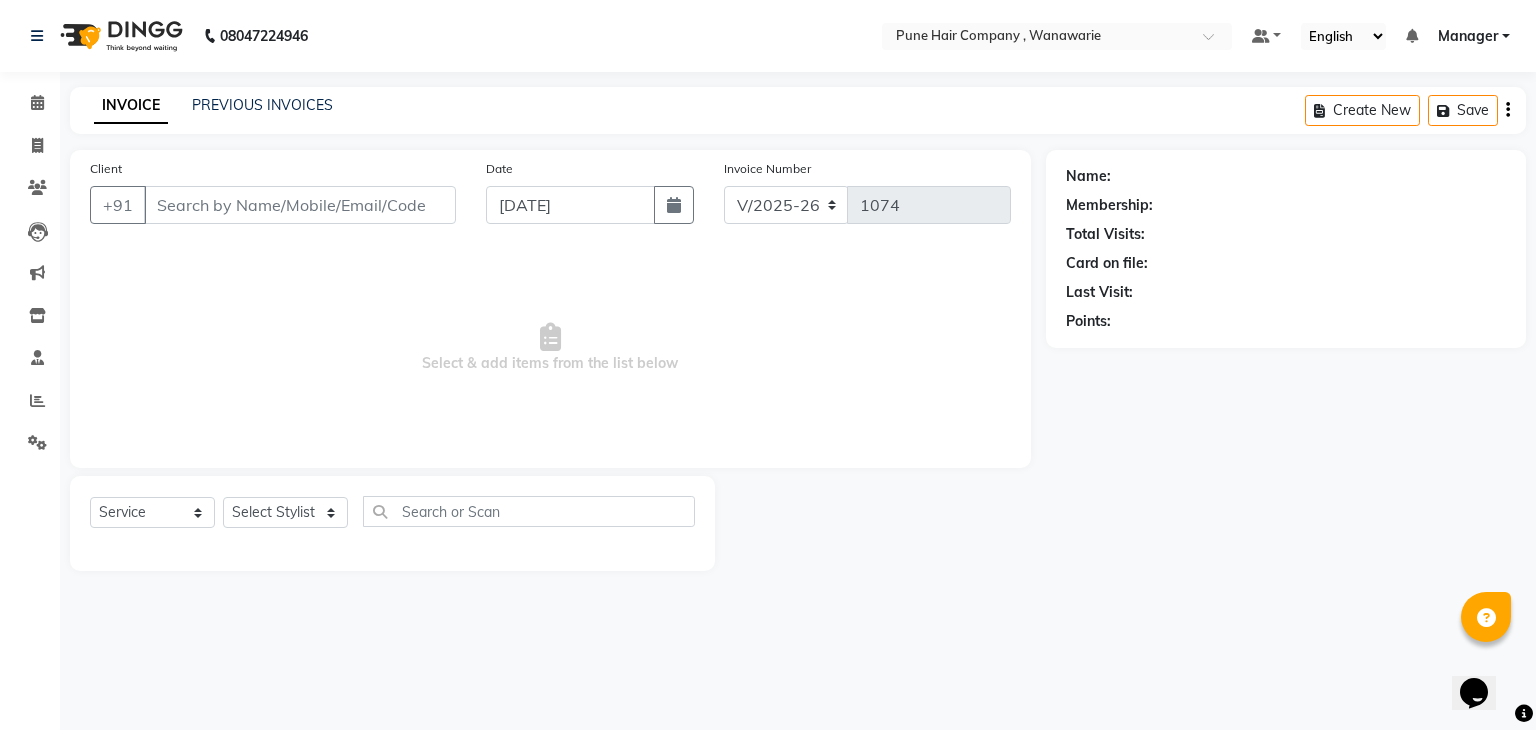 type on "9960561860" 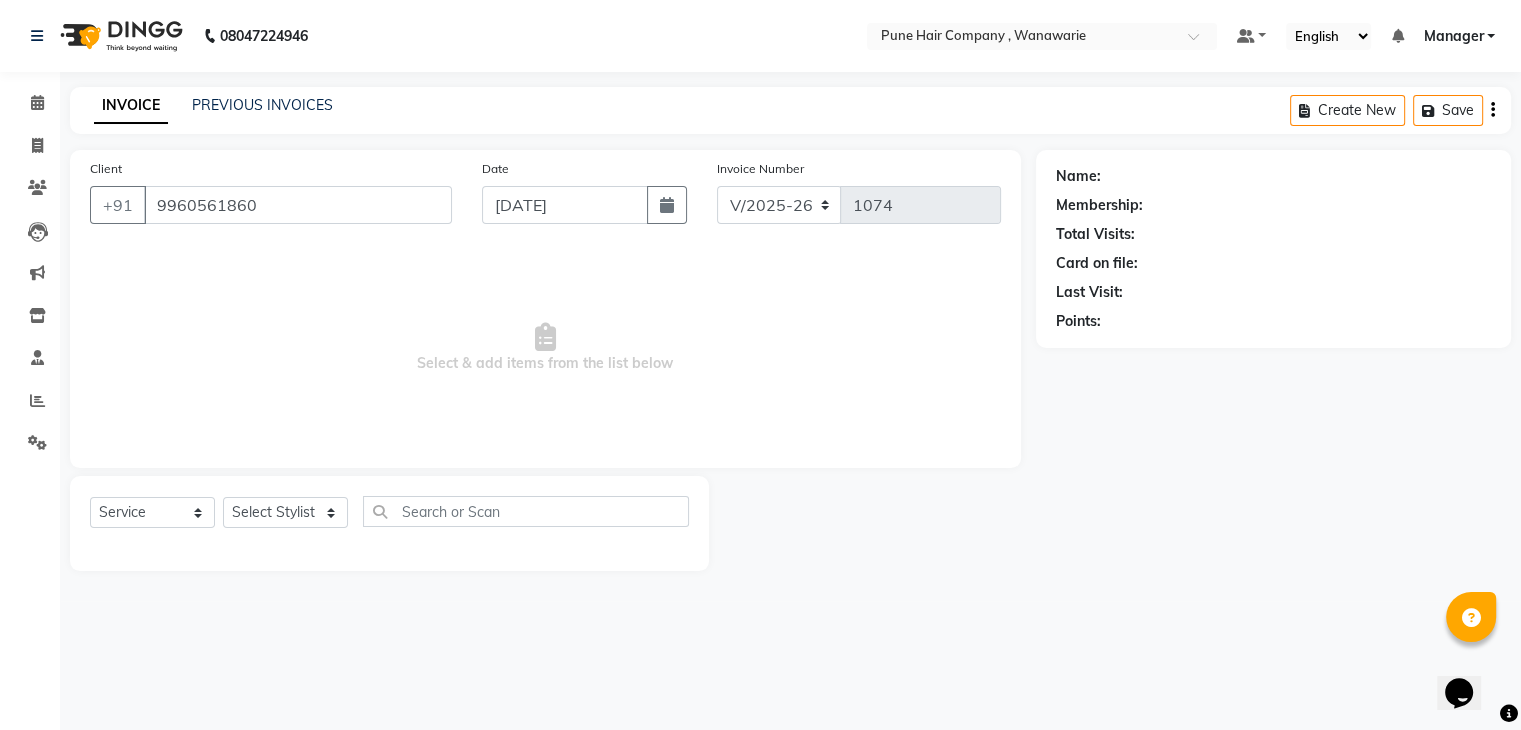 select on "74579" 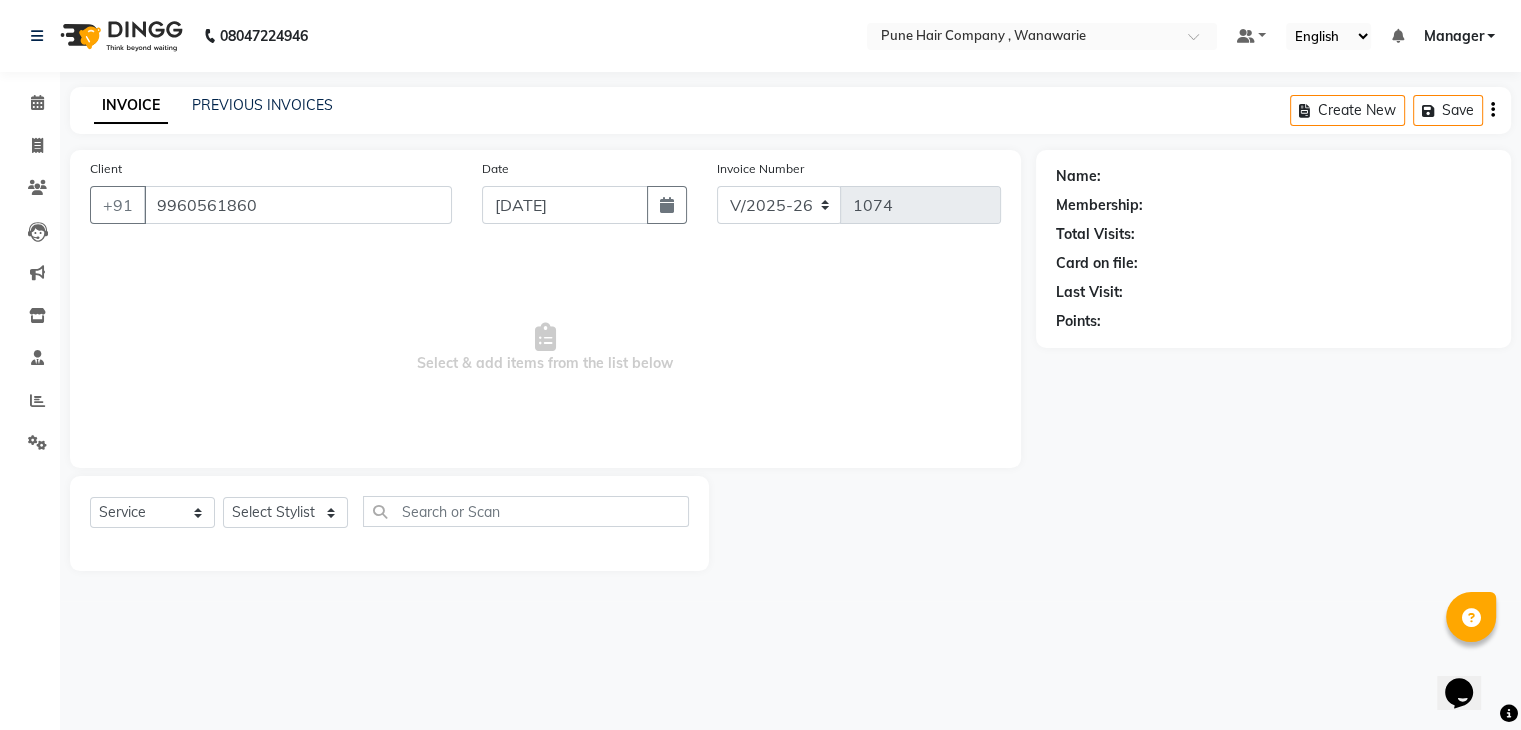 select on "1: Object" 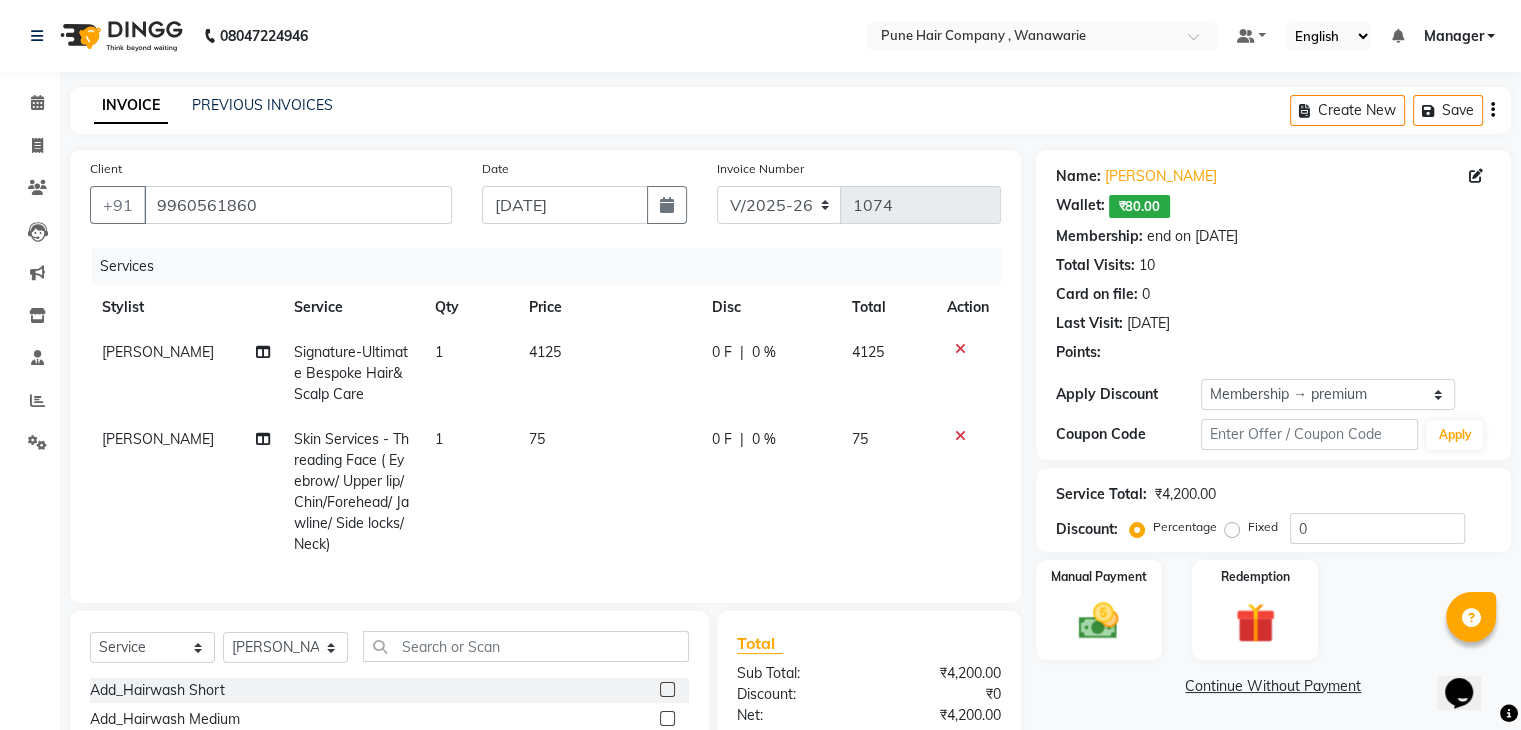 type on "20" 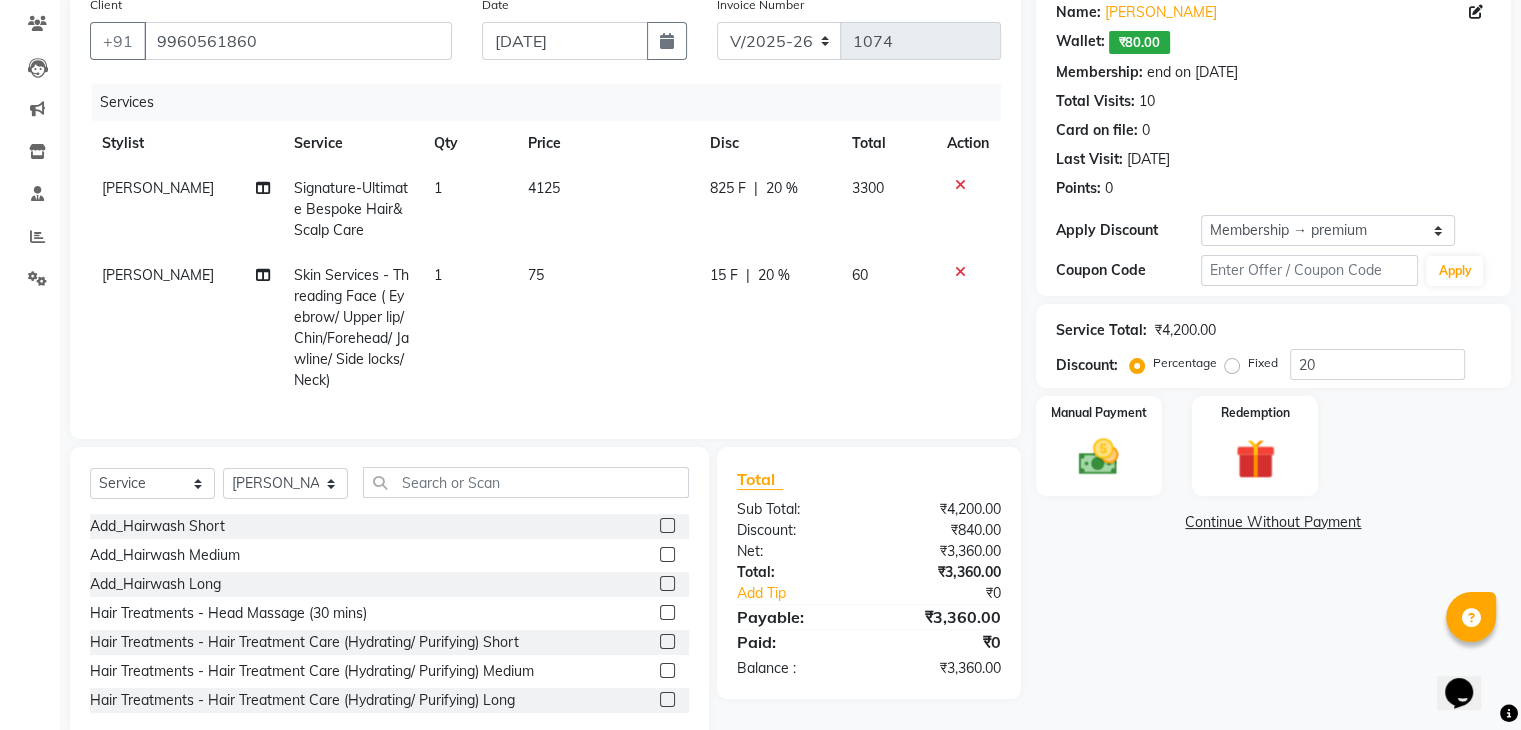 scroll, scrollTop: 152, scrollLeft: 0, axis: vertical 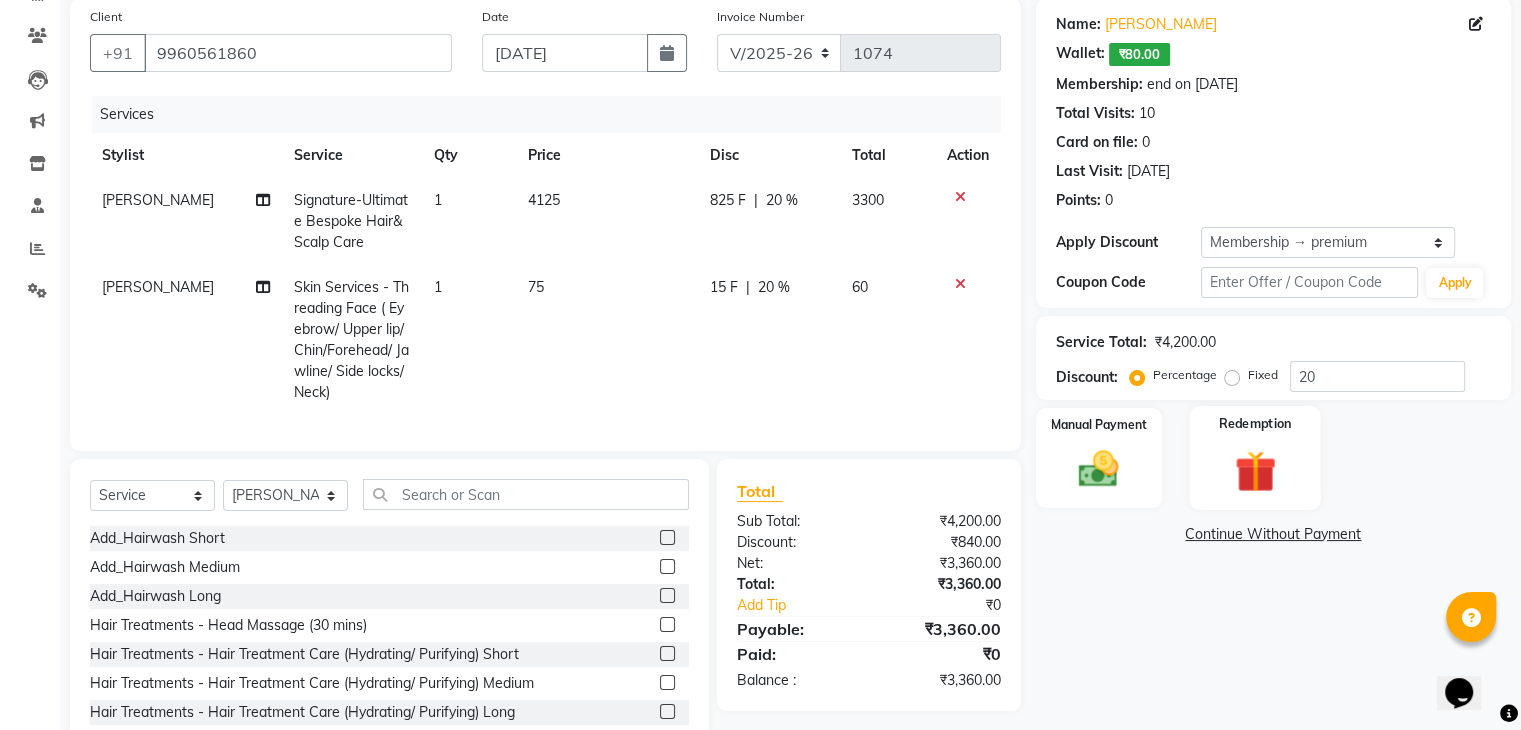 click 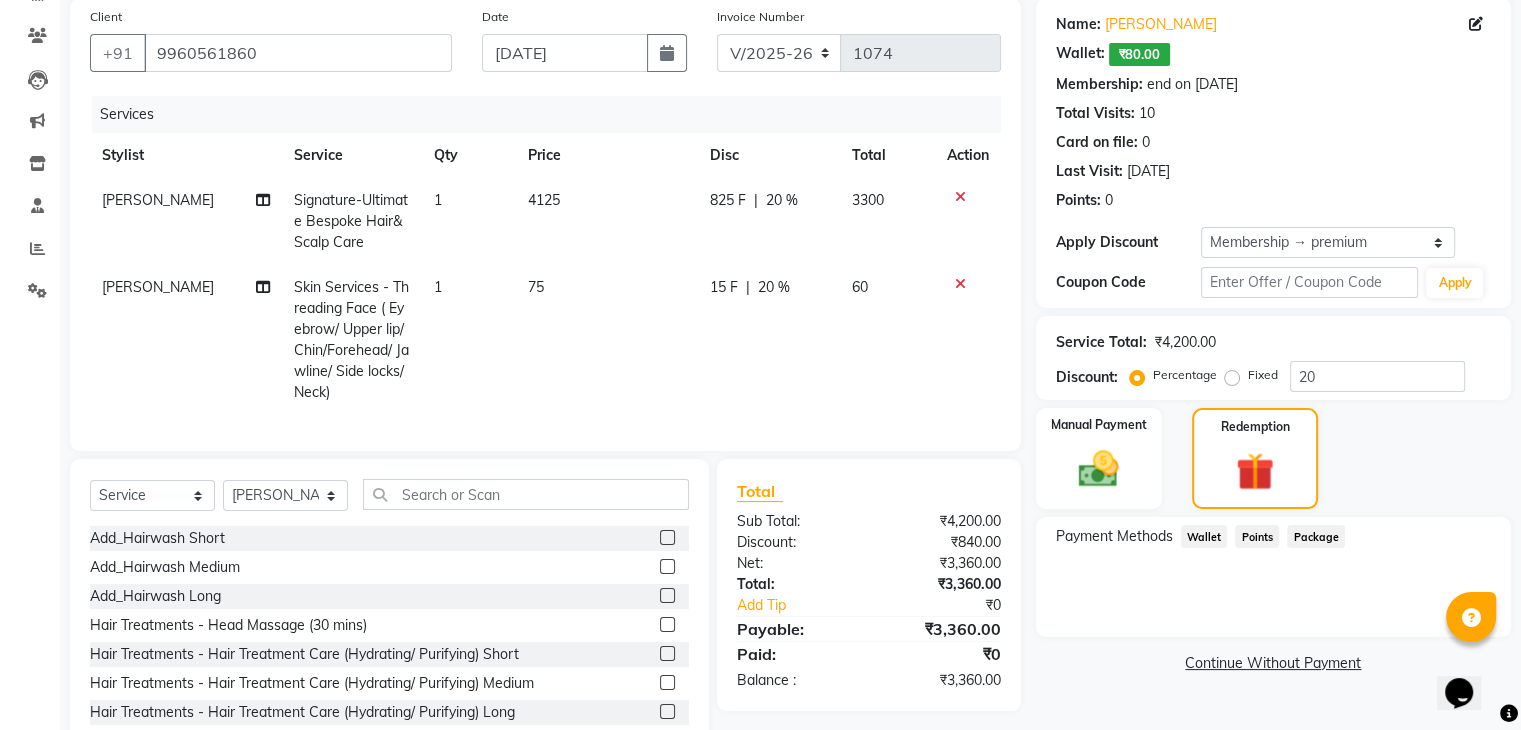 click on "Wallet" 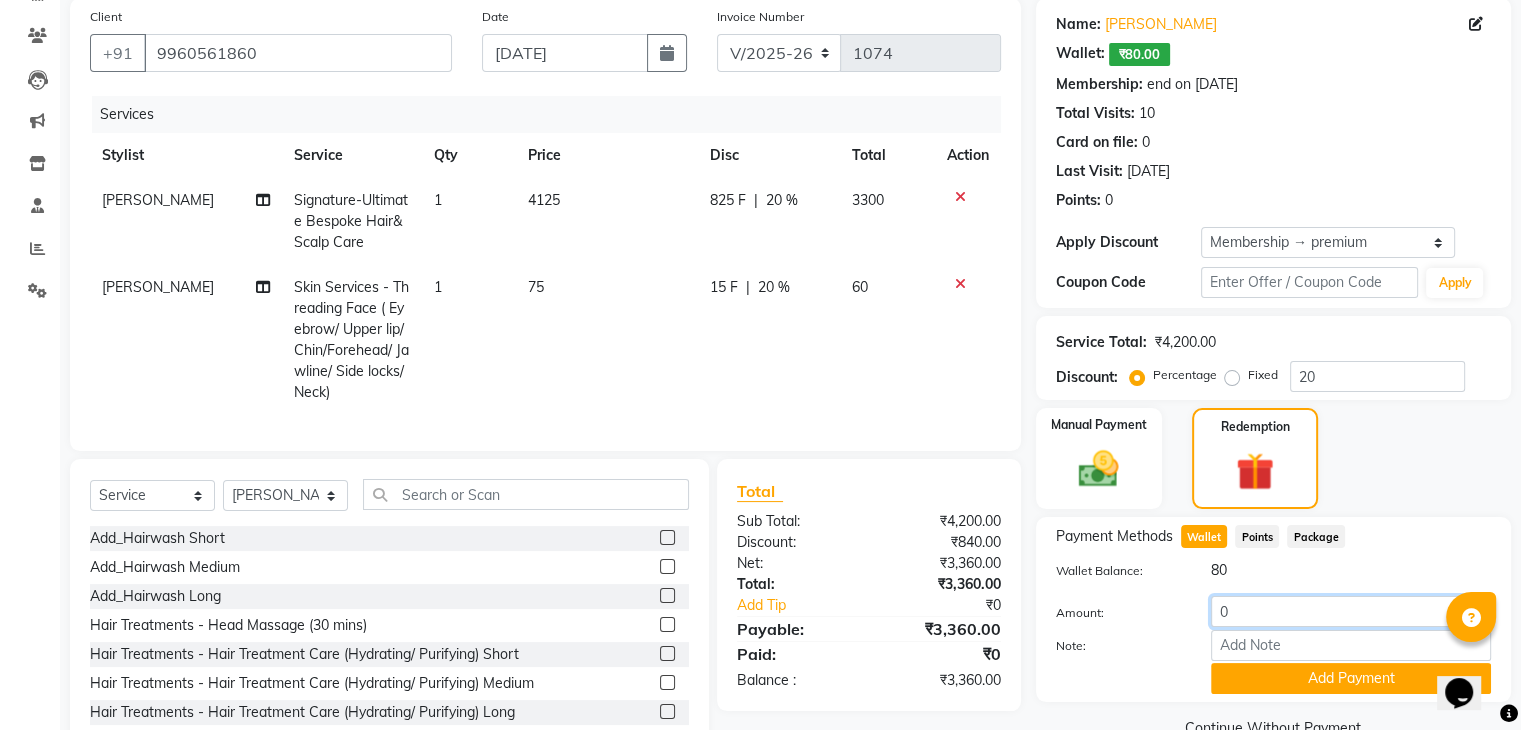 click on "0" 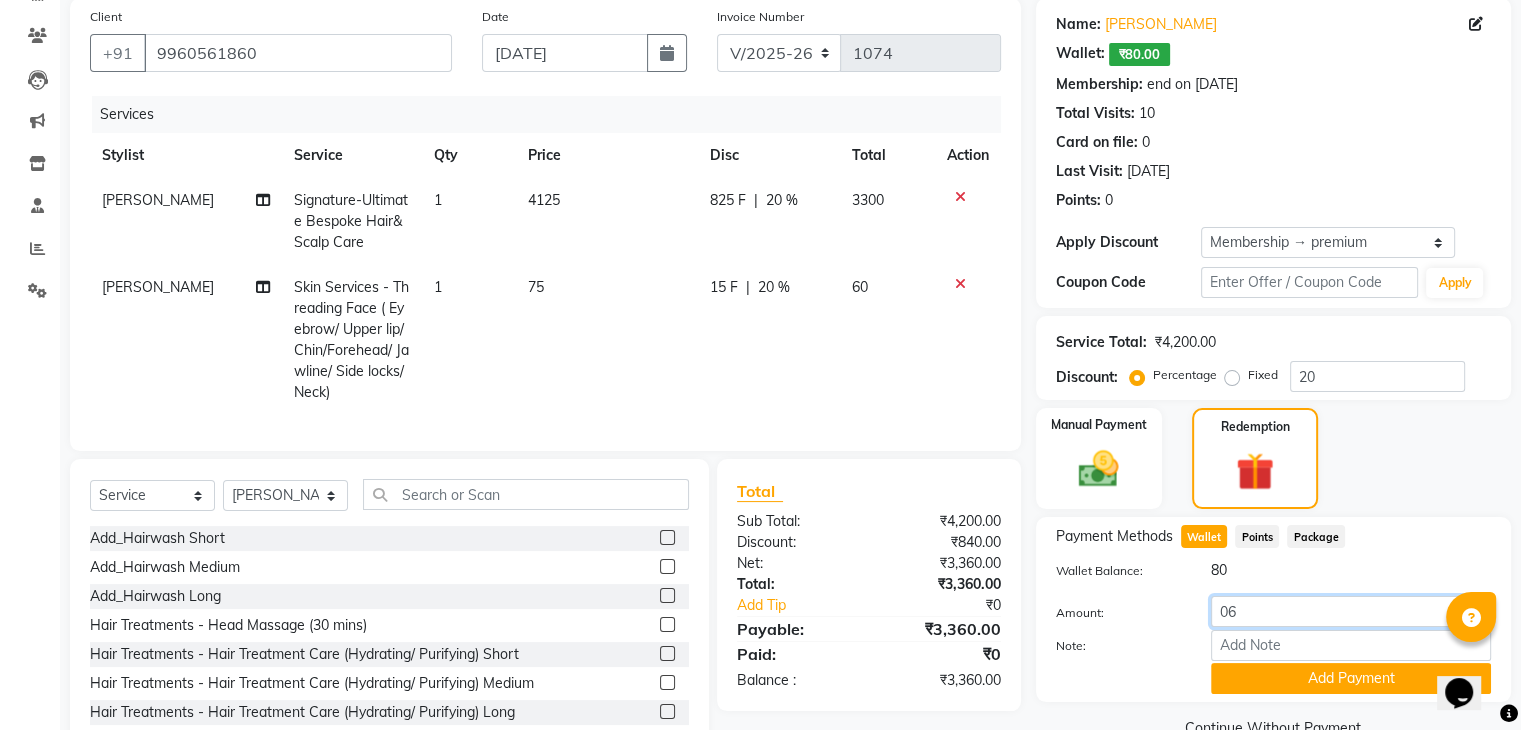 type on "0" 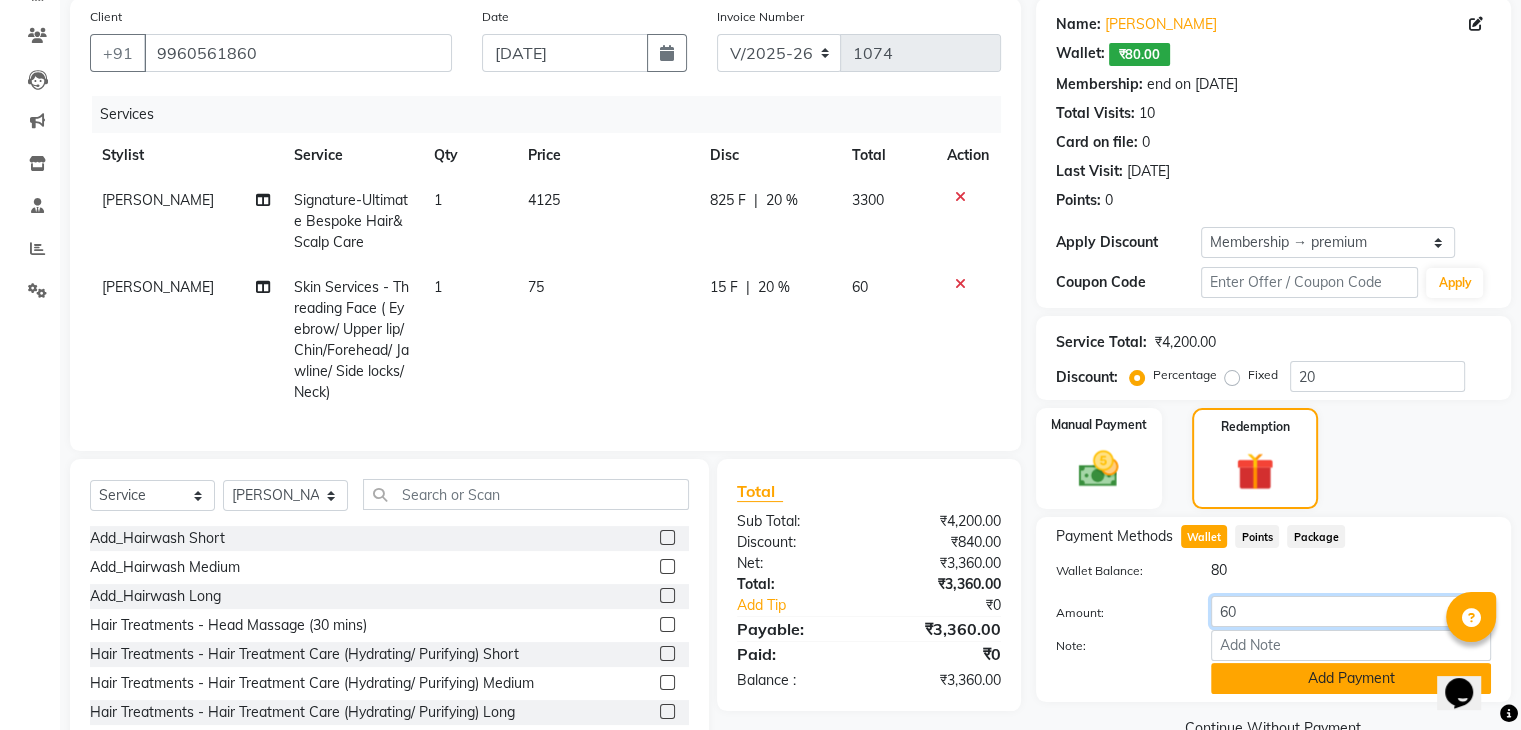 type on "60" 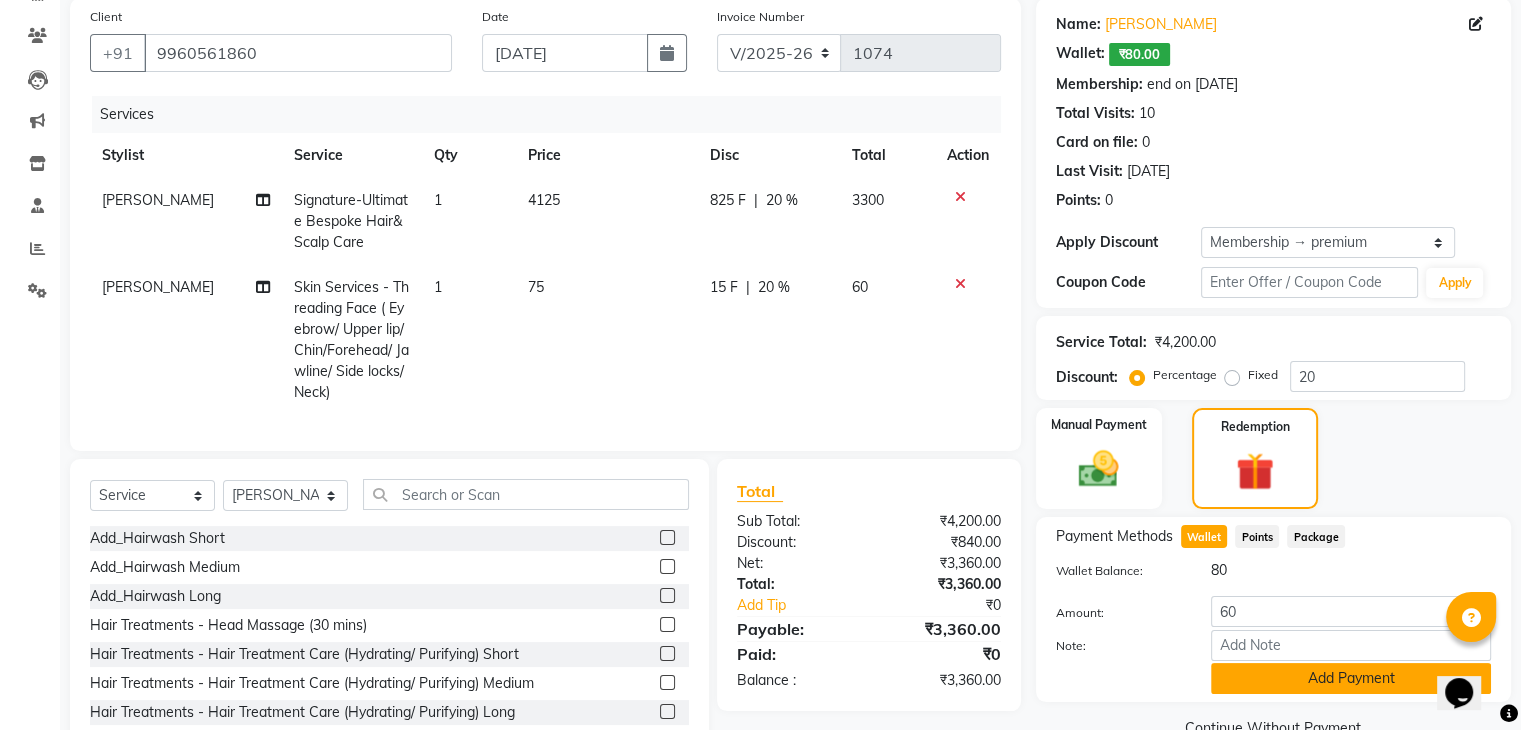 click on "Add Payment" 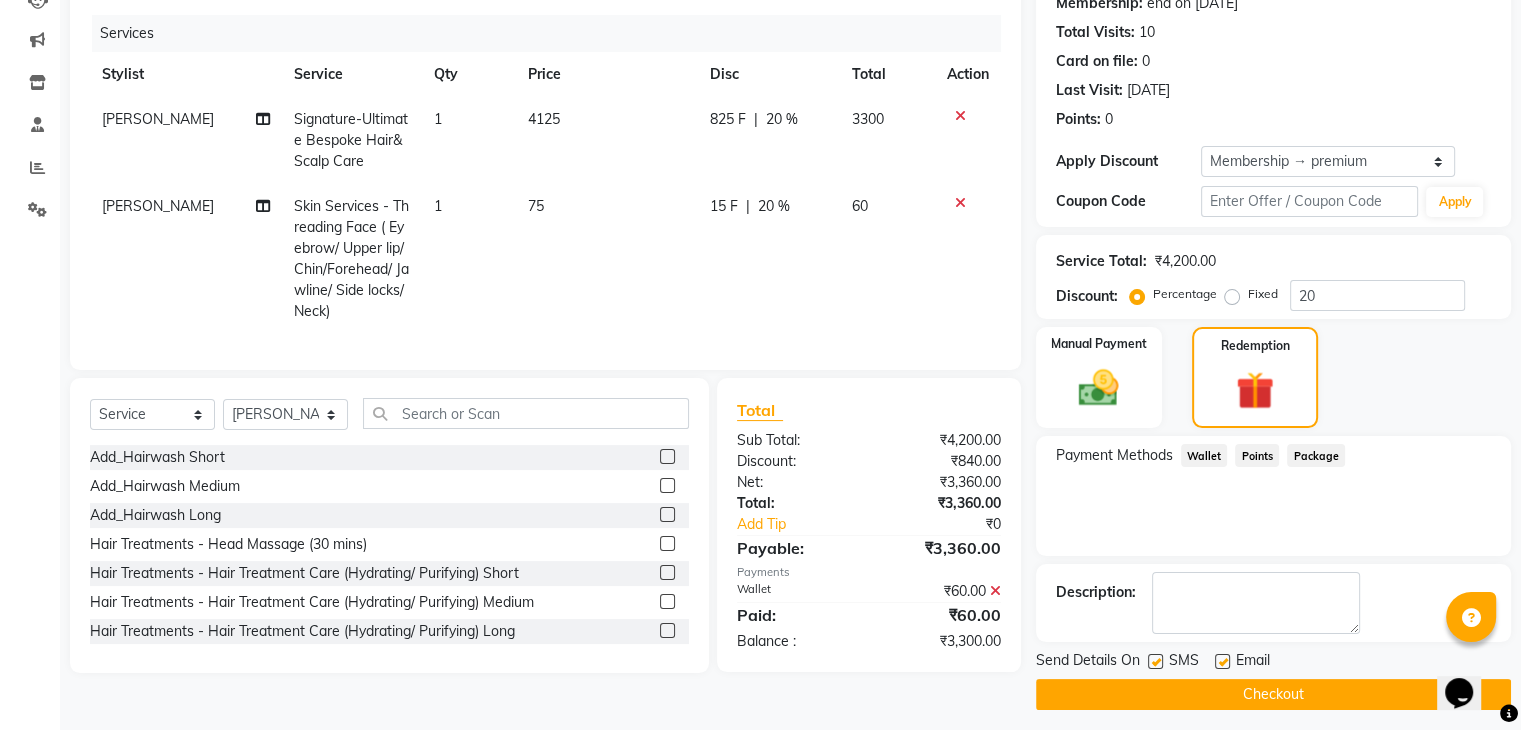 scroll, scrollTop: 242, scrollLeft: 0, axis: vertical 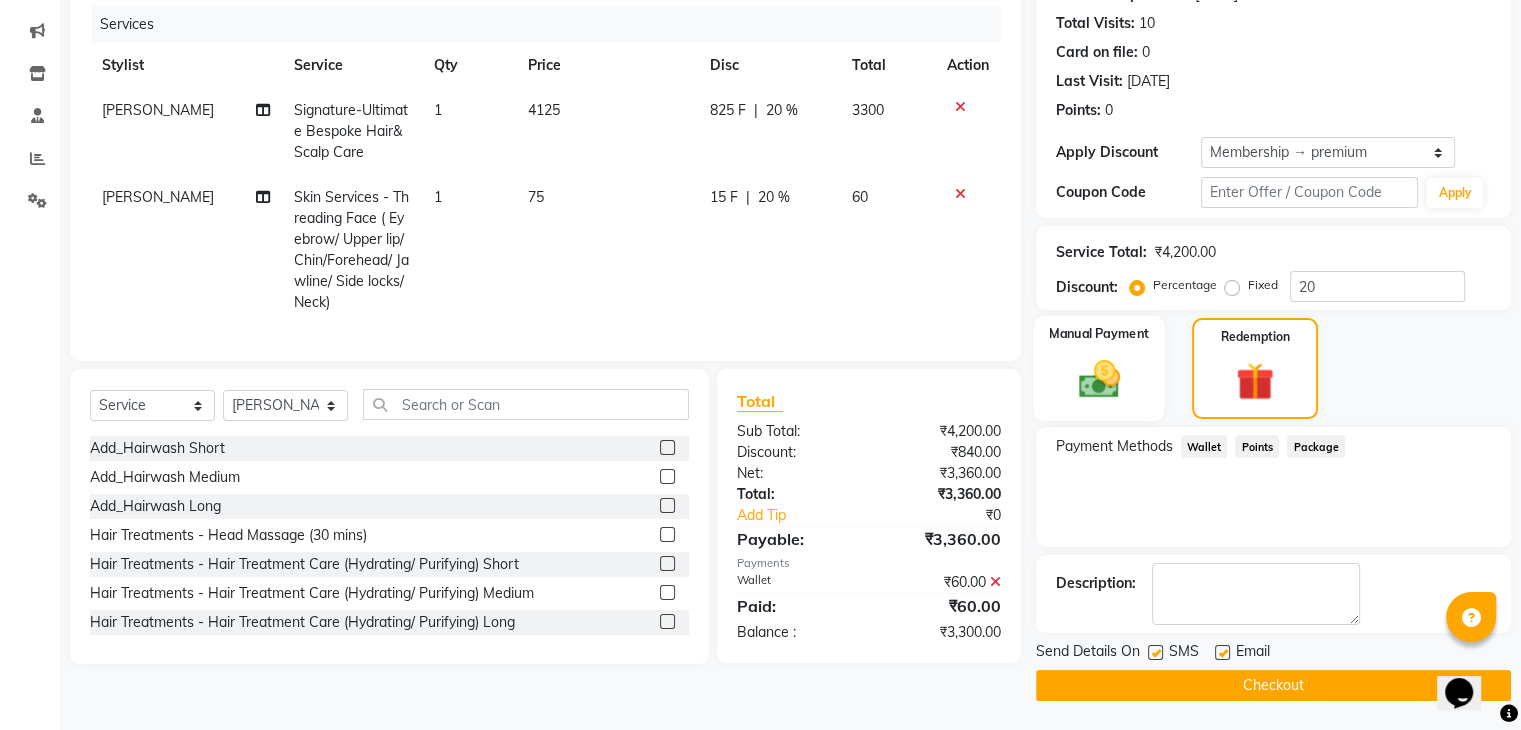 click 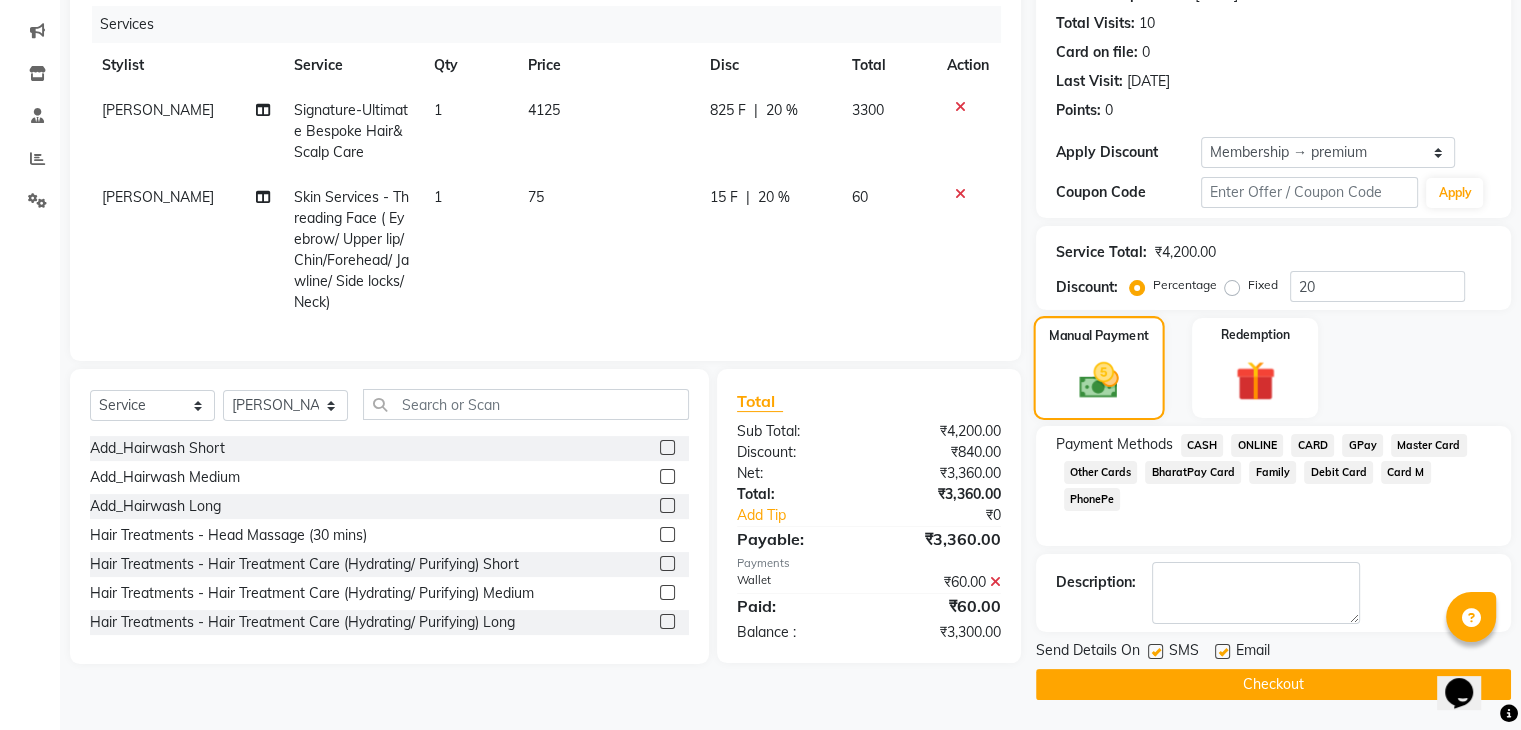 scroll, scrollTop: 240, scrollLeft: 0, axis: vertical 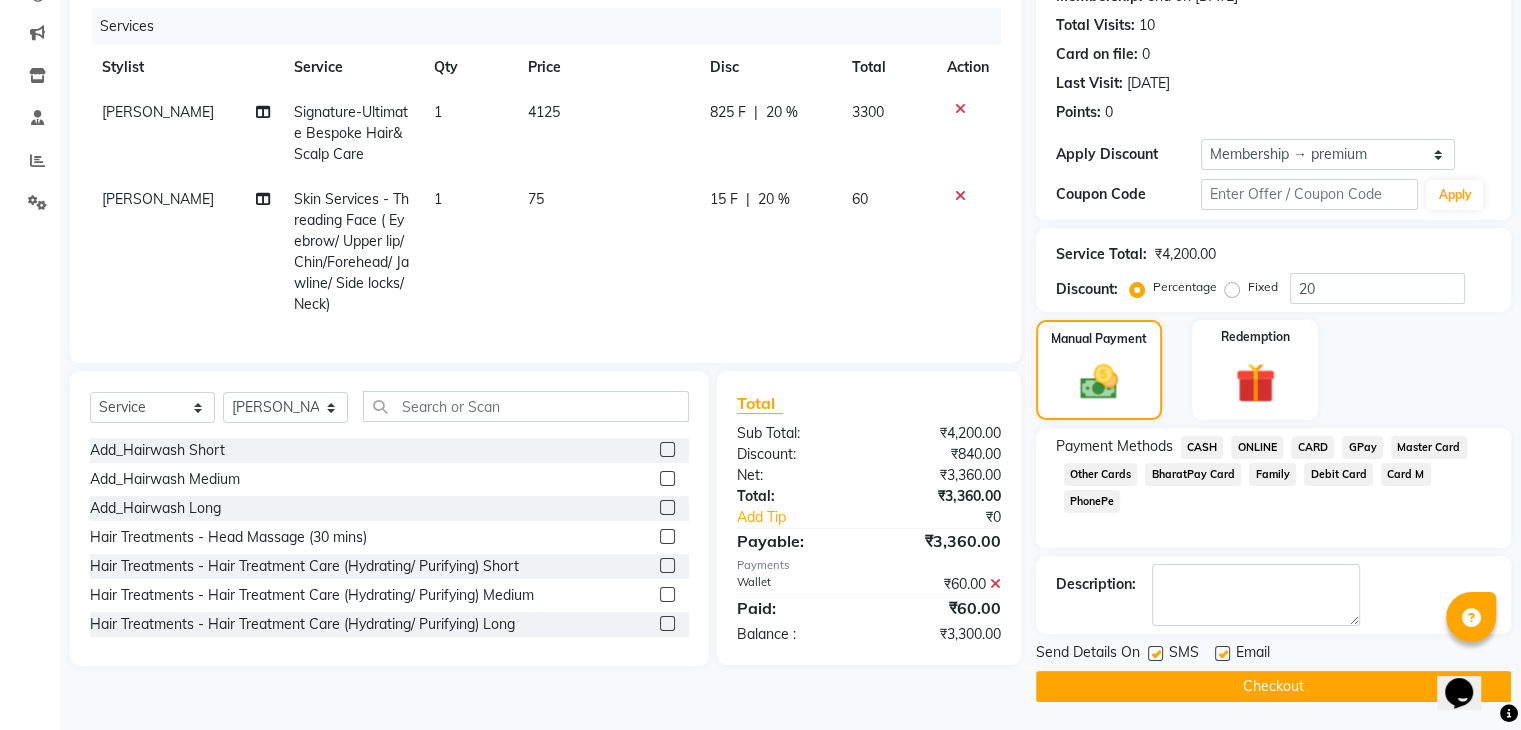 click on "GPay" 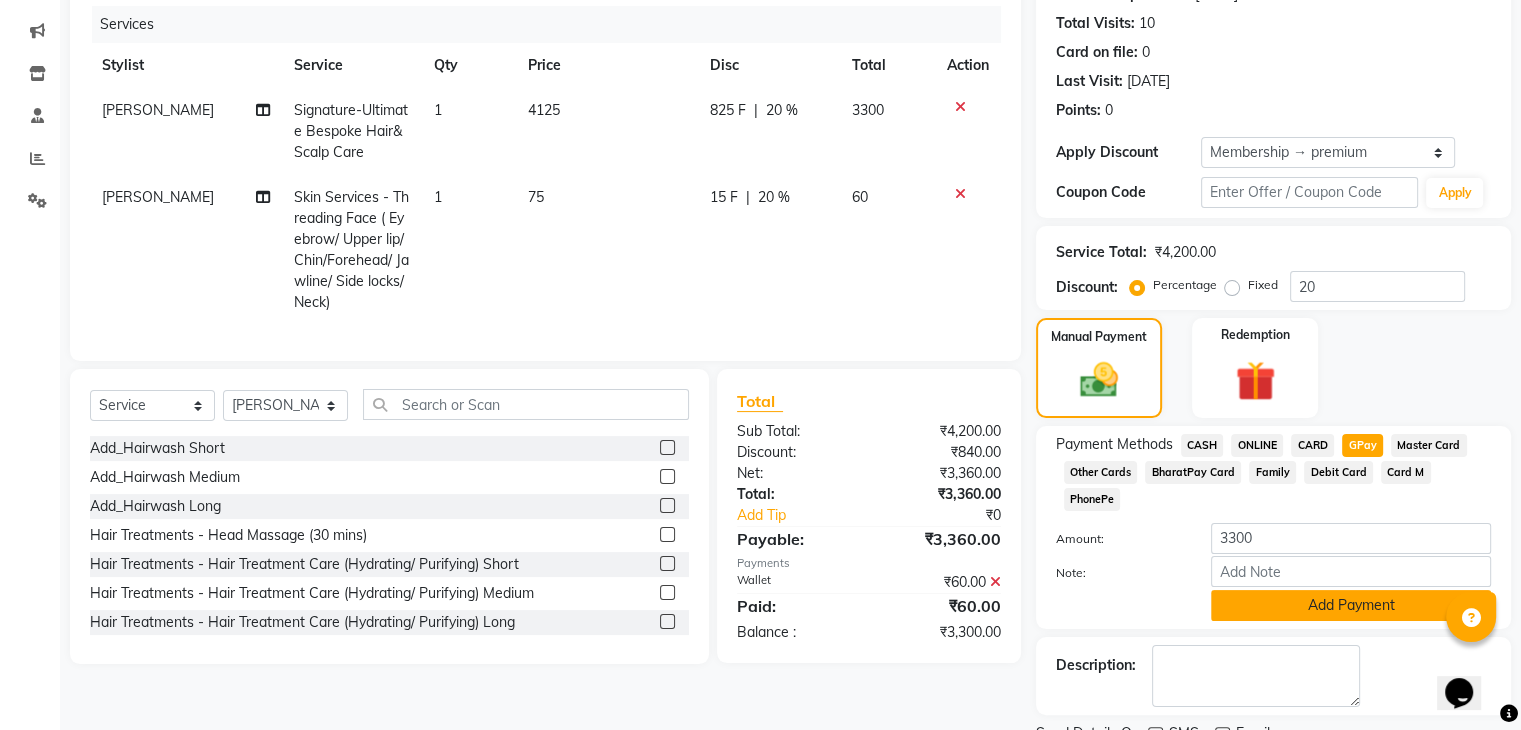 click on "Add Payment" 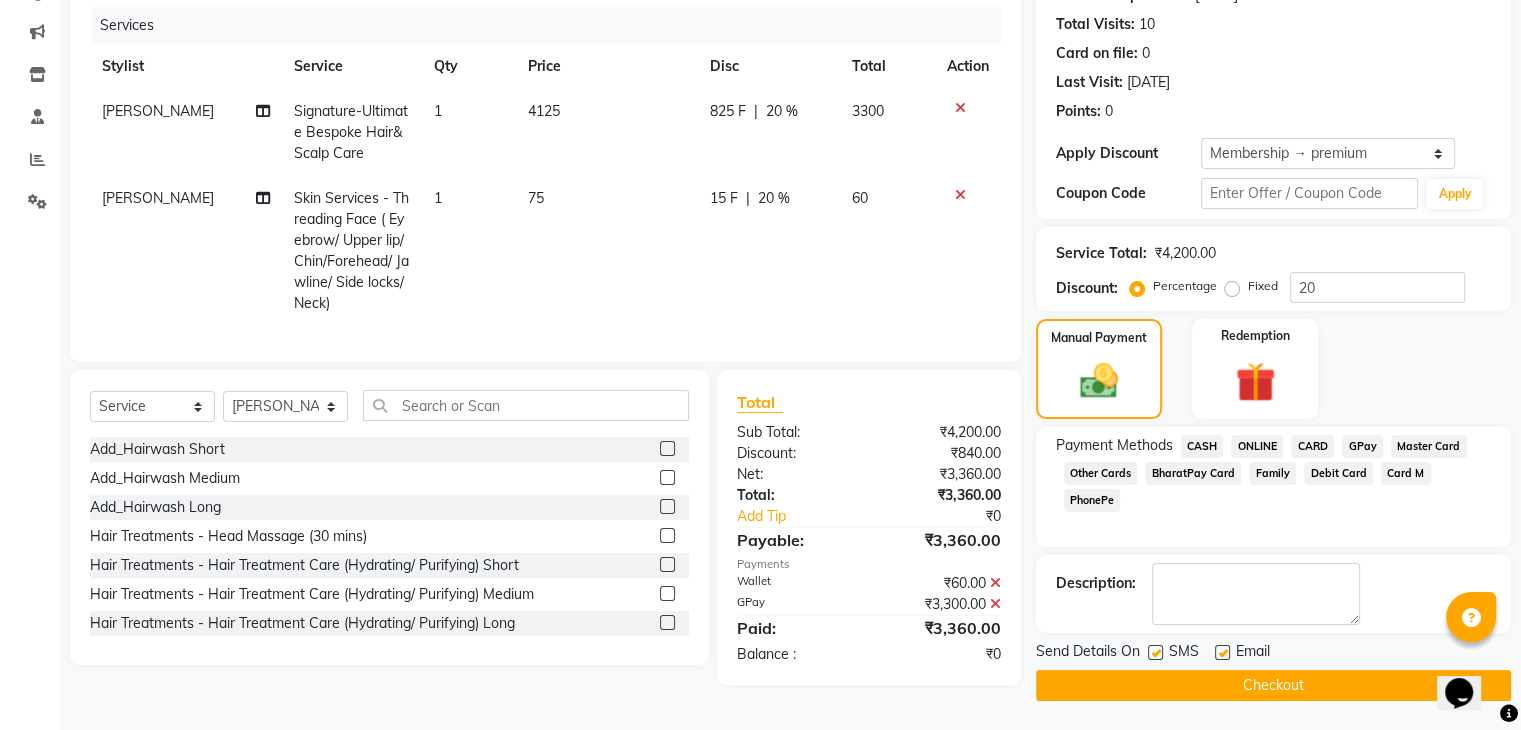 click on "Checkout" 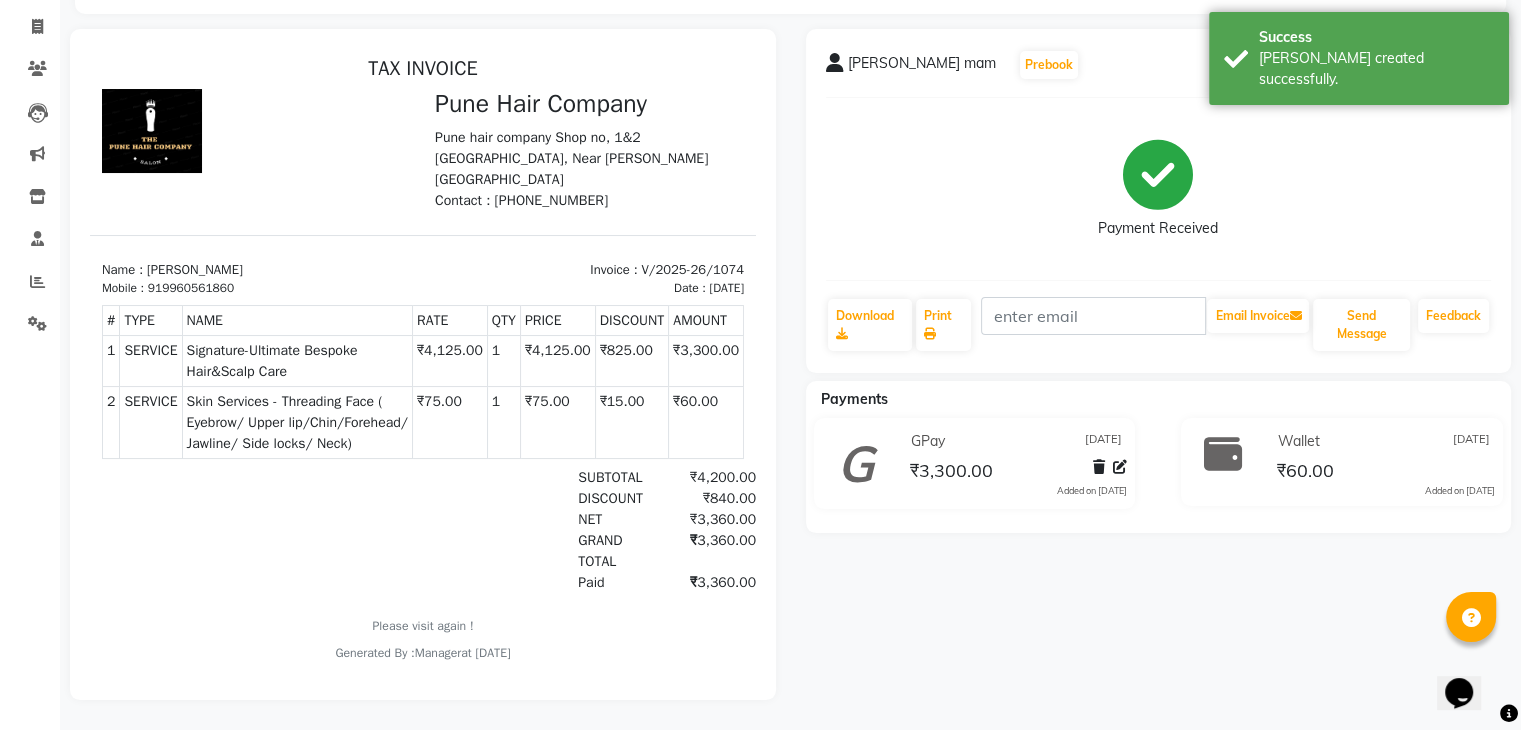 scroll, scrollTop: 0, scrollLeft: 0, axis: both 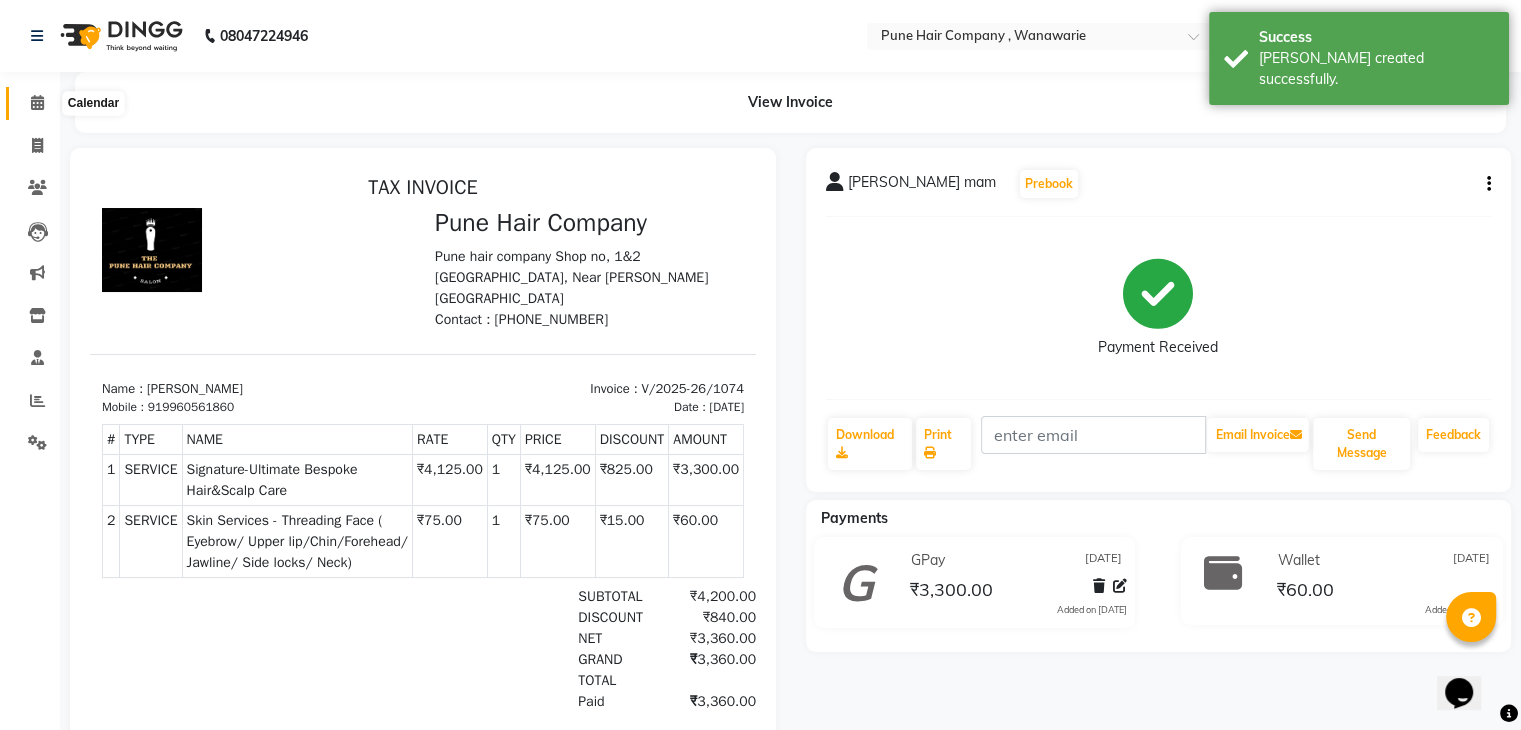 click 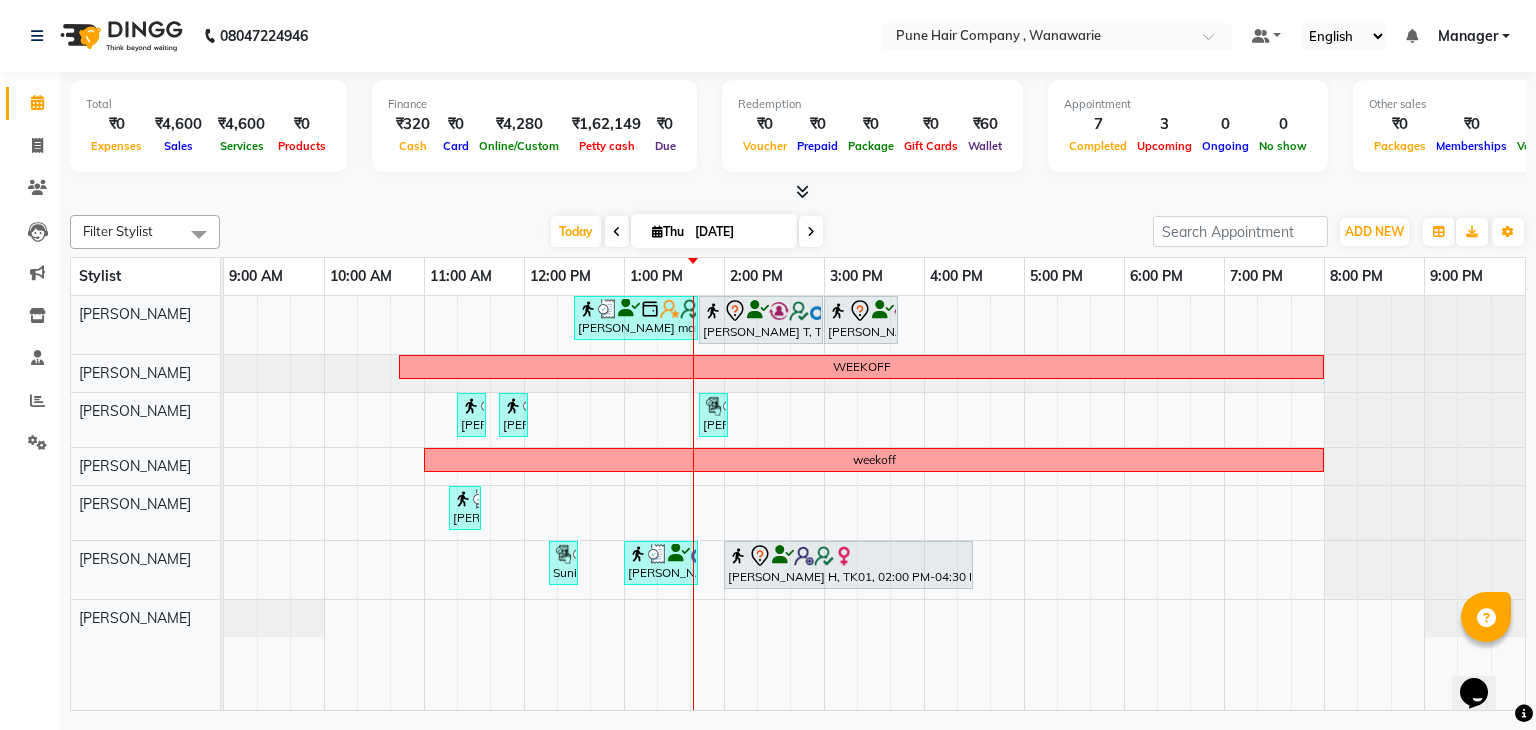 click at bounding box center [798, 192] 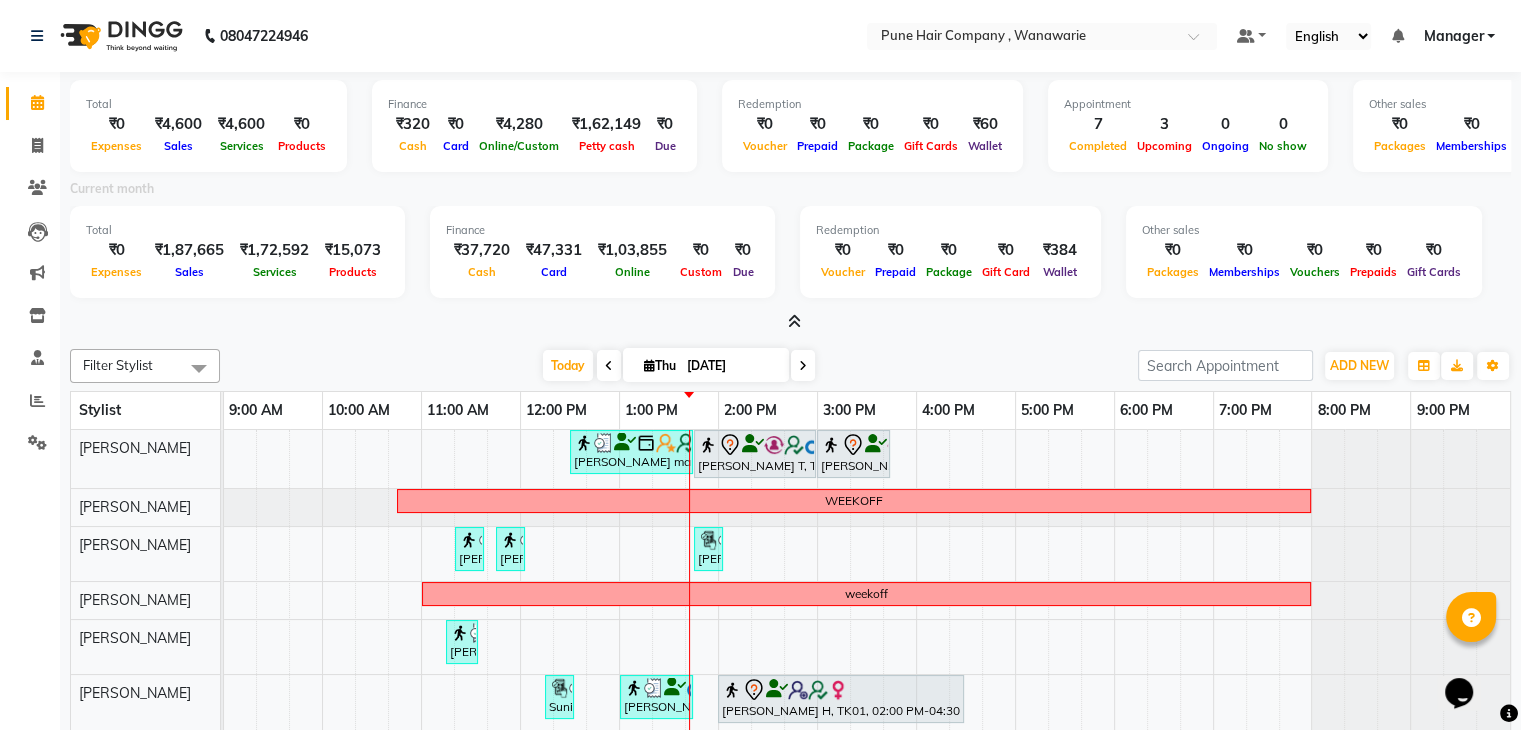 scroll, scrollTop: 120, scrollLeft: 0, axis: vertical 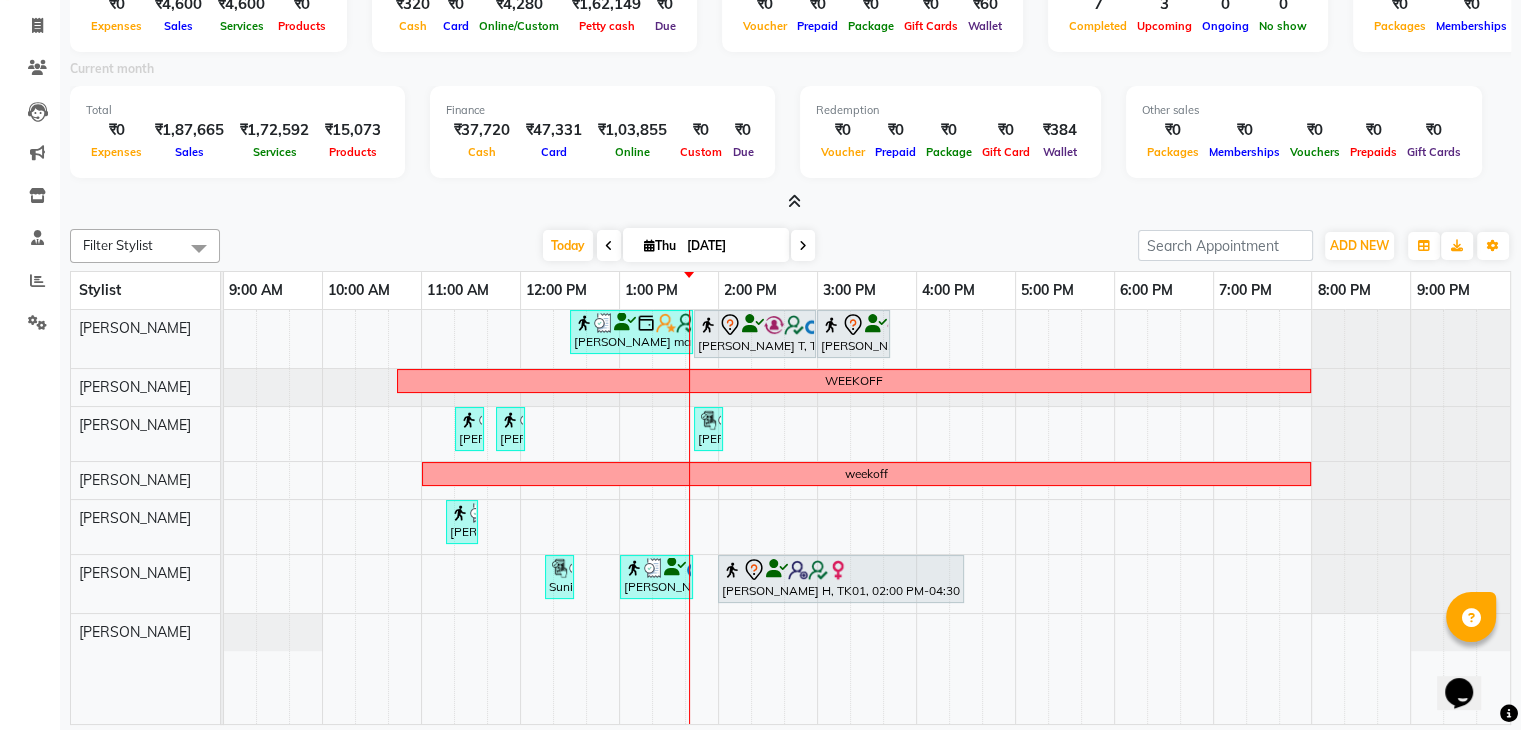 click at bounding box center (794, 201) 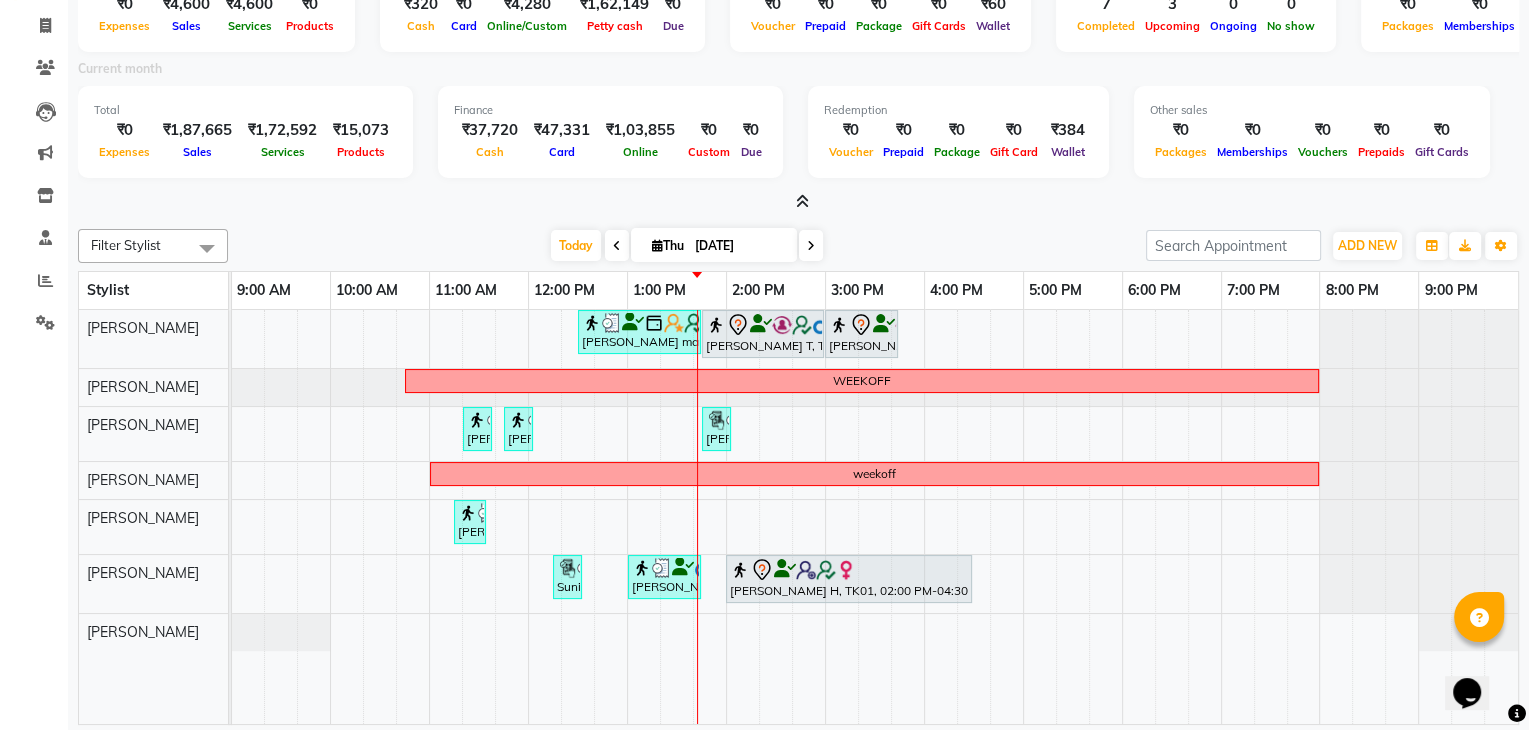 scroll, scrollTop: 0, scrollLeft: 0, axis: both 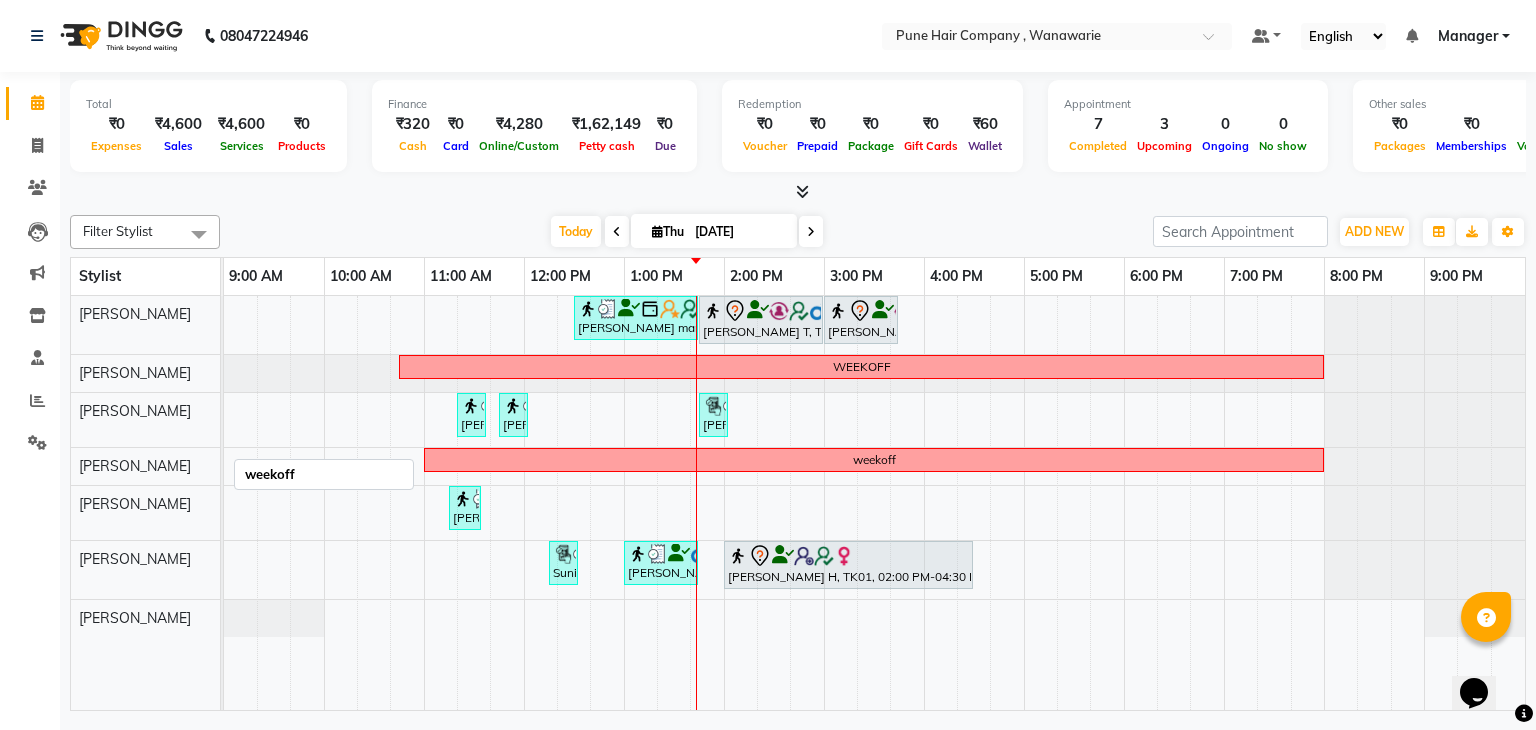 click on "weekoff" at bounding box center (874, 460) 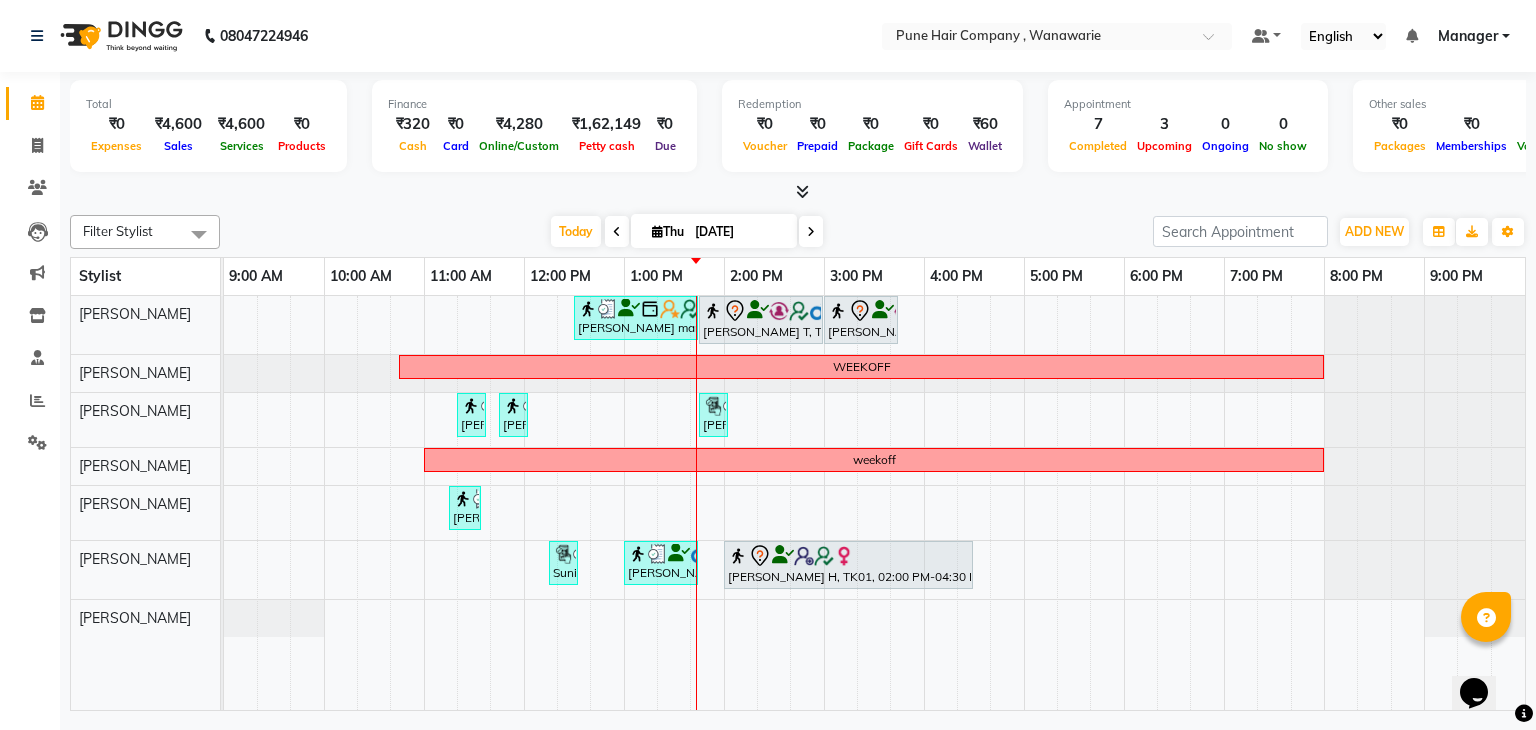 click at bounding box center [802, 191] 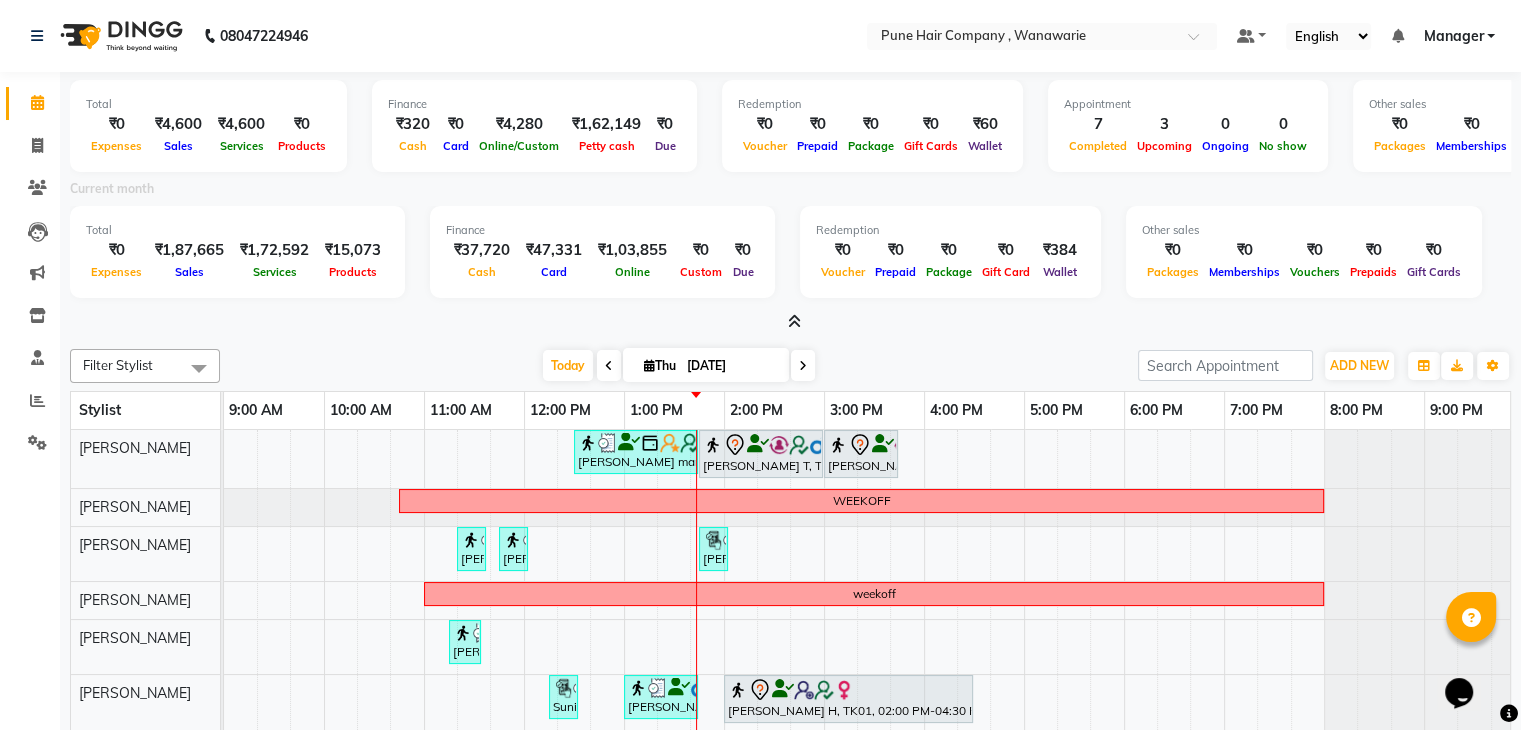 click at bounding box center (794, 321) 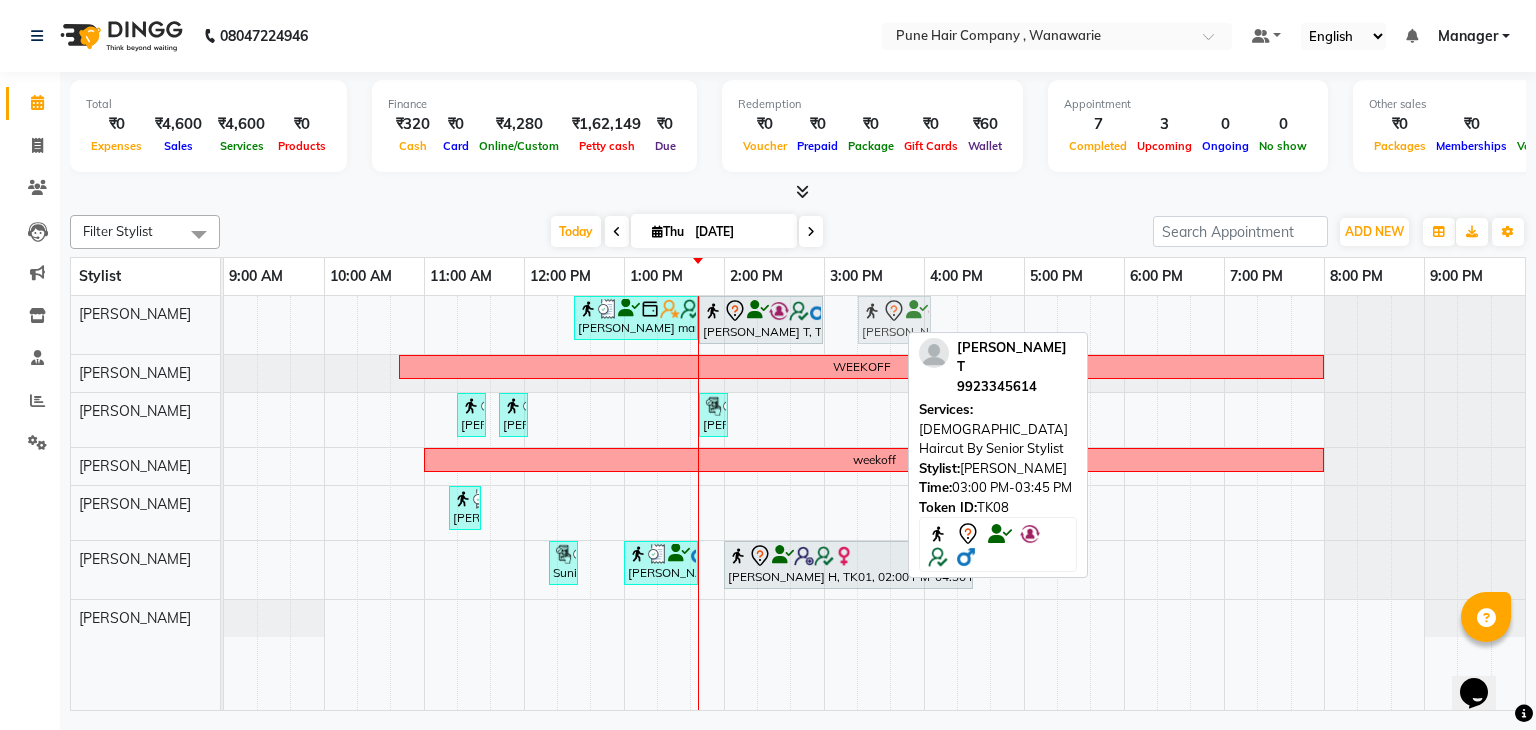 drag, startPoint x: 868, startPoint y: 309, endPoint x: 889, endPoint y: 311, distance: 21.095022 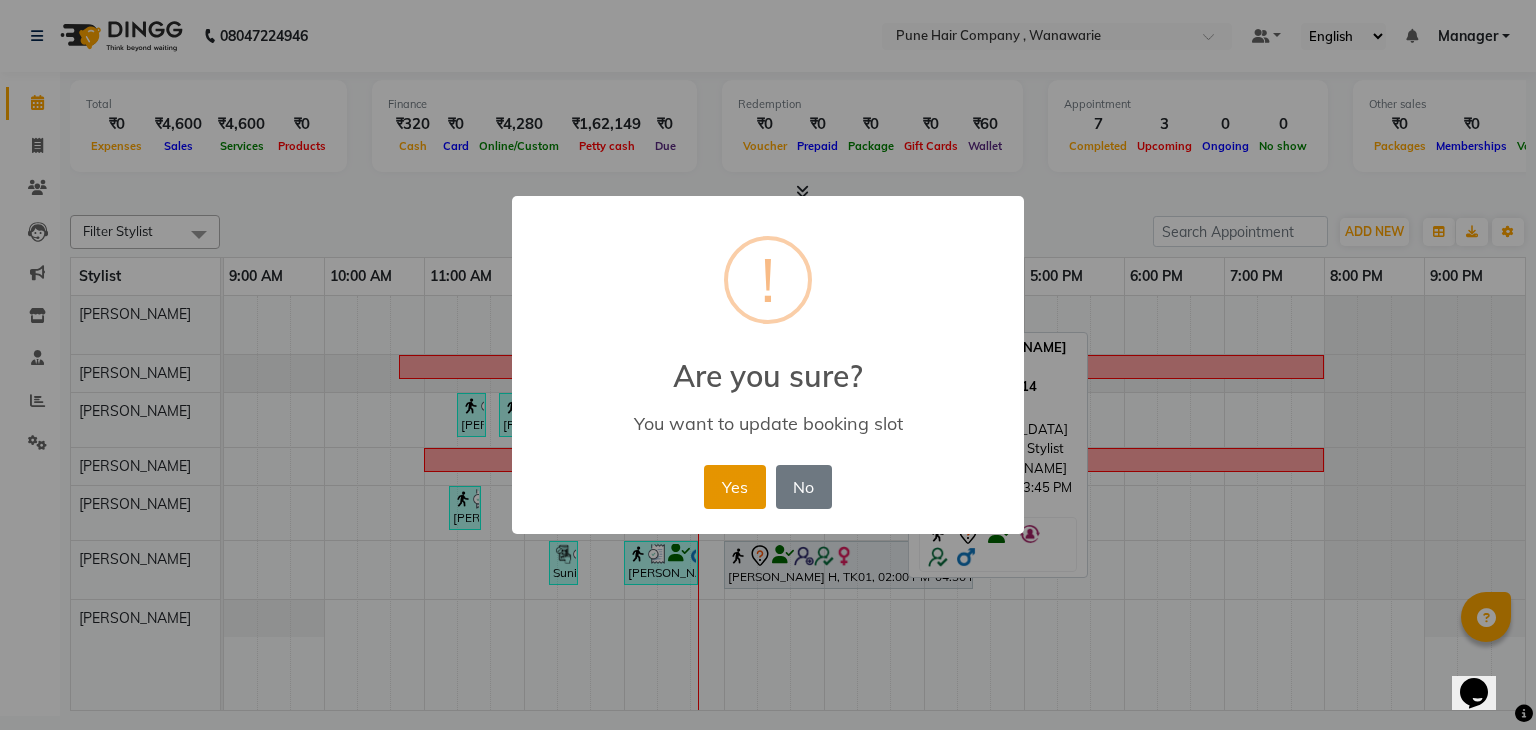 click on "Yes" at bounding box center (734, 487) 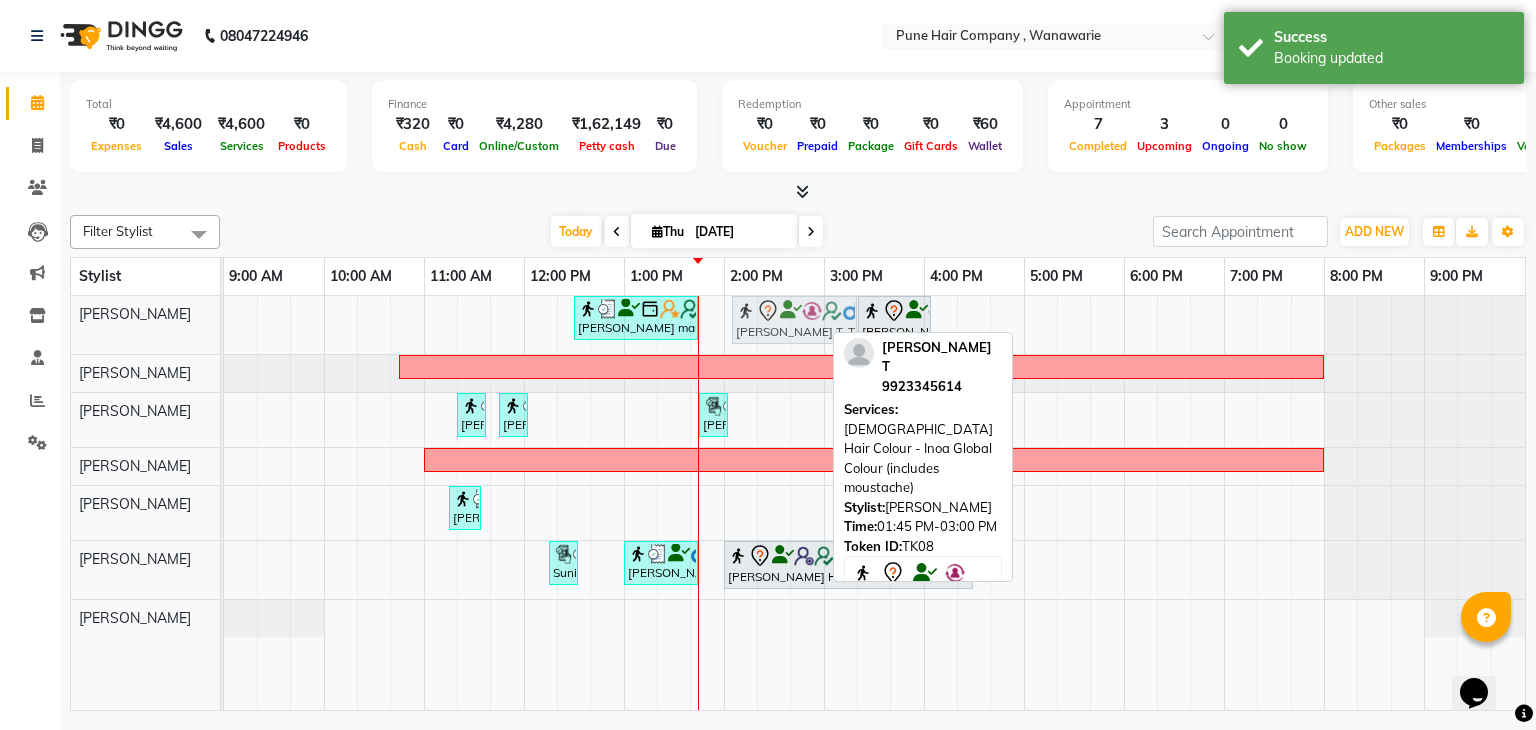 drag, startPoint x: 764, startPoint y: 315, endPoint x: 792, endPoint y: 316, distance: 28.01785 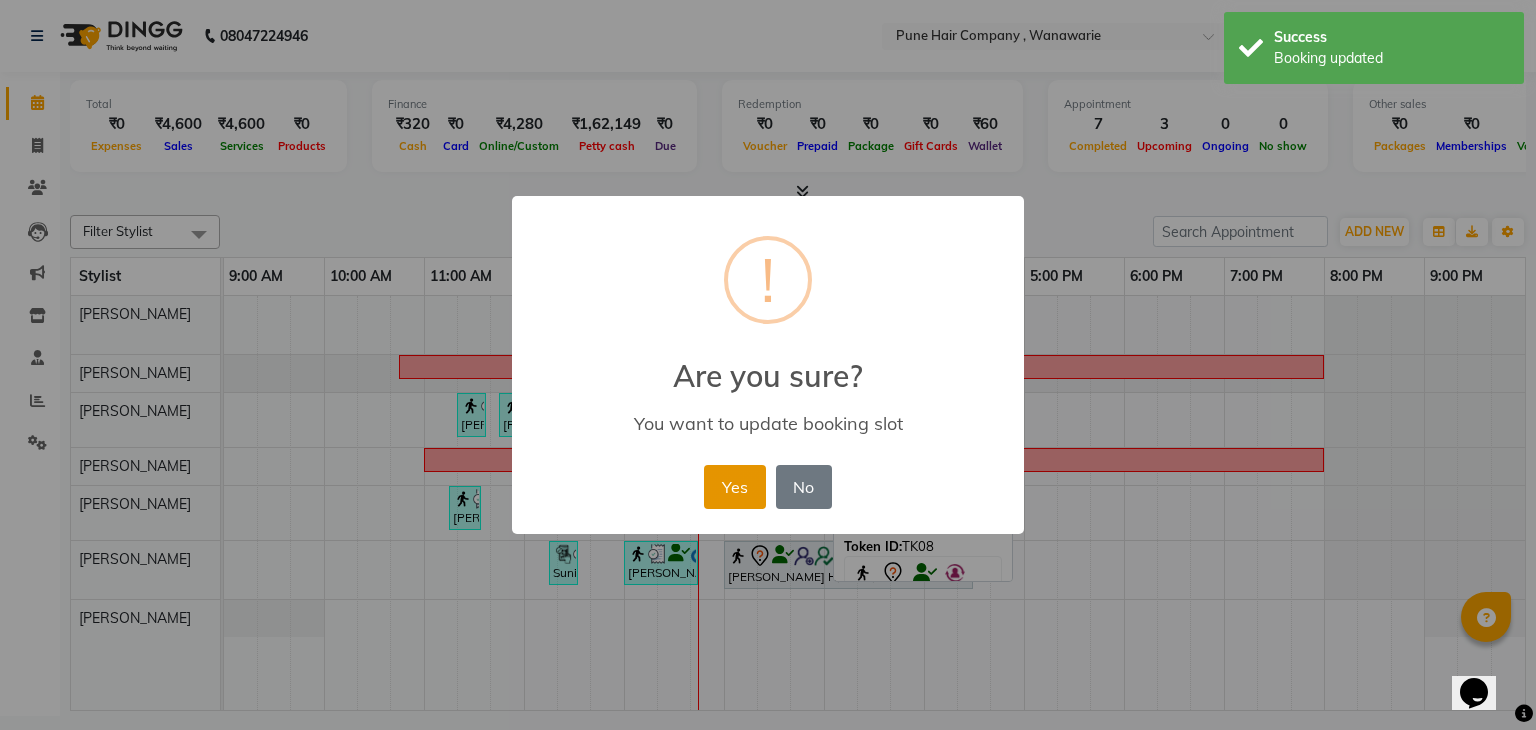 click on "Yes" at bounding box center (734, 487) 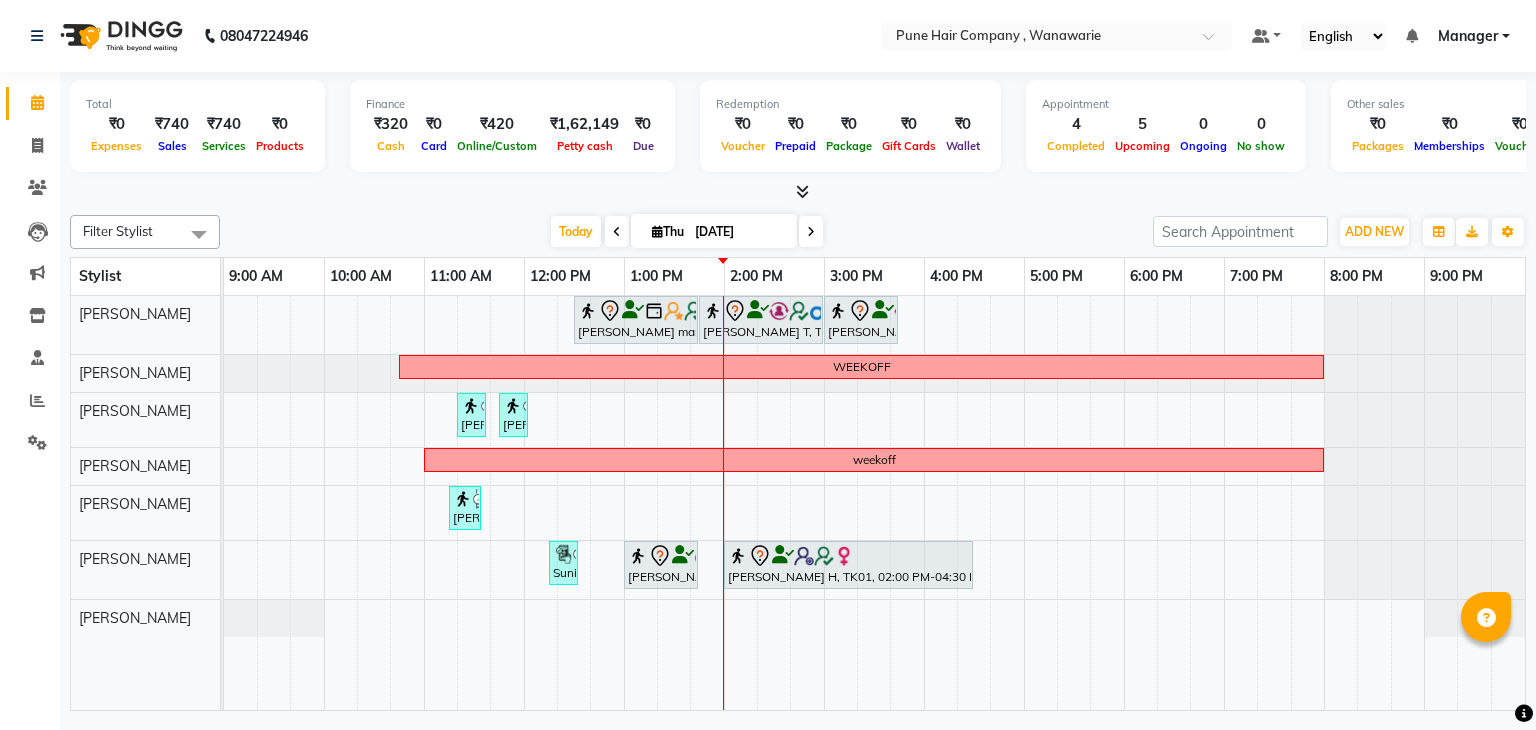 scroll, scrollTop: 0, scrollLeft: 0, axis: both 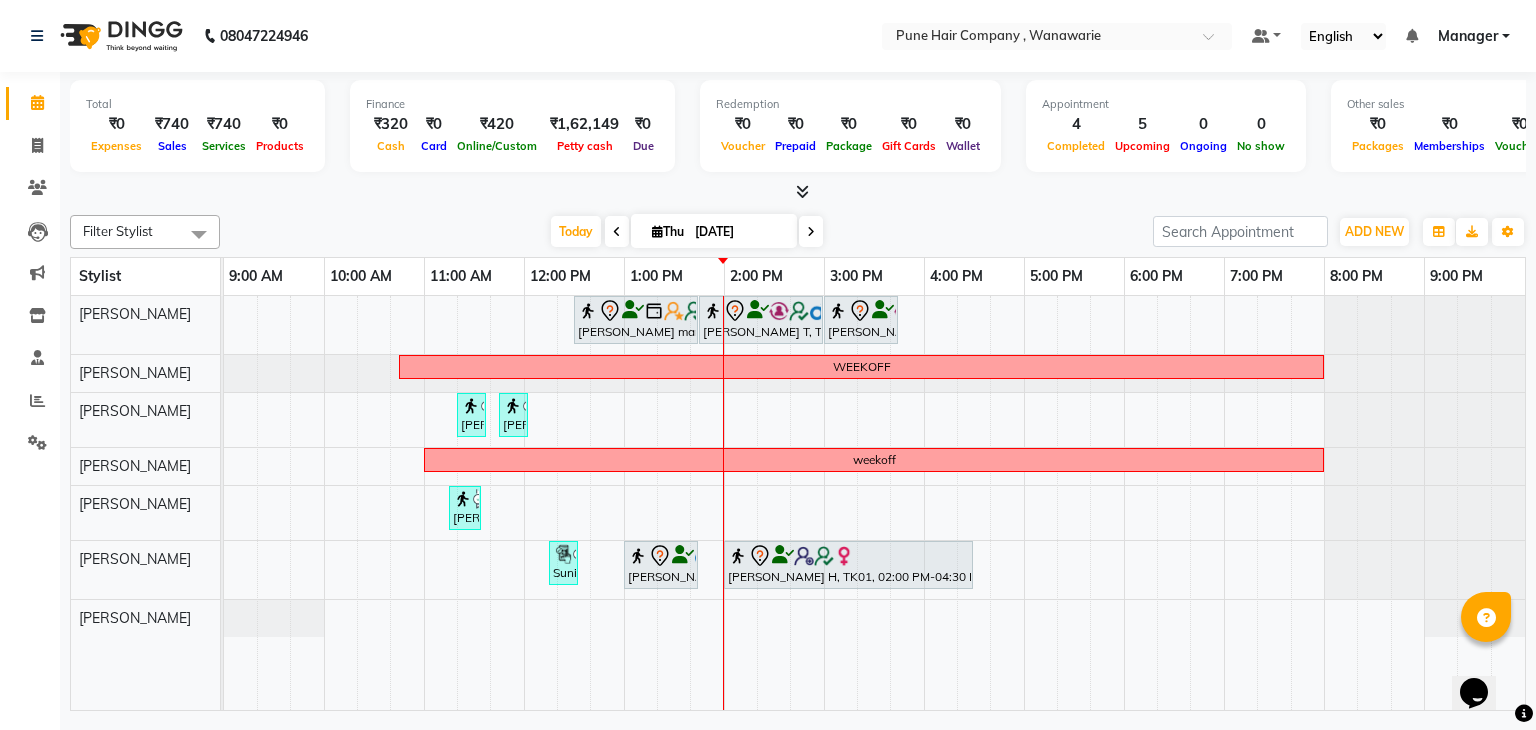 click at bounding box center [811, 232] 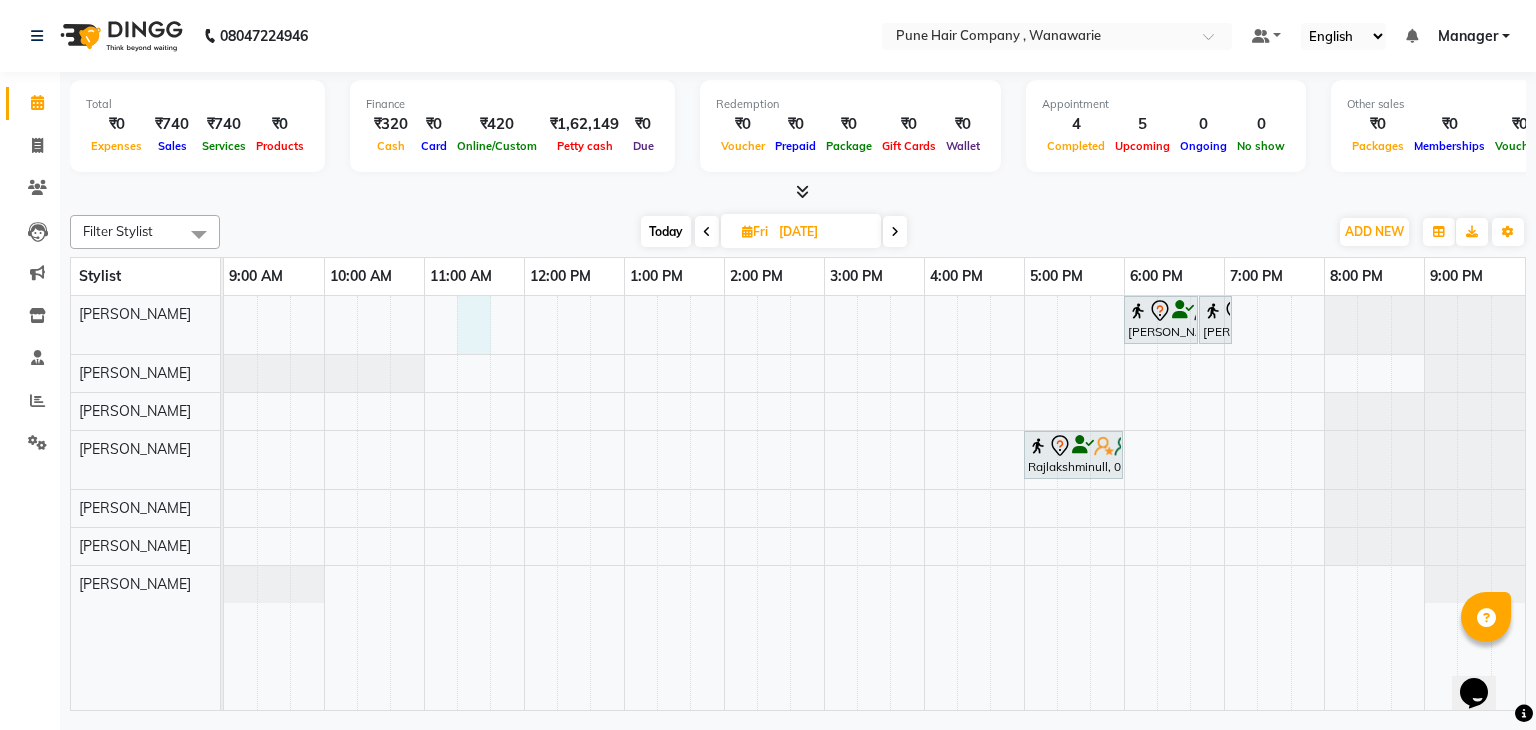 click on "[PERSON_NAME], 06:00 PM-06:45 PM, [DEMOGRAPHIC_DATA] Haircut By Senior Stylist             [PERSON_NAME], 06:45 PM-07:05 PM, [DEMOGRAPHIC_DATA] [PERSON_NAME] Shaving/ [PERSON_NAME] Trim [PERSON_NAME]             Rajlakshminull, 05:00 PM-06:00 PM, Manicure & Pedicure, Body Services - Reflexology Hands & Feet (60 min)" at bounding box center (874, 503) 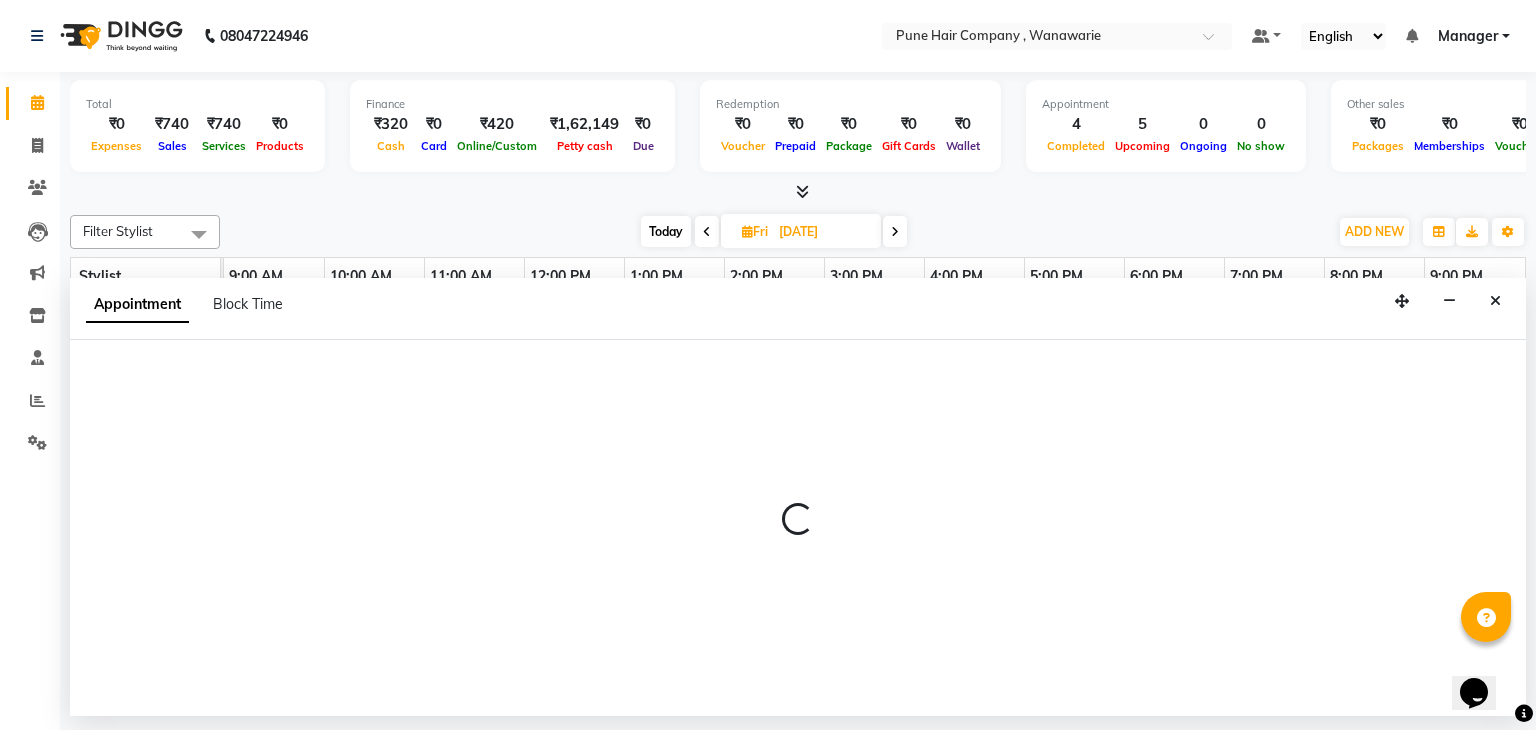 select on "74577" 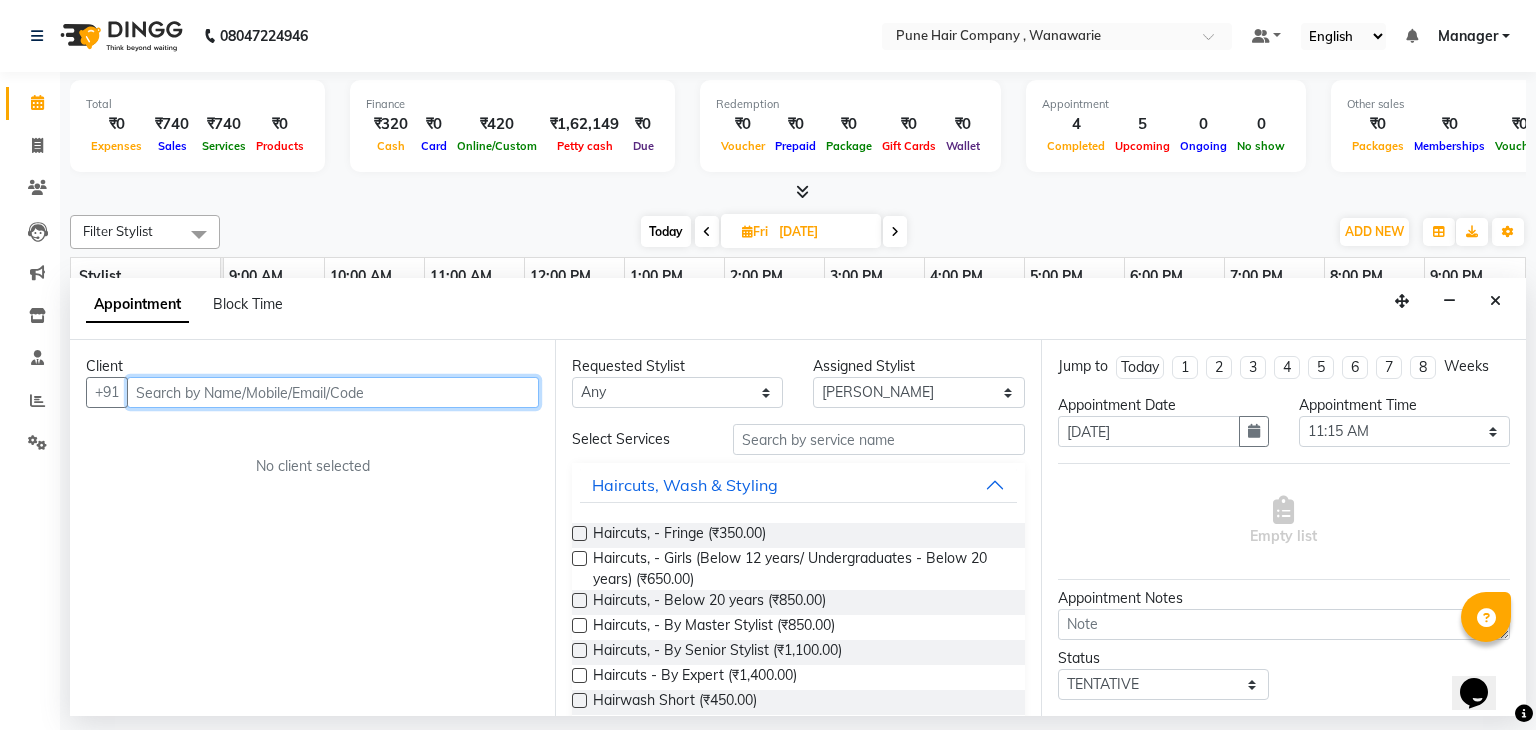 click at bounding box center (333, 392) 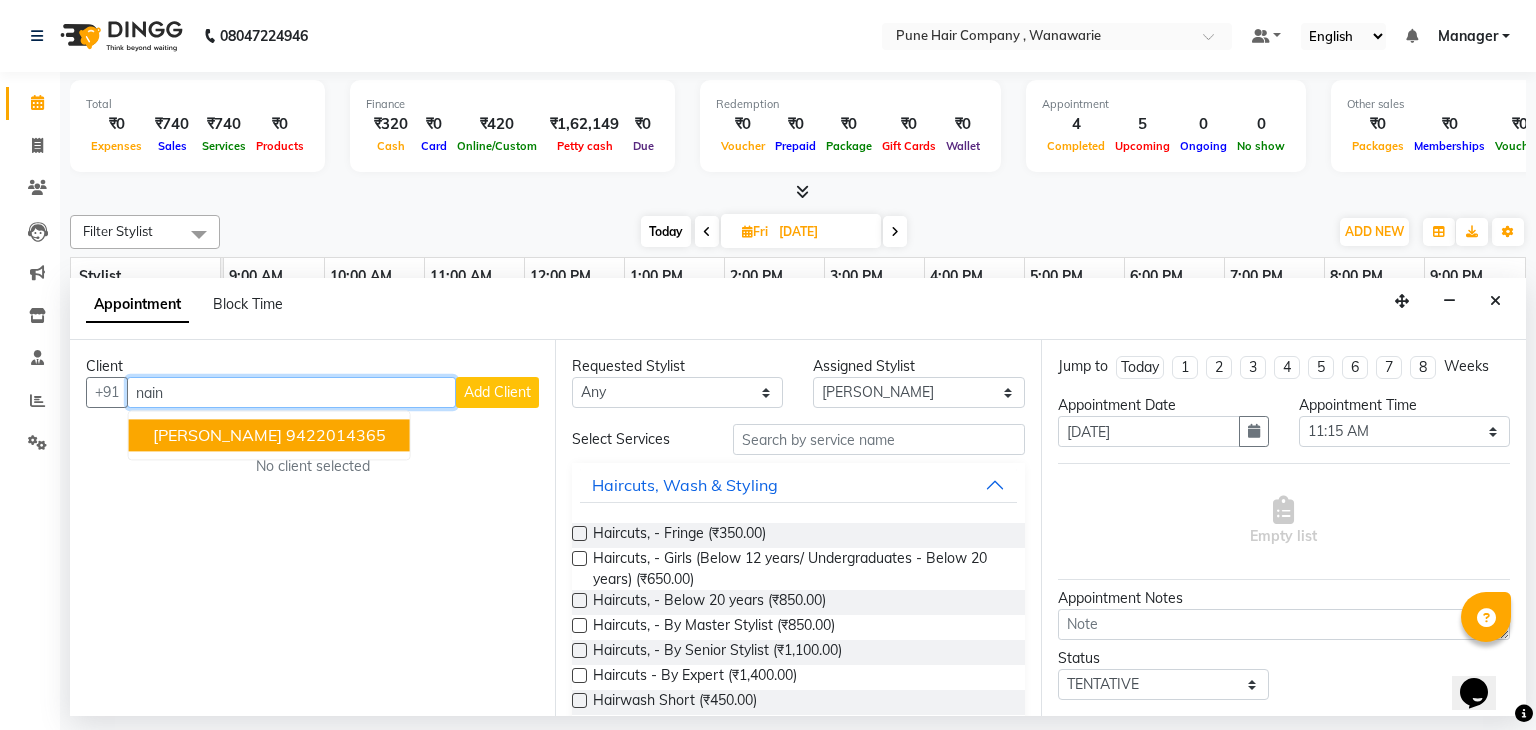 click on "9422014365" at bounding box center (336, 436) 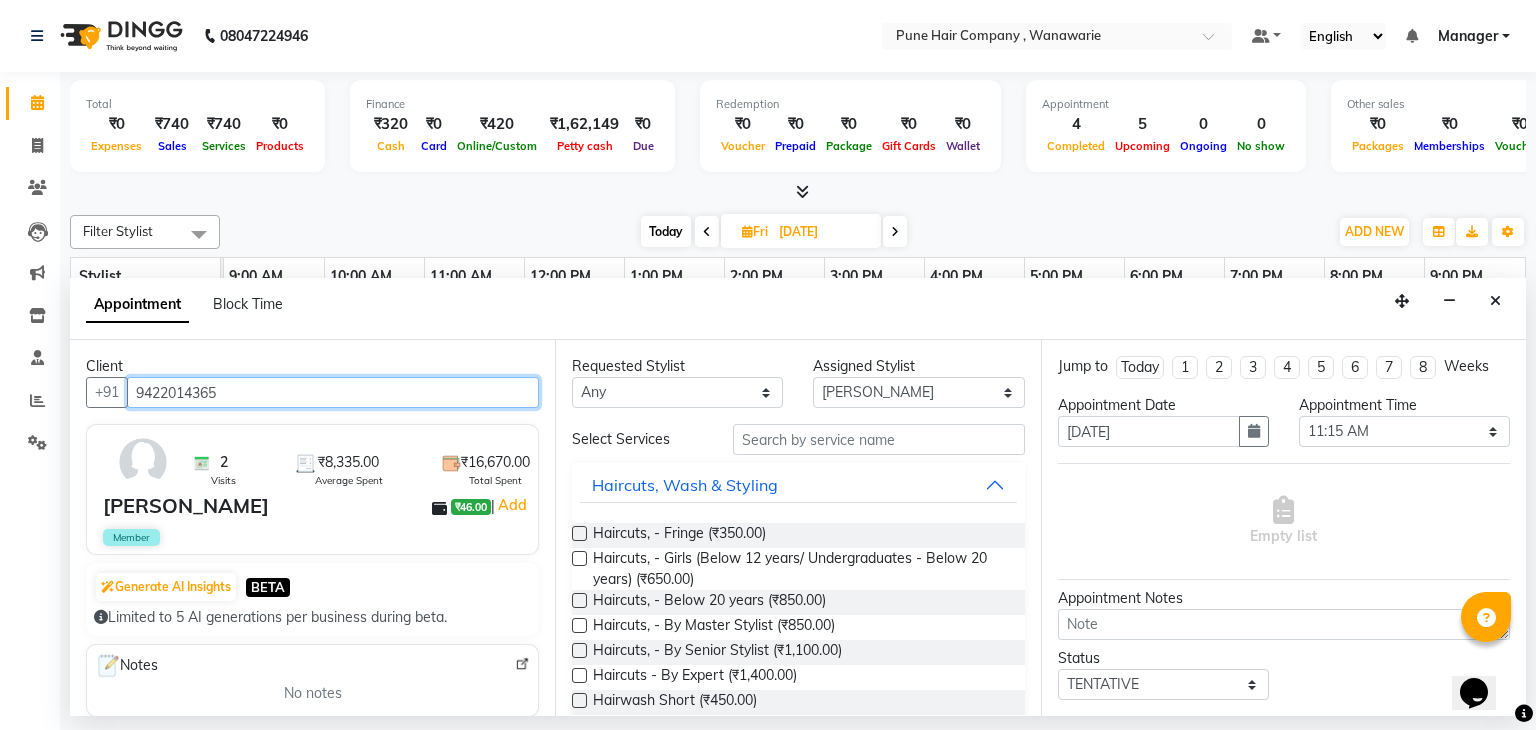 type on "9422014365" 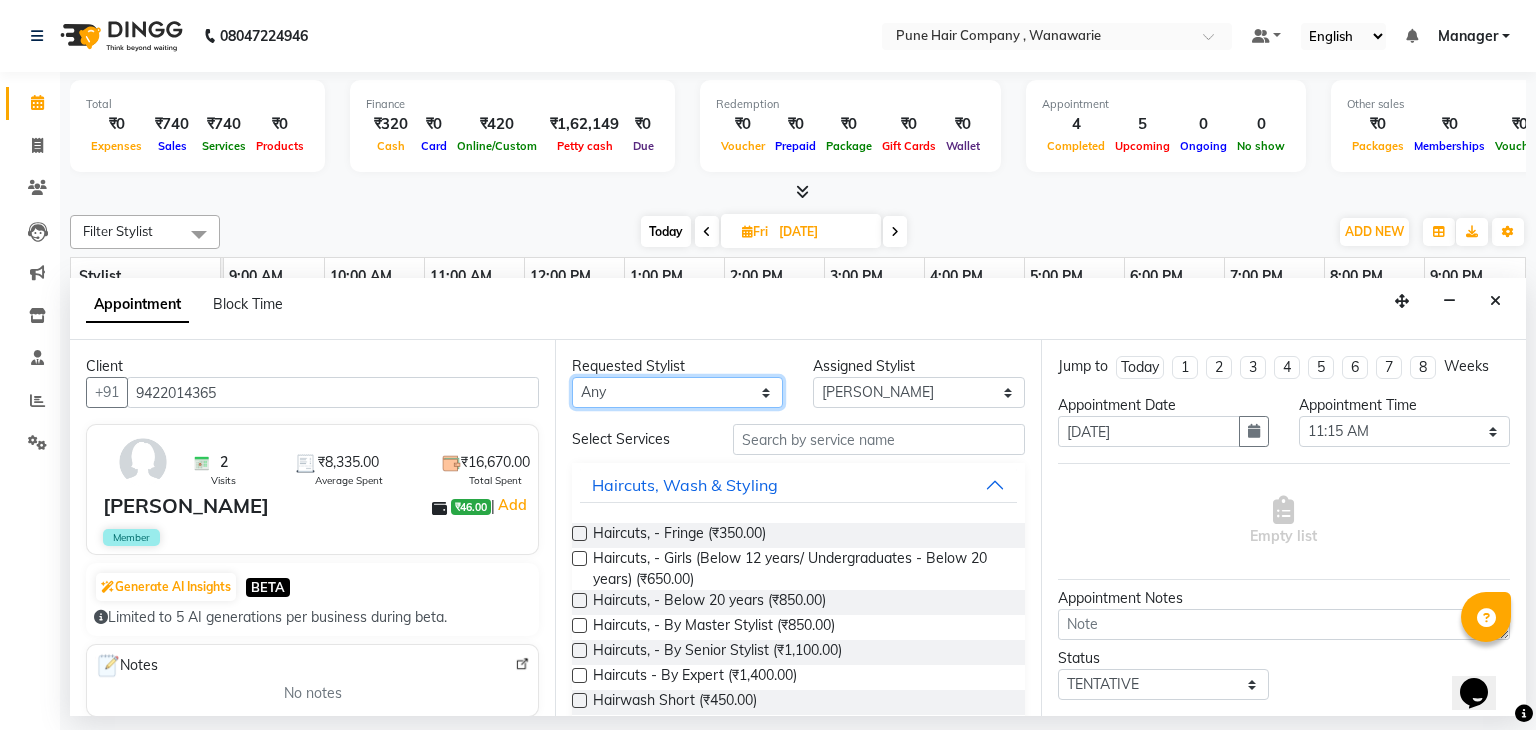 click on "Any Faisal shaikh Kanchan Gajare  Kasturi bhandari Manoj Zambre Prasad wagh Ranjeet Solanki Shriram Raut" at bounding box center (677, 392) 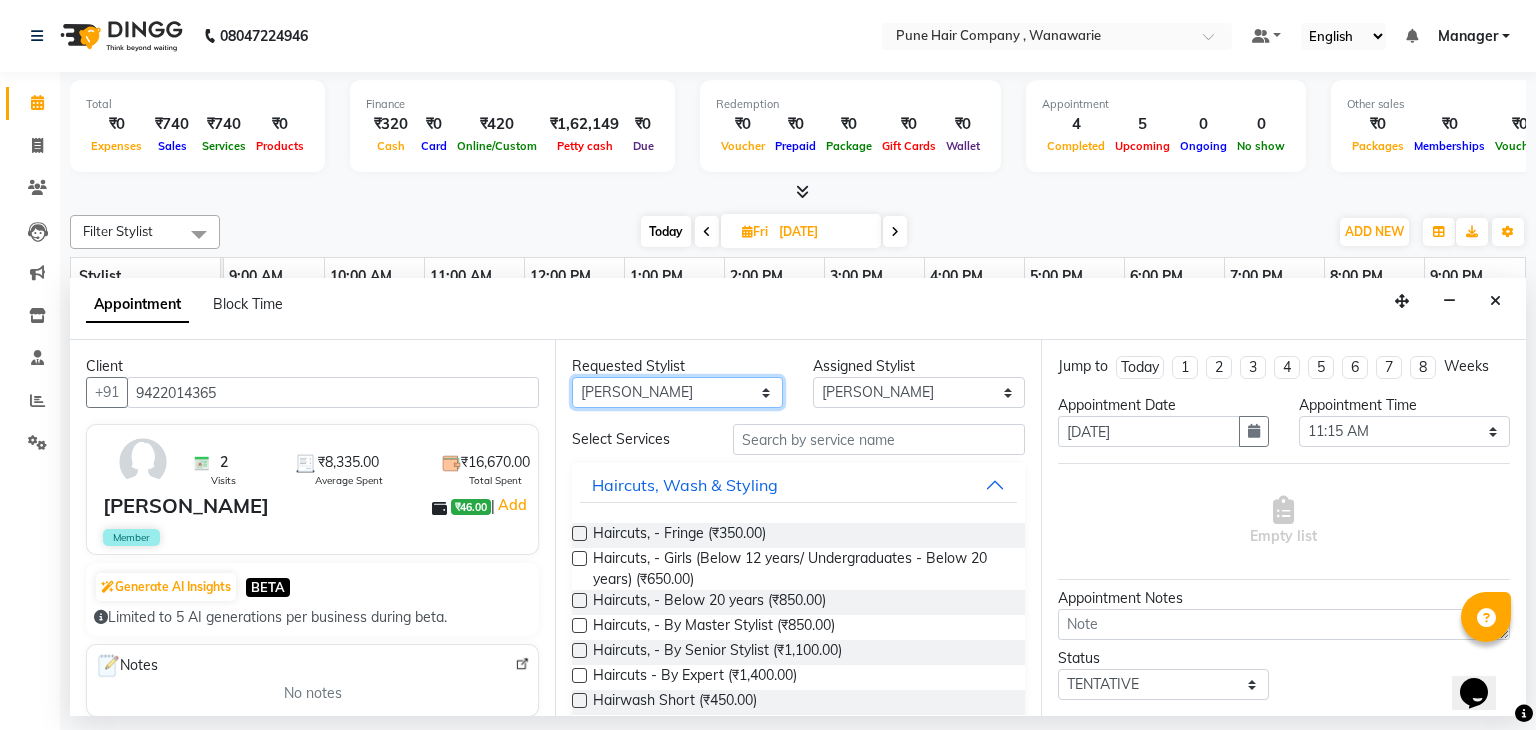 click on "Any Faisal shaikh Kanchan Gajare  Kasturi bhandari Manoj Zambre Prasad wagh Ranjeet Solanki Shriram Raut" at bounding box center [677, 392] 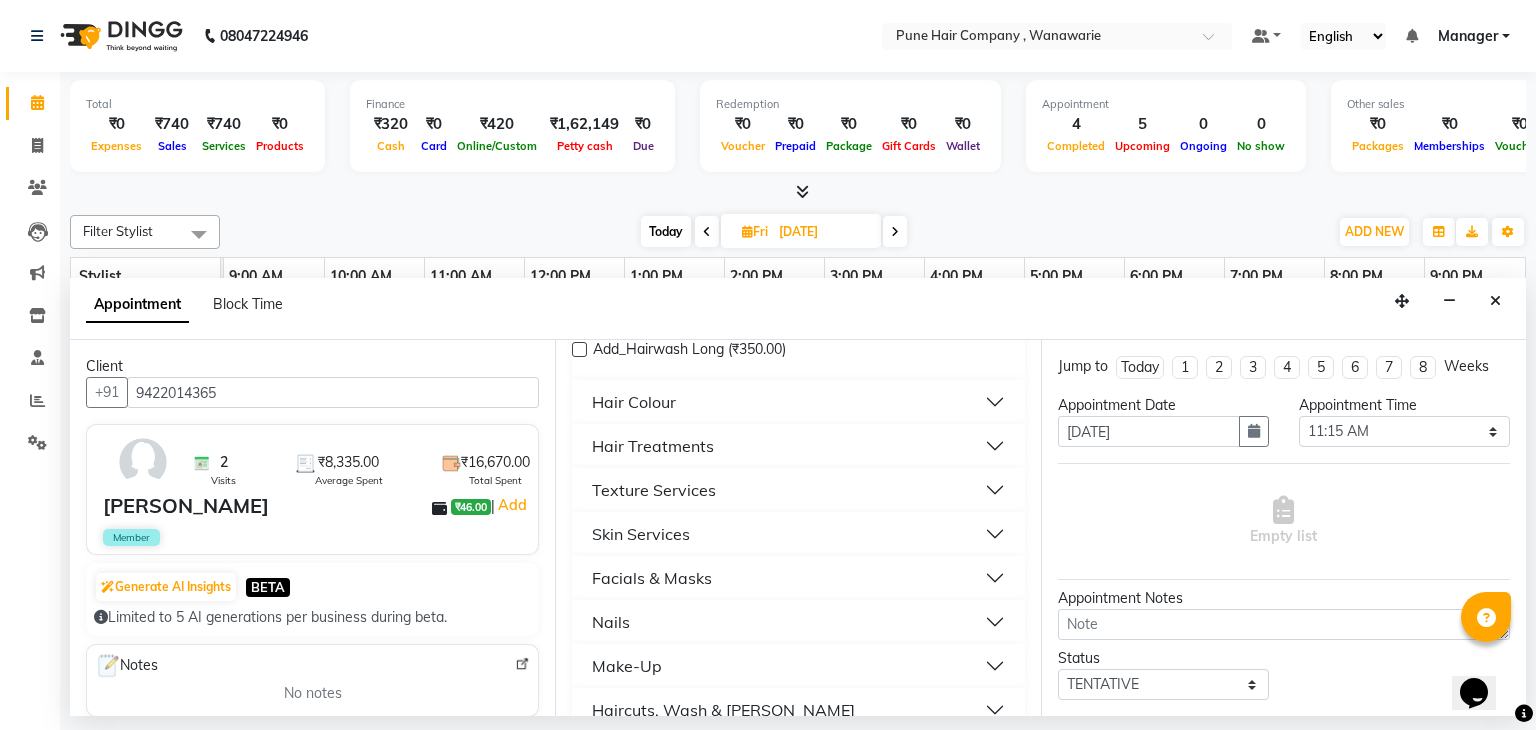 scroll, scrollTop: 624, scrollLeft: 0, axis: vertical 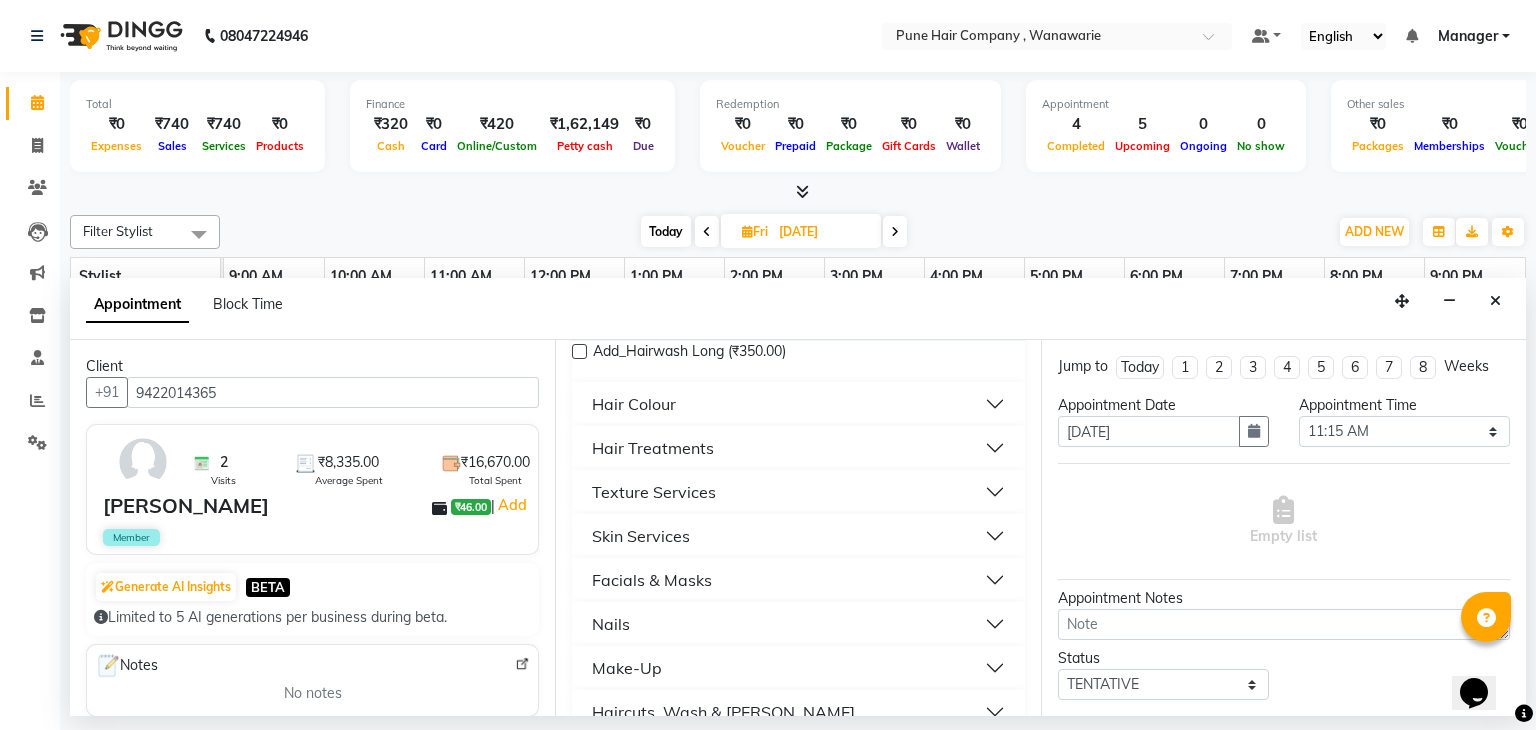 click on "Hair Colour" at bounding box center [798, 404] 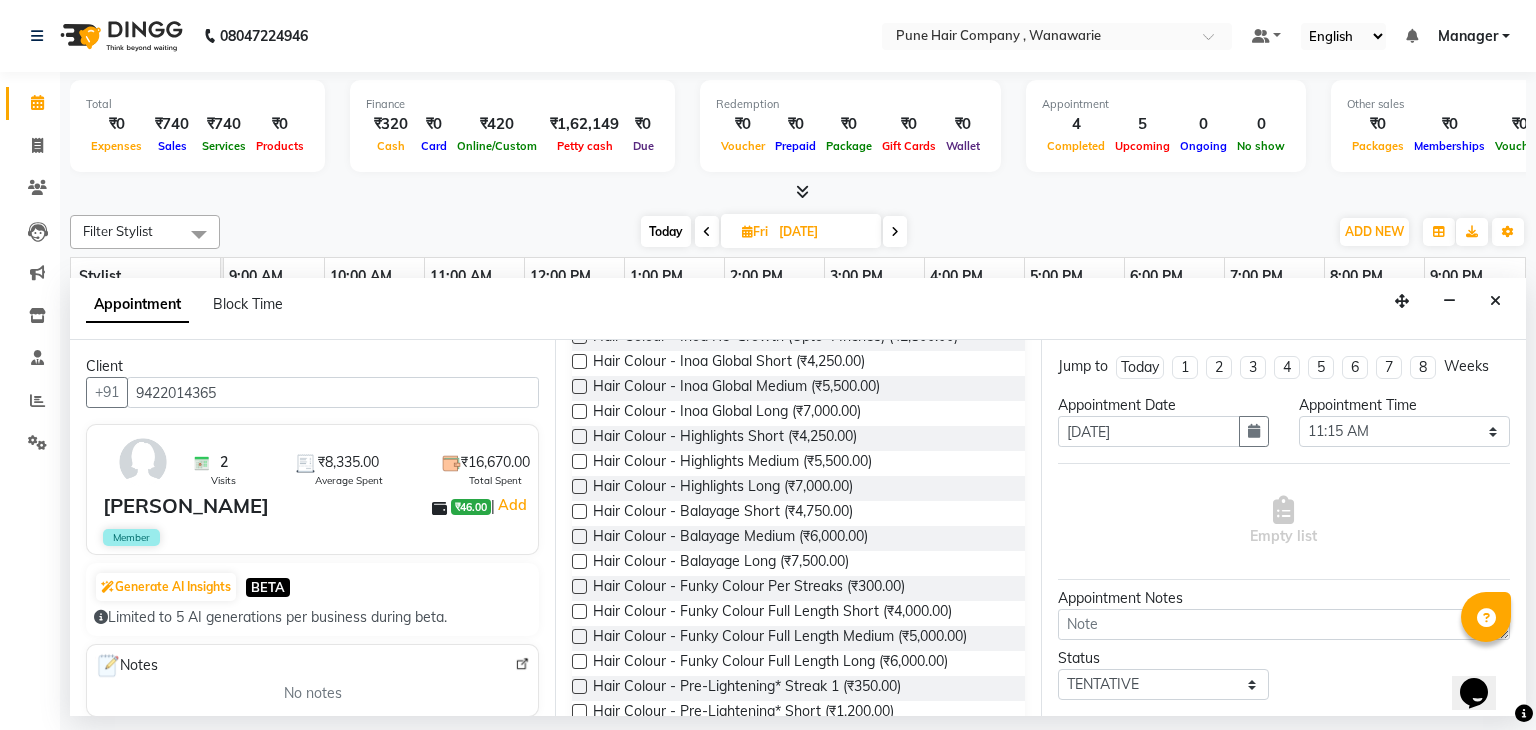 scroll, scrollTop: 936, scrollLeft: 0, axis: vertical 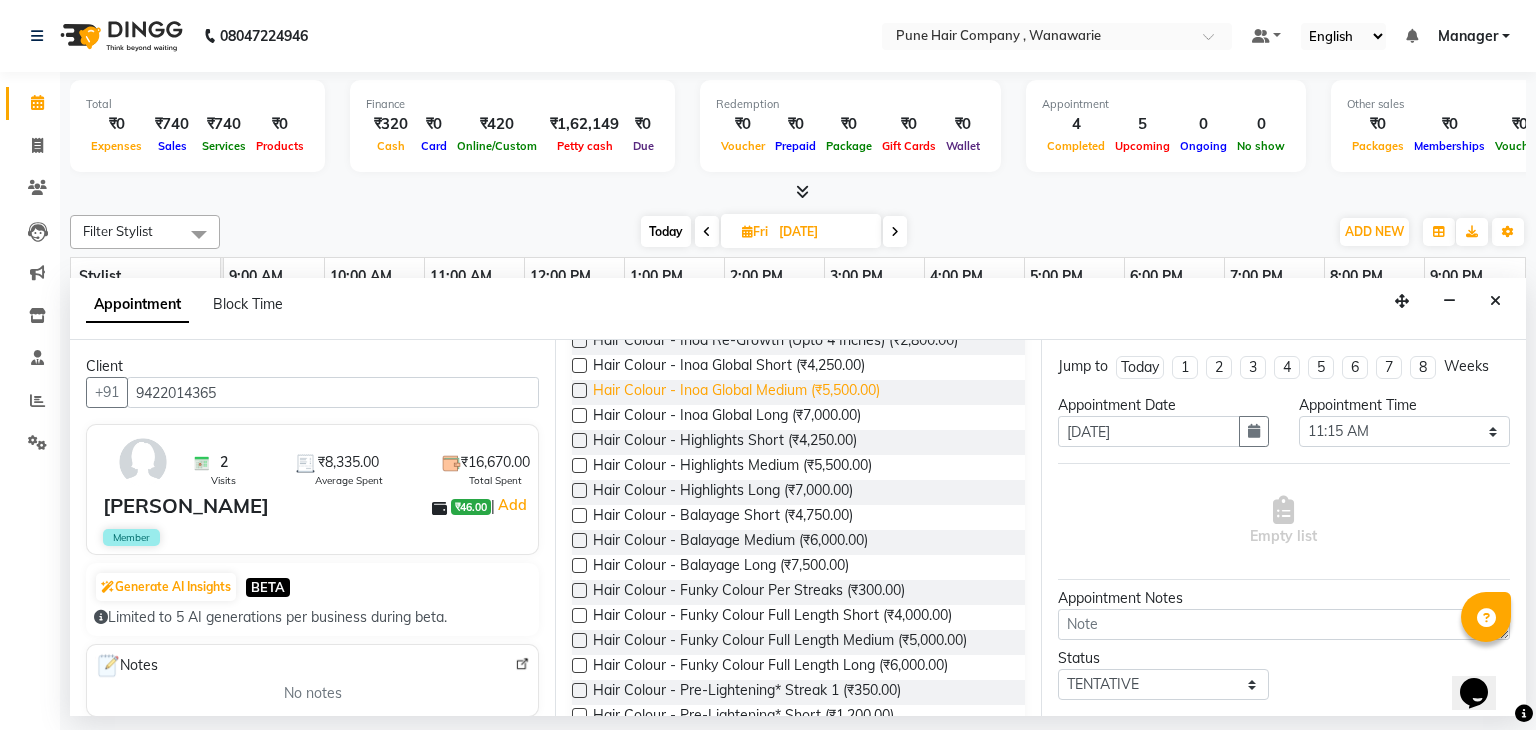 click on "Hair Colour - Inoa Global Medium (₹5,500.00)" at bounding box center [736, 392] 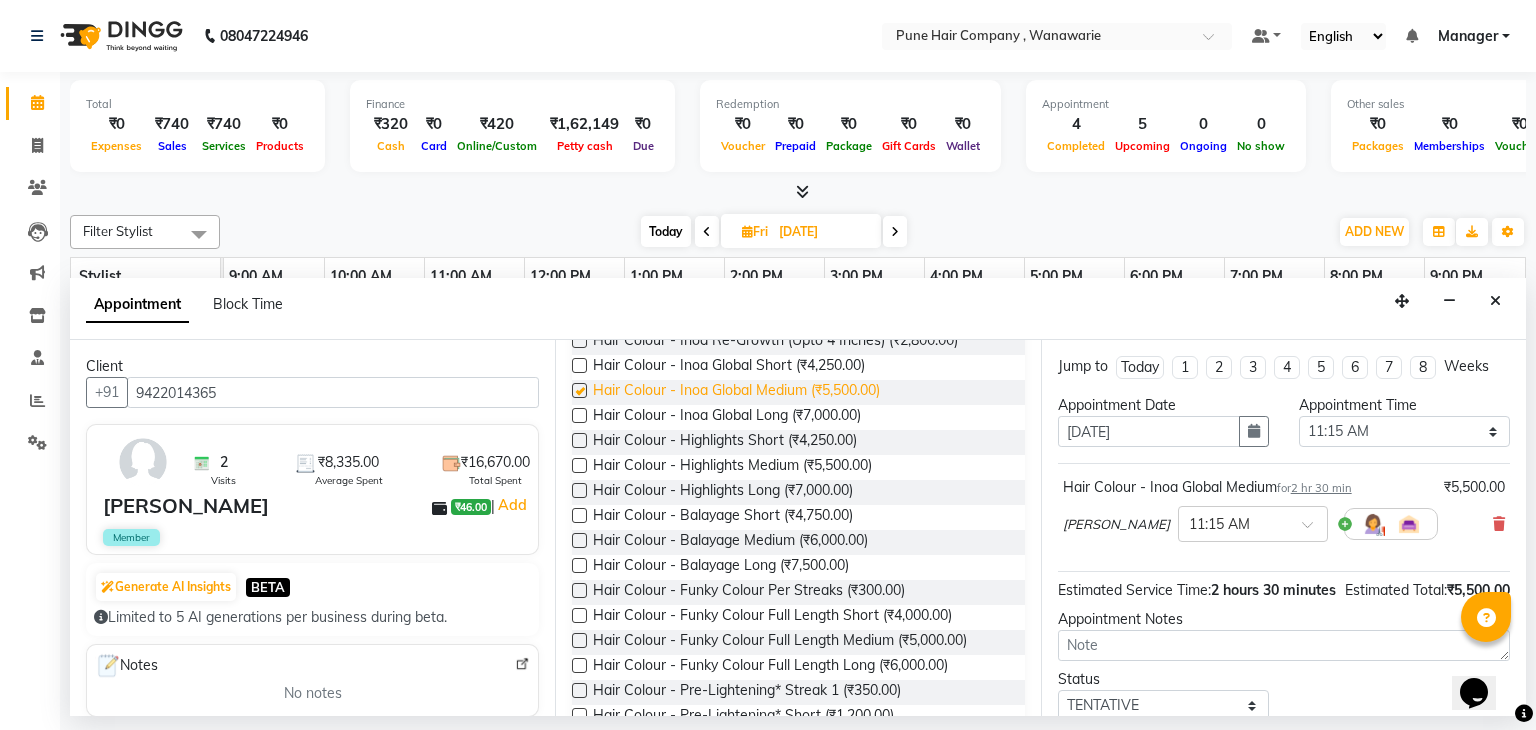 checkbox on "false" 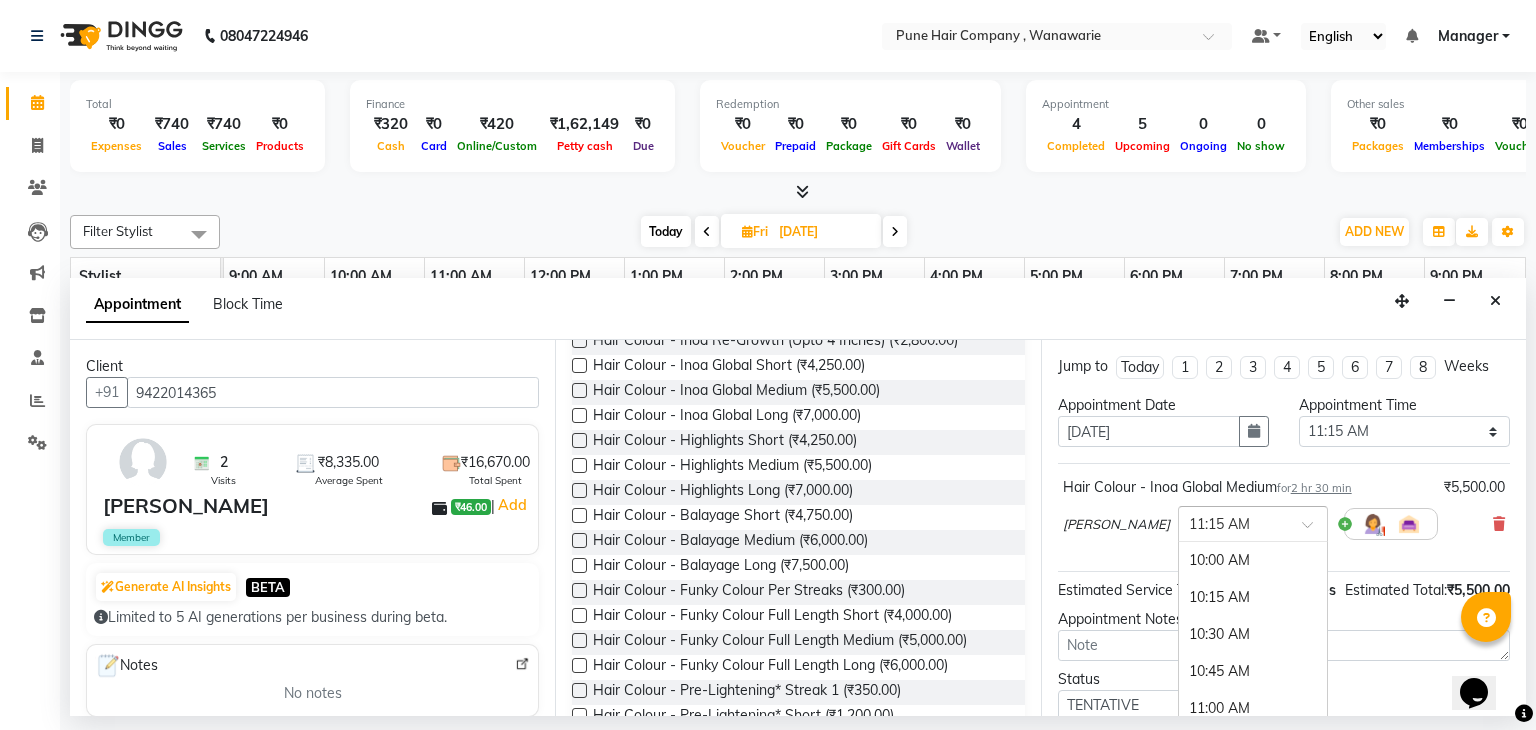 click at bounding box center (1233, 522) 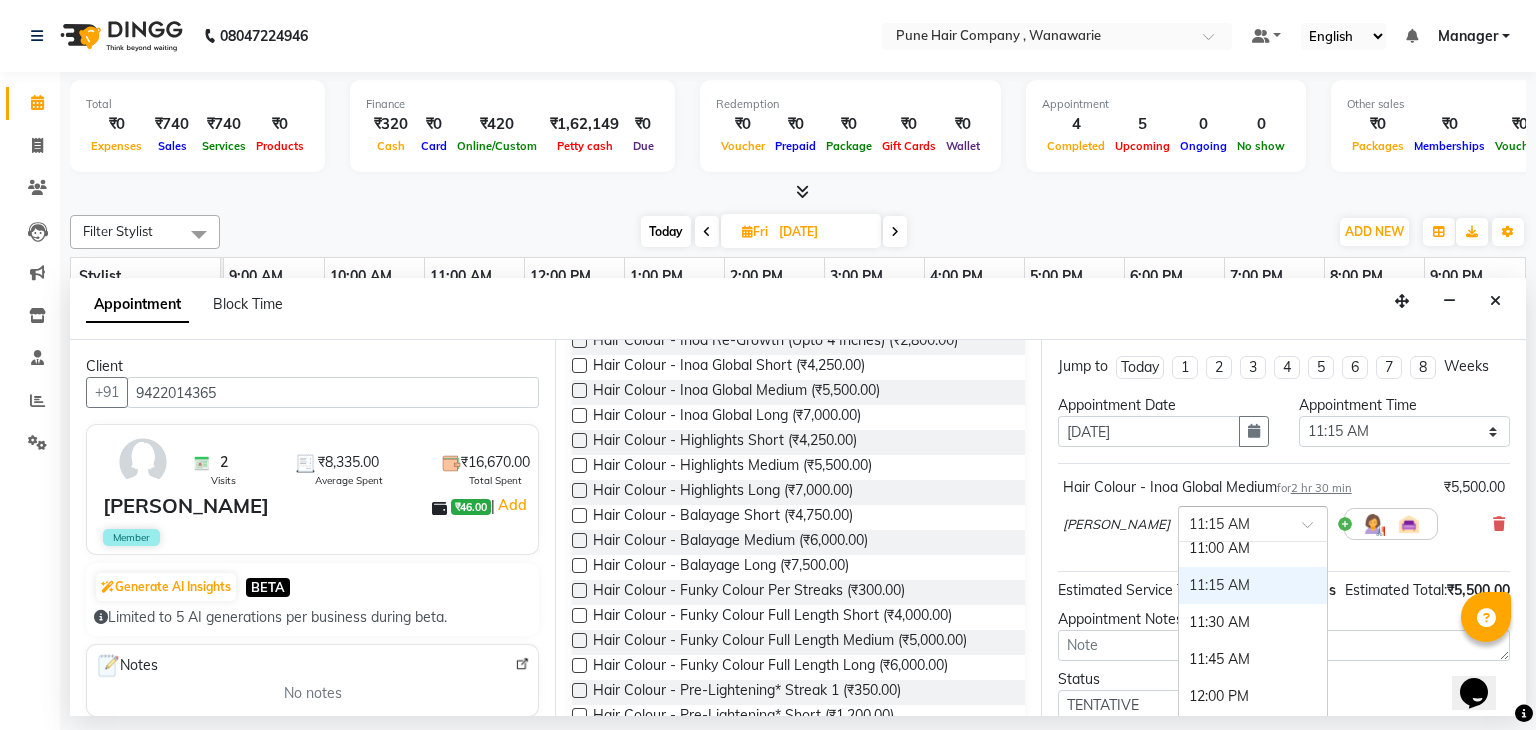 scroll, scrollTop: 163, scrollLeft: 0, axis: vertical 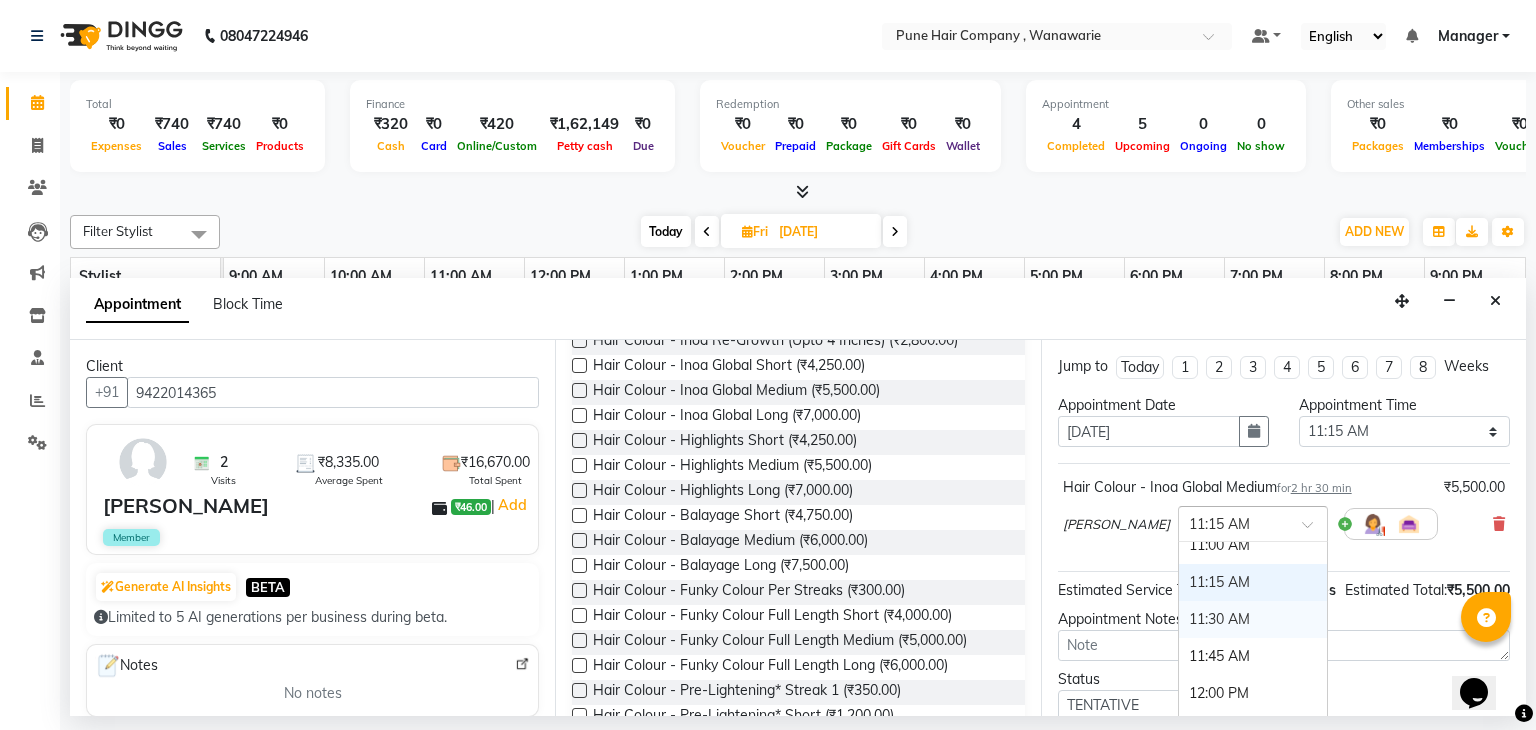 click on "11:30 AM" at bounding box center (1253, 619) 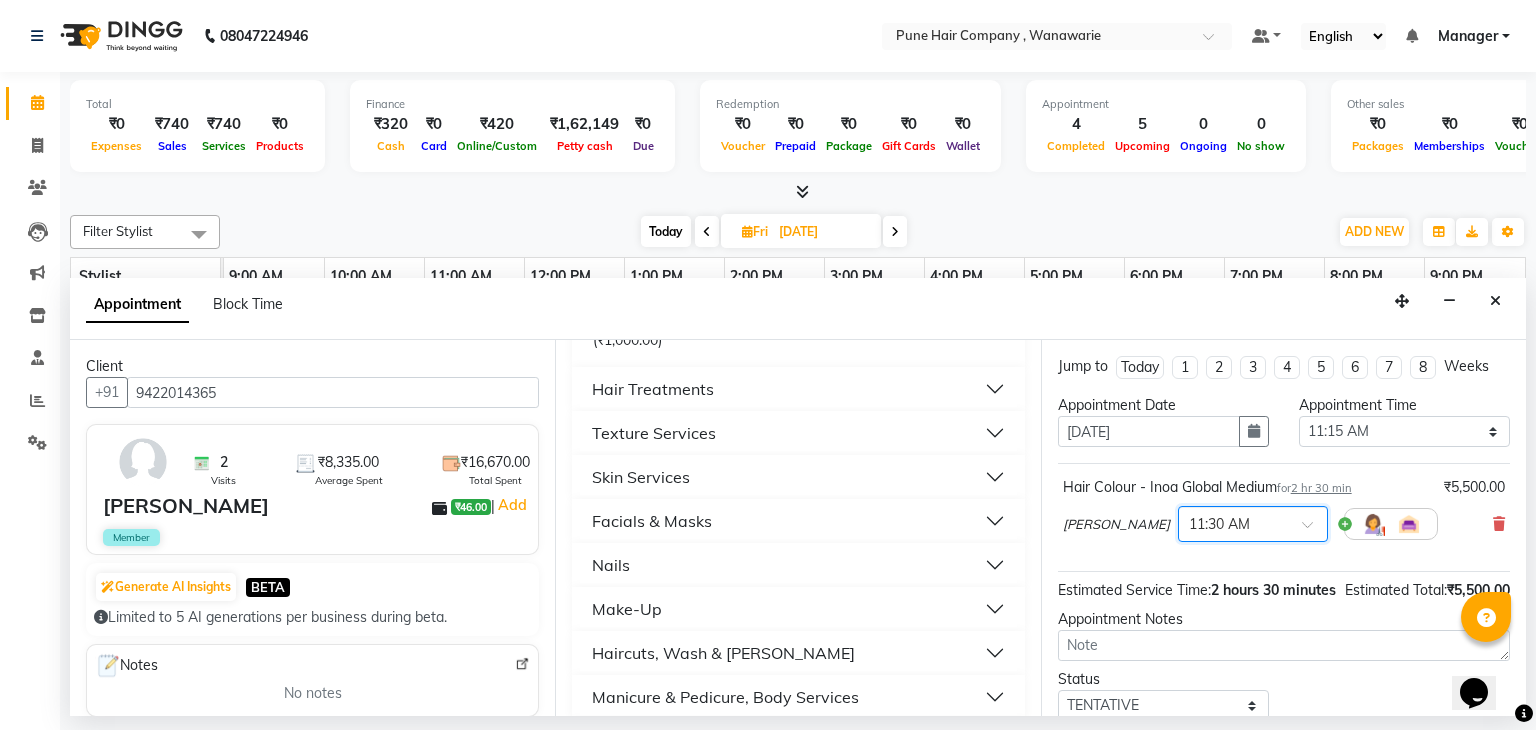 scroll, scrollTop: 2024, scrollLeft: 0, axis: vertical 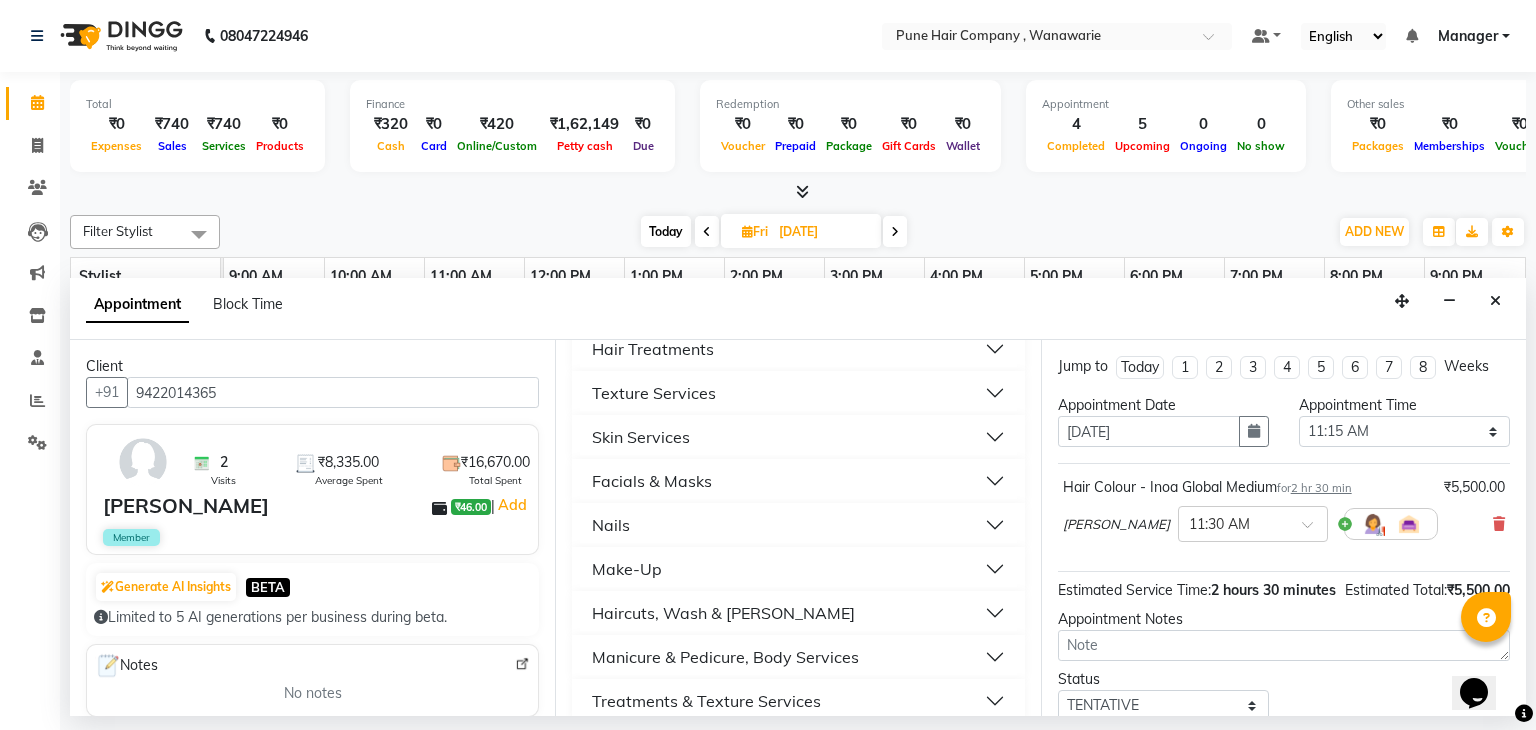 click on "Hair Treatments" at bounding box center (798, 349) 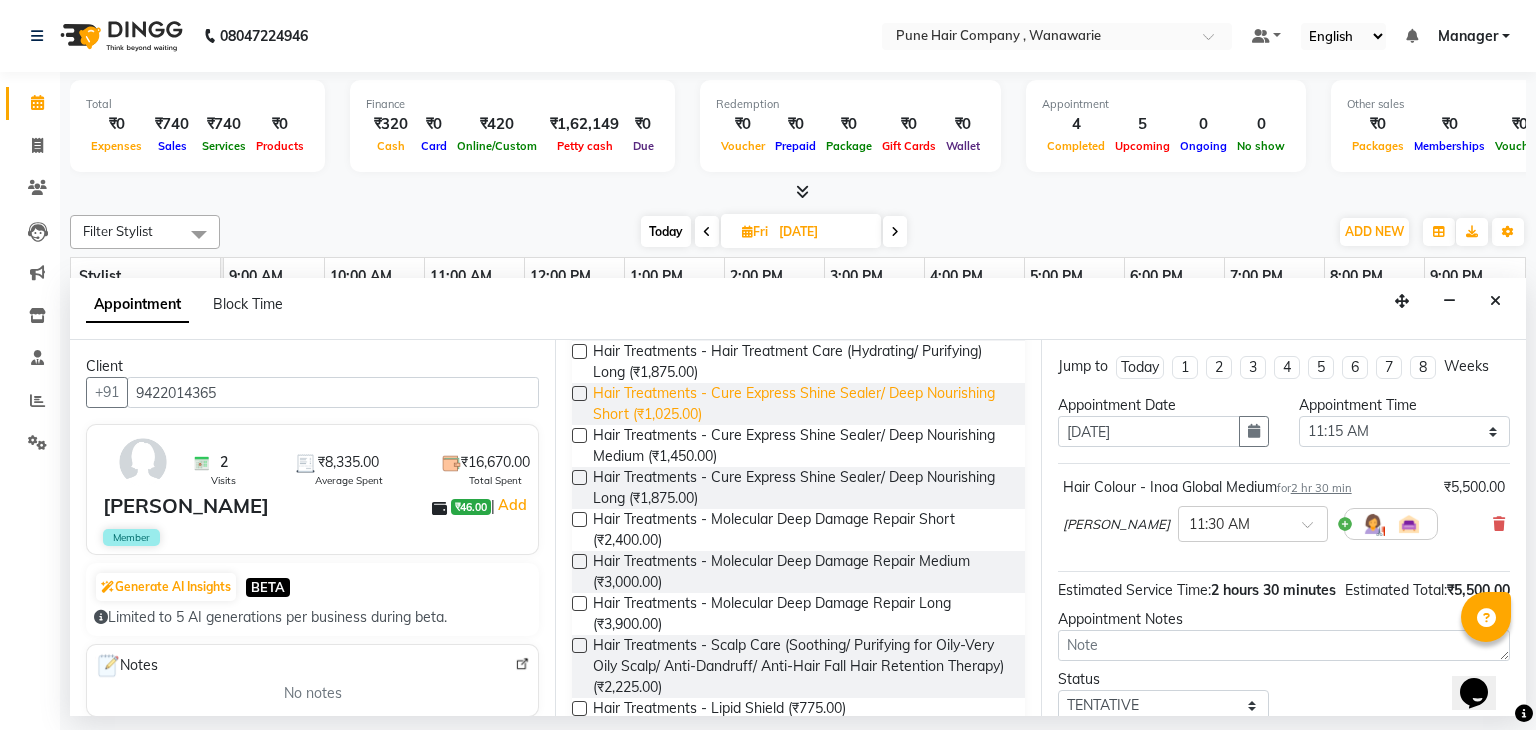 scroll, scrollTop: 2180, scrollLeft: 0, axis: vertical 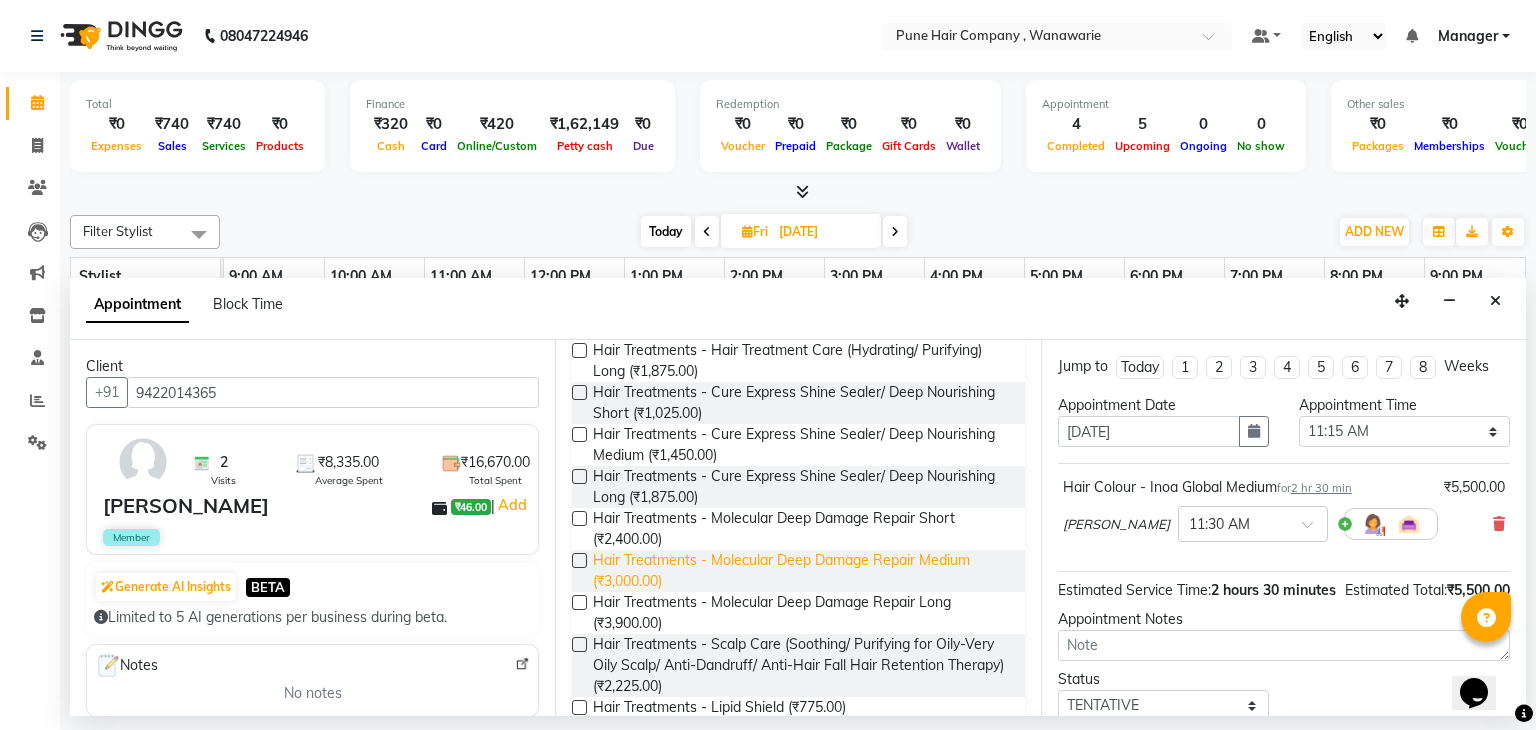 click on "Hair Treatments - Molecular Deep Damage Repair Medium (₹3,000.00)" at bounding box center (800, 571) 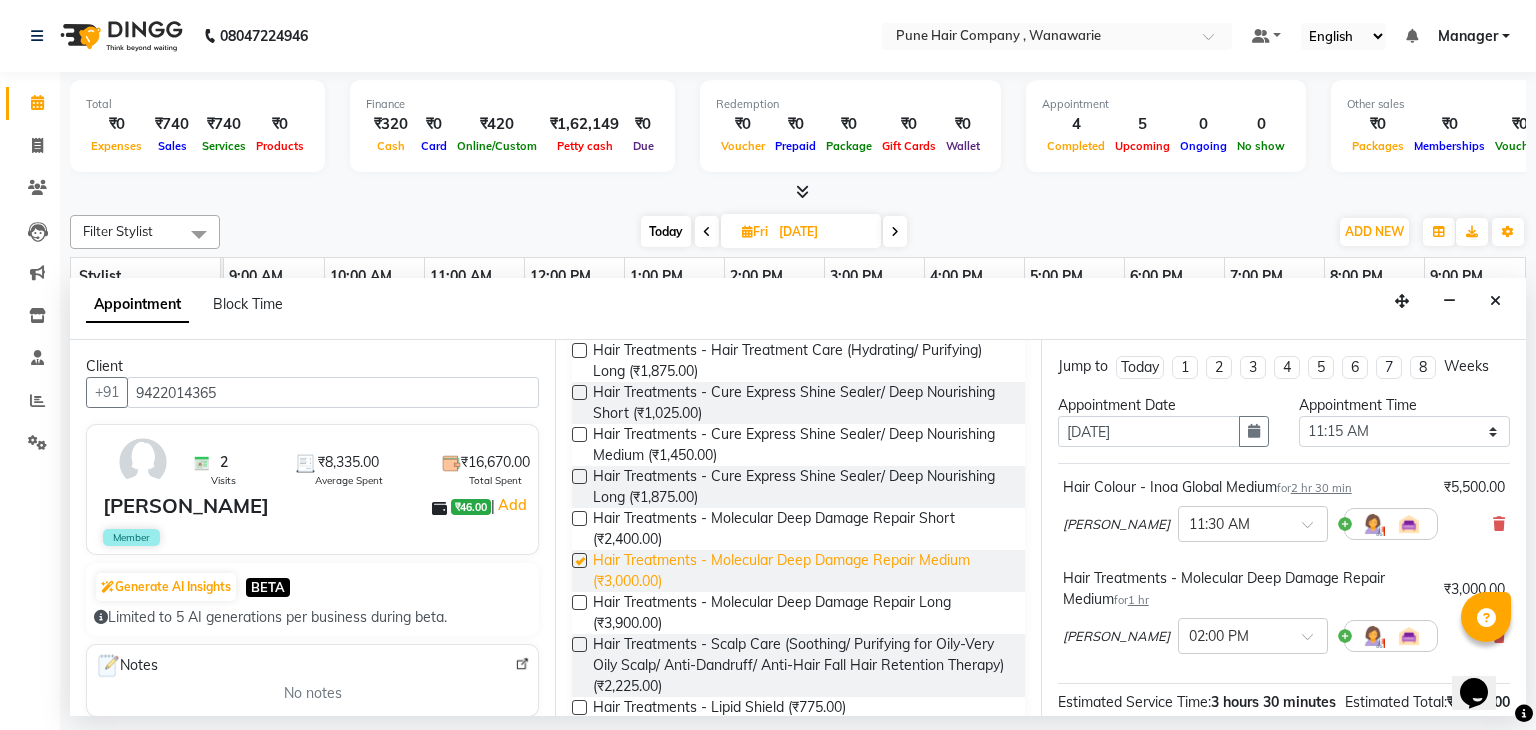 checkbox on "false" 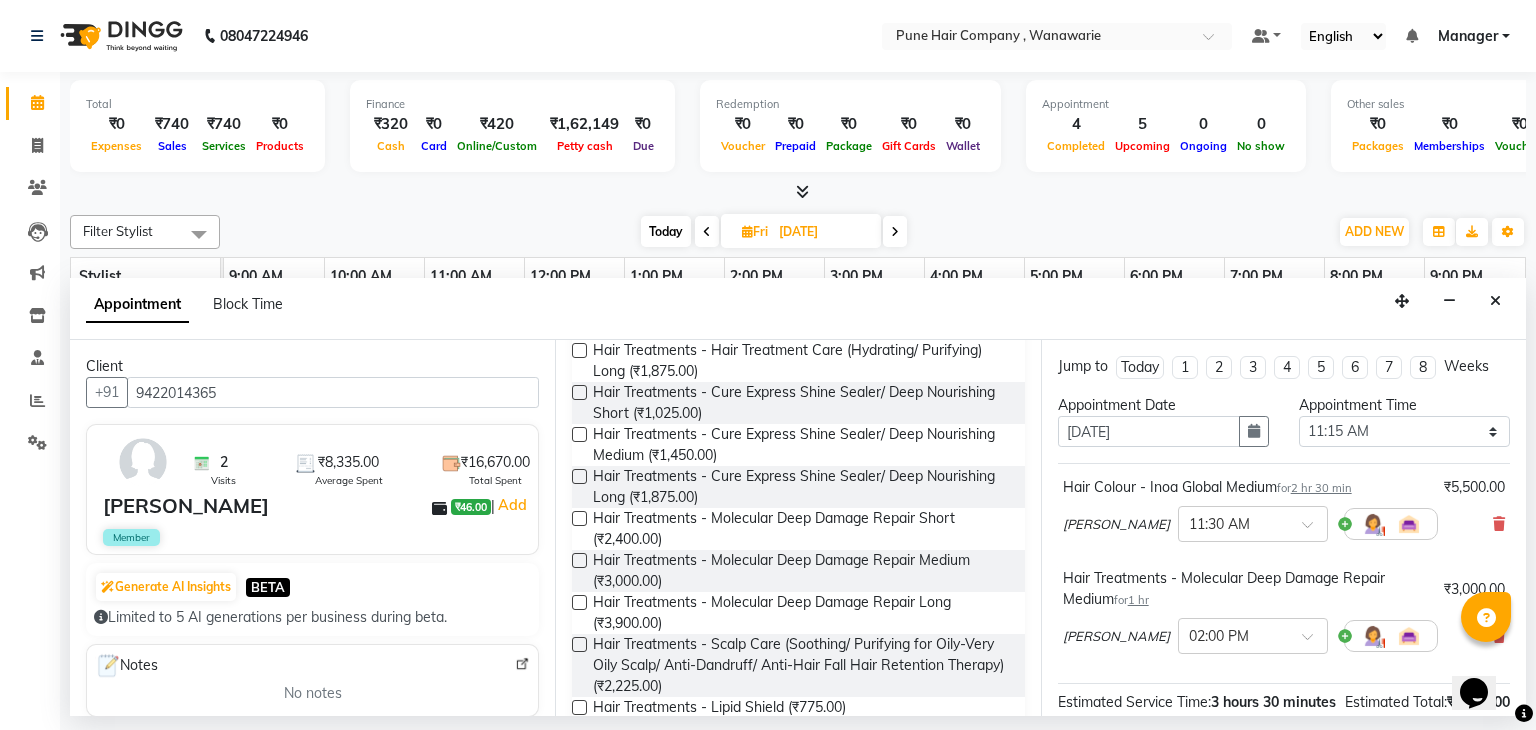 scroll, scrollTop: 263, scrollLeft: 0, axis: vertical 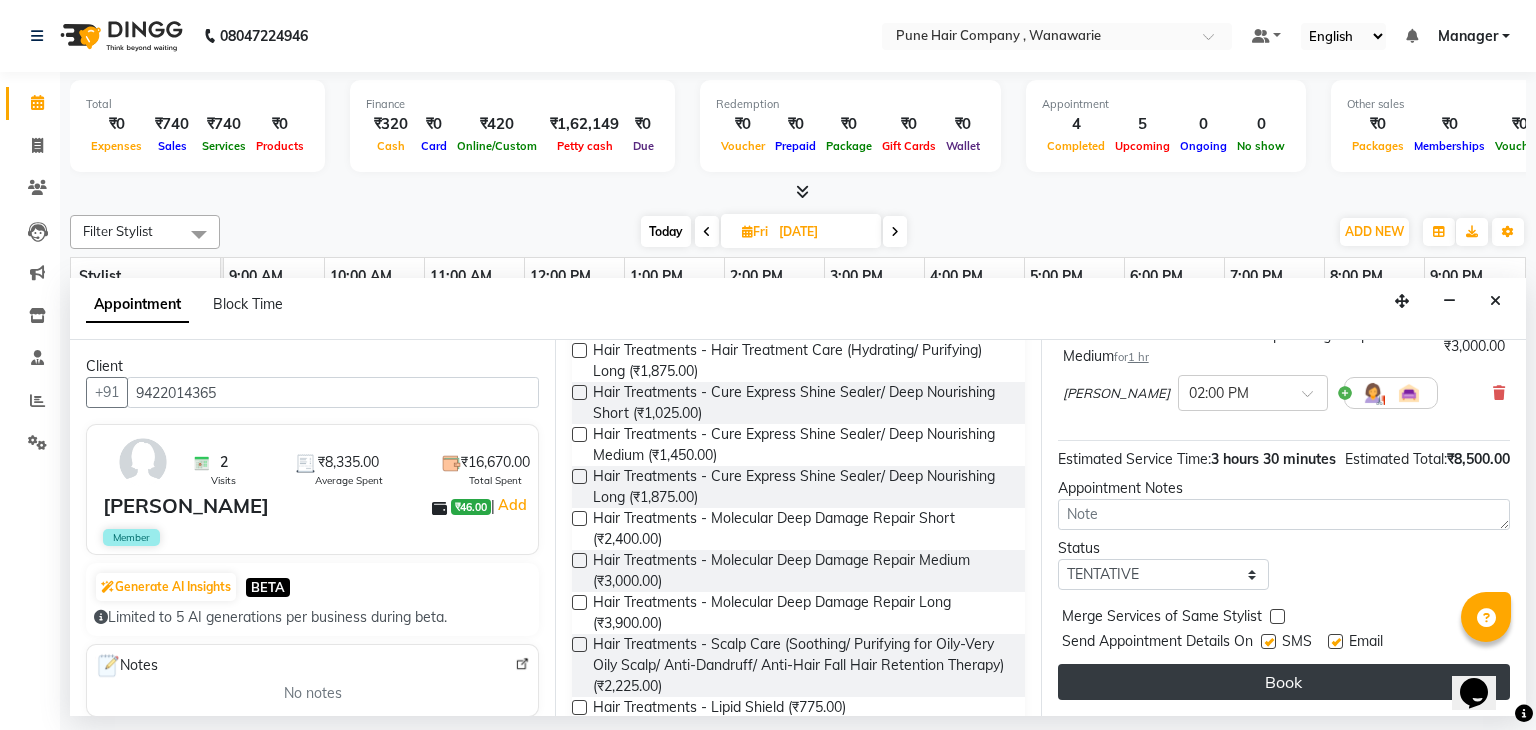 click on "Book" at bounding box center (1284, 682) 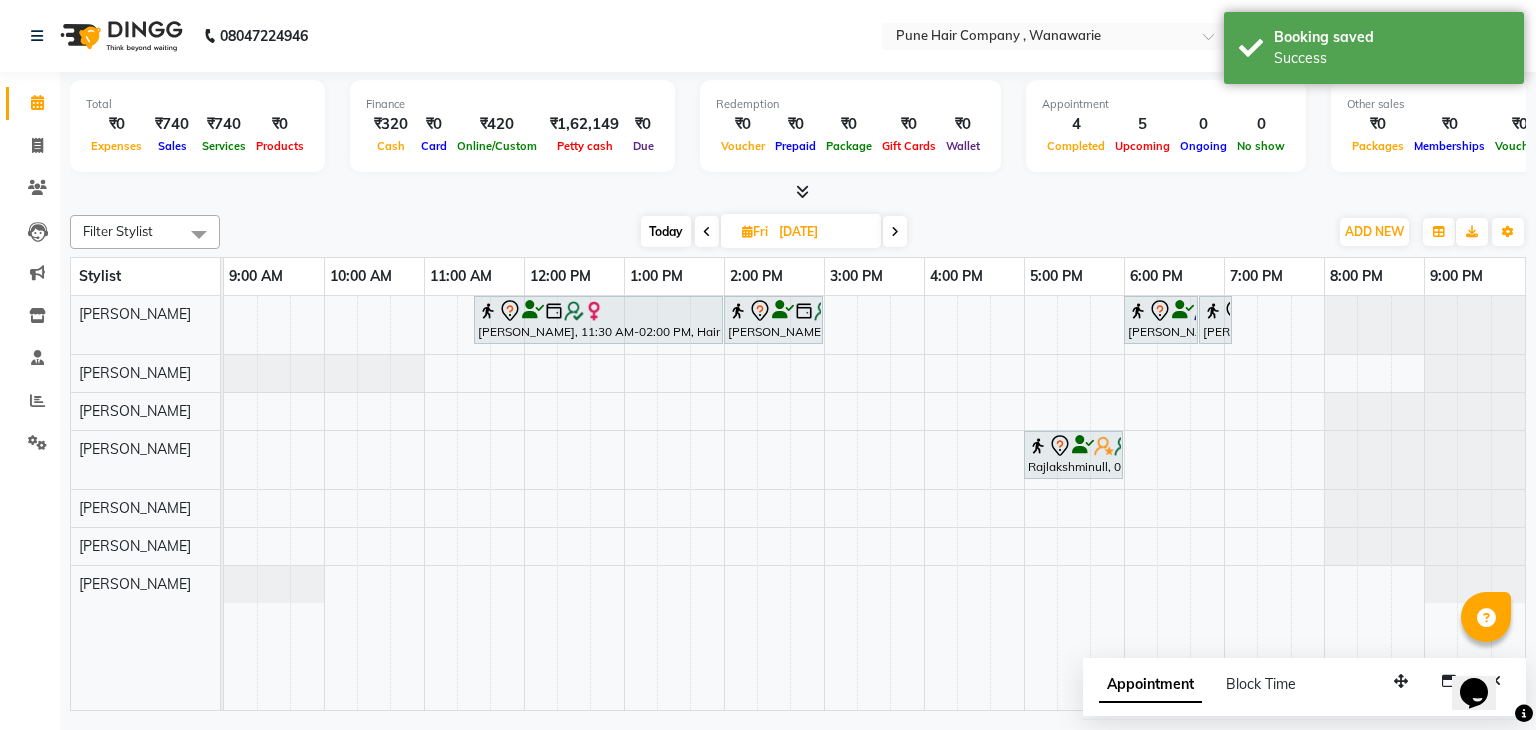 click on "Today" at bounding box center (666, 231) 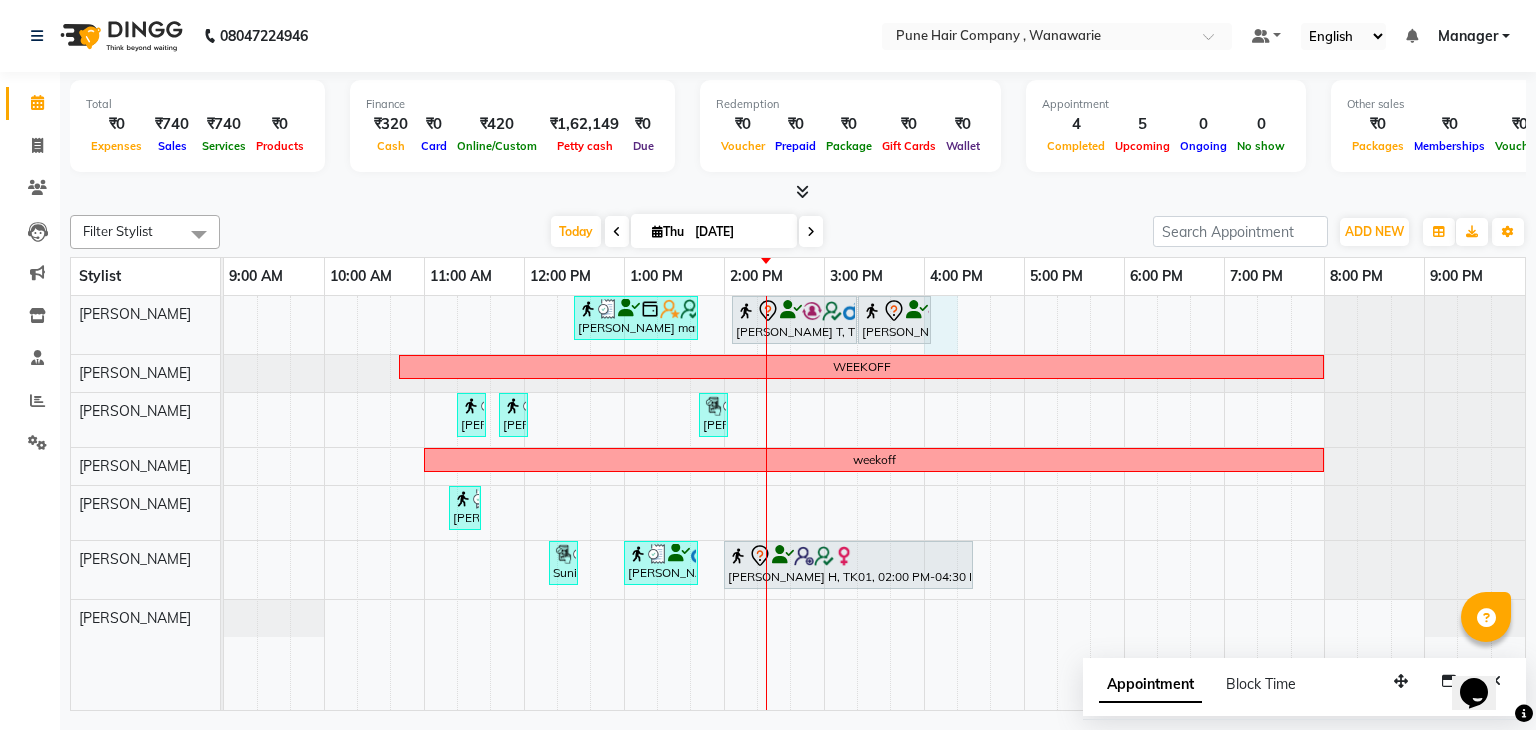 click on "Farida mam, TK03, 12:30 PM-01:45 PM, Signature-Ultimate Bespoke Hair&Scalp Care             Rohin T, TK08, 02:05 PM-03:20 PM, Male Hair Colour - Inoa Global Colour (includes moustache)             Rohin T, TK08, 03:20 PM-04:05 PM, Male Haircut By Senior Stylist  WEEKOFF      yuta lolap, TK05, 11:20 AM-11:30 AM, Skin Services - Threading Face ( Eyebrow/ Upper lip/Chin/Forehead/ Jawline/ Side locks/ Neck)     yuta lolap, TK05, 11:45 AM-11:55 AM, Skin Services - Threading Face ( Eyebrow/ Upper lip/Chin/Forehead/ Jawline/ Side locks/ Neck)     Farida mam, TK03, 01:45 PM-01:55 PM, Skin Services - Threading Face ( Eyebrow/ Upper lip/Chin/Forehead/ Jawline/ Side locks/ Neck)  weekoff      Aditya Motwani, TK06, 11:15 AM-11:35 AM,  Haircut Boys (Below 12 years/ Undergraduates - Below 20 years)     Sunita, TK07, 12:15 PM-12:30 PM,  Hairwash Short     Aayush M, TK02, 01:00 PM-01:45 PM, Male Haircut By Senior Stylist             Rumi H, TK01, 02:00 PM-04:30 PM, Hair Colour - Majirel Global Medium" at bounding box center [874, 503] 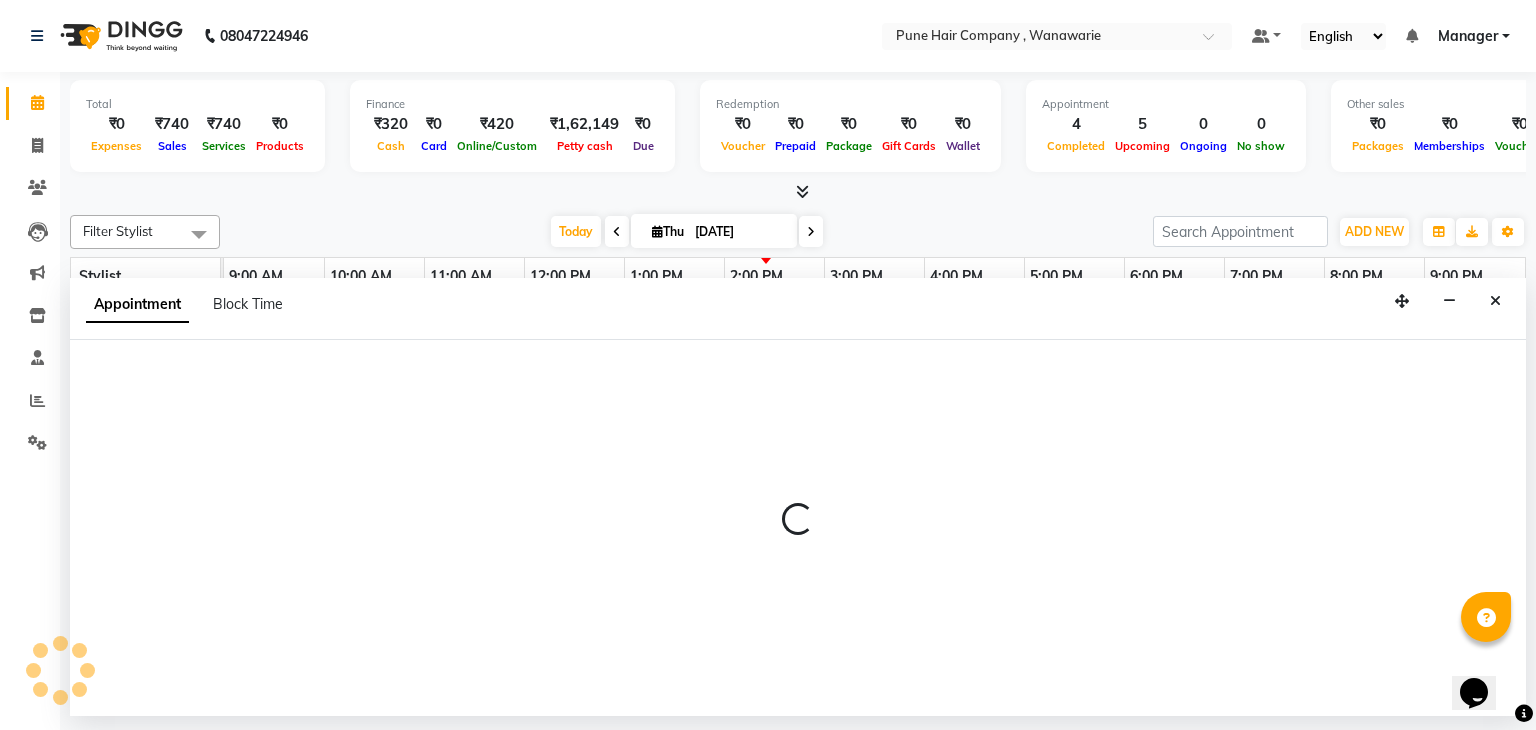 select on "74577" 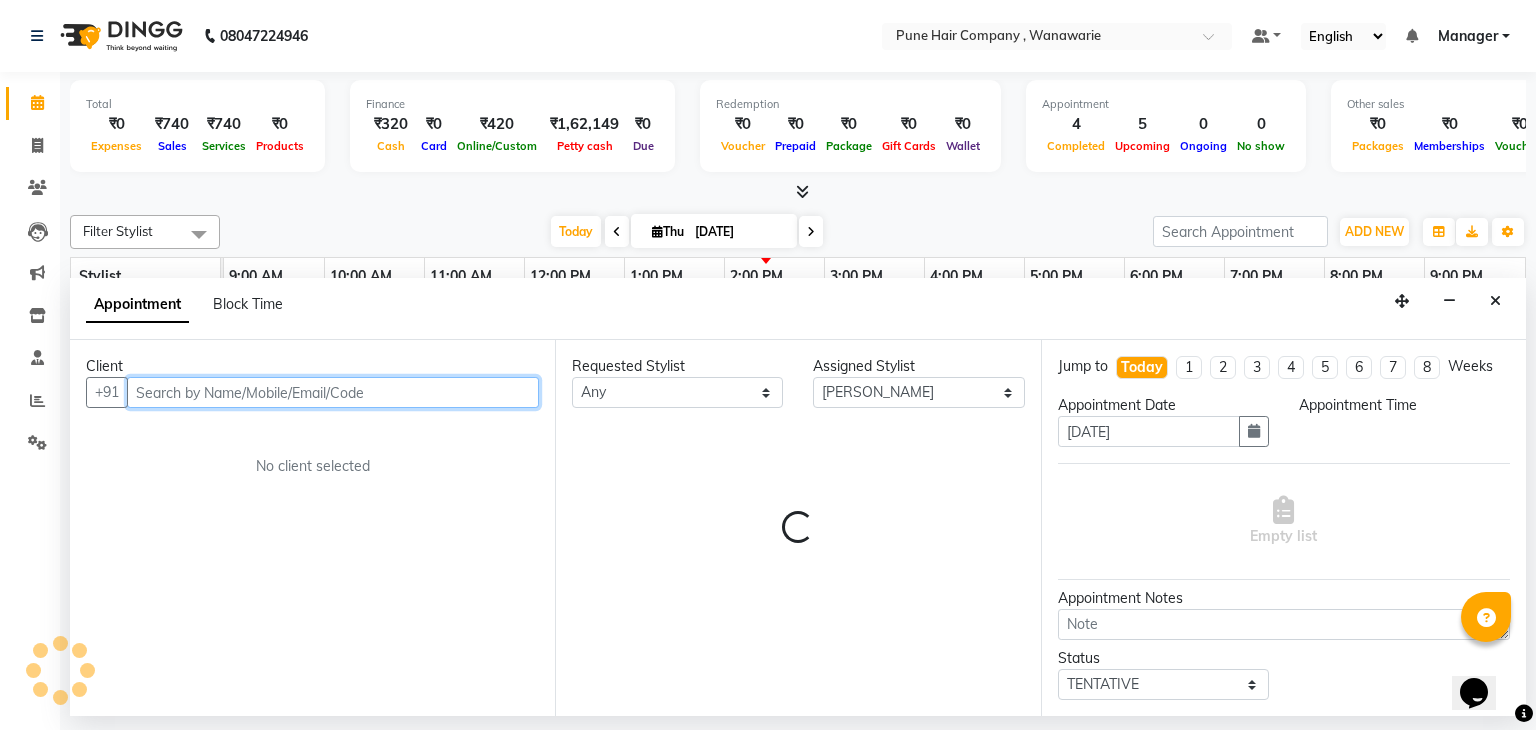 select on "960" 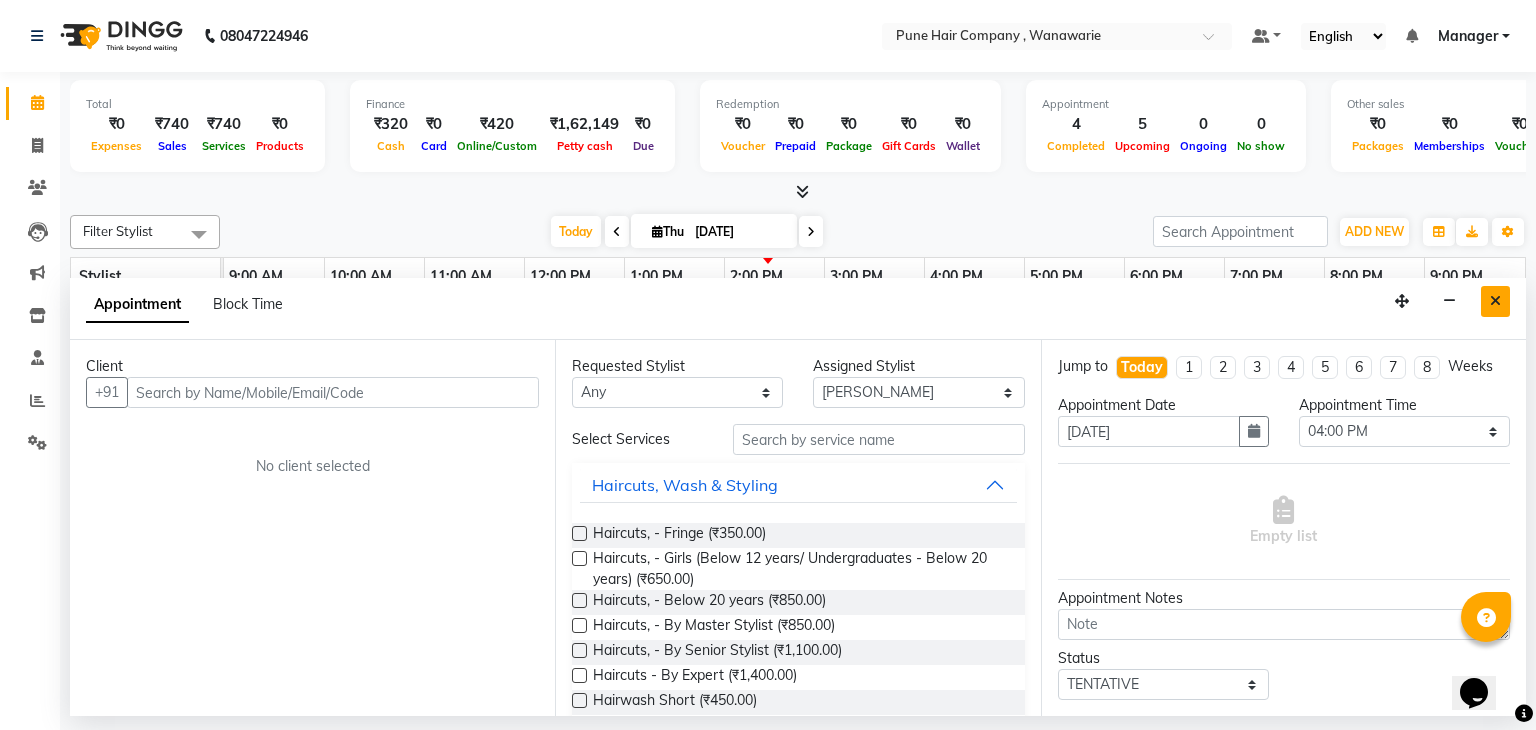 click at bounding box center (1495, 301) 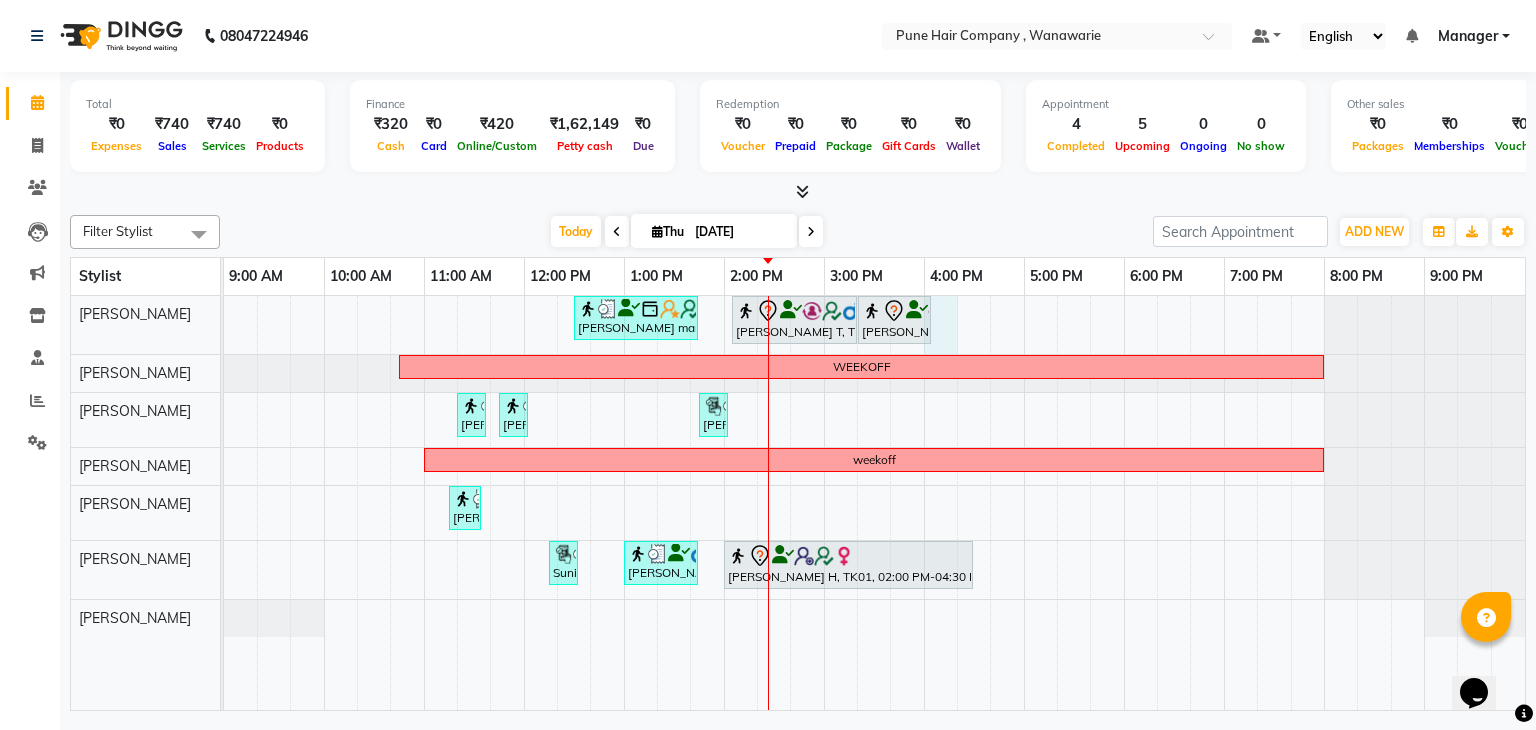 click on "Farida mam, TK03, 12:30 PM-01:45 PM, Signature-Ultimate Bespoke Hair&Scalp Care             Rohin T, TK08, 02:05 PM-03:20 PM, Male Hair Colour - Inoa Global Colour (includes moustache)             Rohin T, TK08, 03:20 PM-04:05 PM, Male Haircut By Senior Stylist  WEEKOFF      yuta lolap, TK05, 11:20 AM-11:30 AM, Skin Services - Threading Face ( Eyebrow/ Upper lip/Chin/Forehead/ Jawline/ Side locks/ Neck)     yuta lolap, TK05, 11:45 AM-11:55 AM, Skin Services - Threading Face ( Eyebrow/ Upper lip/Chin/Forehead/ Jawline/ Side locks/ Neck)     Farida mam, TK03, 01:45 PM-01:55 PM, Skin Services - Threading Face ( Eyebrow/ Upper lip/Chin/Forehead/ Jawline/ Side locks/ Neck)  weekoff      Aditya Motwani, TK06, 11:15 AM-11:35 AM,  Haircut Boys (Below 12 years/ Undergraduates - Below 20 years)     Sunita, TK07, 12:15 PM-12:30 PM,  Hairwash Short     Aayush M, TK02, 01:00 PM-01:45 PM, Male Haircut By Senior Stylist             Rumi H, TK01, 02:00 PM-04:30 PM, Hair Colour - Majirel Global Medium" at bounding box center [874, 503] 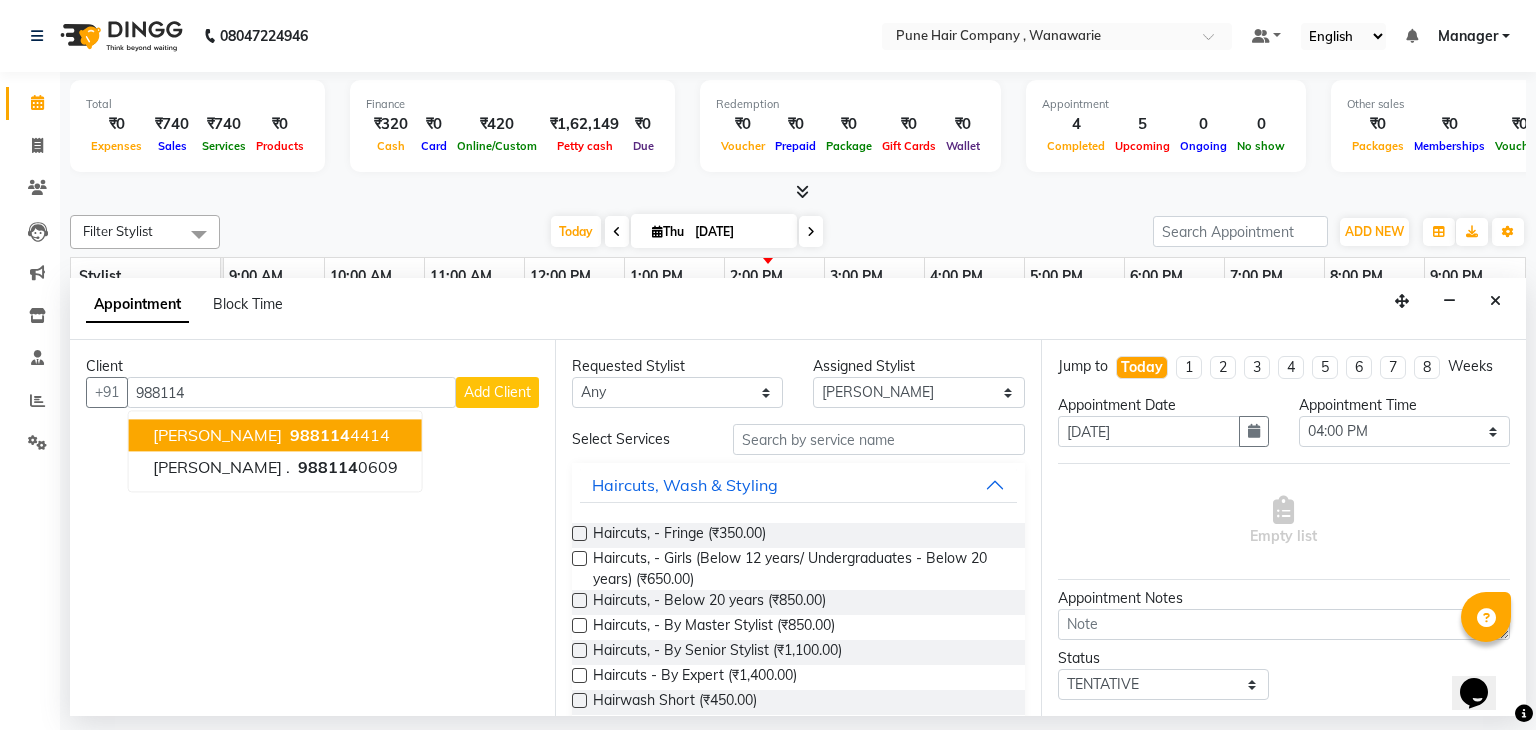 click on "988114 4414" at bounding box center (338, 436) 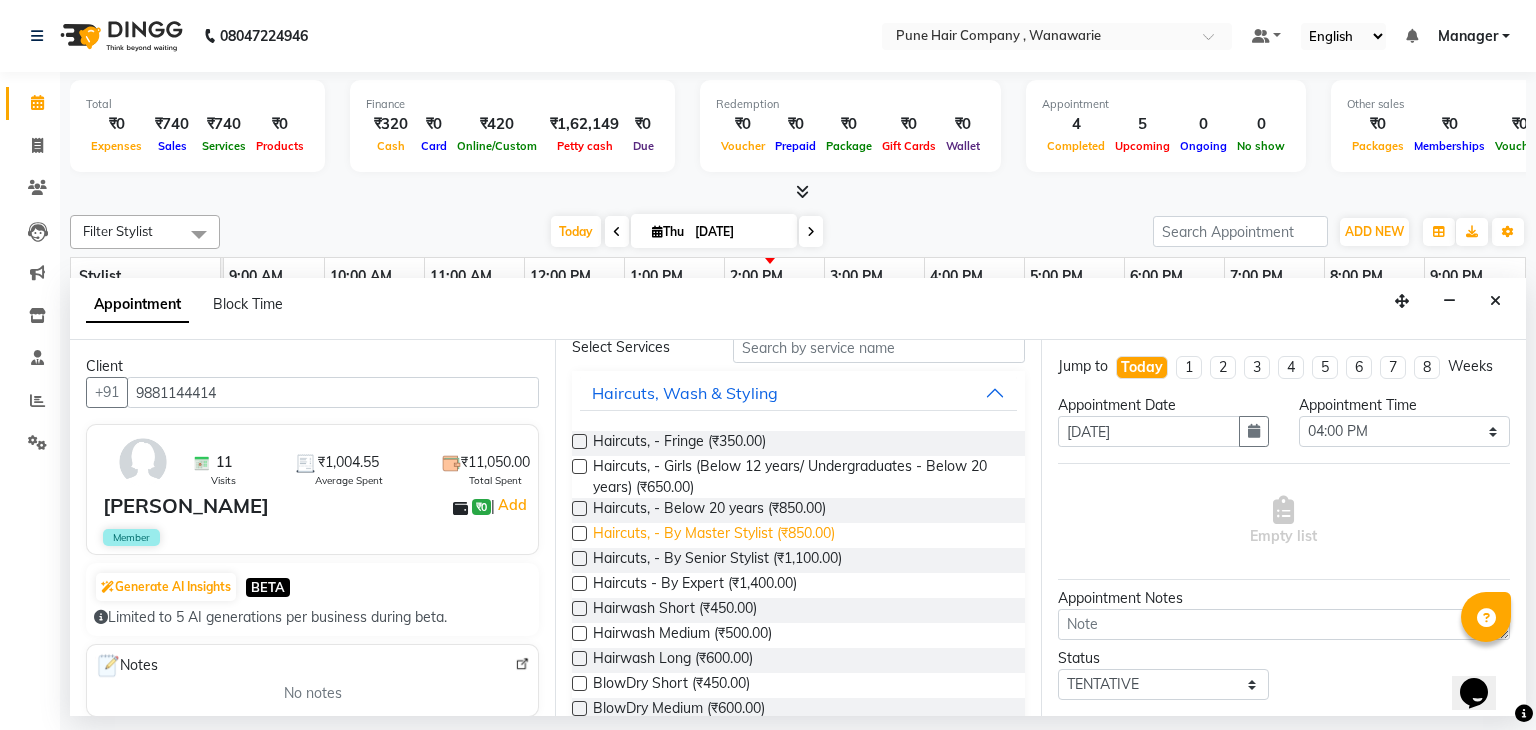 scroll, scrollTop: 95, scrollLeft: 0, axis: vertical 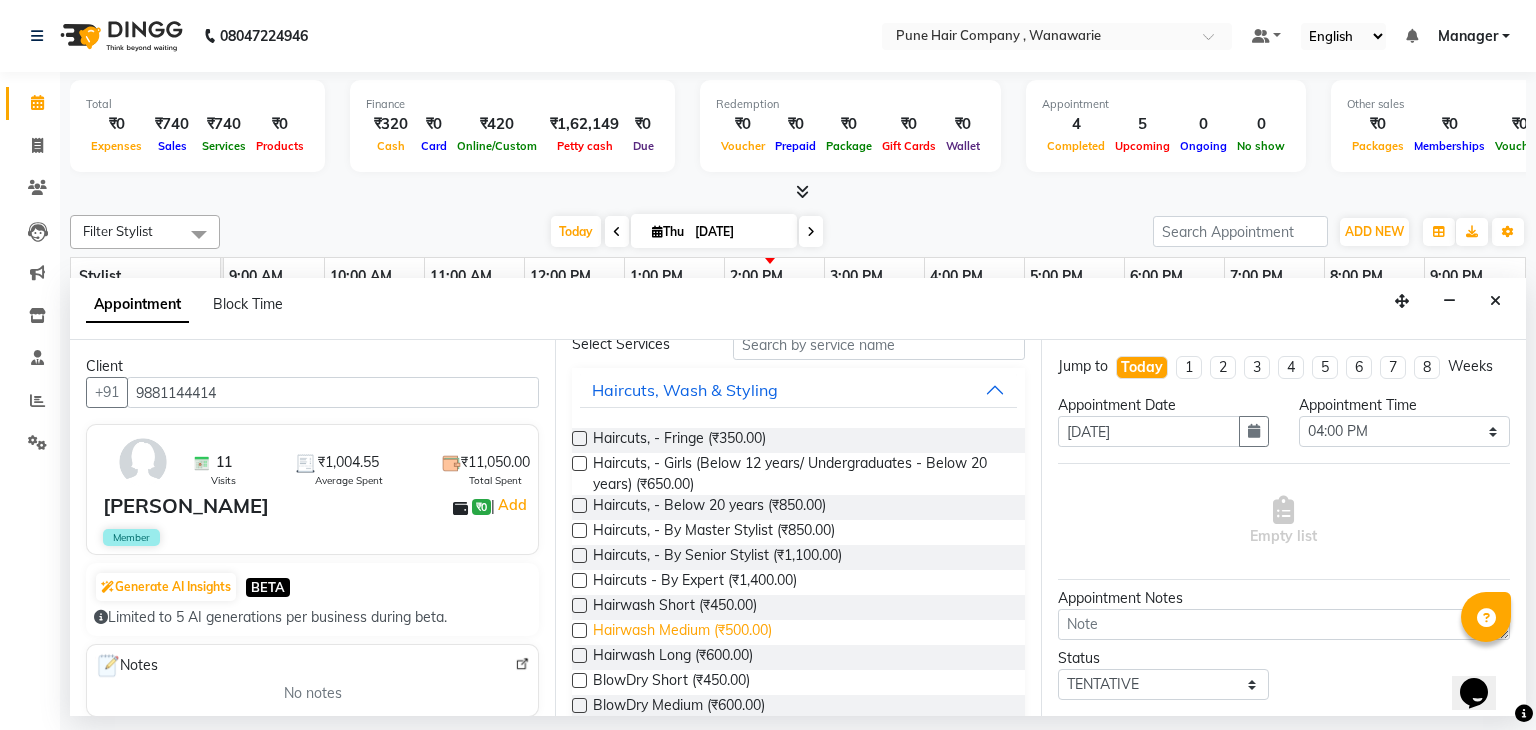 type on "9881144414" 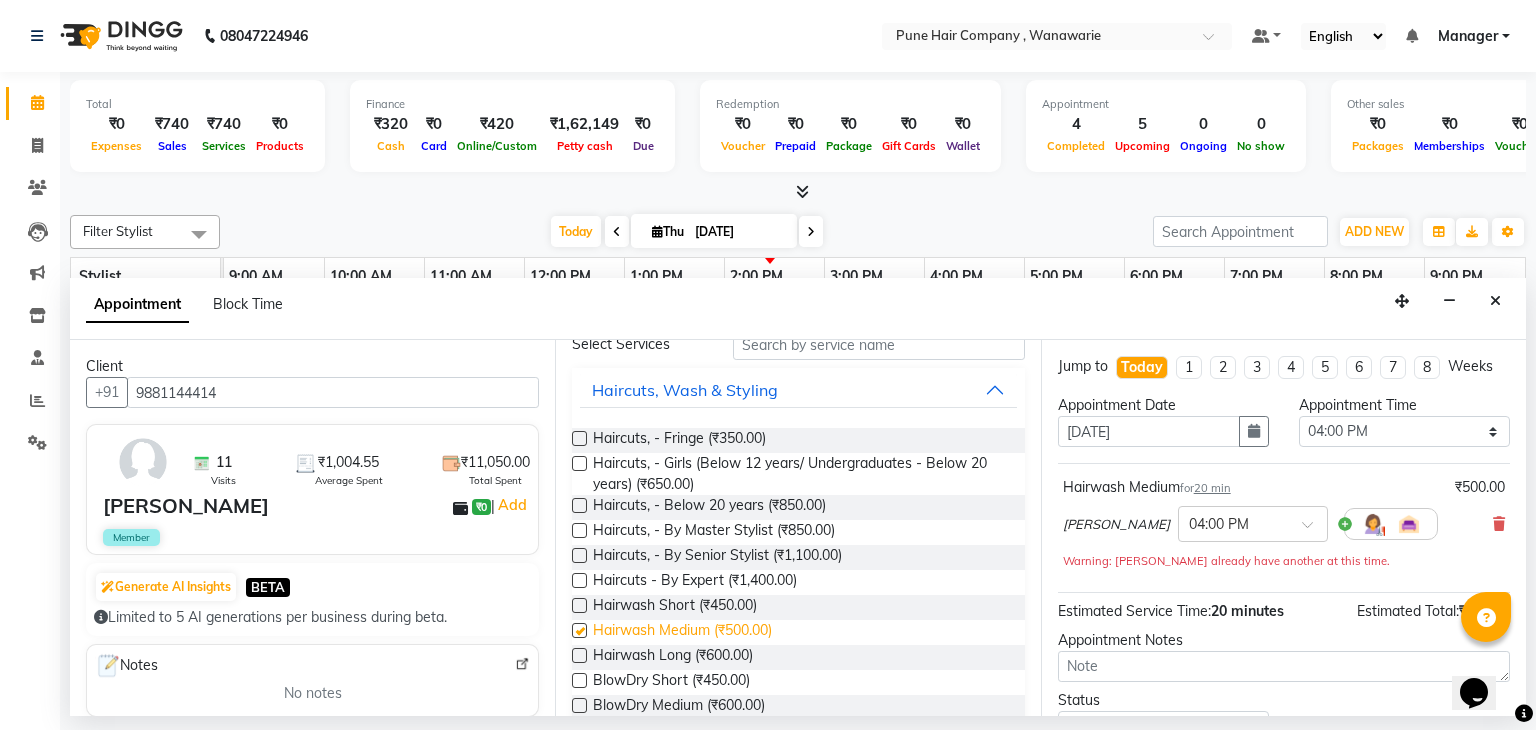 checkbox on "false" 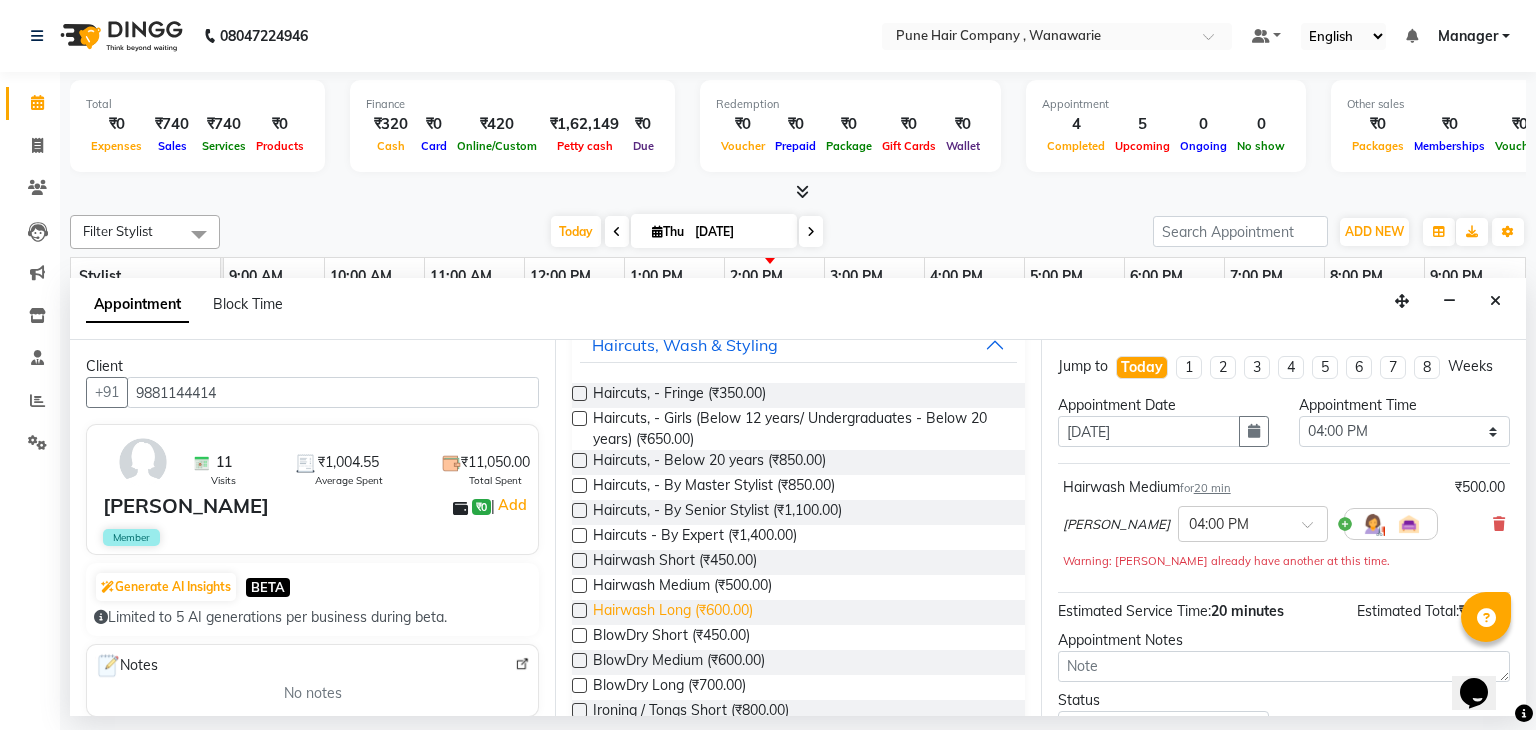 scroll, scrollTop: 139, scrollLeft: 0, axis: vertical 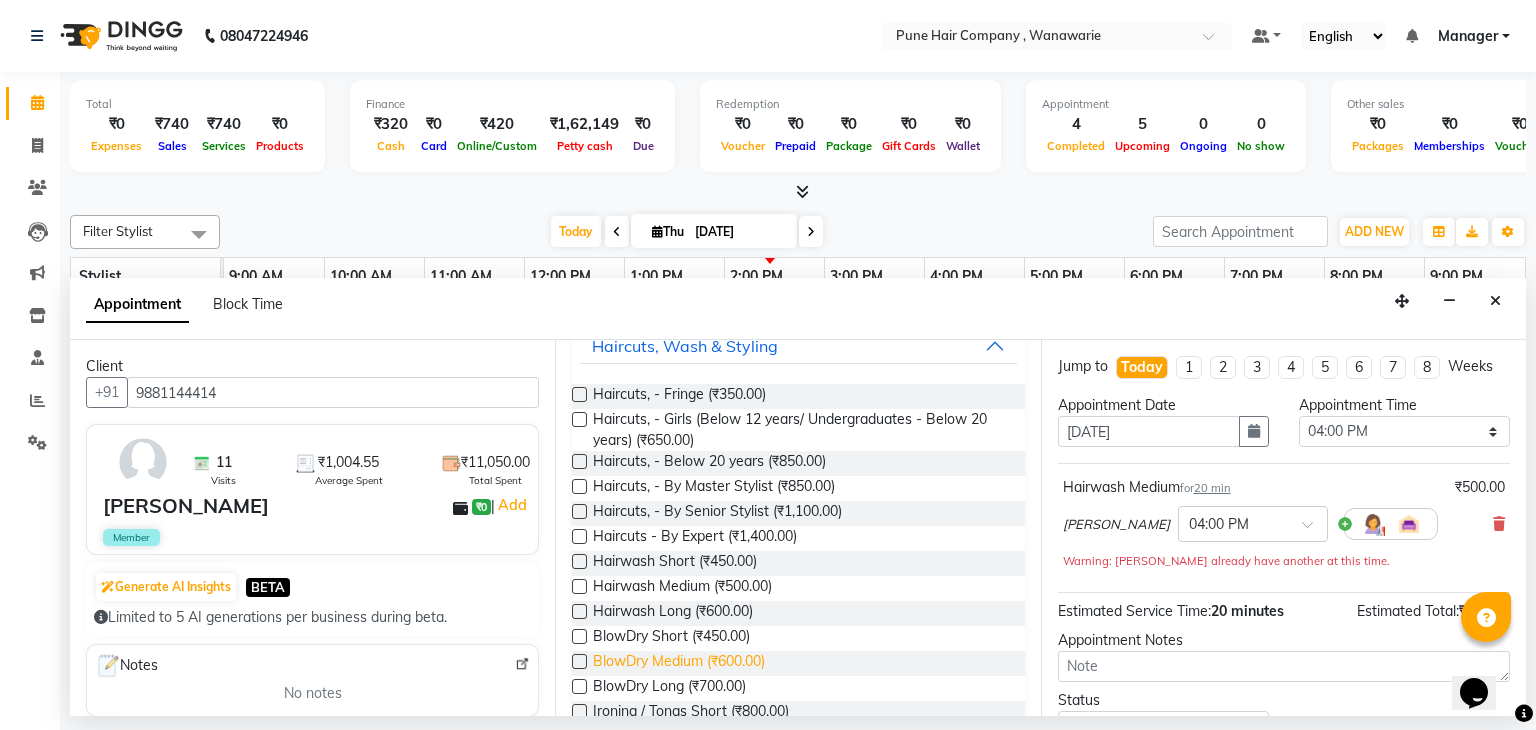click on "BlowDry Medium (₹600.00)" at bounding box center (679, 663) 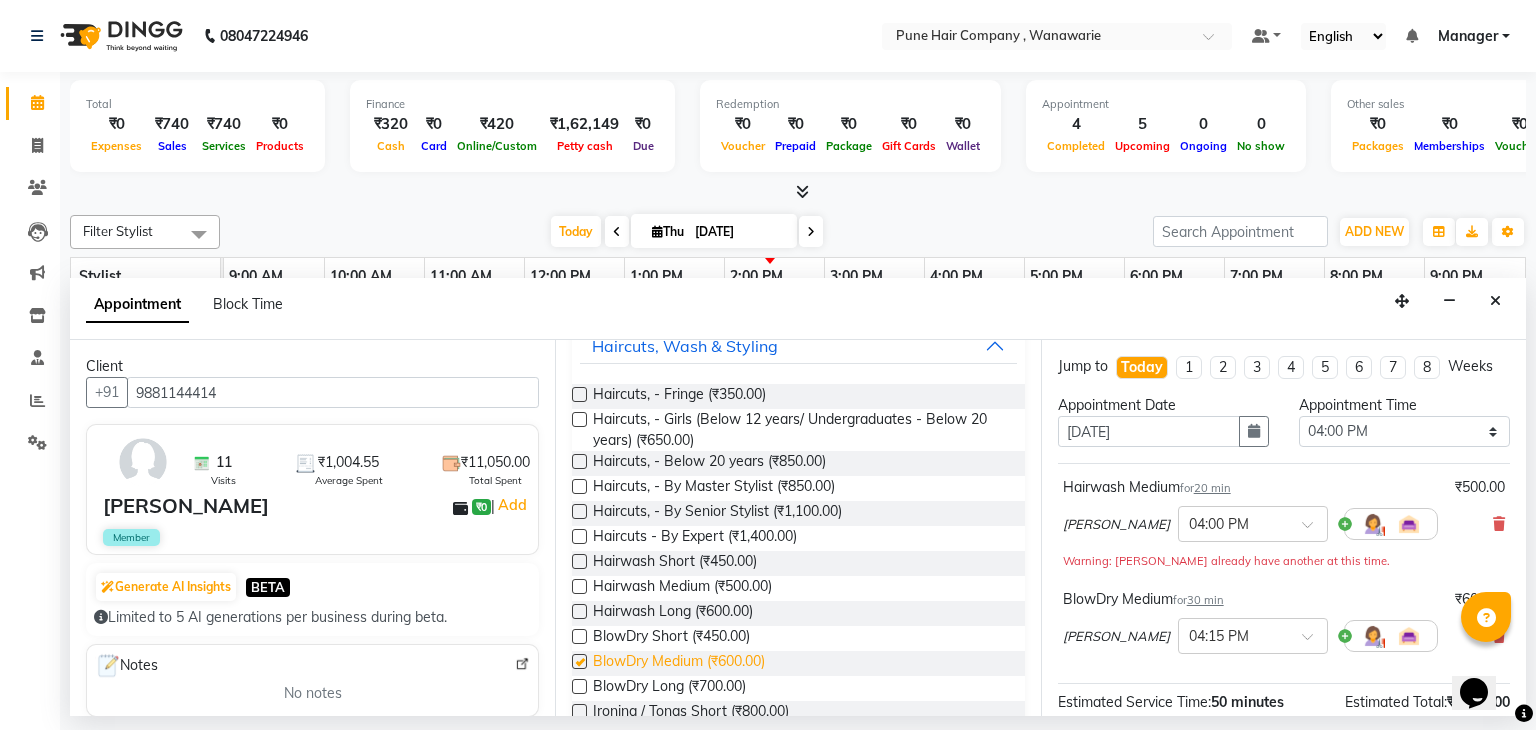 checkbox on "false" 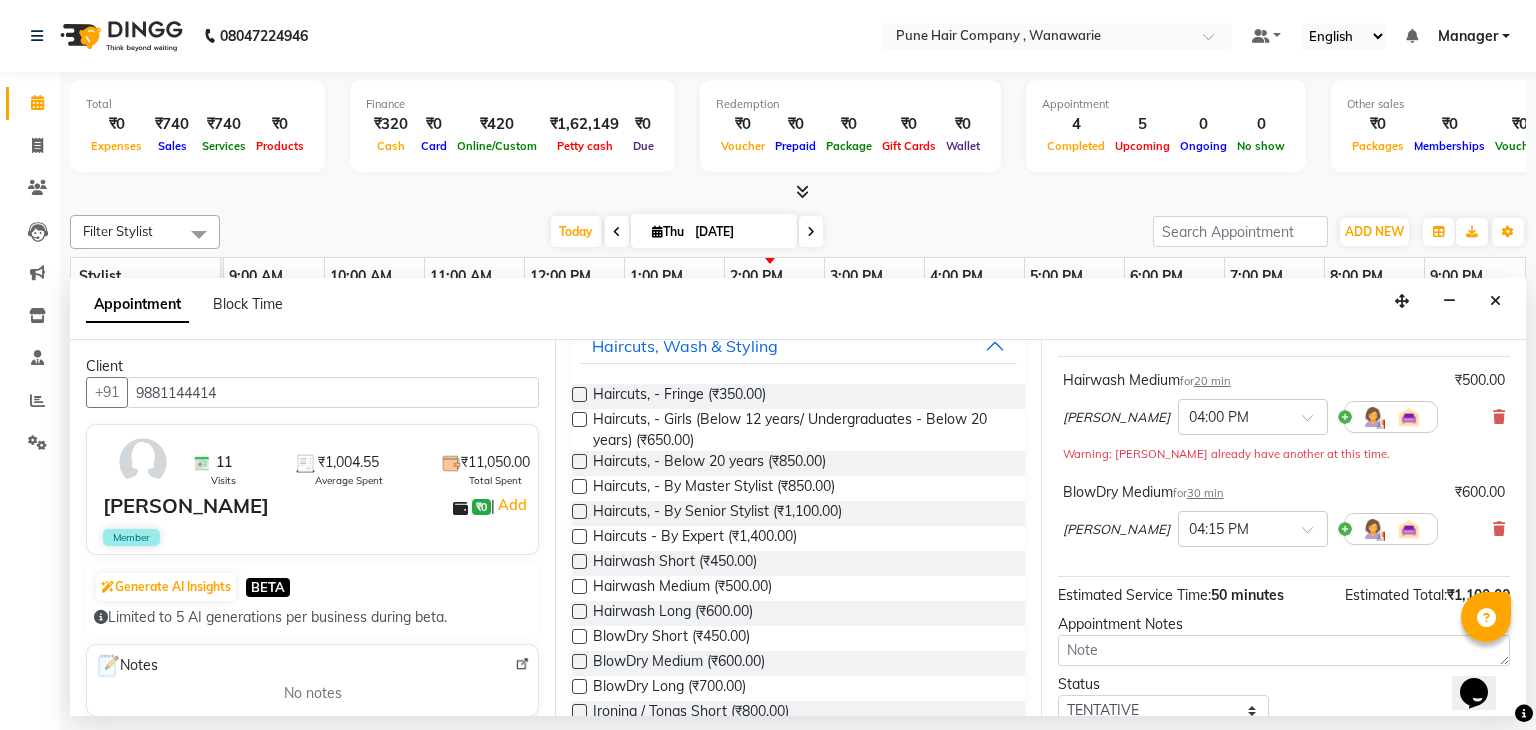 scroll, scrollTop: 242, scrollLeft: 0, axis: vertical 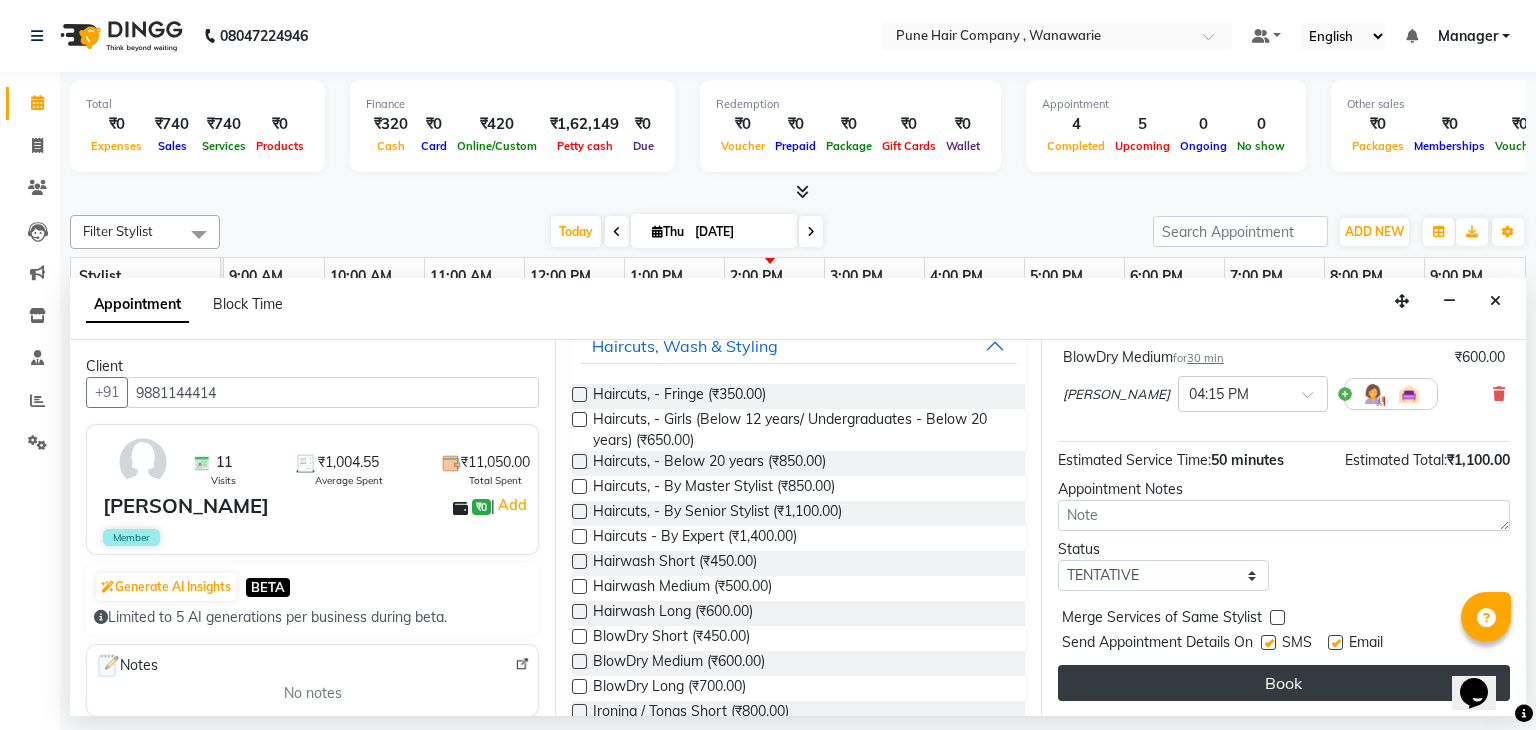 click on "Book" at bounding box center (1284, 683) 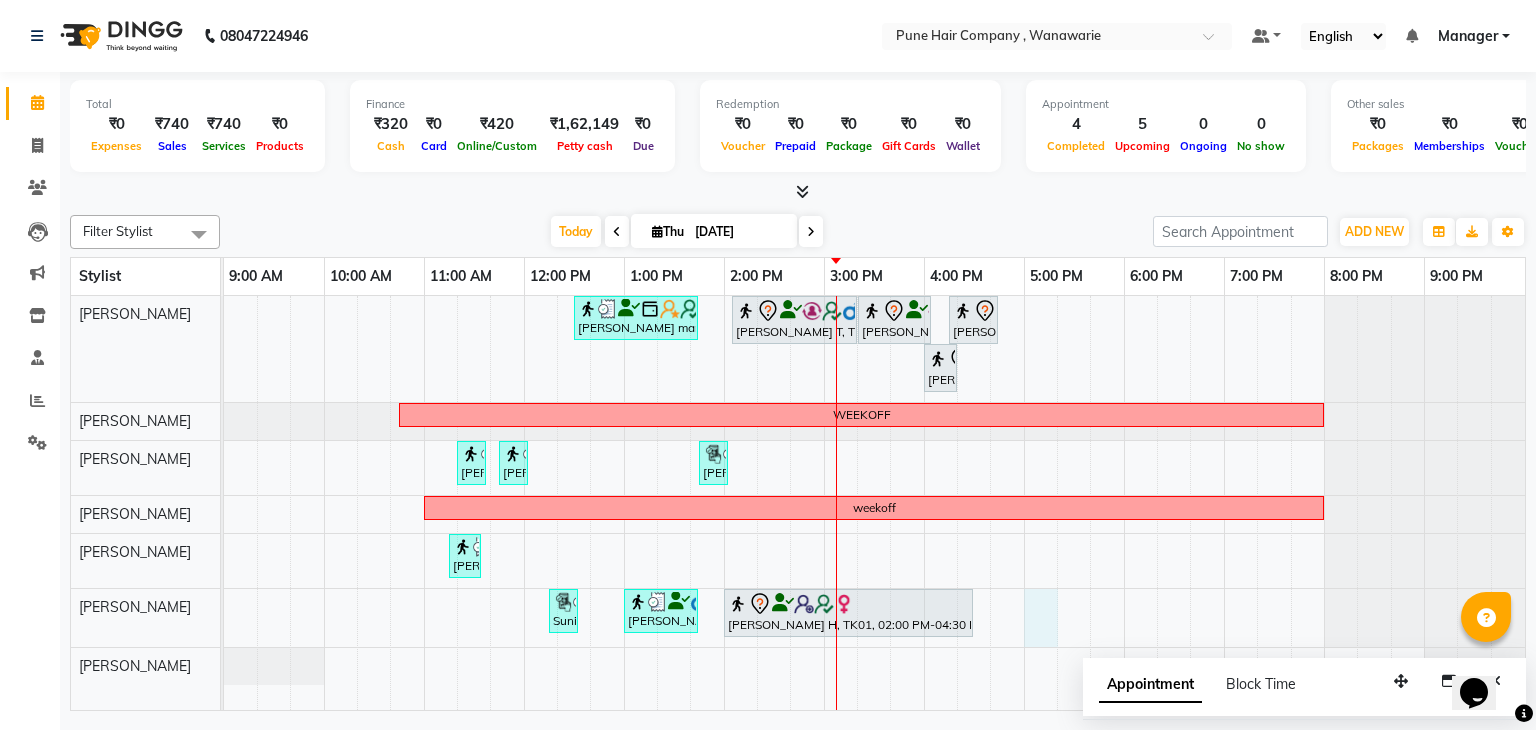 click on "Farida mam, TK03, 12:30 PM-01:45 PM, Signature-Ultimate Bespoke Hair&Scalp Care             Rohin T, TK08, 02:05 PM-03:20 PM, Male Hair Colour - Inoa Global Colour (includes moustache)             Rohin T, TK08, 03:20 PM-04:05 PM, Male Haircut By Senior Stylist             Sapna Ranguta, TK09, 04:15 PM-04:45 PM, BlowDry Medium             Sapna Ranguta, TK09, 04:00 PM-04:20 PM,  Hairwash Medium  WEEKOFF      yuta lolap, TK05, 11:20 AM-11:30 AM, Skin Services - Threading Face ( Eyebrow/ Upper lip/Chin/Forehead/ Jawline/ Side locks/ Neck)     yuta lolap, TK05, 11:45 AM-11:55 AM, Skin Services - Threading Face ( Eyebrow/ Upper lip/Chin/Forehead/ Jawline/ Side locks/ Neck)     Farida mam, TK03, 01:45 PM-01:55 PM, Skin Services - Threading Face ( Eyebrow/ Upper lip/Chin/Forehead/ Jawline/ Side locks/ Neck)  weekoff      Aditya Motwani, TK06, 11:15 AM-11:35 AM,  Haircut Boys (Below 12 years/ Undergraduates - Below 20 years)     Sunita, TK07, 12:15 PM-12:30 PM,  Hairwash Short" at bounding box center (874, 503) 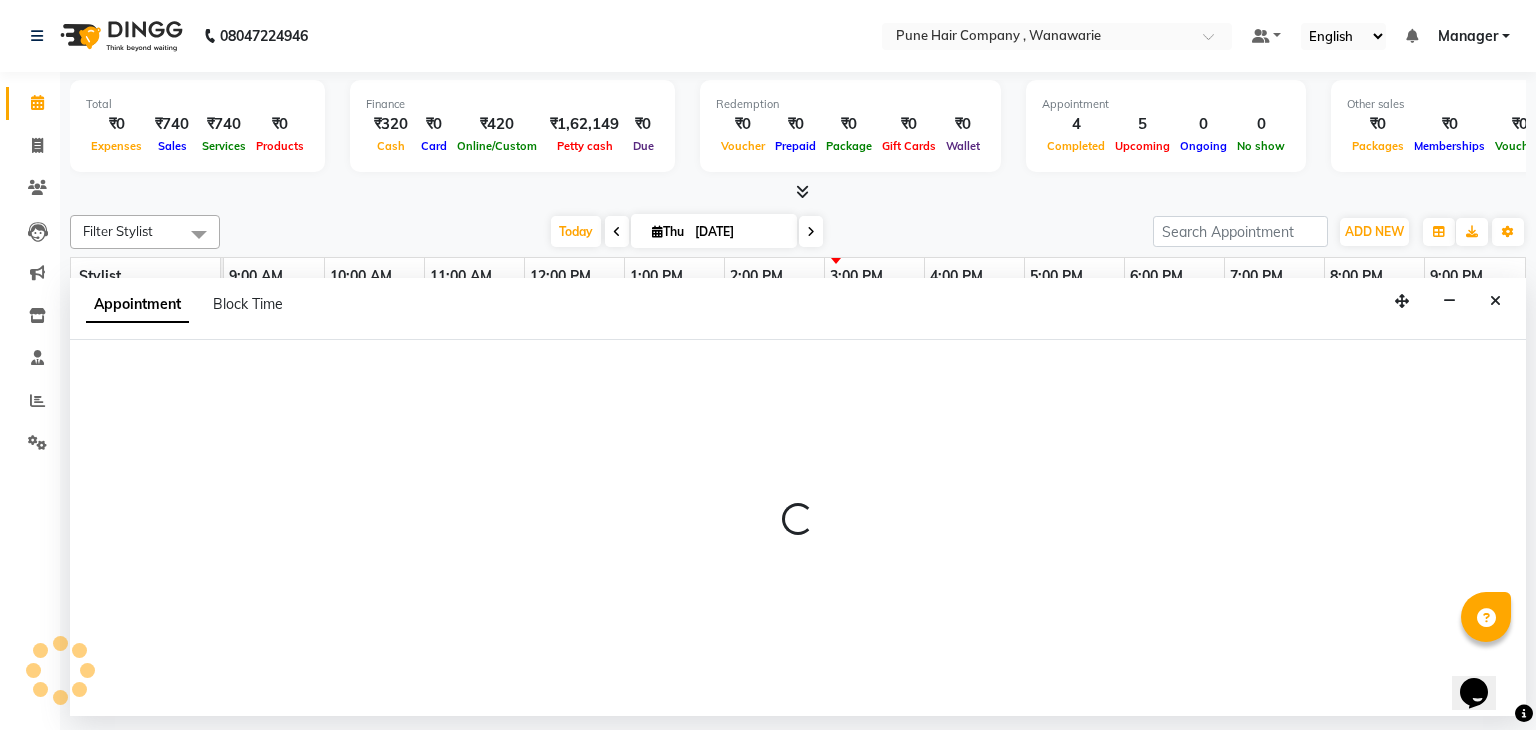 select on "74603" 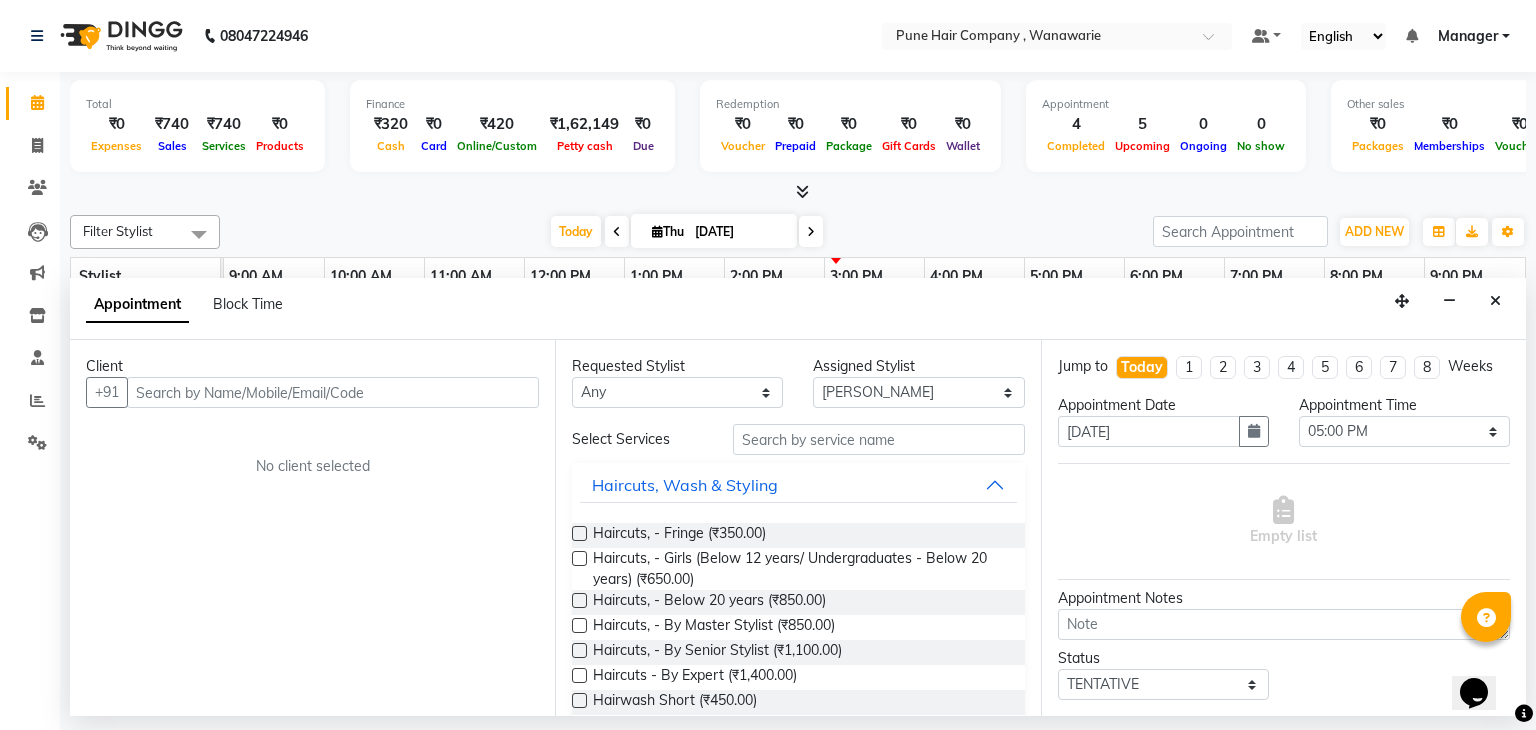 click at bounding box center (333, 392) 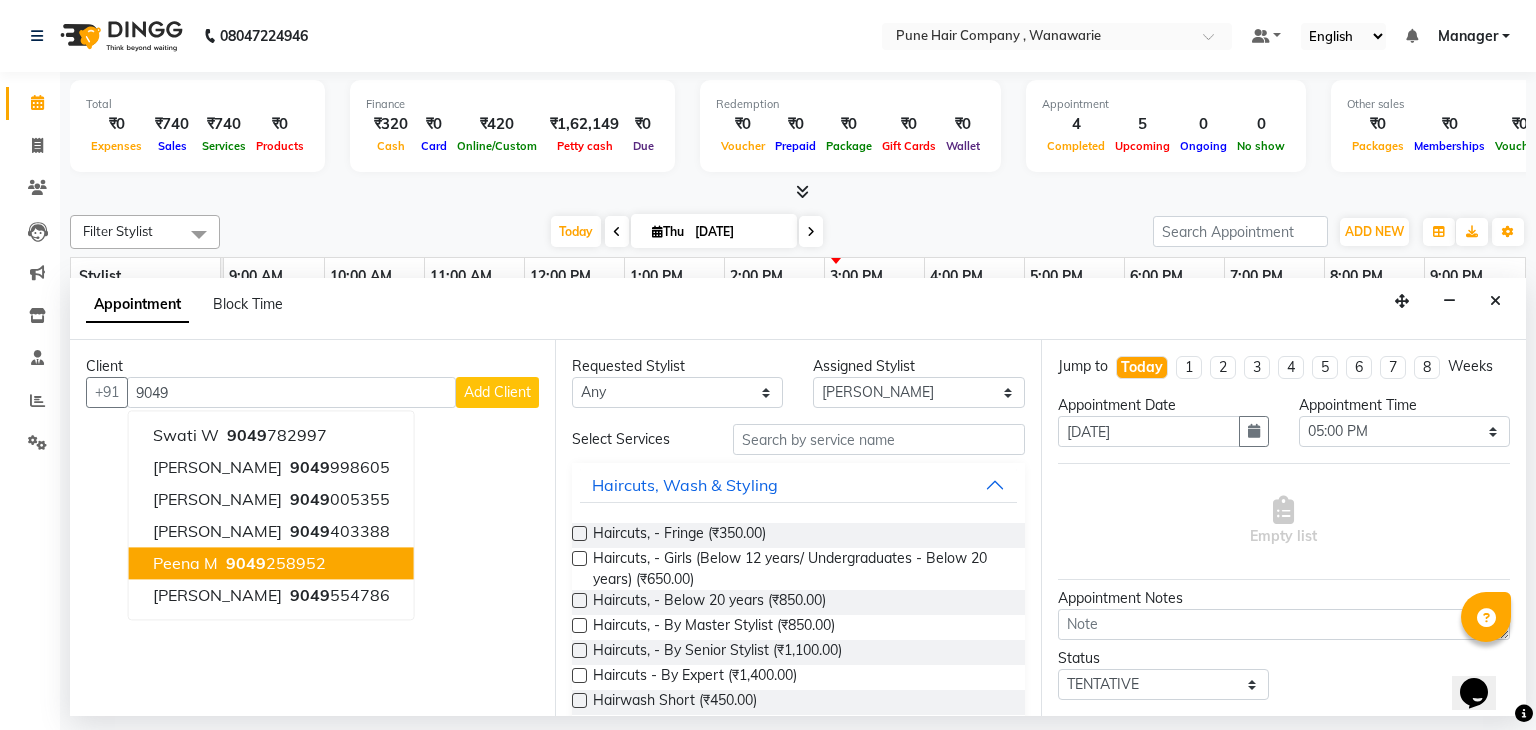click on "9049 258952" at bounding box center (274, 564) 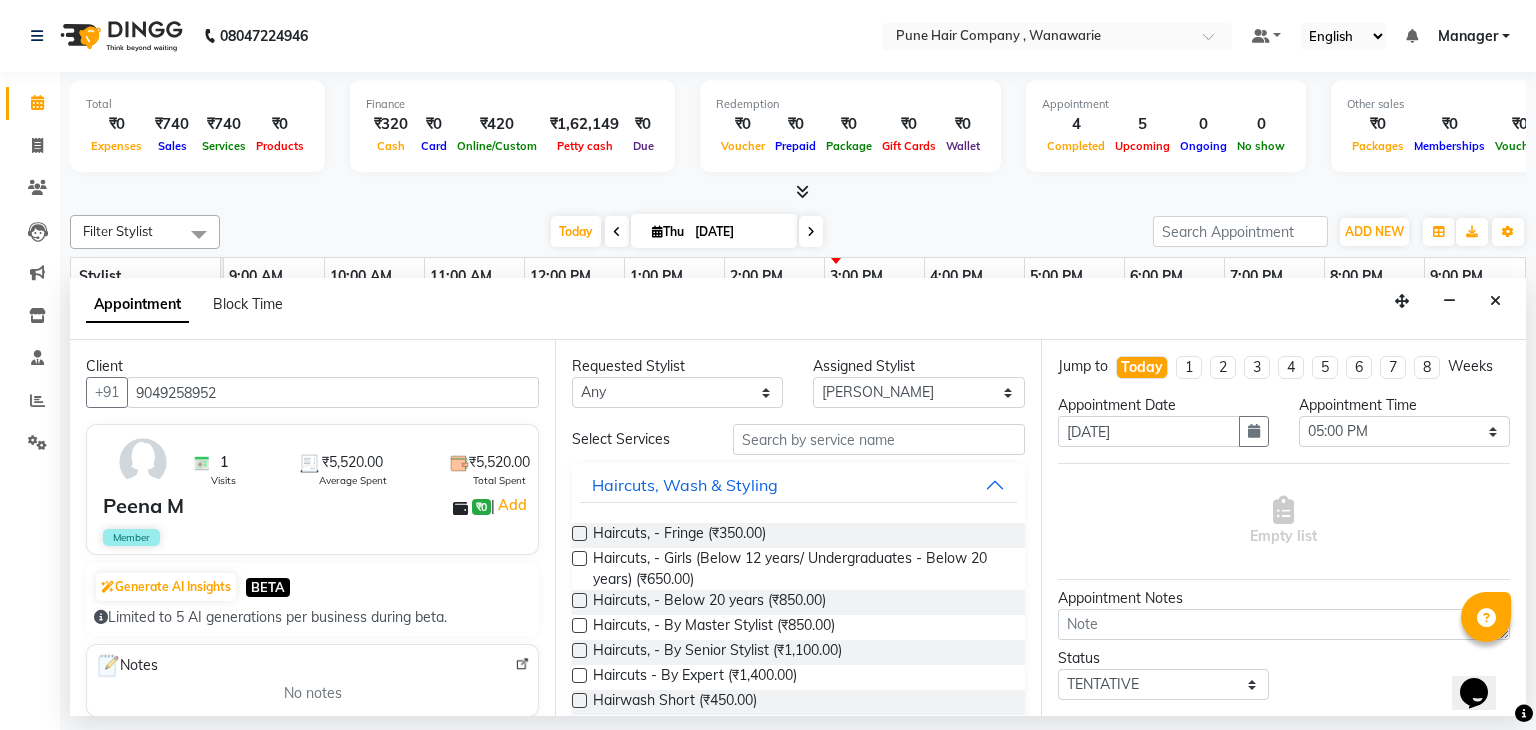 type on "9049258952" 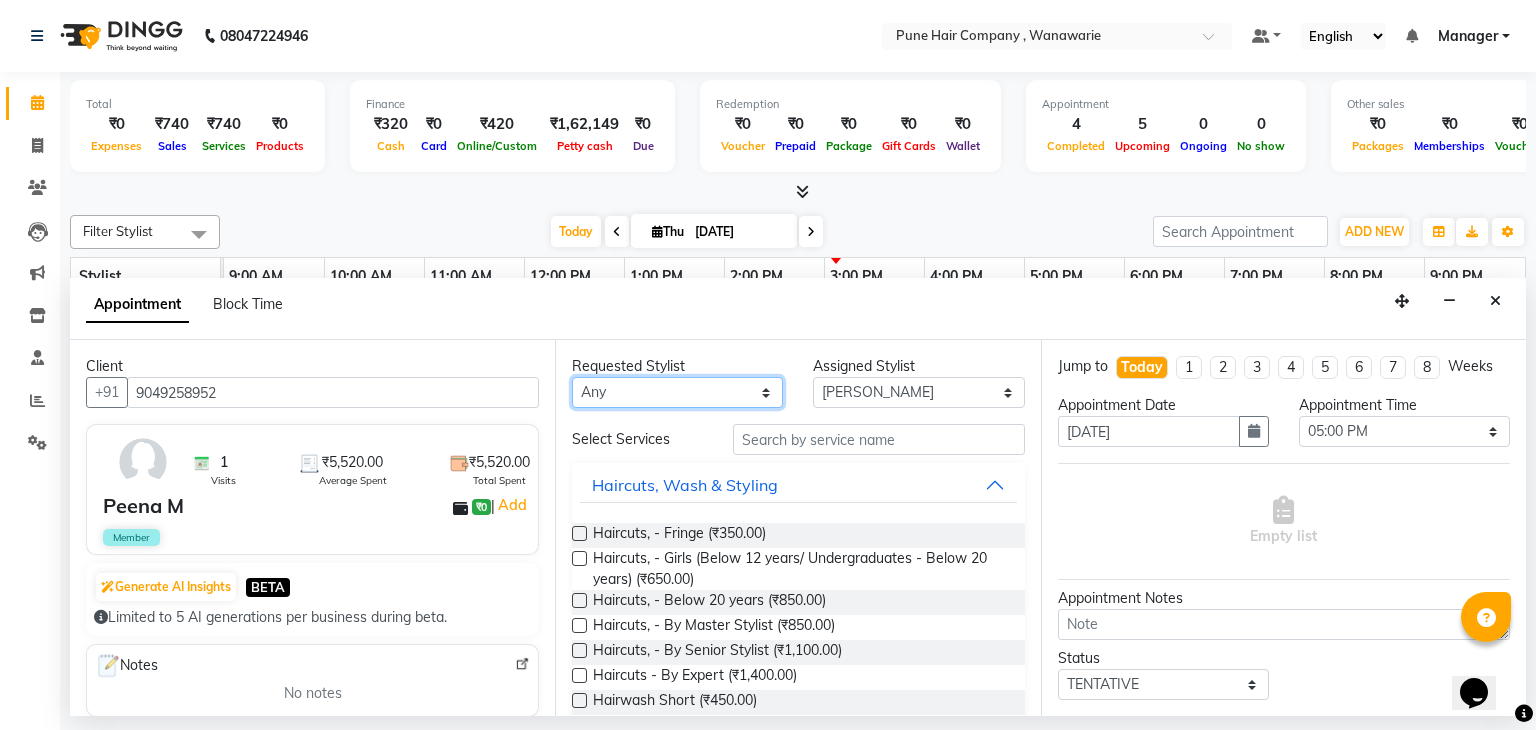 click on "Any [PERSON_NAME] [PERSON_NAME]  [PERSON_NAME] [PERSON_NAME] [PERSON_NAME] [PERSON_NAME] [PERSON_NAME]" at bounding box center [677, 392] 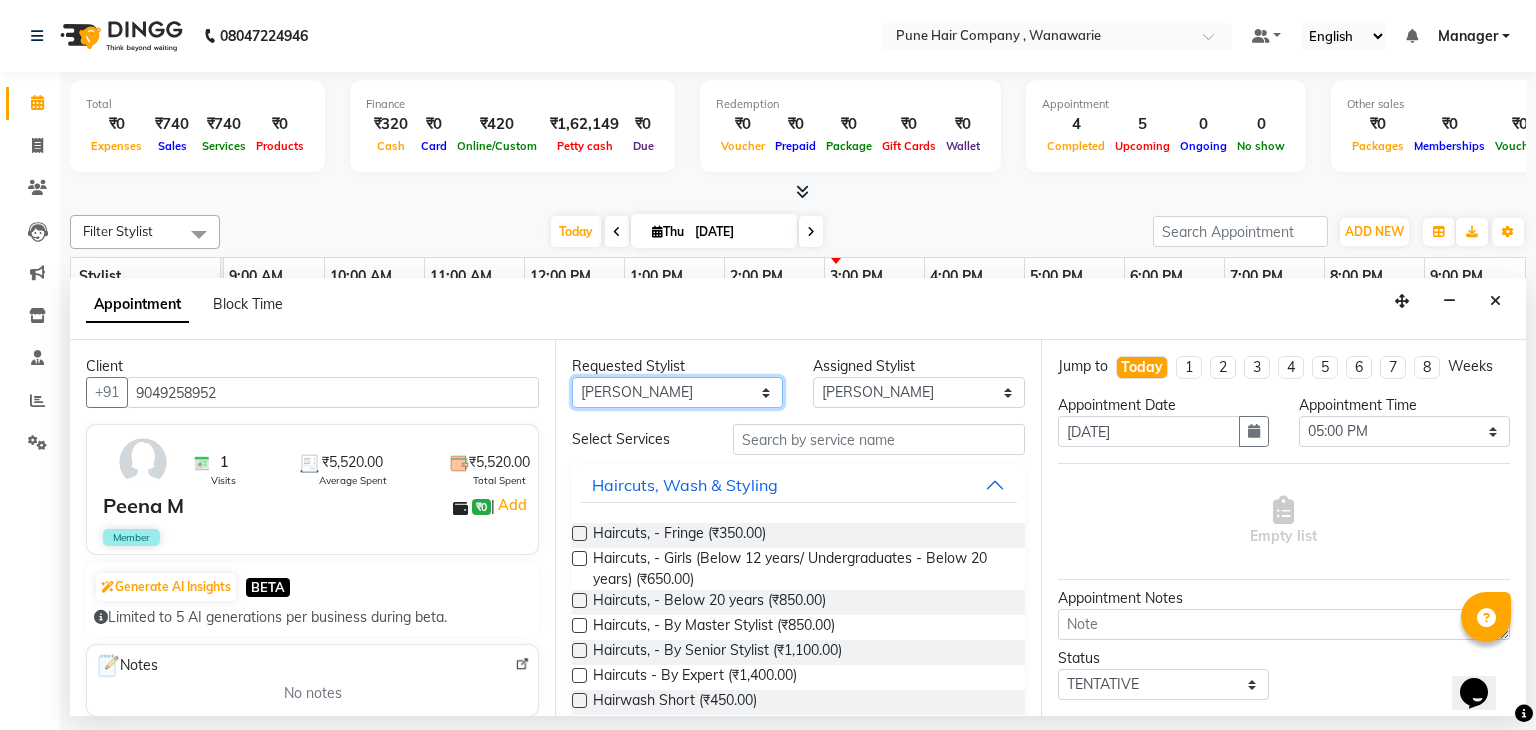 click on "Any [PERSON_NAME] [PERSON_NAME]  [PERSON_NAME] [PERSON_NAME] [PERSON_NAME] [PERSON_NAME] [PERSON_NAME]" at bounding box center (677, 392) 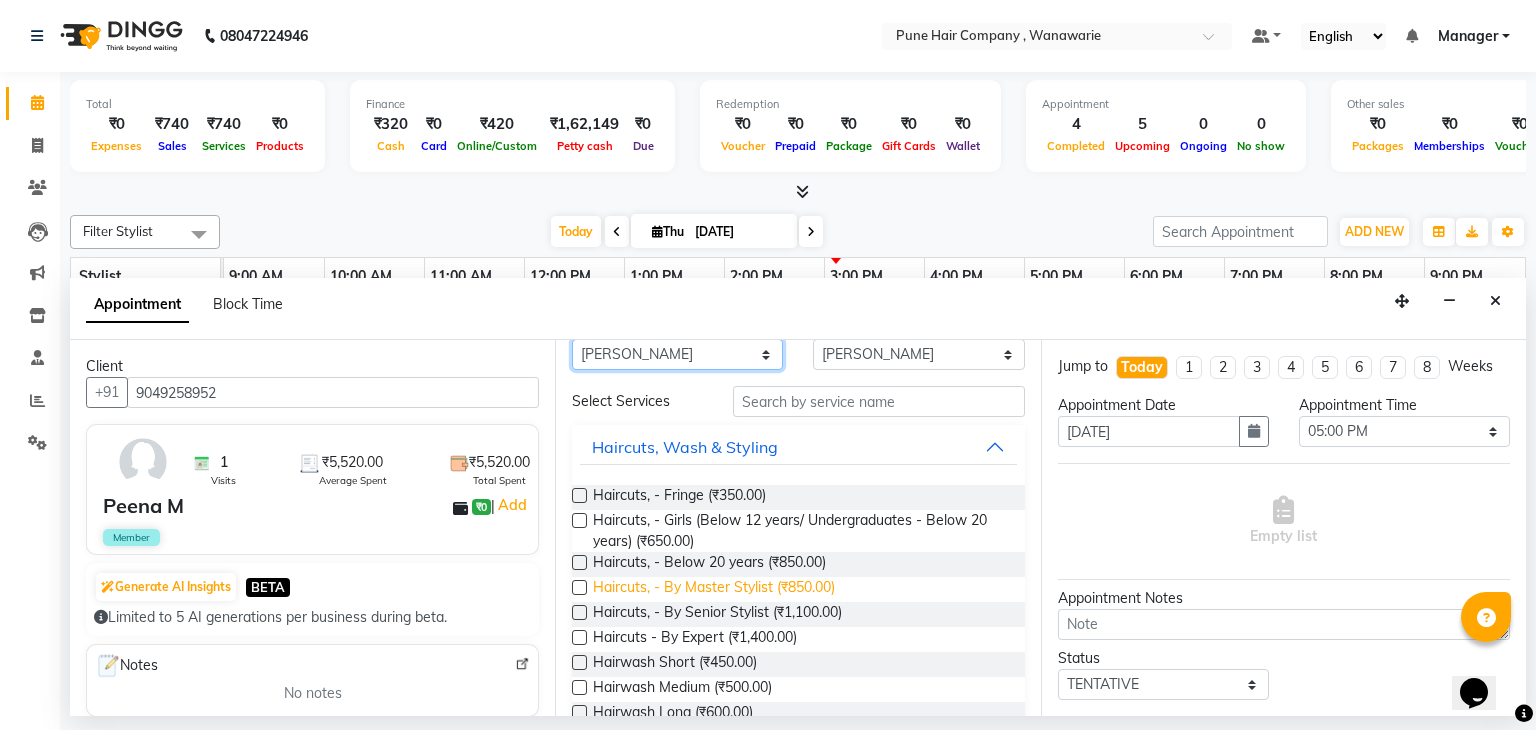 scroll, scrollTop: 48, scrollLeft: 0, axis: vertical 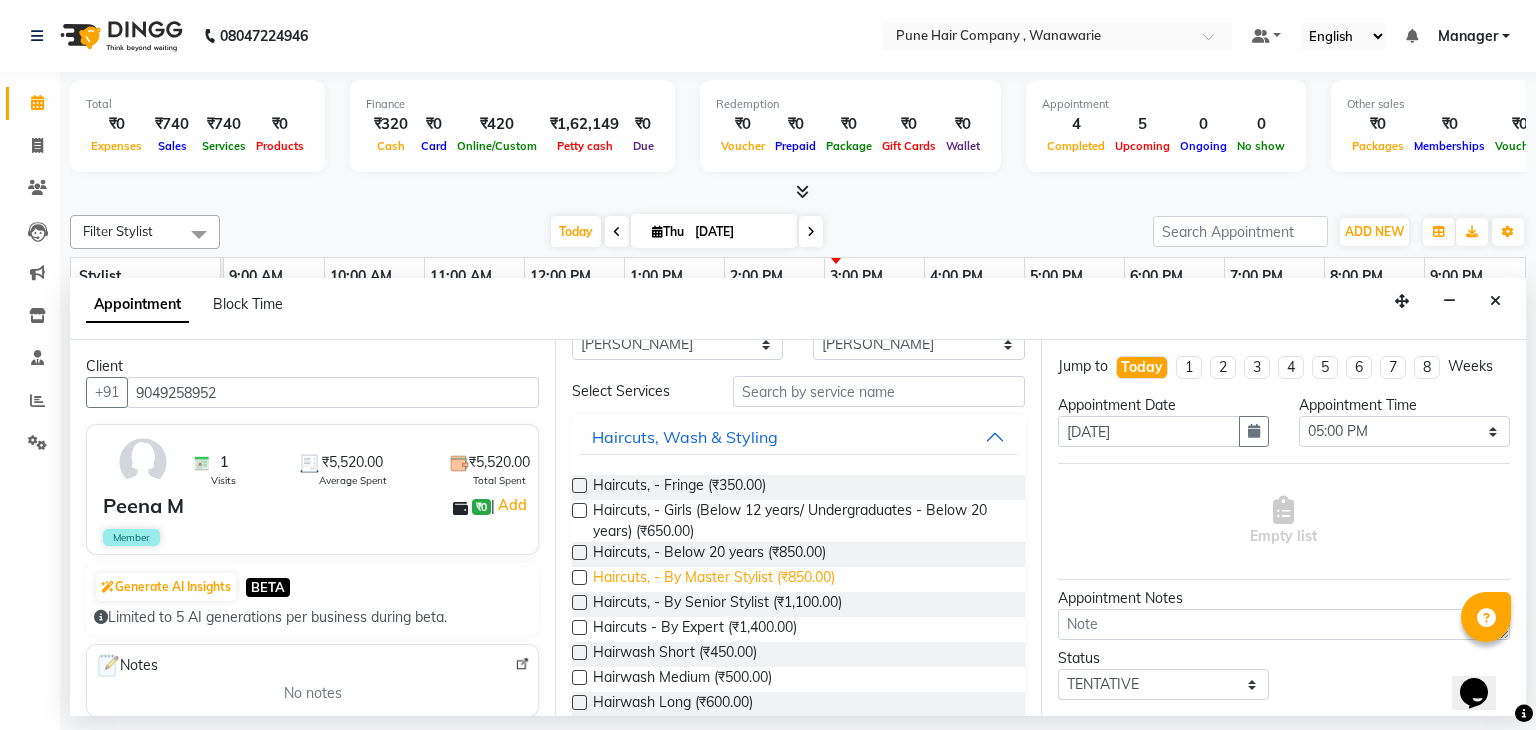 click on "Haircuts, - By Master Stylist (₹850.00)" at bounding box center [714, 579] 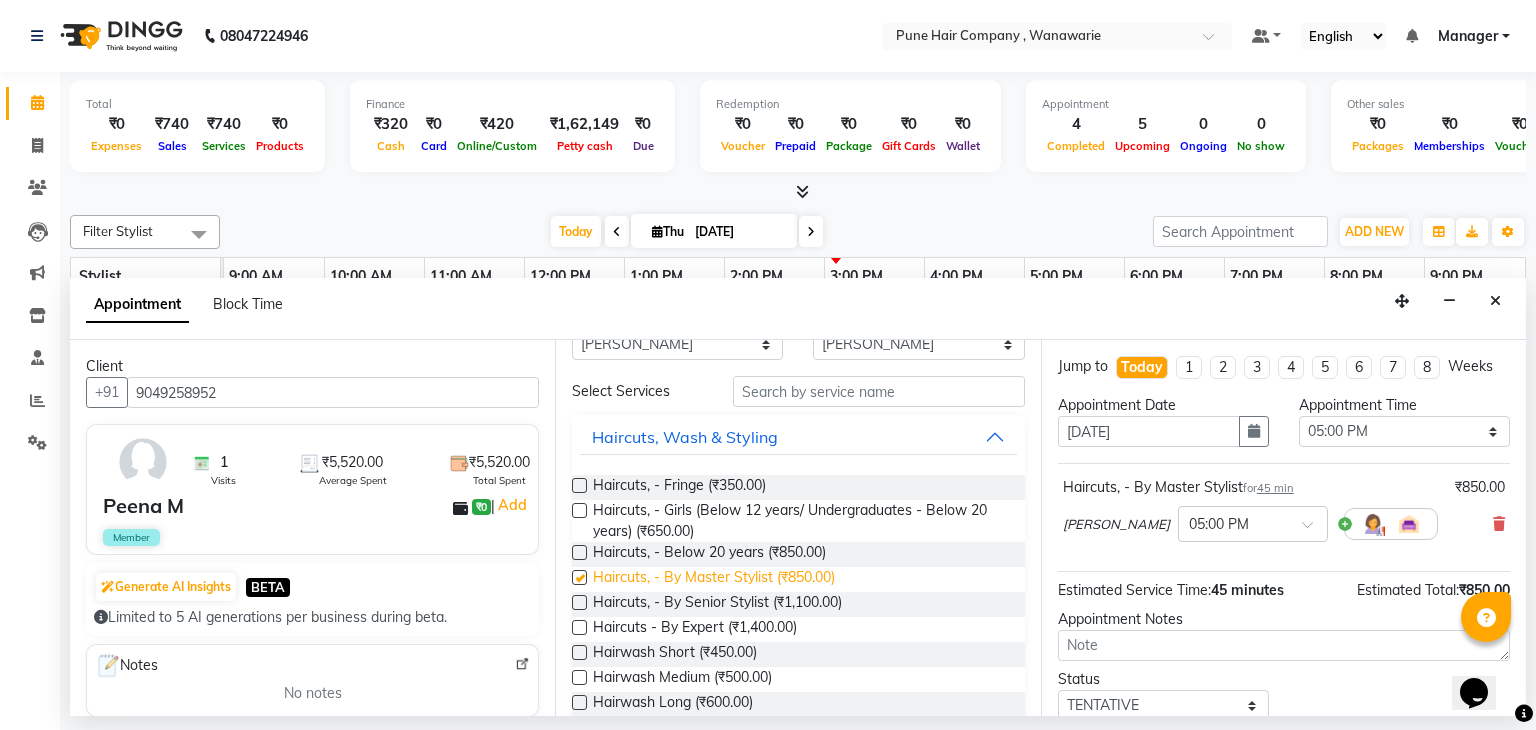 checkbox on "false" 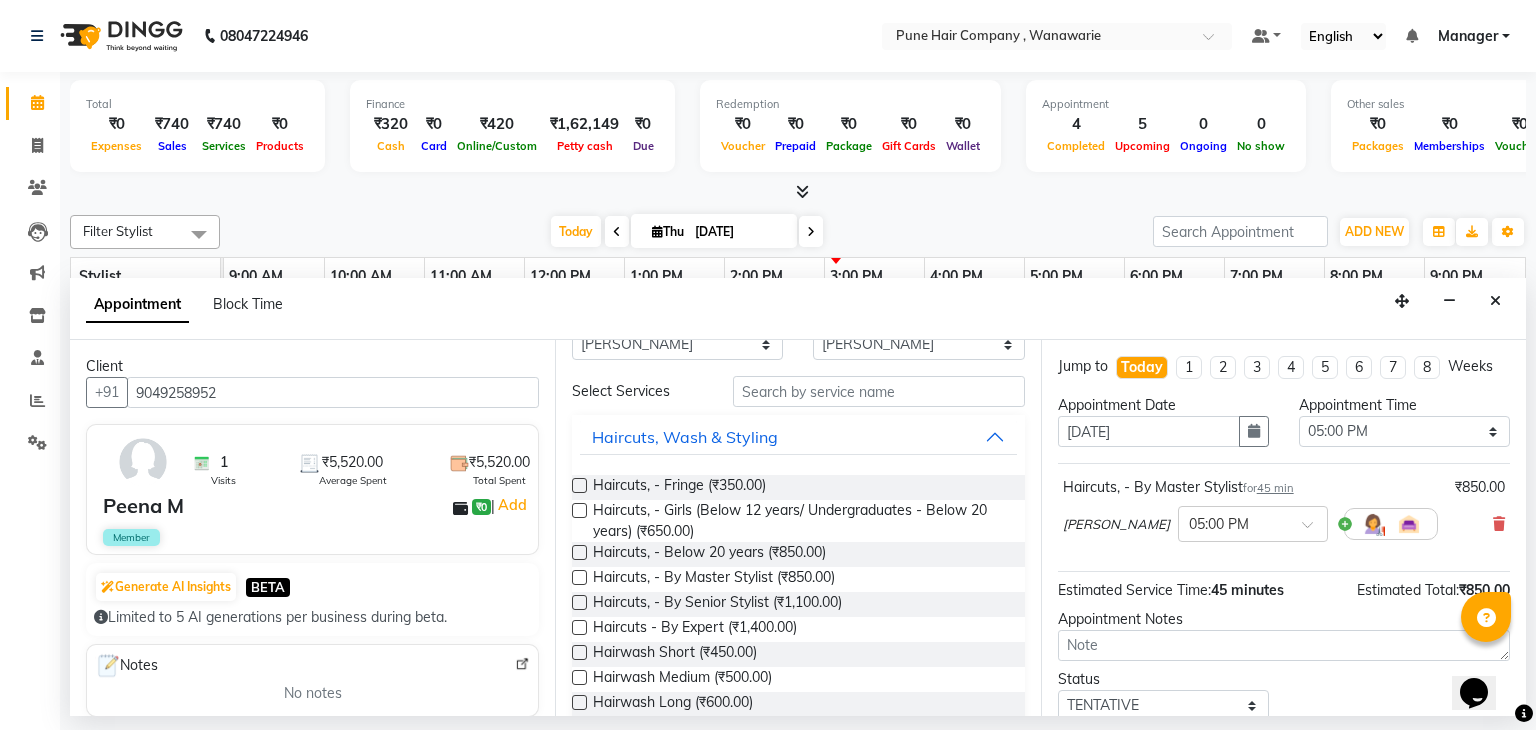 scroll, scrollTop: 130, scrollLeft: 0, axis: vertical 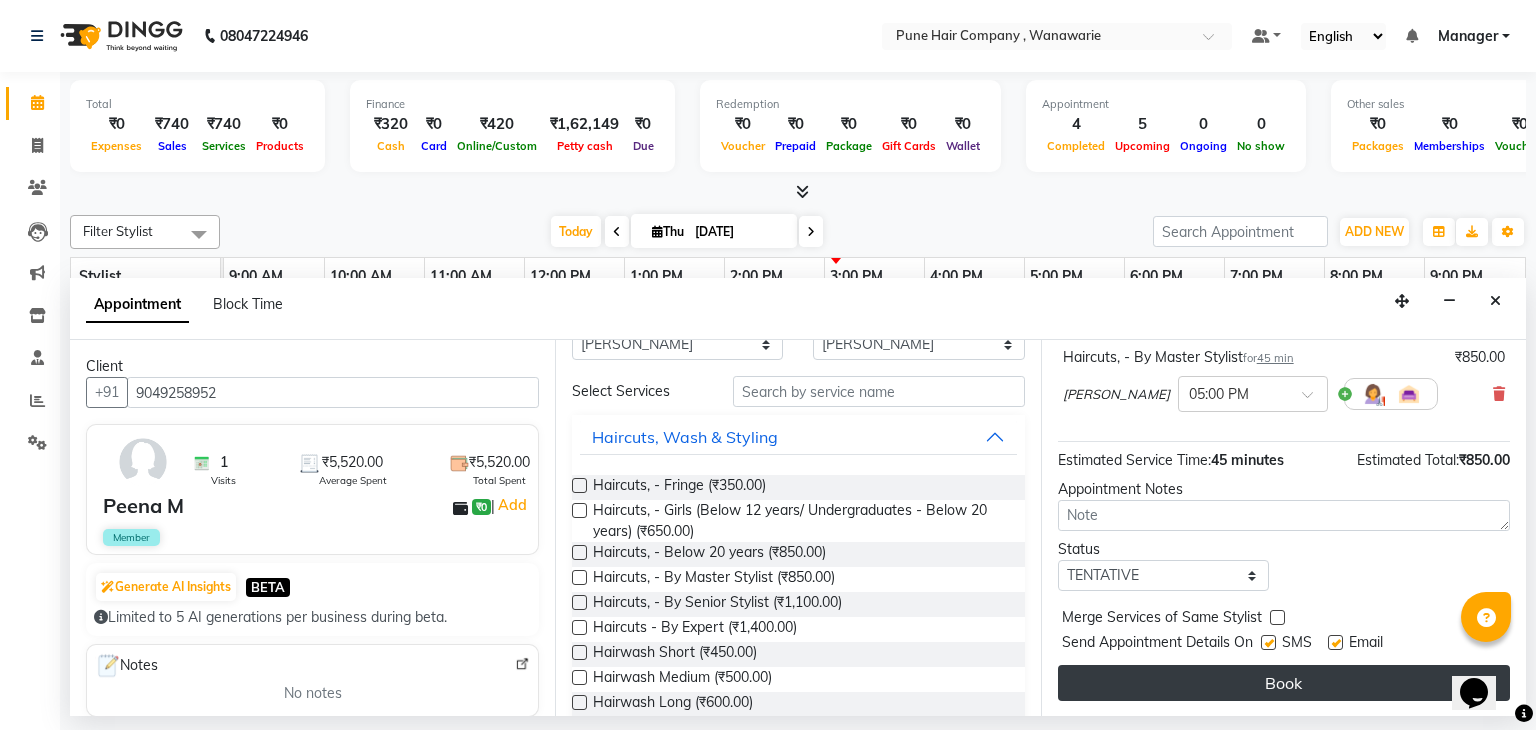 click on "Book" at bounding box center [1284, 683] 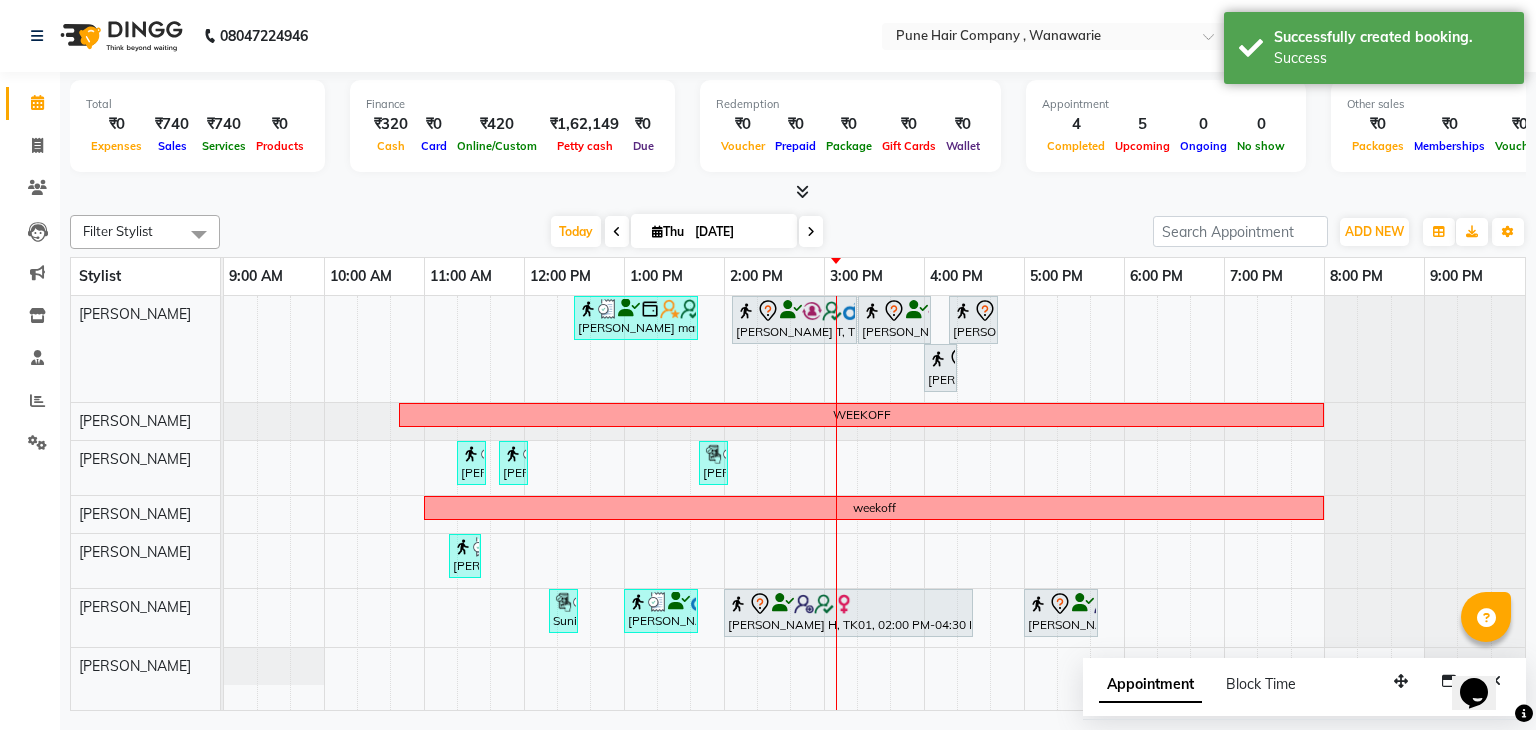 click at bounding box center (811, 231) 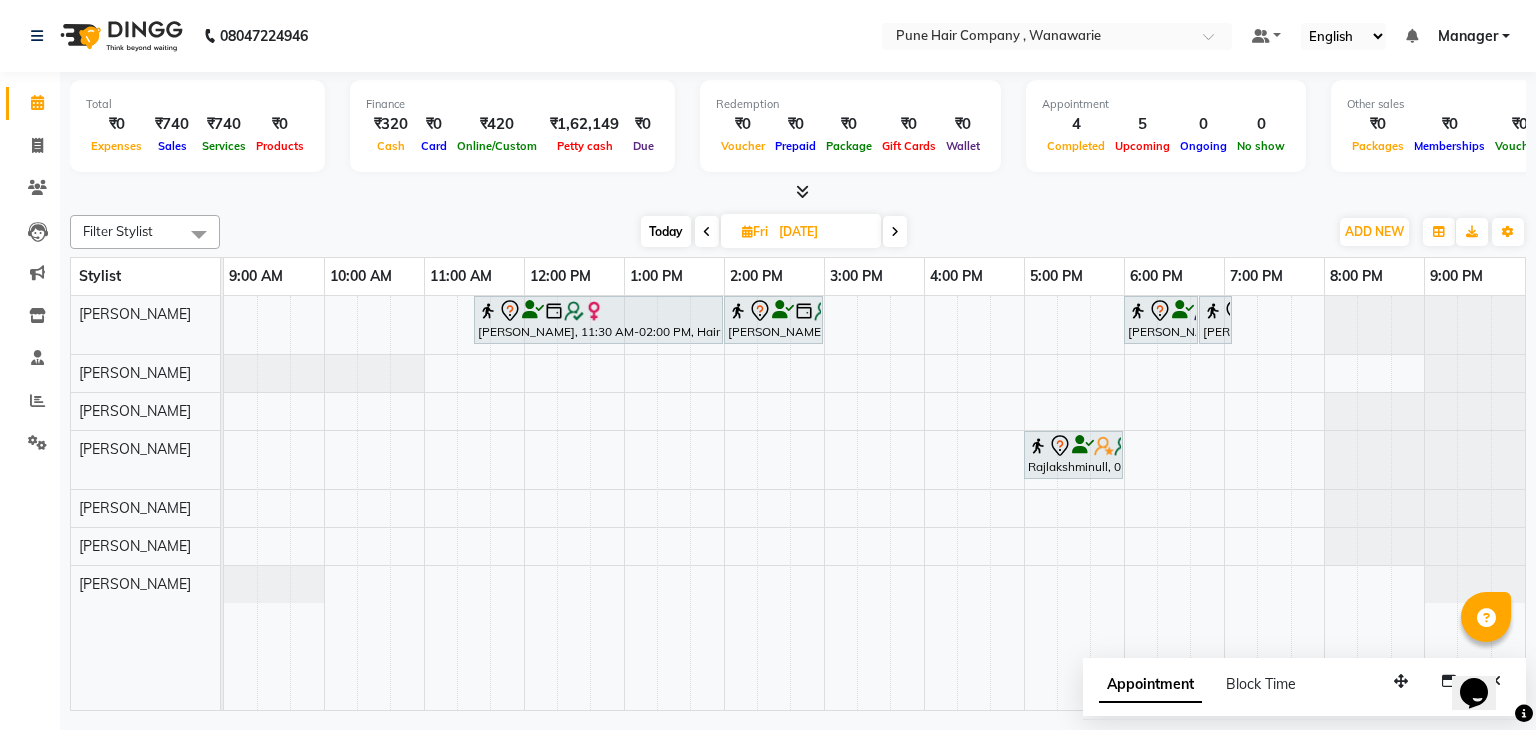 click at bounding box center [895, 232] 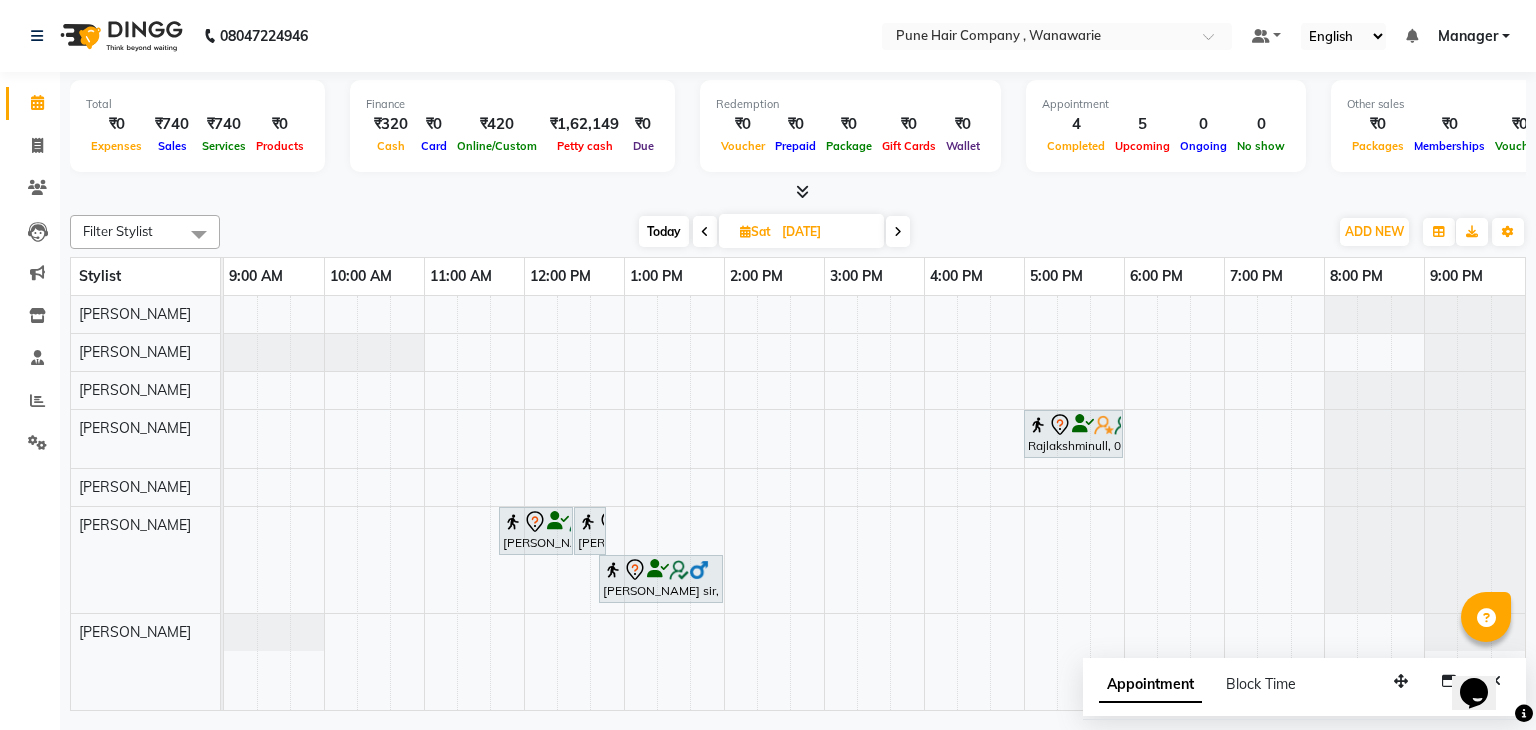 click on "Today" at bounding box center (664, 231) 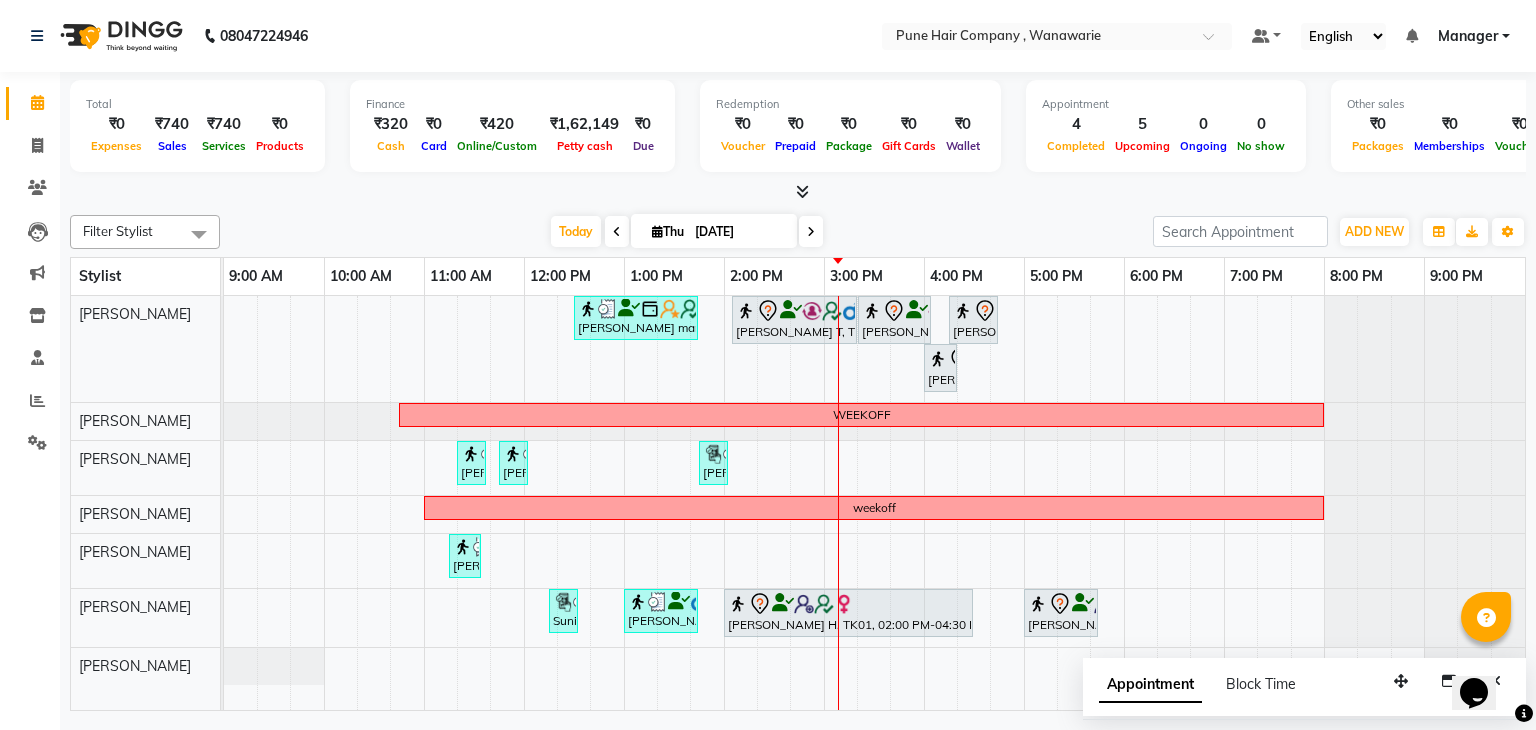 click on "Thu" at bounding box center (668, 231) 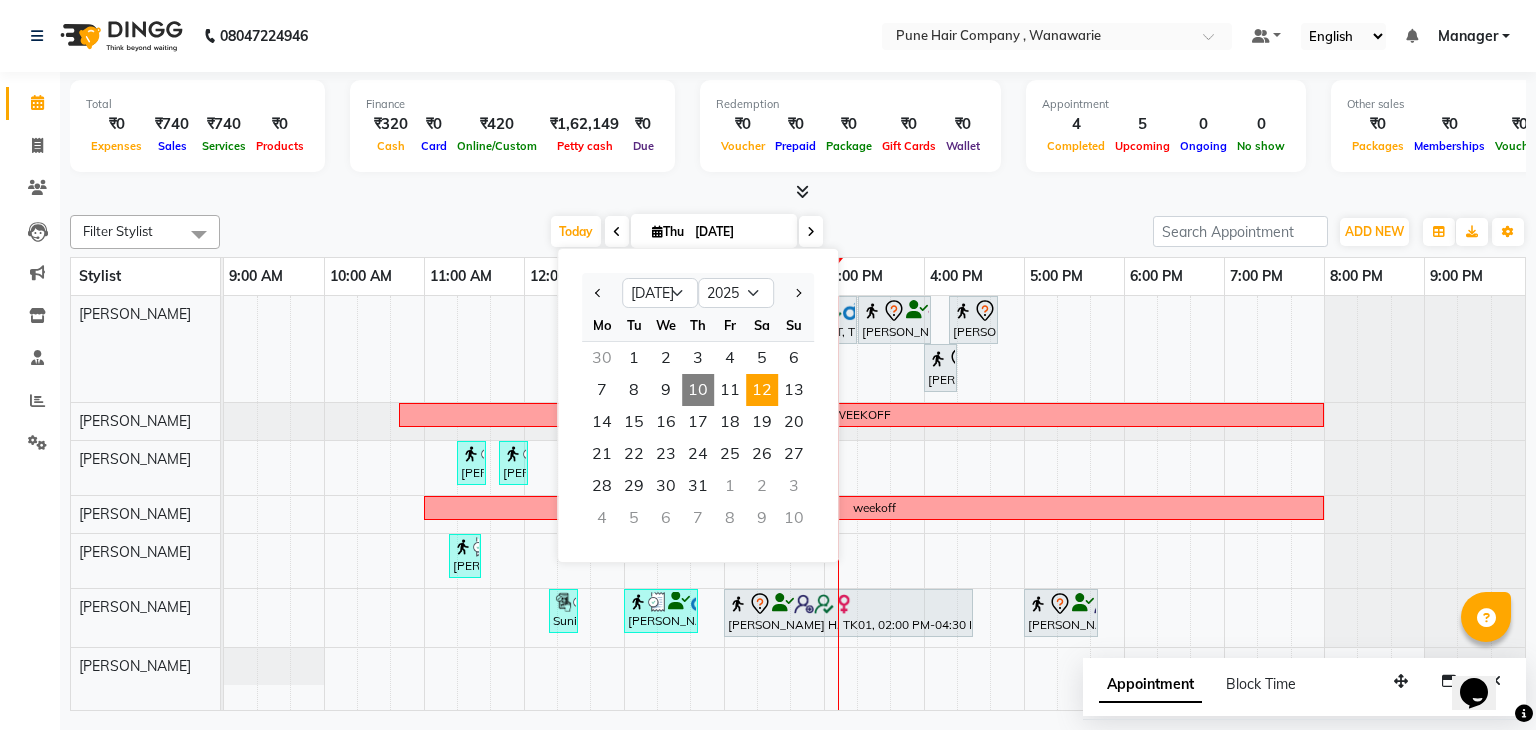 click on "12" at bounding box center (762, 390) 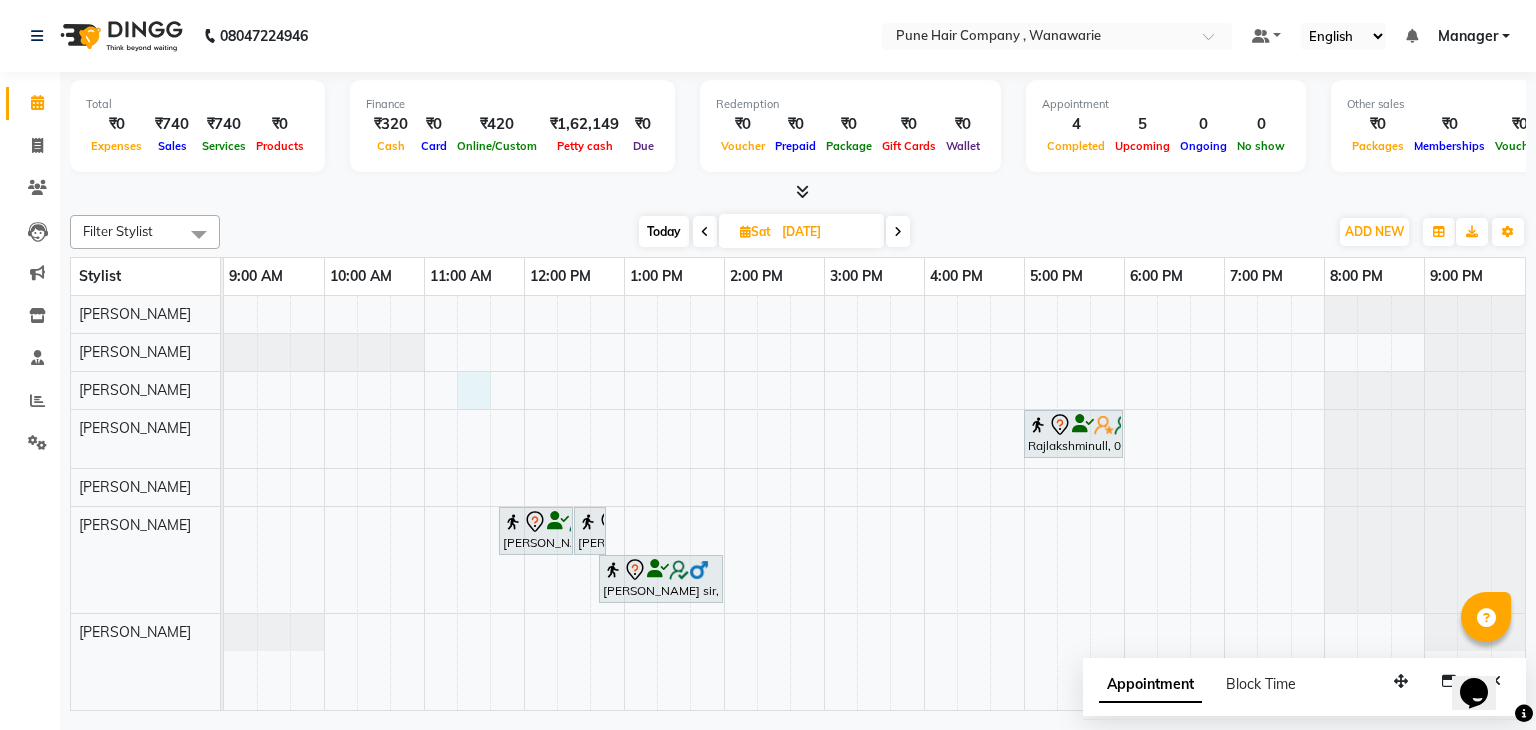 click on "Rajlakshminull, 05:00 PM-06:00 PM, Manicure & Pedicure, Body Services - Reflexology Hands & Feet (60 min)             Sudip sir, 11:45 AM-12:30 PM, Male Haircut By Senior Stylist             Sudip sir, 12:30 PM-12:50 PM,  Haircut Boys (Below 12 years/ Undergraduates - Below 20 years)             Sudip sir, 12:45 PM-02:00 PM, Male Hair Colour - Inoa Global Colour (includes moustache)" at bounding box center (874, 503) 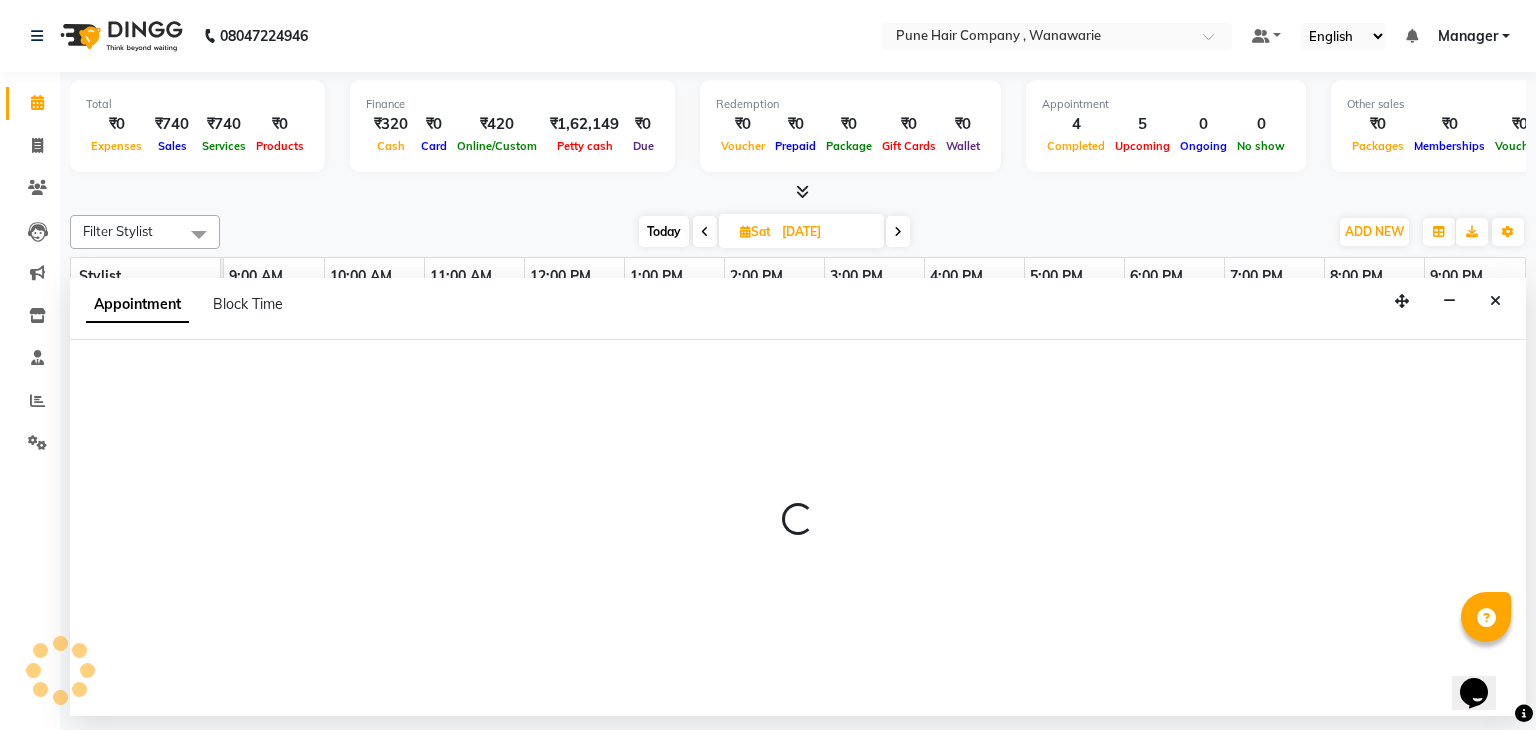 select on "74579" 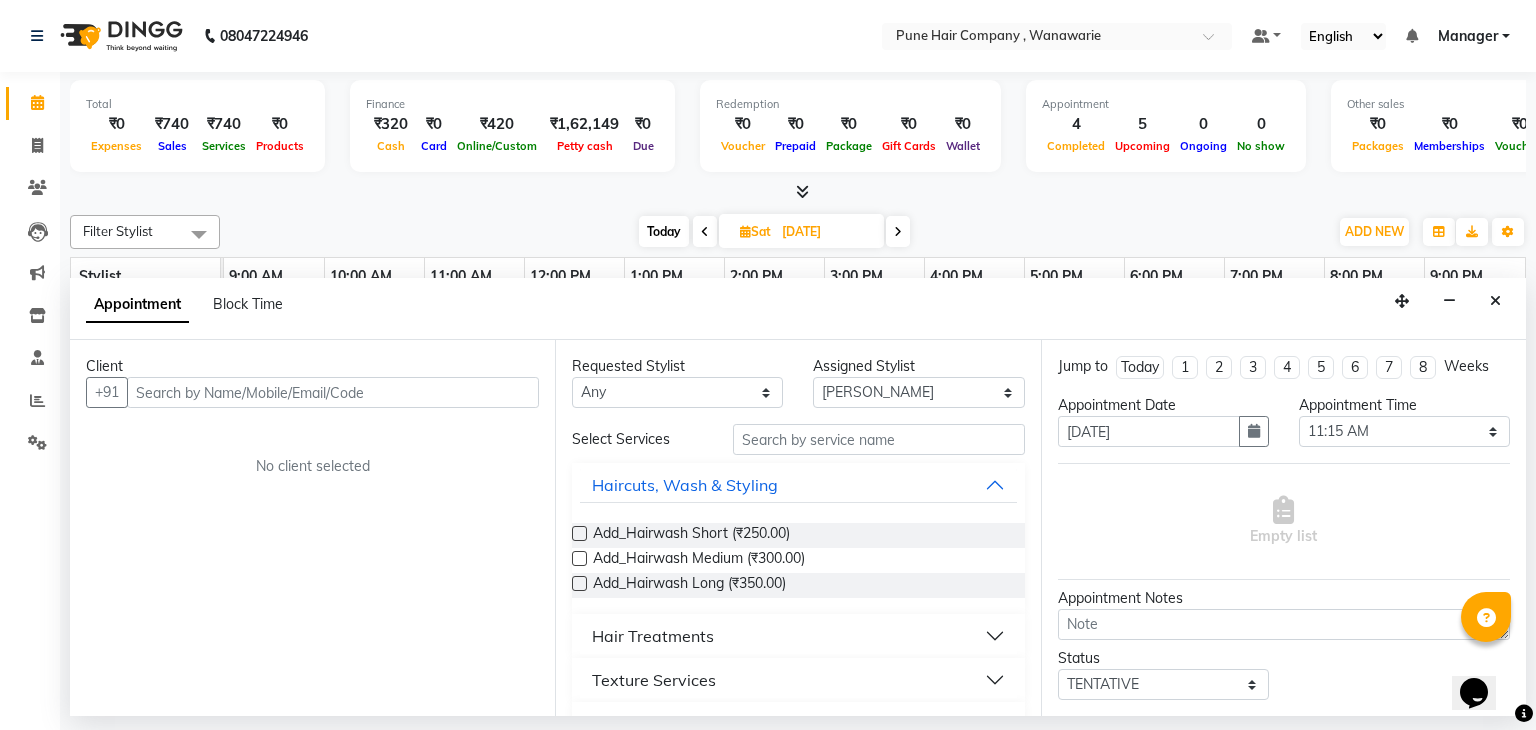 click at bounding box center [333, 392] 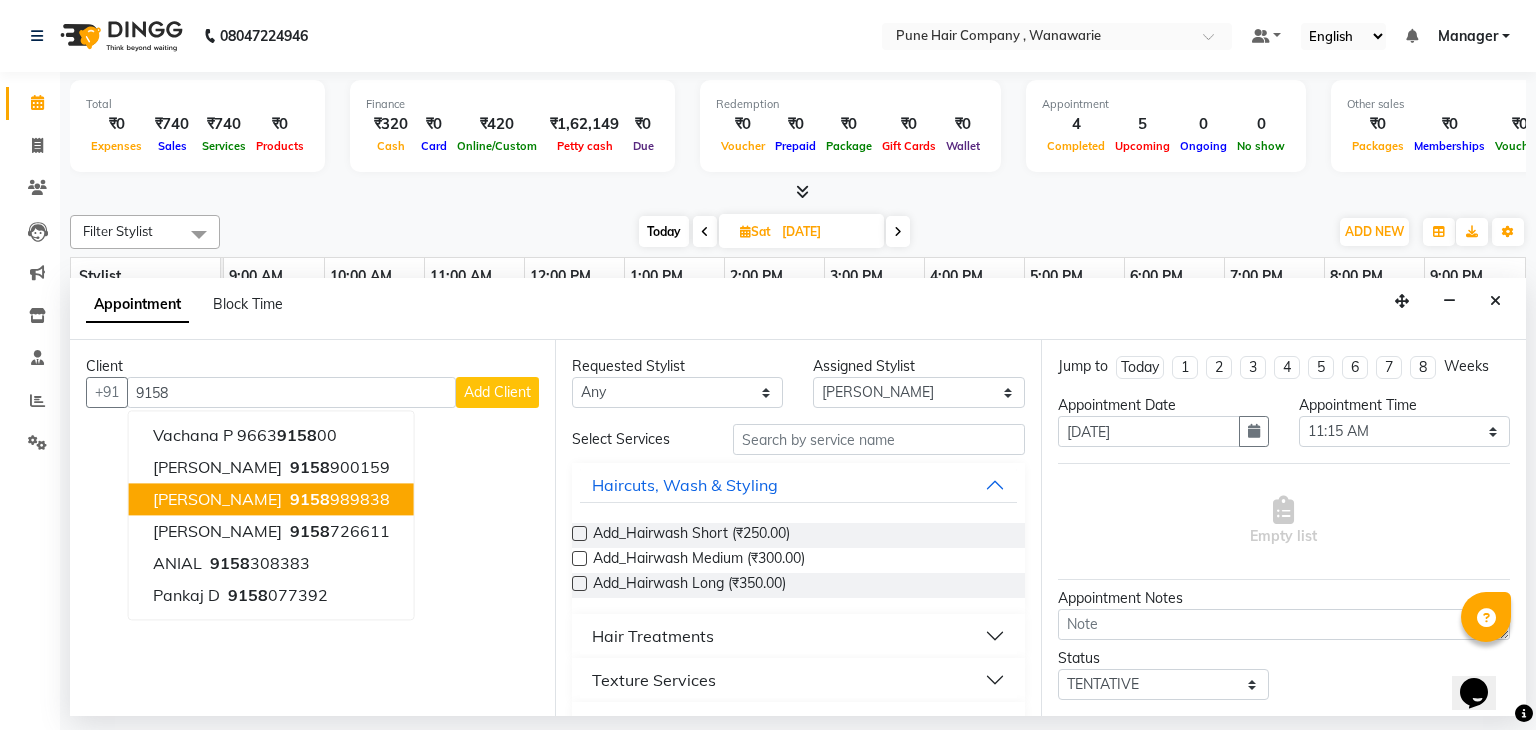click on "9158 989838" at bounding box center [338, 500] 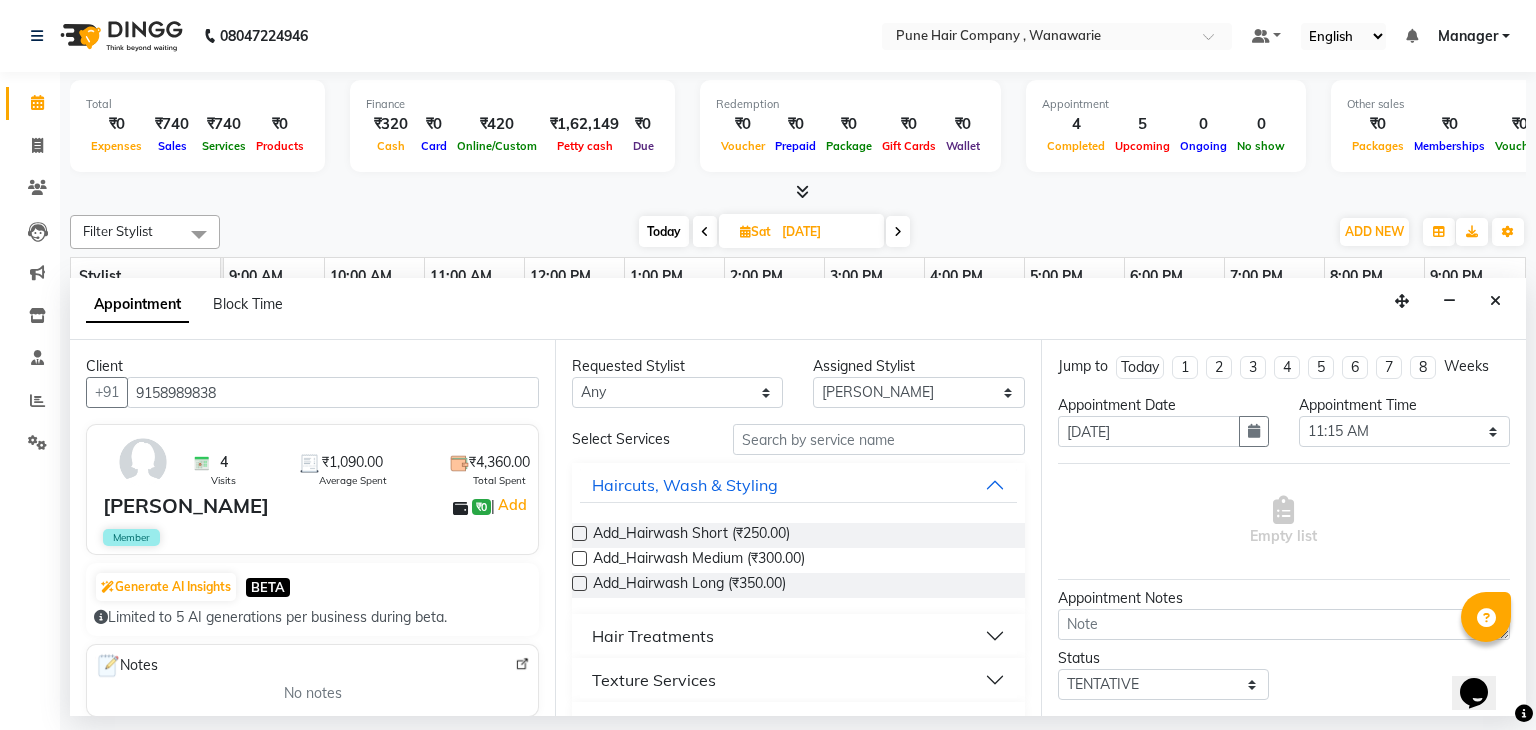type on "9158989838" 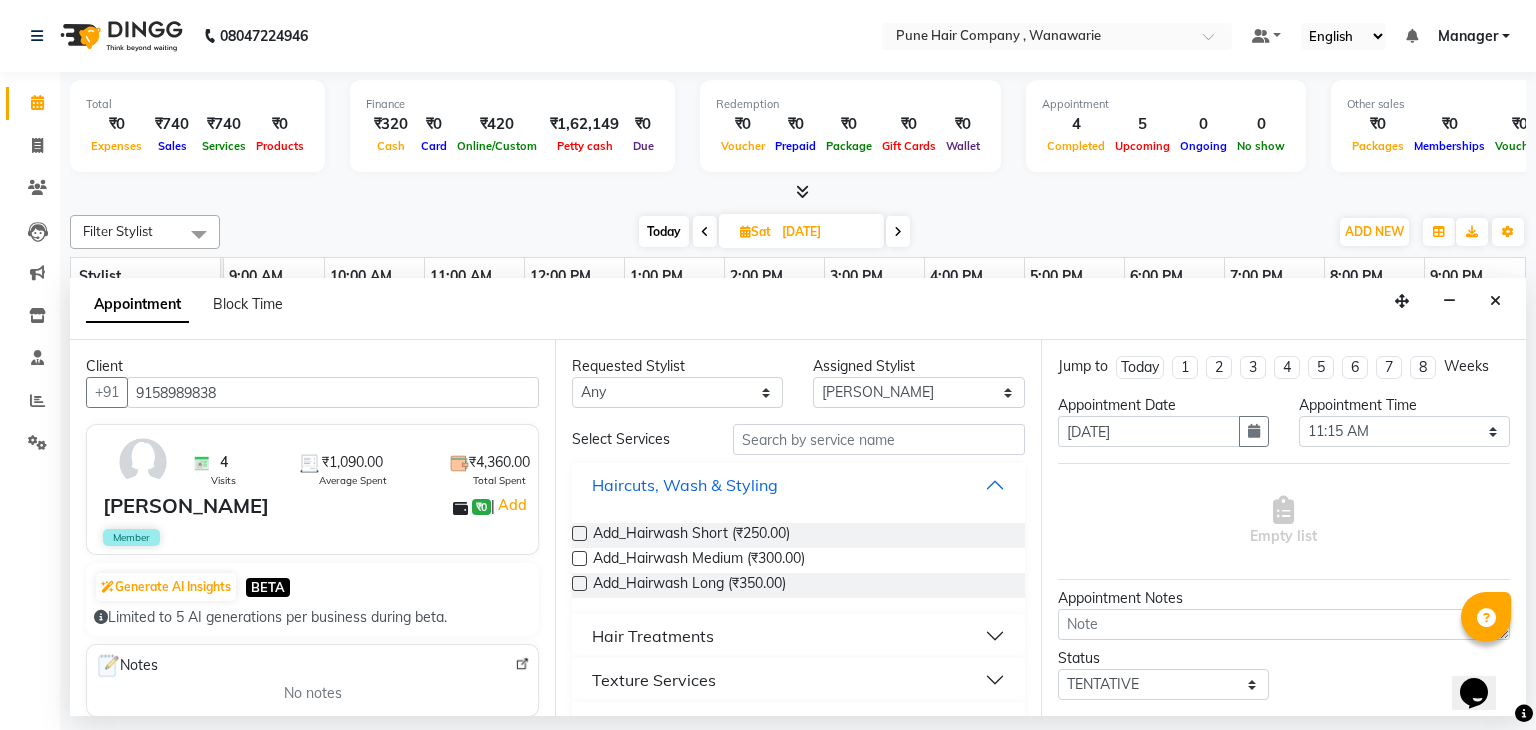 click on "Haircuts, Wash & Styling" at bounding box center (798, 485) 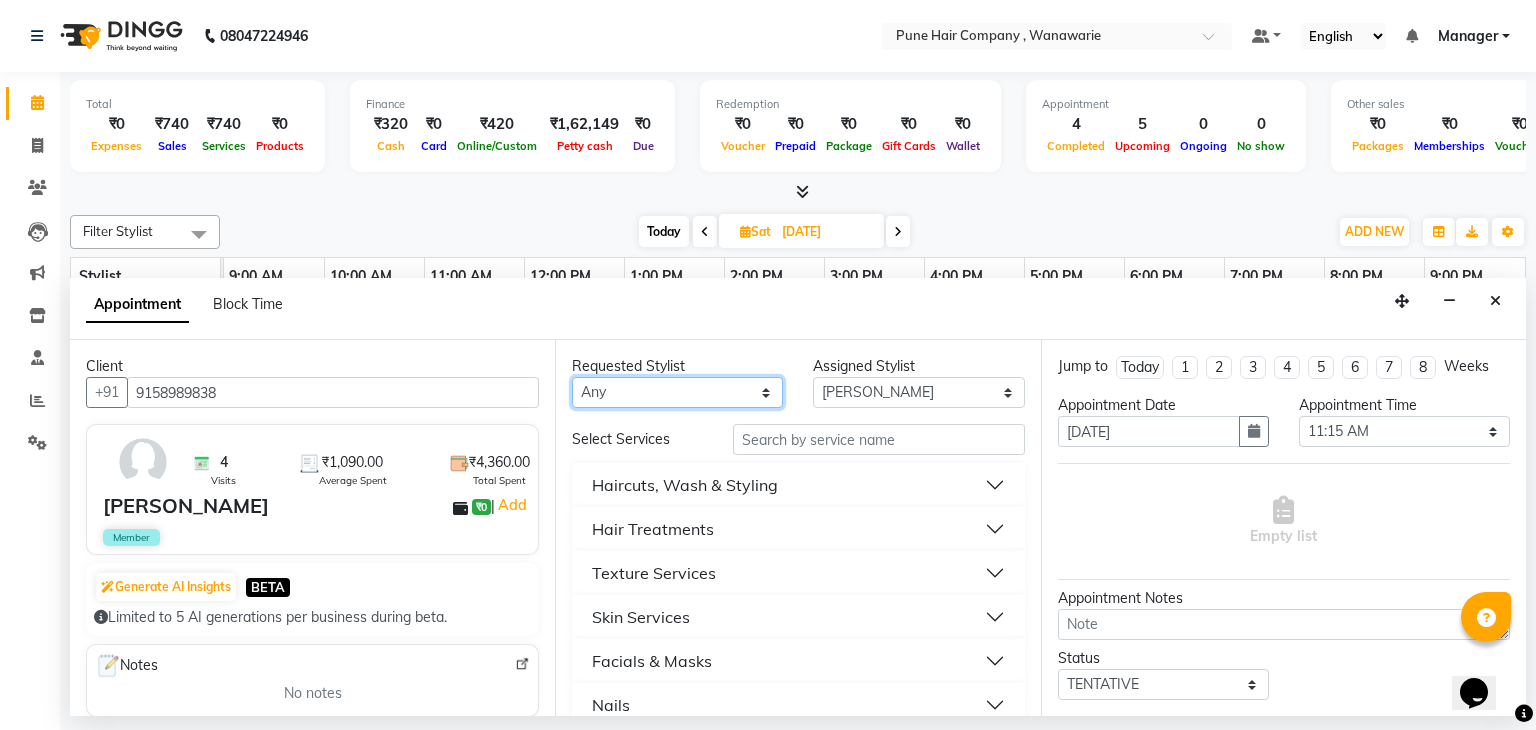 click on "Any [PERSON_NAME] [PERSON_NAME]  [PERSON_NAME] [PERSON_NAME] [PERSON_NAME] [PERSON_NAME] [PERSON_NAME]" at bounding box center [677, 392] 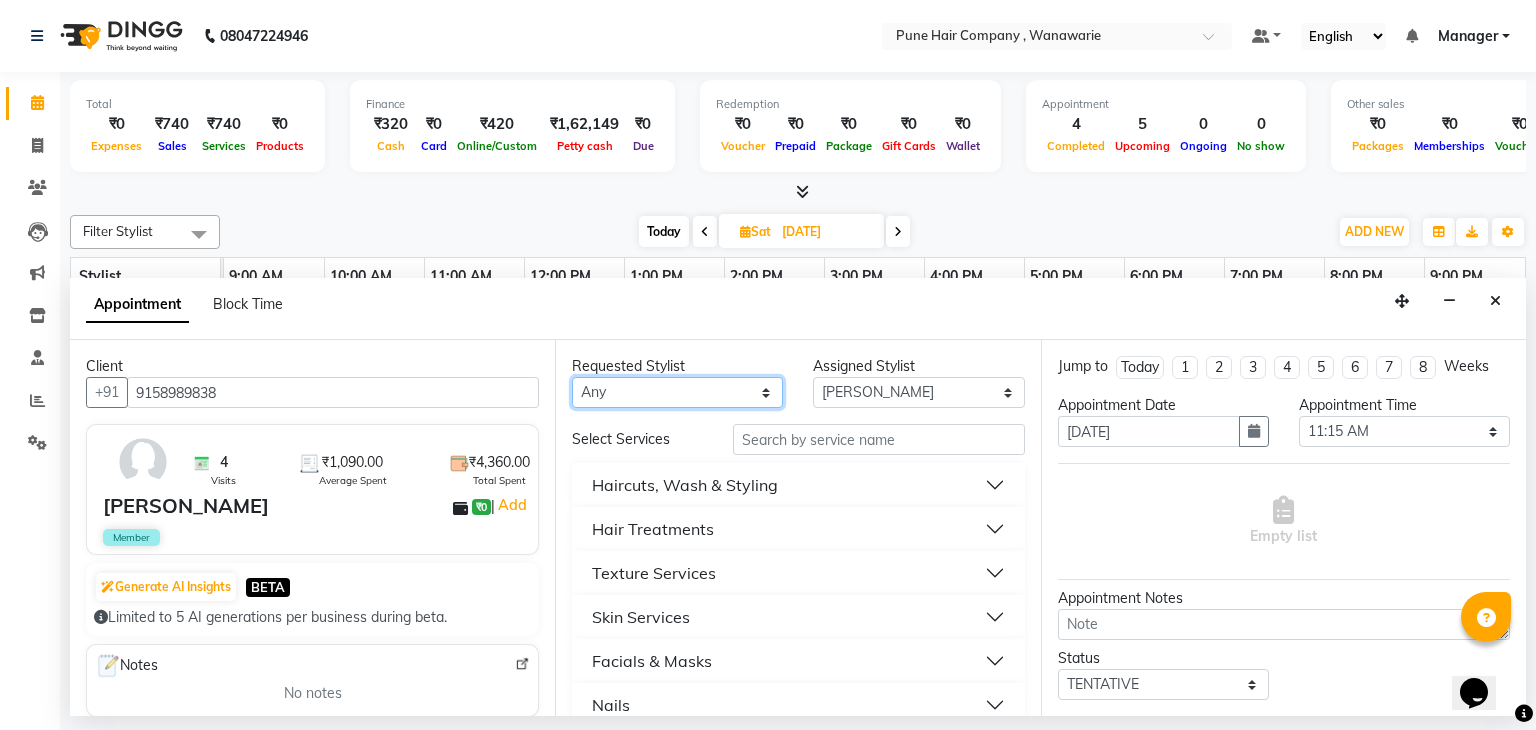 select on "74579" 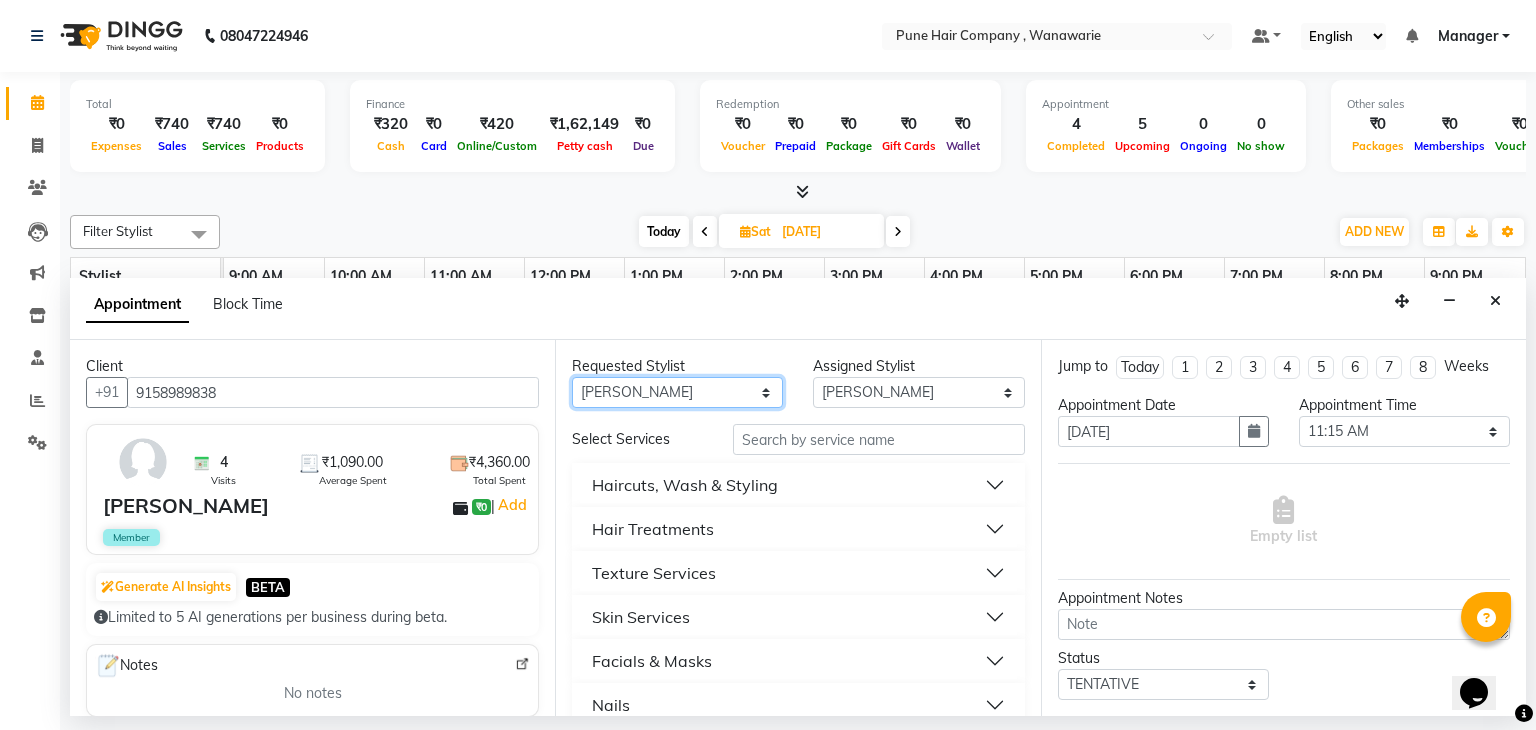 click on "Any [PERSON_NAME] [PERSON_NAME]  [PERSON_NAME] [PERSON_NAME] [PERSON_NAME] [PERSON_NAME] [PERSON_NAME]" at bounding box center [677, 392] 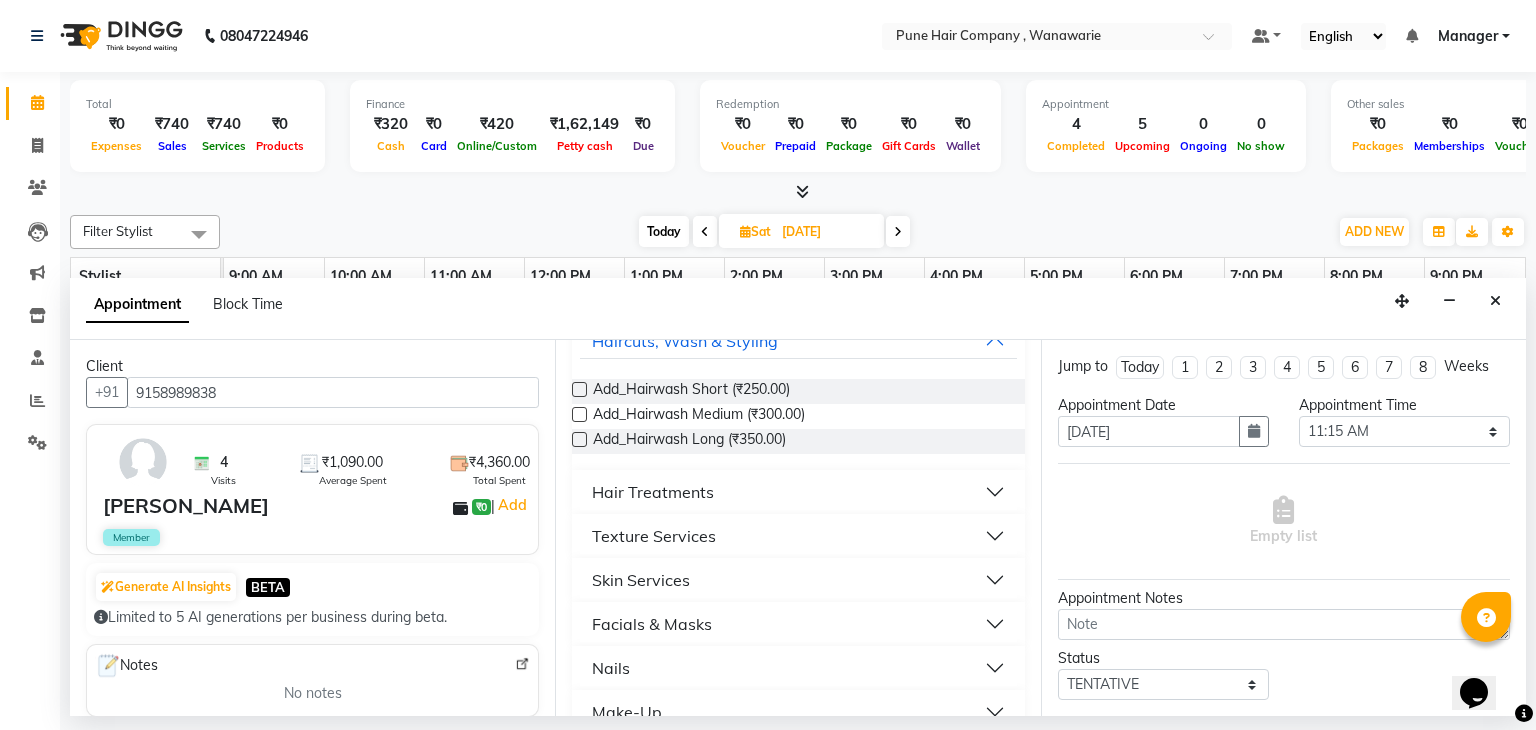 scroll, scrollTop: 148, scrollLeft: 0, axis: vertical 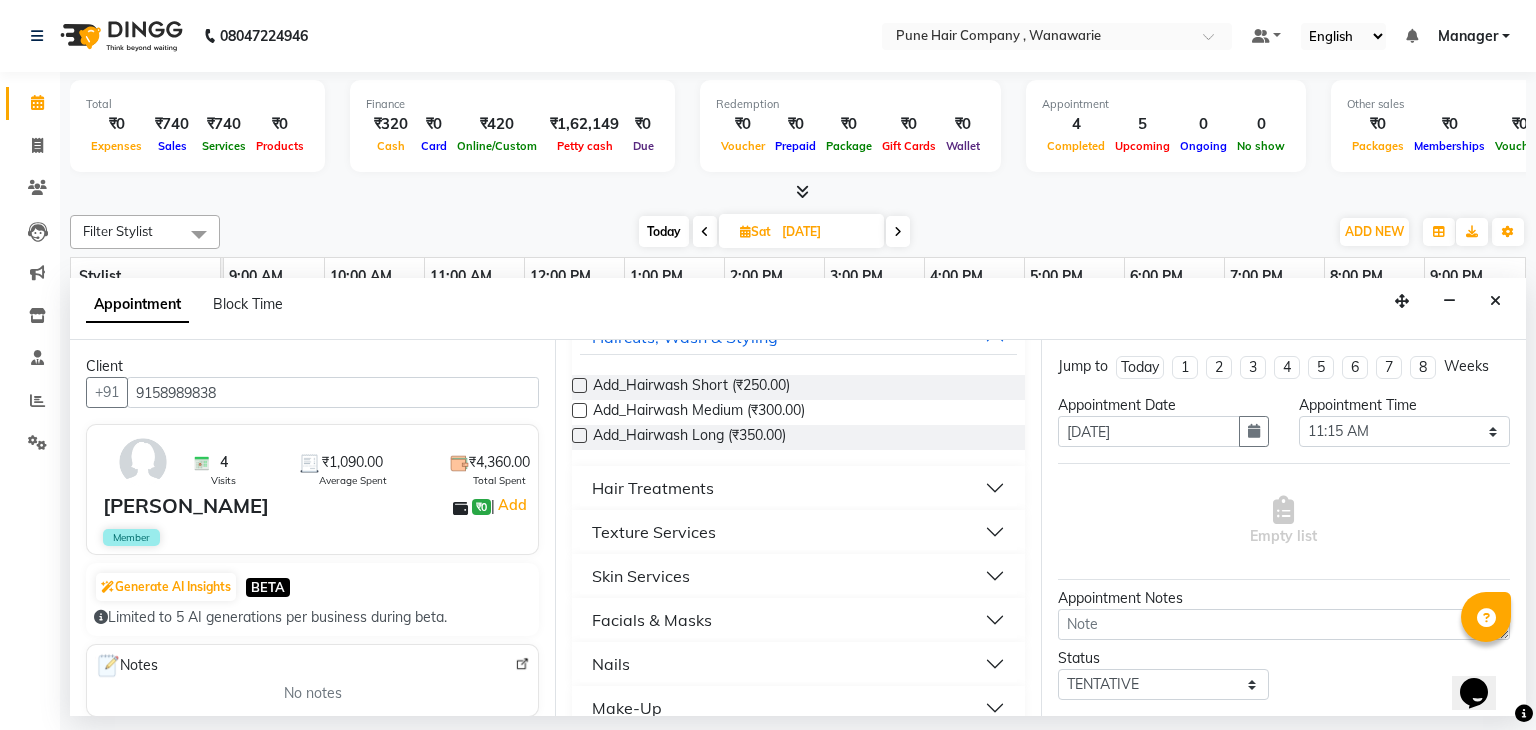 click on "Skin Services" at bounding box center [798, 576] 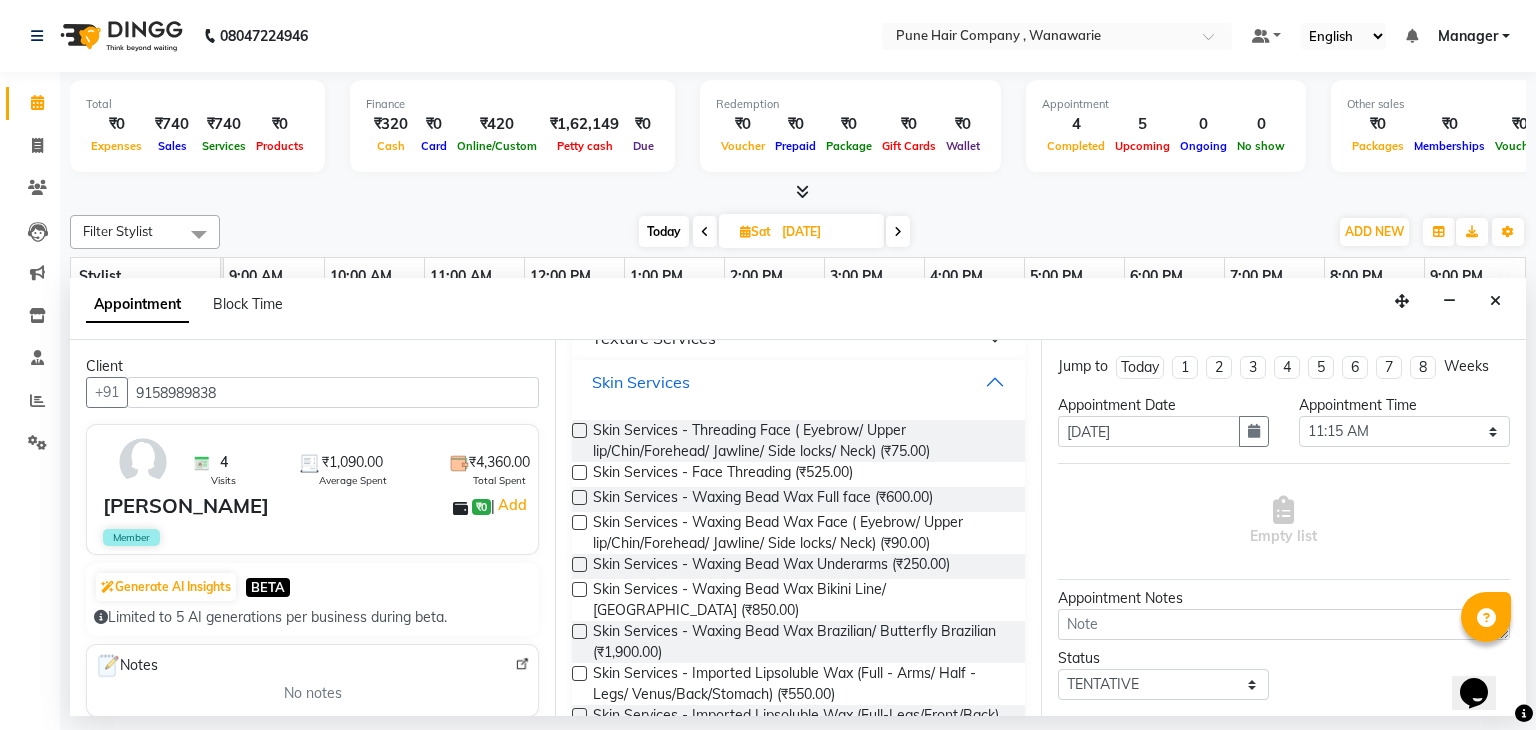 scroll, scrollTop: 343, scrollLeft: 0, axis: vertical 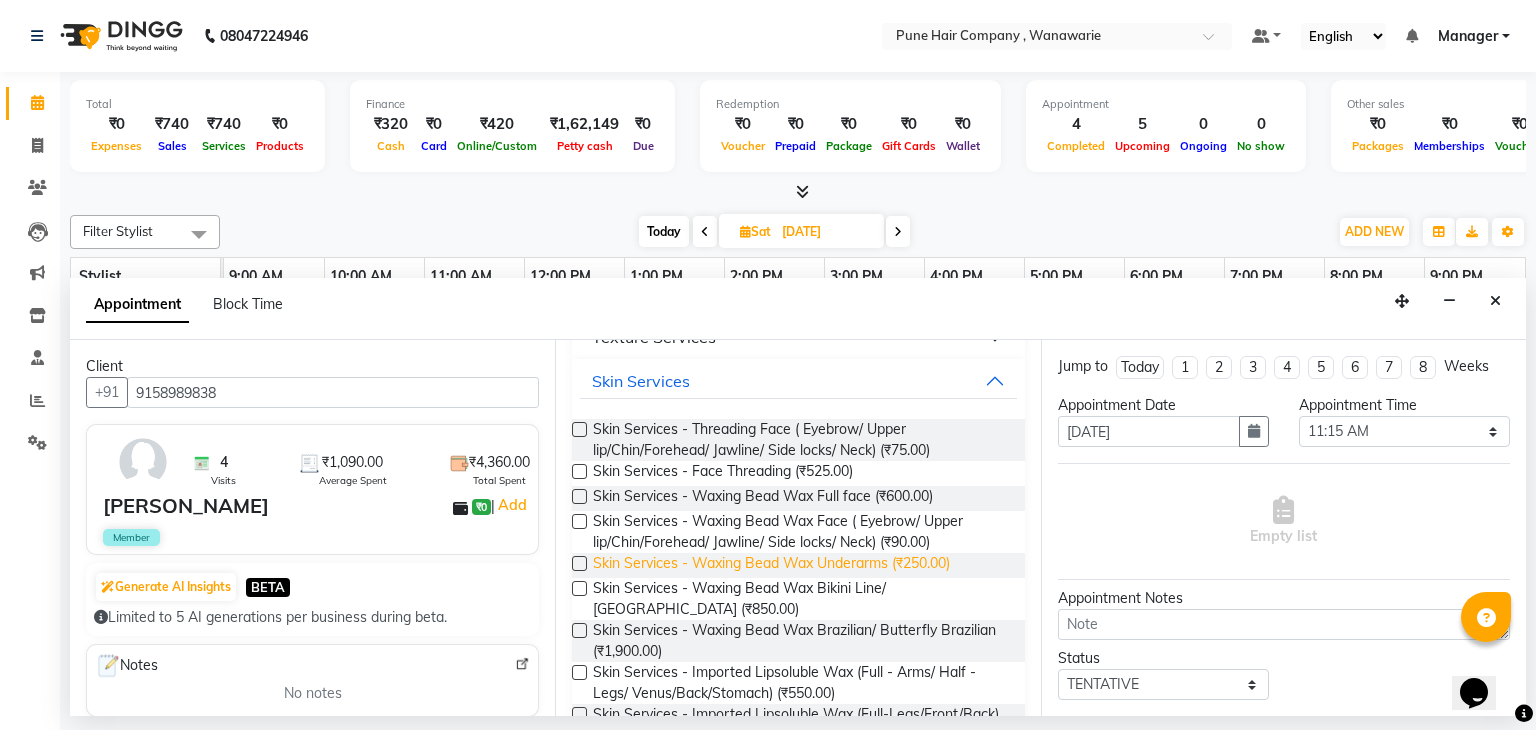 click on "Skin Services - Waxing Bead Wax Underarms (₹250.00)" at bounding box center (771, 565) 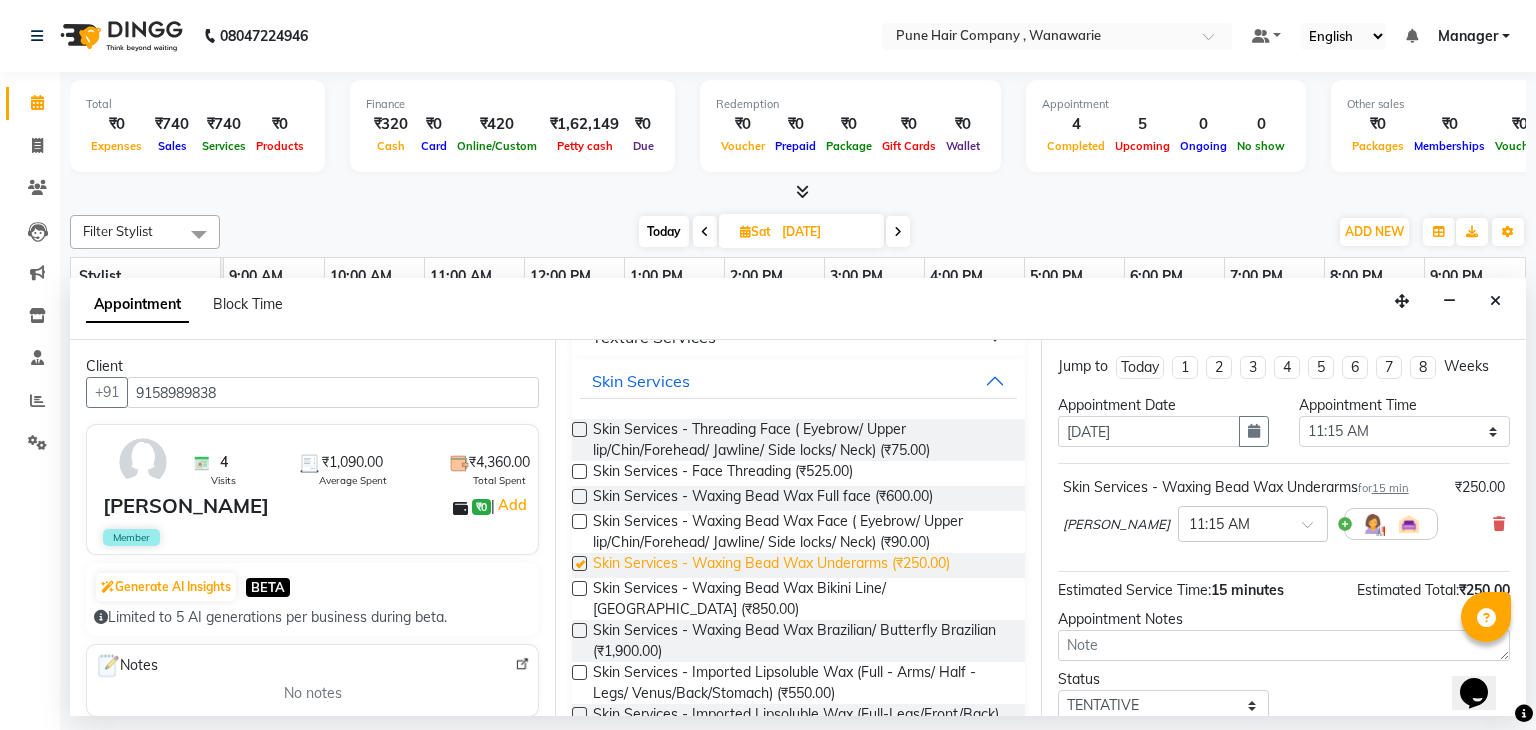 checkbox on "false" 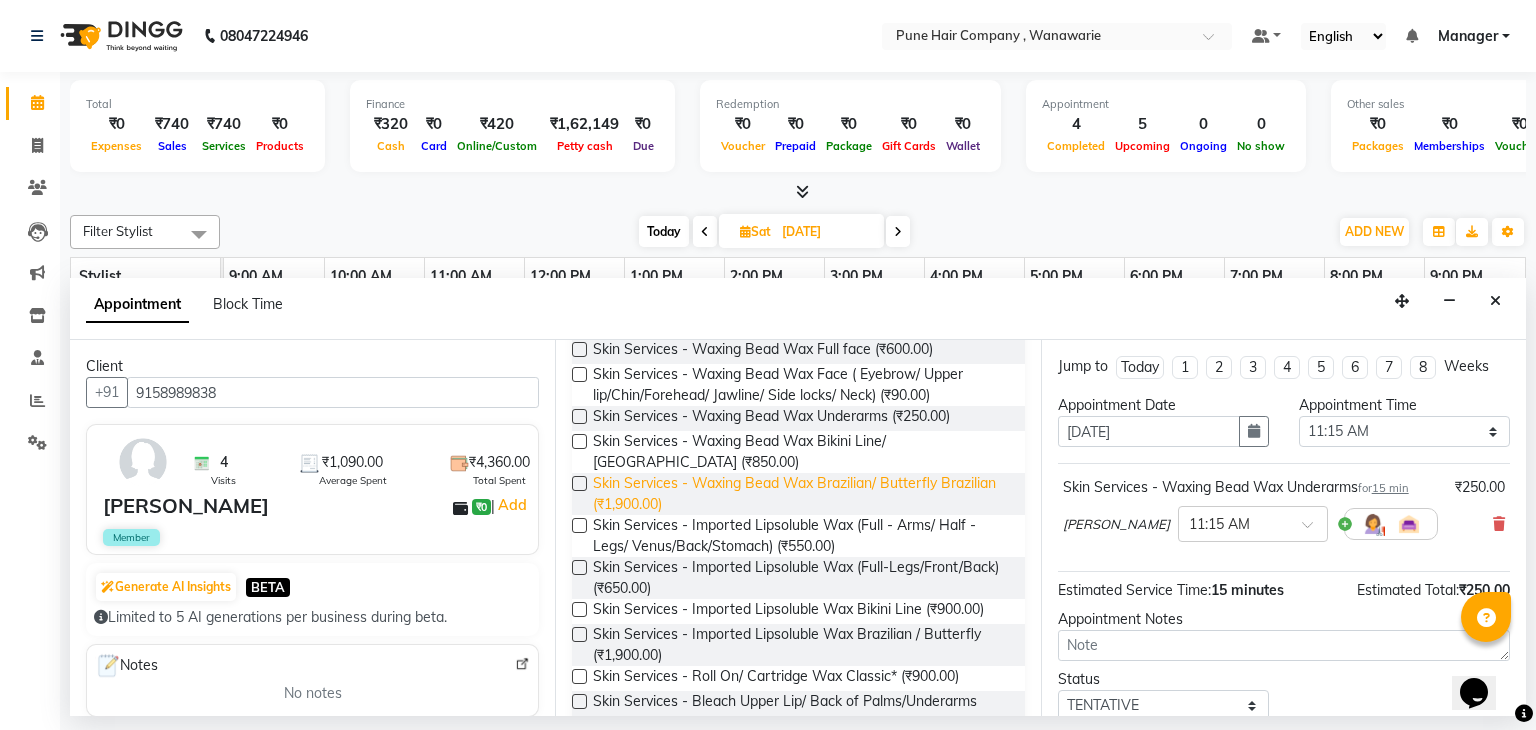 scroll, scrollTop: 495, scrollLeft: 0, axis: vertical 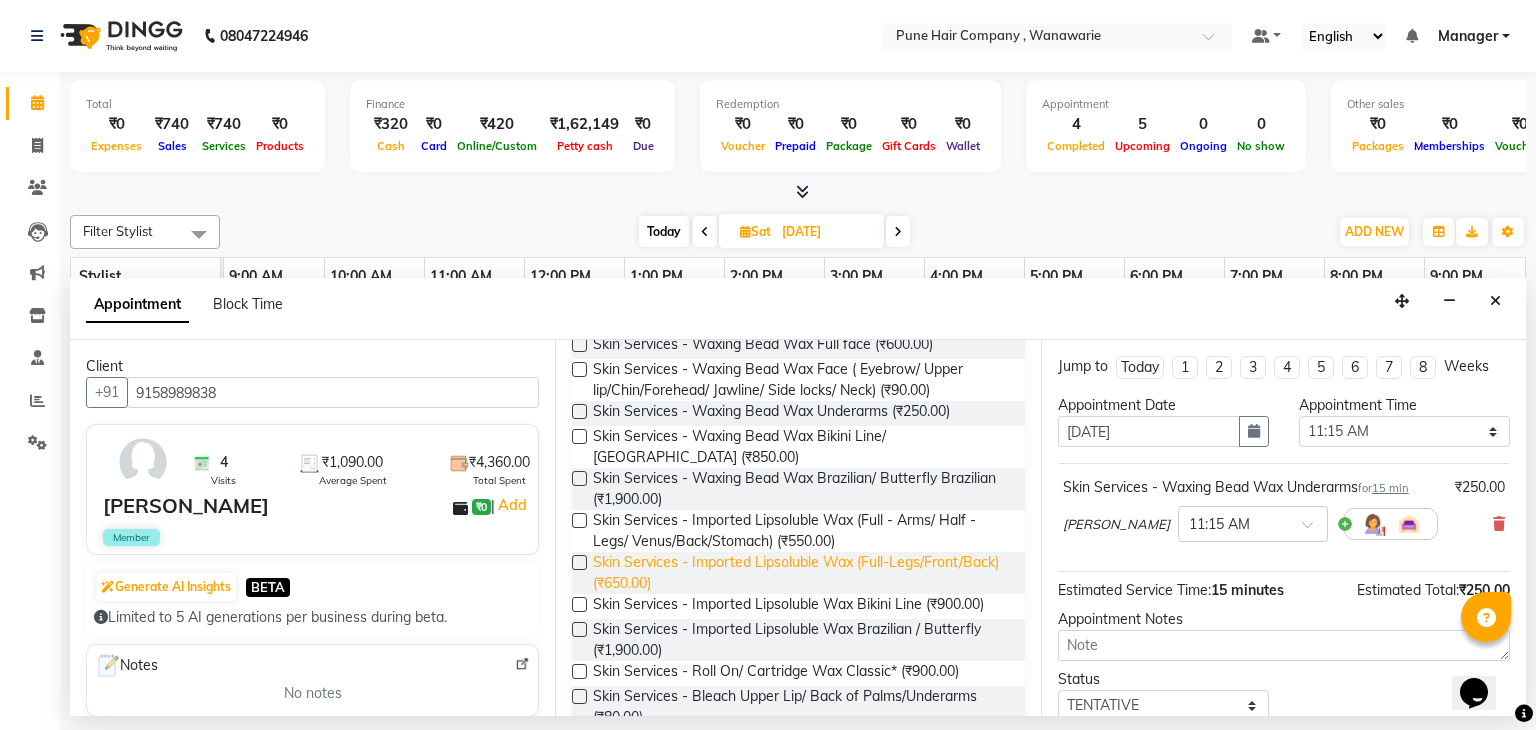 click on "Skin Services - Imported Lipsoluble Wax (Full-Legs/Front/Back) (₹650.00)" at bounding box center (800, 573) 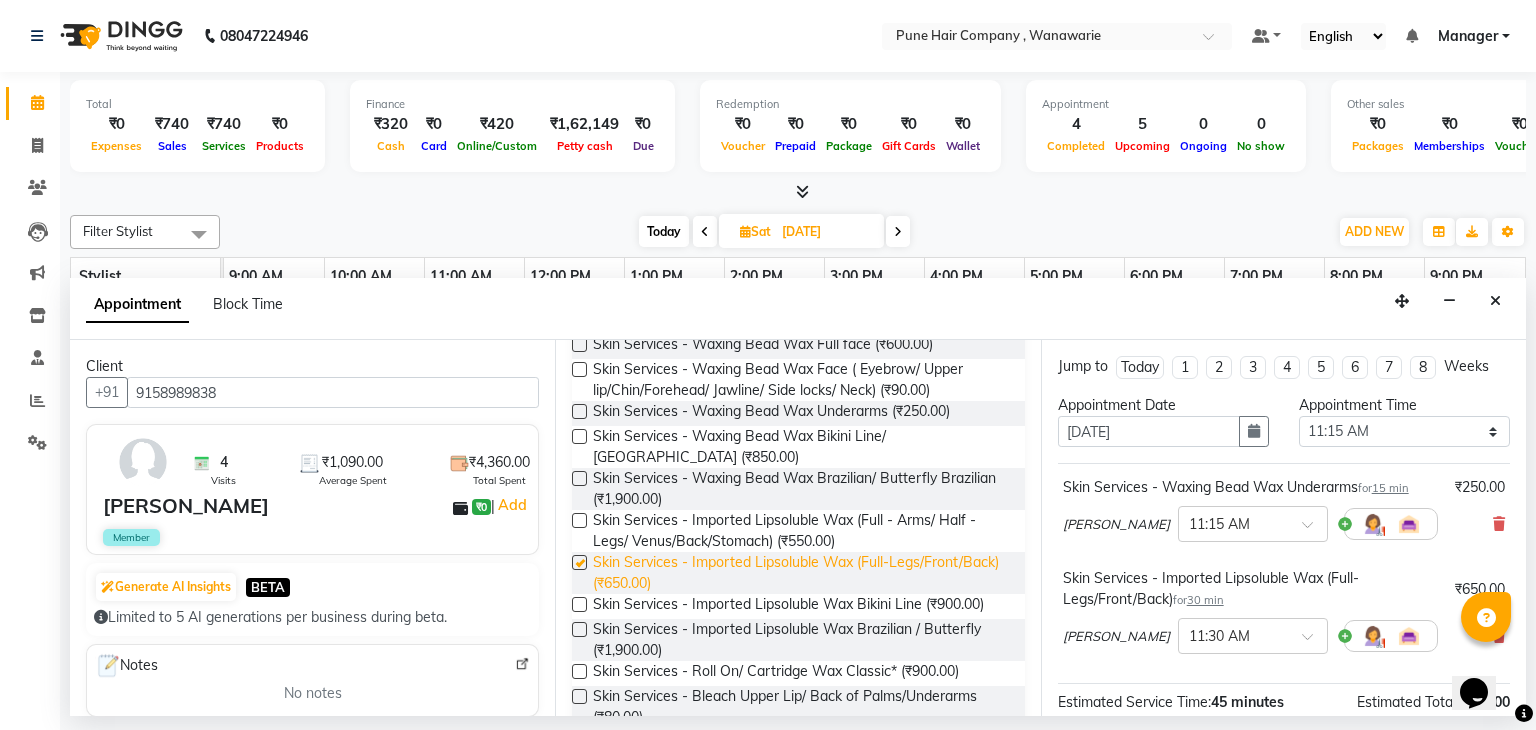 checkbox on "false" 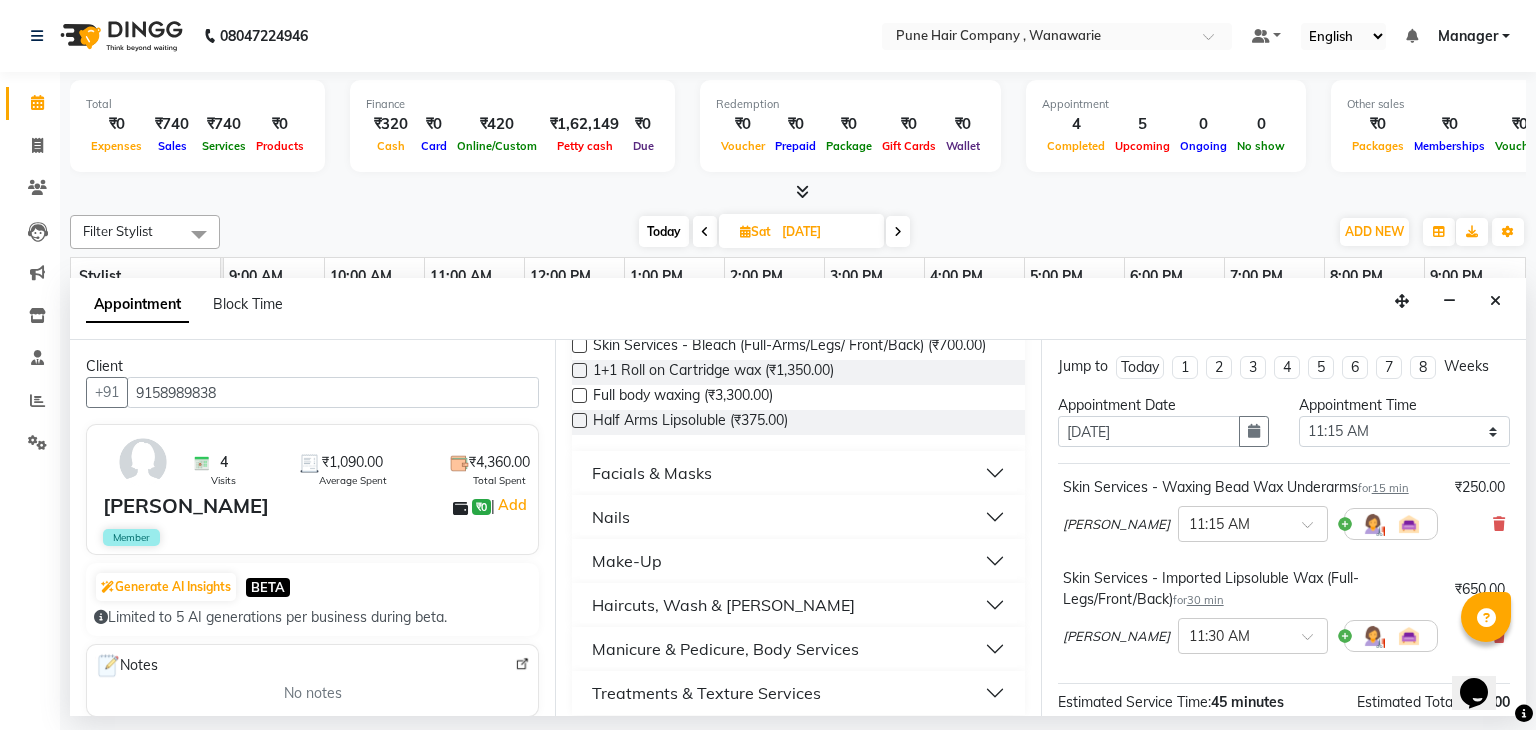 scroll, scrollTop: 968, scrollLeft: 0, axis: vertical 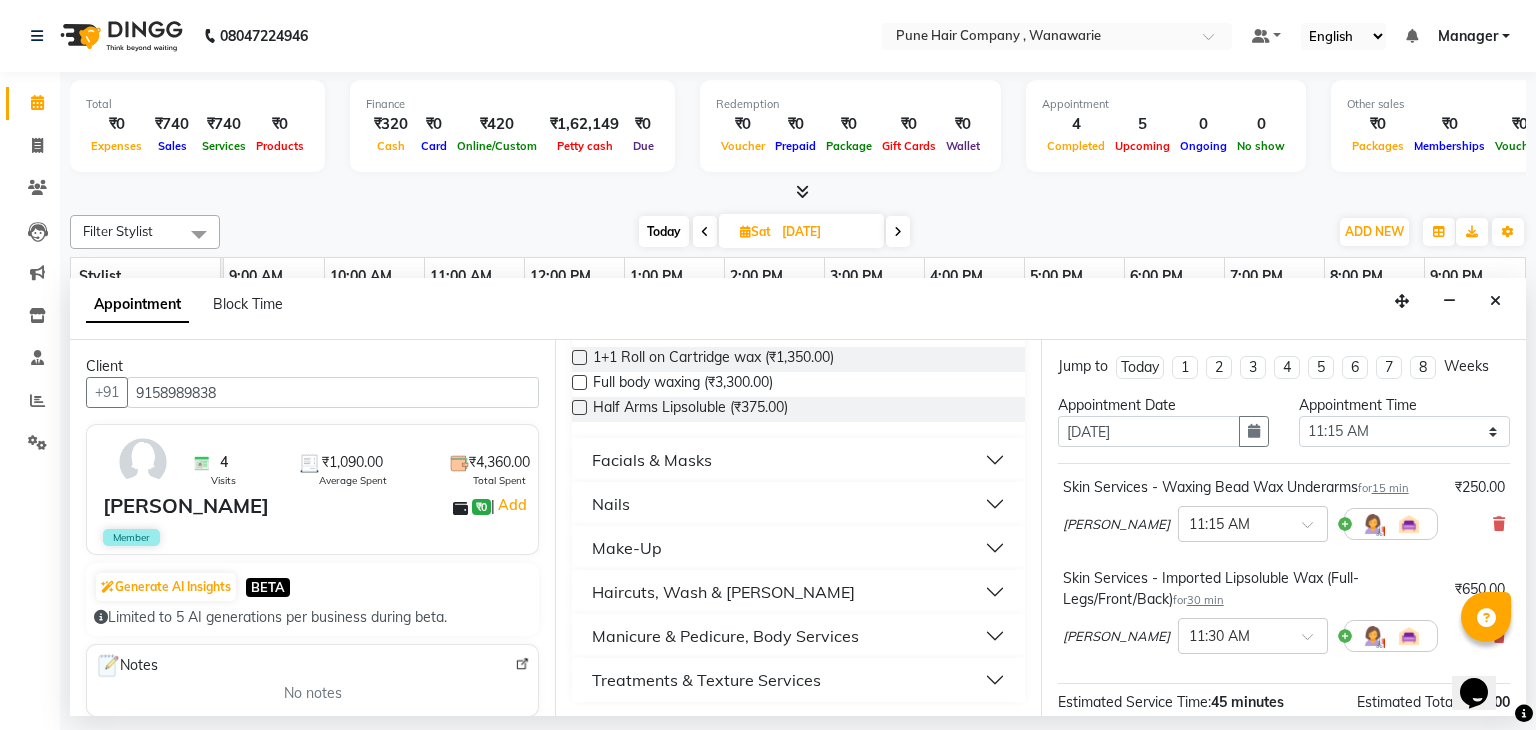 click on "Make-Up" at bounding box center (627, 548) 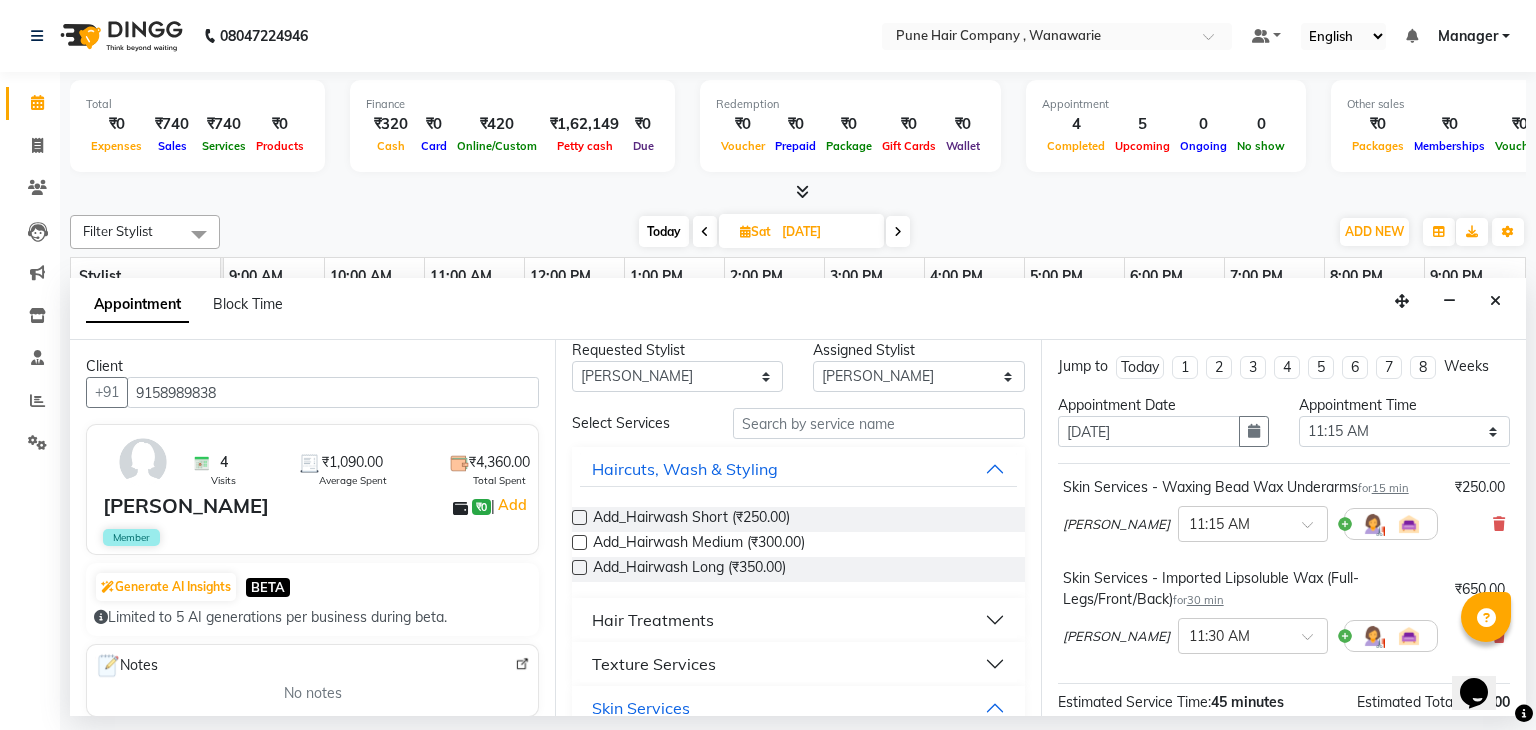 scroll, scrollTop: 0, scrollLeft: 0, axis: both 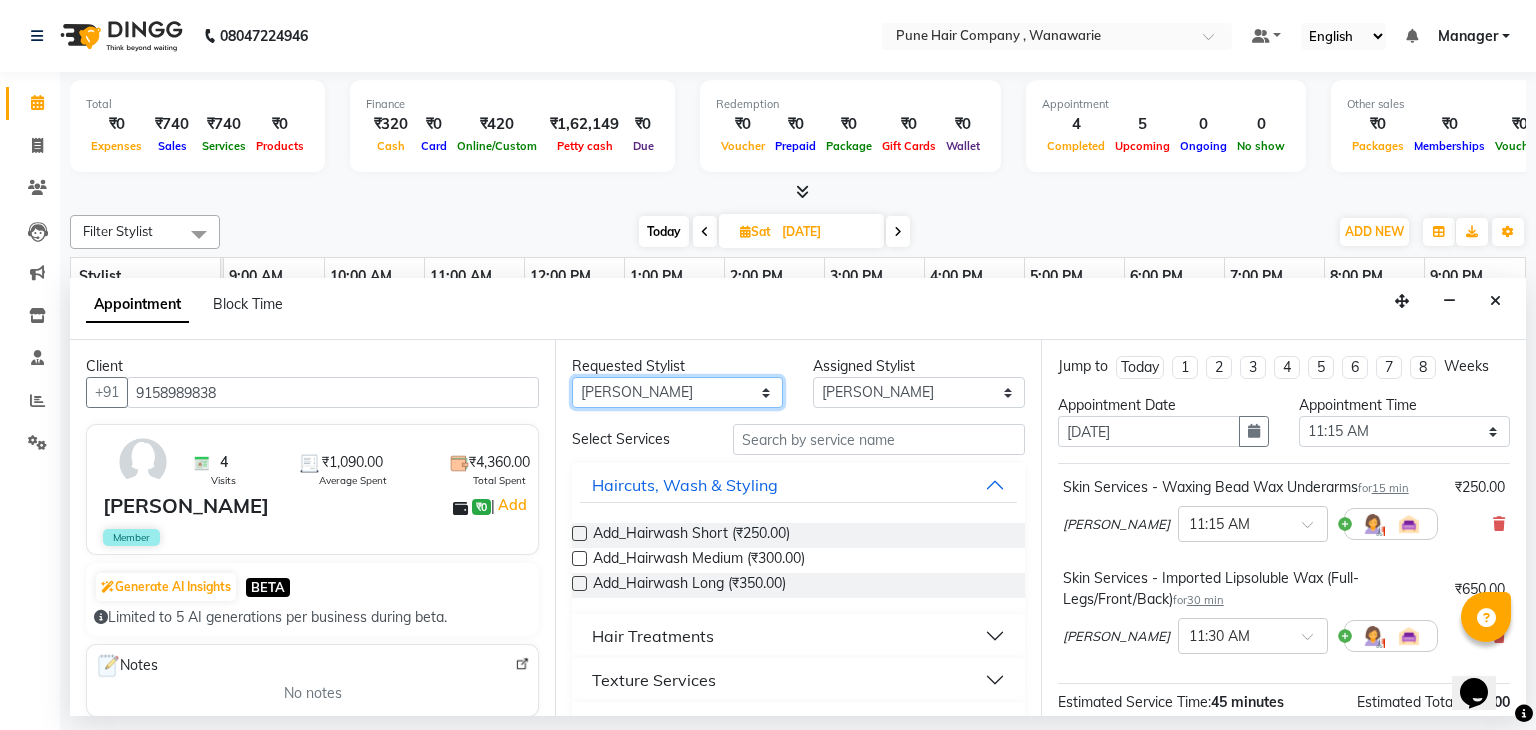 click on "Any [PERSON_NAME] [PERSON_NAME]  [PERSON_NAME] [PERSON_NAME] [PERSON_NAME] [PERSON_NAME] [PERSON_NAME]" at bounding box center (677, 392) 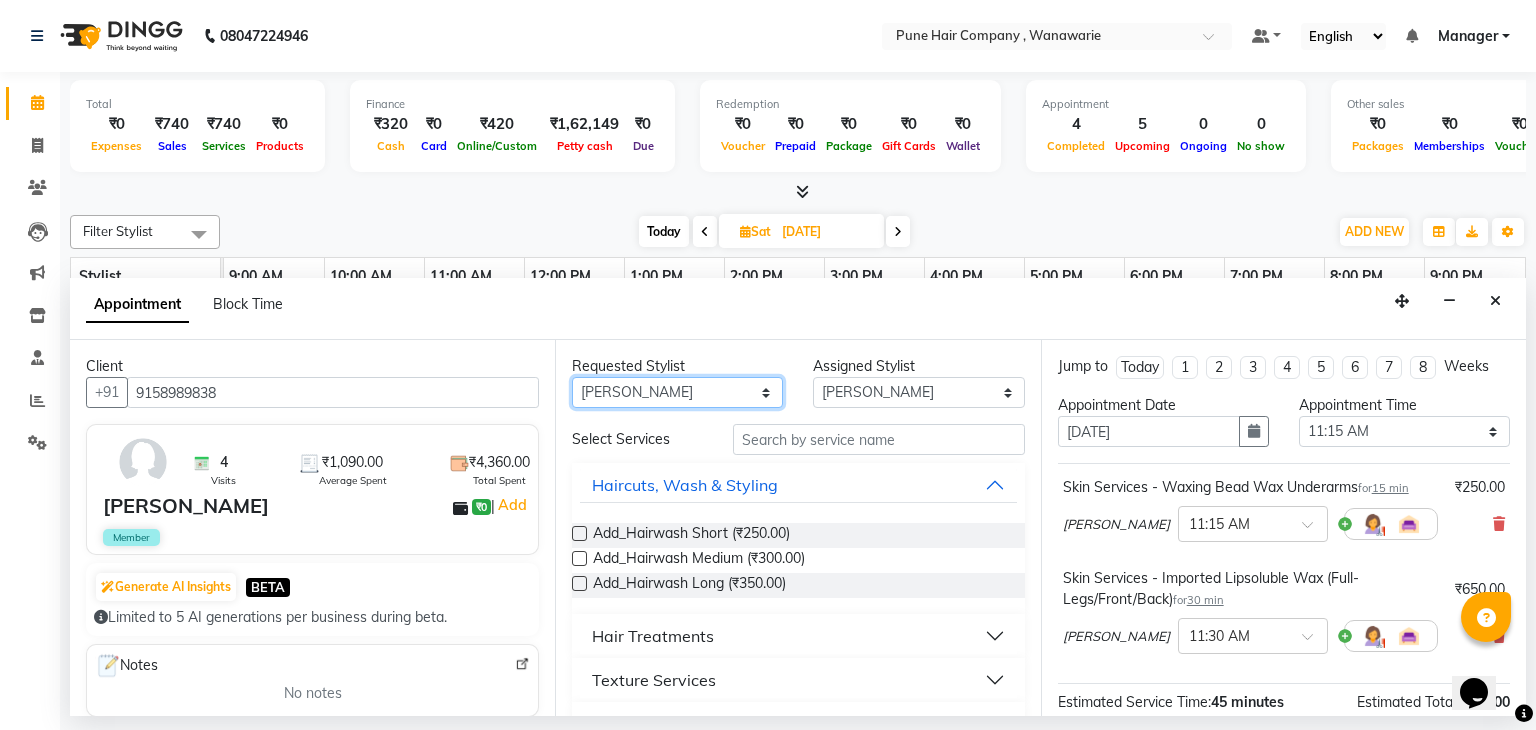 select on "74577" 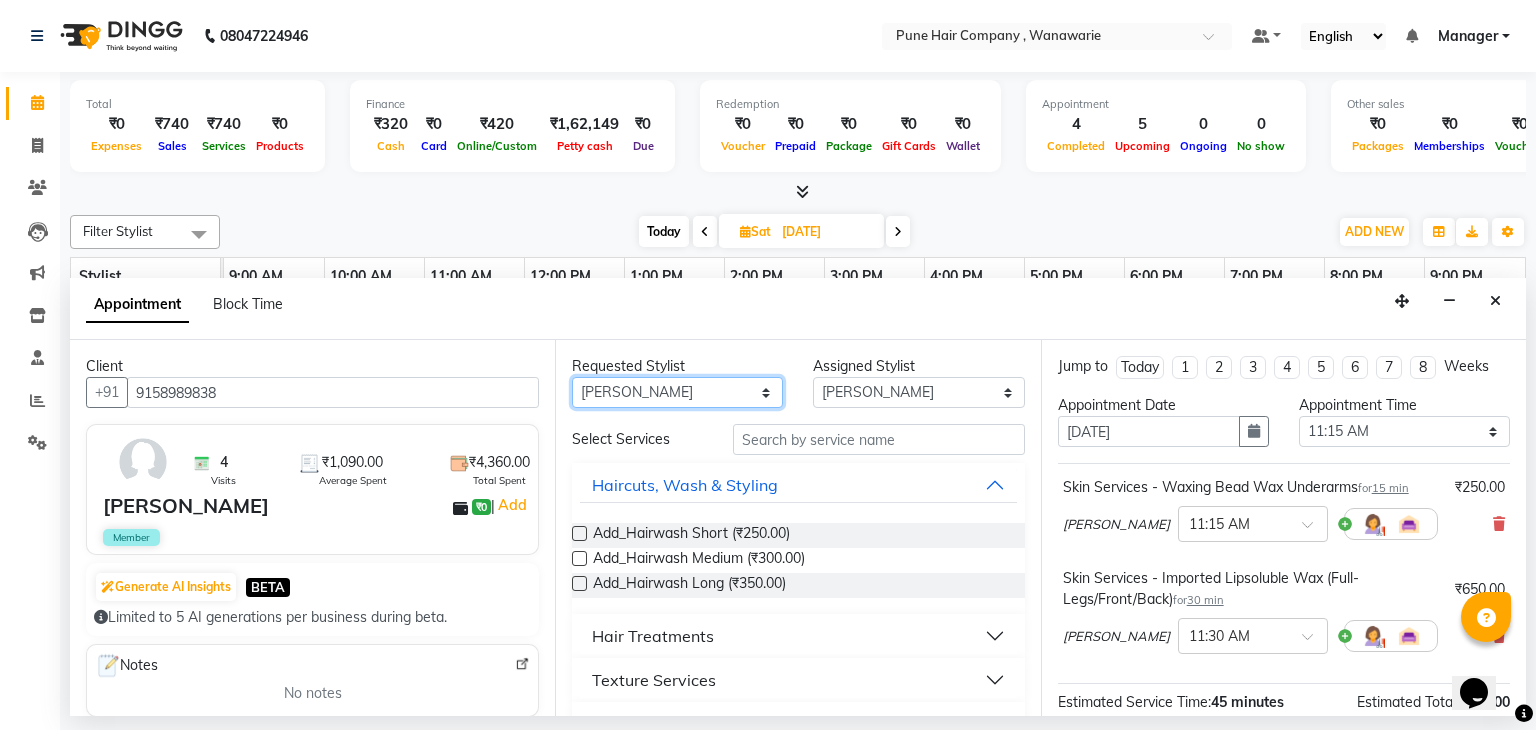 select on "74577" 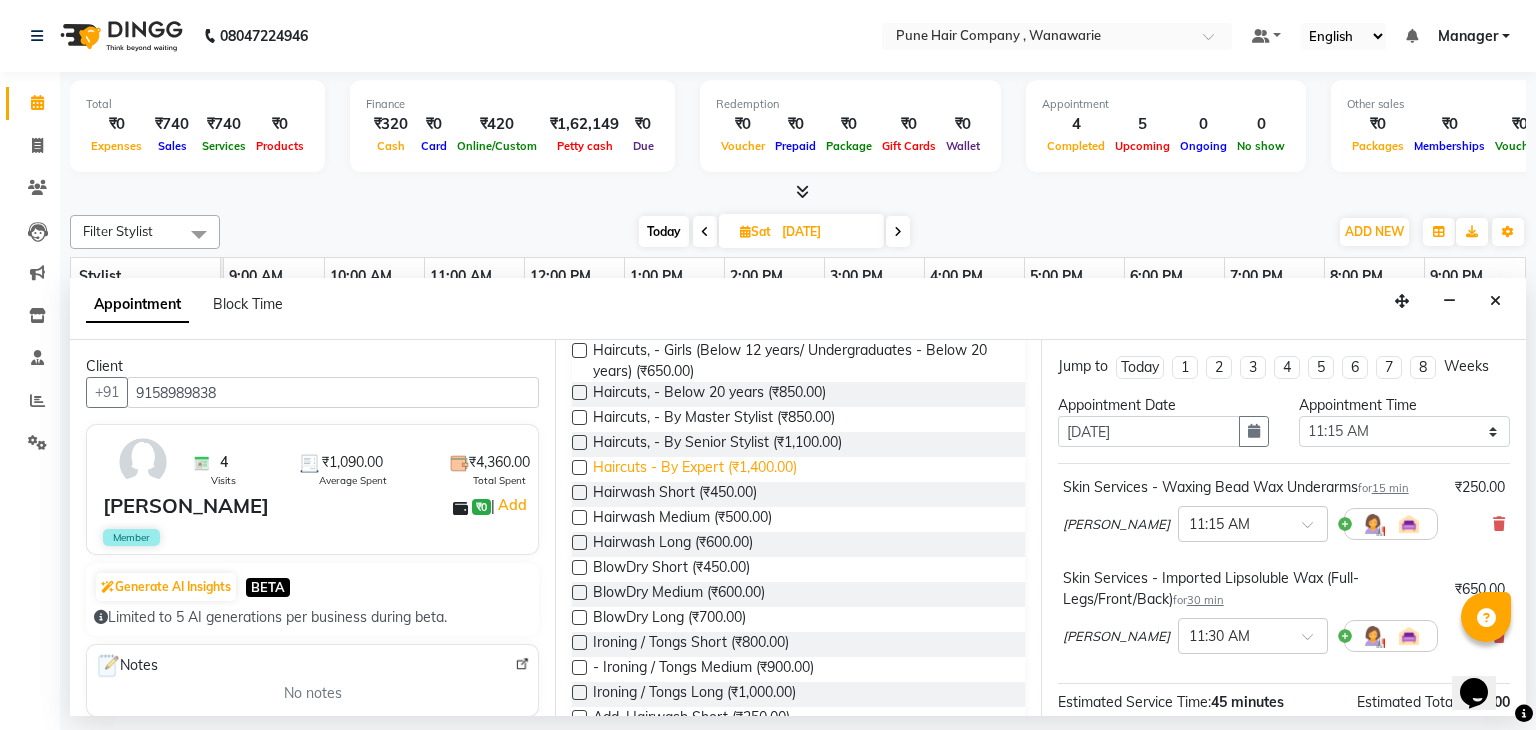 scroll, scrollTop: 208, scrollLeft: 0, axis: vertical 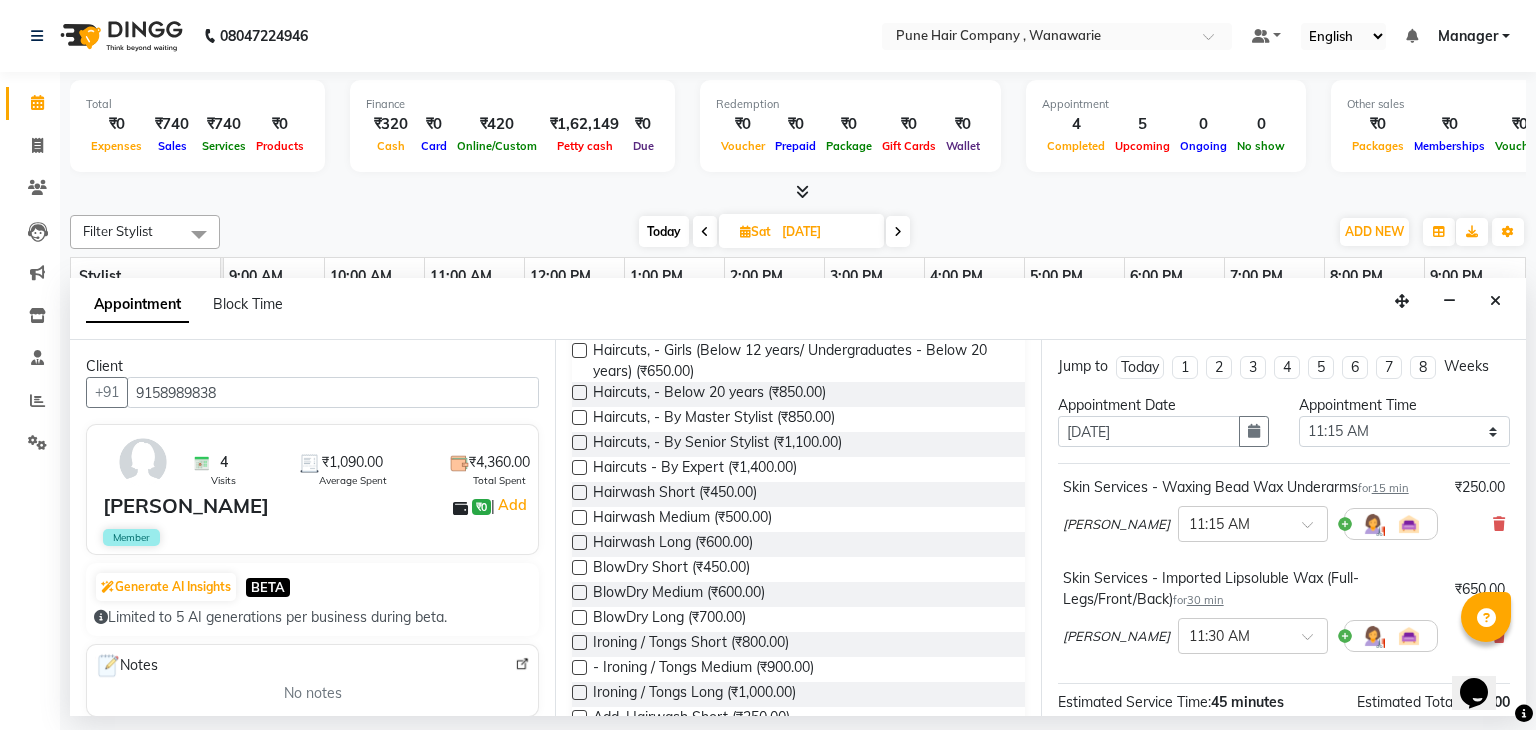 click at bounding box center (579, 517) 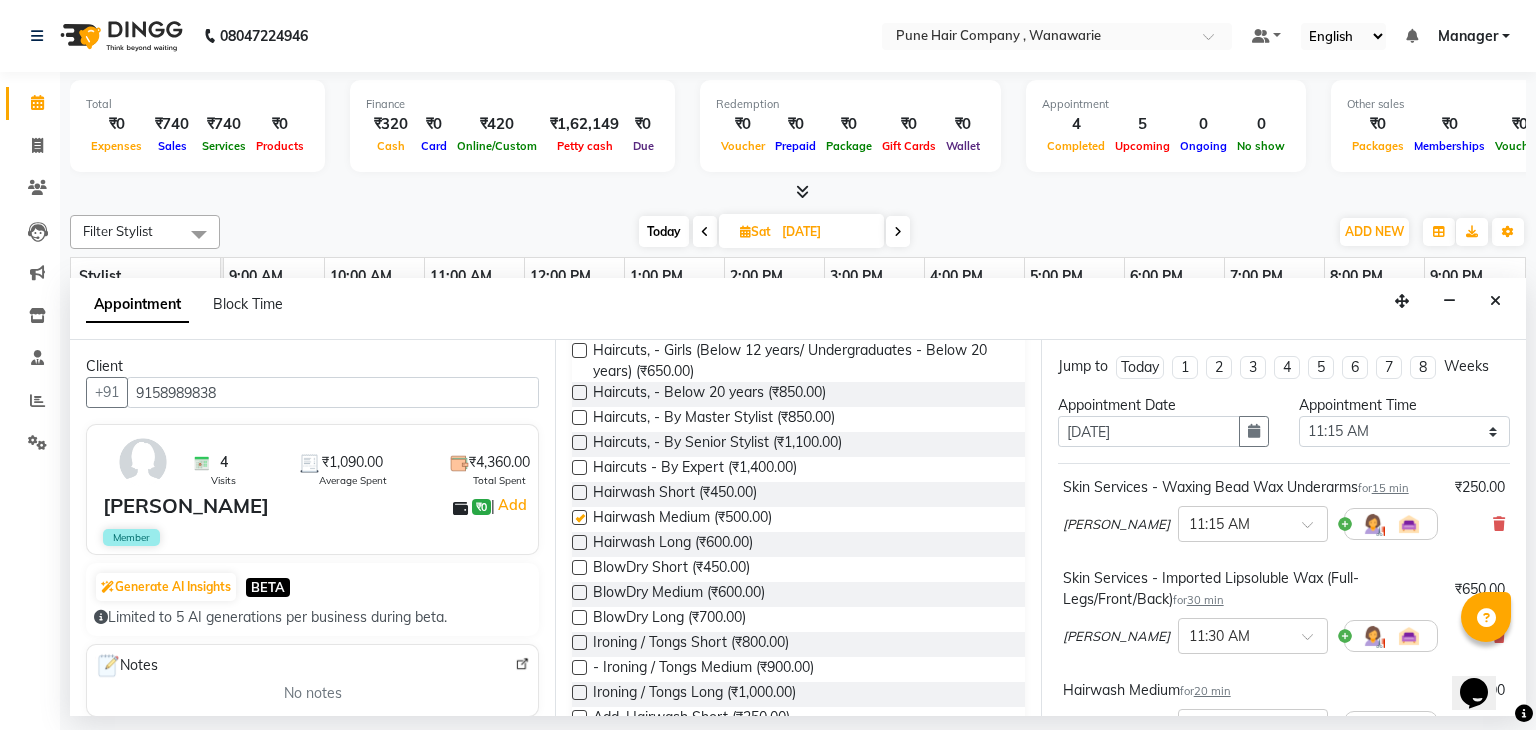 checkbox on "false" 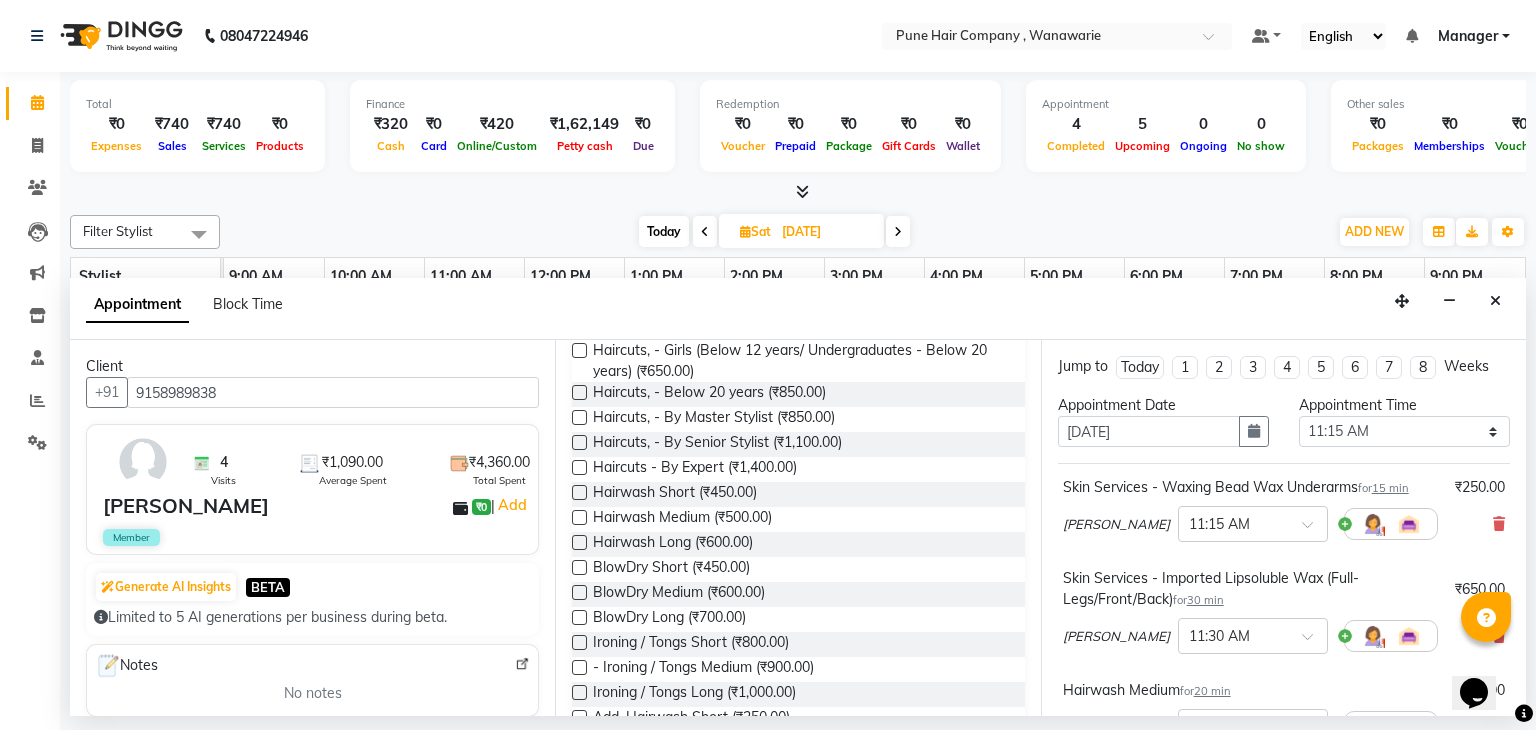 click at bounding box center (579, 592) 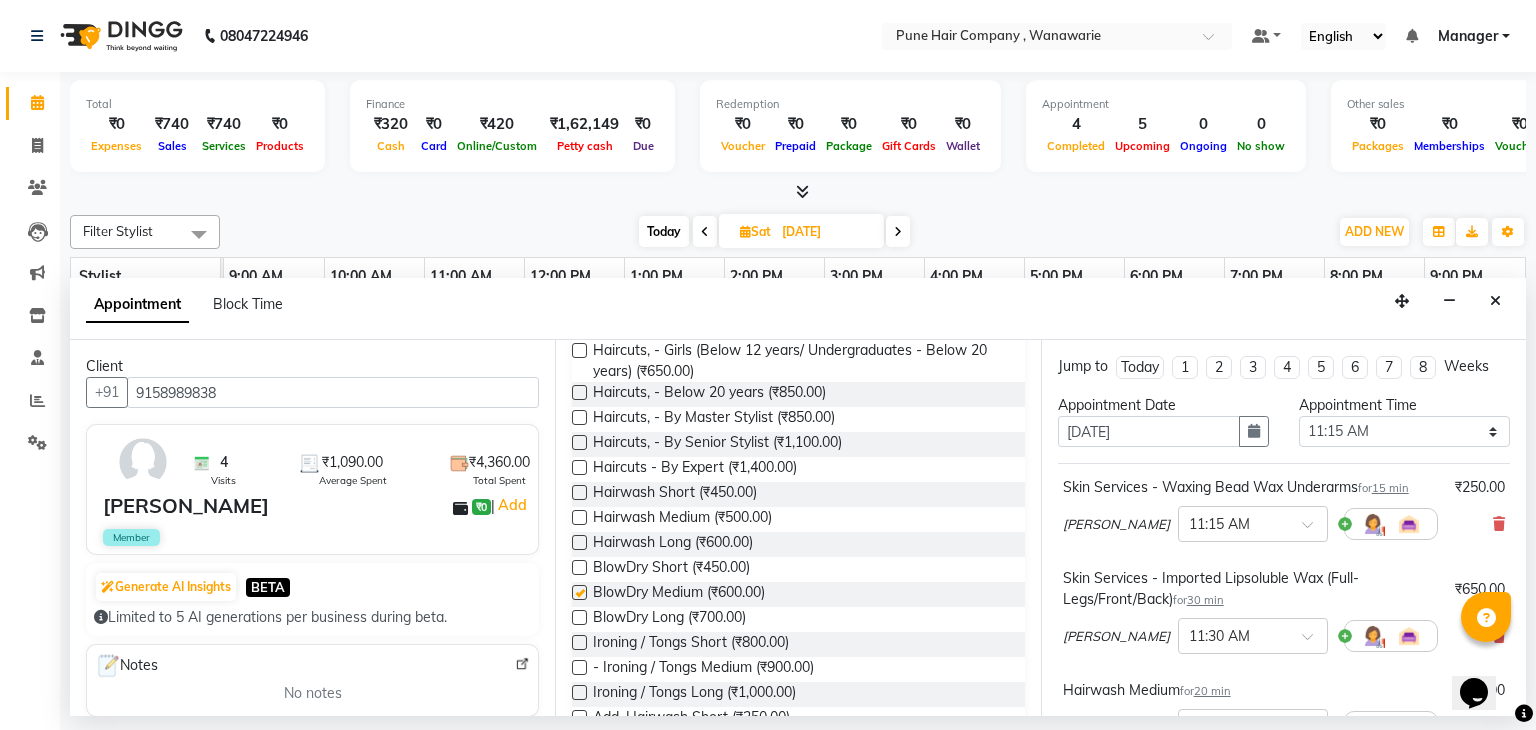 checkbox on "false" 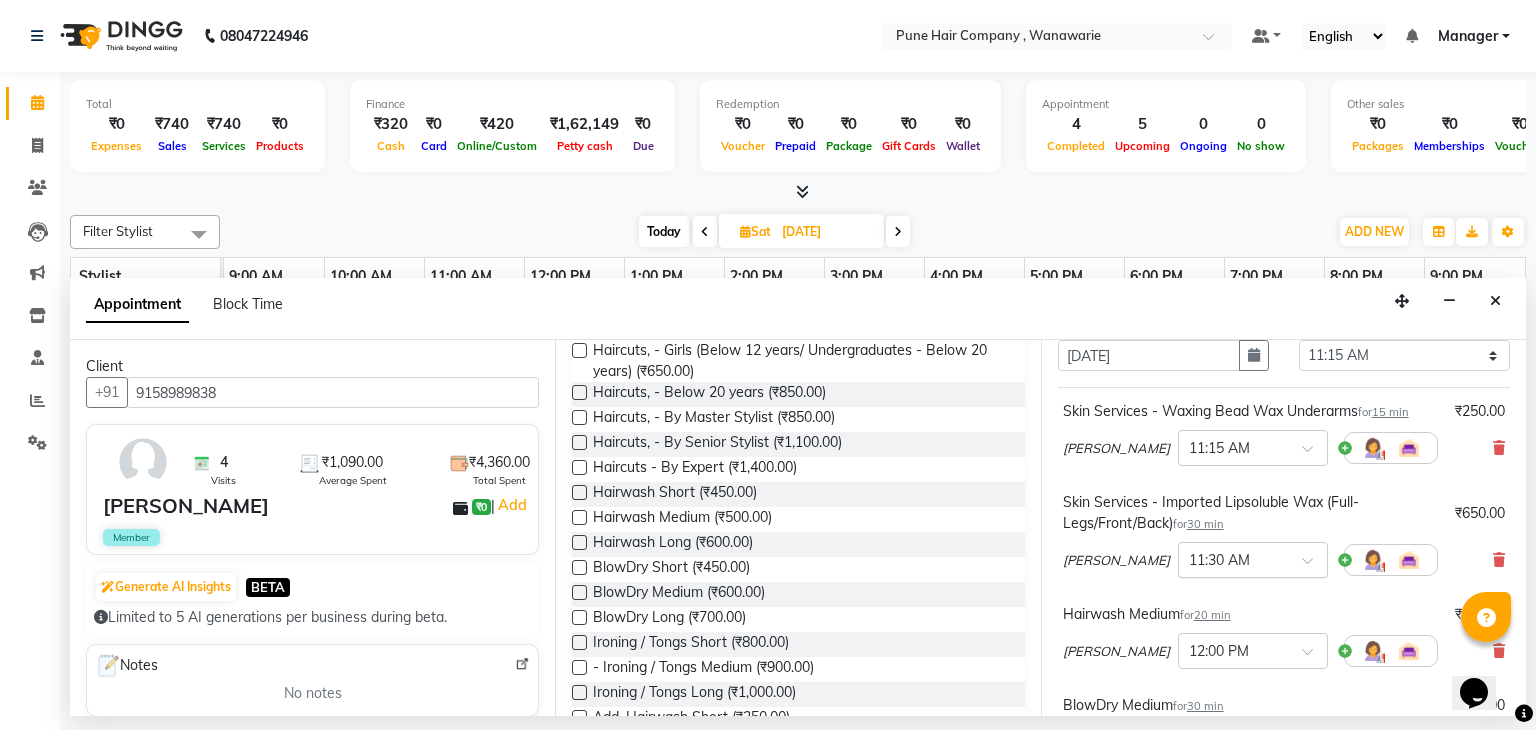 scroll, scrollTop: 0, scrollLeft: 0, axis: both 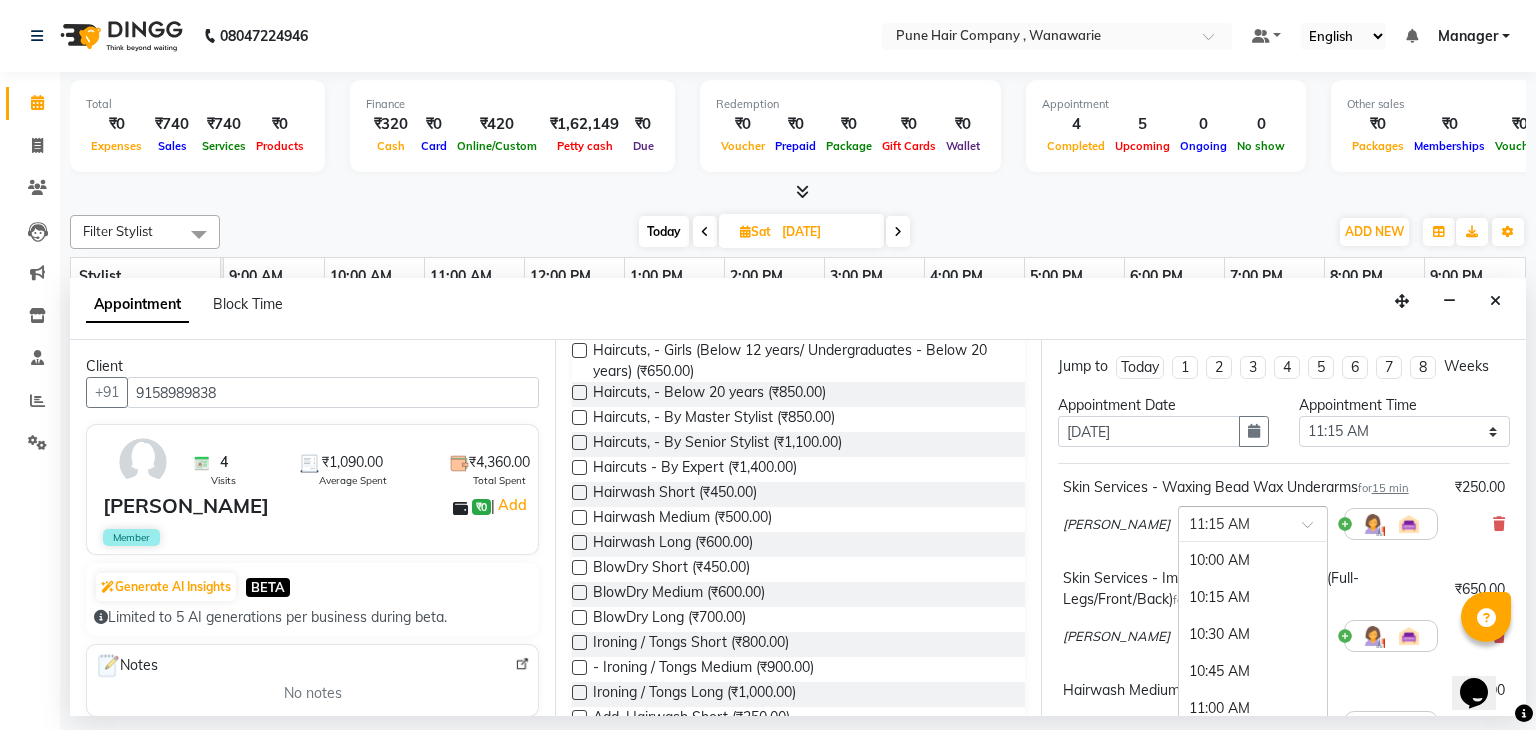 click at bounding box center (1314, 530) 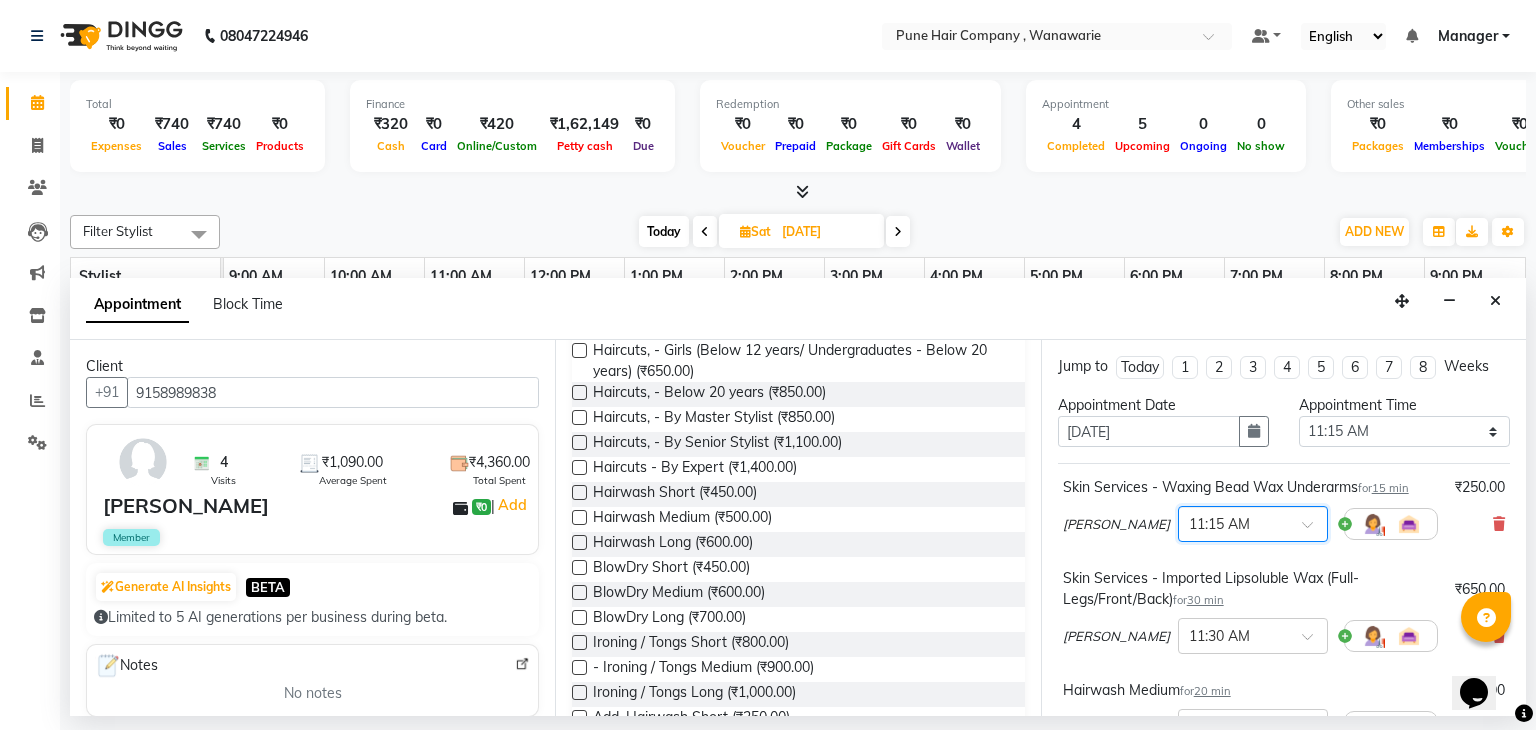 click at bounding box center [1314, 530] 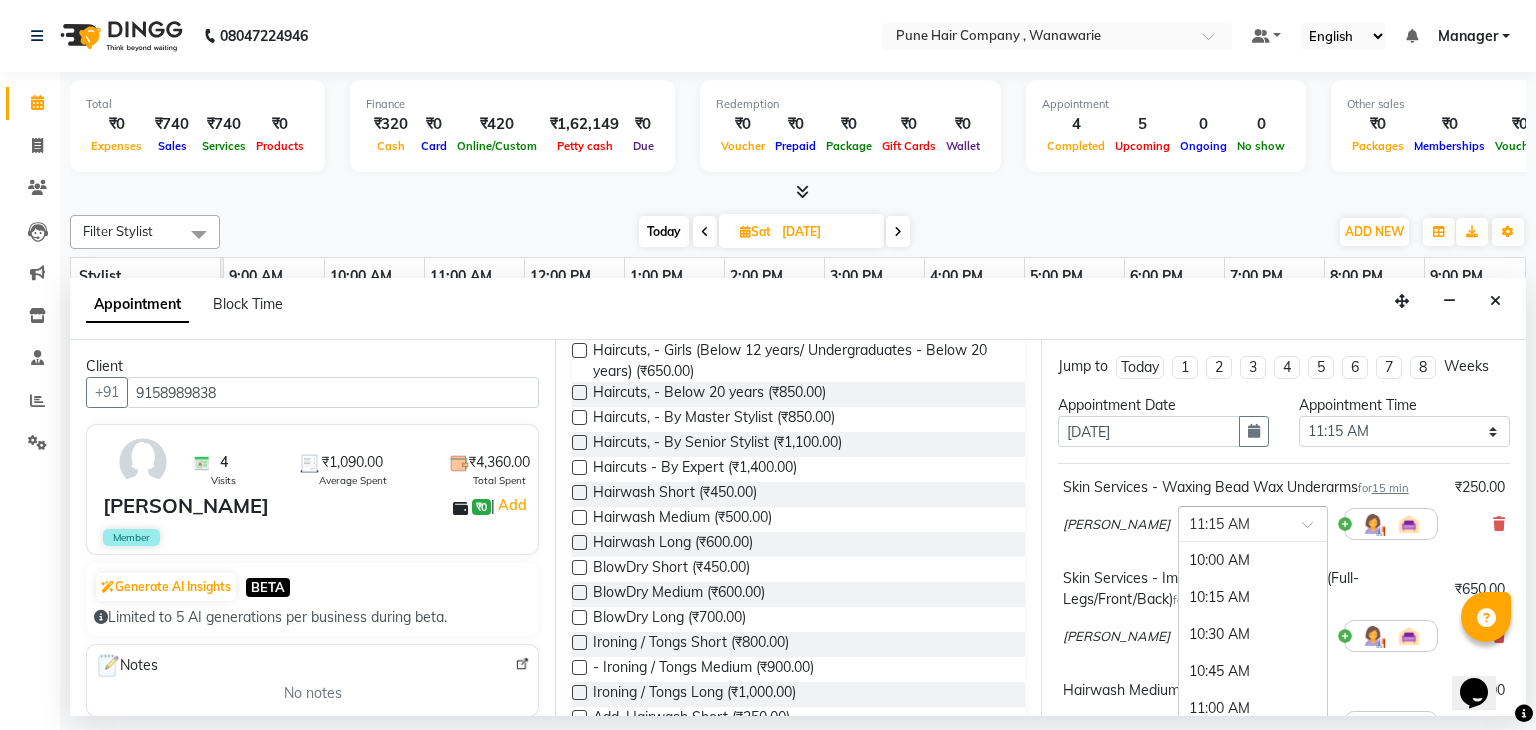 click at bounding box center (1314, 530) 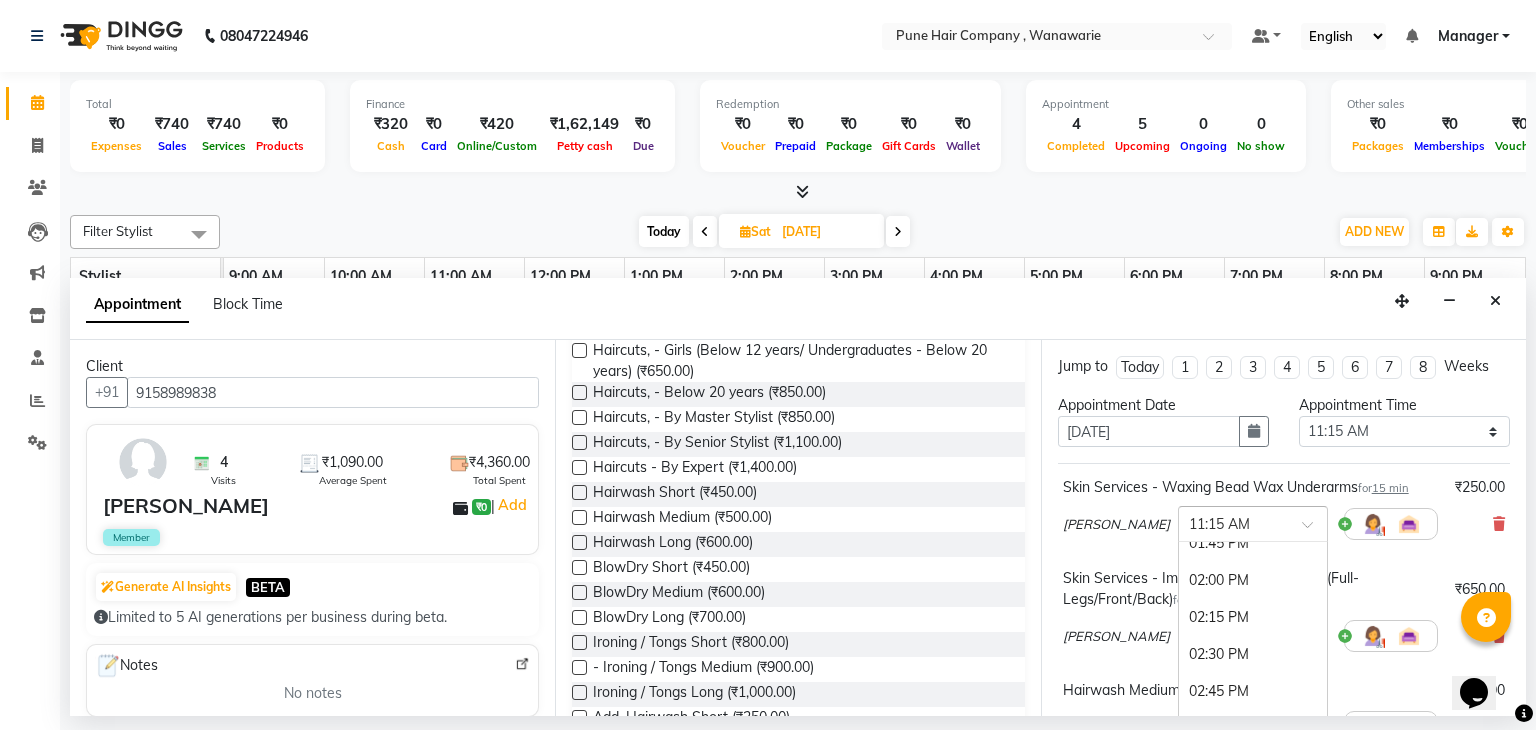 scroll, scrollTop: 628, scrollLeft: 0, axis: vertical 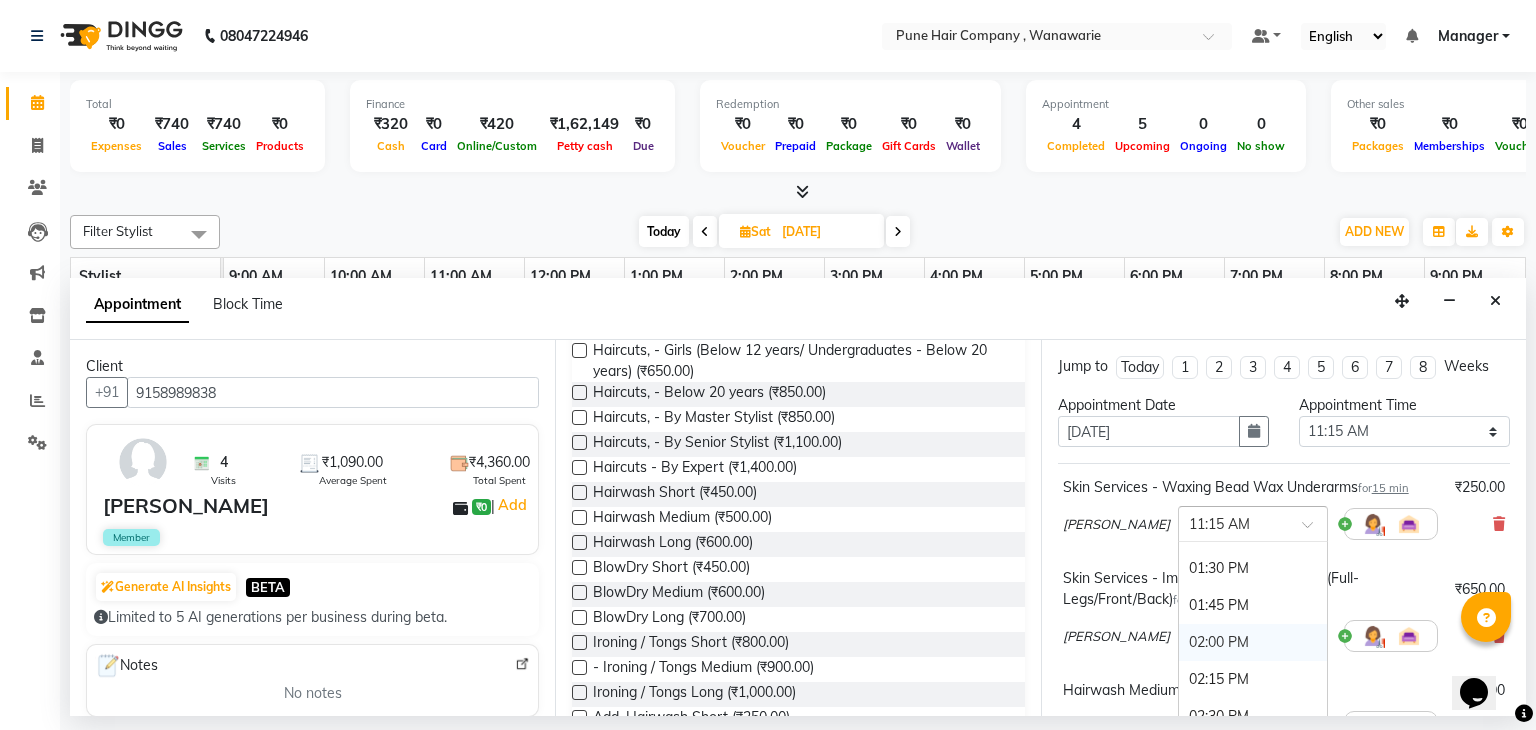 click on "02:00 PM" at bounding box center [1253, 642] 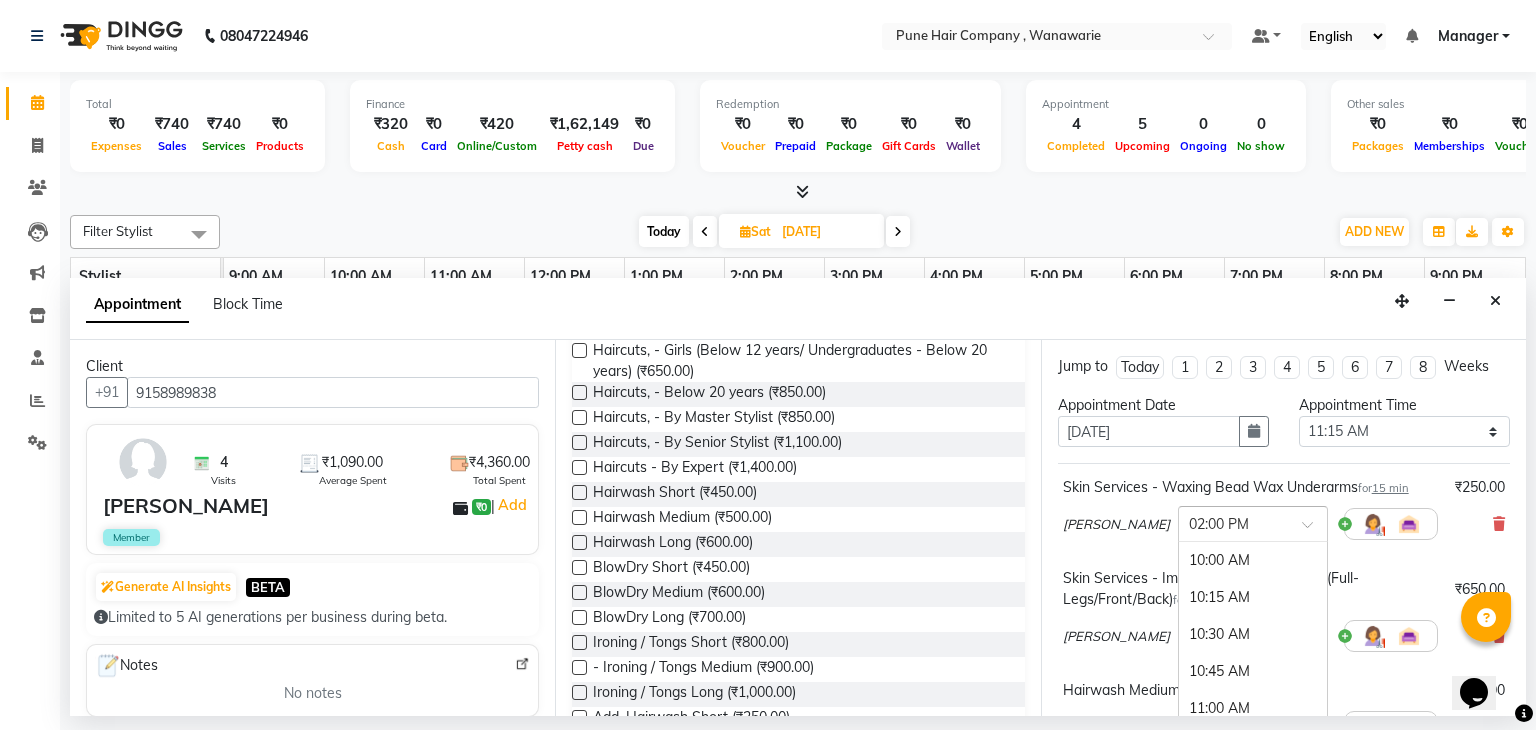 scroll, scrollTop: 592, scrollLeft: 0, axis: vertical 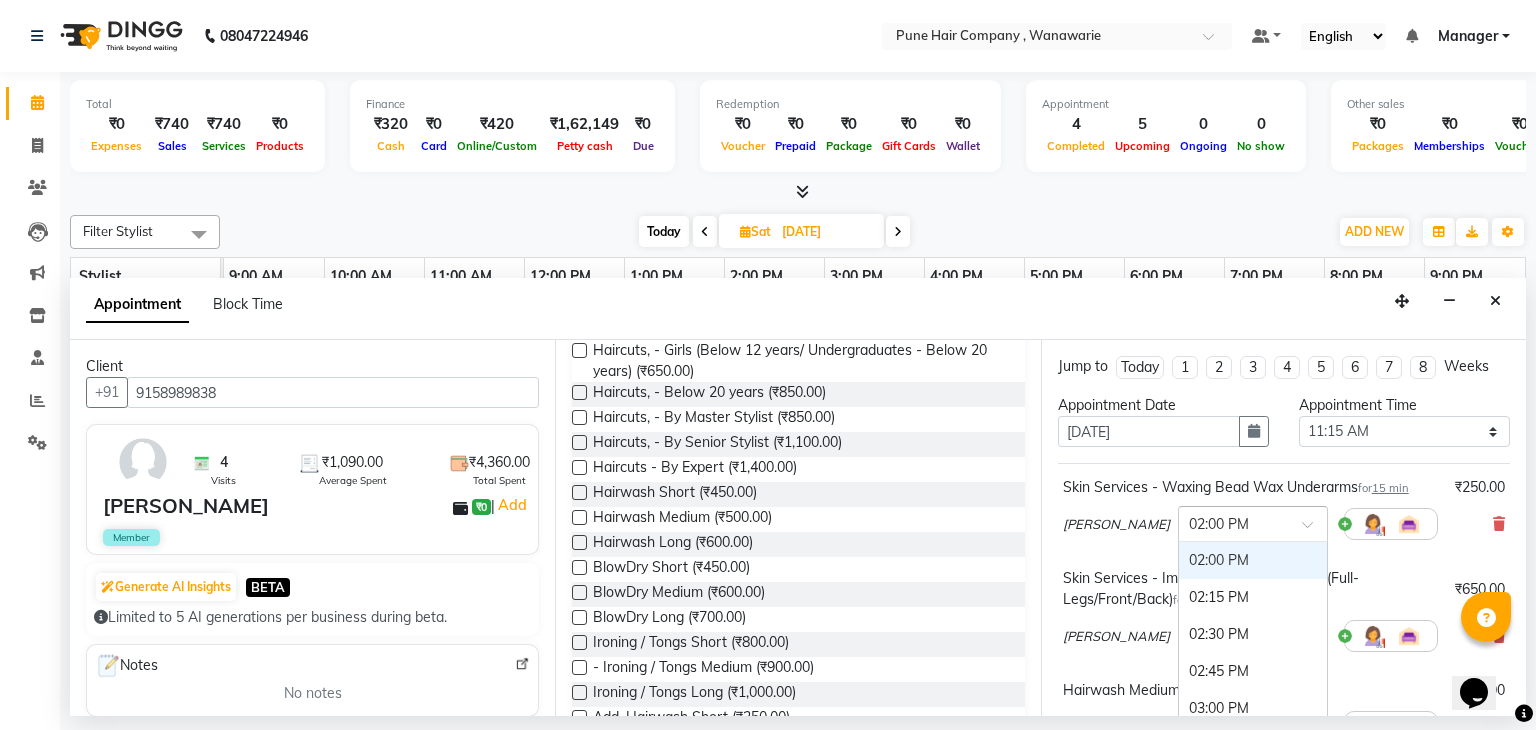 click at bounding box center [1314, 530] 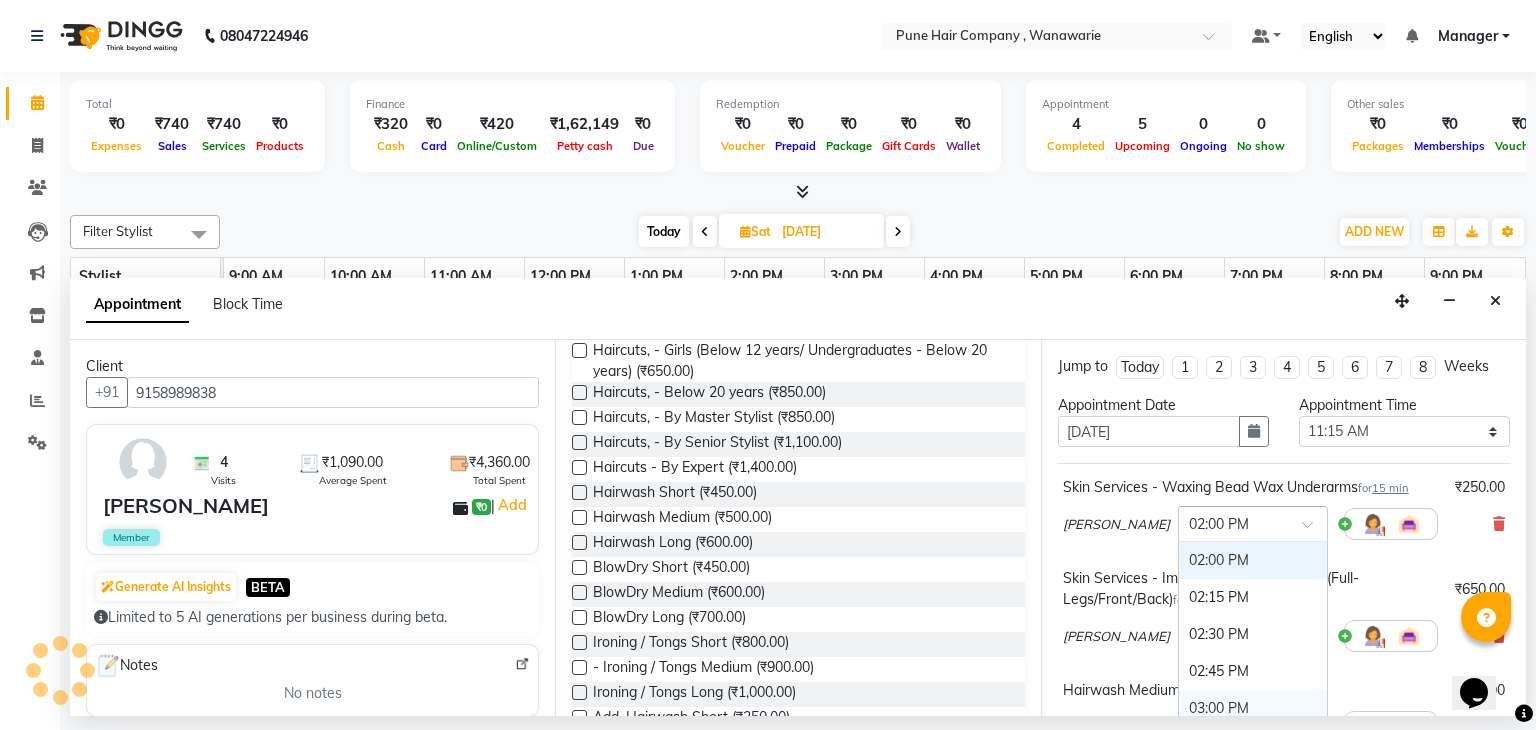 click on "03:00 PM" at bounding box center (1253, 708) 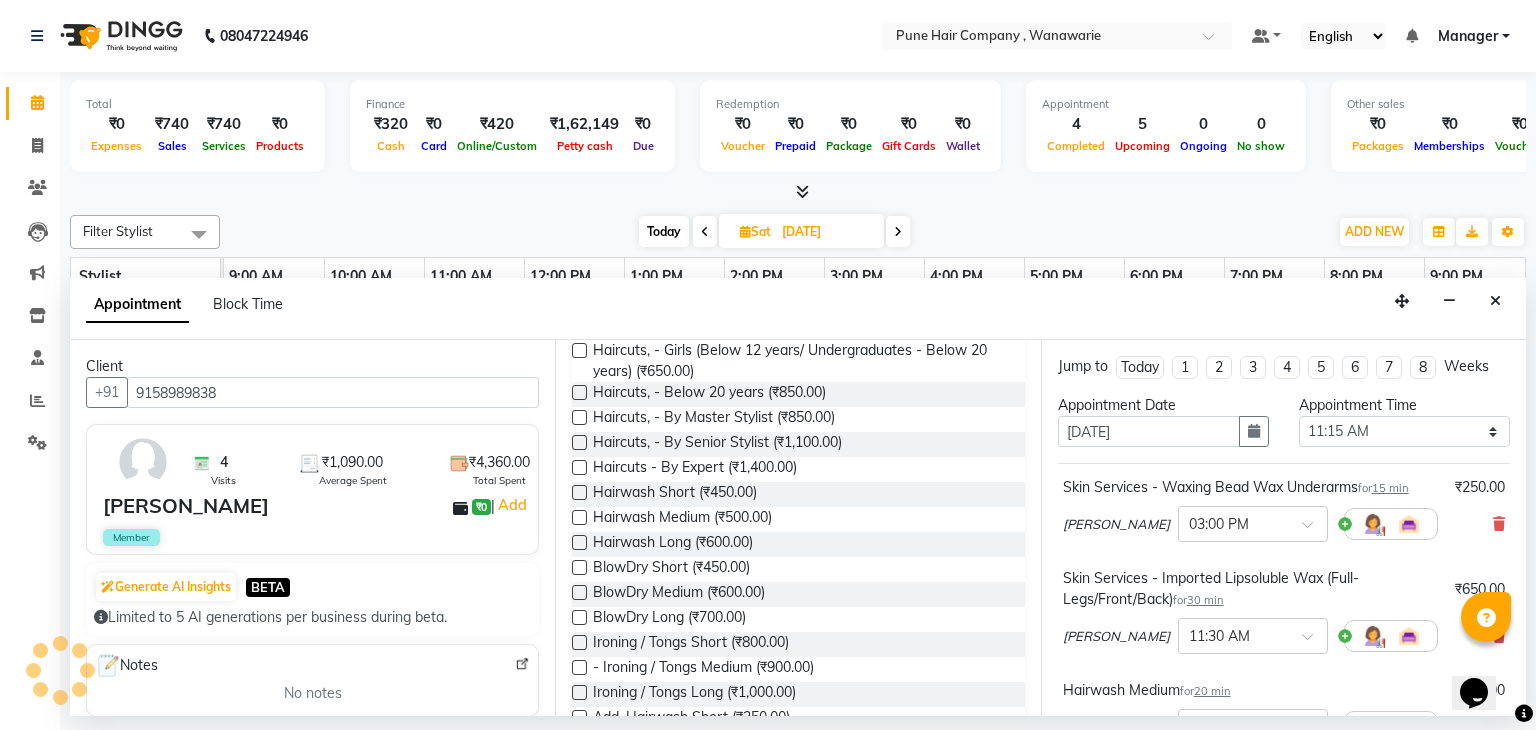 click on "Shriram Raut × 12:00 PM" at bounding box center (1250, 727) 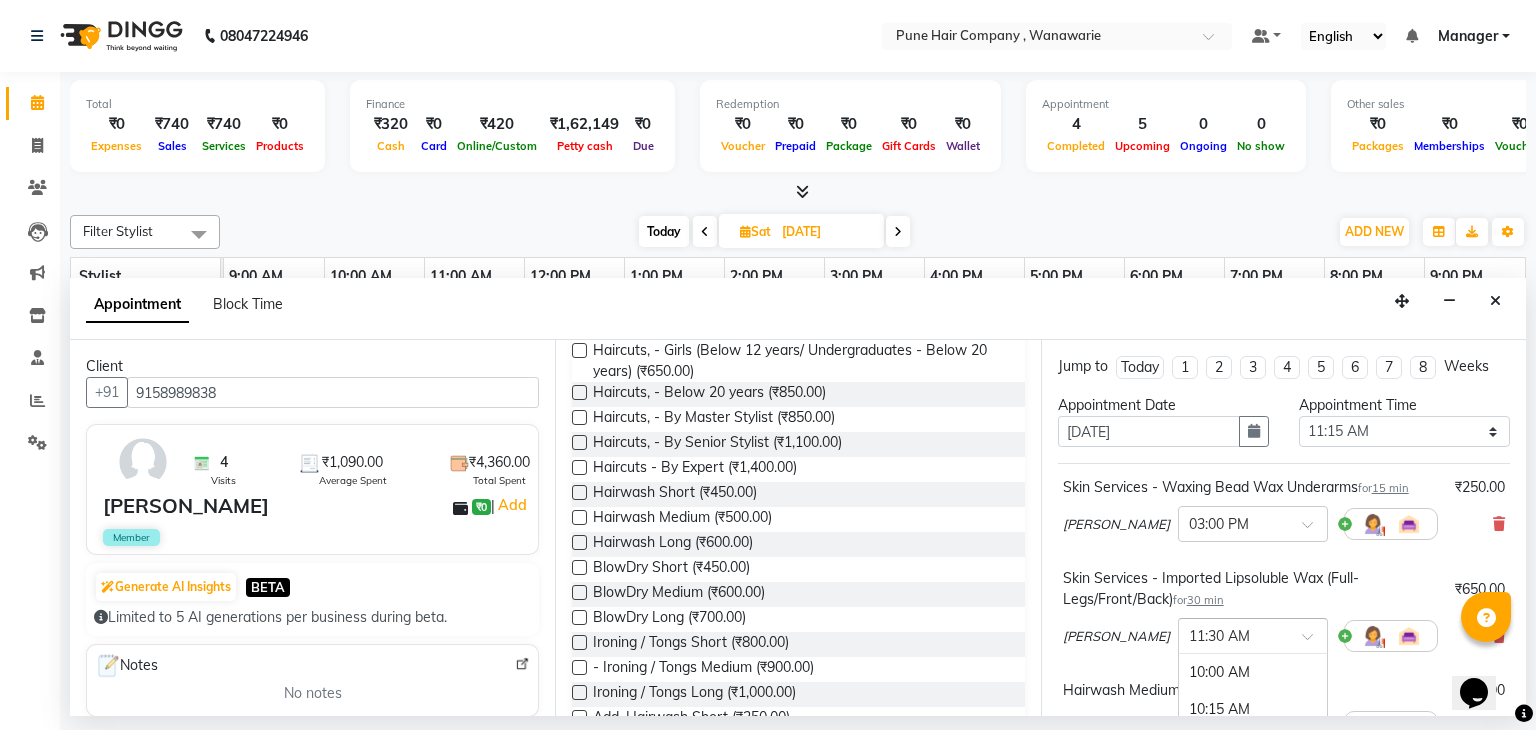 click at bounding box center [1314, 642] 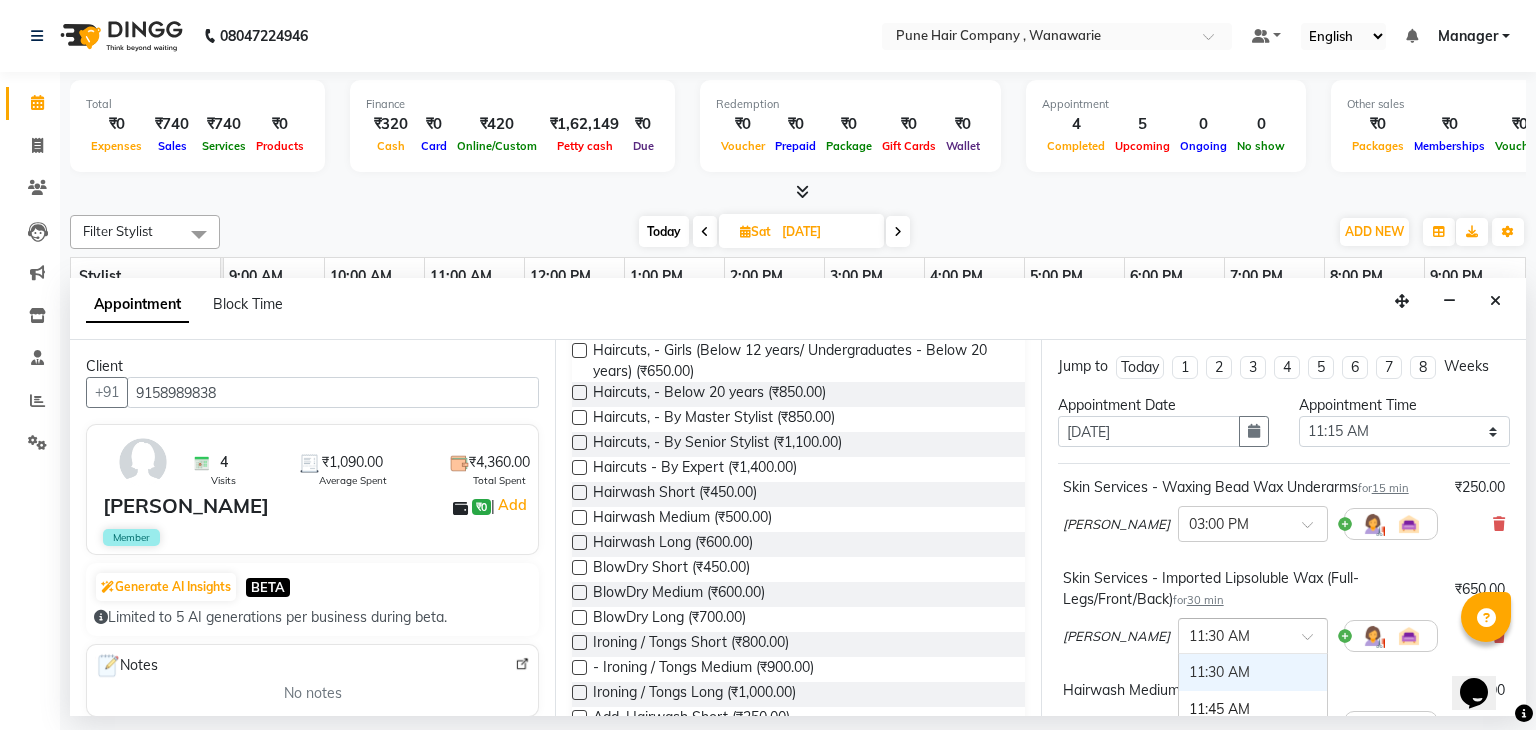 scroll, scrollTop: 182, scrollLeft: 0, axis: vertical 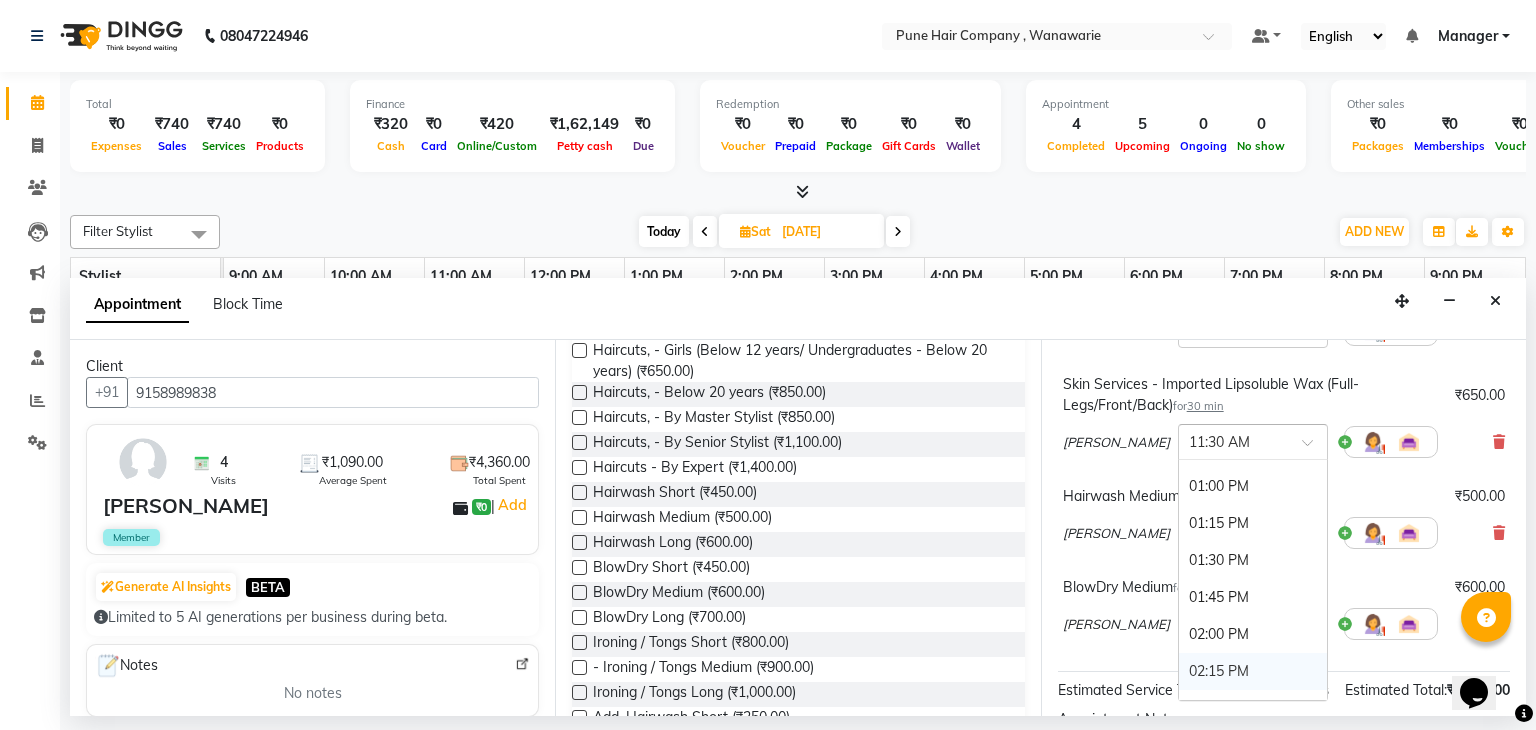 click on "10:00 AM   10:15 AM   10:30 AM   10:45 AM   11:00 AM   11:15 AM   11:30 AM   11:45 AM   12:00 PM   12:15 PM   12:30 PM   12:45 PM   01:00 PM   01:15 PM   01:30 PM   01:45 PM   02:00 PM   02:15 PM   02:30 PM   02:45 PM   03:00 PM   03:15 PM   03:30 PM   03:45 PM   04:00 PM   04:15 PM   04:30 PM   04:45 PM   05:00 PM   05:15 PM   05:30 PM   05:45 PM   06:00 PM   06:15 PM   06:30 PM   06:45 PM   07:00 PM   07:15 PM   07:30 PM   07:45 PM   08:00 PM   (No Shift)  08:15 PM   (No Shift)  08:30 PM   (No Shift)  08:45 PM   (No Shift)  09:00 PM   (No Shift)" at bounding box center (1253, 580) 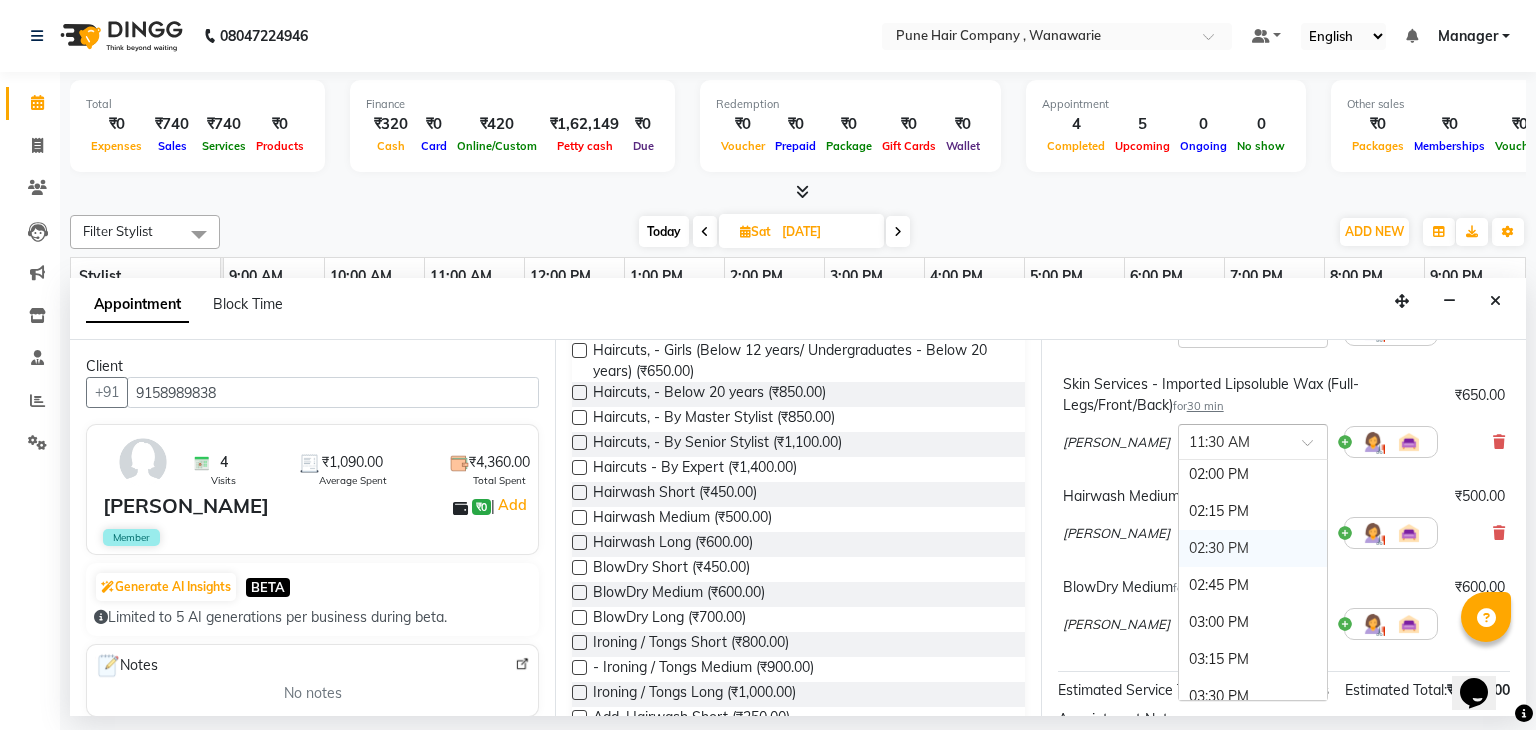 scroll, scrollTop: 636, scrollLeft: 0, axis: vertical 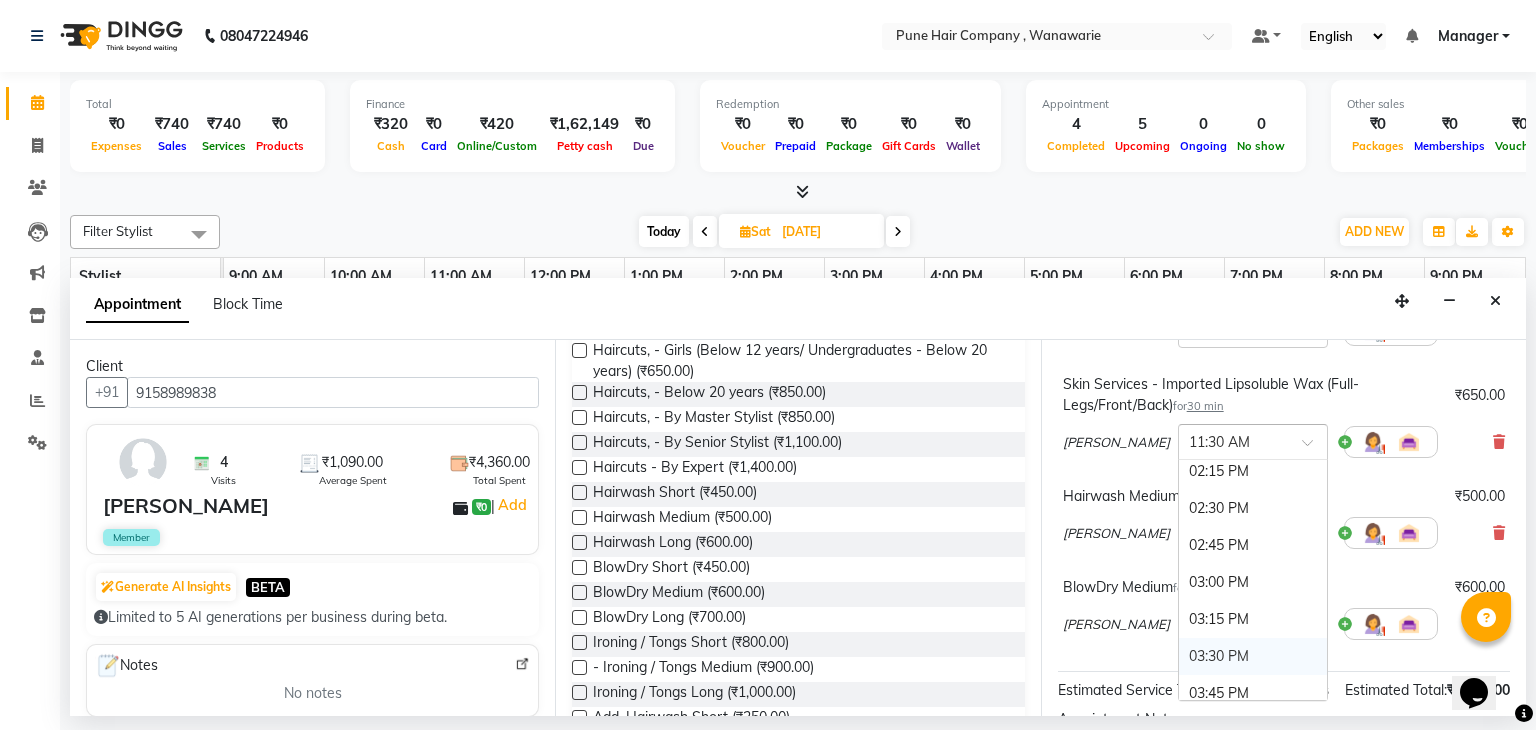 click on "03:30 PM" at bounding box center (1253, 656) 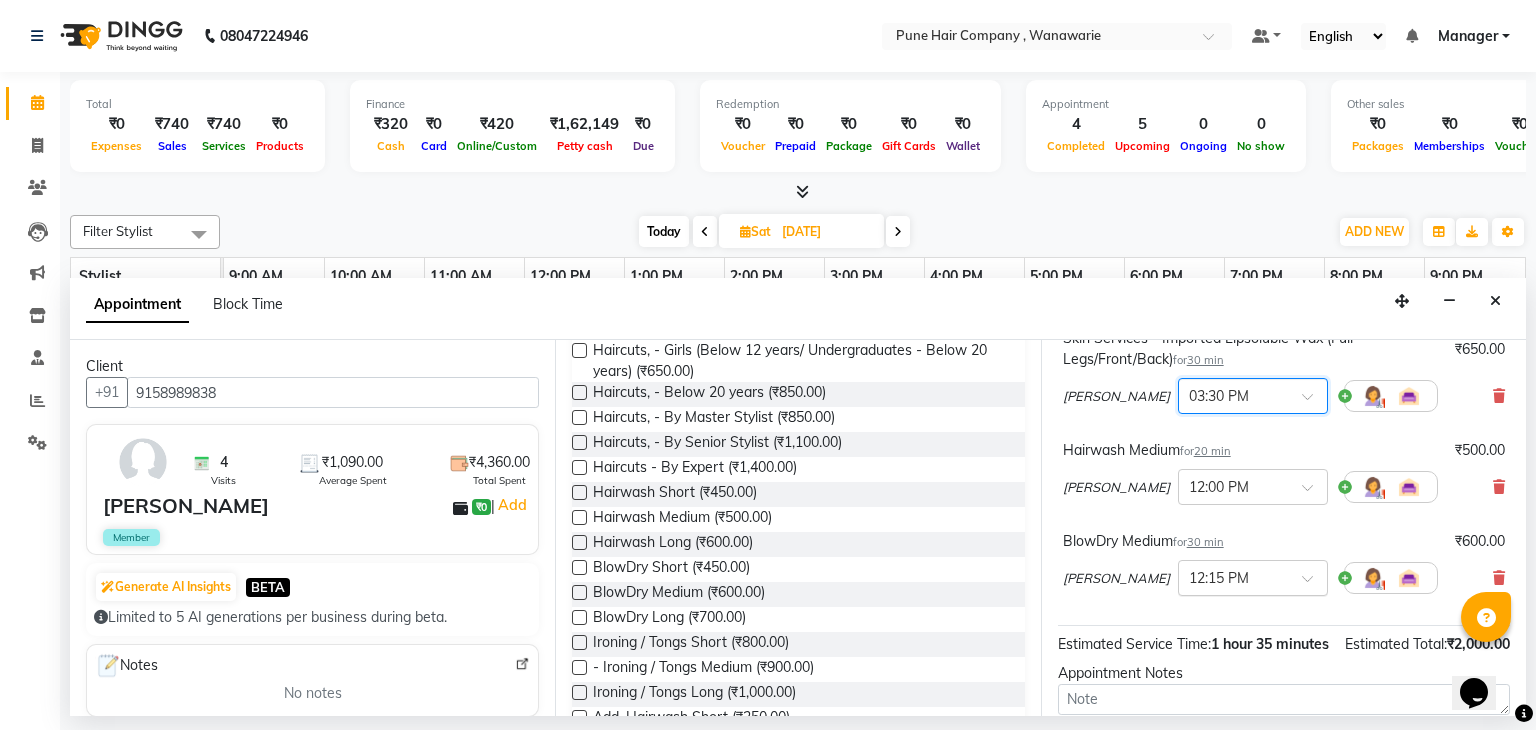 scroll, scrollTop: 240, scrollLeft: 0, axis: vertical 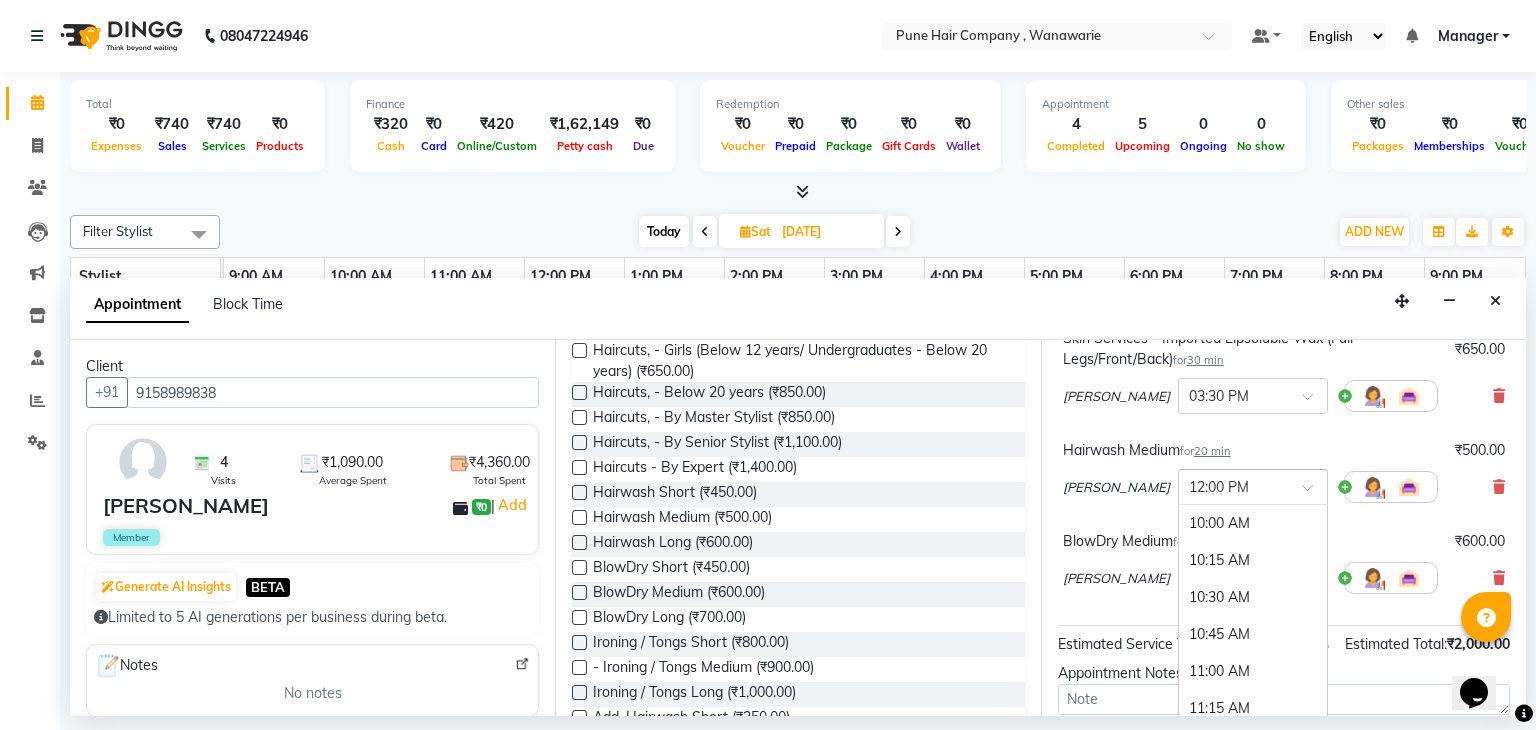 click at bounding box center (1314, 493) 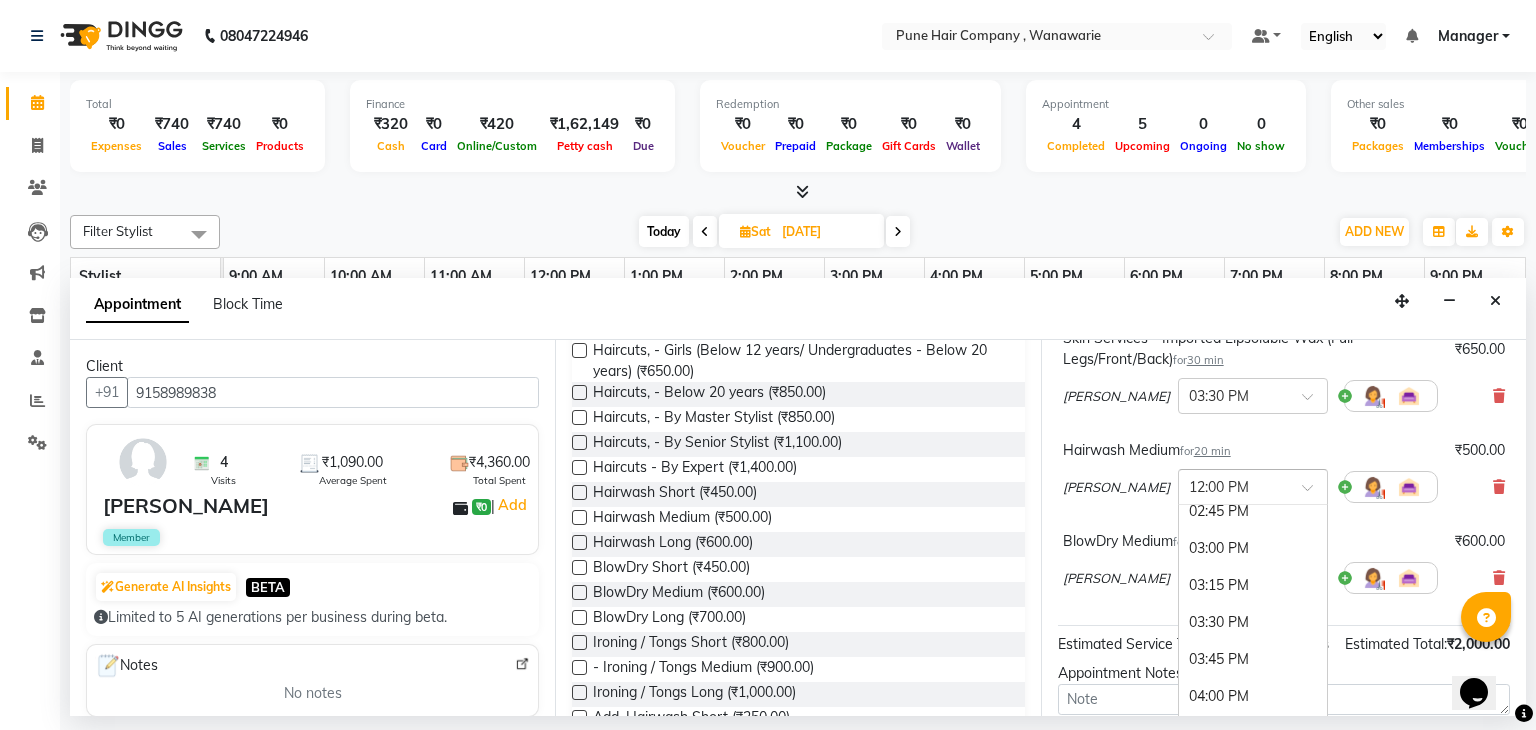 scroll, scrollTop: 924, scrollLeft: 0, axis: vertical 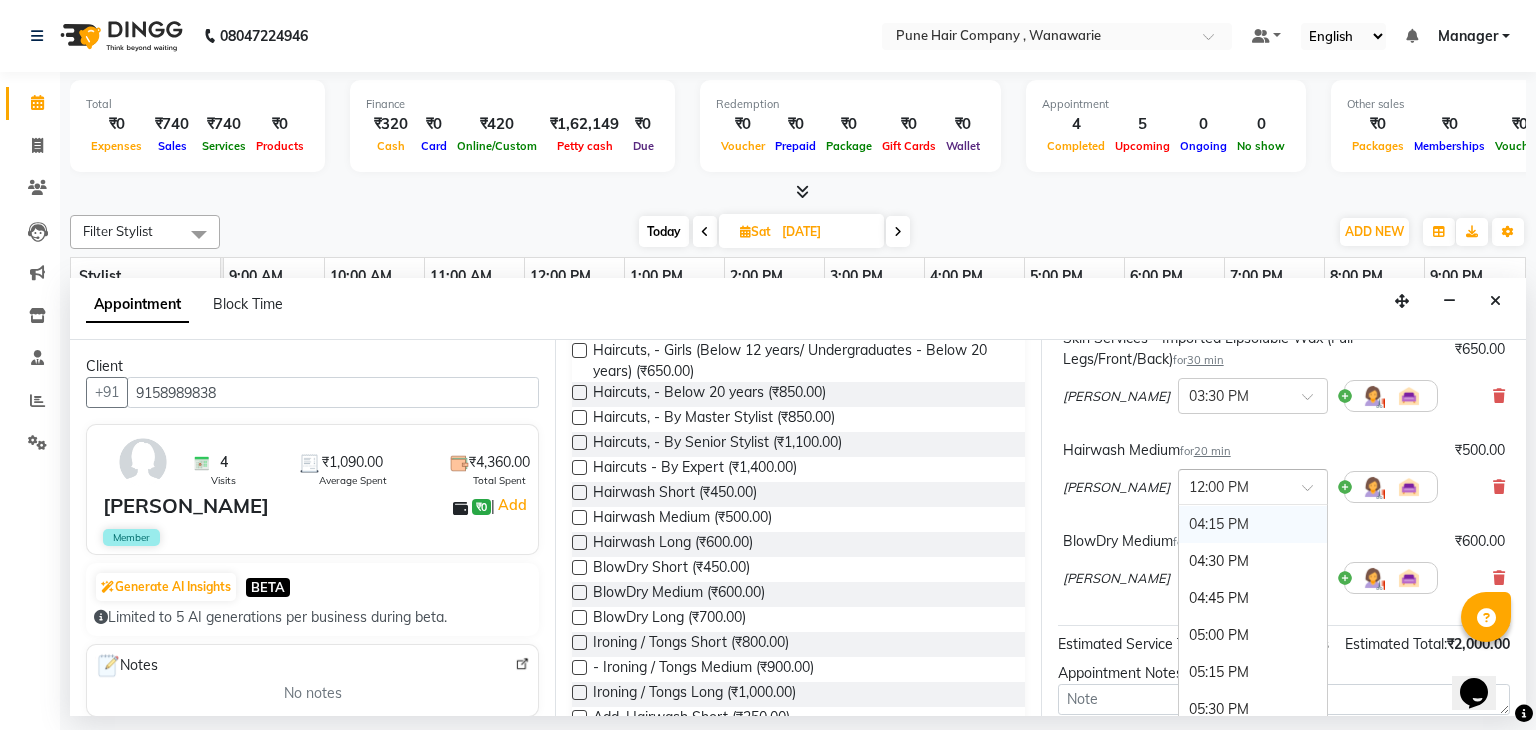 click on "04:15 PM" at bounding box center [1253, 524] 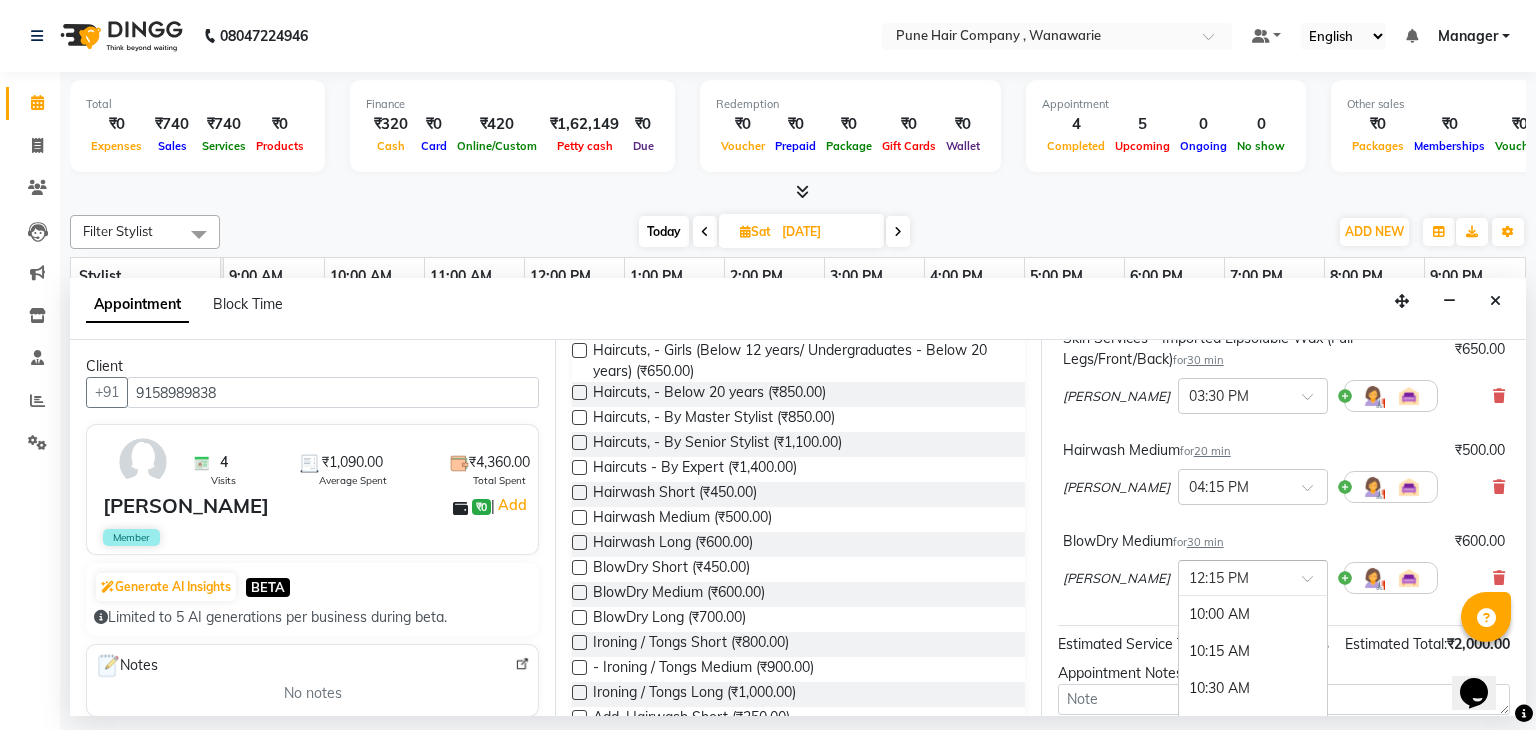click at bounding box center (1314, 584) 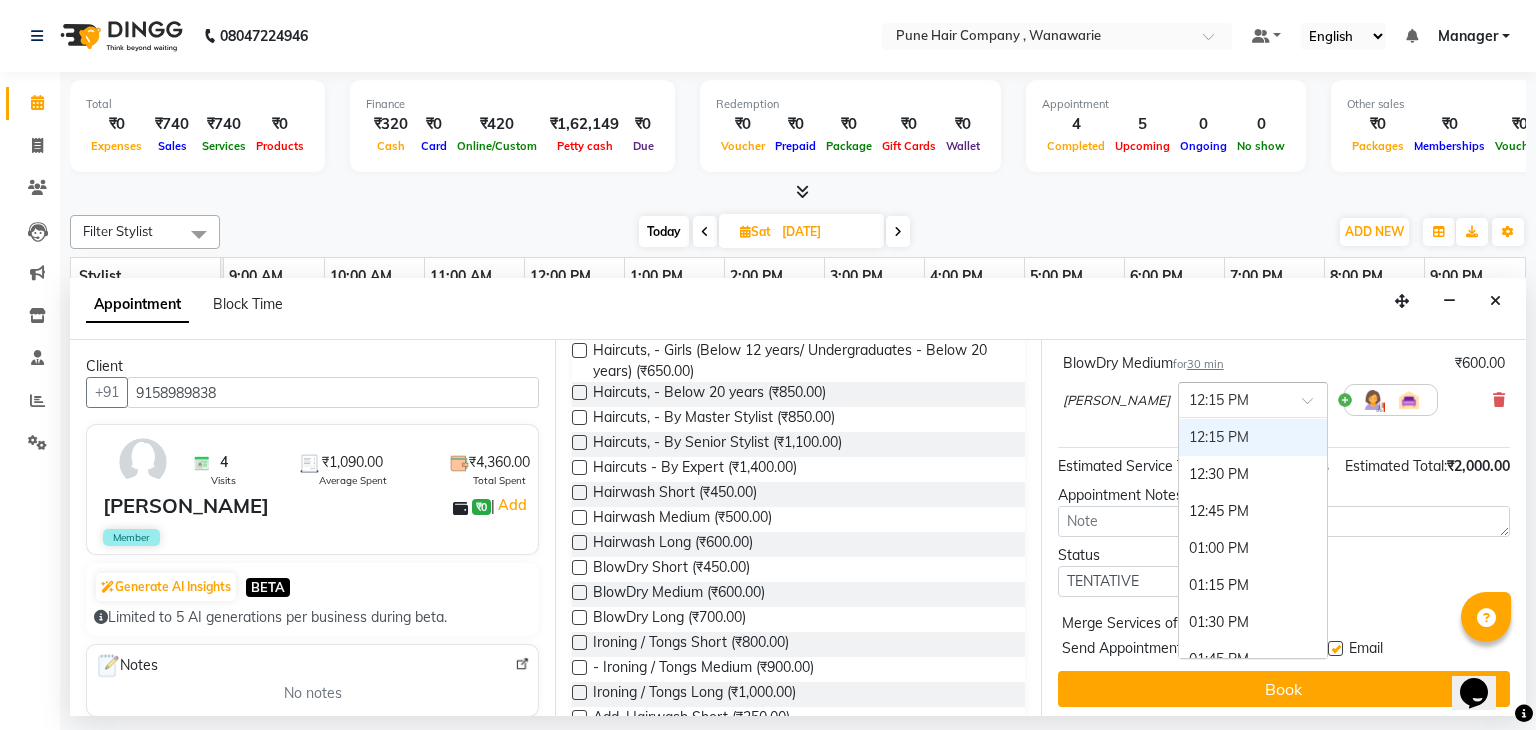 scroll, scrollTop: 419, scrollLeft: 0, axis: vertical 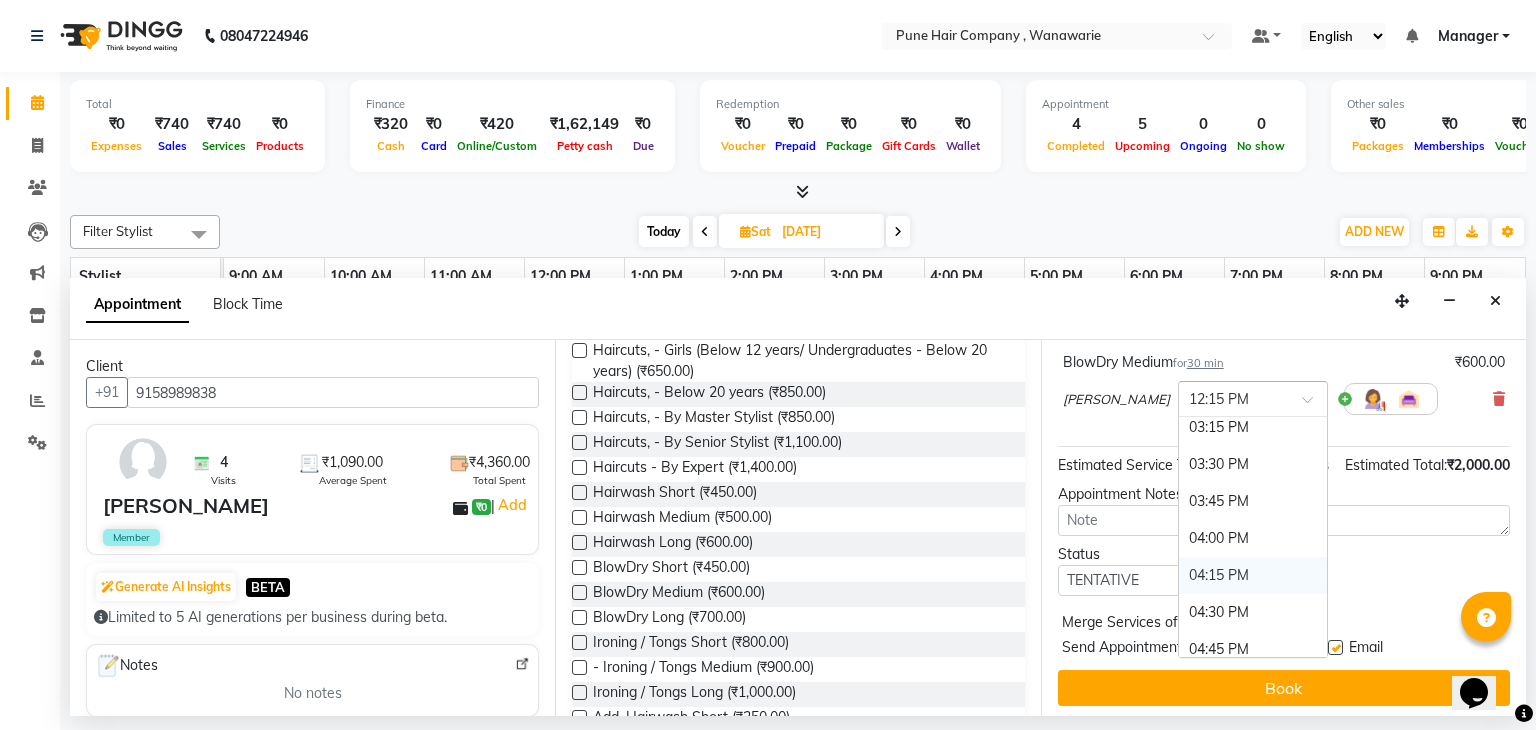click on "04:15 PM" at bounding box center [1253, 575] 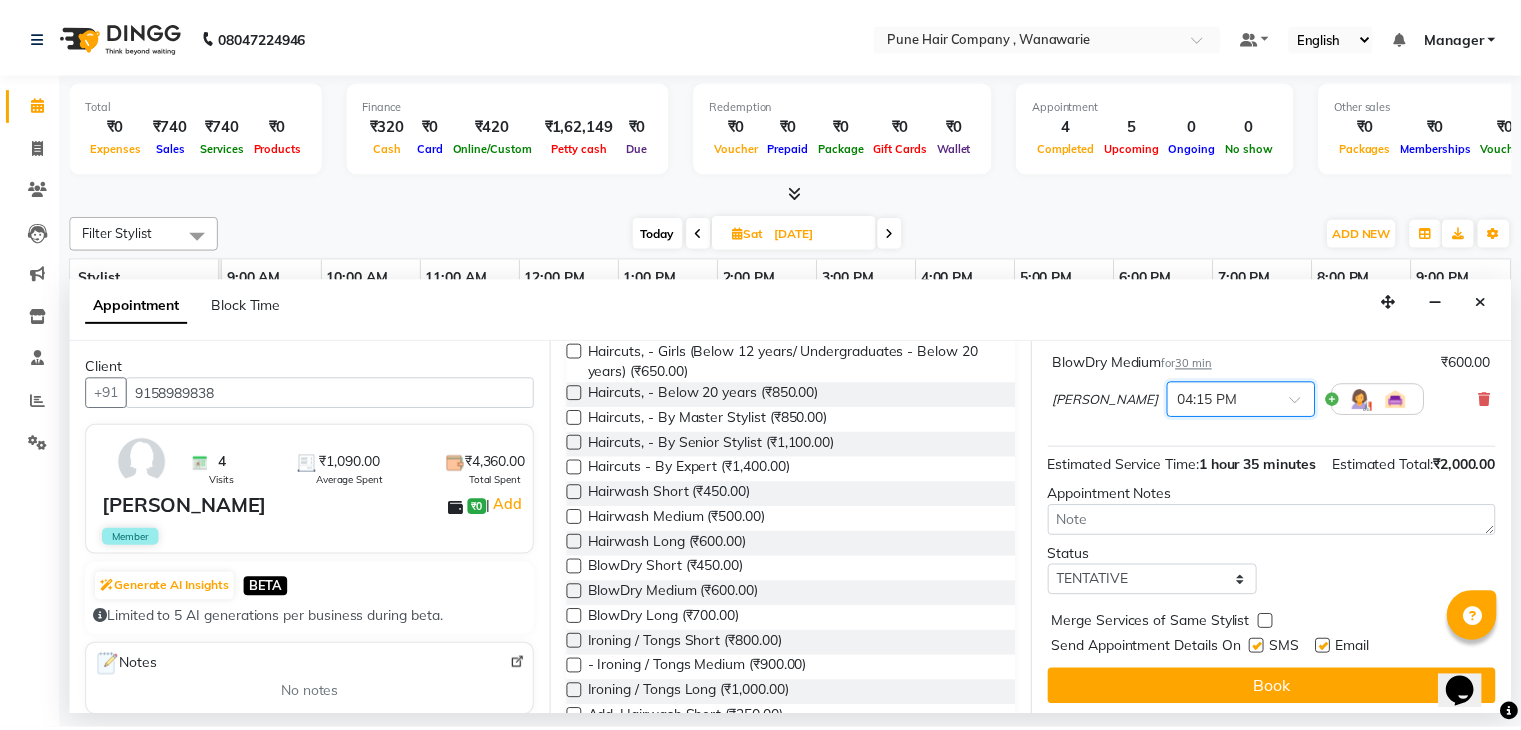 scroll, scrollTop: 466, scrollLeft: 0, axis: vertical 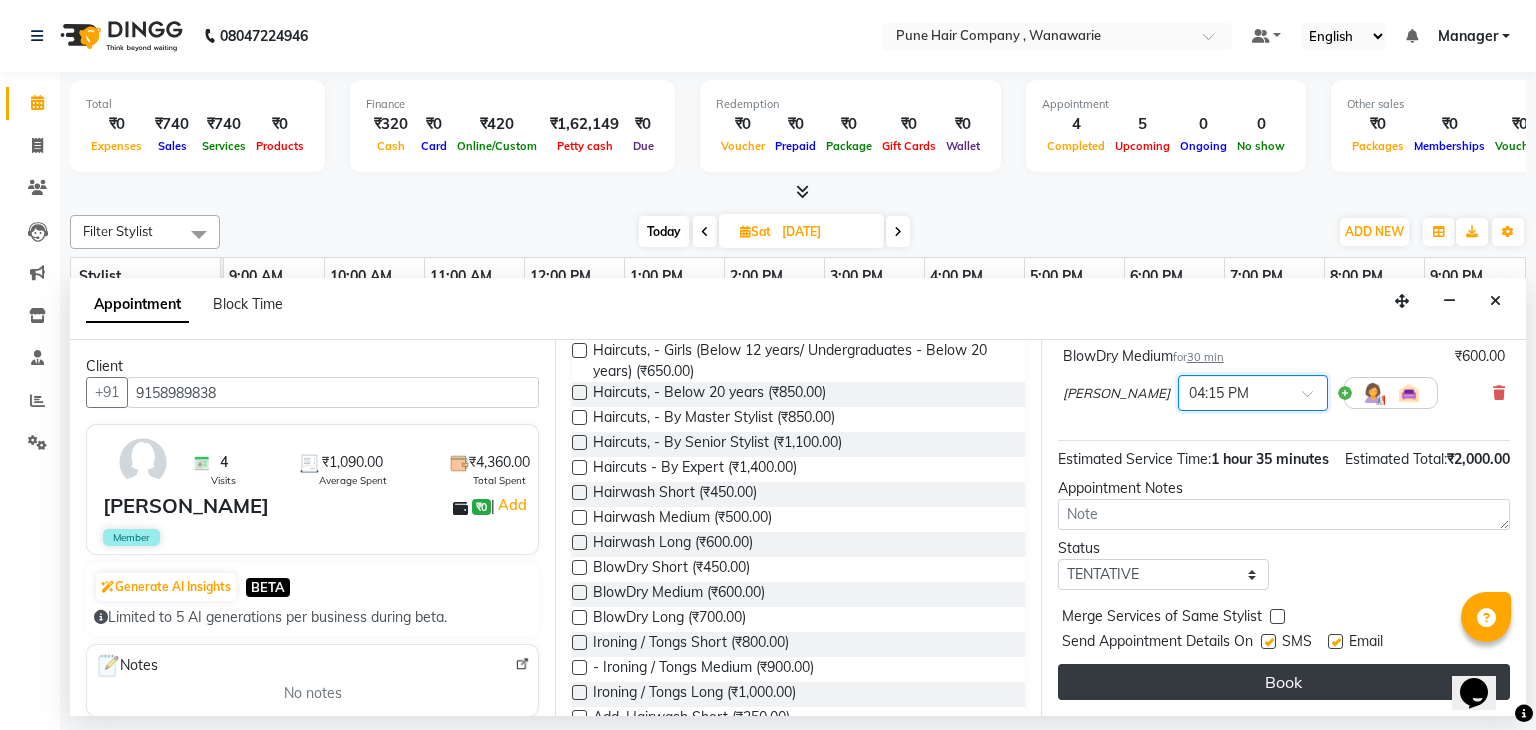 click on "Book" at bounding box center [1284, 682] 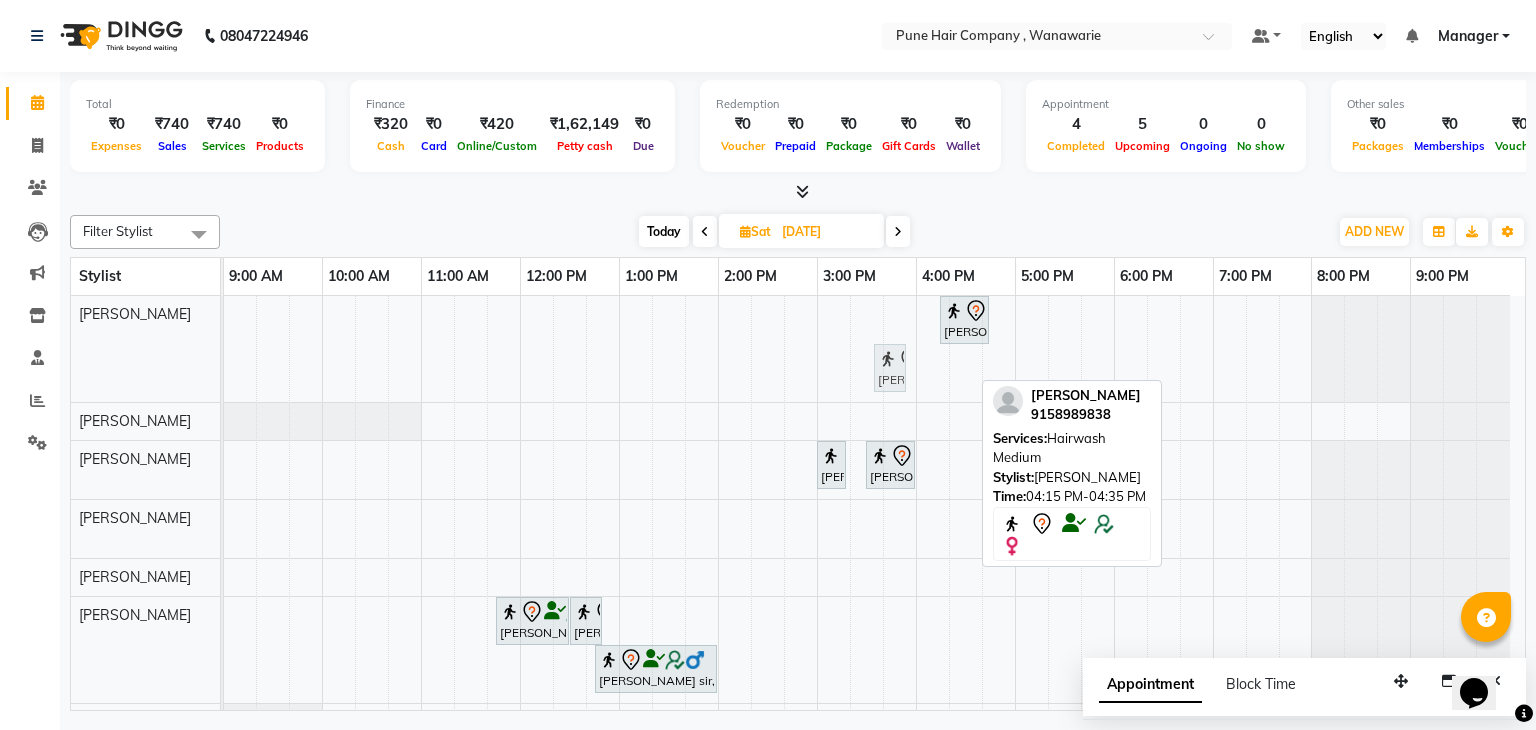 drag, startPoint x: 961, startPoint y: 368, endPoint x: 911, endPoint y: 305, distance: 80.43009 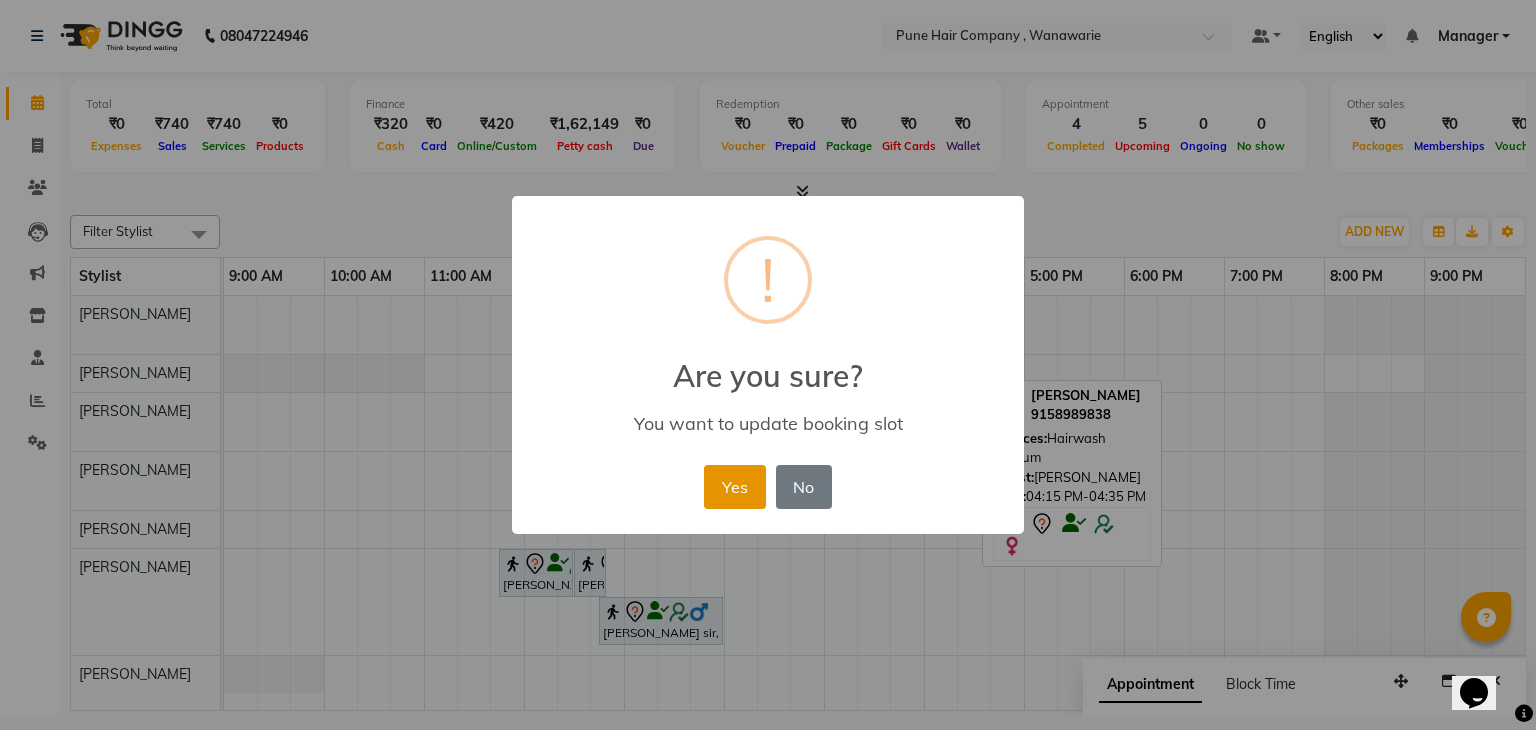 click on "Yes" at bounding box center [734, 487] 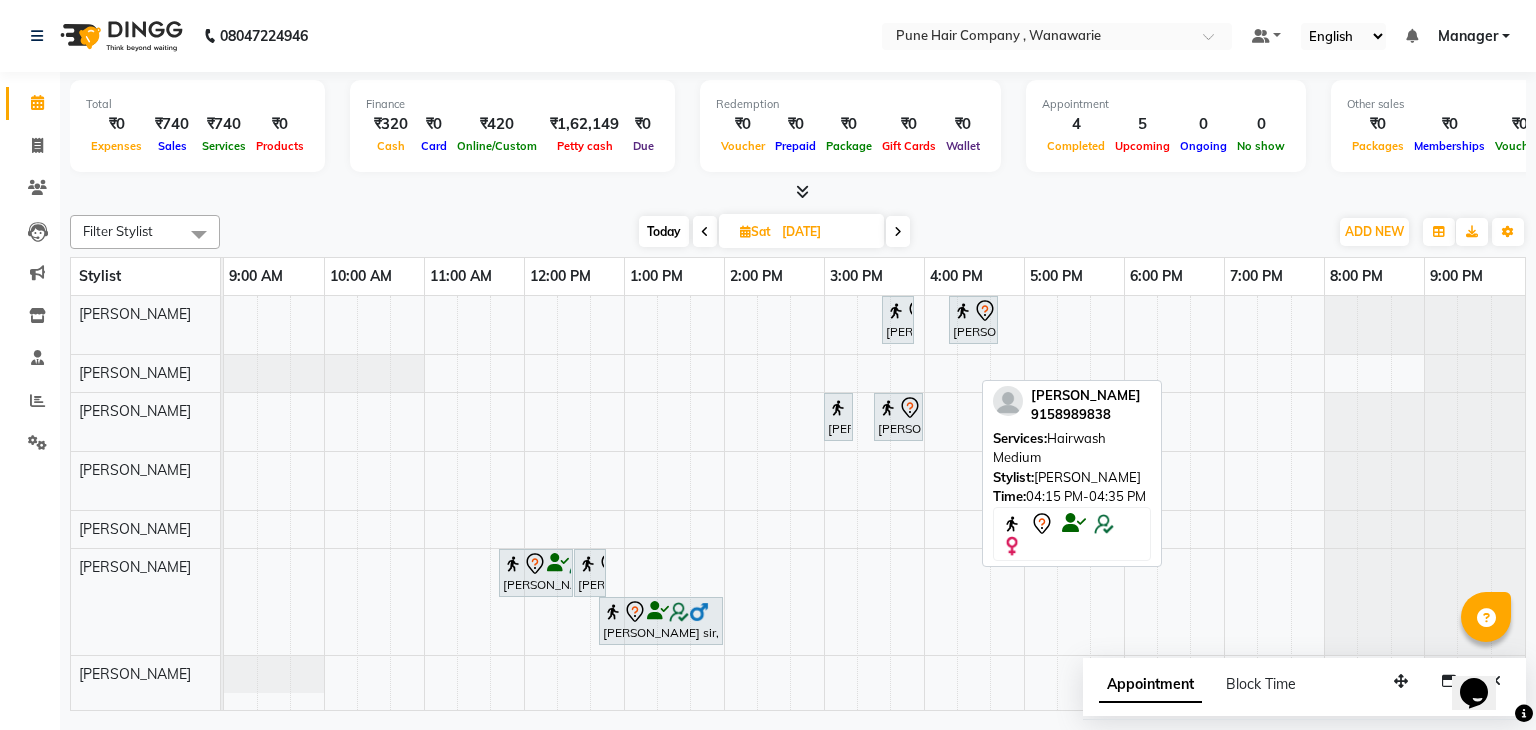 click on "Today" at bounding box center [664, 231] 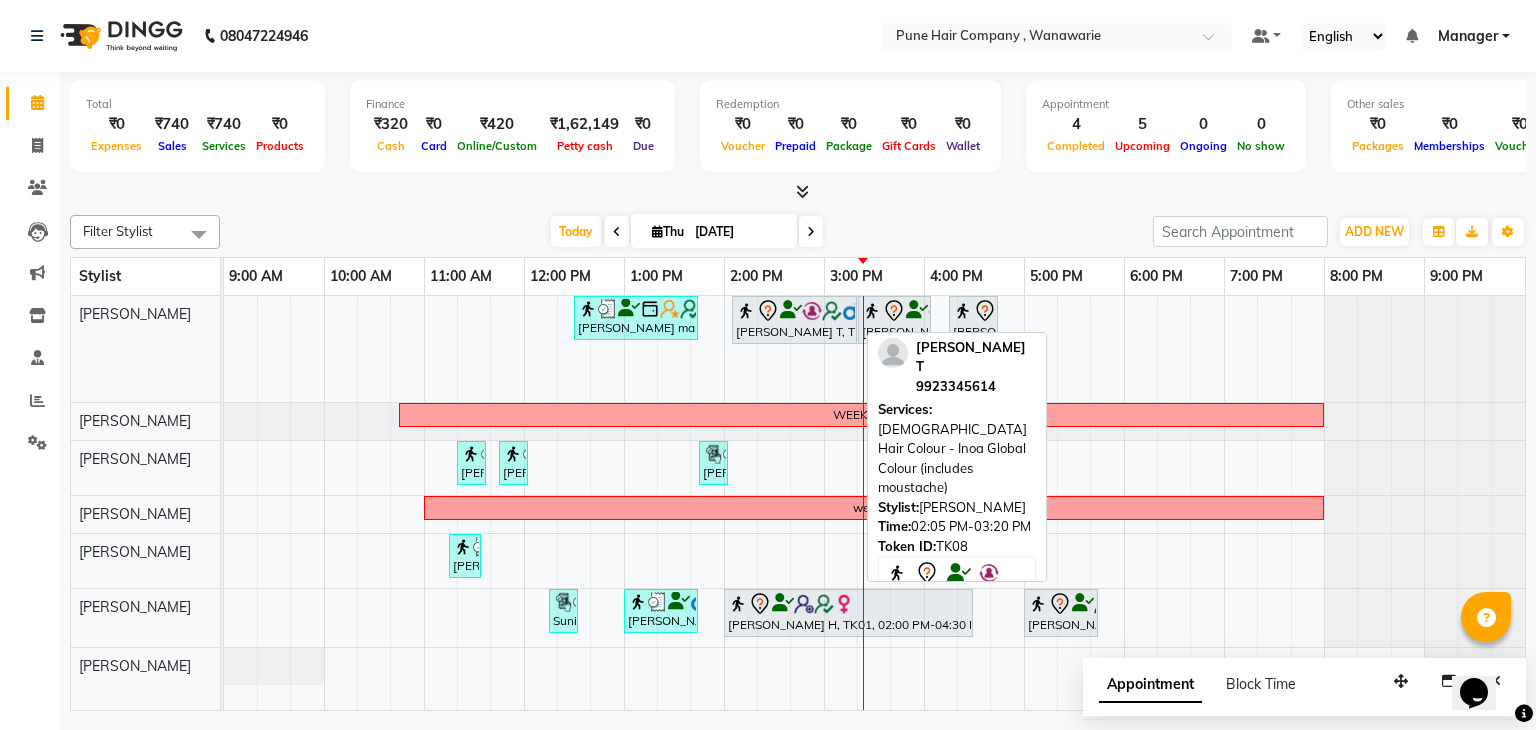 click on "[PERSON_NAME] T, TK08, 02:05 PM-03:20 PM, [DEMOGRAPHIC_DATA] Hair Colour - Inoa Global Colour (includes moustache)" at bounding box center (794, 320) 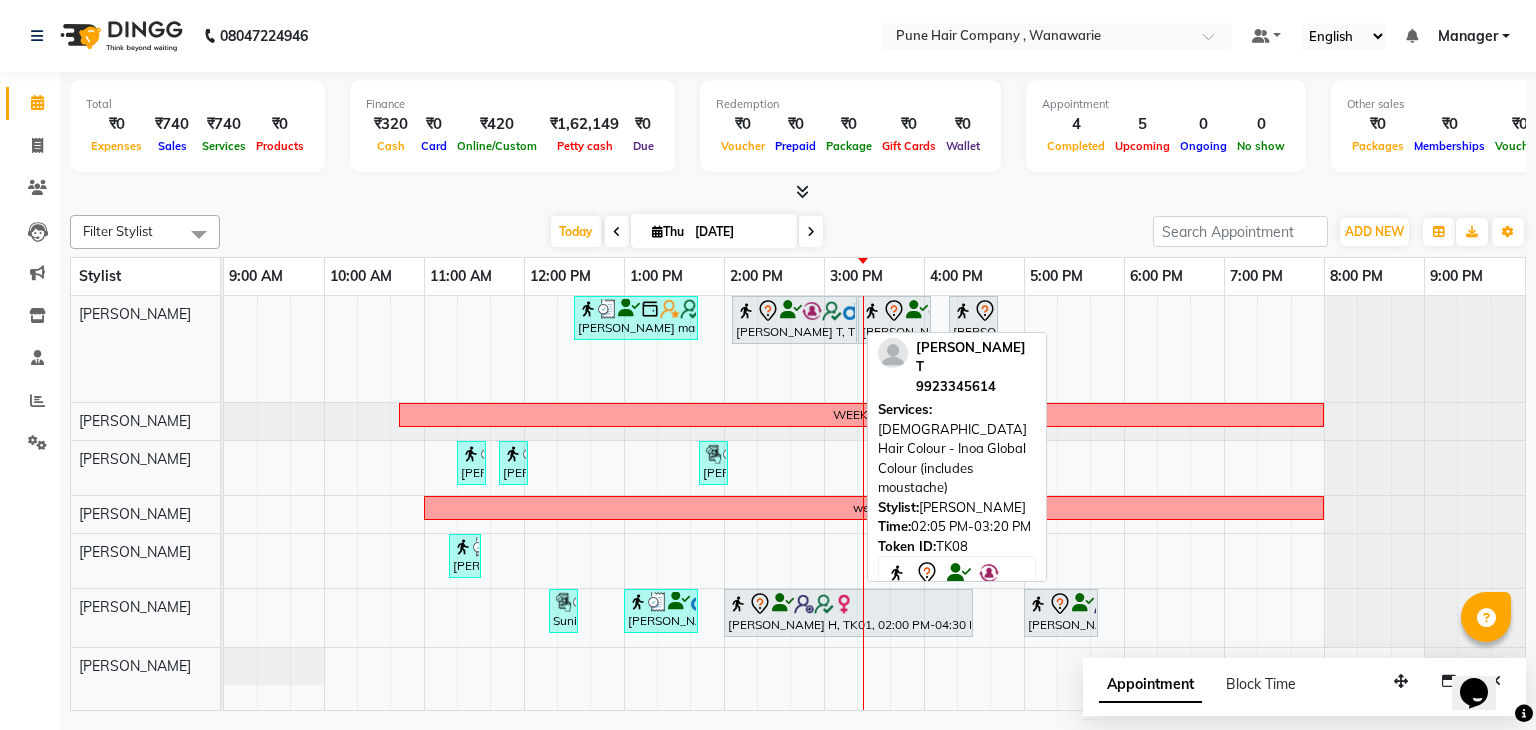 click on "[PERSON_NAME] T, TK08, 02:05 PM-03:20 PM, [DEMOGRAPHIC_DATA] Hair Colour - Inoa Global Colour (includes moustache)" at bounding box center [794, 320] 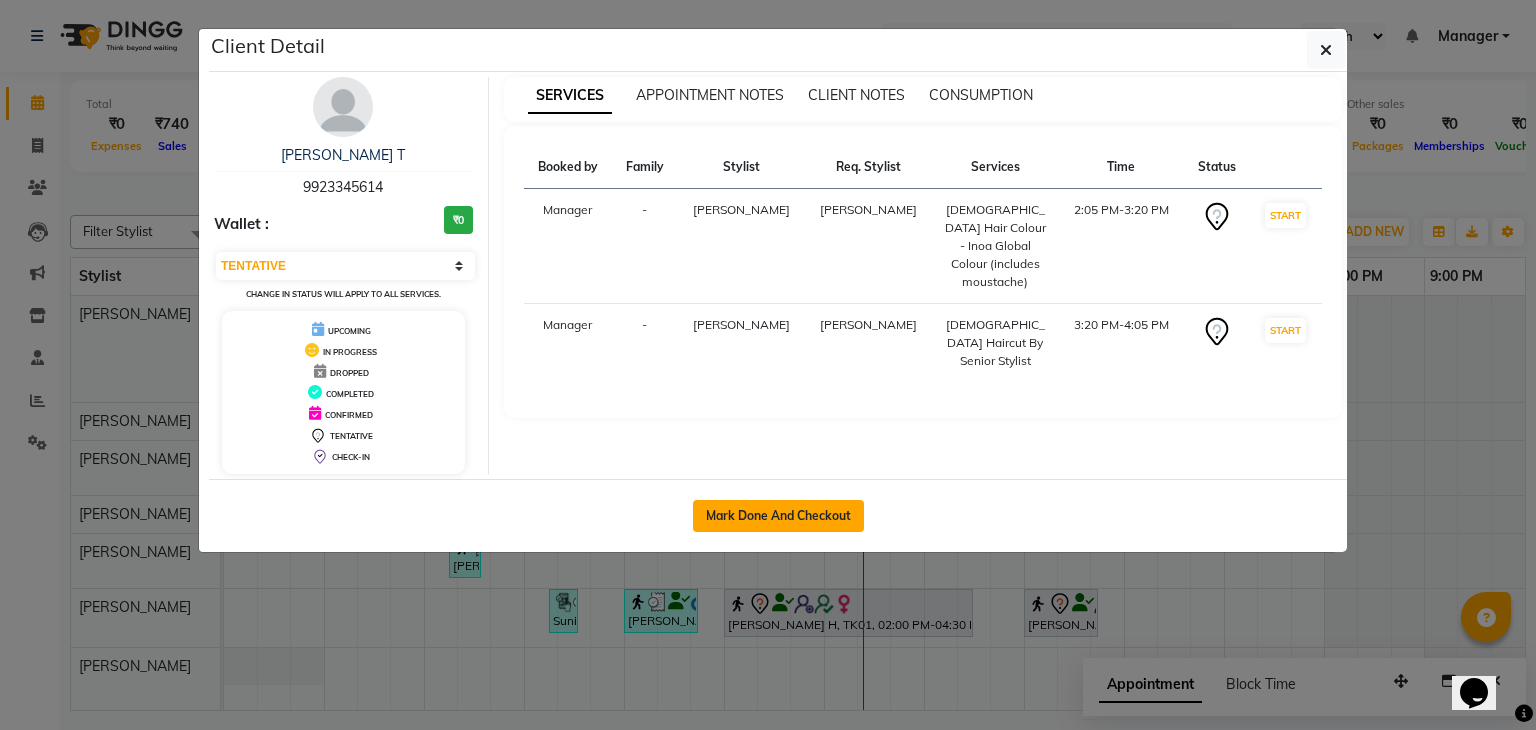 click on "Mark Done And Checkout" 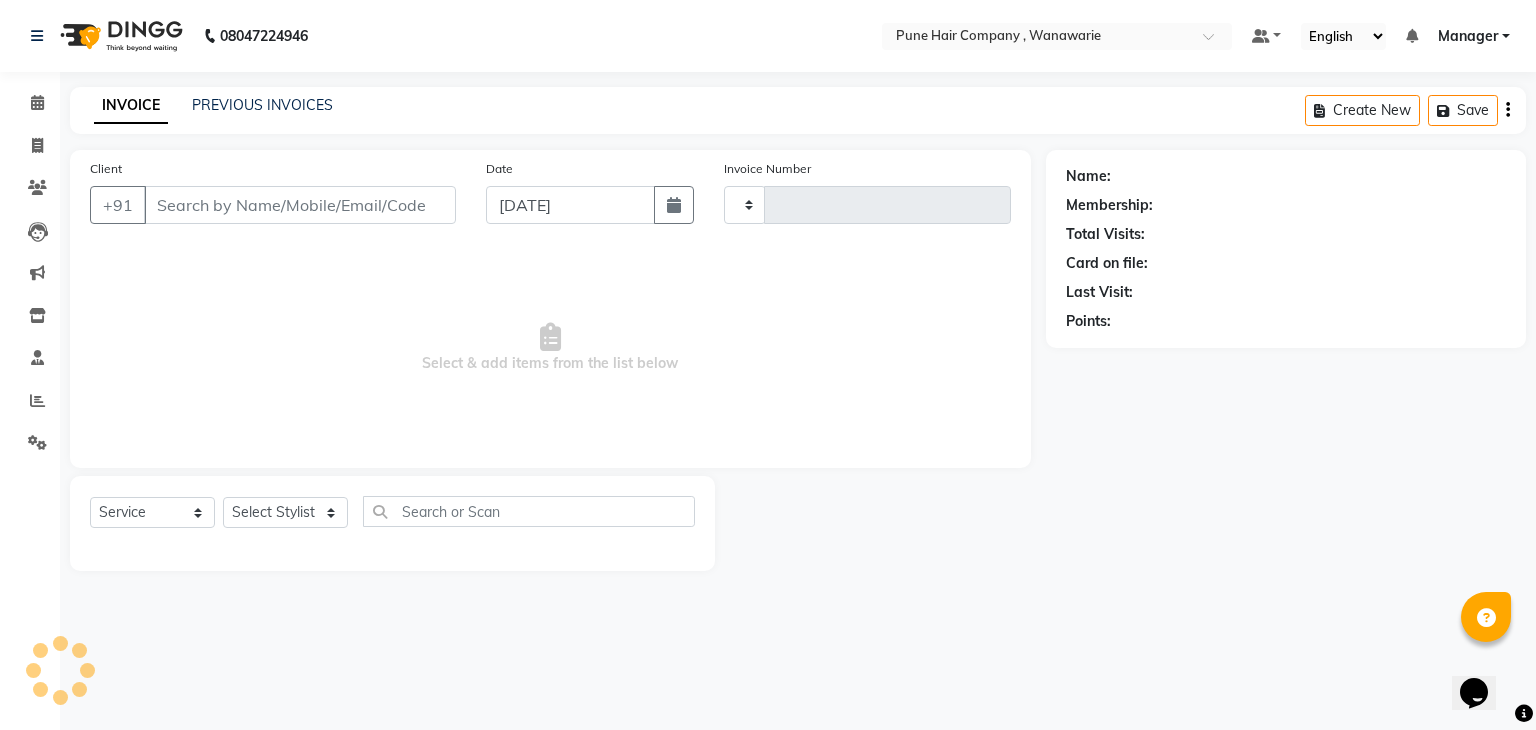 type on "1075" 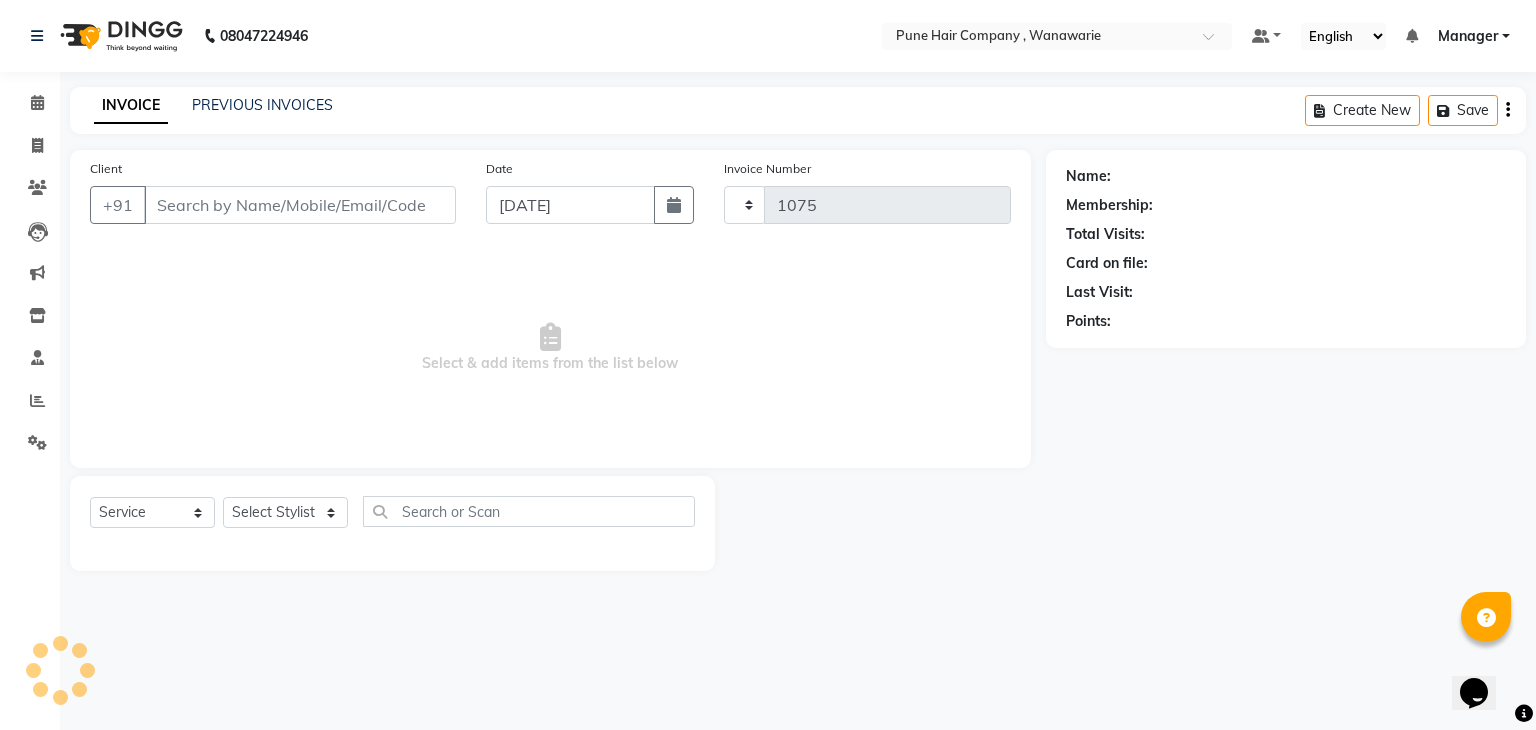 select on "8072" 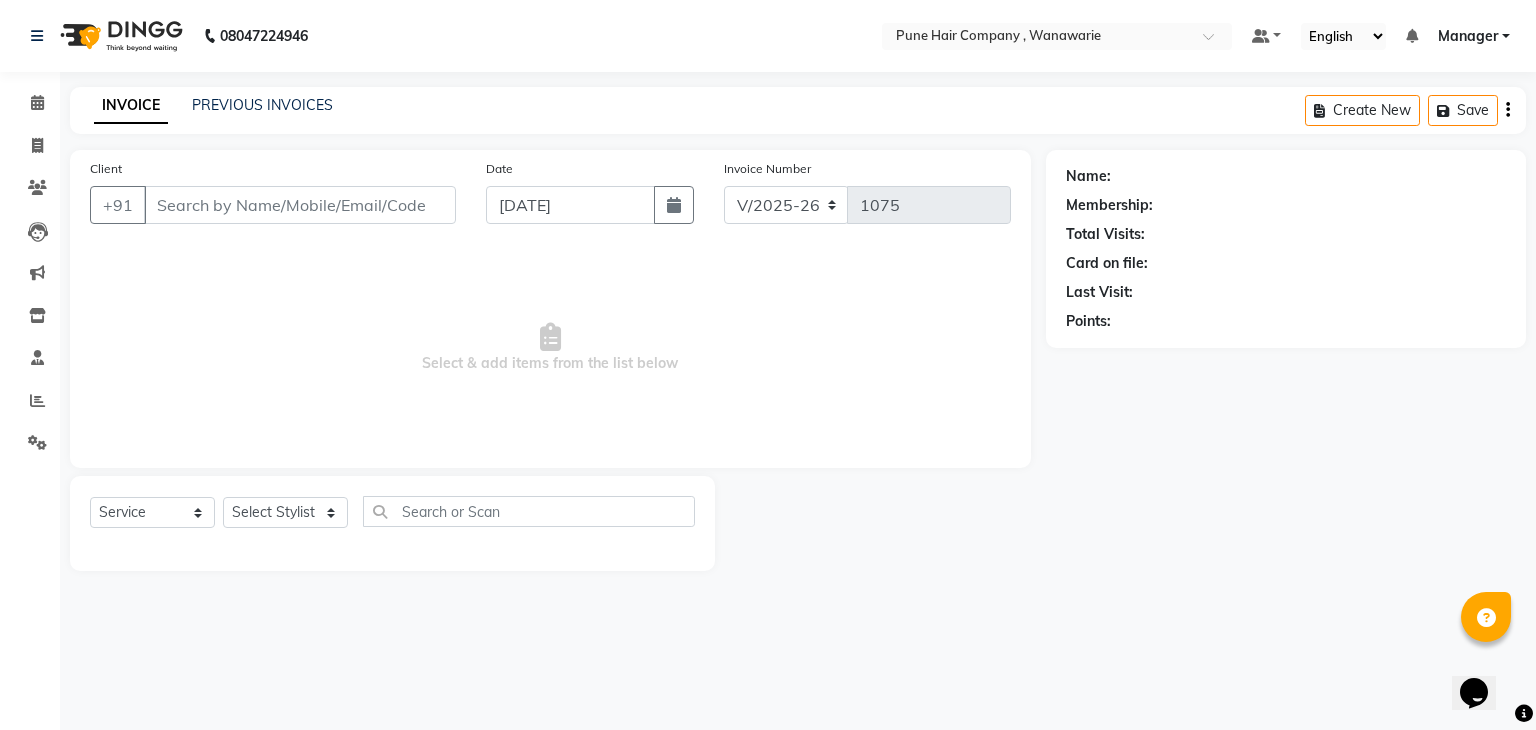 type on "9923345614" 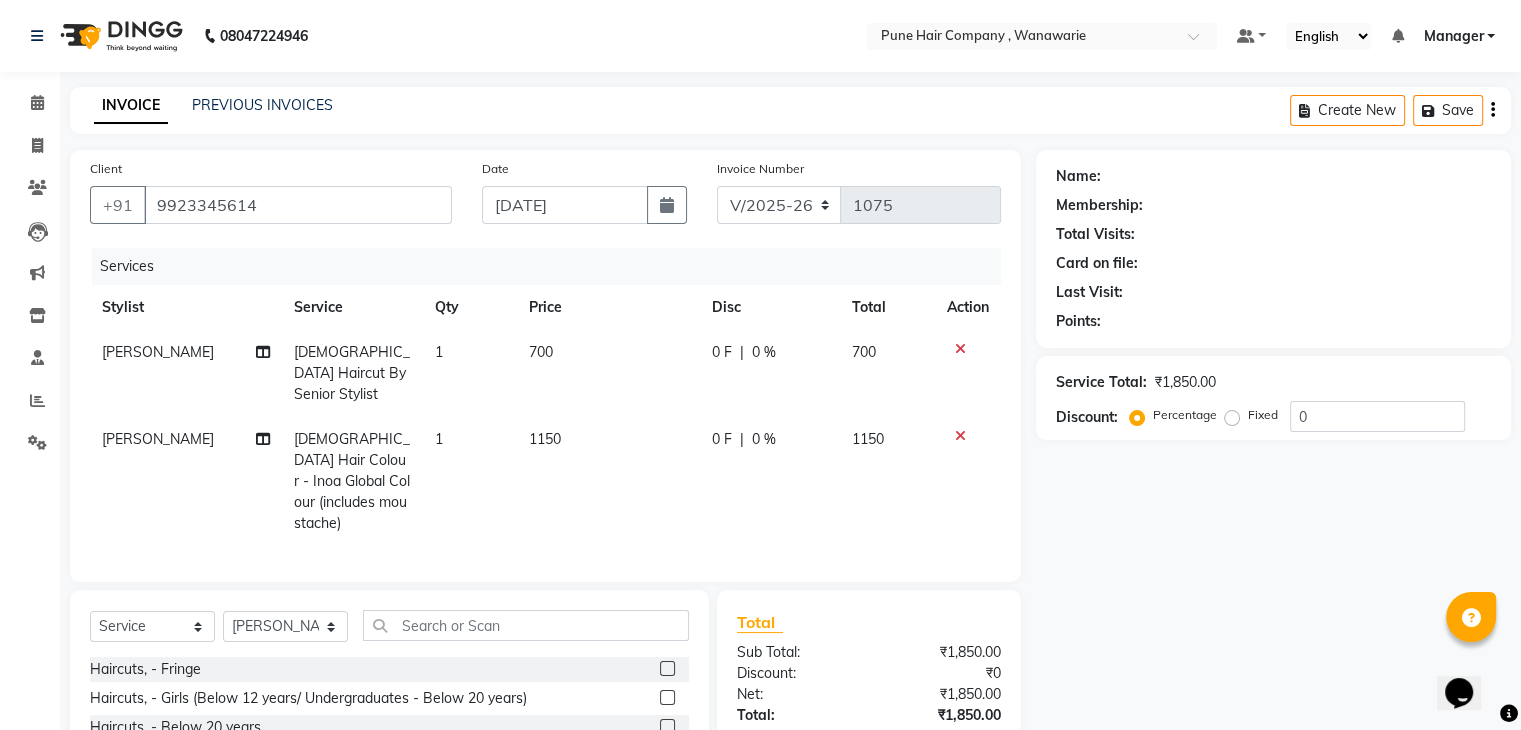 select on "1: Object" 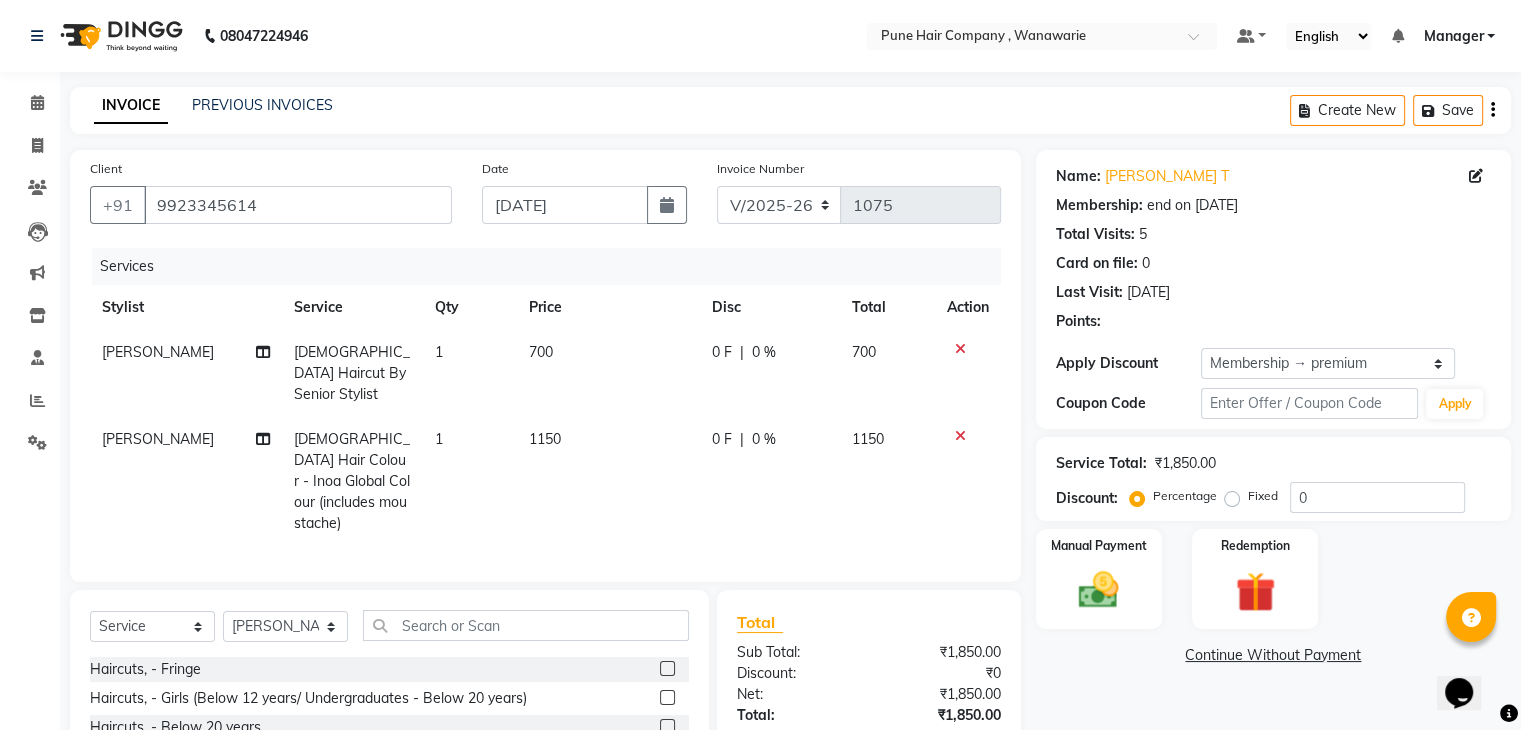 type on "20" 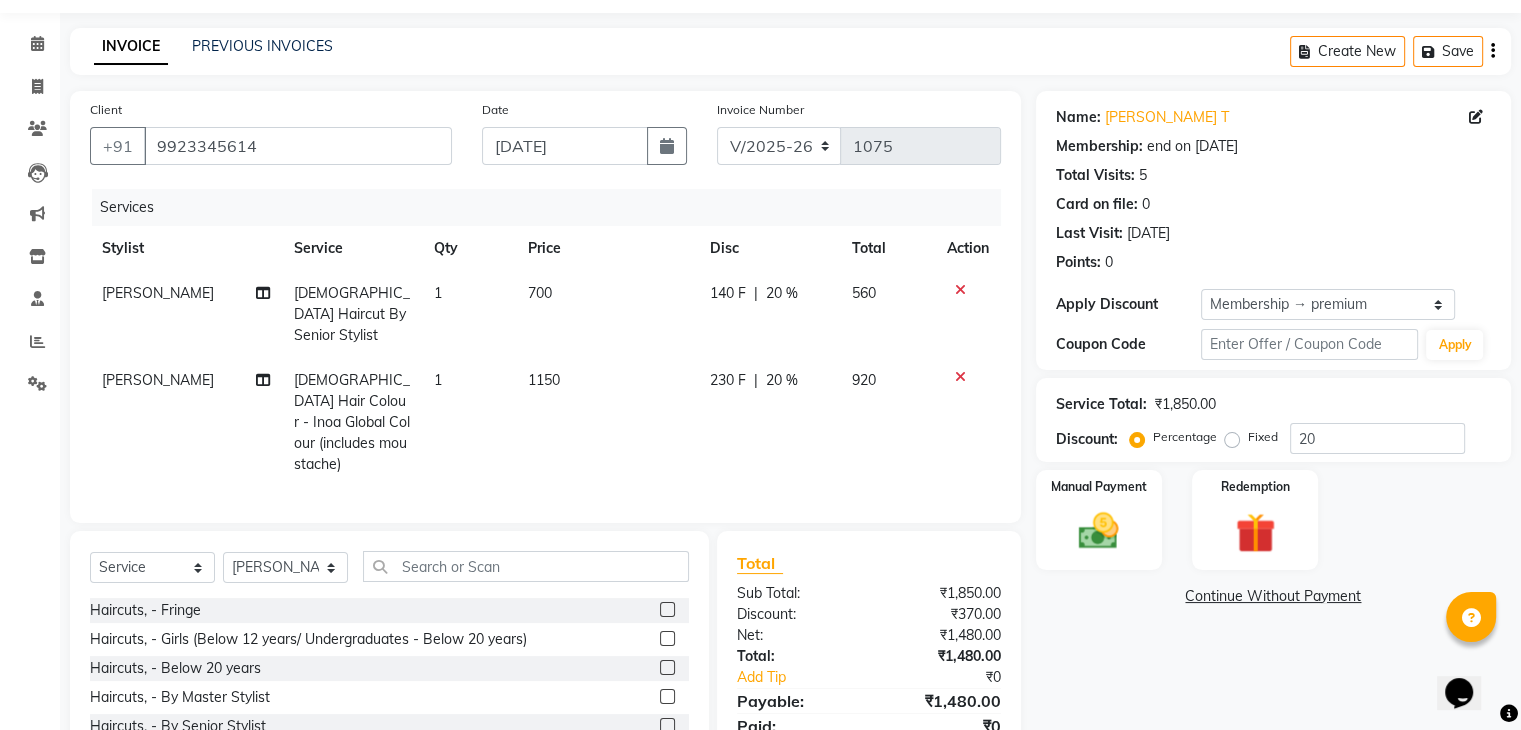 scroll, scrollTop: 159, scrollLeft: 0, axis: vertical 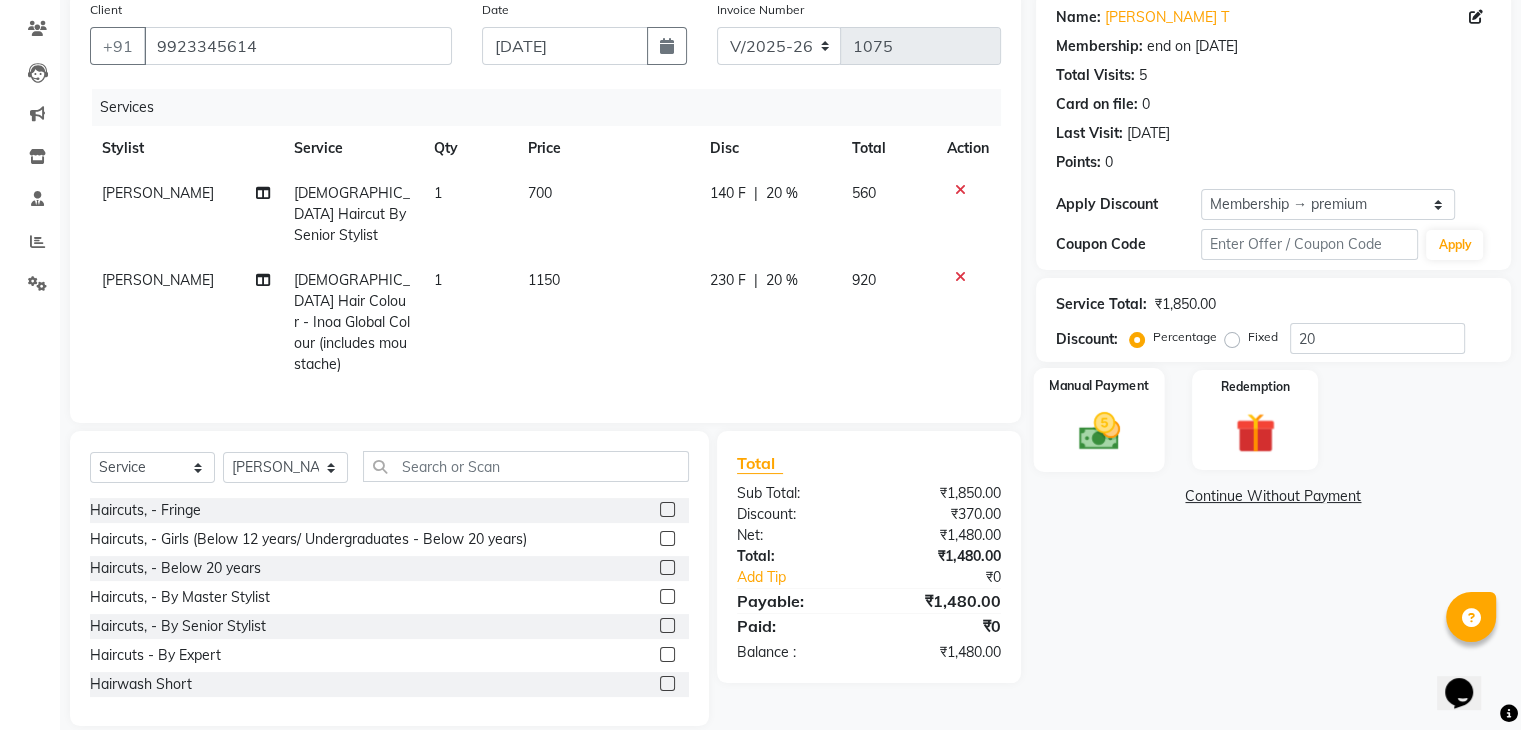 click on "Manual Payment" 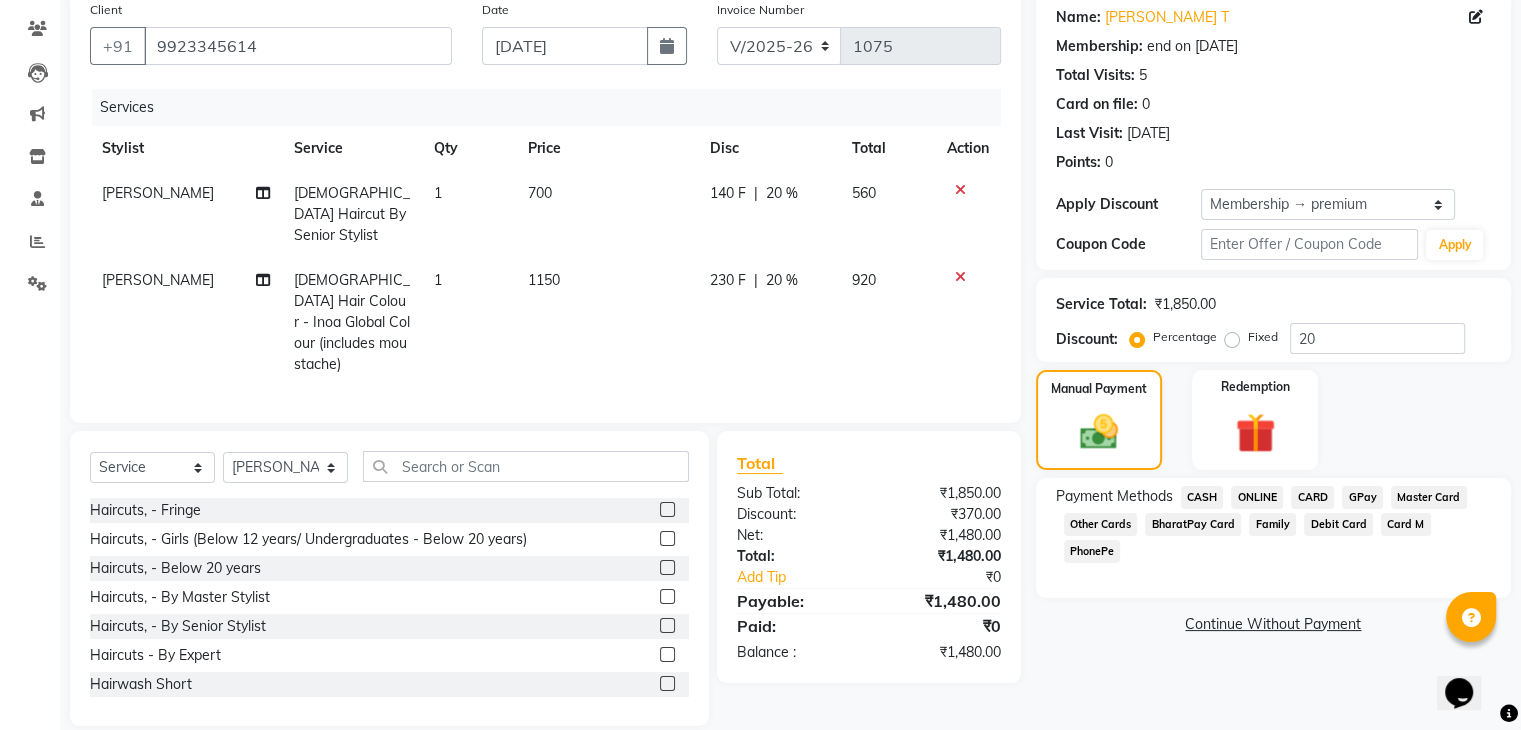 click on "GPay" 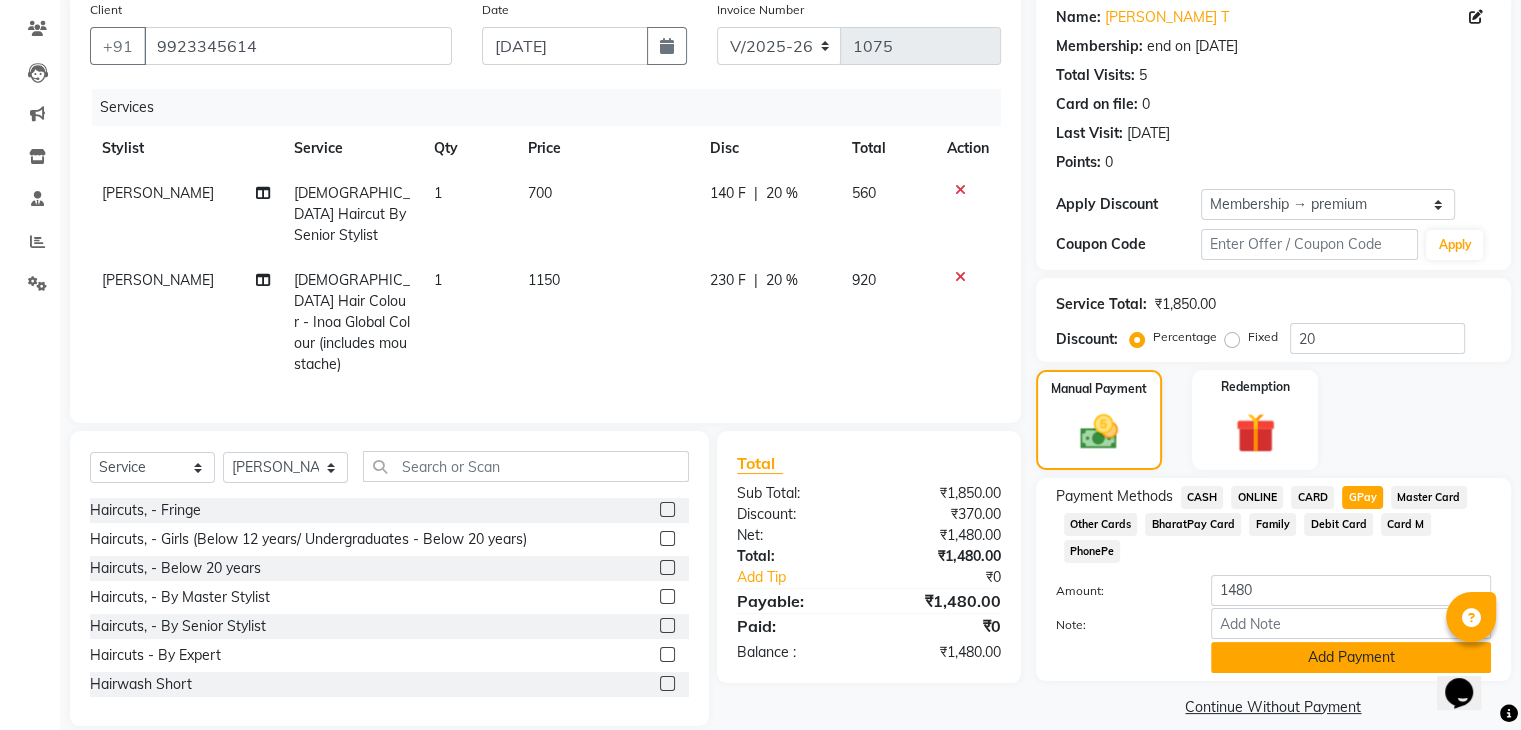 click on "Add Payment" 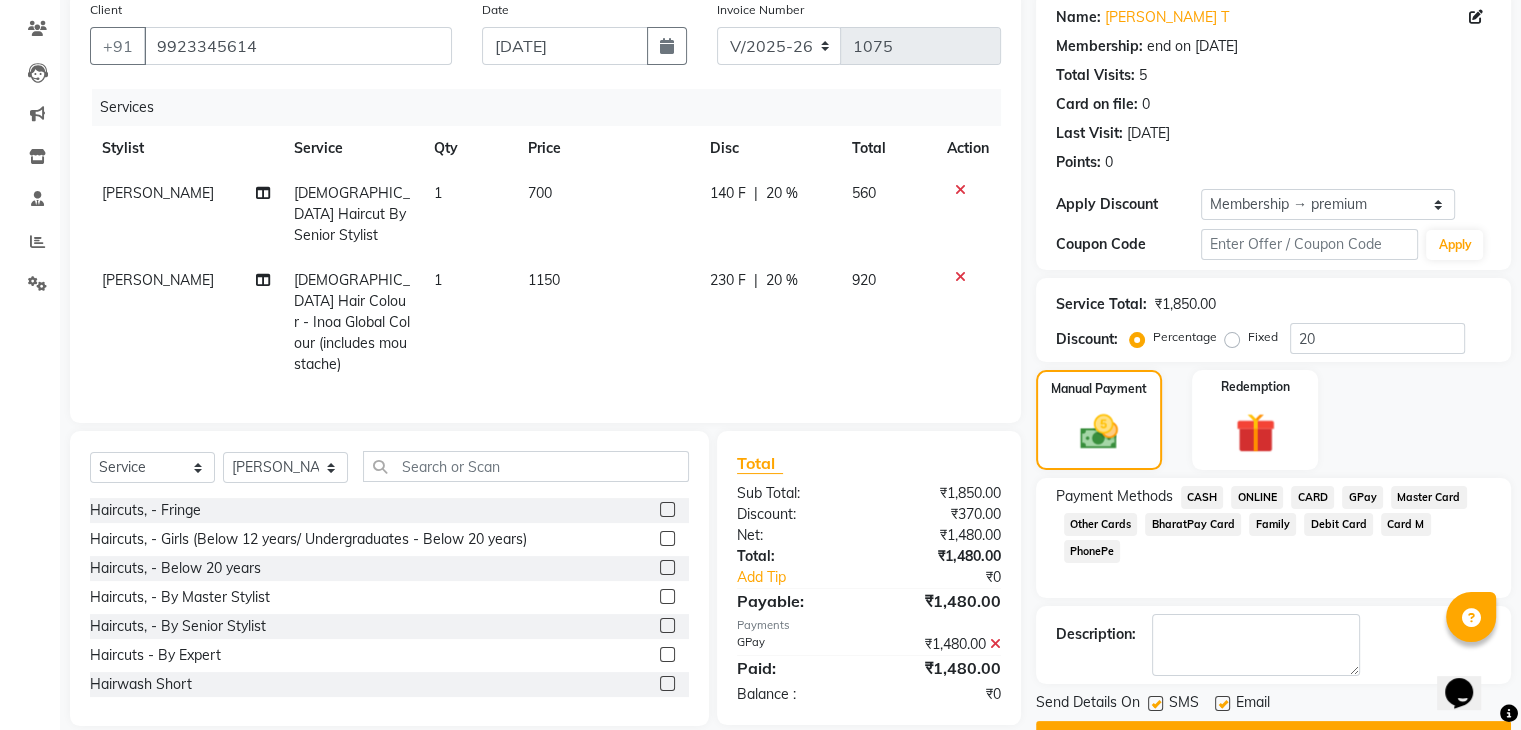 scroll, scrollTop: 209, scrollLeft: 0, axis: vertical 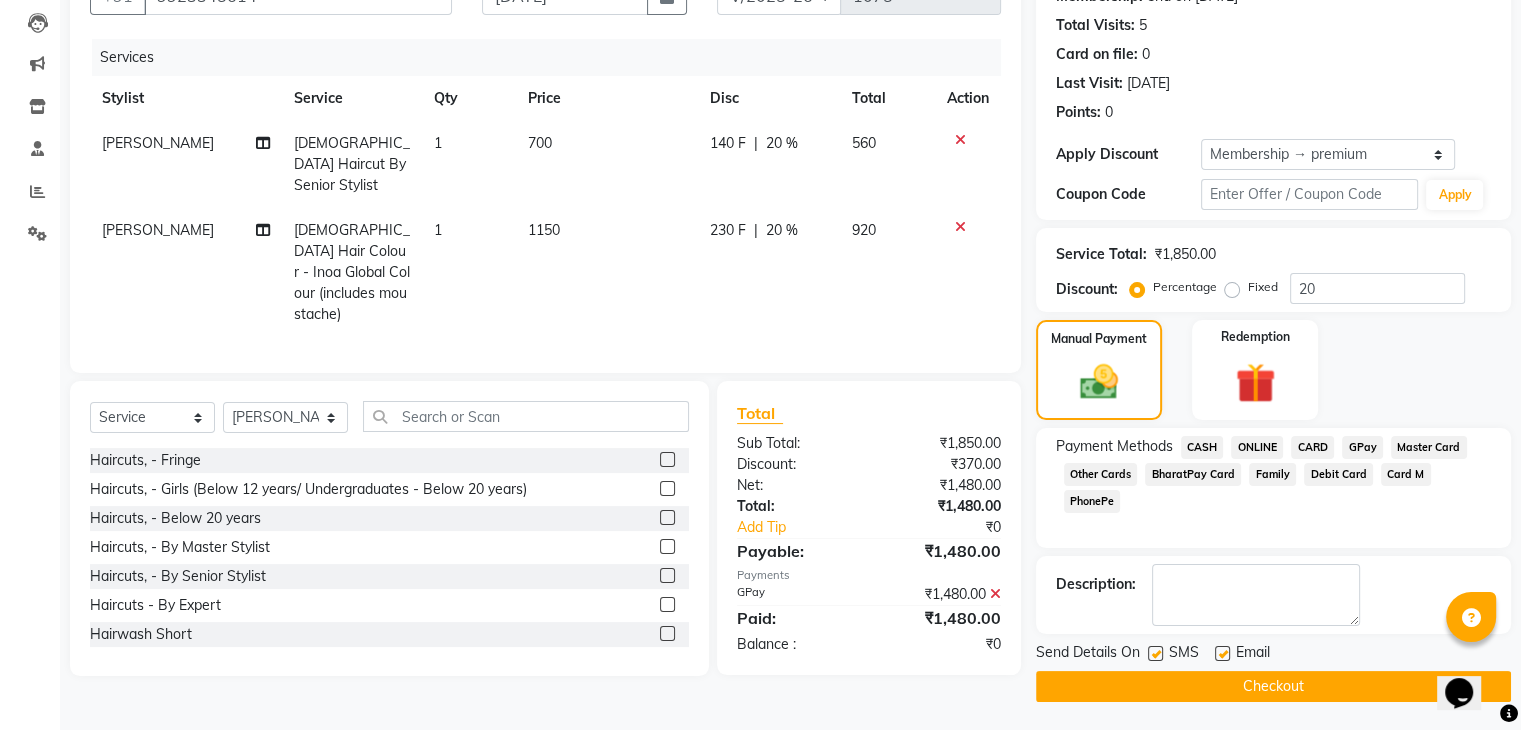 click on "Checkout" 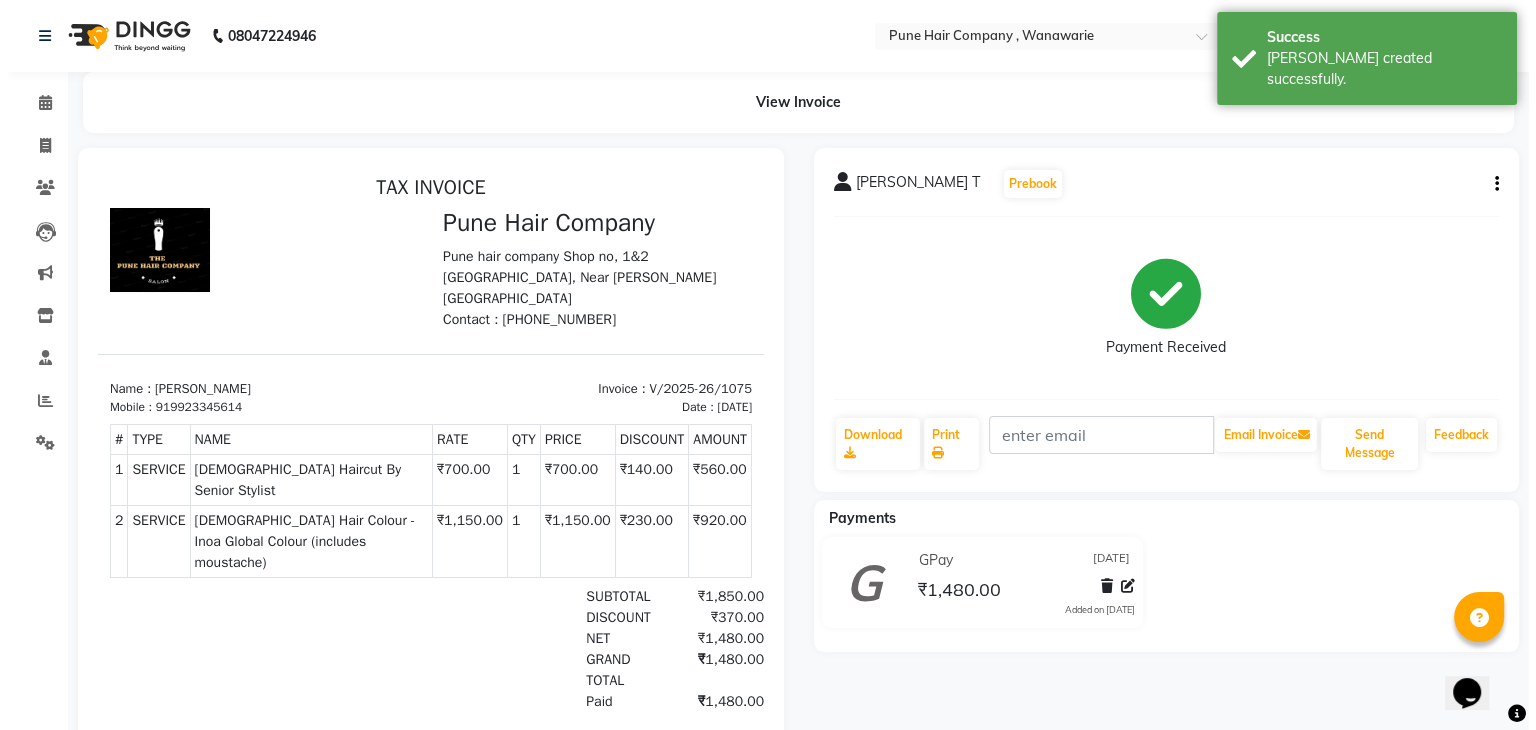 scroll, scrollTop: 0, scrollLeft: 0, axis: both 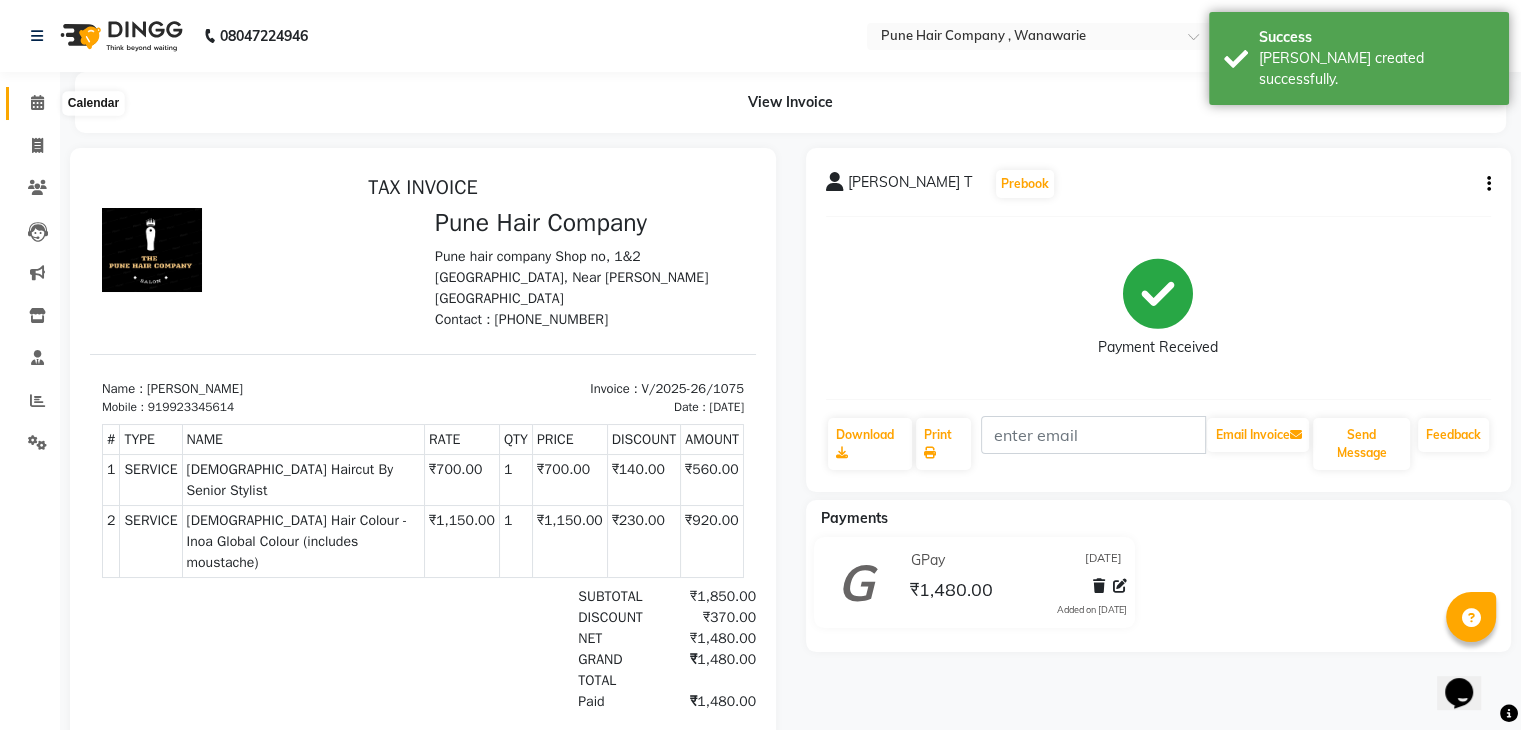 click 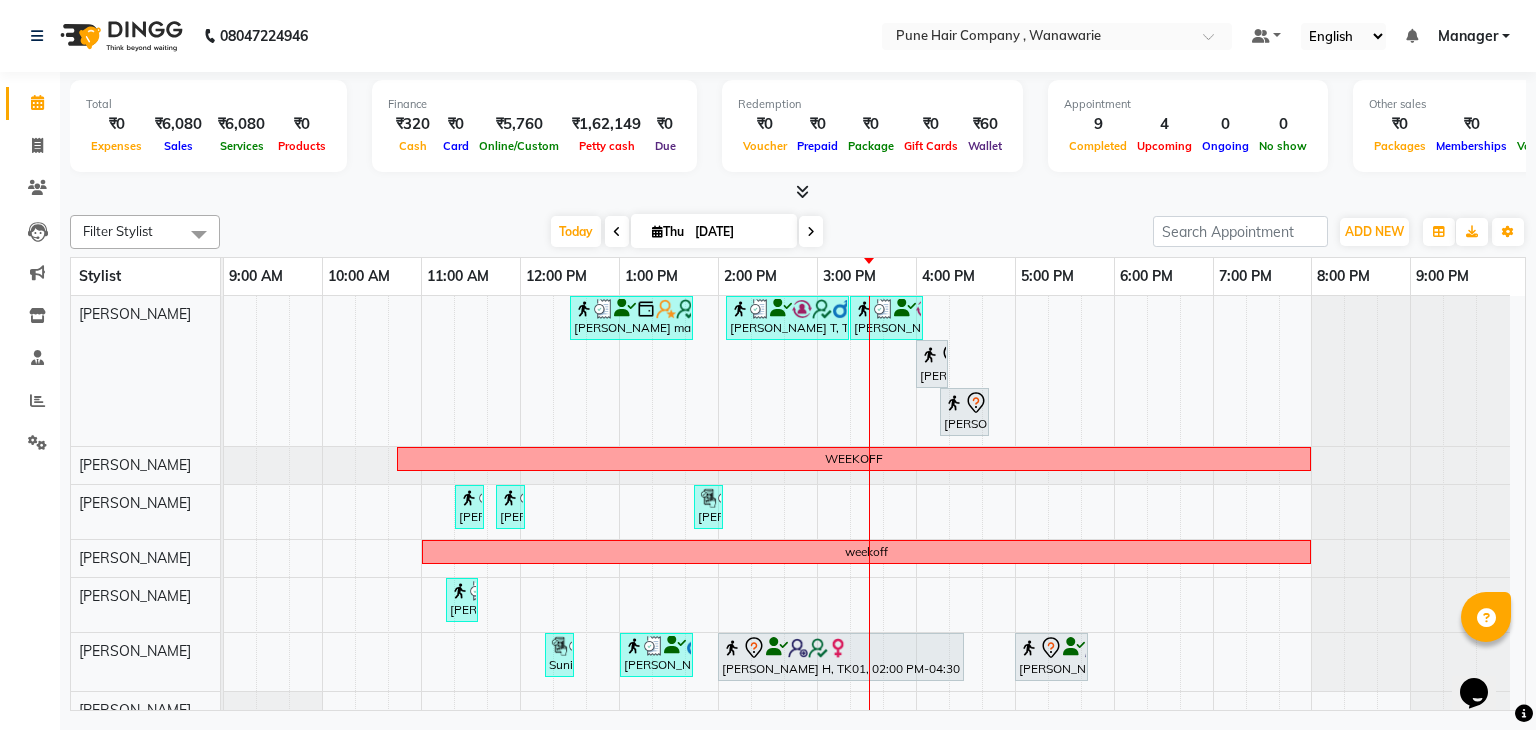 click on "Farida mam, TK03, 12:30 PM-01:45 PM, Signature-Ultimate Bespoke Hair&Scalp Care     Rohin T, TK08, 02:05 PM-03:20 PM, Male Hair Colour - Inoa Global Colour (includes moustache)     Rohin T, TK08, 03:20 PM-04:05 PM, Male Haircut By Senior Stylist             Sapna Ranguta, TK09, 04:00 PM-04:20 PM,  Hairwash Medium             Sapna Ranguta, TK09, 04:15 PM-04:45 PM, BlowDry Medium  WEEKOFF      yuta lolap, TK05, 11:20 AM-11:30 AM, Skin Services - Threading Face ( Eyebrow/ Upper lip/Chin/Forehead/ Jawline/ Side locks/ Neck)     yuta lolap, TK05, 11:45 AM-11:55 AM, Skin Services - Threading Face ( Eyebrow/ Upper lip/Chin/Forehead/ Jawline/ Side locks/ Neck)     Farida mam, TK03, 01:45 PM-01:55 PM, Skin Services - Threading Face ( Eyebrow/ Upper lip/Chin/Forehead/ Jawline/ Side locks/ Neck)  weekoff      Aditya Motwani, TK06, 11:15 AM-11:35 AM,  Haircut Boys (Below 12 years/ Undergraduates - Below 20 years)     Sunita, TK07, 12:15 PM-12:30 PM,  Hairwash Short" at bounding box center [874, 512] 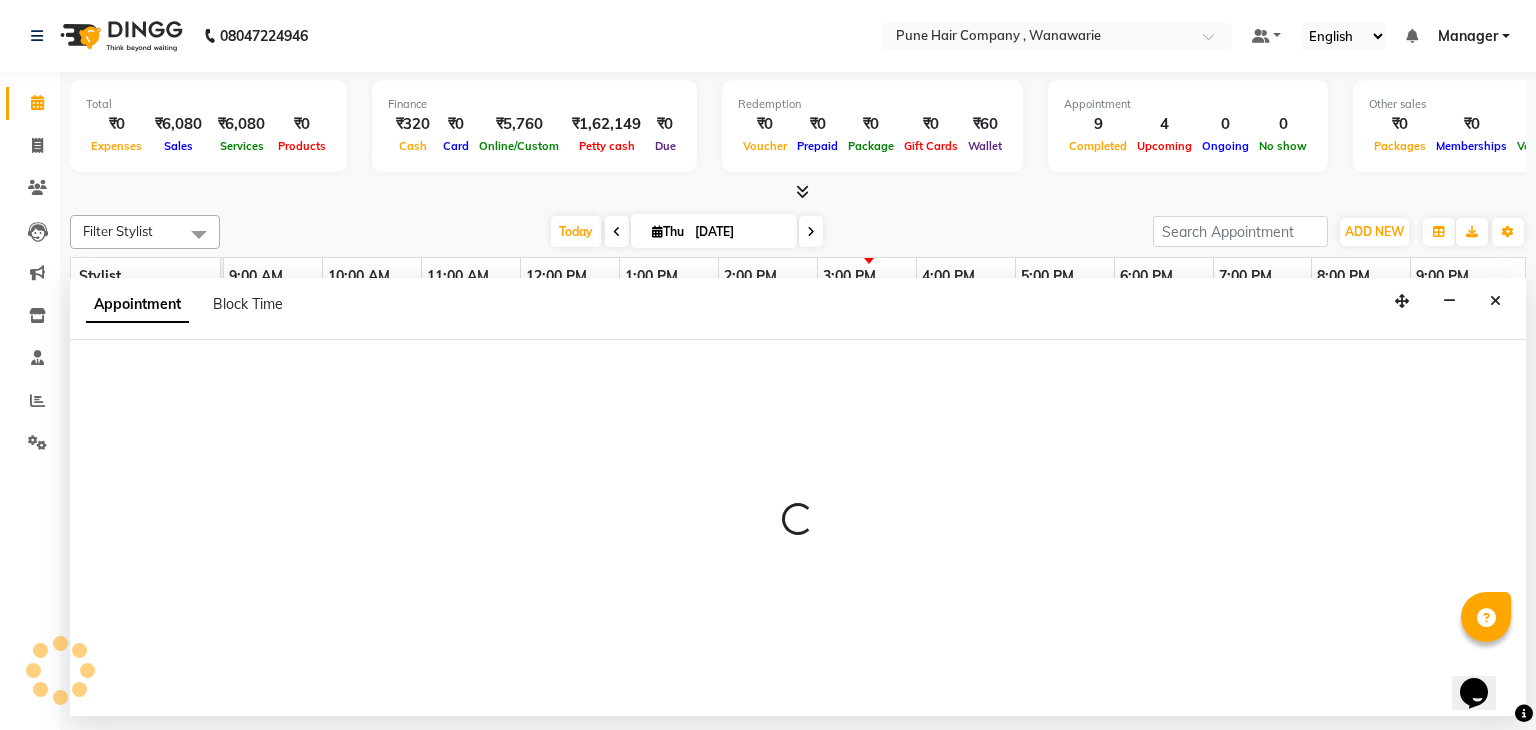 select on "74577" 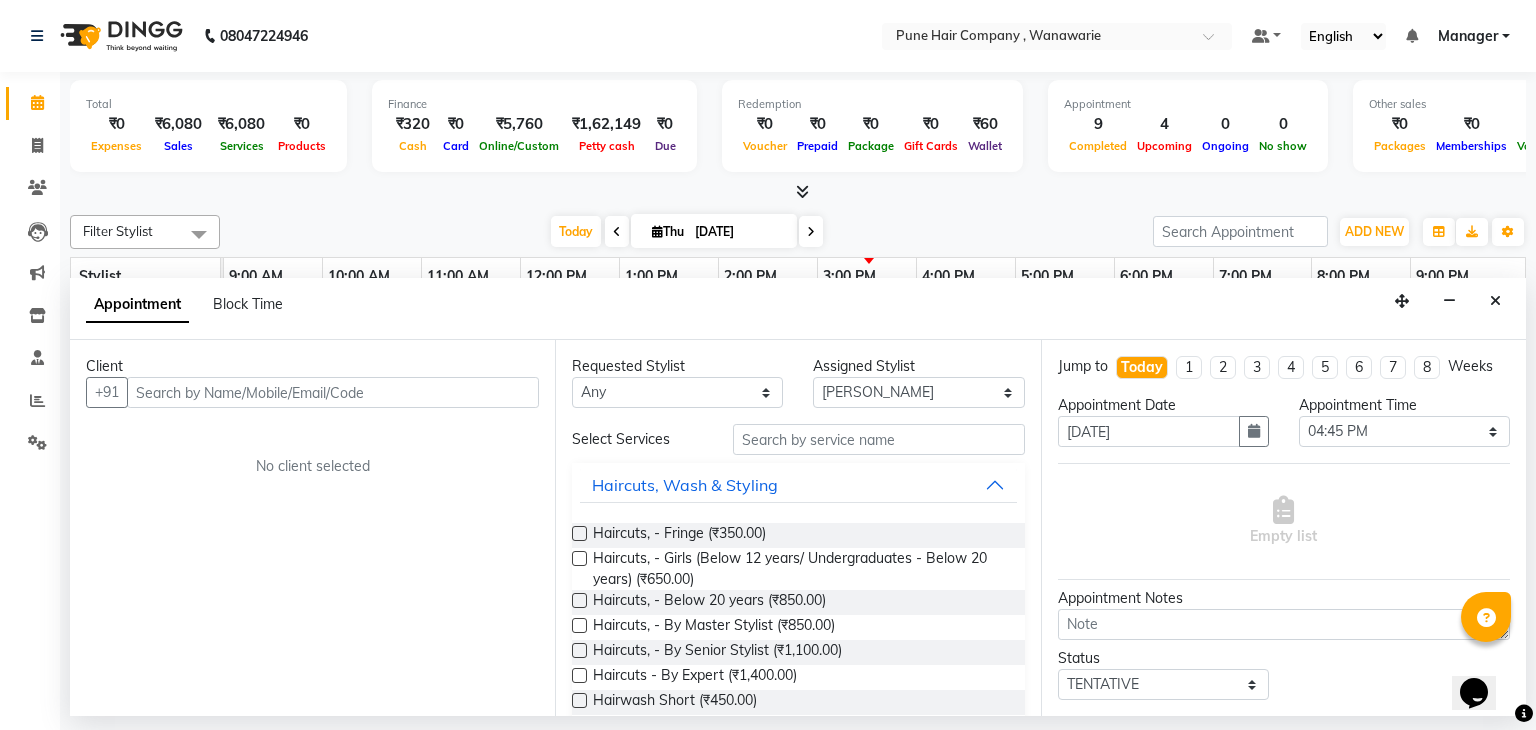 click at bounding box center (333, 392) 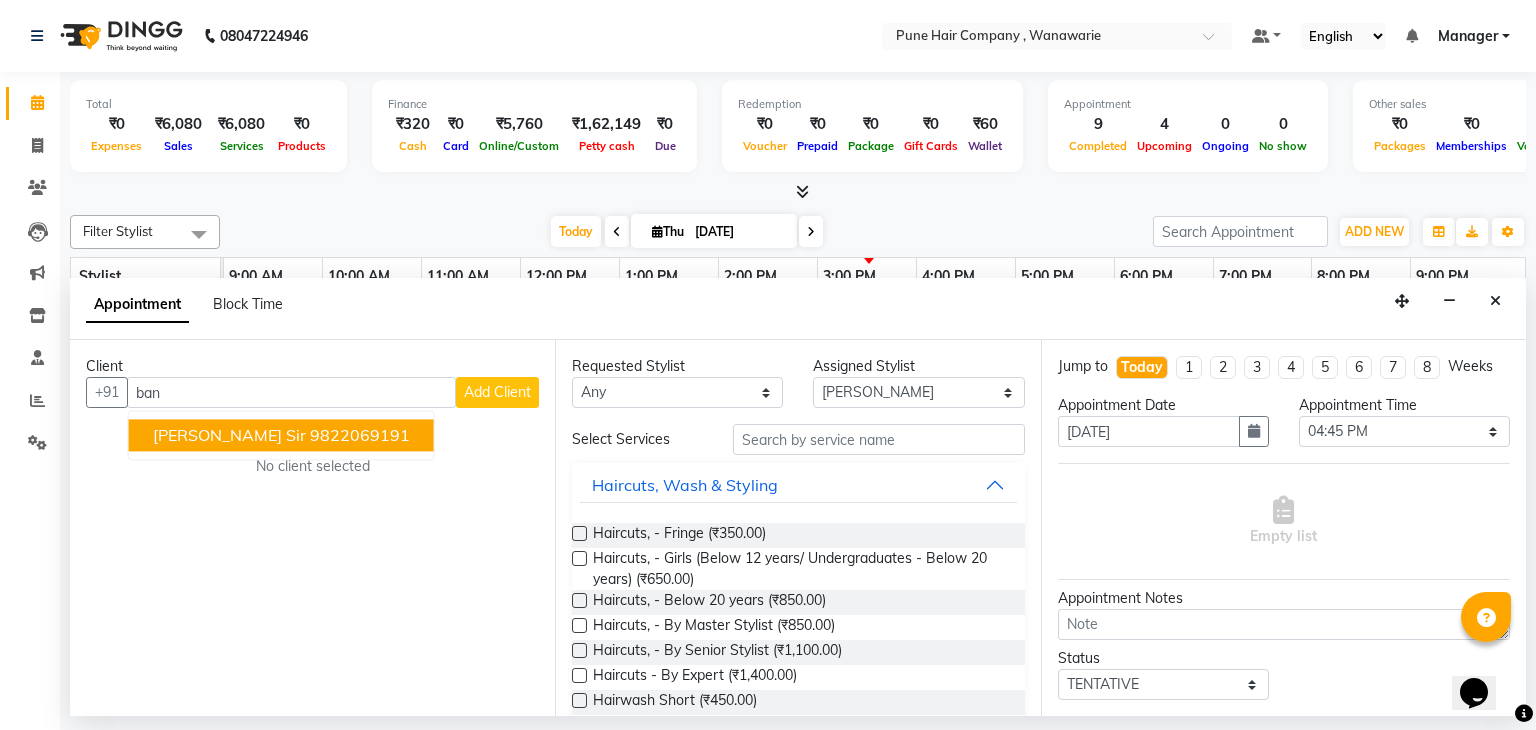 click on "9822069191" at bounding box center [360, 436] 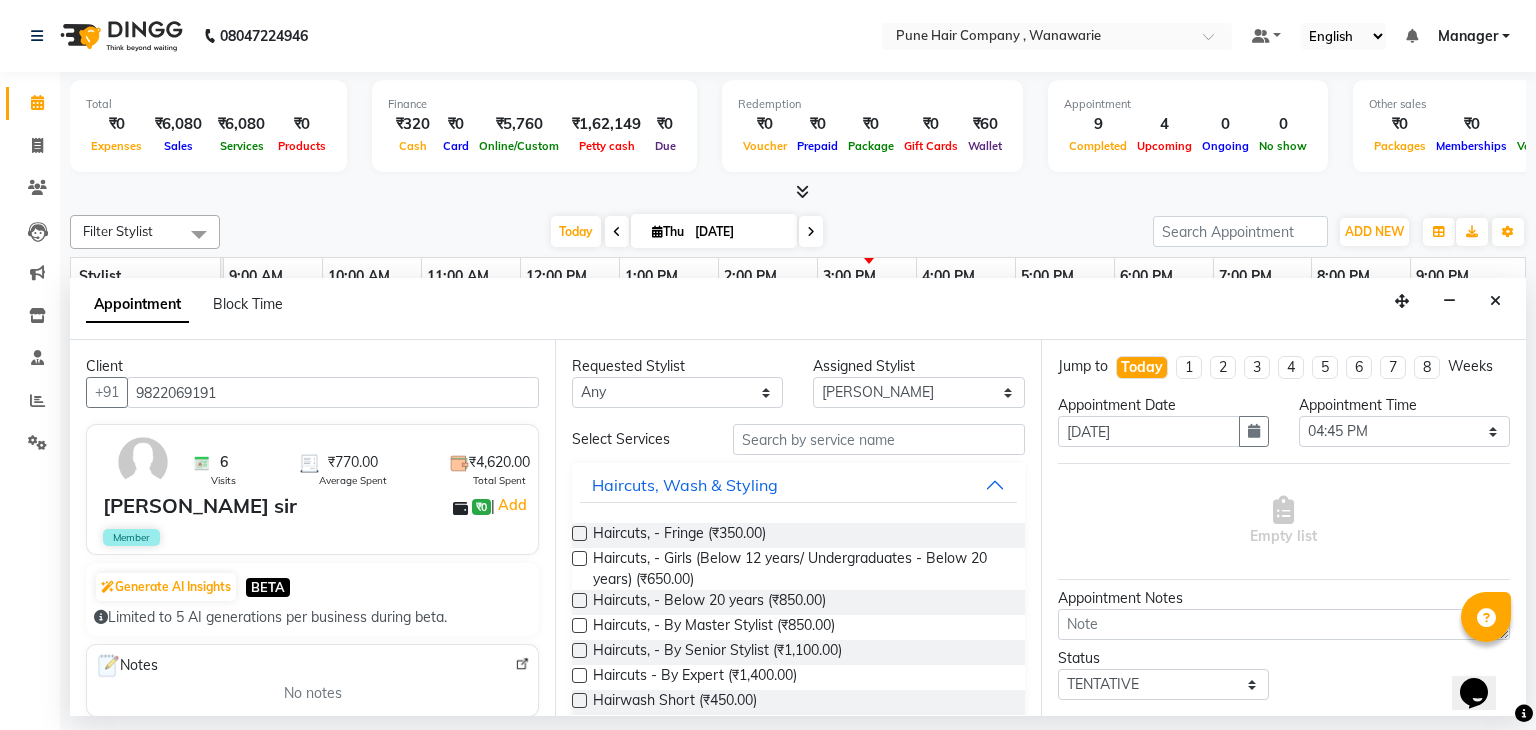 type on "9822069191" 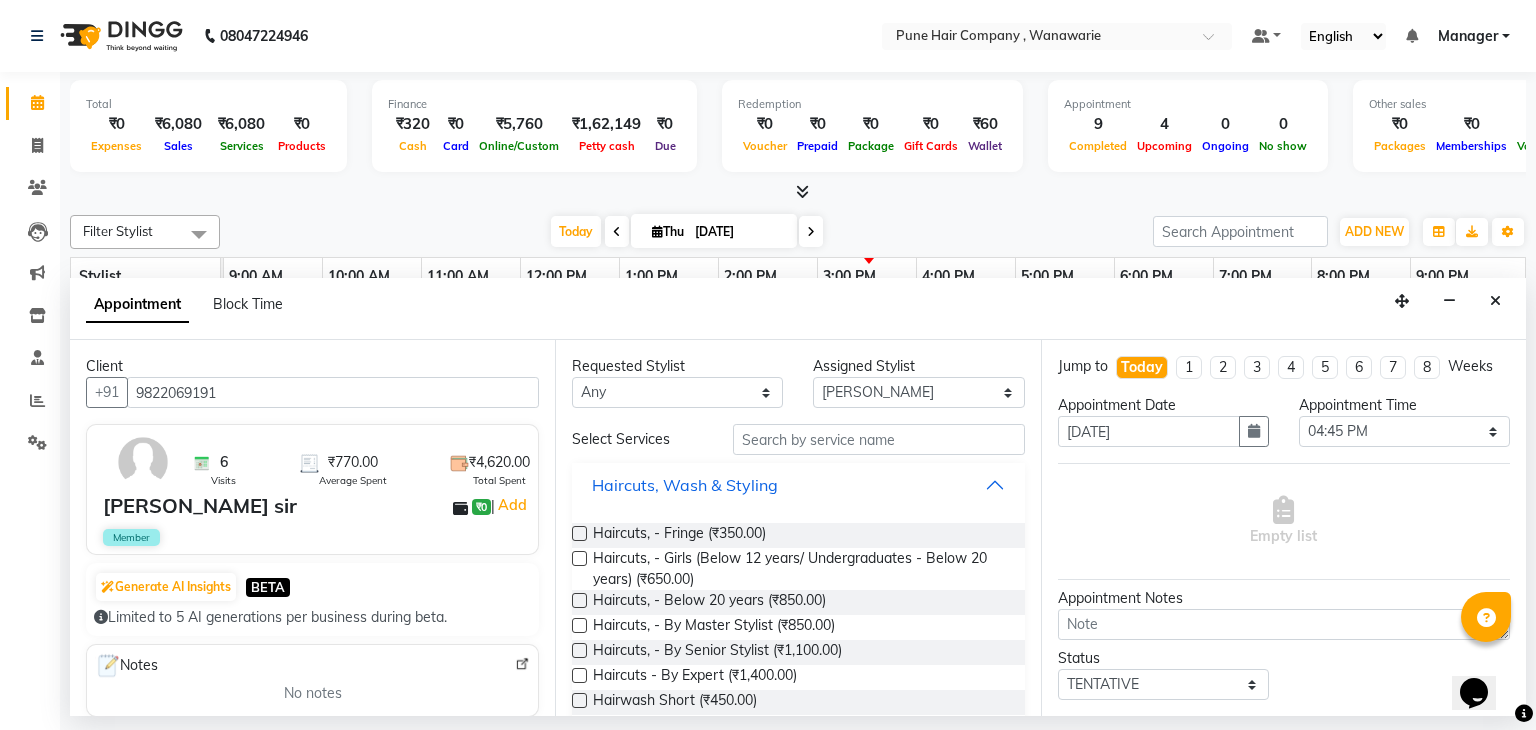 click on "Haircuts, Wash & Styling" at bounding box center [685, 485] 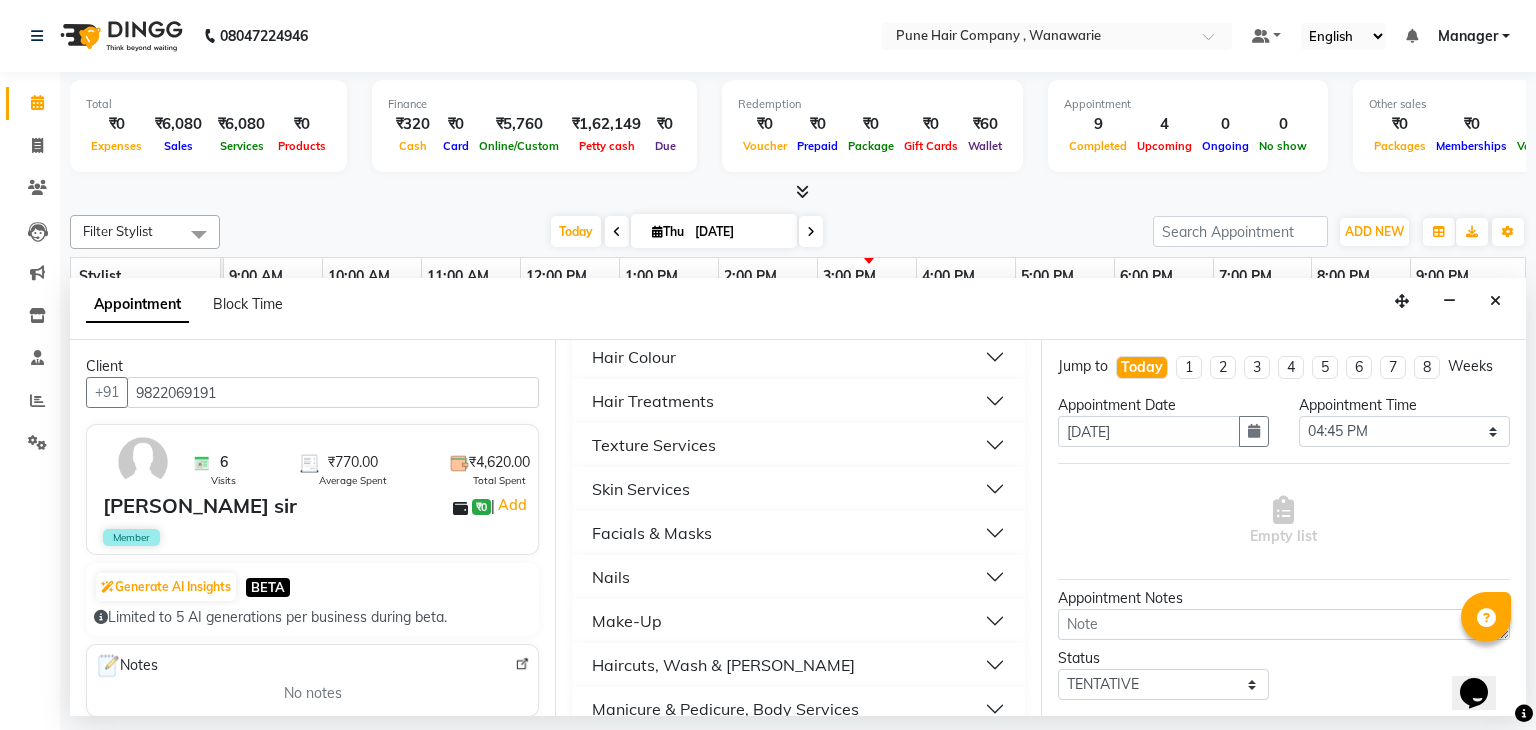 scroll, scrollTop: 247, scrollLeft: 0, axis: vertical 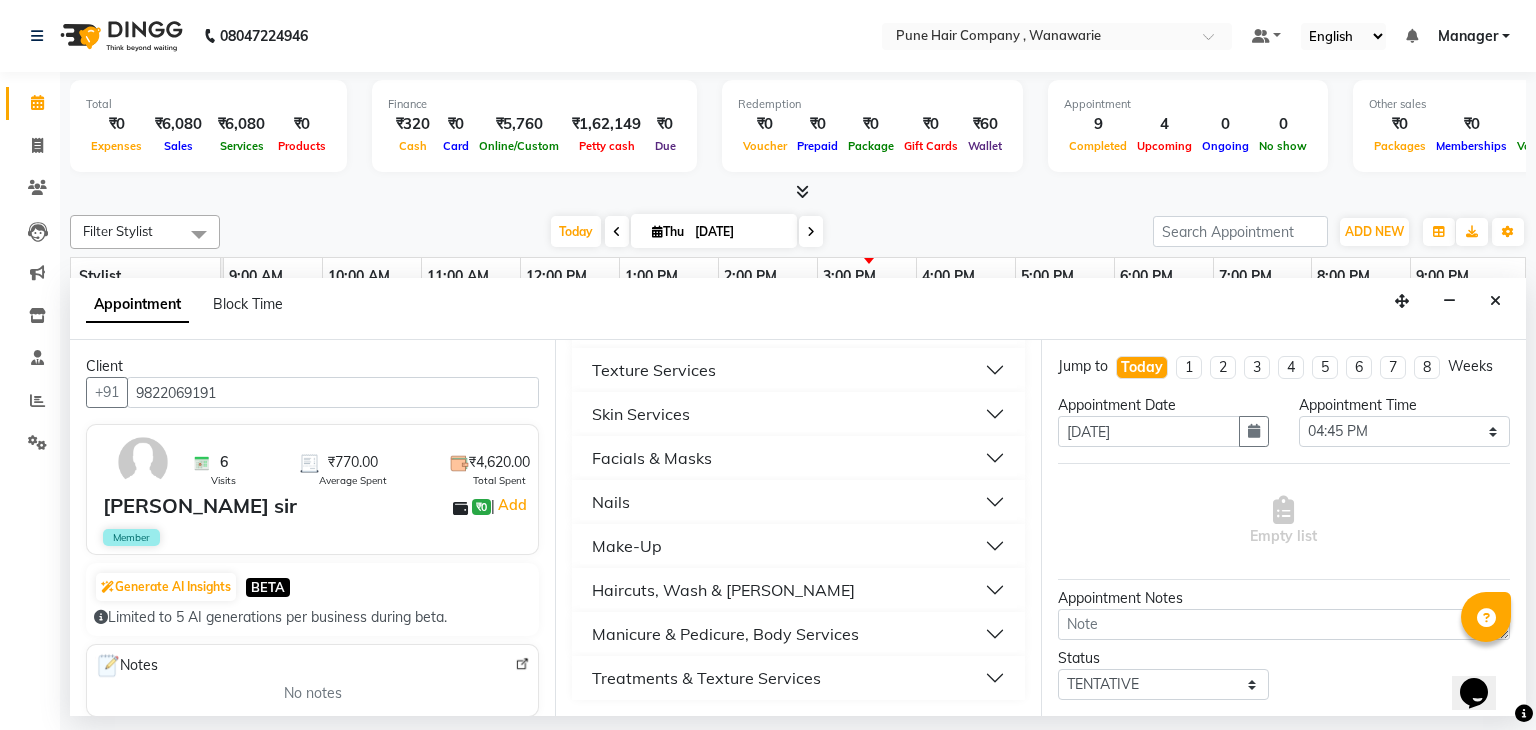 click on "Haircuts, Wash & [PERSON_NAME]" at bounding box center (723, 590) 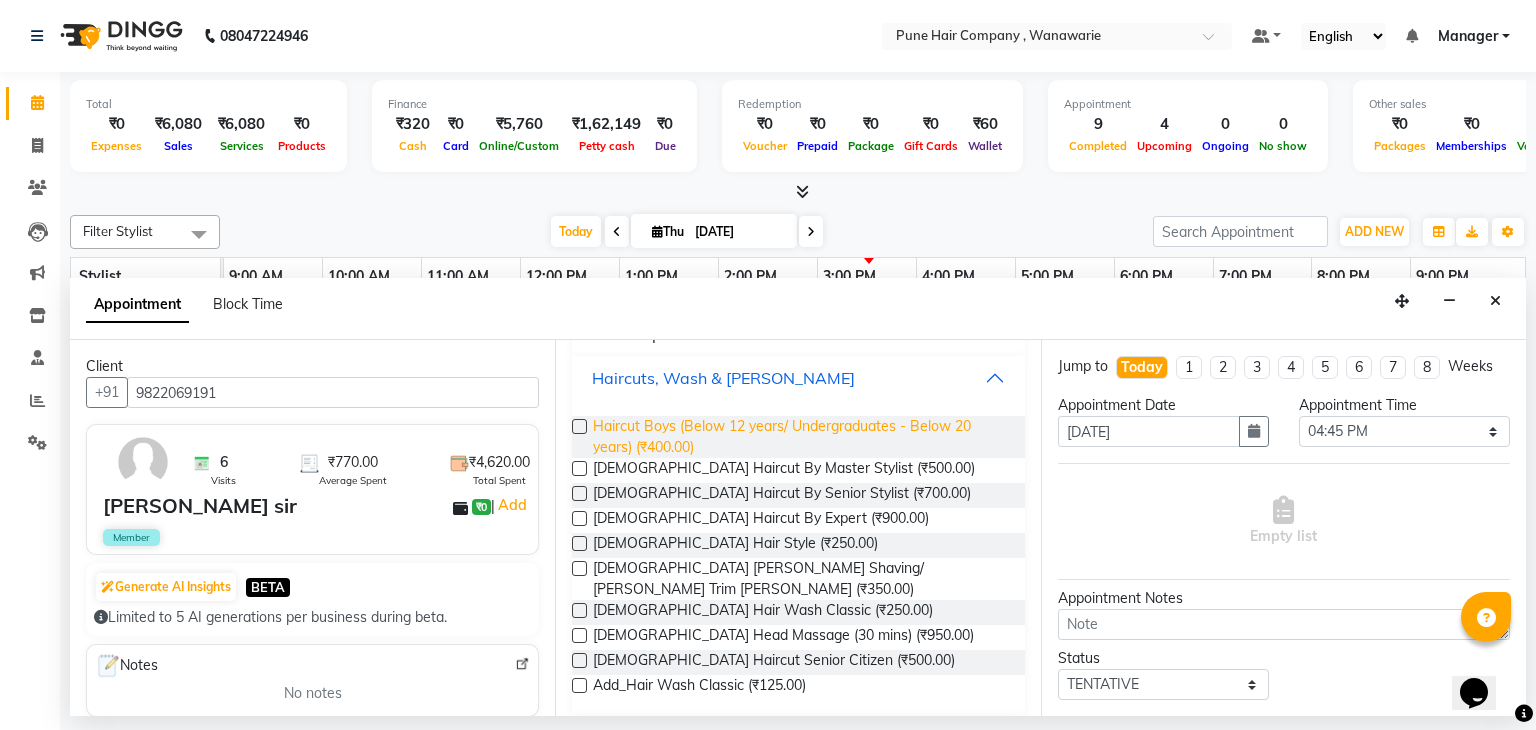 scroll, scrollTop: 469, scrollLeft: 0, axis: vertical 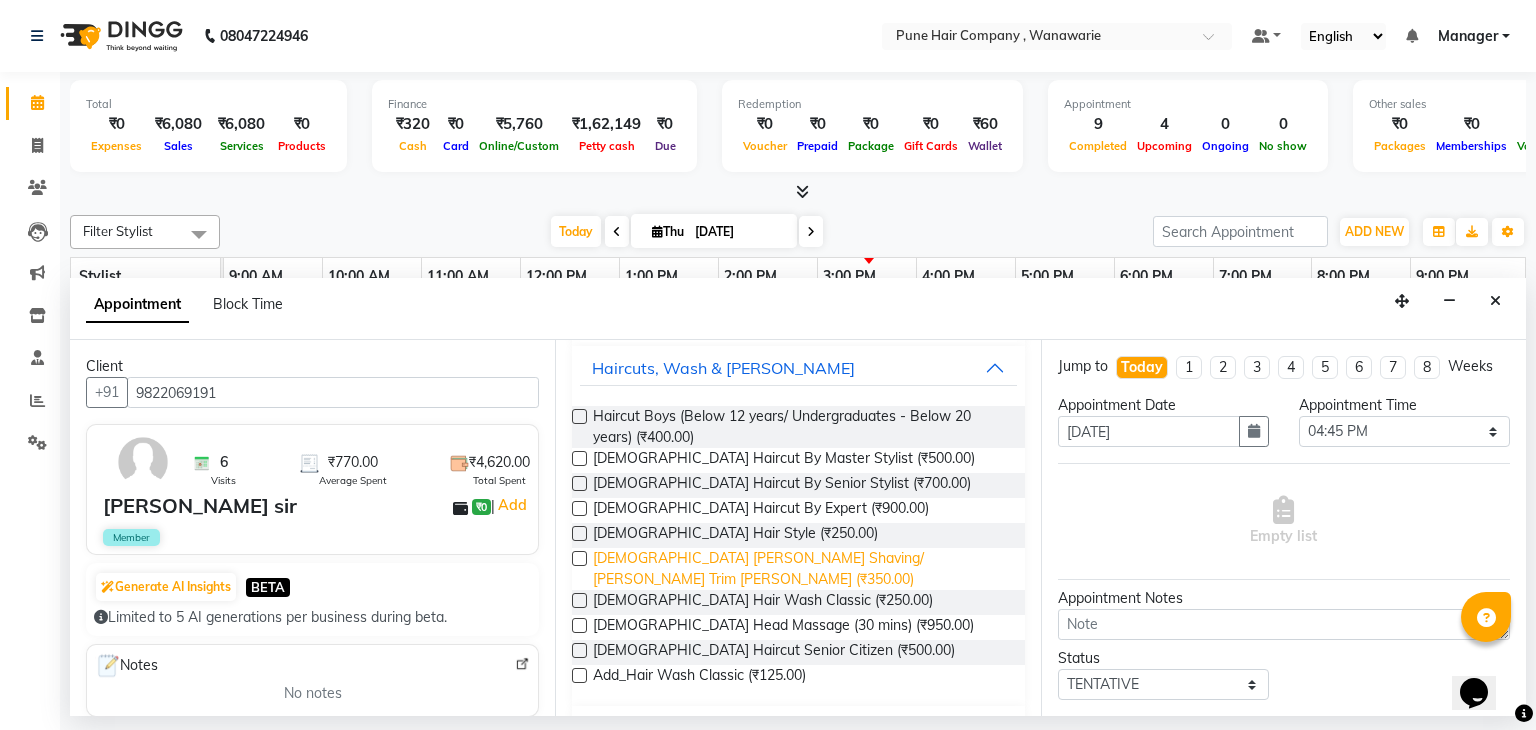 click on "[DEMOGRAPHIC_DATA] [PERSON_NAME] Shaving/ [PERSON_NAME] Trim [PERSON_NAME] (₹350.00)" at bounding box center [800, 569] 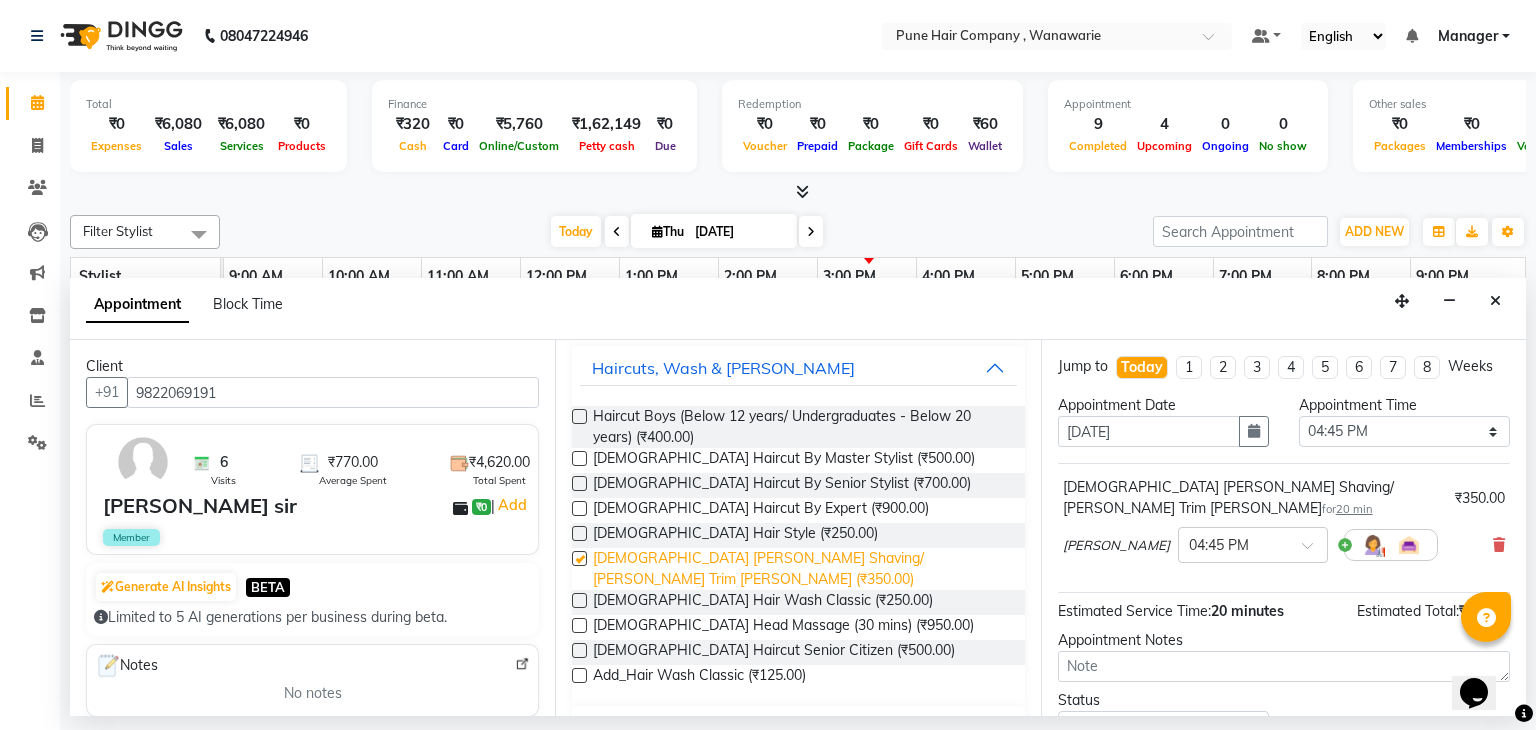 checkbox on "false" 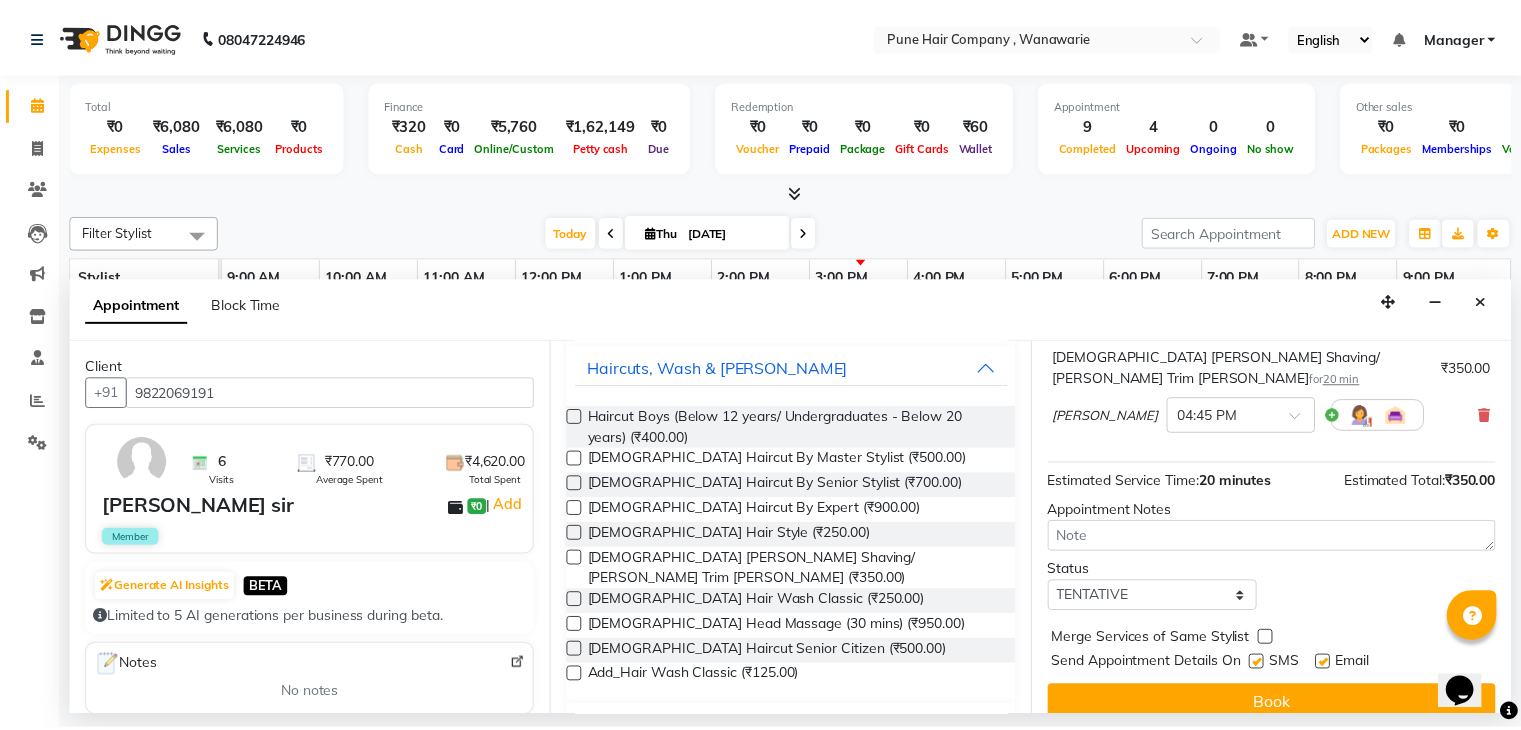 scroll, scrollTop: 129, scrollLeft: 0, axis: vertical 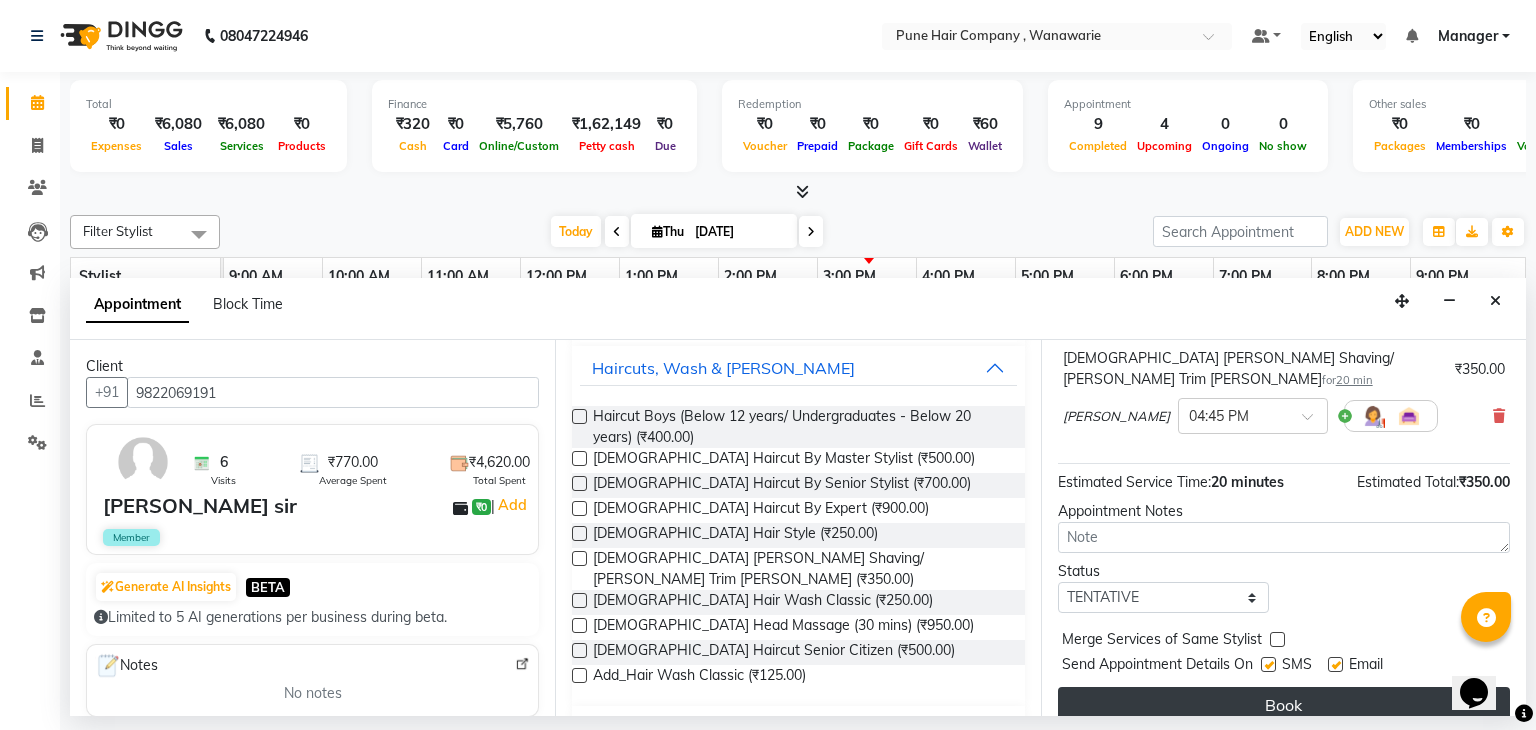 click on "Book" at bounding box center [1284, 705] 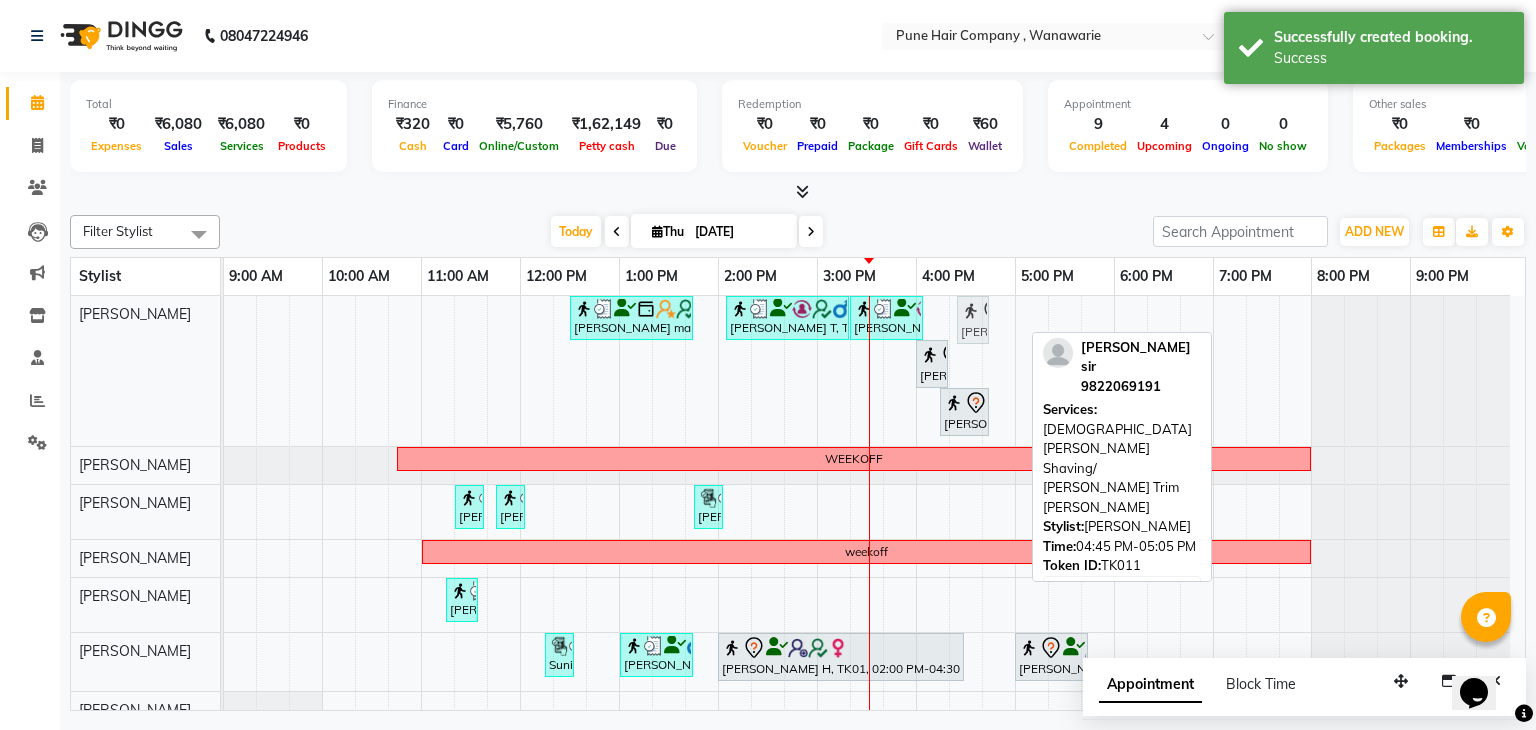 drag, startPoint x: 1012, startPoint y: 309, endPoint x: 976, endPoint y: 313, distance: 36.221542 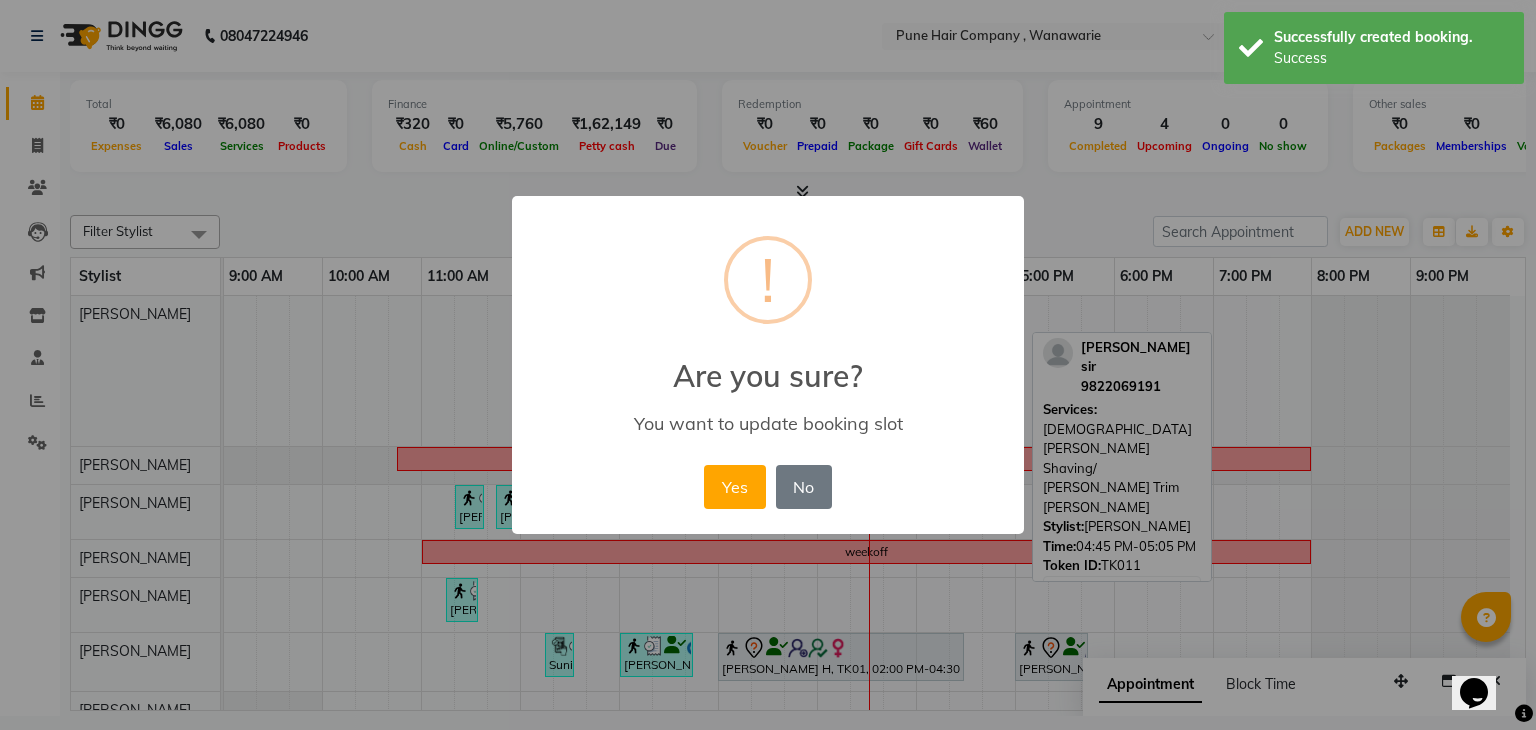 click on "× ! Are you sure? You want to update booking slot Yes No No" at bounding box center (768, 365) 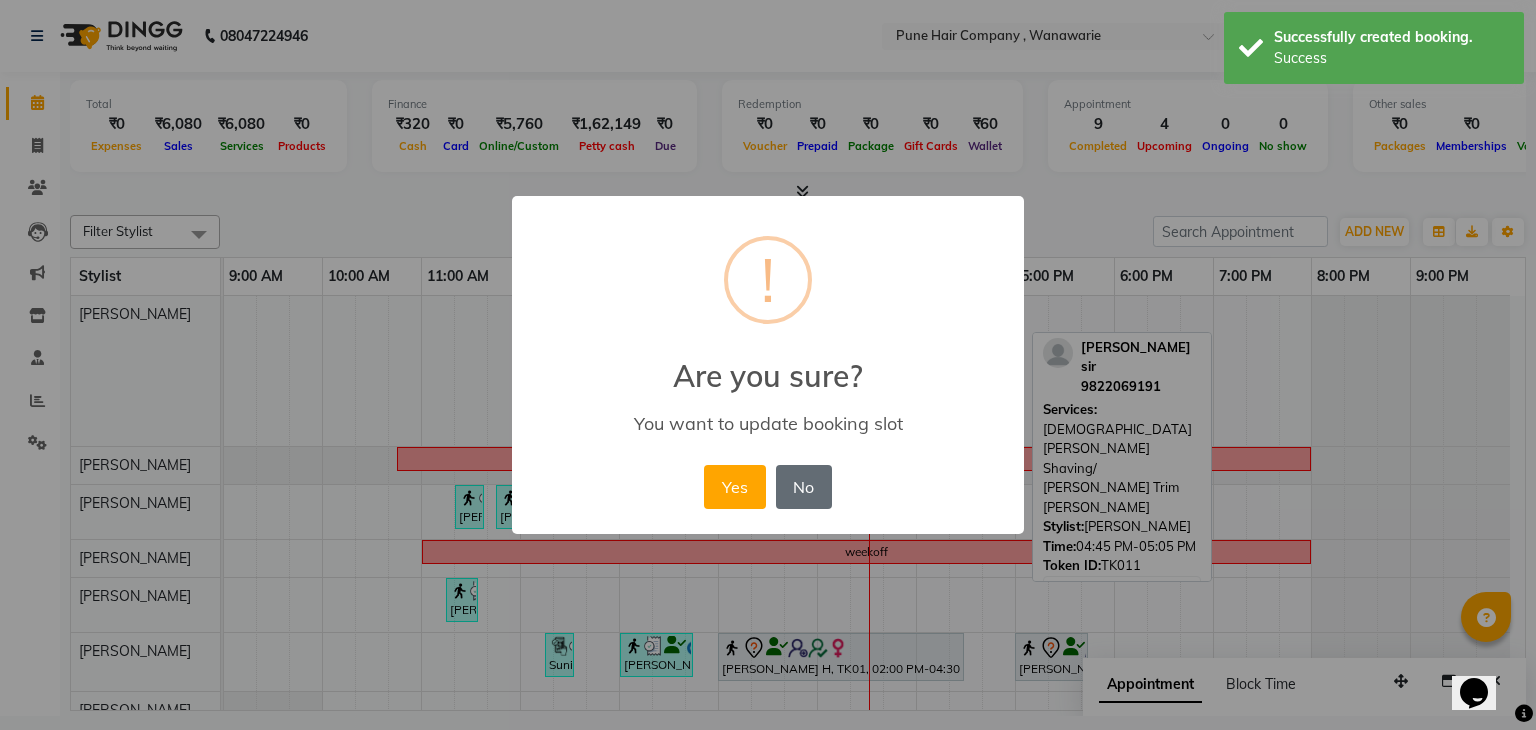 click on "No" at bounding box center (804, 487) 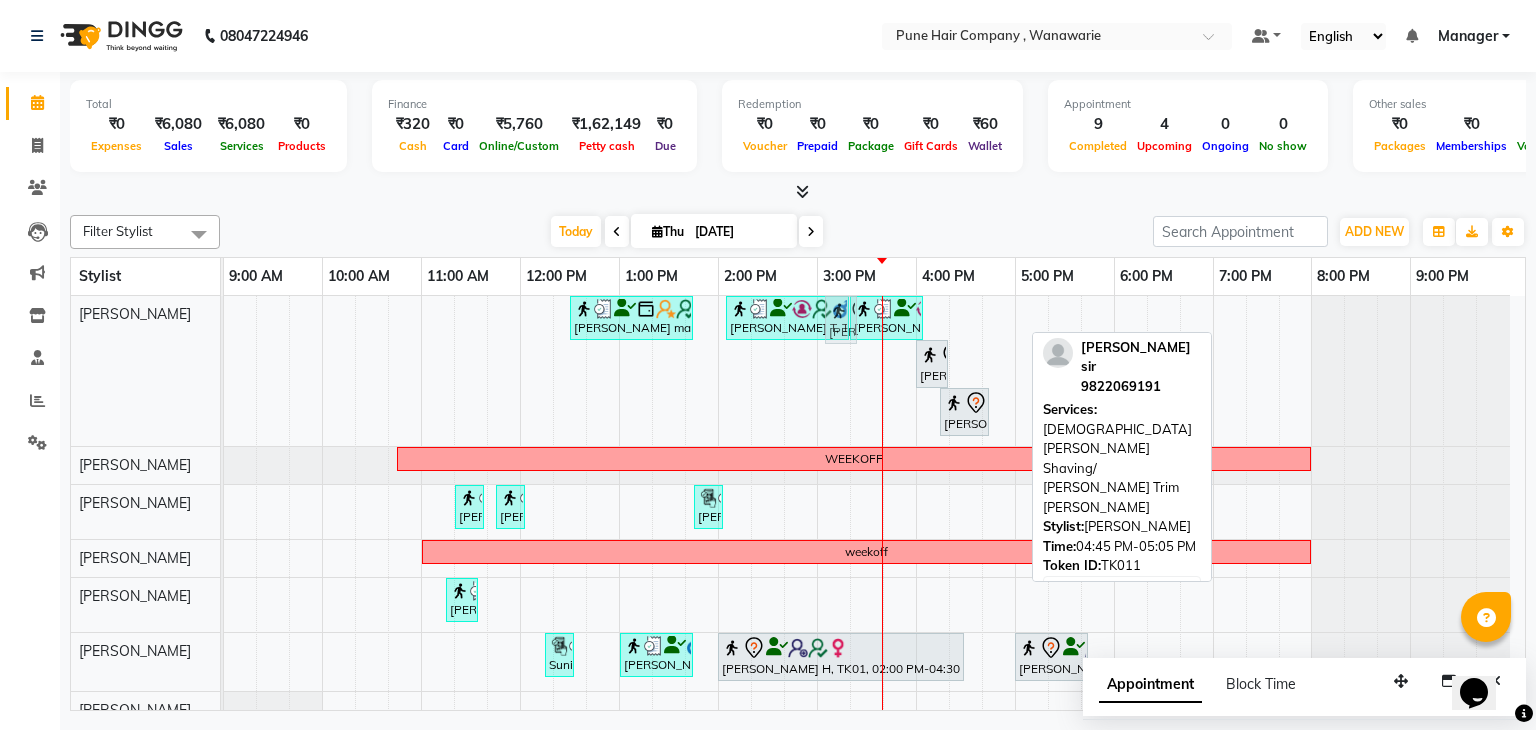 drag, startPoint x: 1014, startPoint y: 302, endPoint x: 861, endPoint y: 401, distance: 182.23611 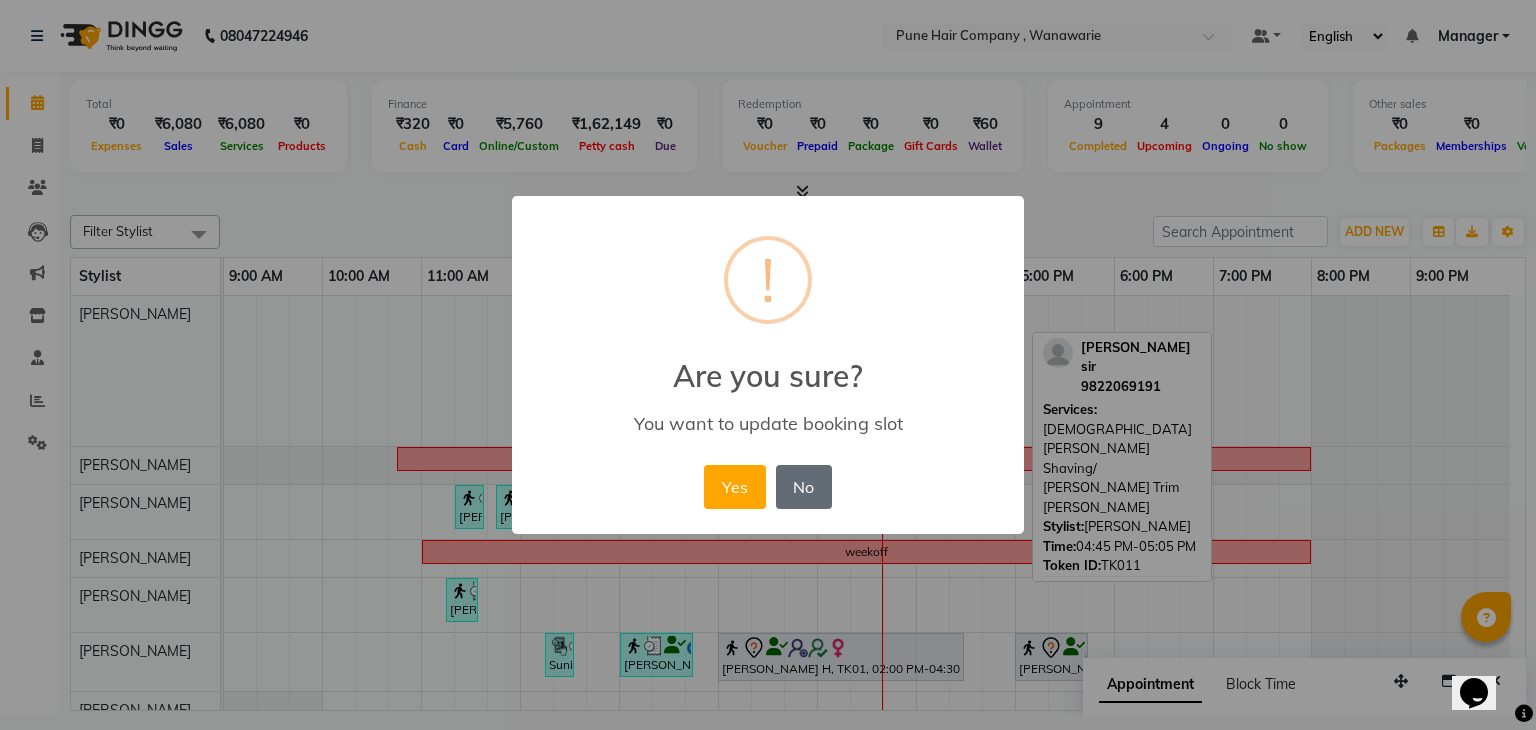 click on "No" at bounding box center (804, 487) 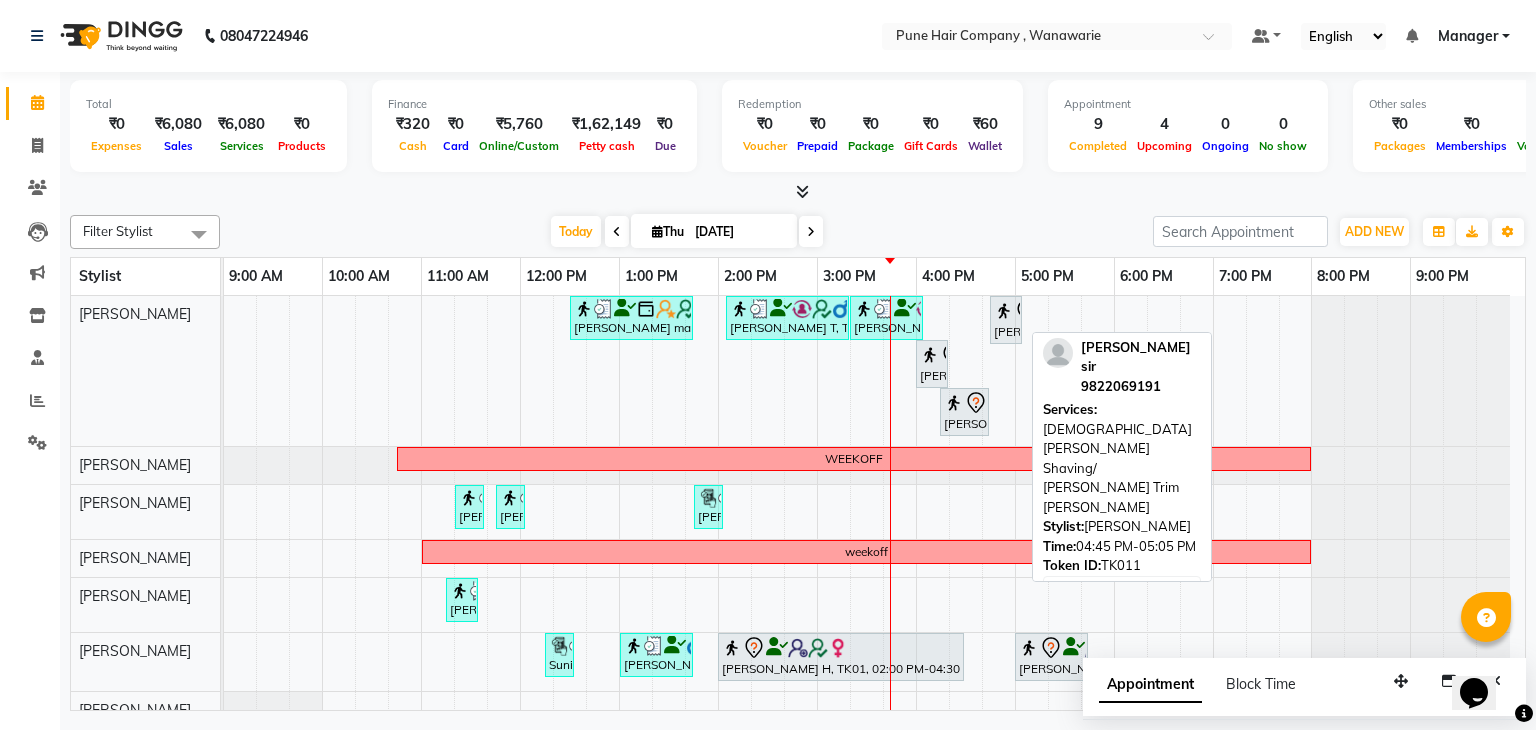 click on "[PERSON_NAME] sir, TK11, 04:45 PM-05:05 PM, [DEMOGRAPHIC_DATA] [PERSON_NAME] Shaving/ [PERSON_NAME] Trim [PERSON_NAME]" at bounding box center [1006, 320] 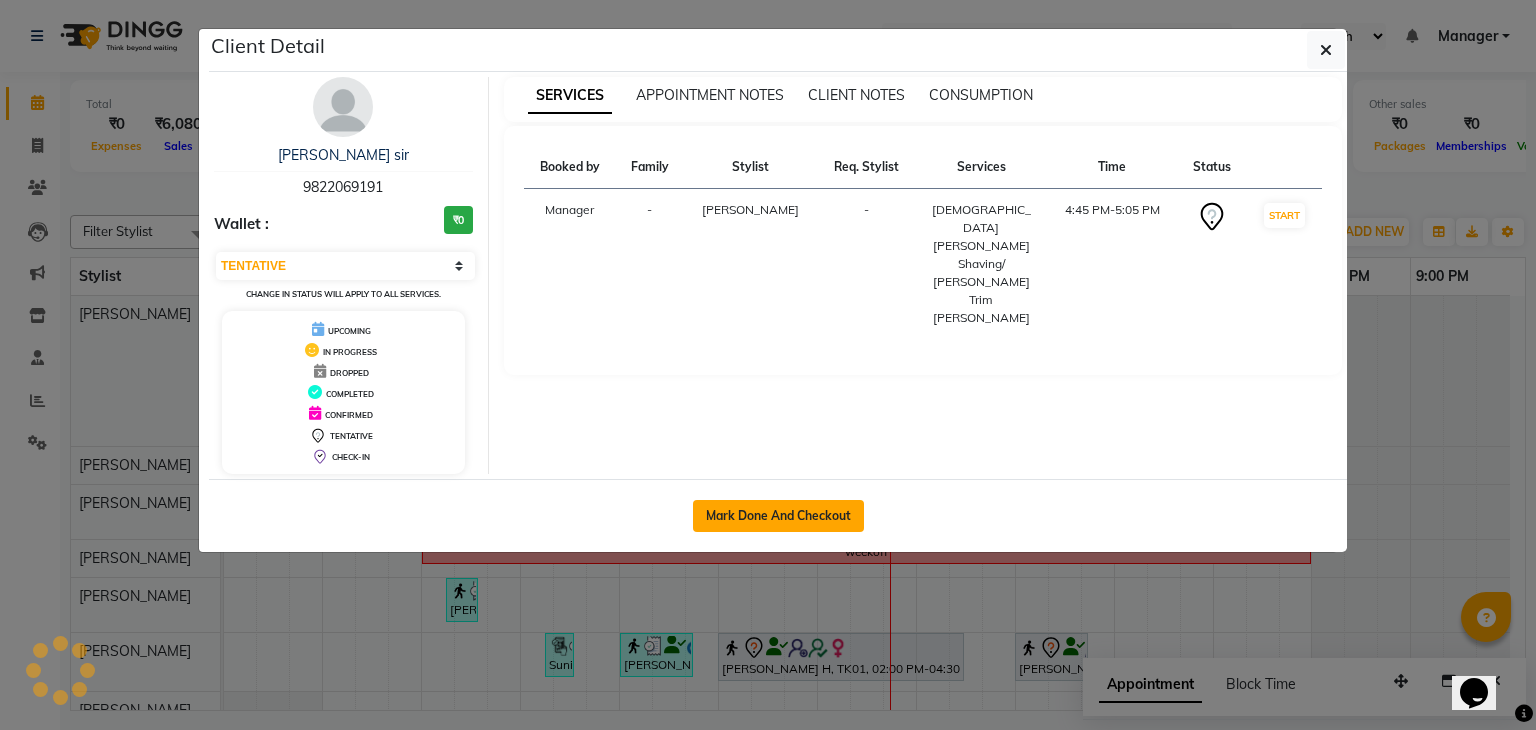click on "Mark Done And Checkout" 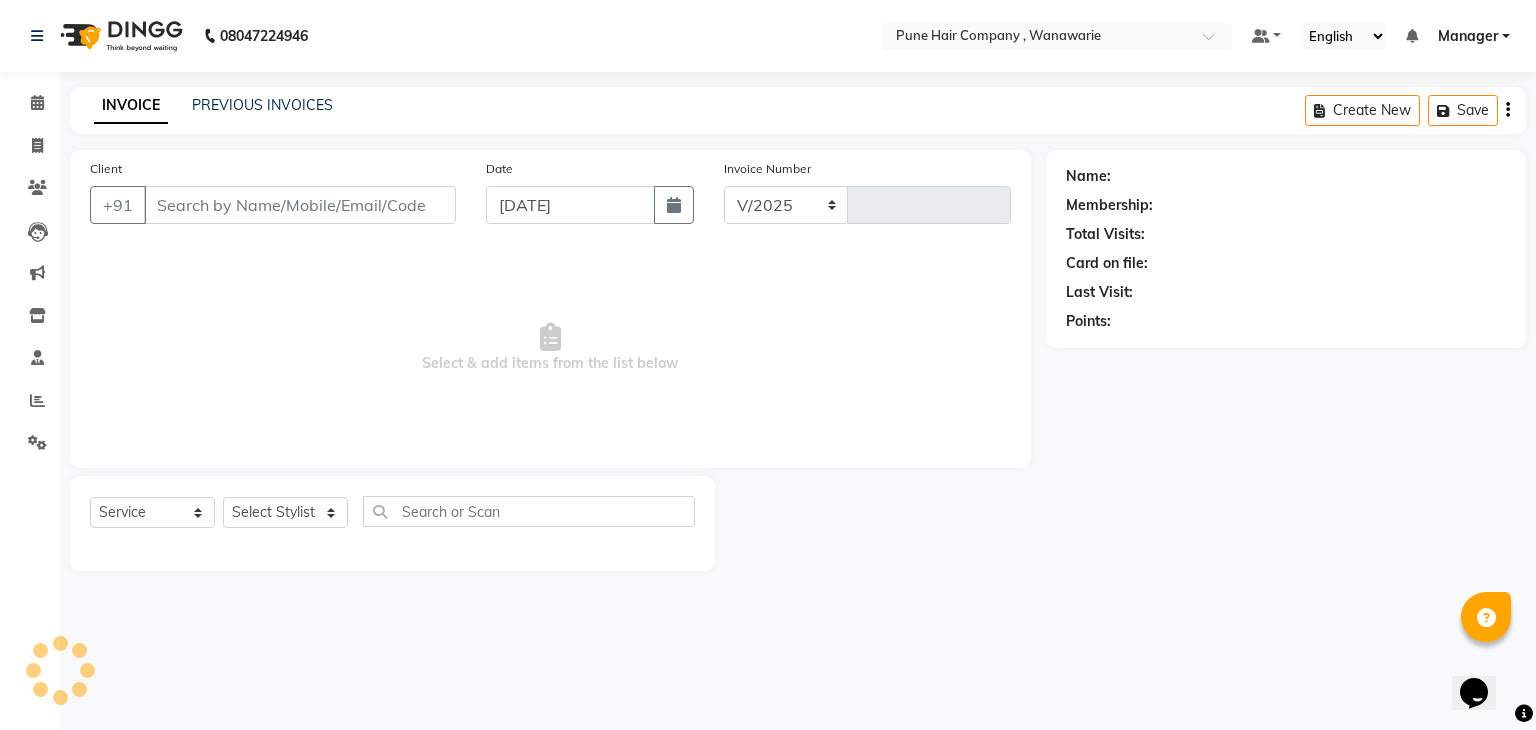 select on "8072" 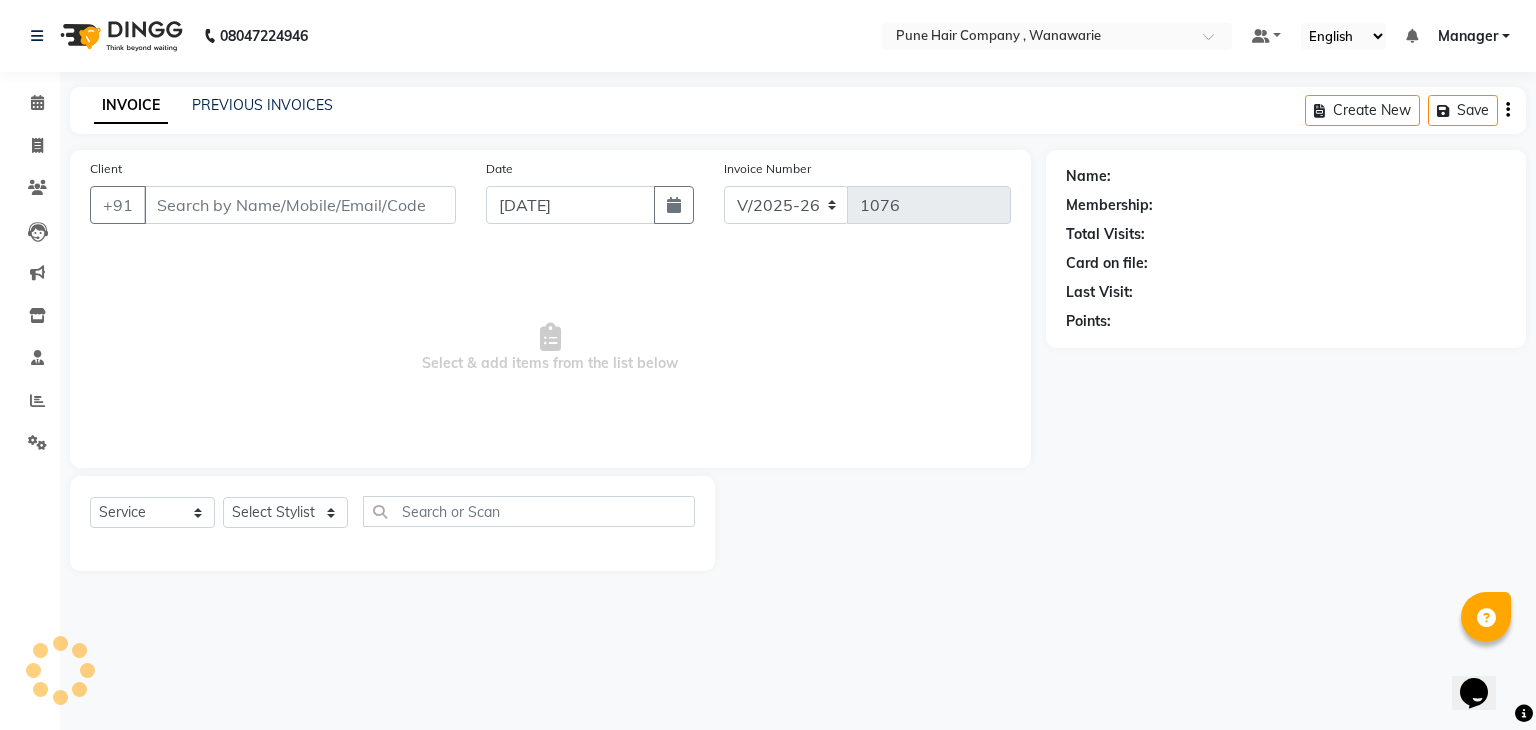 type on "9822069191" 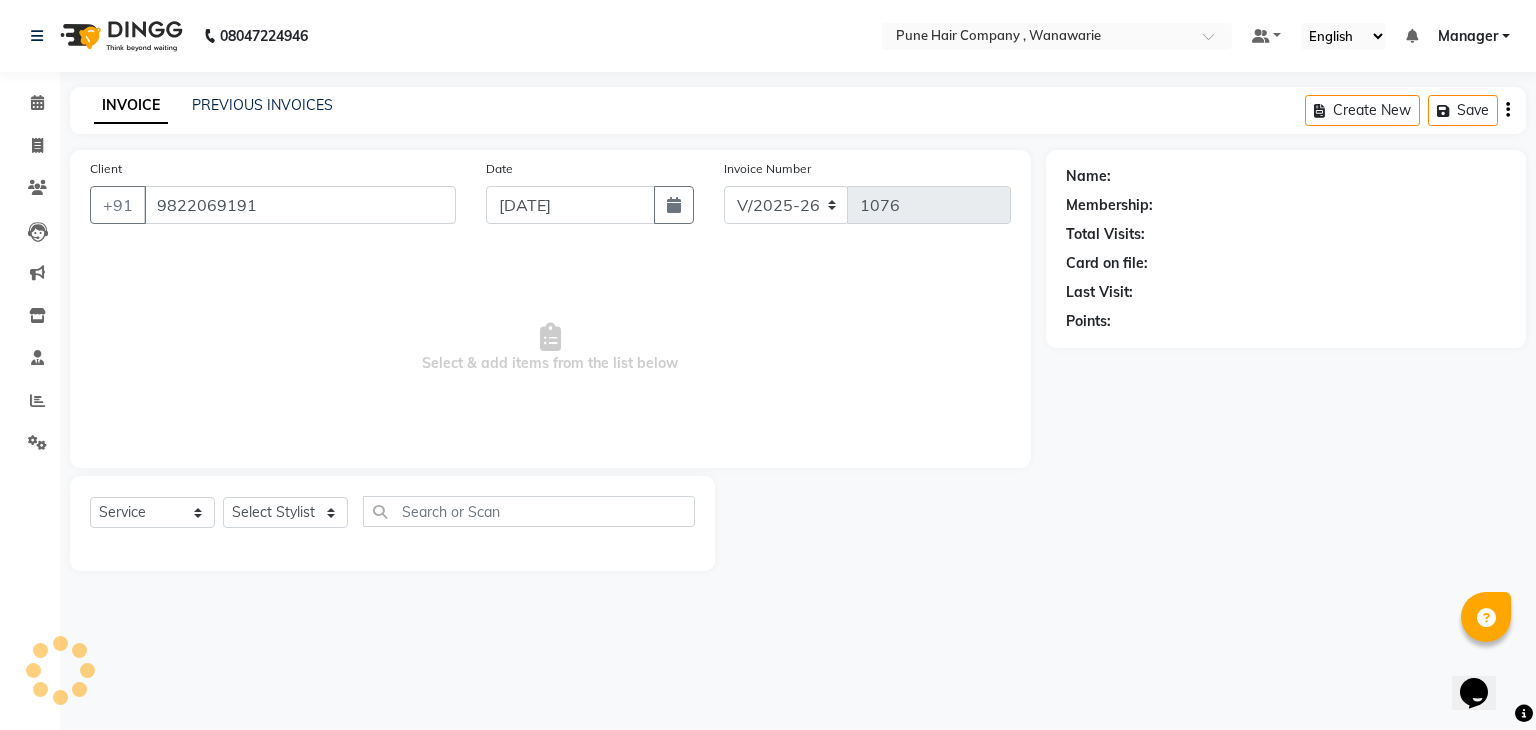 select on "74577" 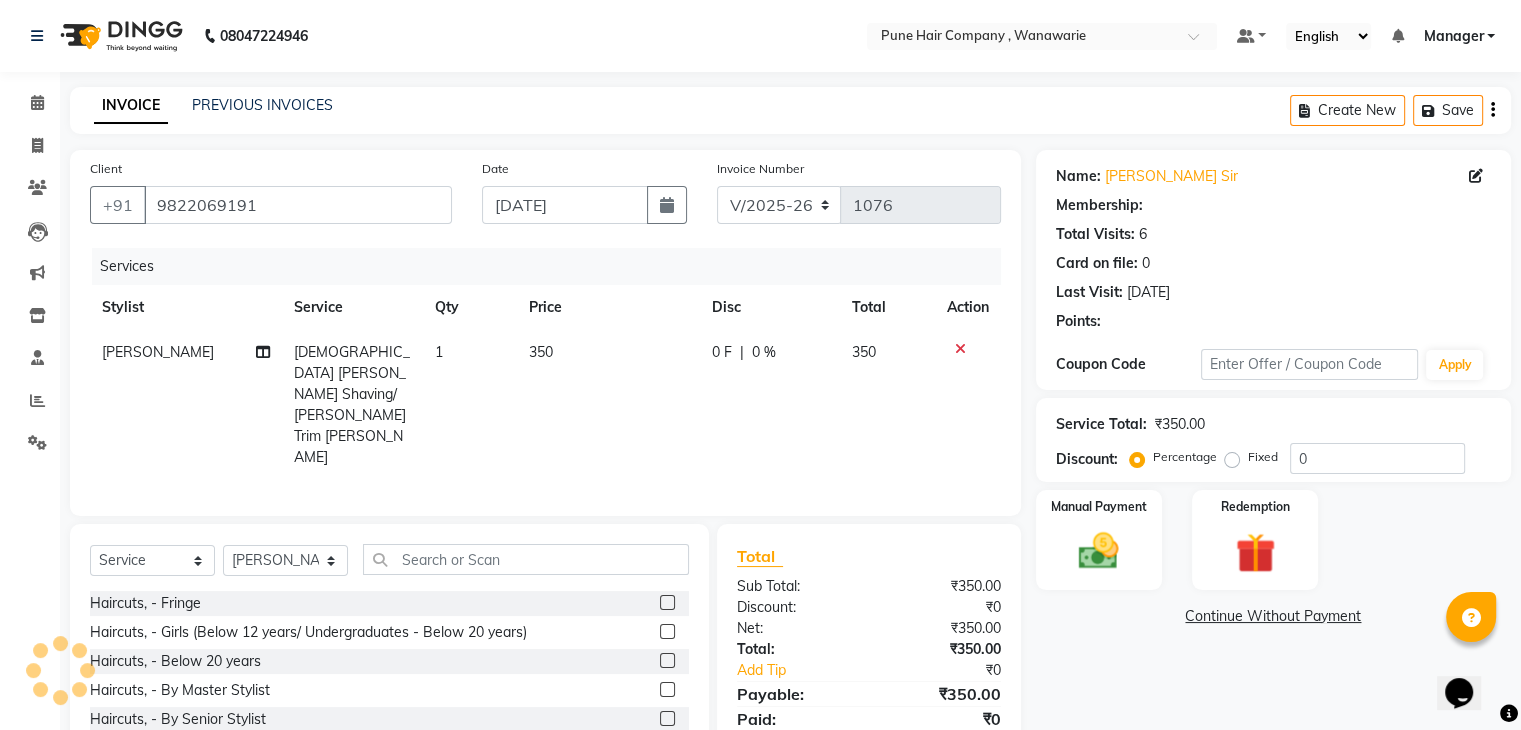 type on "20" 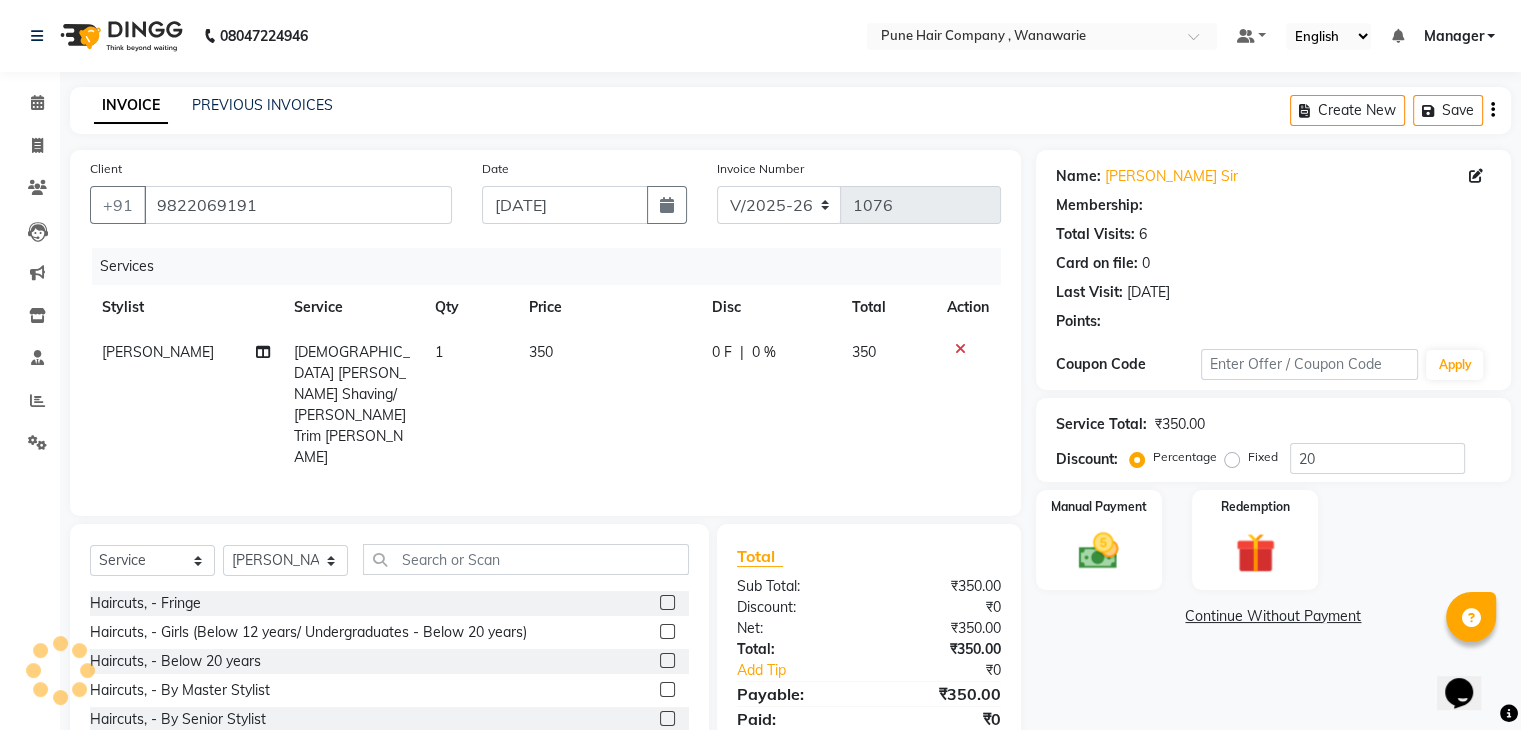 select on "1: Object" 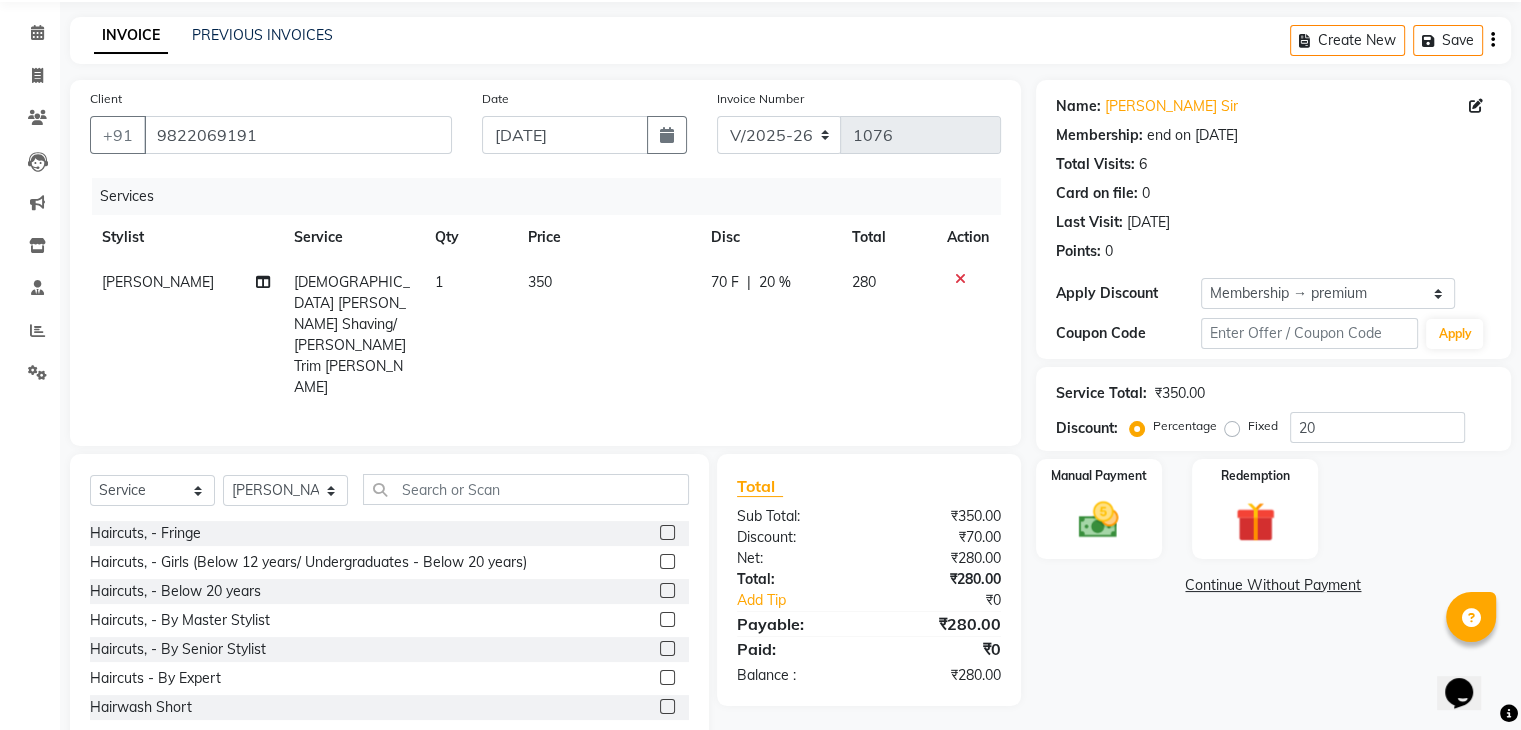 scroll, scrollTop: 72, scrollLeft: 0, axis: vertical 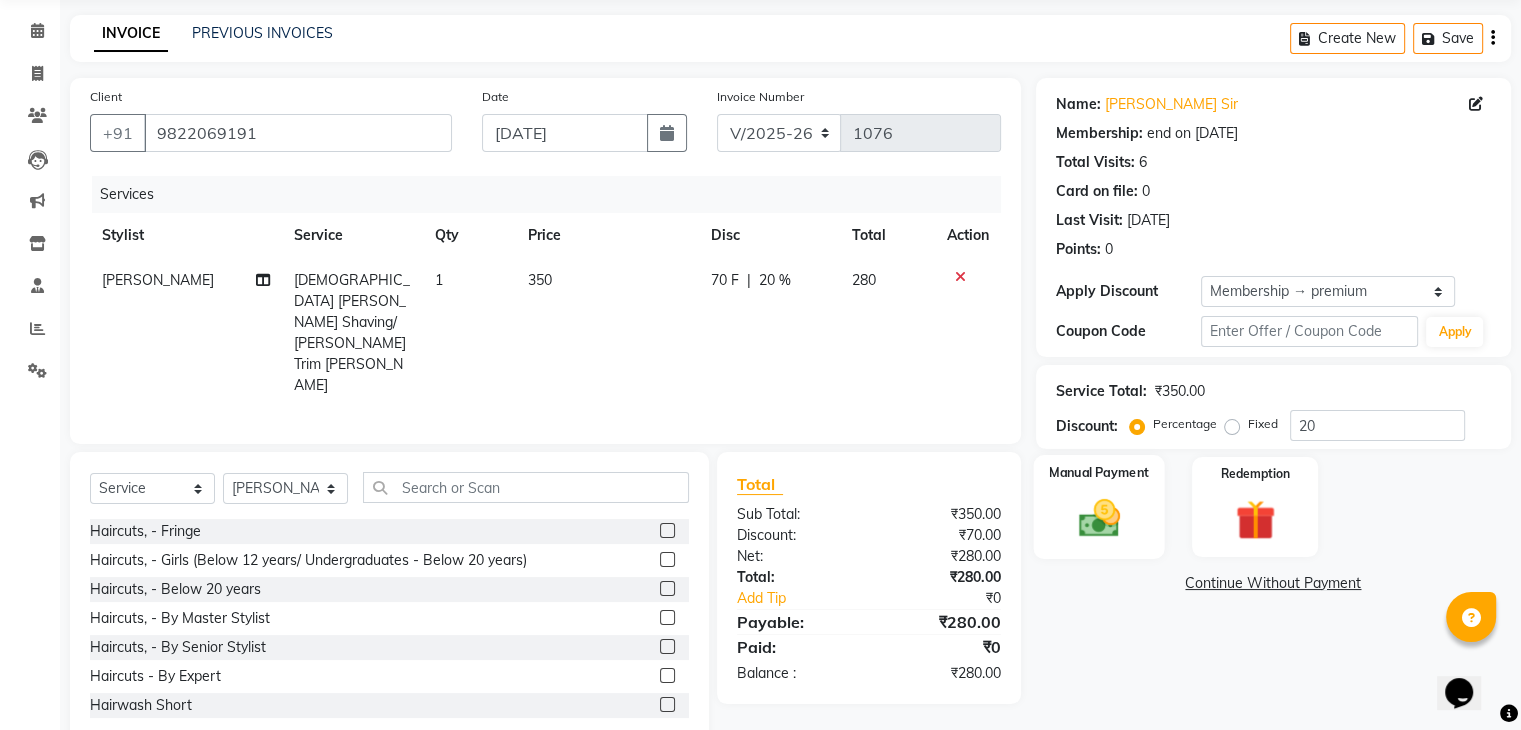 click on "Manual Payment" 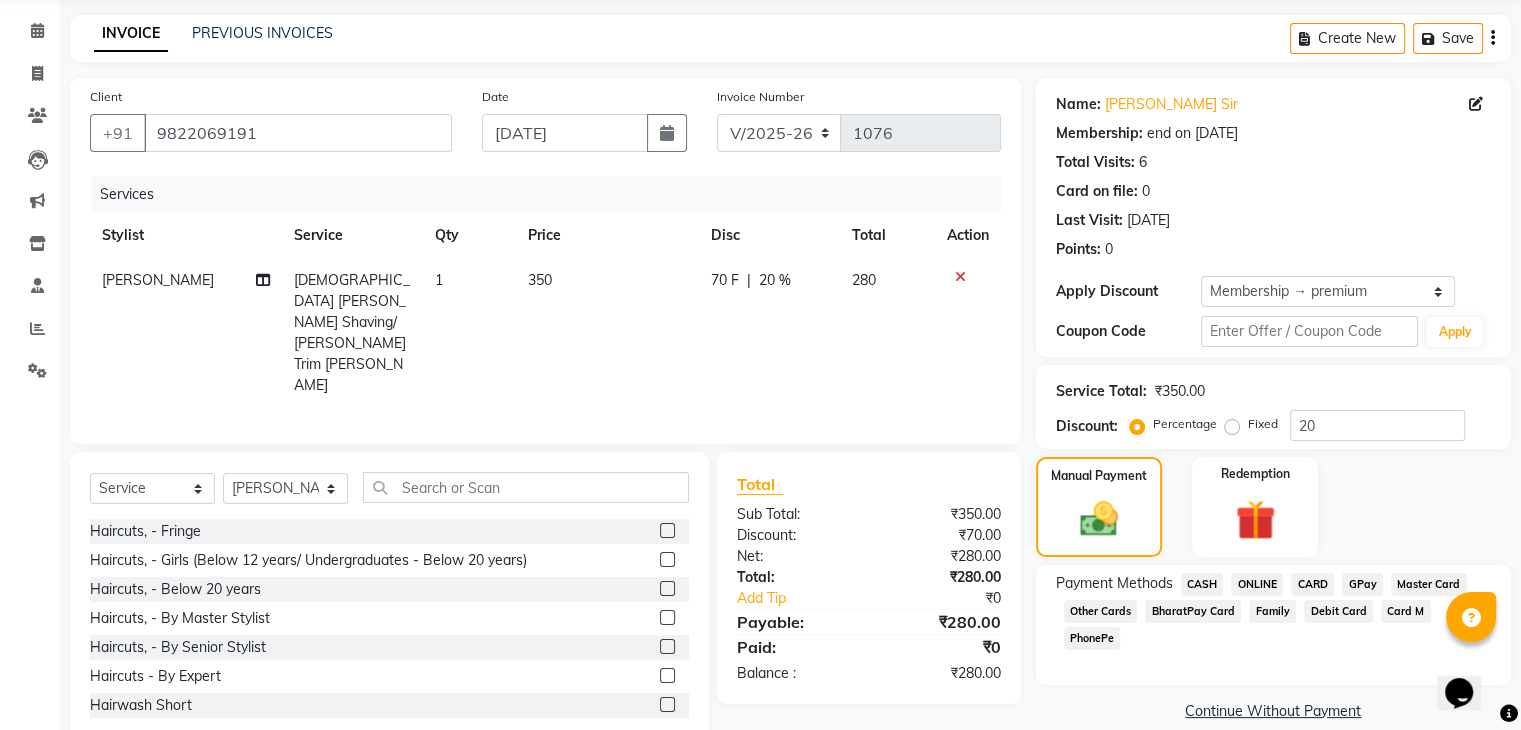 click on "GPay" 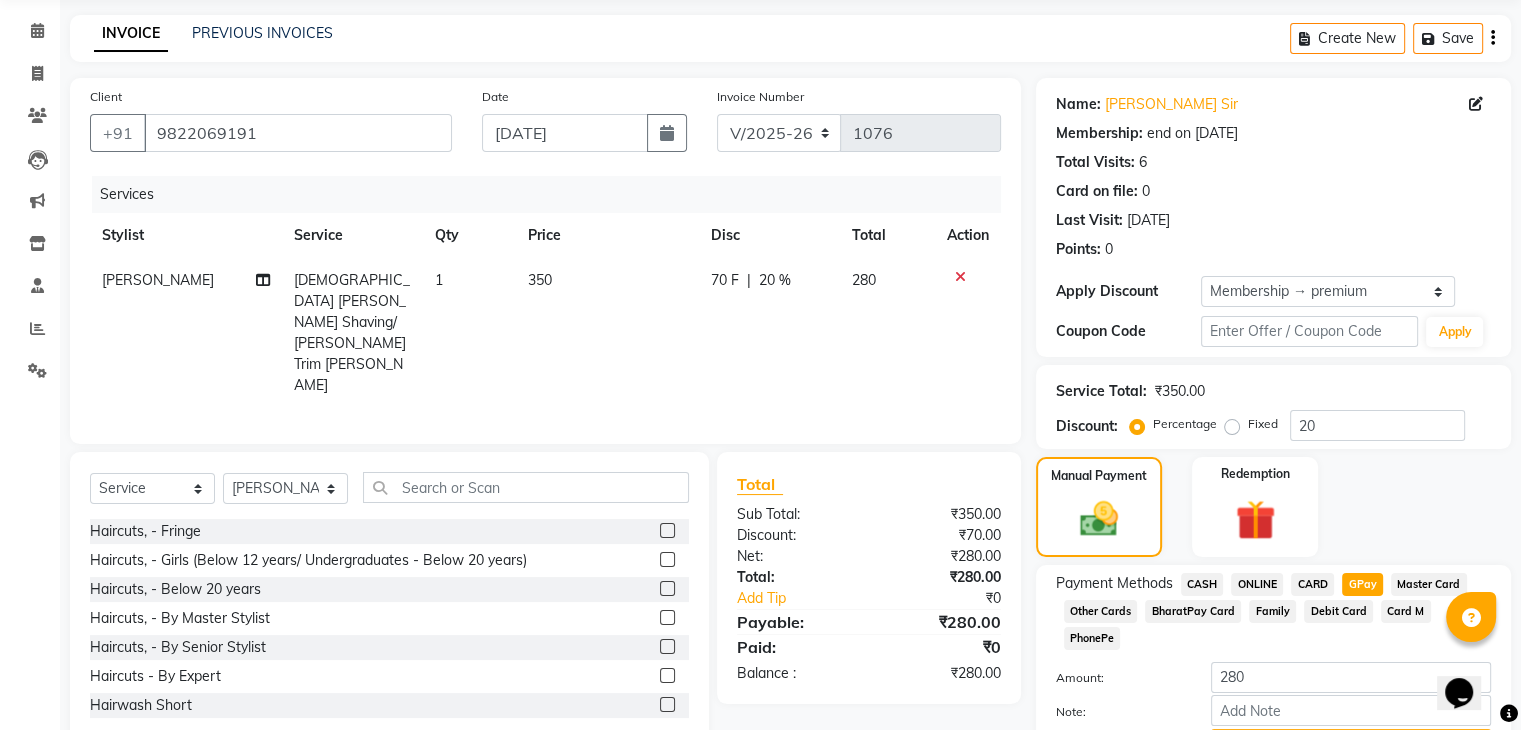scroll, scrollTop: 156, scrollLeft: 0, axis: vertical 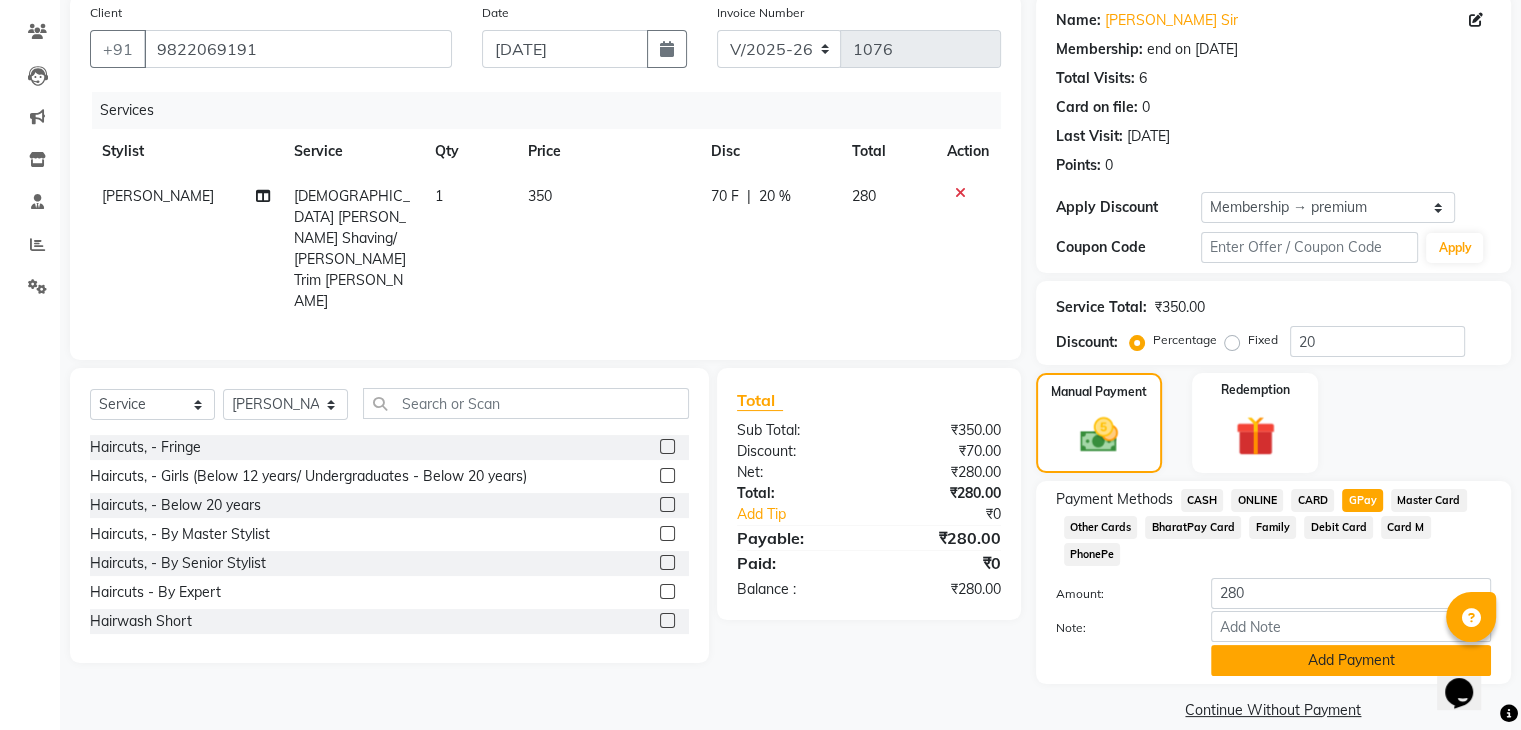 click on "Add Payment" 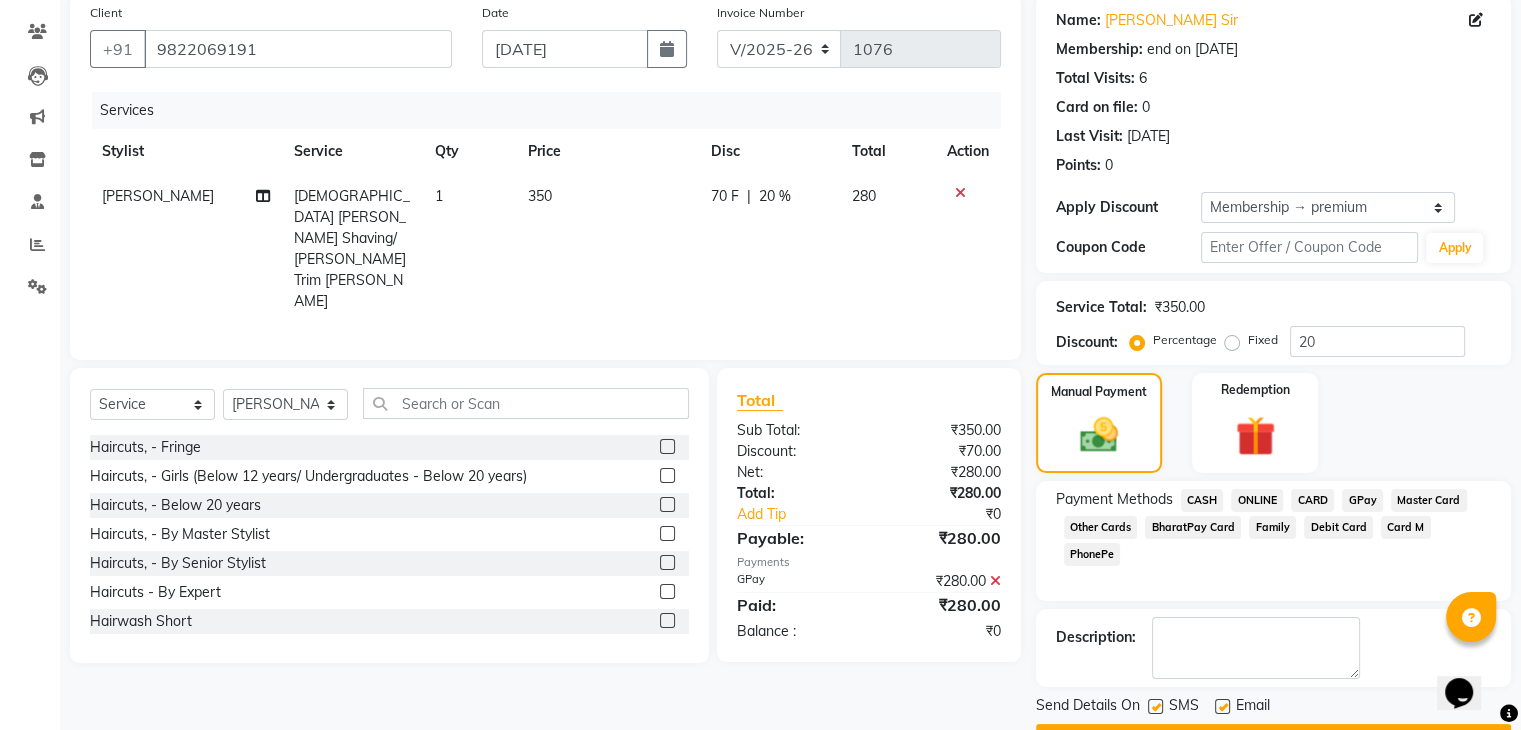 scroll, scrollTop: 209, scrollLeft: 0, axis: vertical 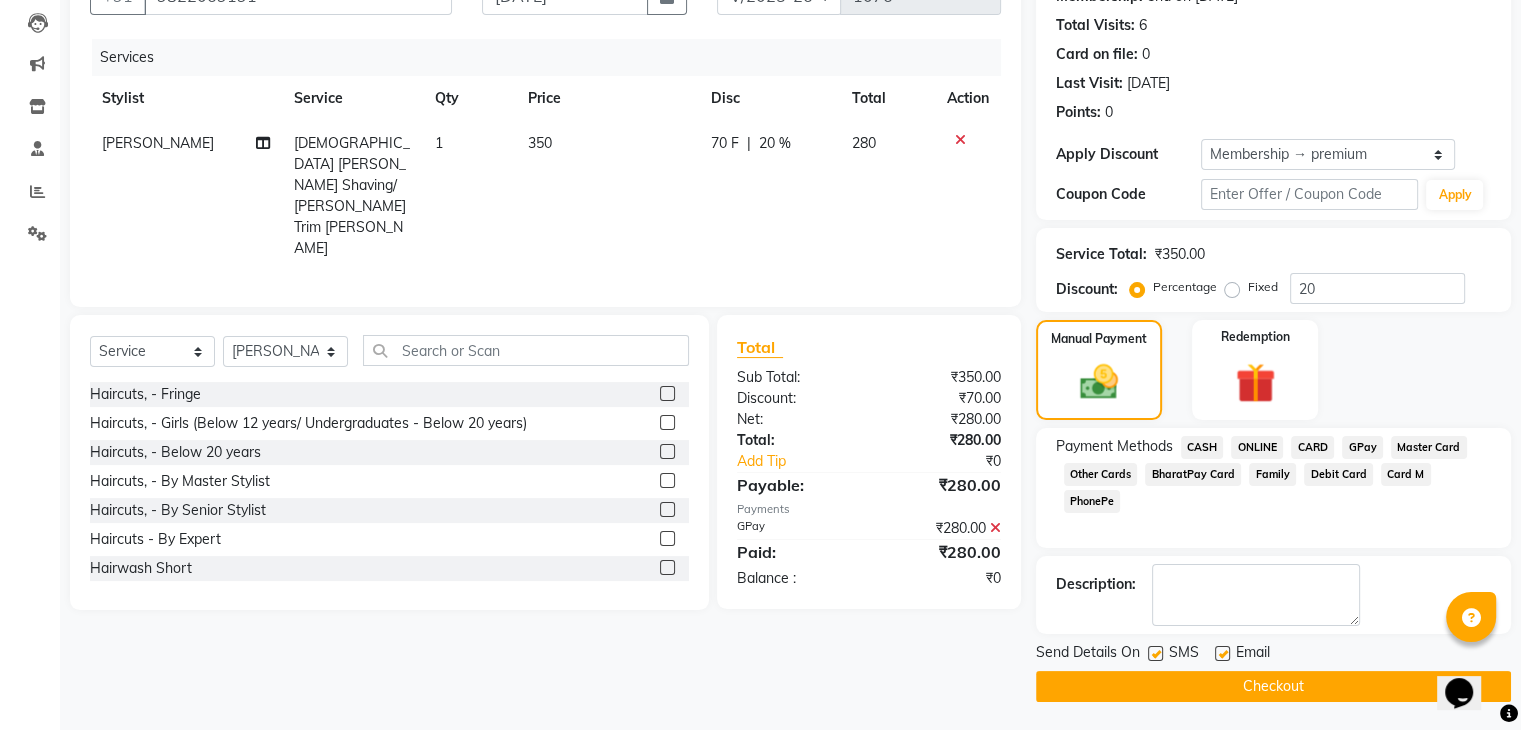 click on "Checkout" 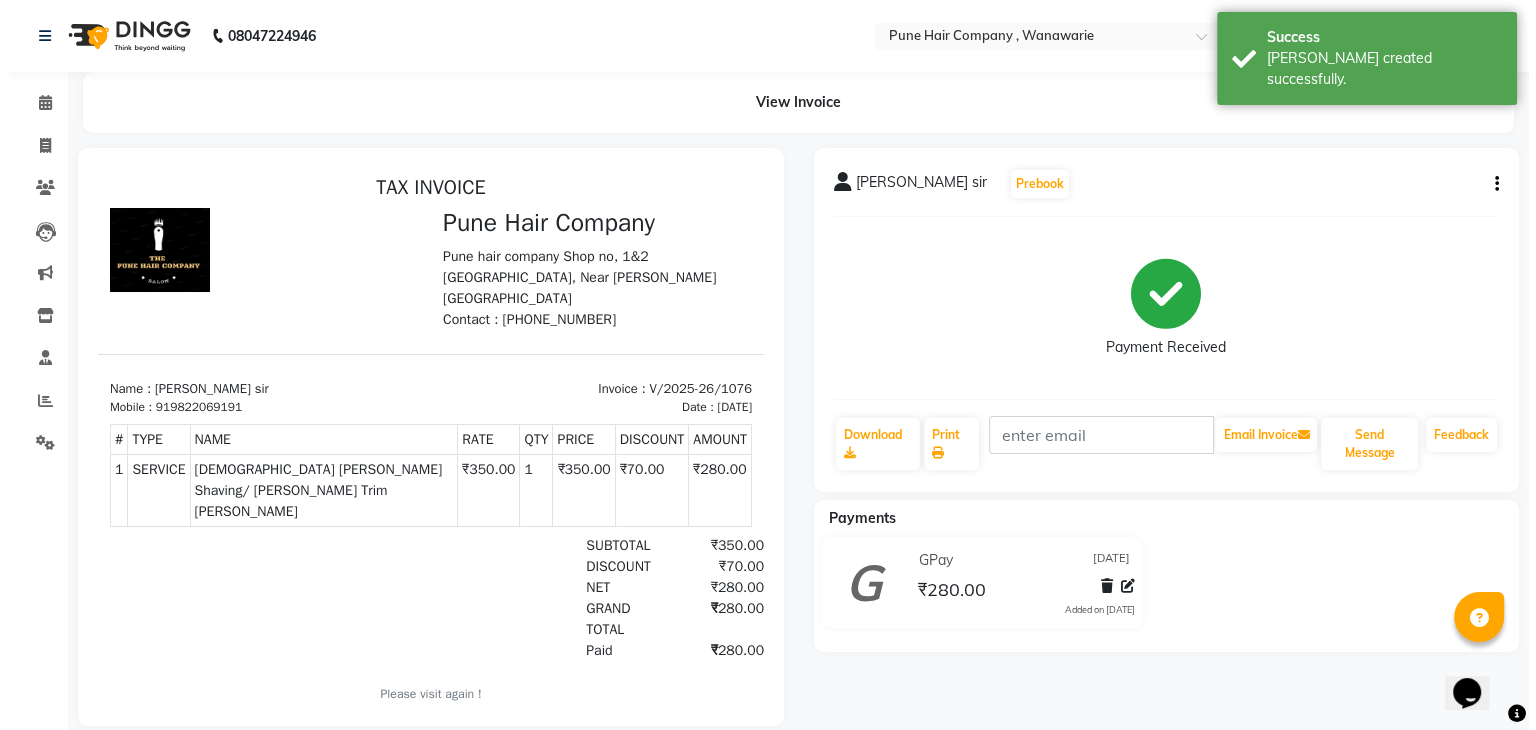 scroll, scrollTop: 0, scrollLeft: 0, axis: both 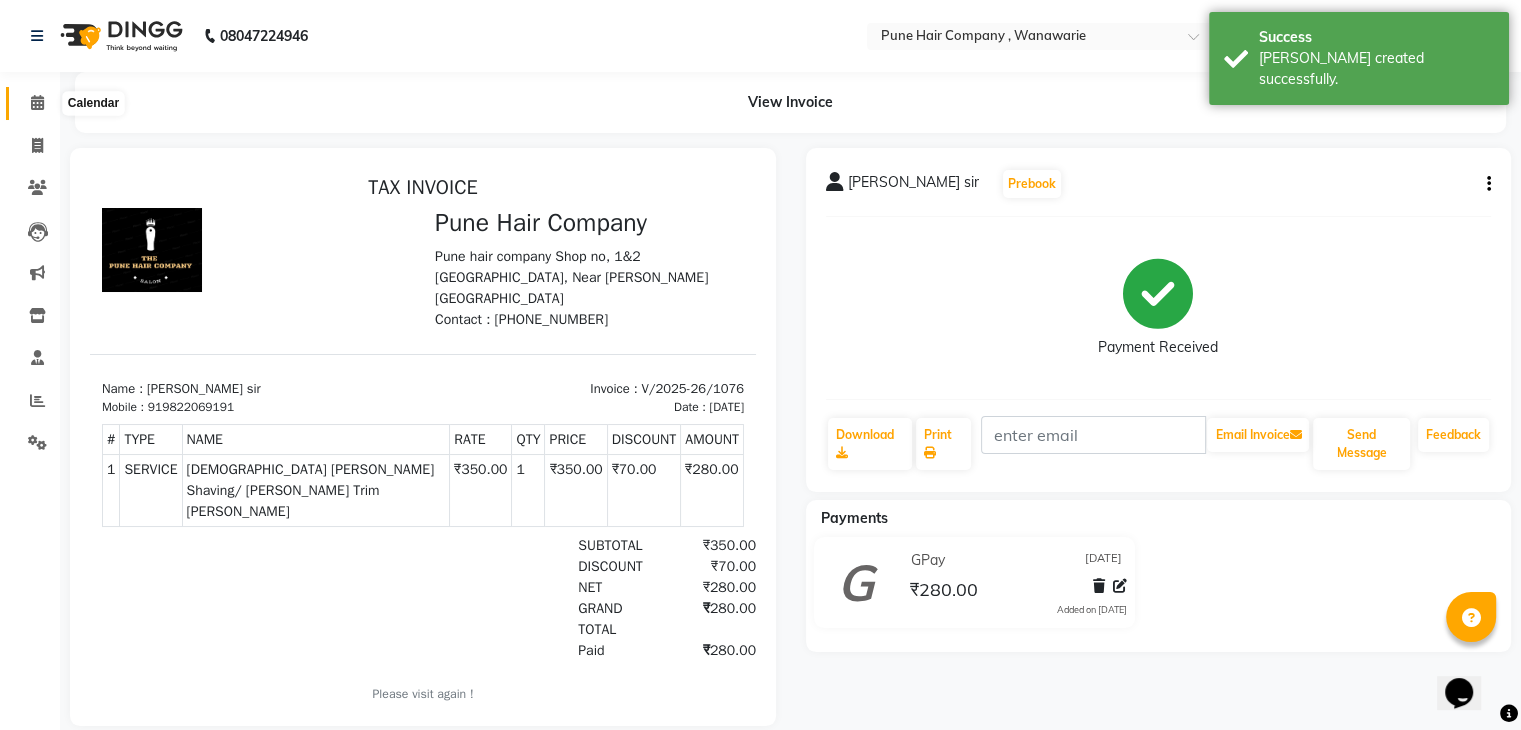click 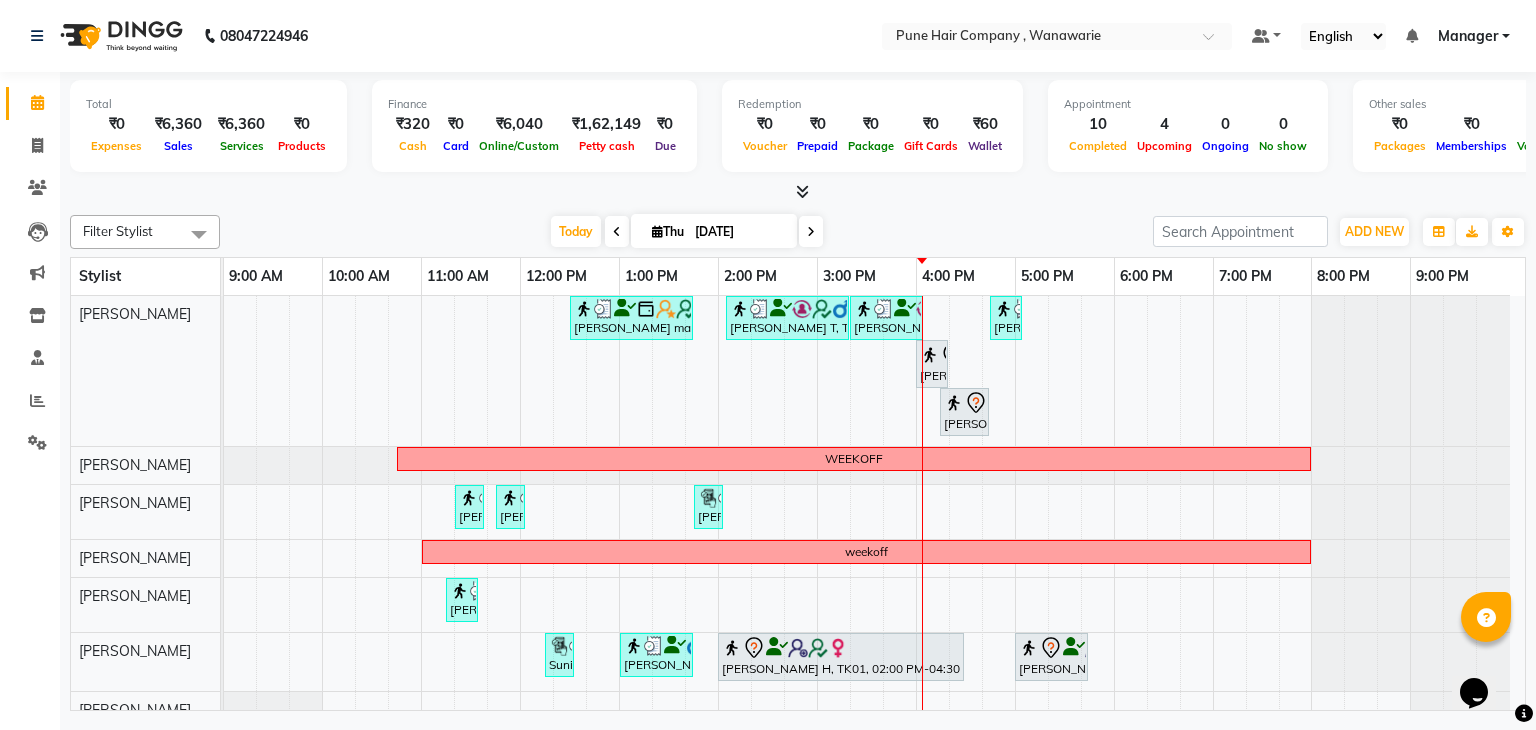 click at bounding box center (811, 232) 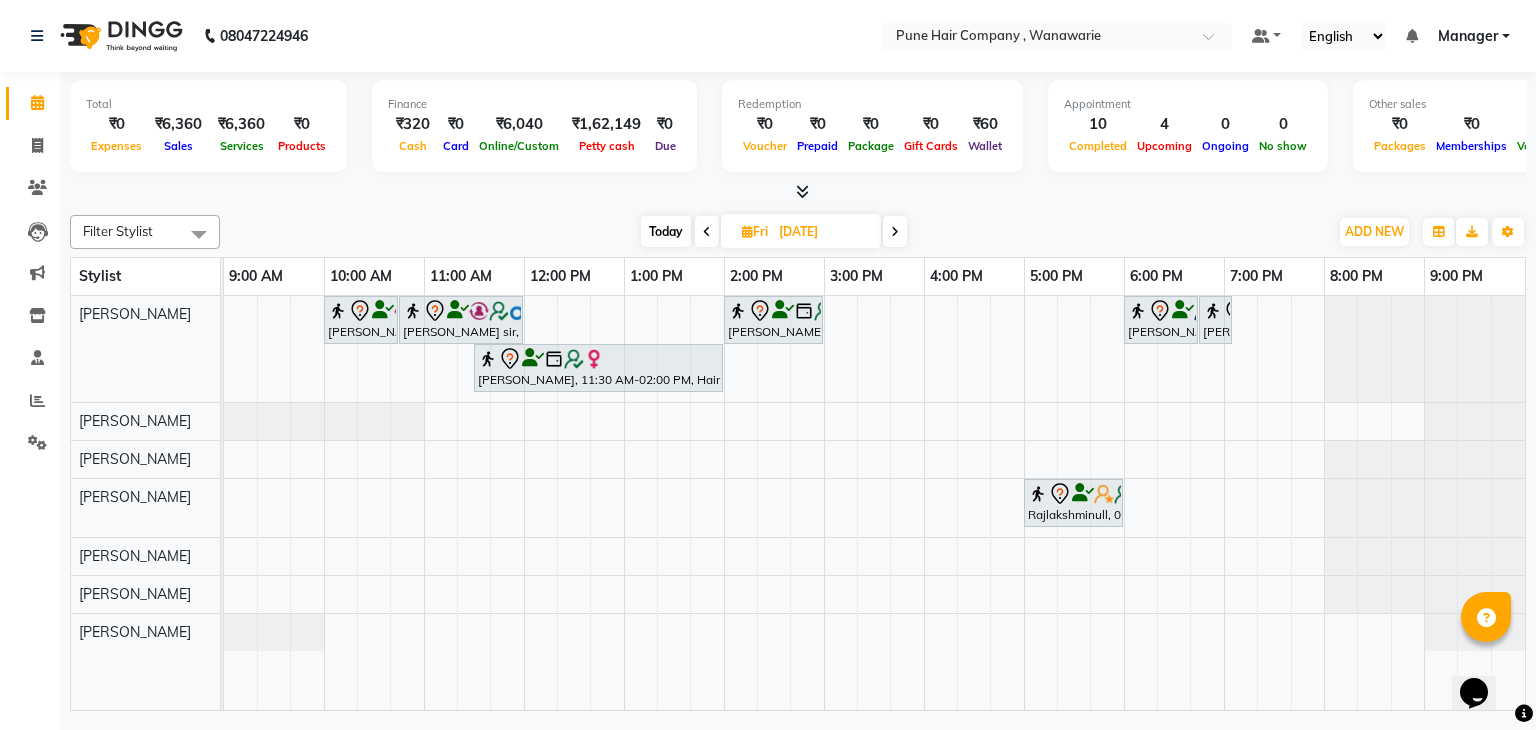 click on "Today" at bounding box center [666, 231] 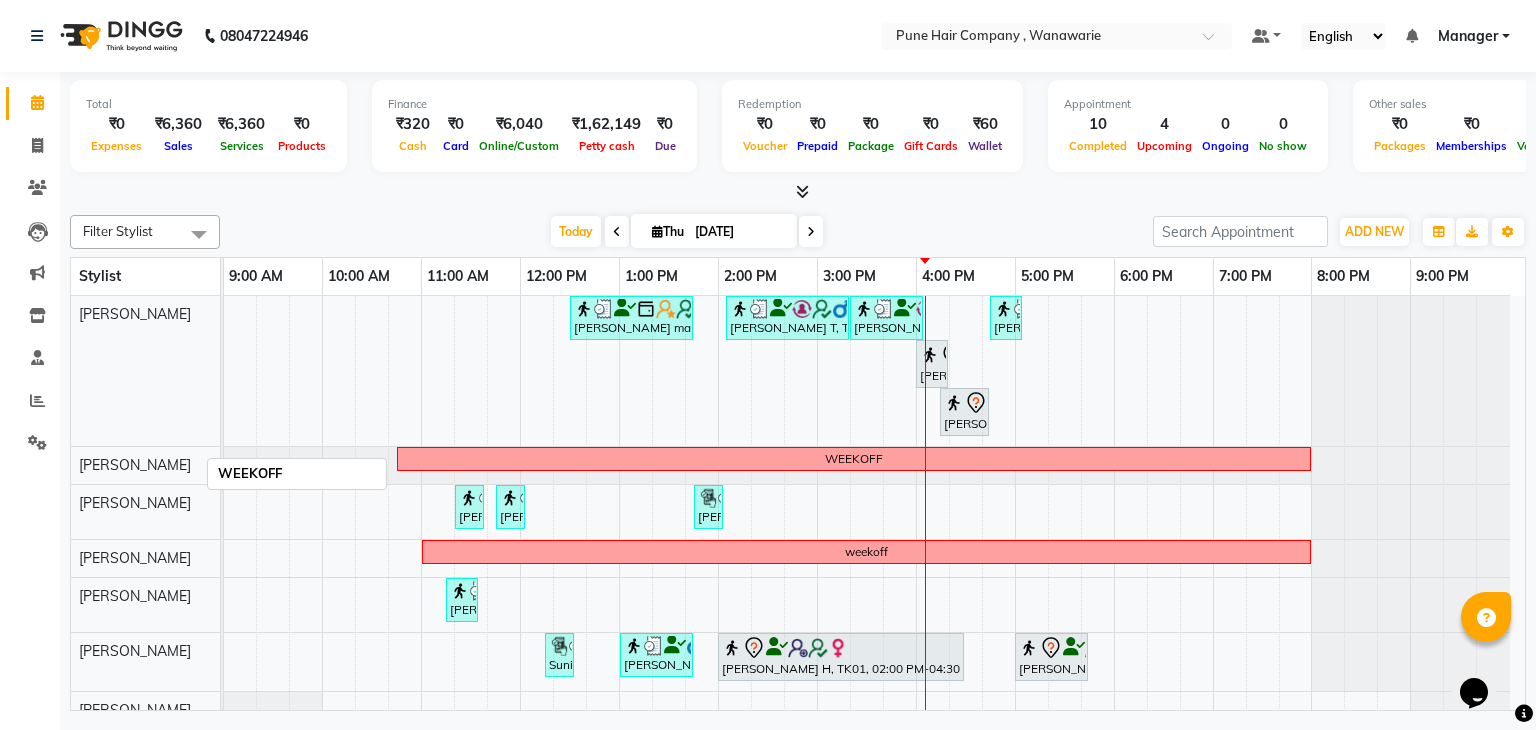 scroll, scrollTop: 16, scrollLeft: 0, axis: vertical 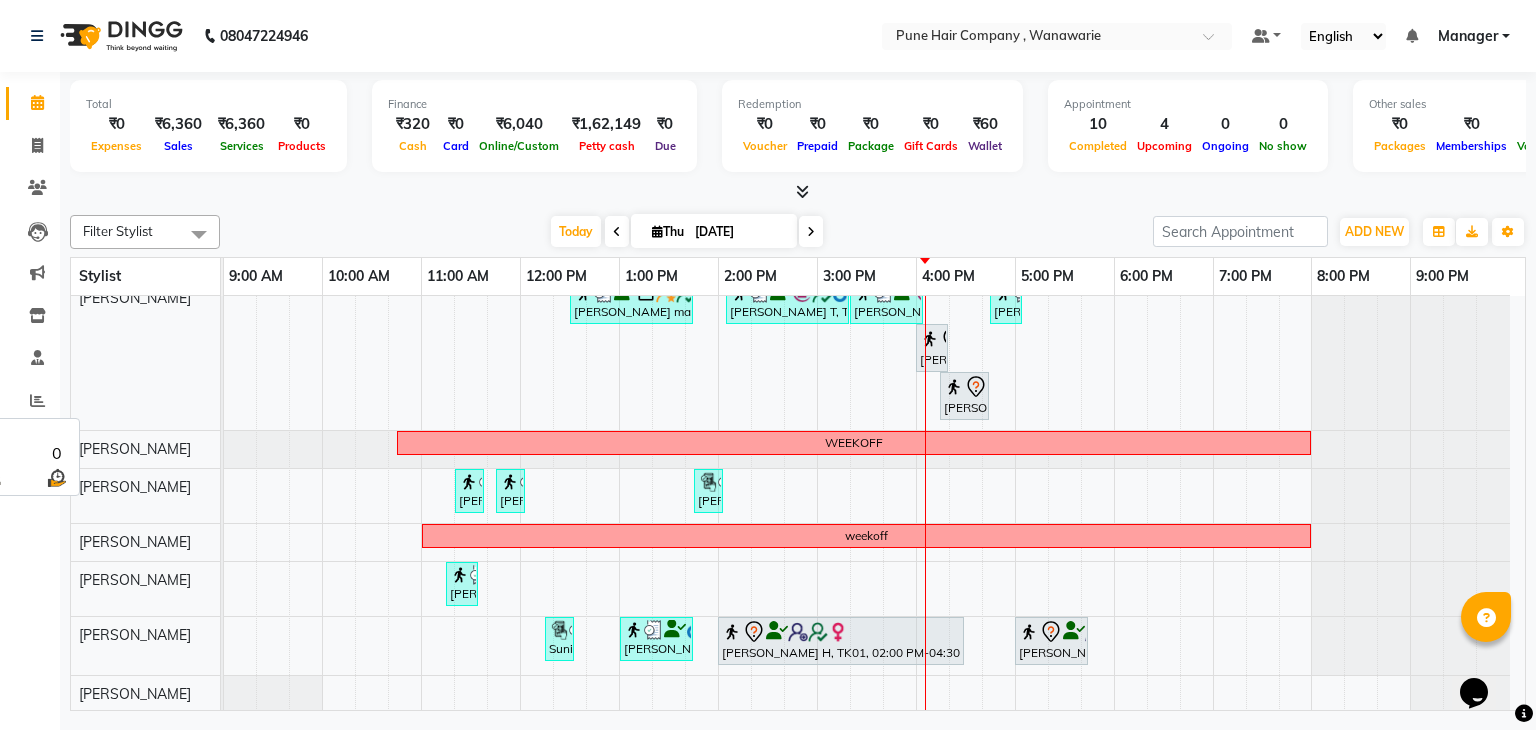 drag, startPoint x: 39, startPoint y: 401, endPoint x: 132, endPoint y: 354, distance: 104.20173 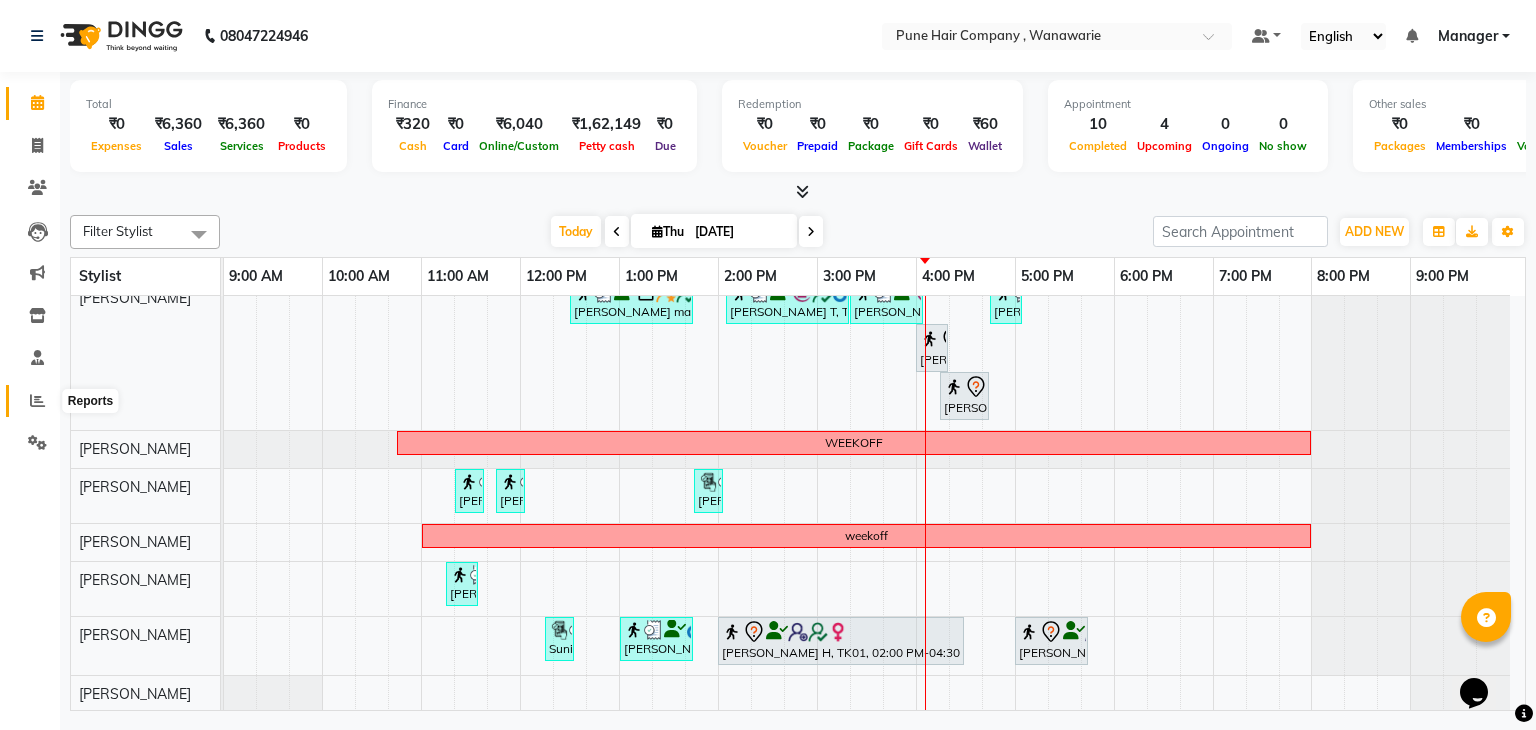 click 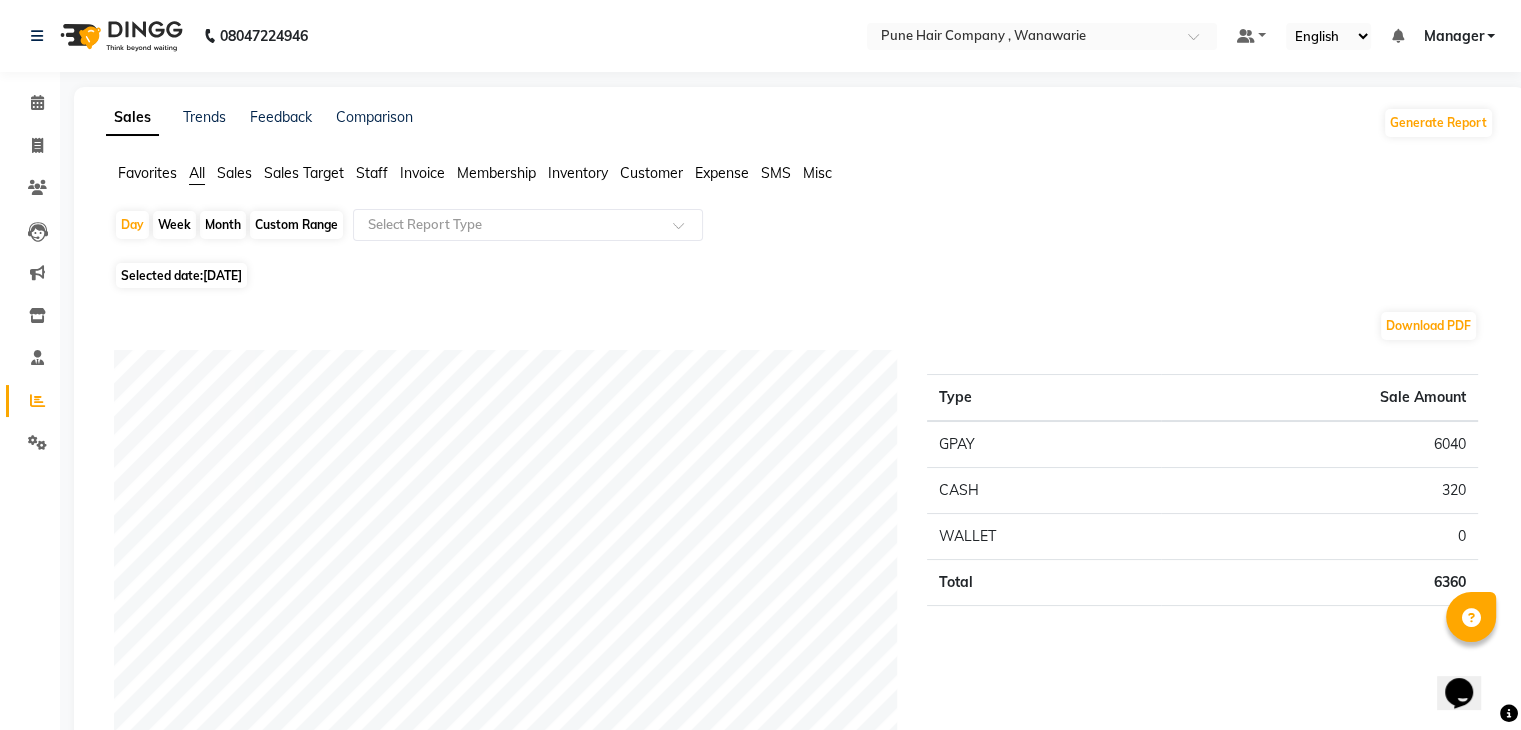 click on "Month" 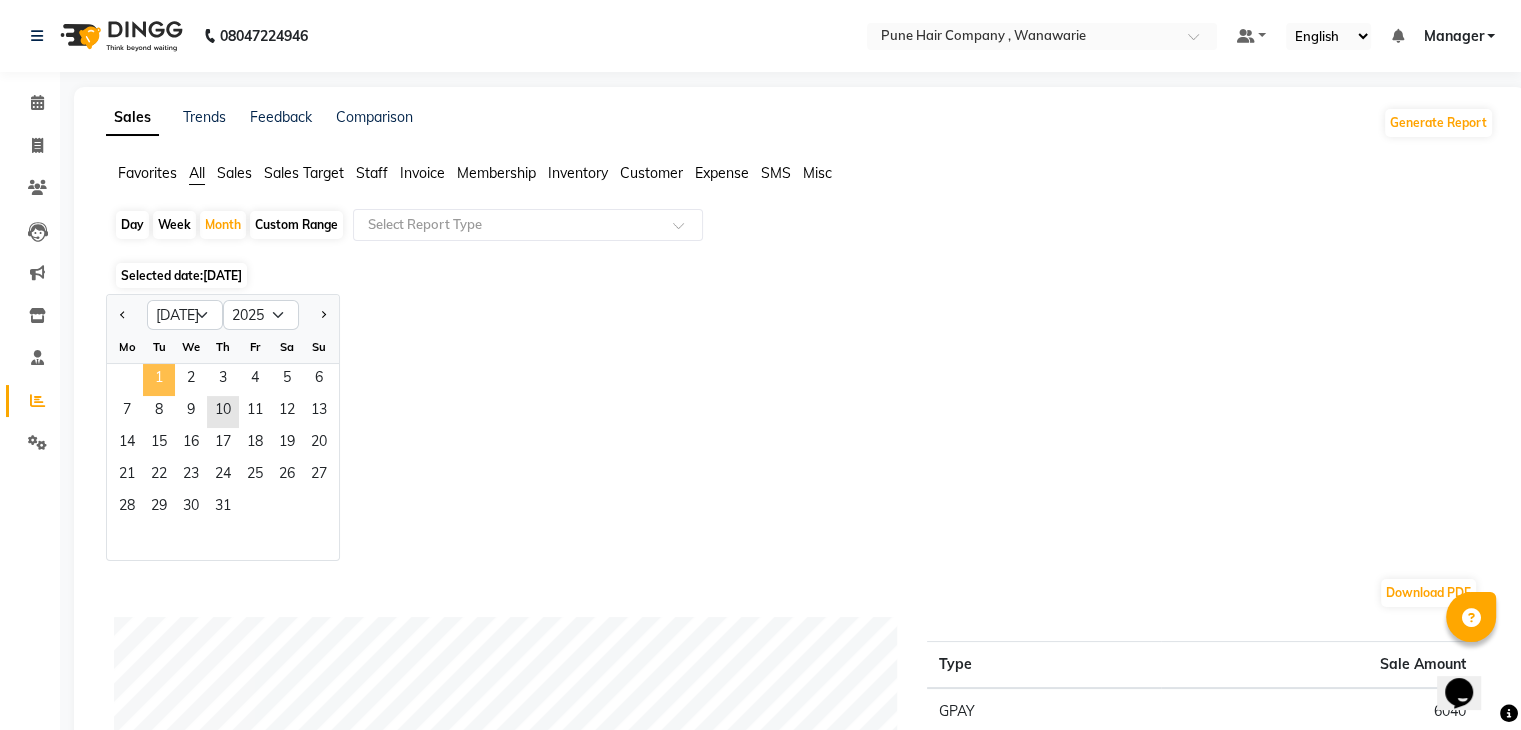 click on "1" 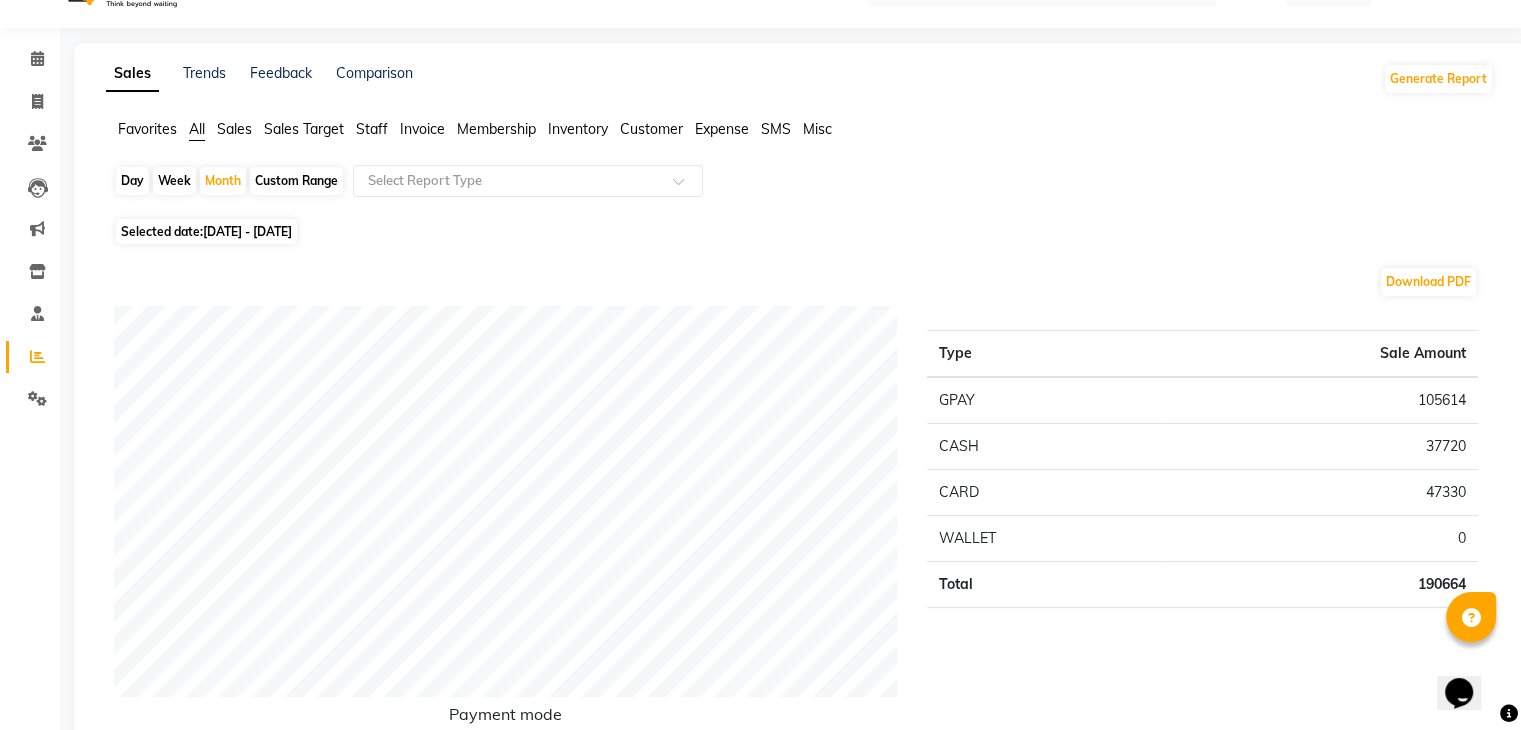 scroll, scrollTop: 0, scrollLeft: 0, axis: both 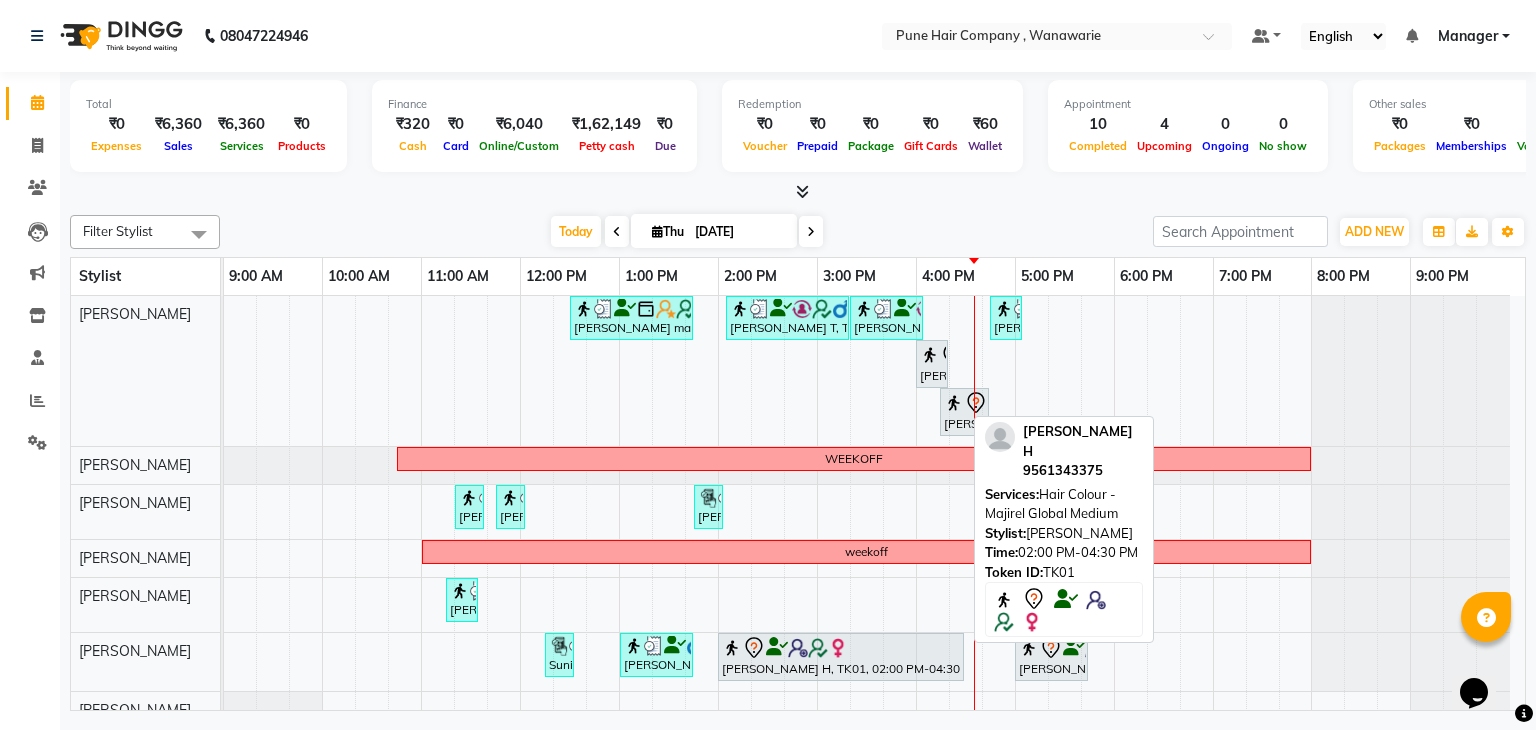click at bounding box center [838, 648] 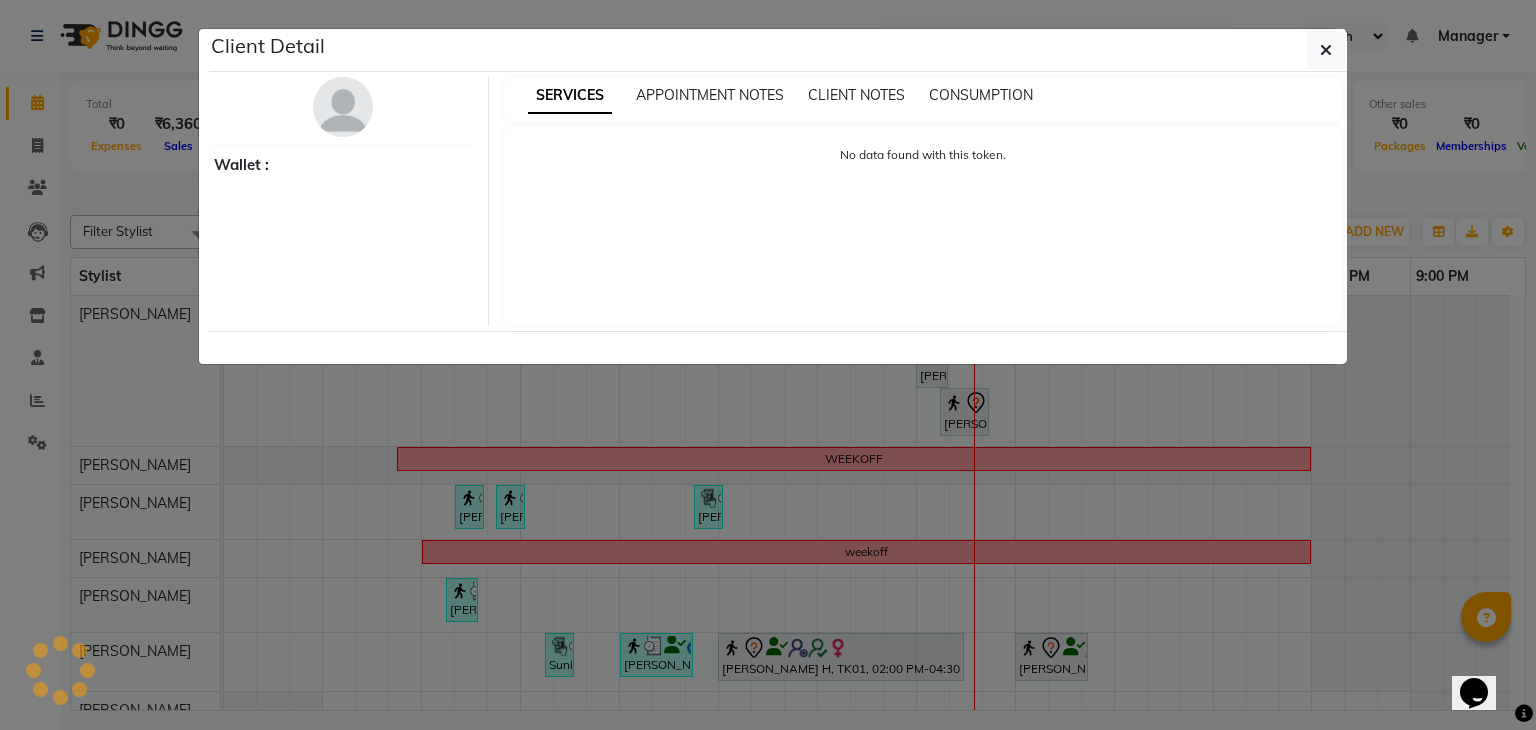 select on "7" 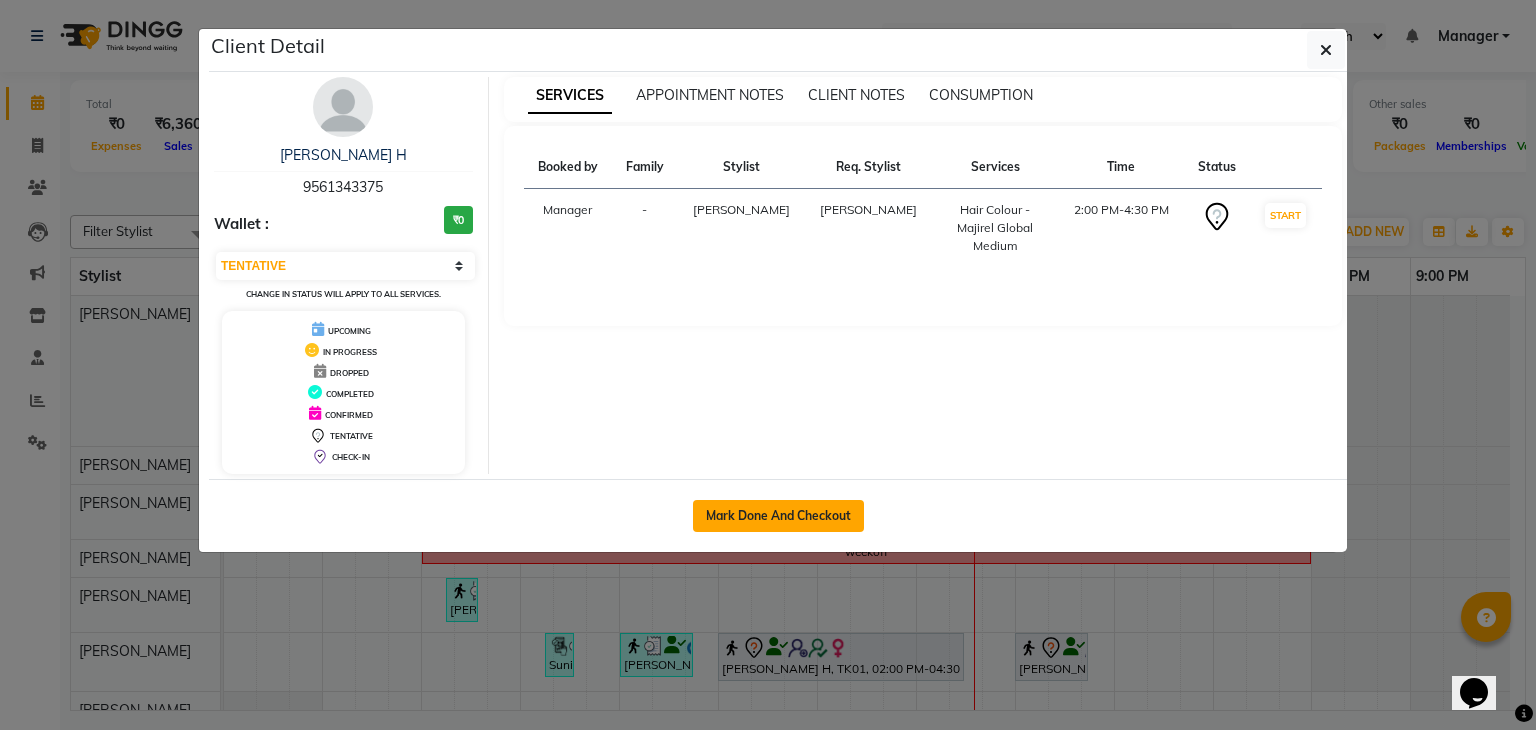 click on "Mark Done And Checkout" 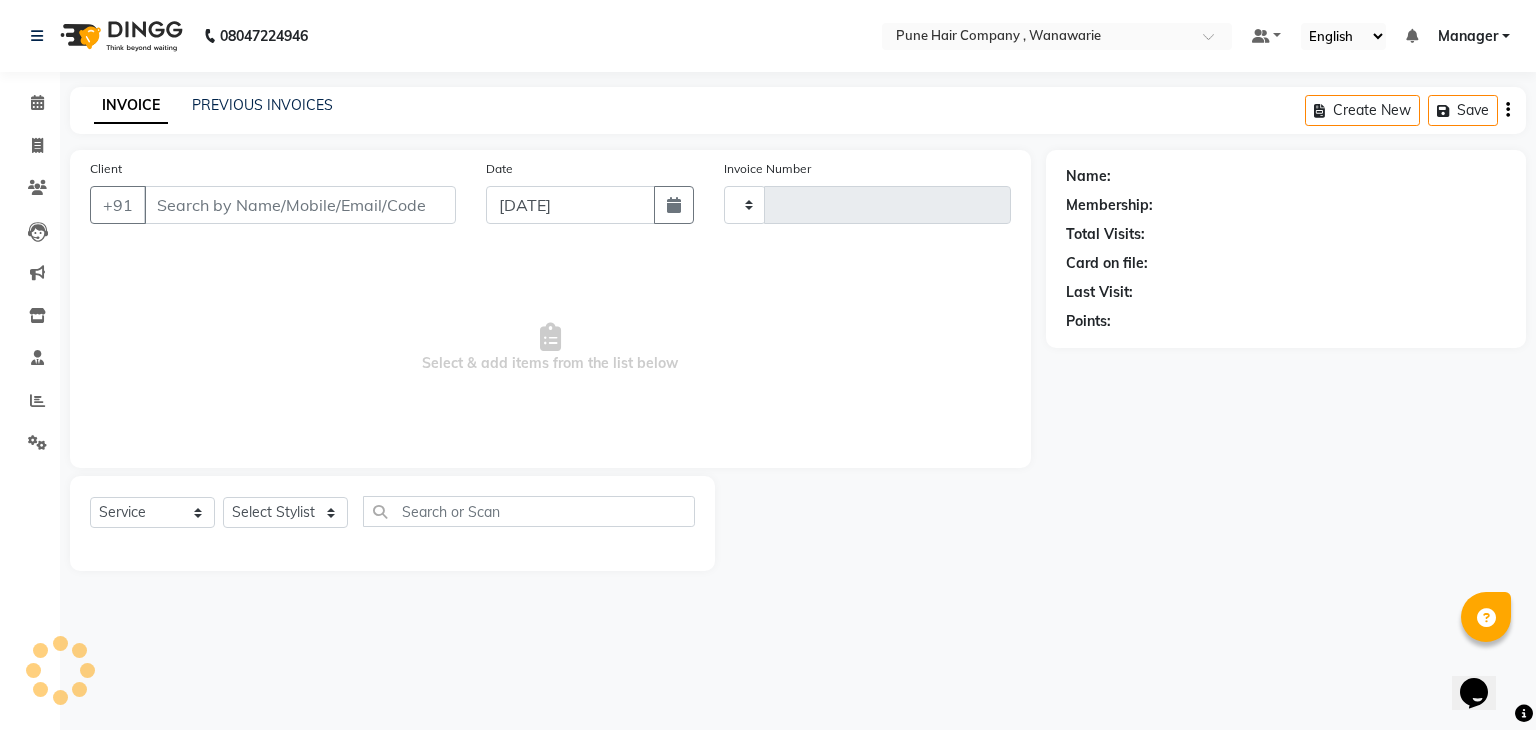type on "1077" 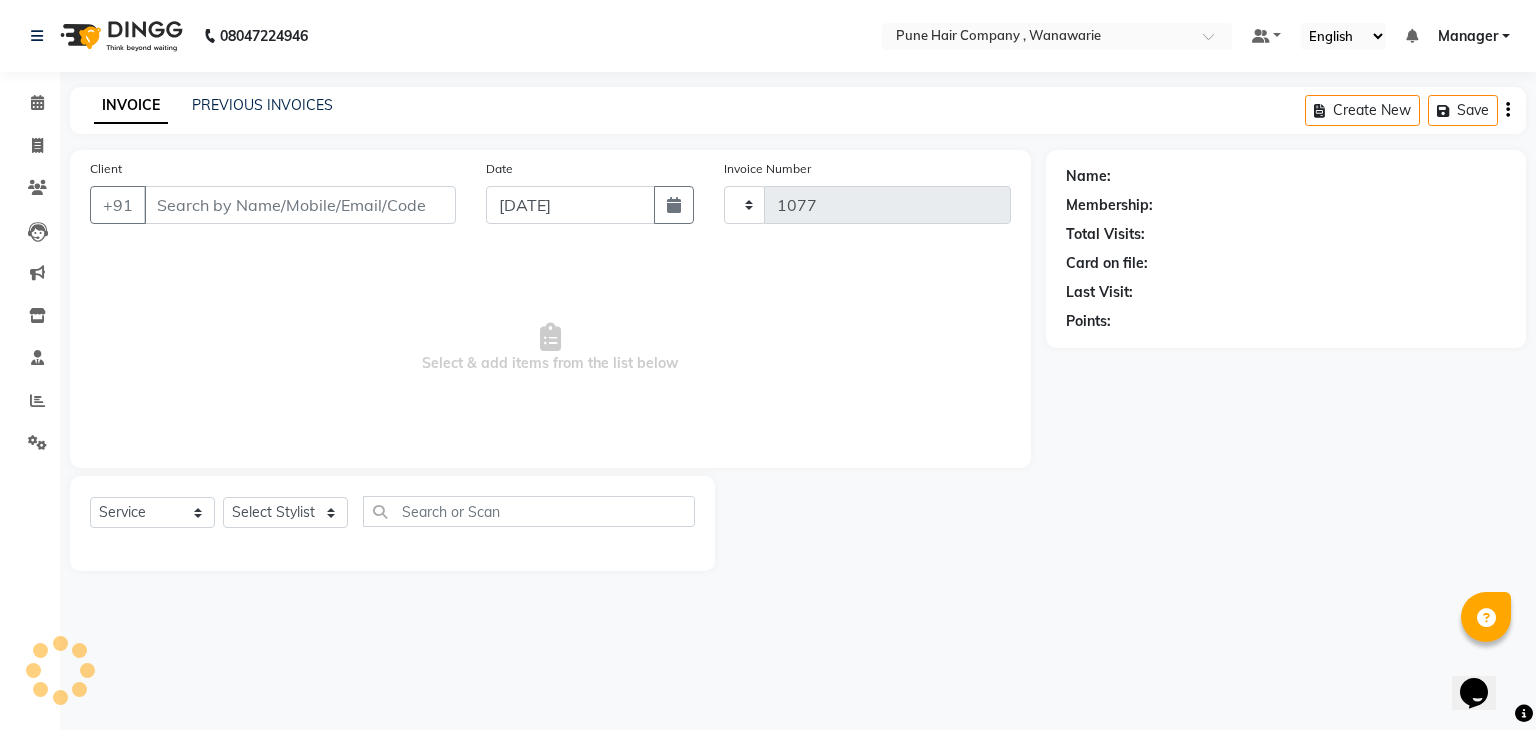 select on "8072" 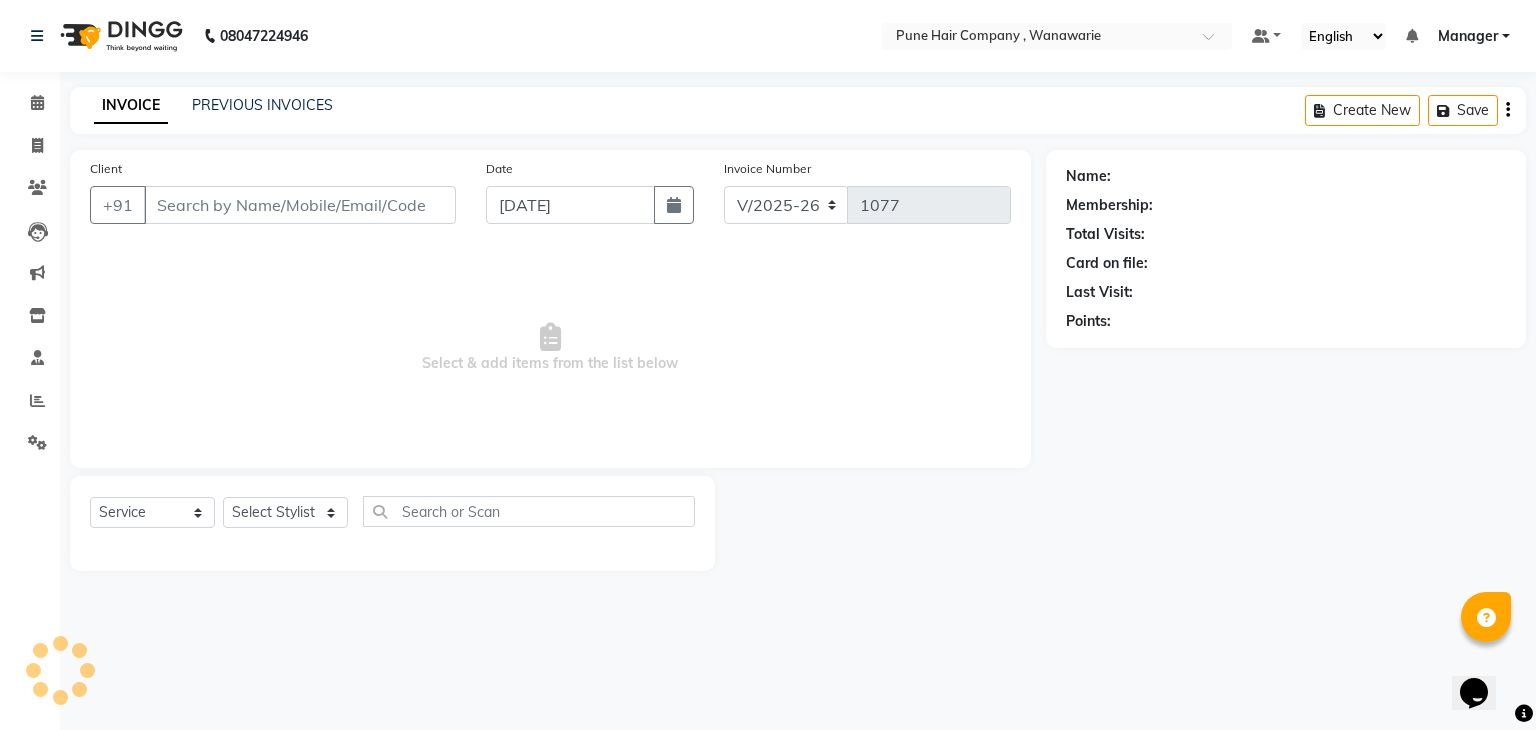 type on "9561343375" 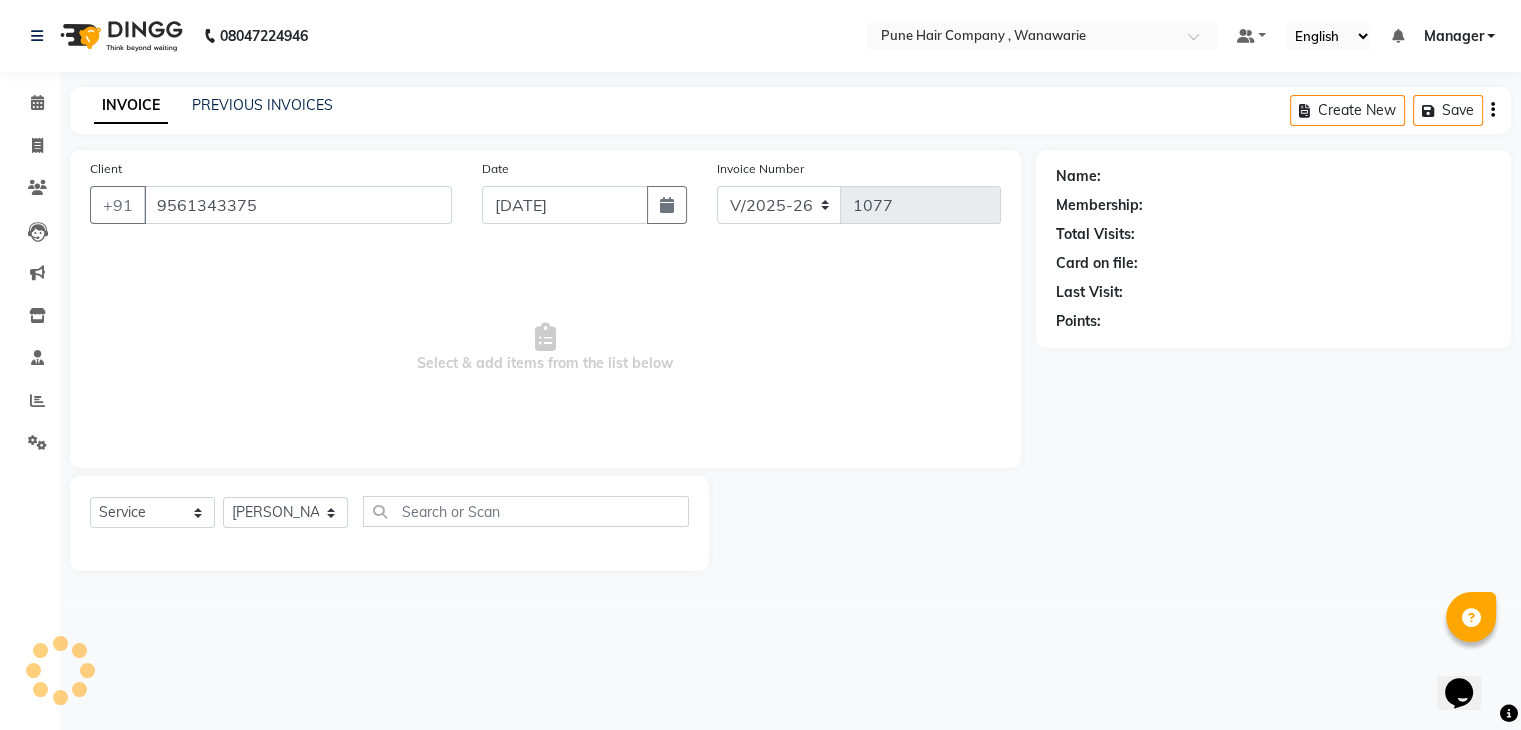 select on "1: Object" 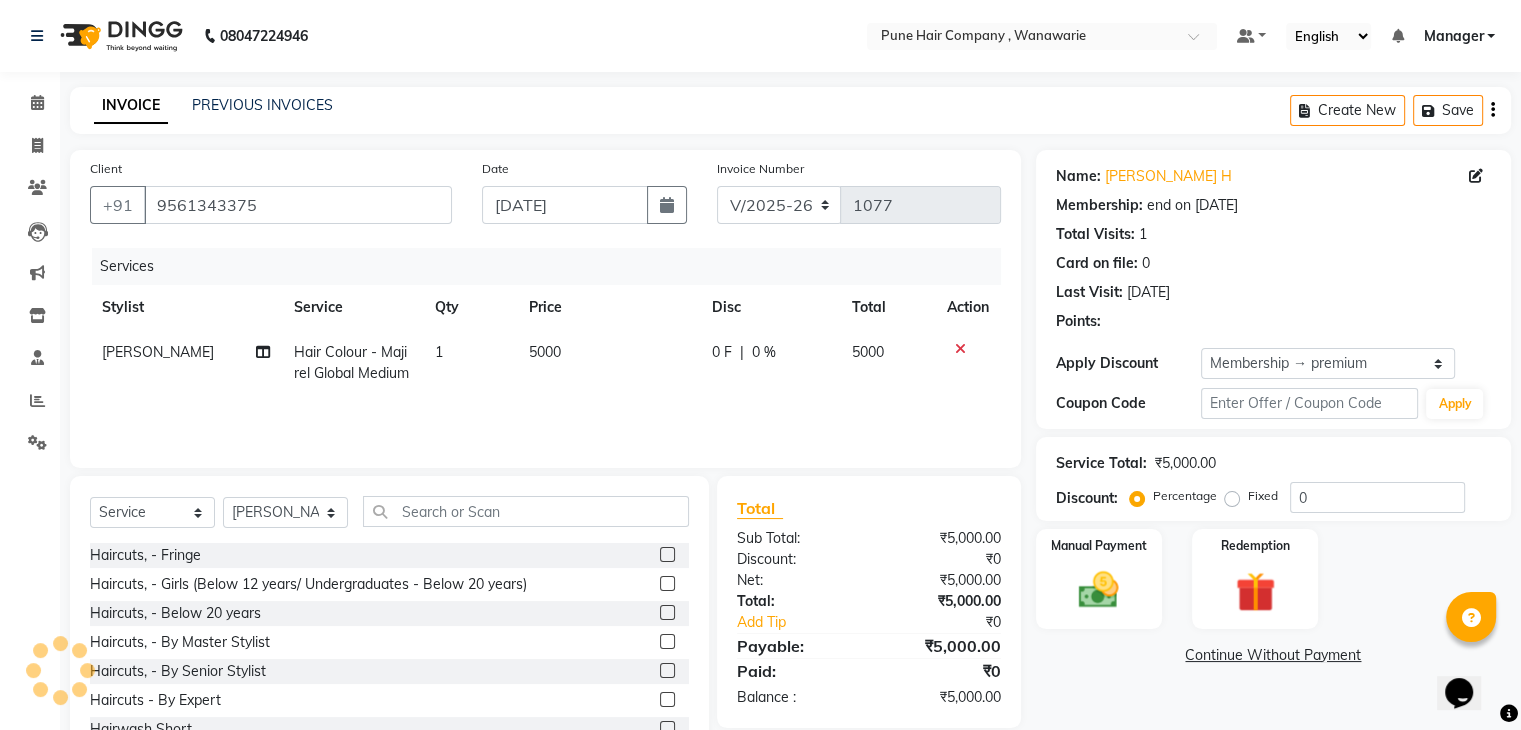 type on "20" 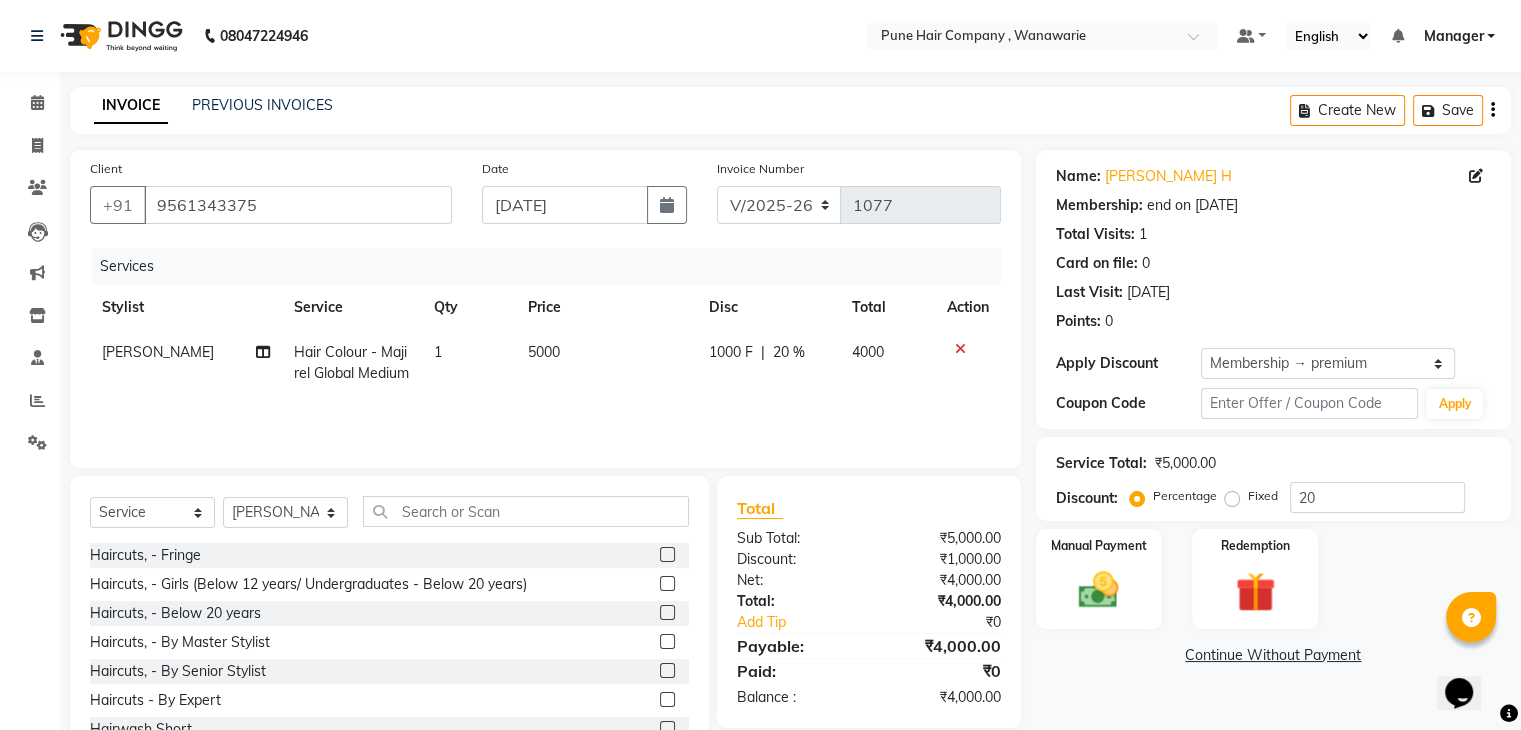 scroll, scrollTop: 72, scrollLeft: 0, axis: vertical 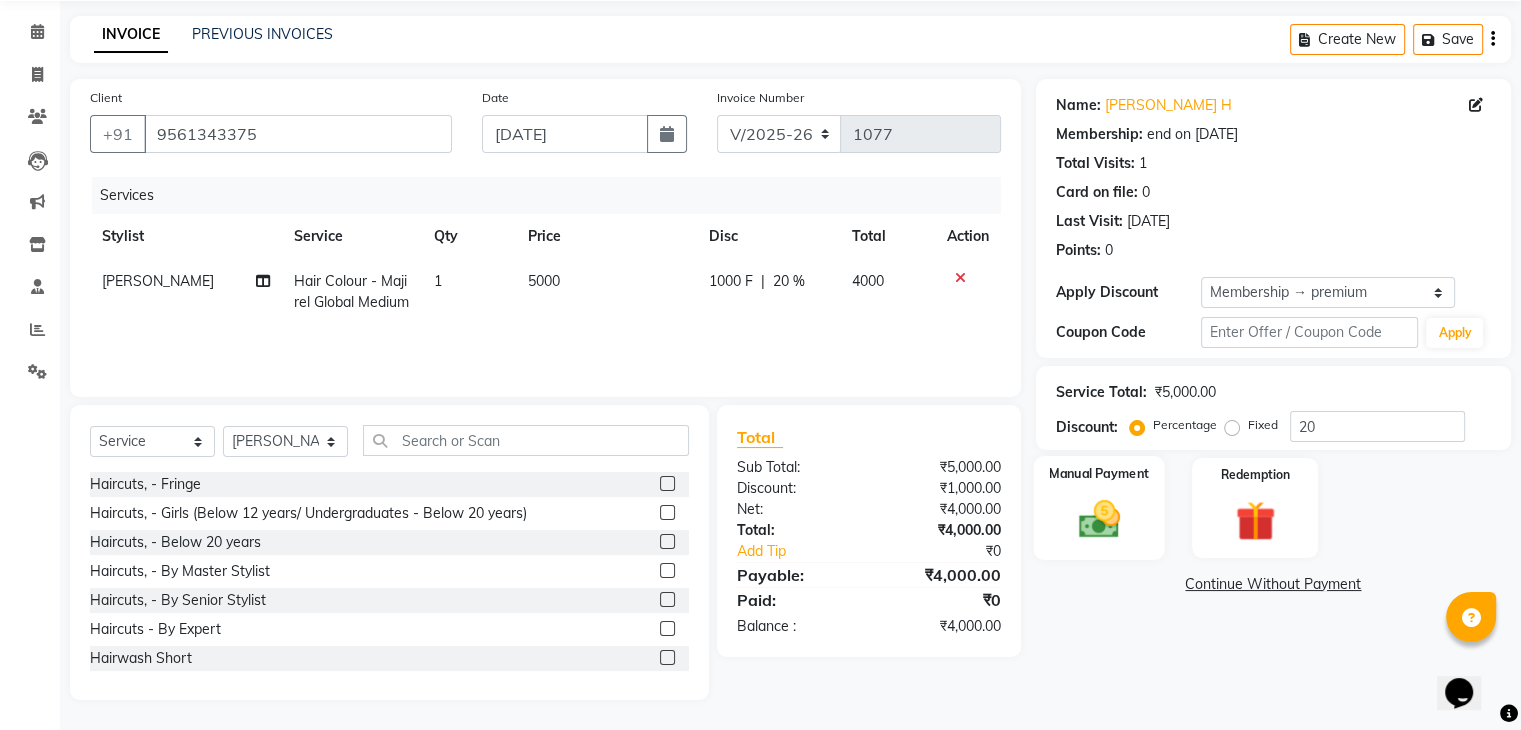 click on "Manual Payment" 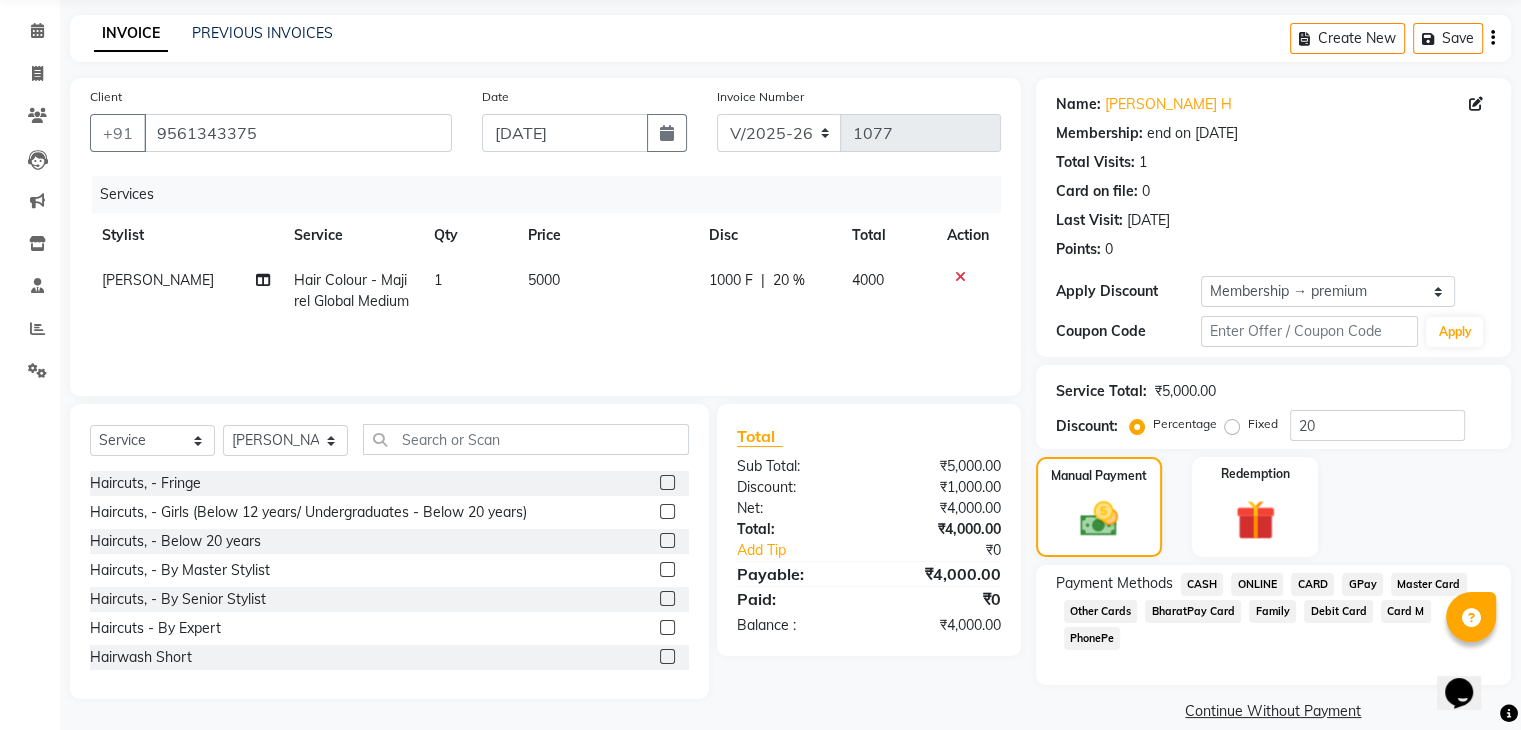 click on "CASH" 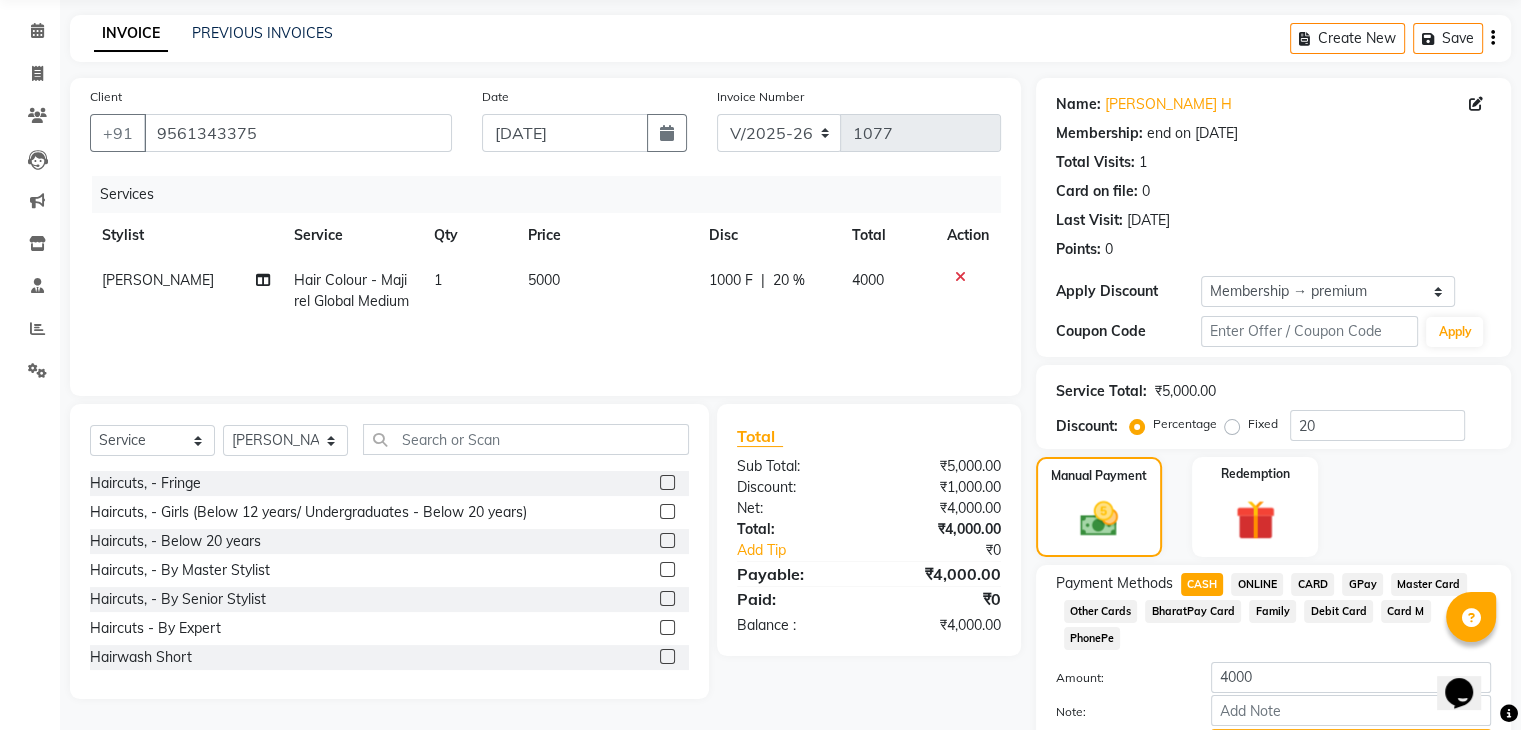 click on "CASH" 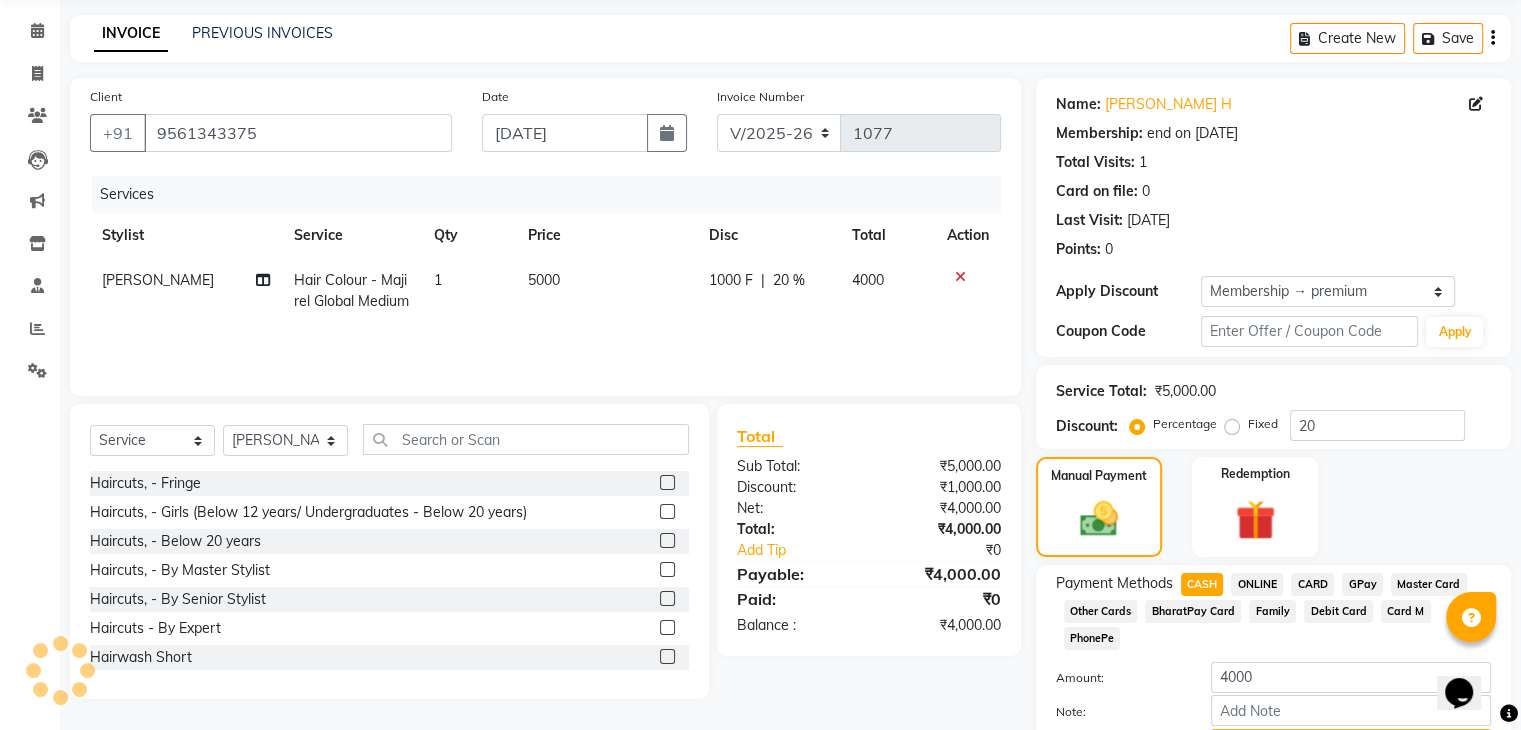 scroll, scrollTop: 156, scrollLeft: 0, axis: vertical 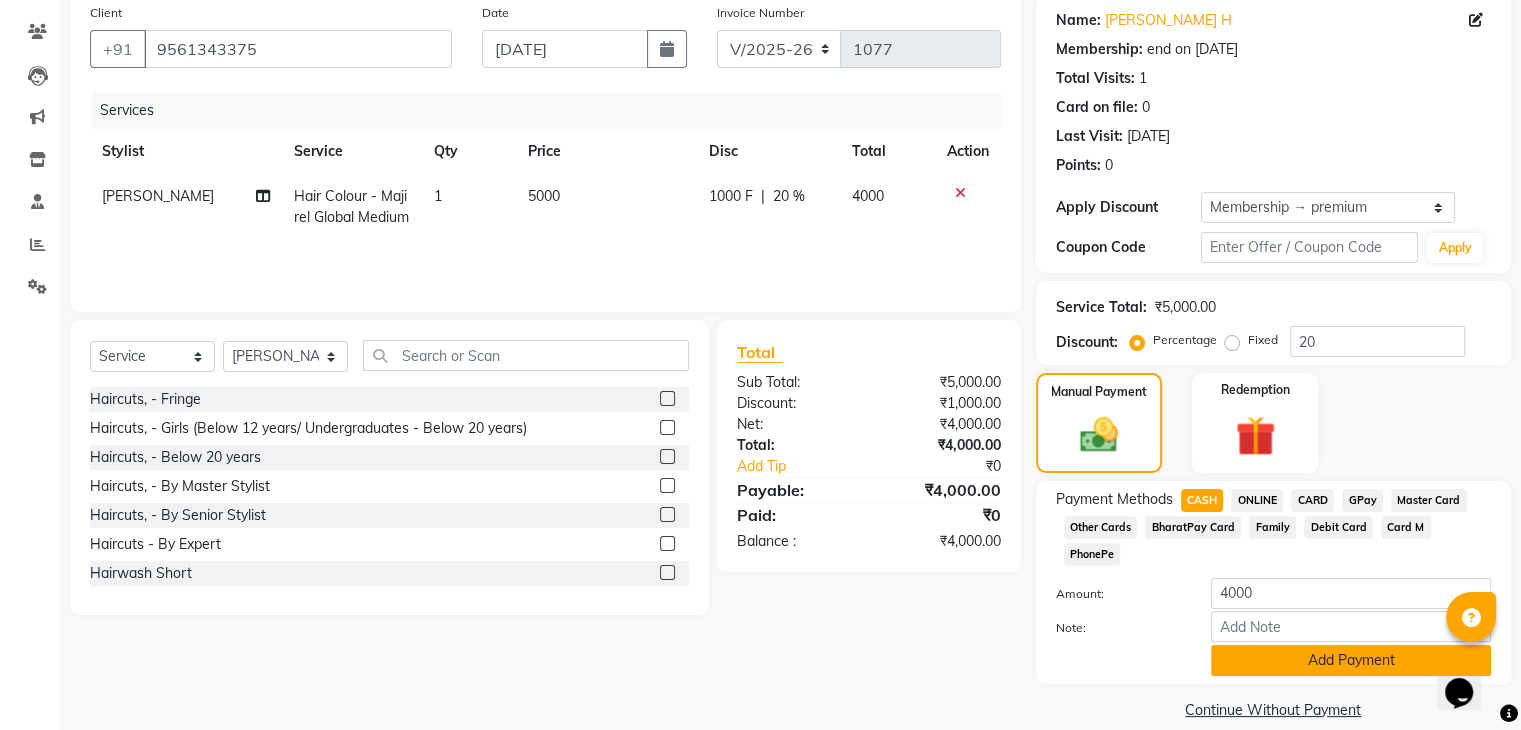 click on "Add Payment" 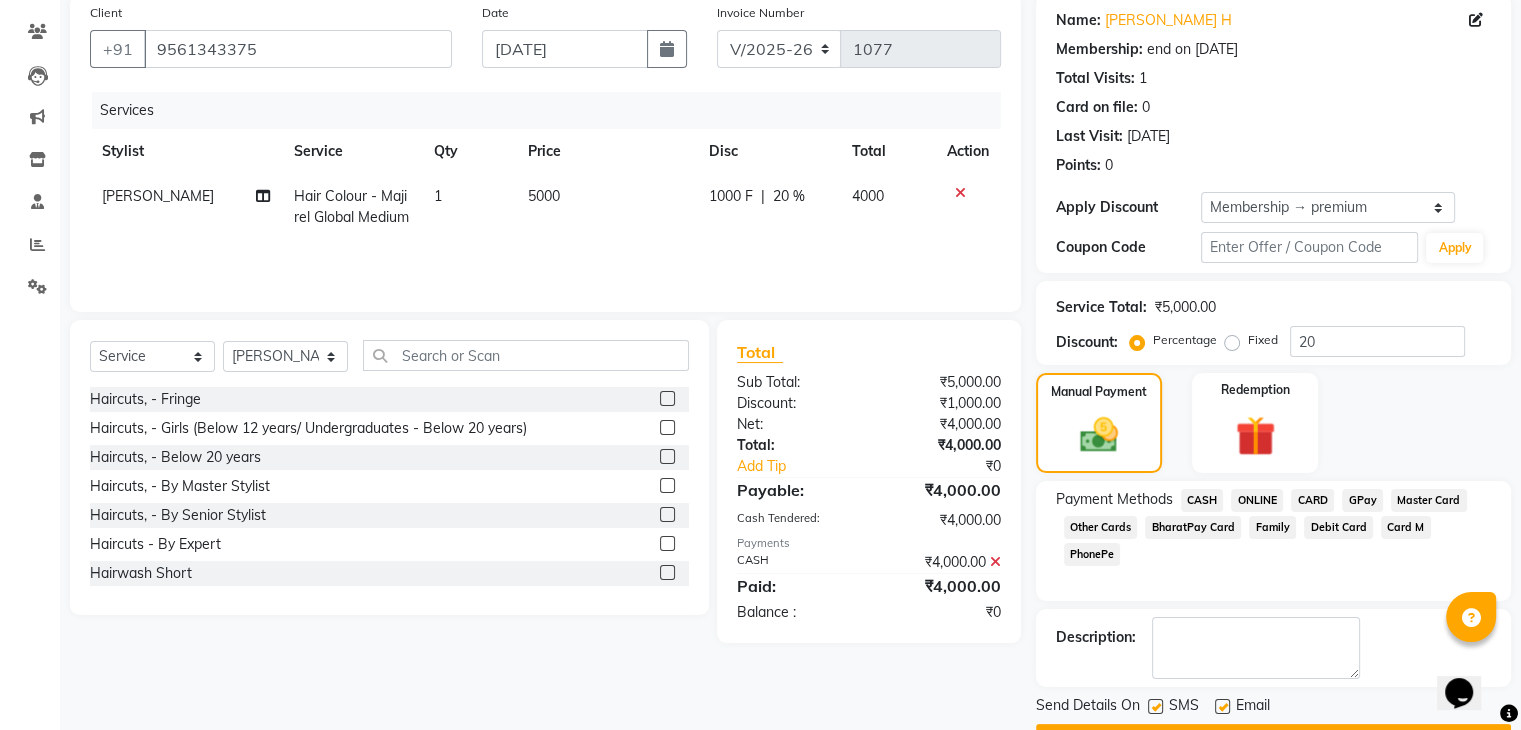 scroll, scrollTop: 209, scrollLeft: 0, axis: vertical 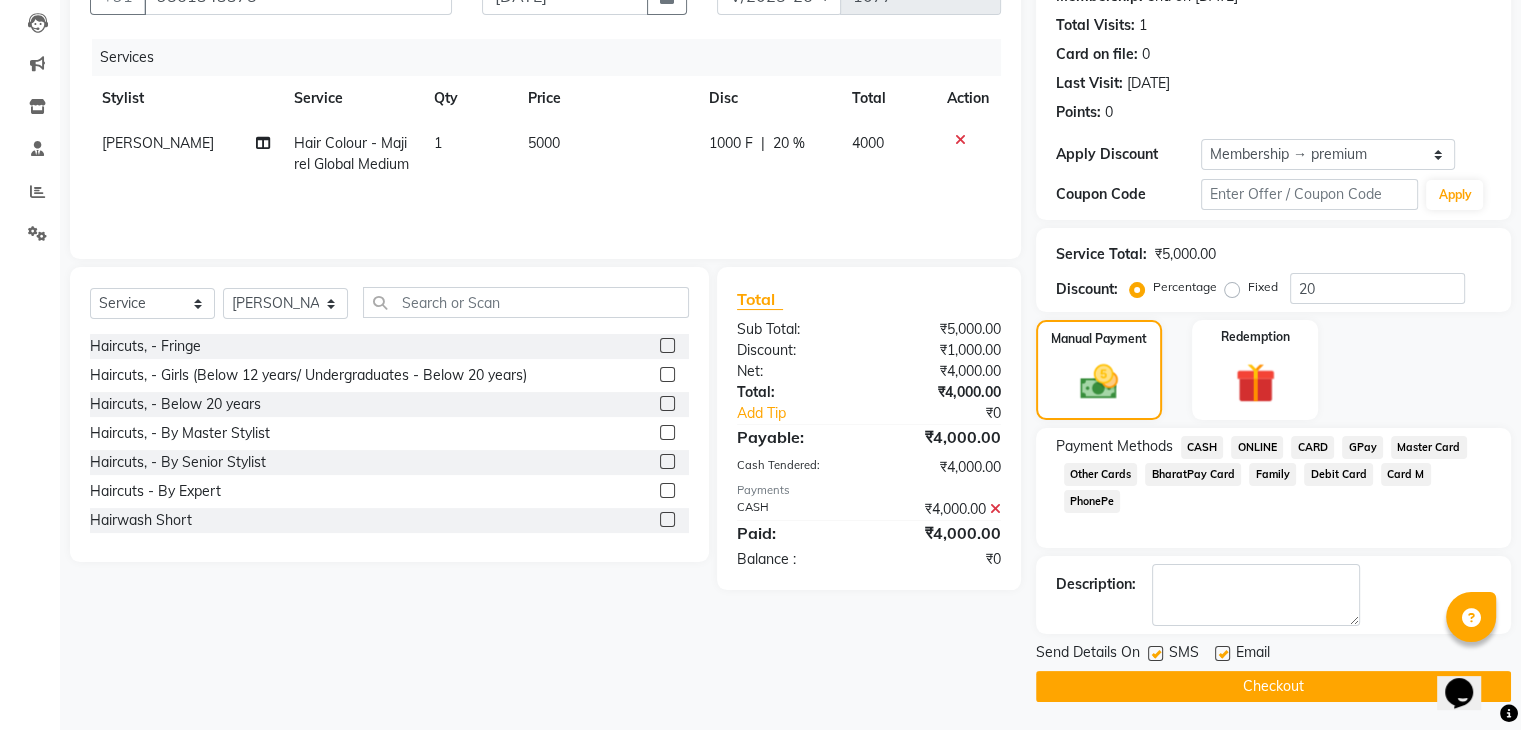 click on "Checkout" 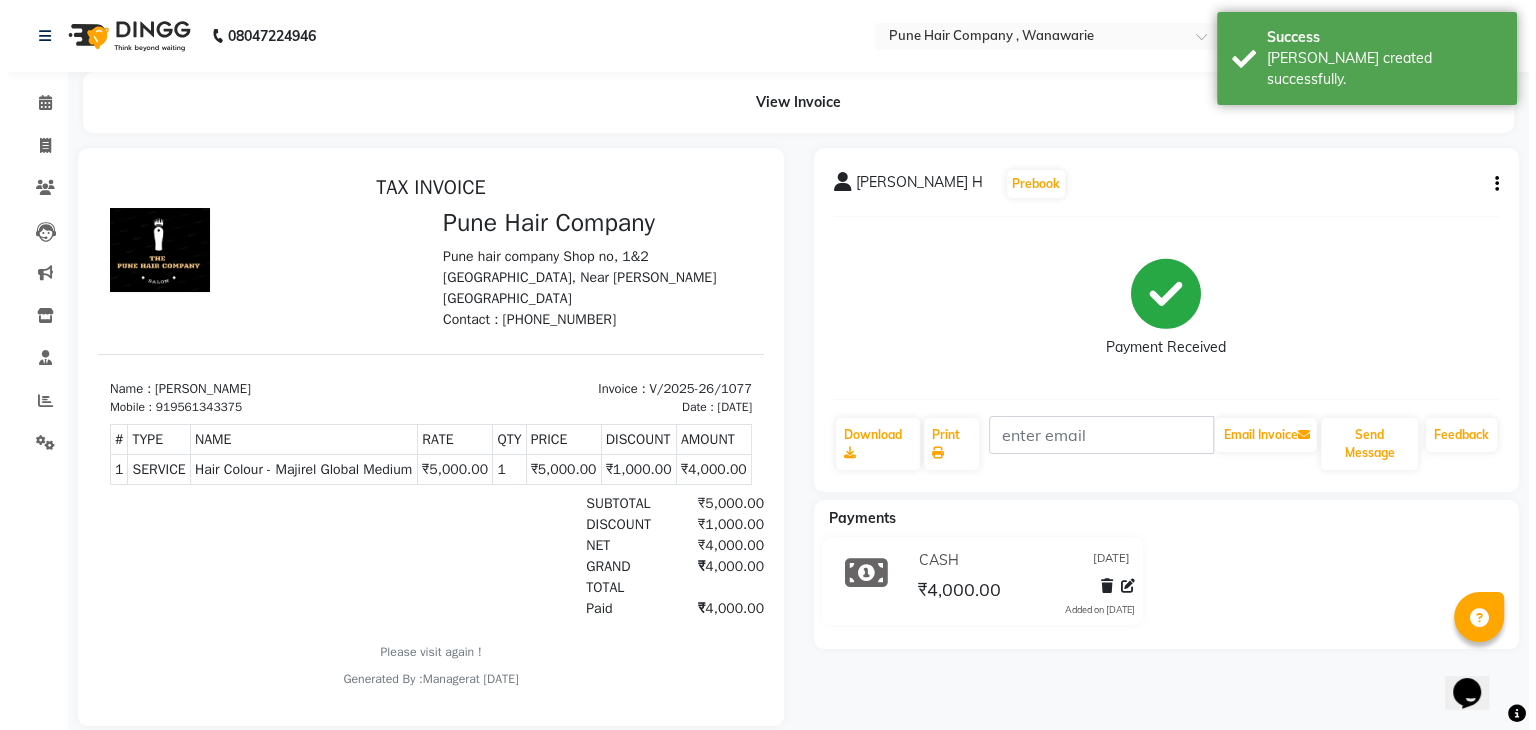 scroll, scrollTop: 0, scrollLeft: 0, axis: both 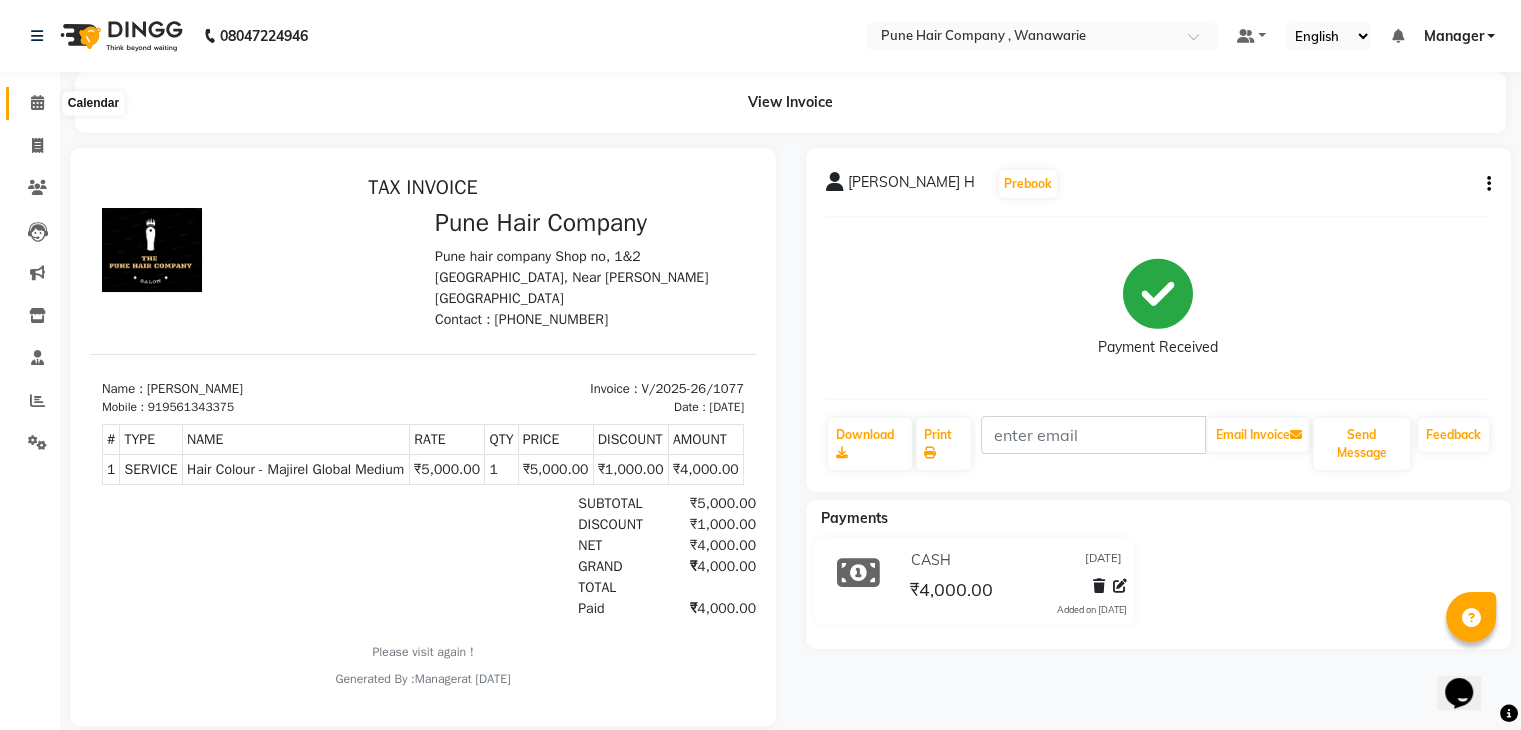 click 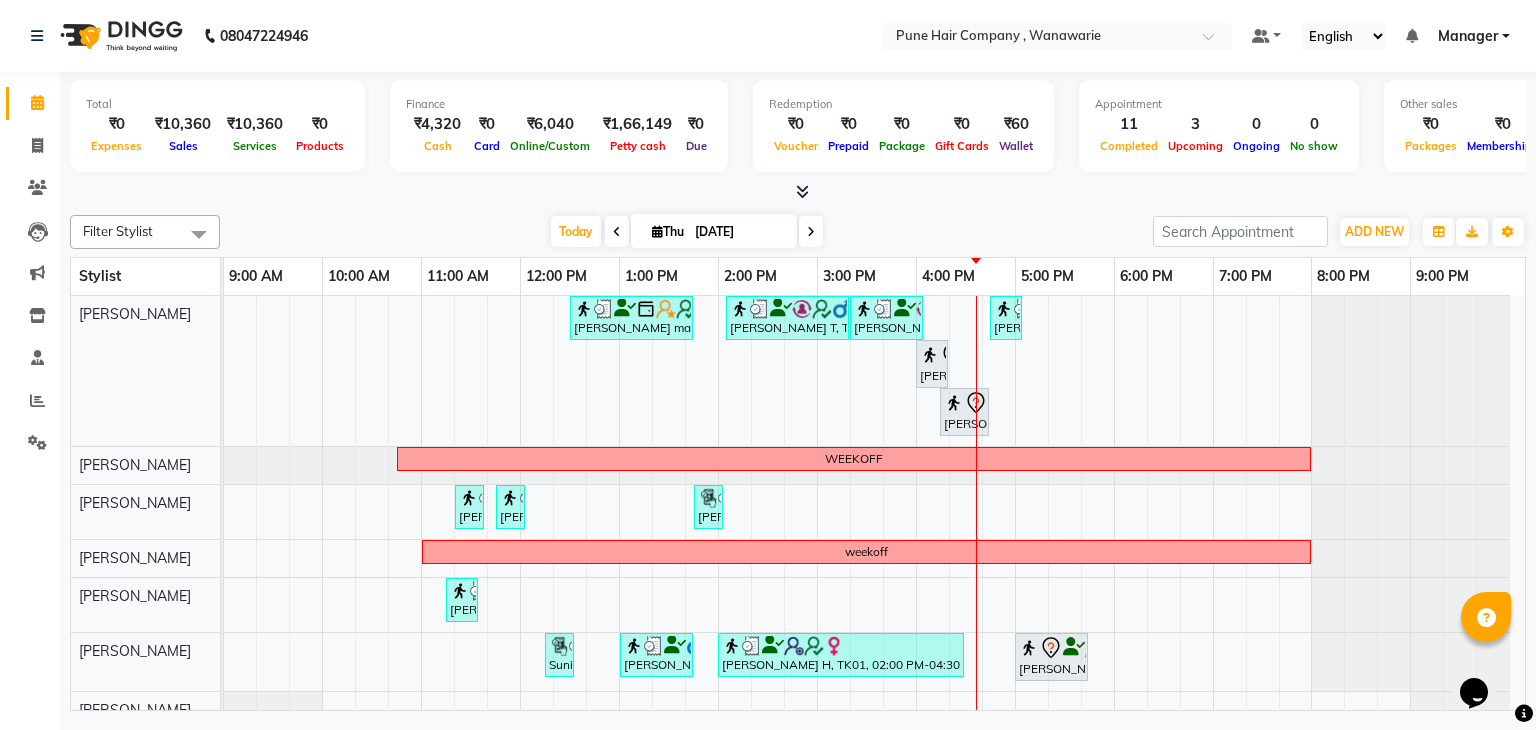 scroll, scrollTop: 16, scrollLeft: 0, axis: vertical 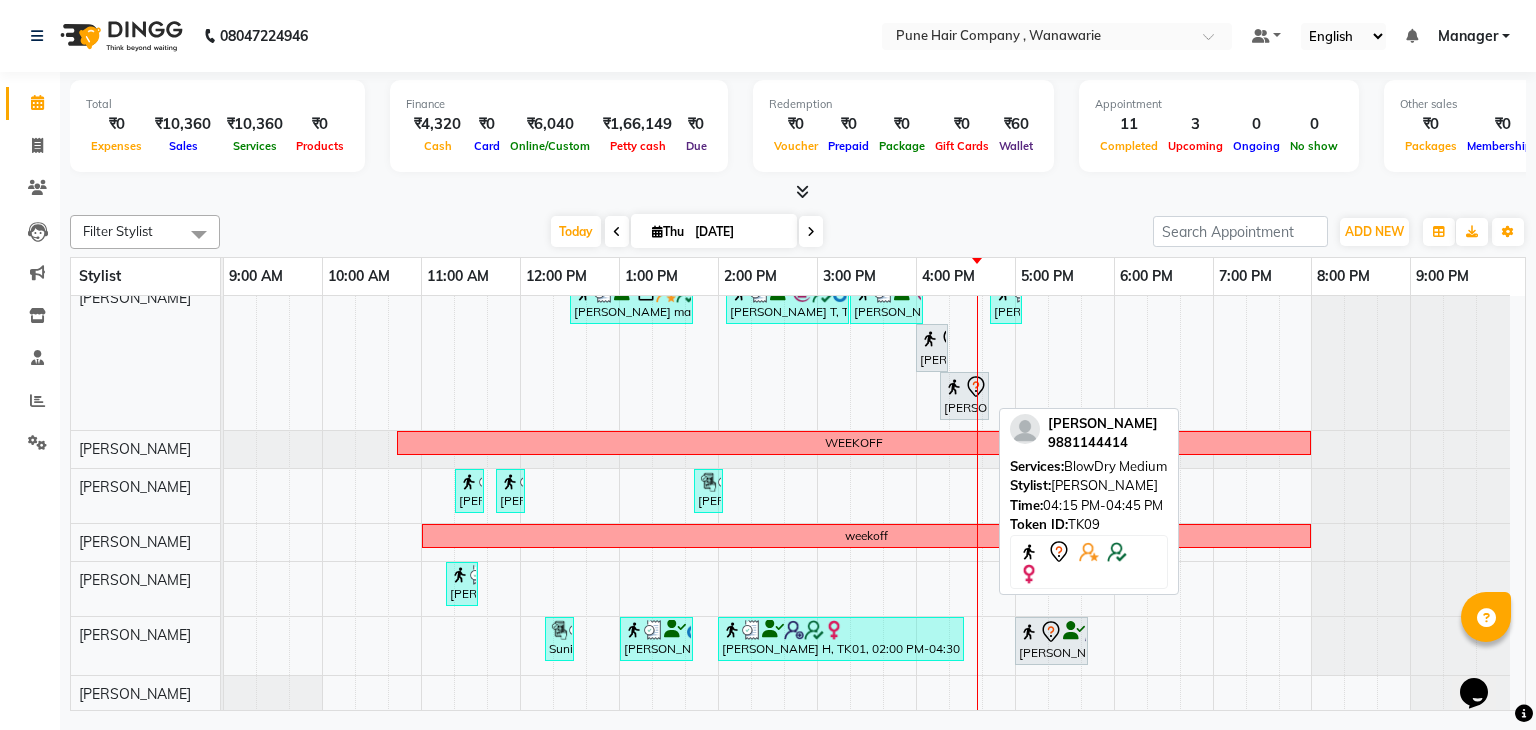 click at bounding box center [954, 387] 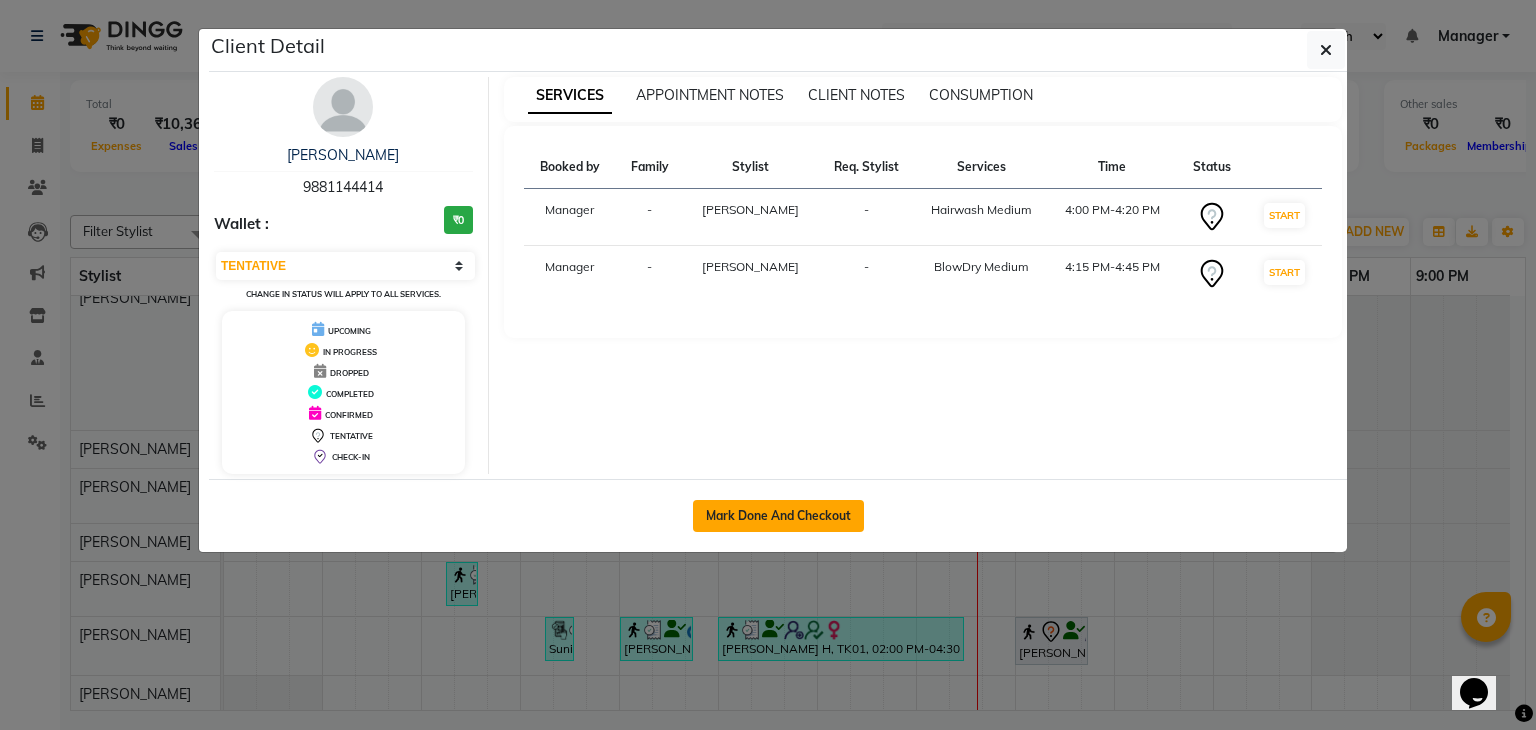 click on "Mark Done And Checkout" 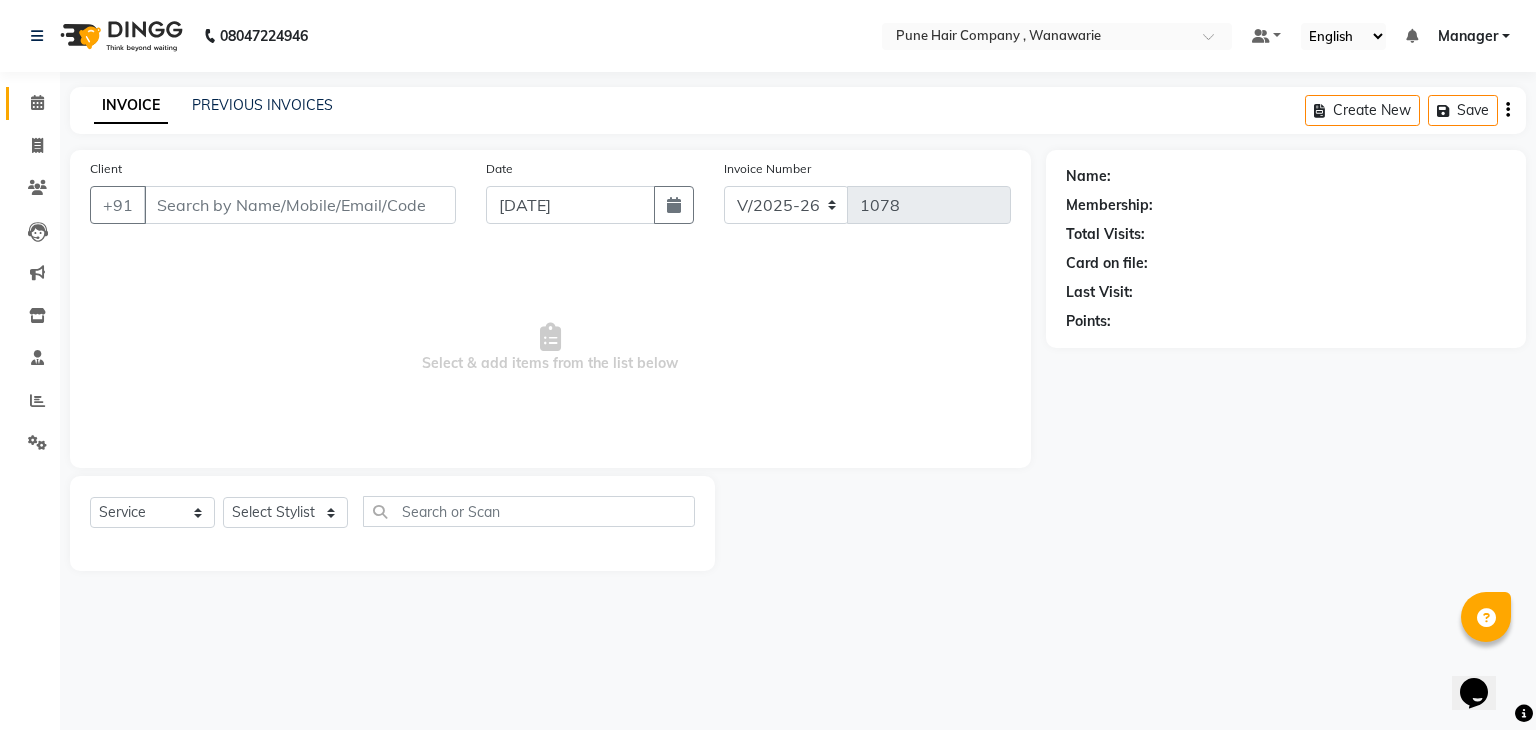 type on "9881144414" 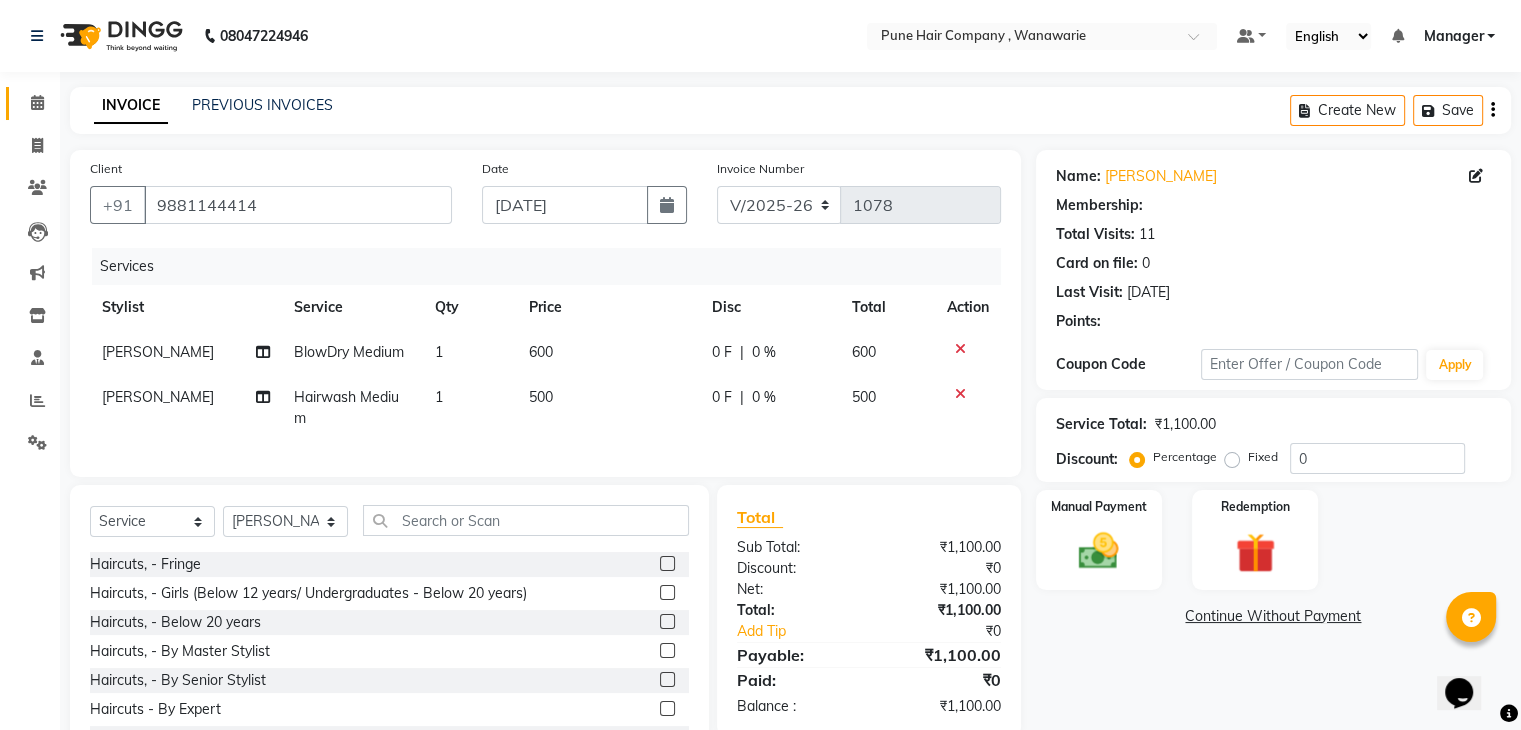 type on "20" 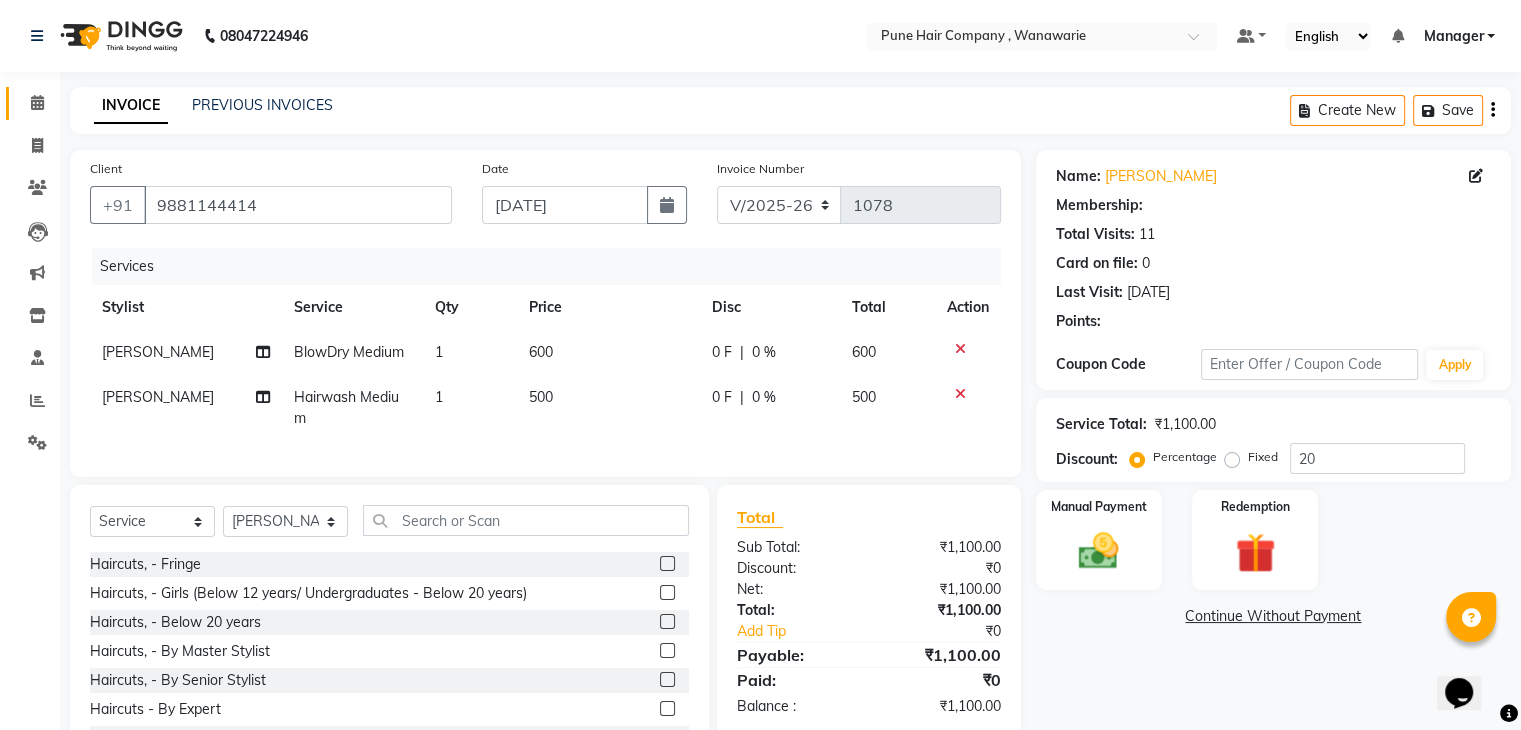 select on "1: Object" 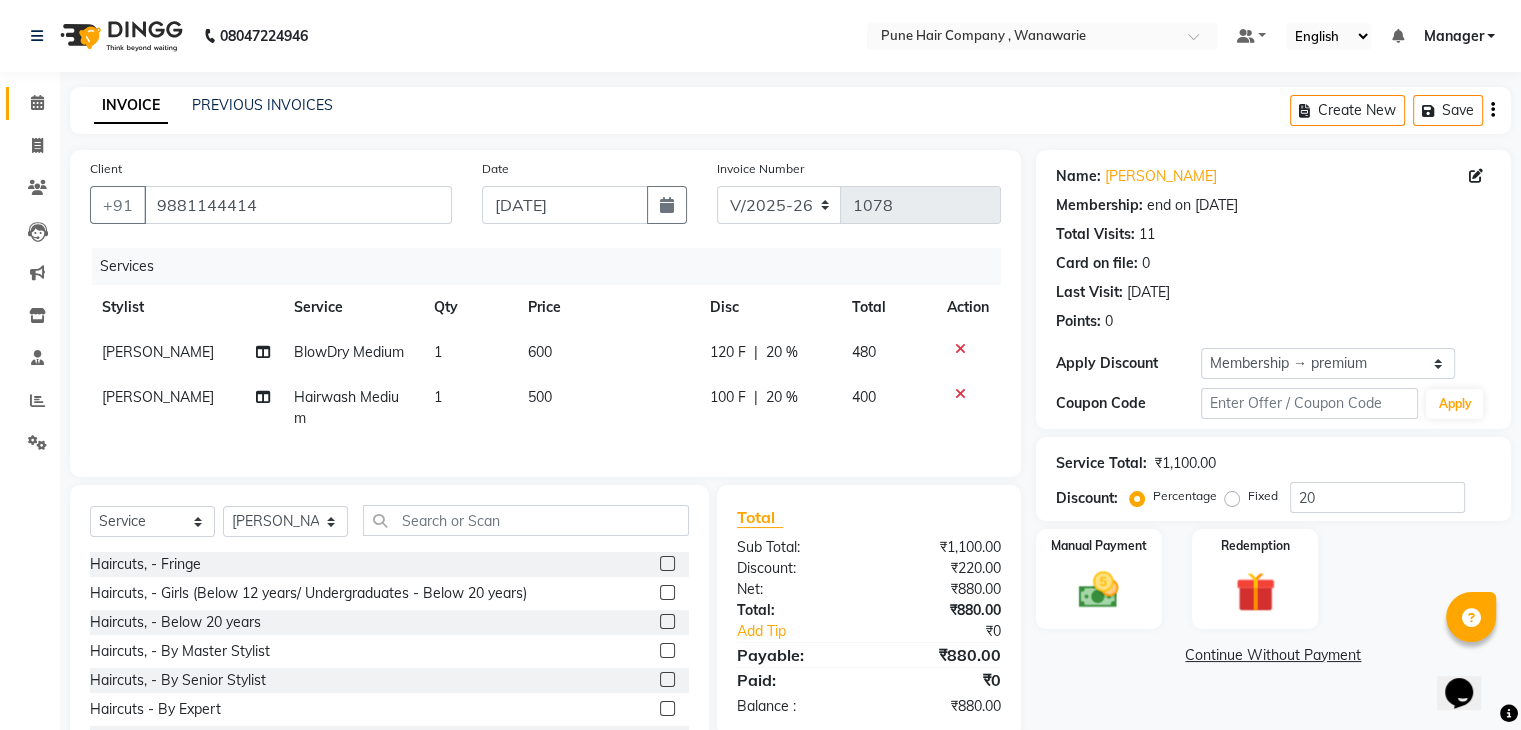 scroll, scrollTop: 96, scrollLeft: 0, axis: vertical 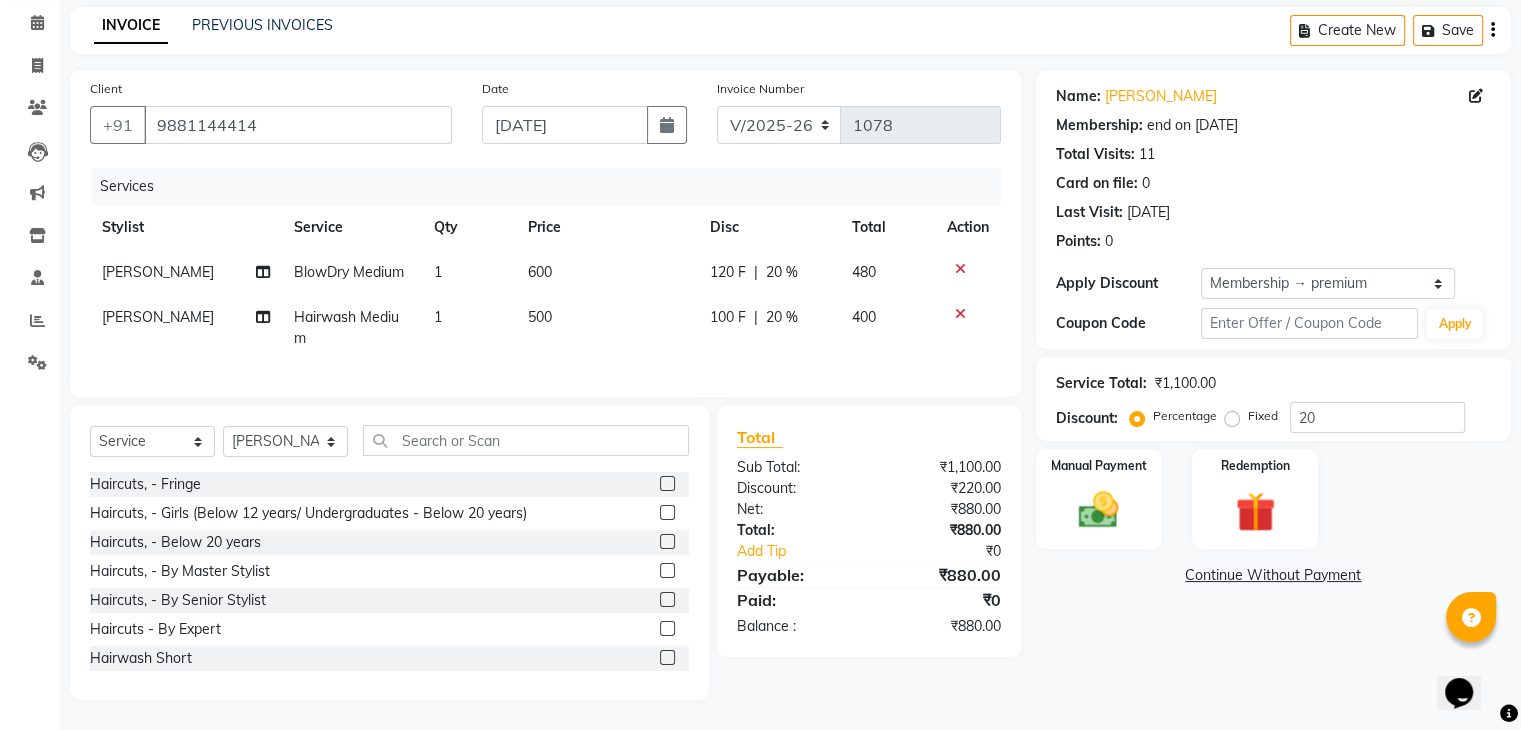 click 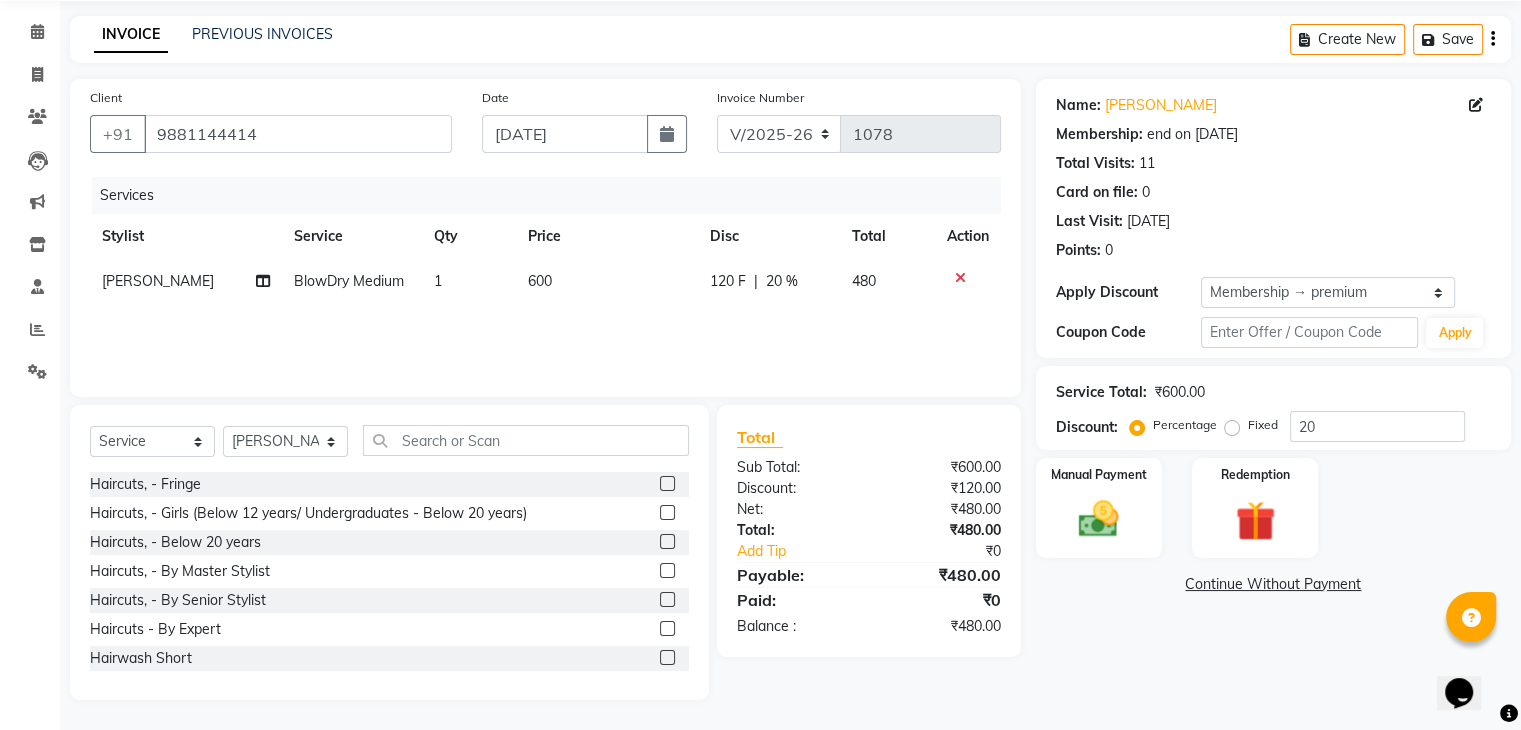 scroll, scrollTop: 72, scrollLeft: 0, axis: vertical 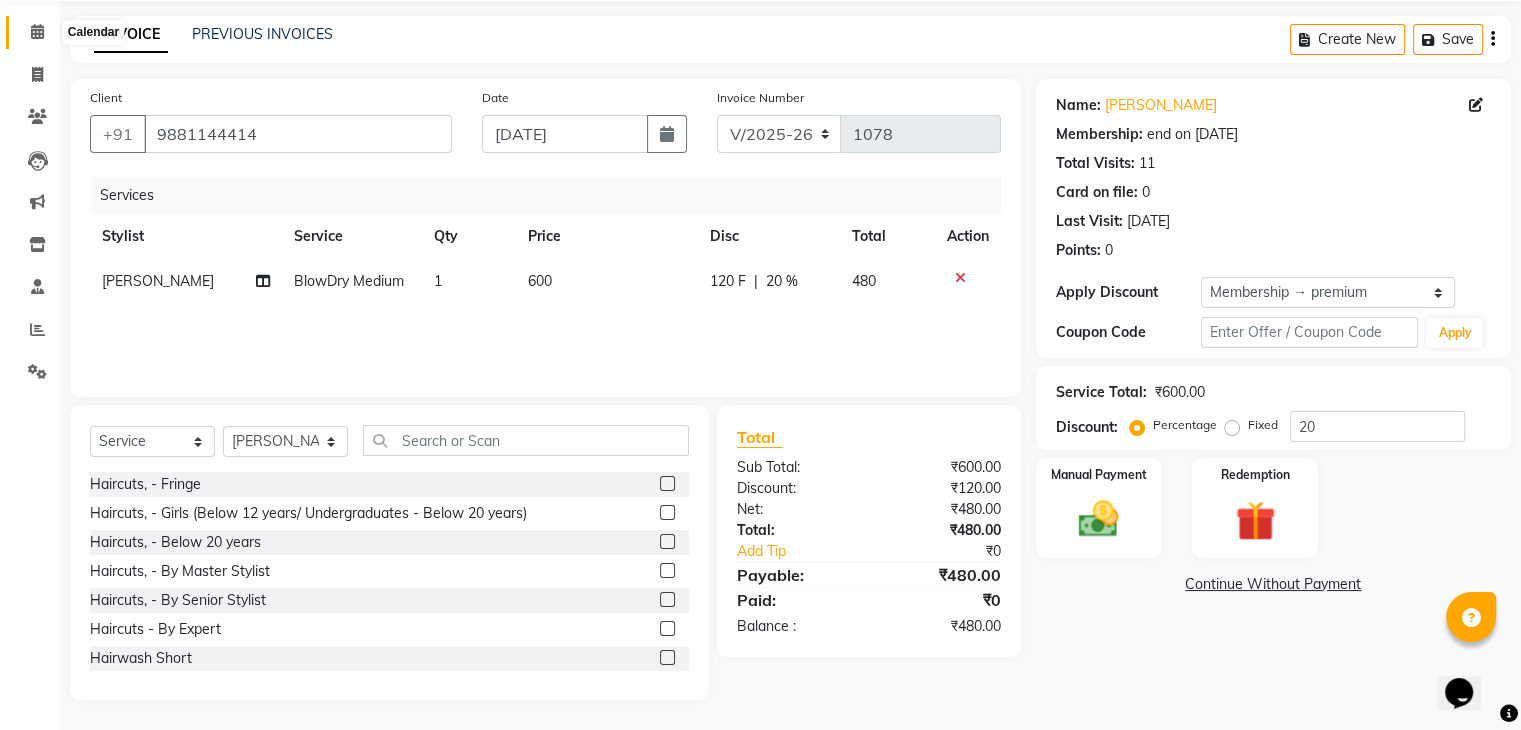 click 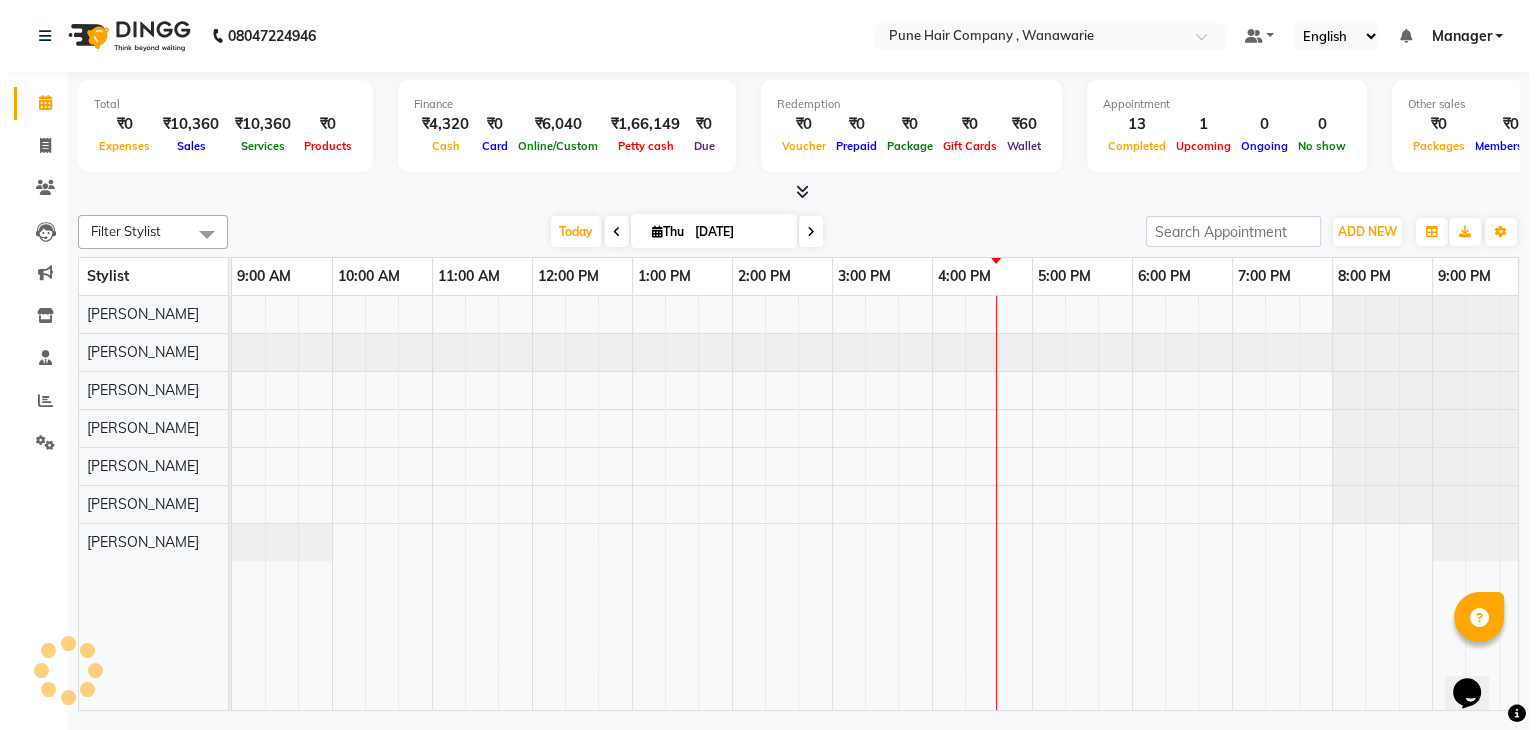 scroll, scrollTop: 0, scrollLeft: 0, axis: both 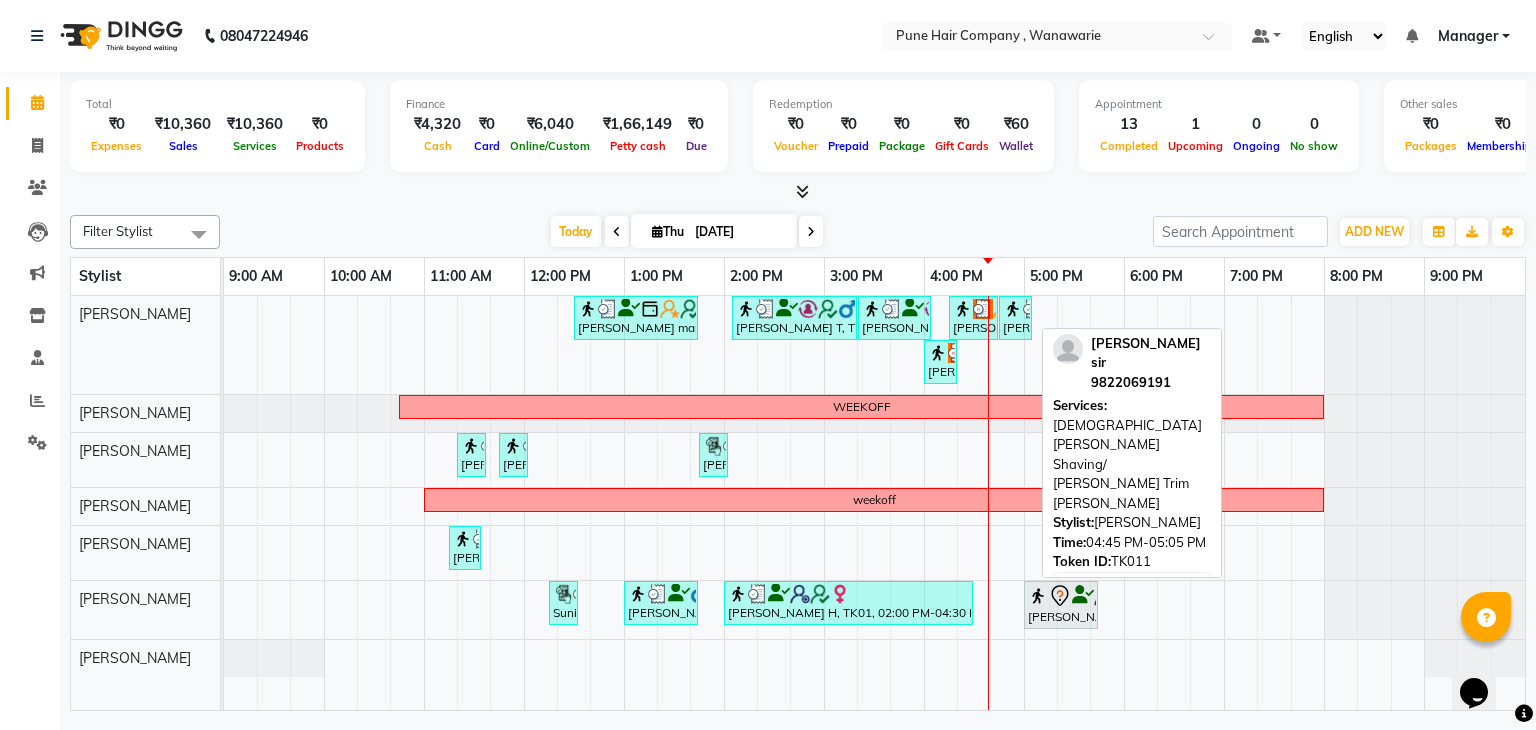 click at bounding box center [1013, 309] 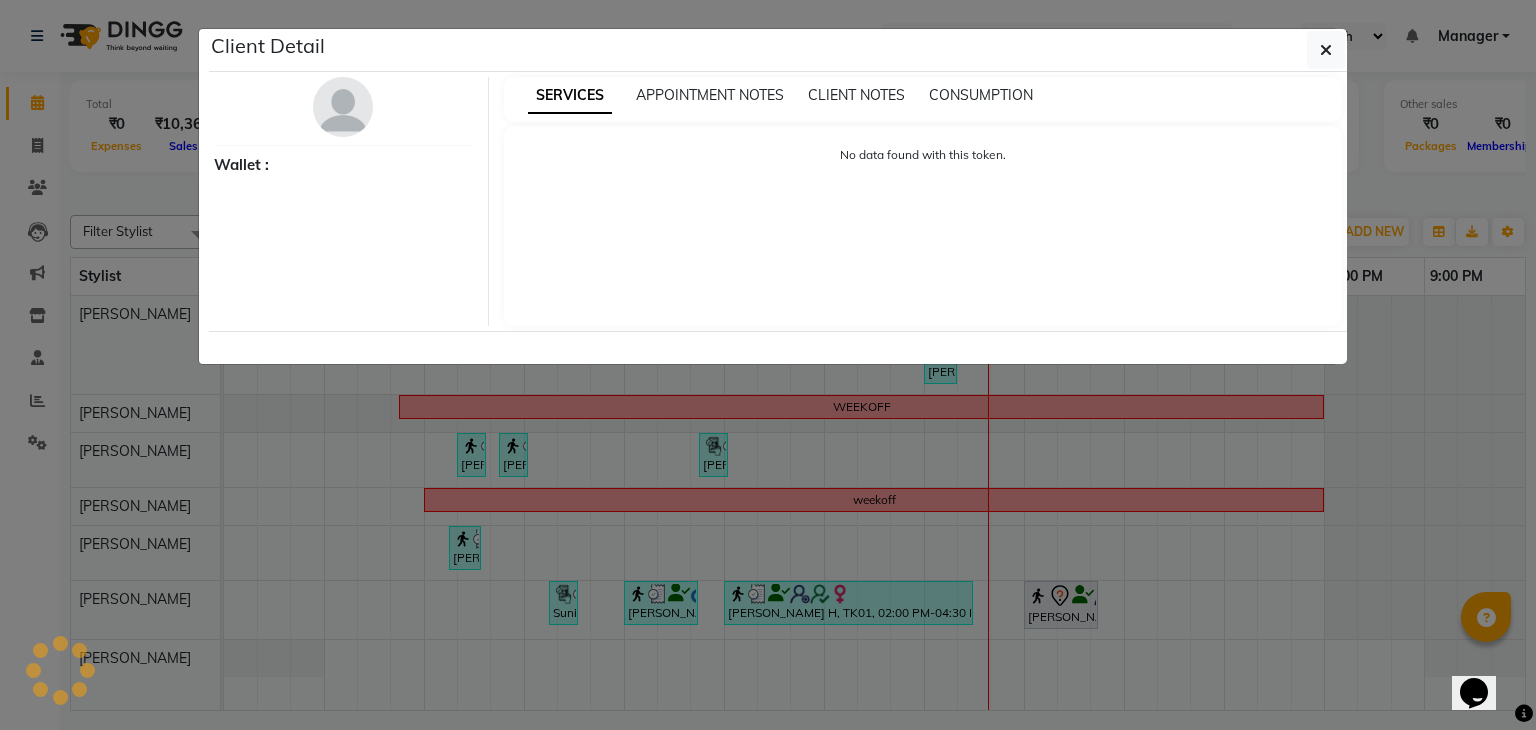 select on "3" 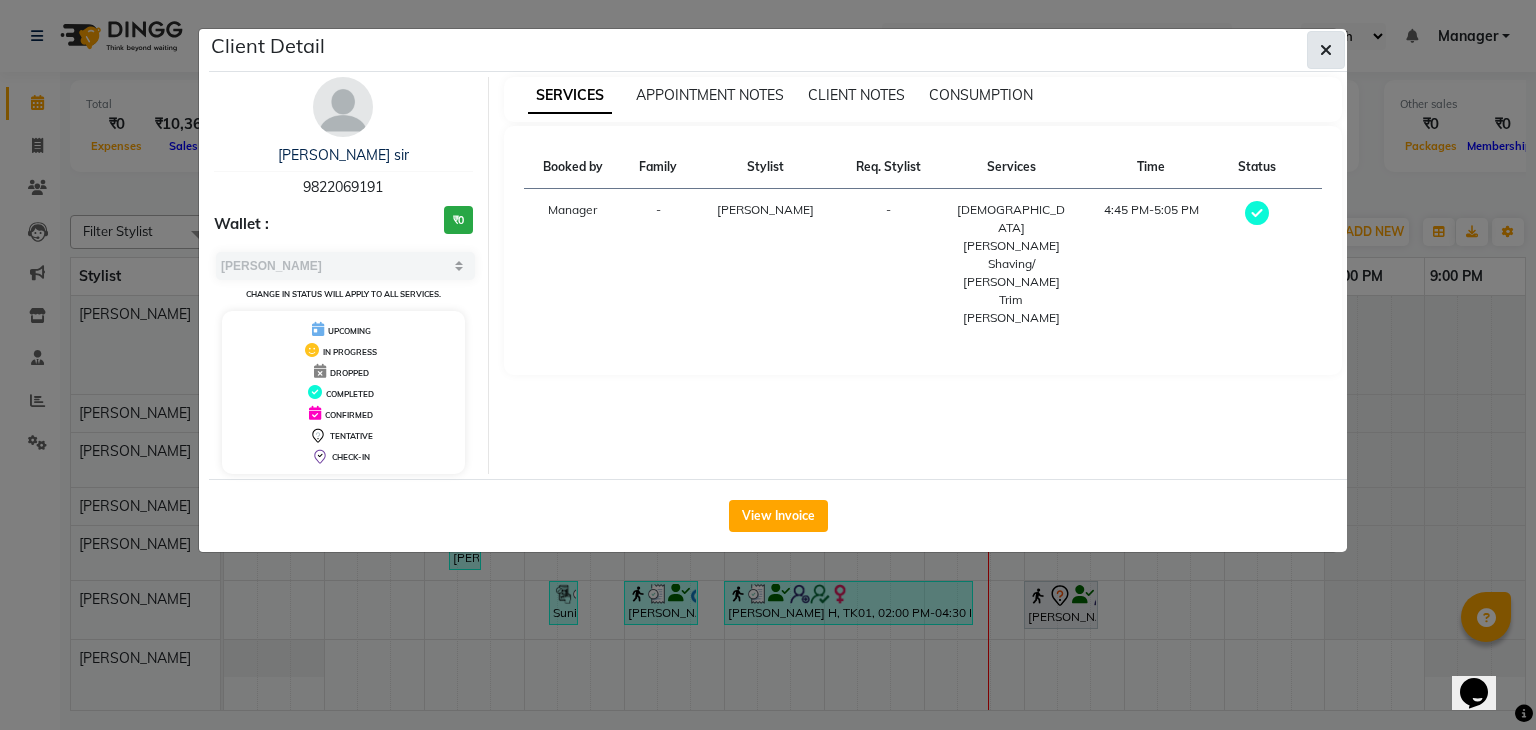 click 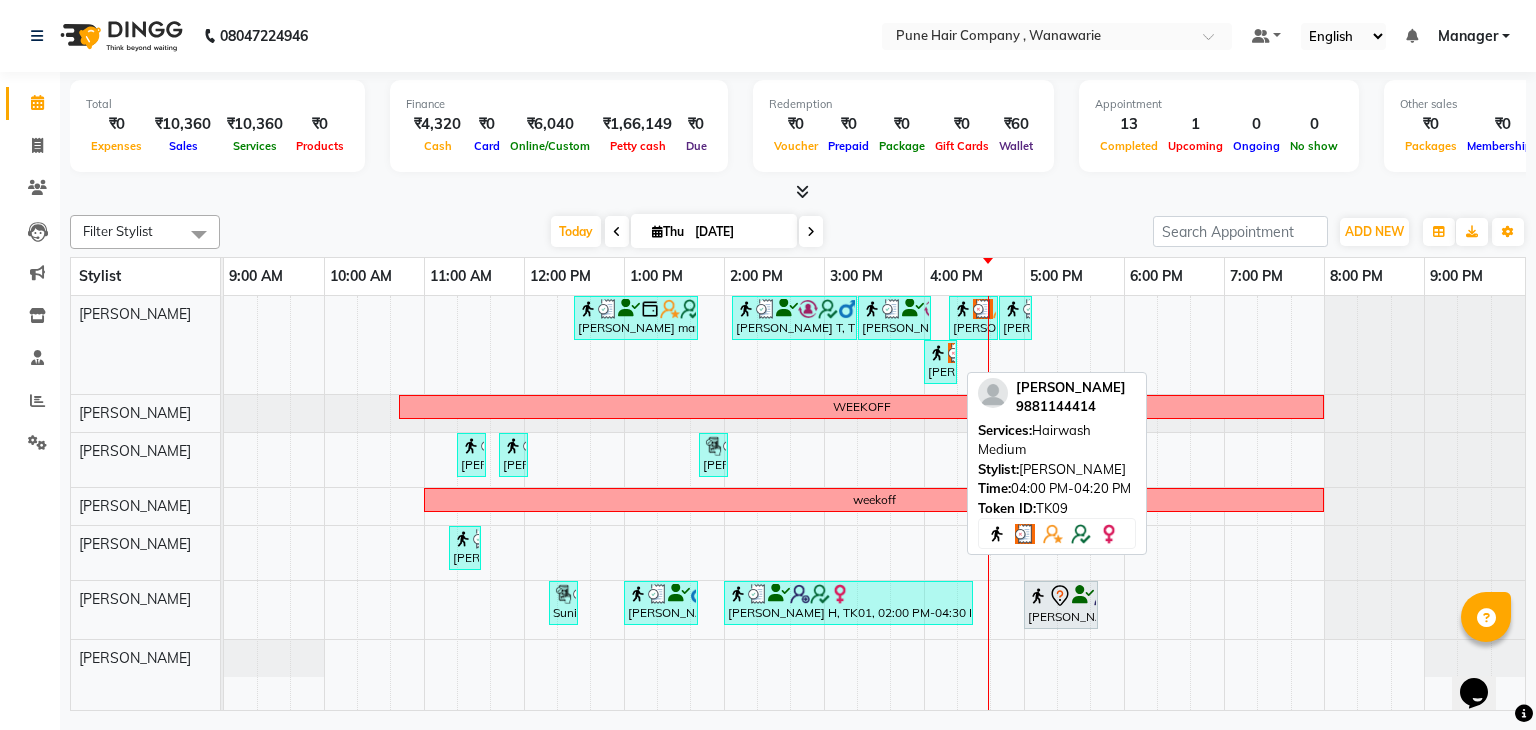 click on "[PERSON_NAME], TK09, 04:00 PM-04:20 PM,  Hairwash Medium" at bounding box center [940, 362] 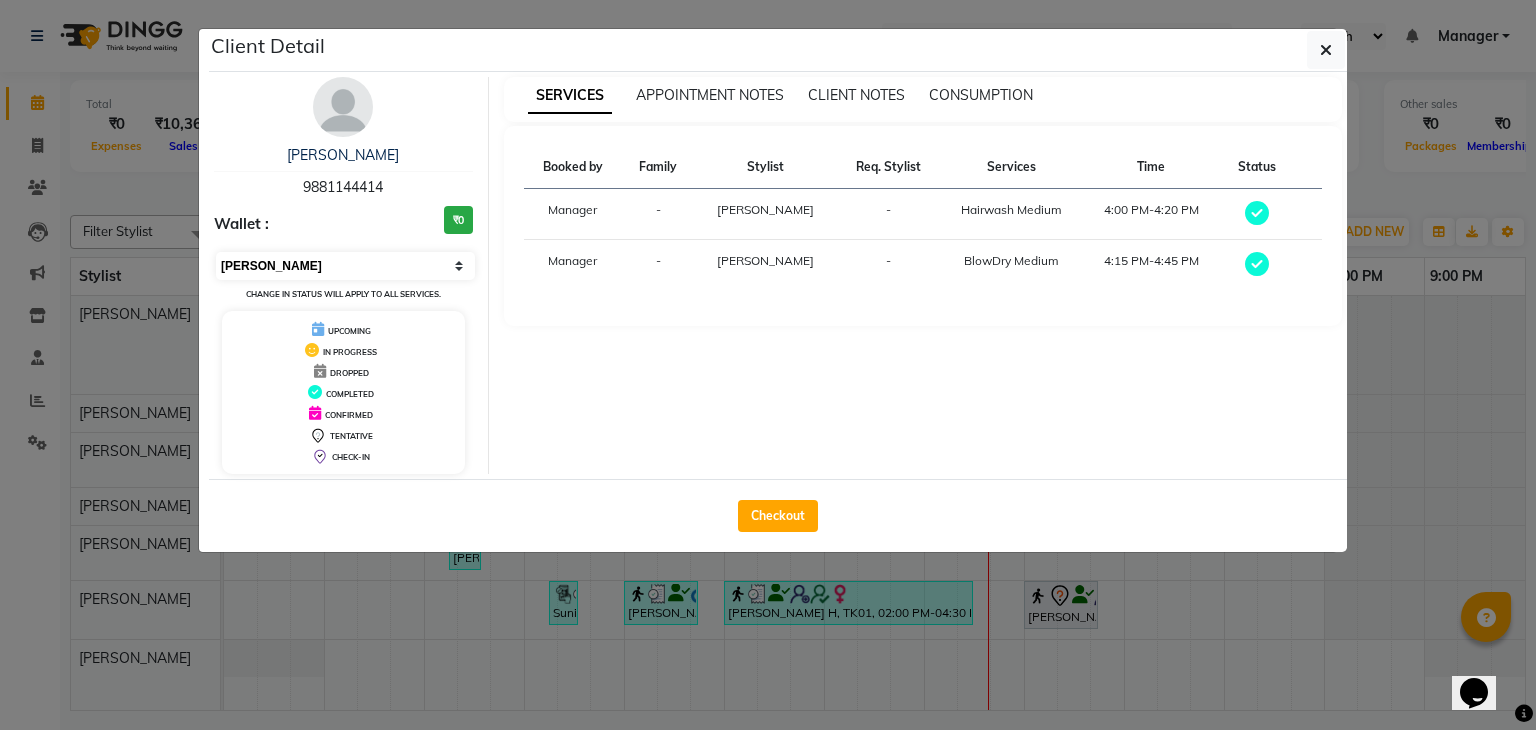 click on "Select MARK DONE UPCOMING" at bounding box center [345, 266] 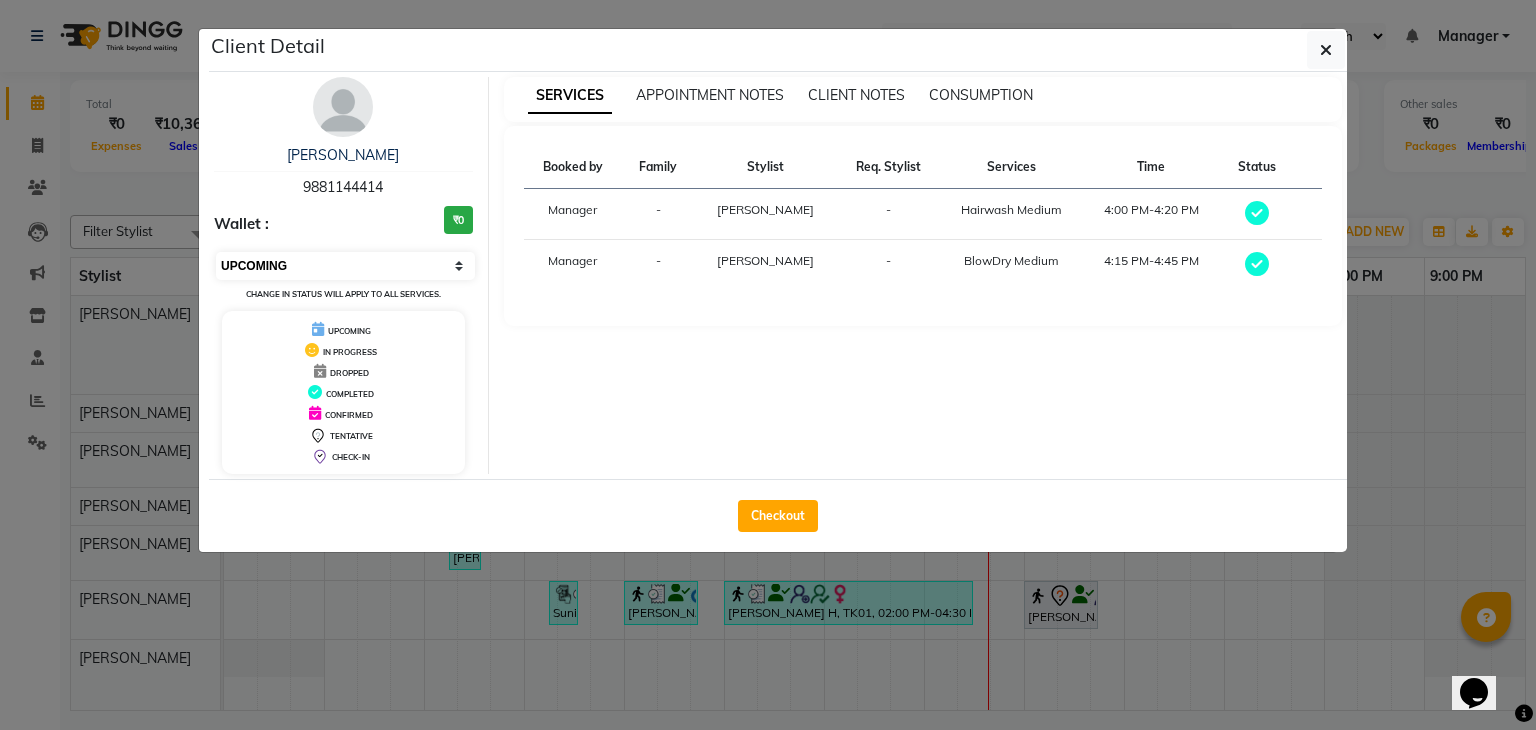 click on "Select MARK DONE UPCOMING" at bounding box center [345, 266] 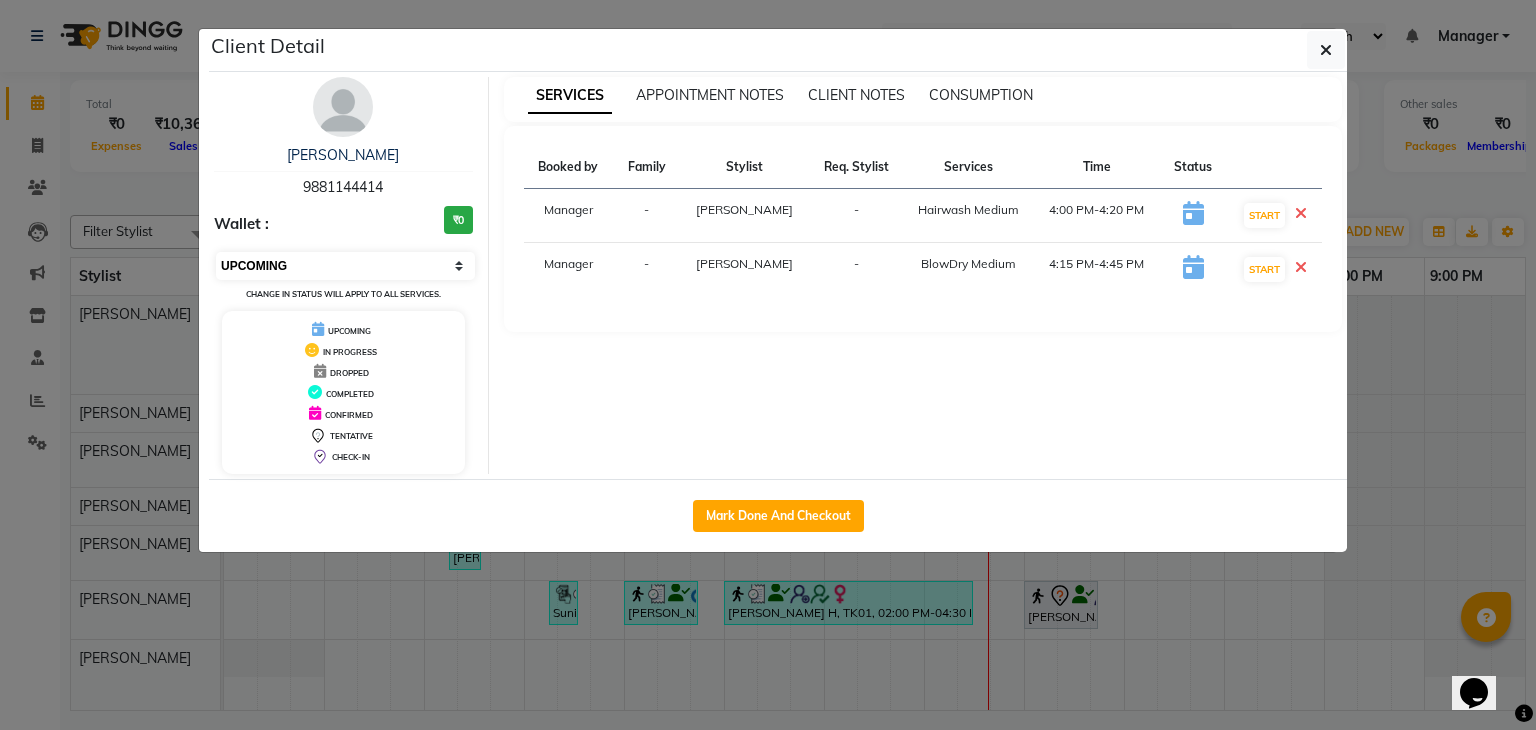 click on "Select IN SERVICE CONFIRMED TENTATIVE CHECK IN MARK DONE DROPPED UPCOMING" at bounding box center (345, 266) 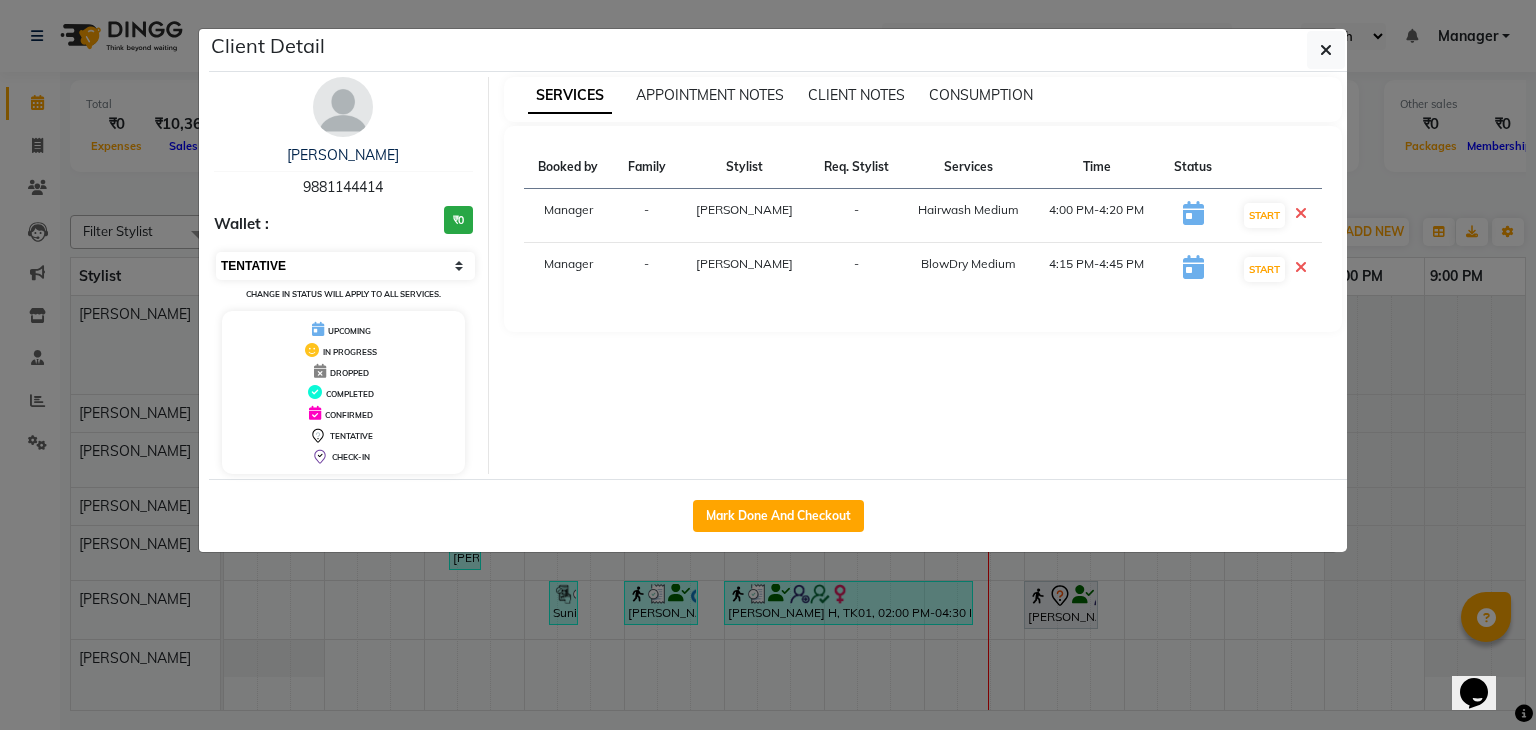 click on "Select IN SERVICE CONFIRMED TENTATIVE CHECK IN MARK DONE DROPPED UPCOMING" at bounding box center [345, 266] 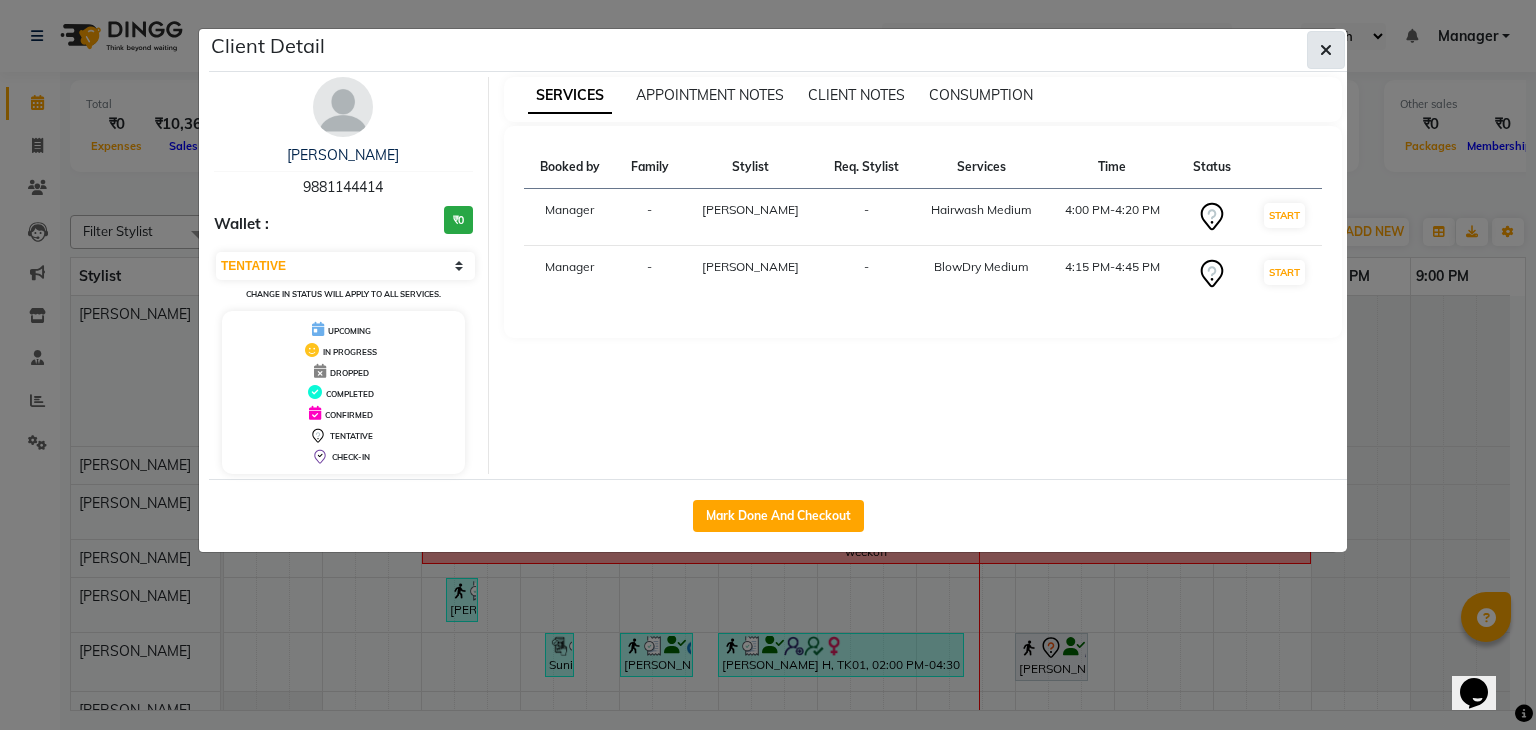 click 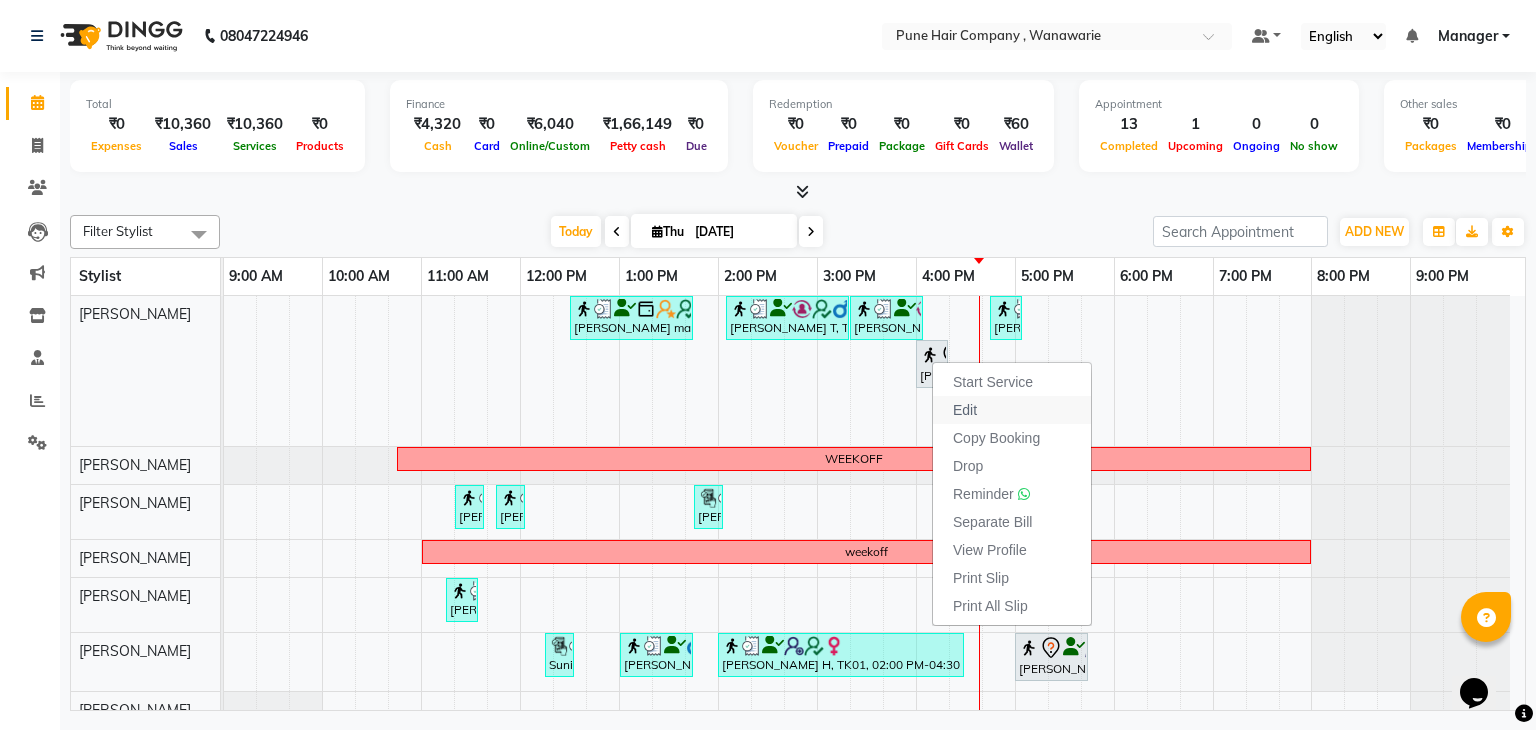 click on "Edit" at bounding box center [1012, 410] 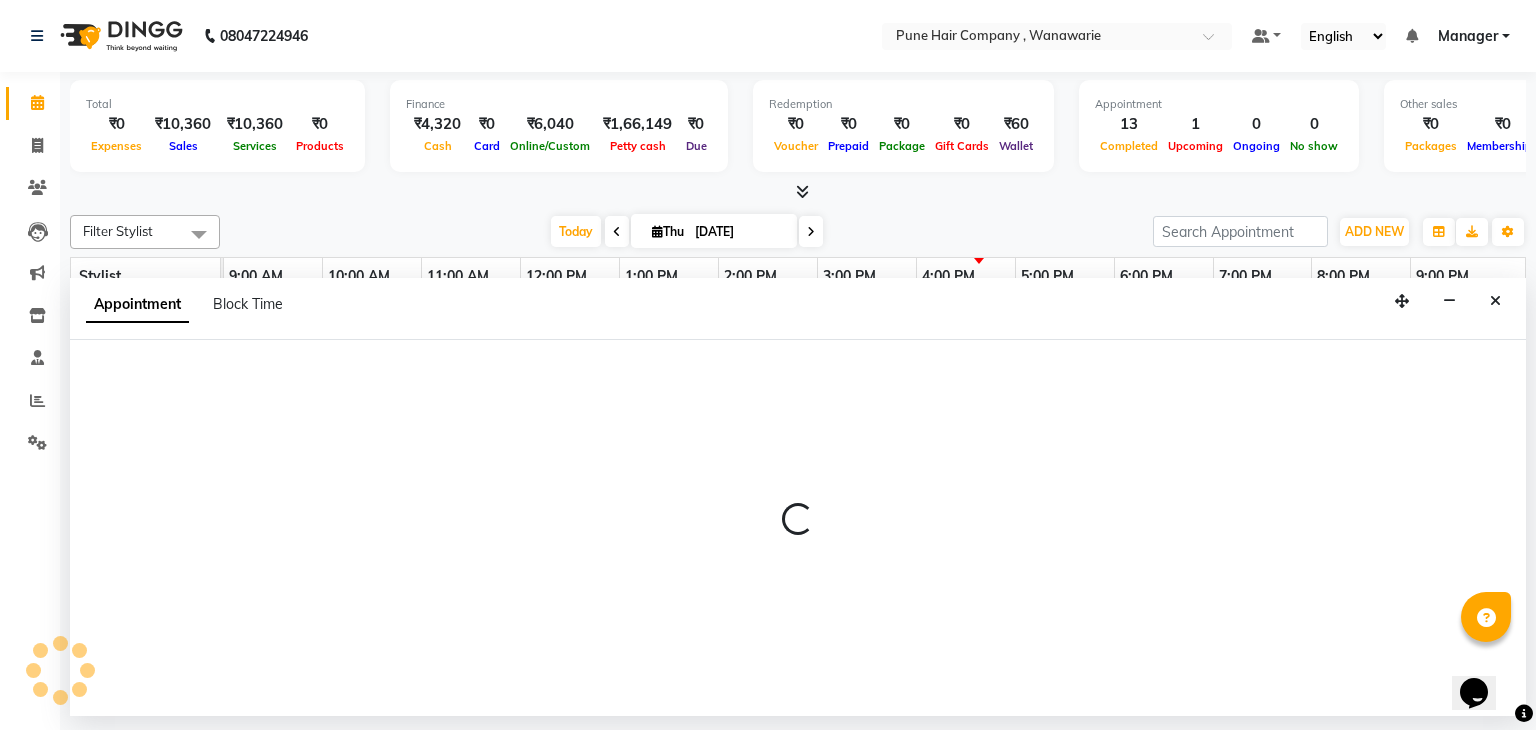 select on "tentative" 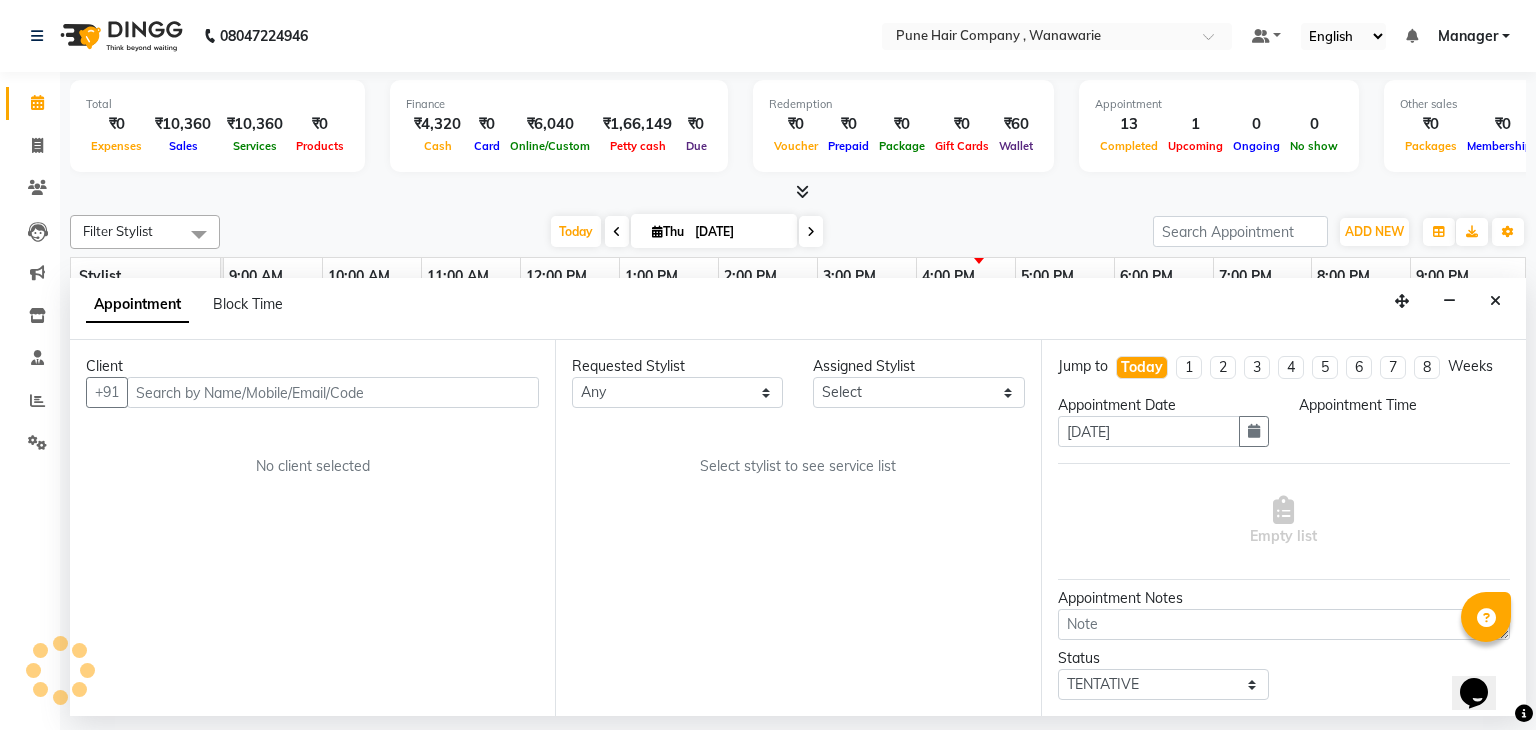 select on "74577" 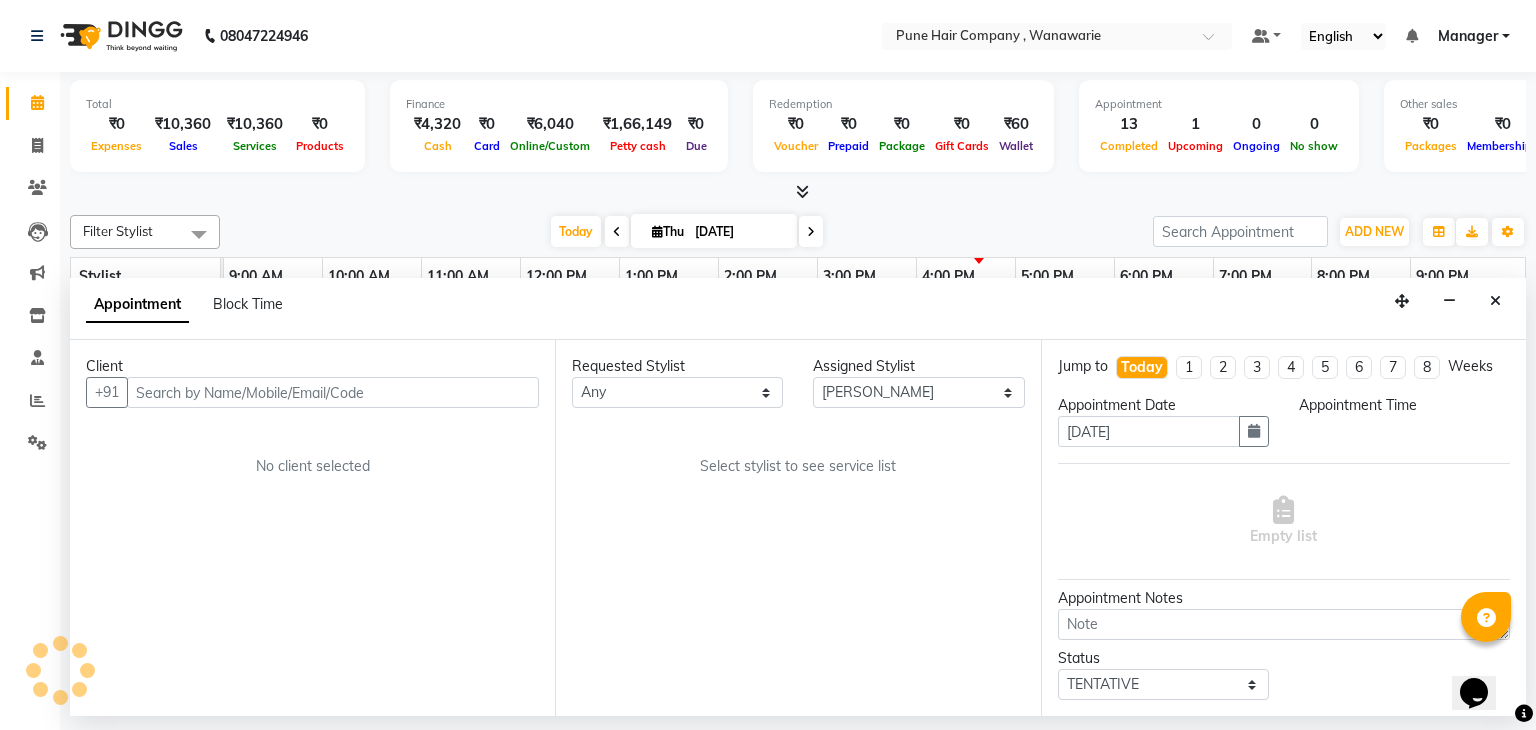 select on "960" 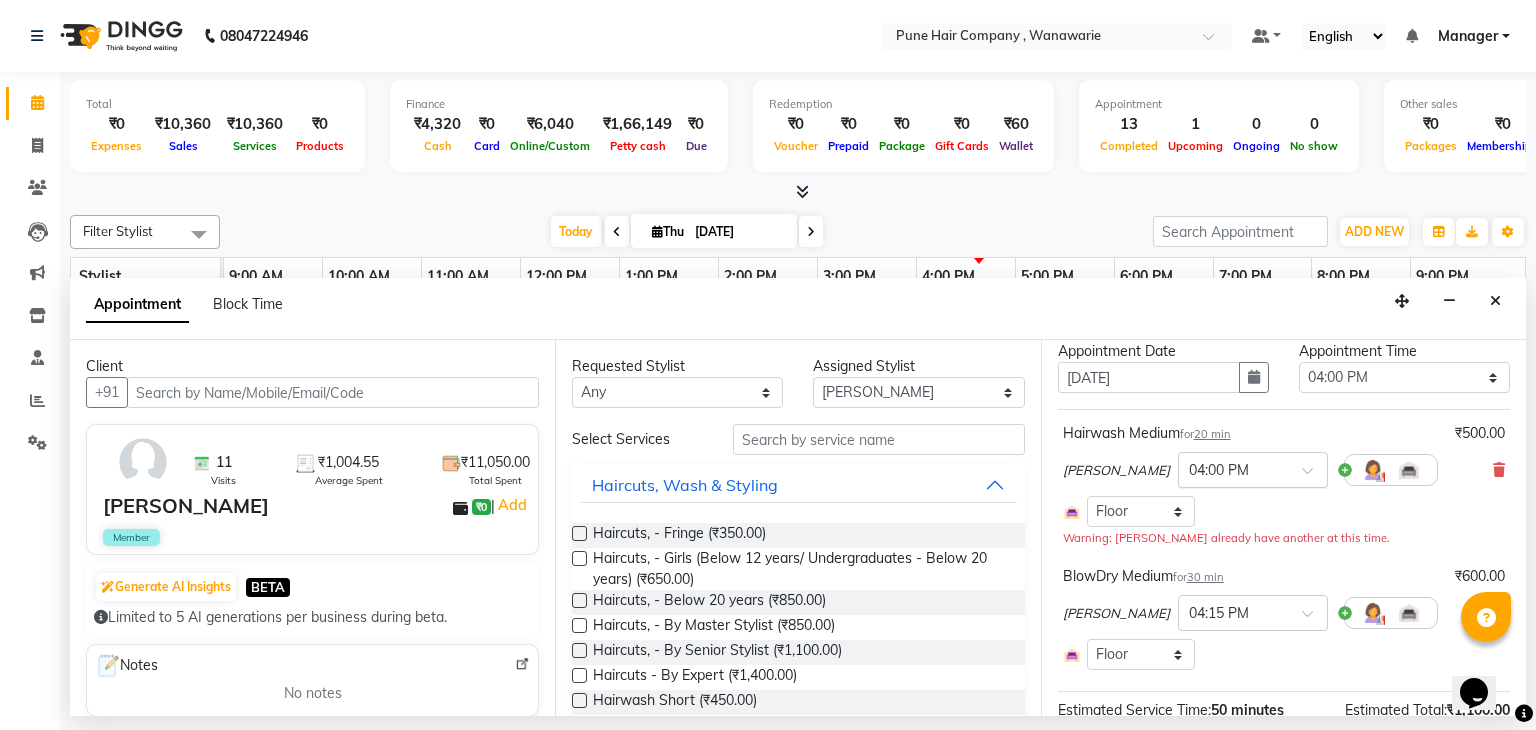 scroll, scrollTop: 48, scrollLeft: 0, axis: vertical 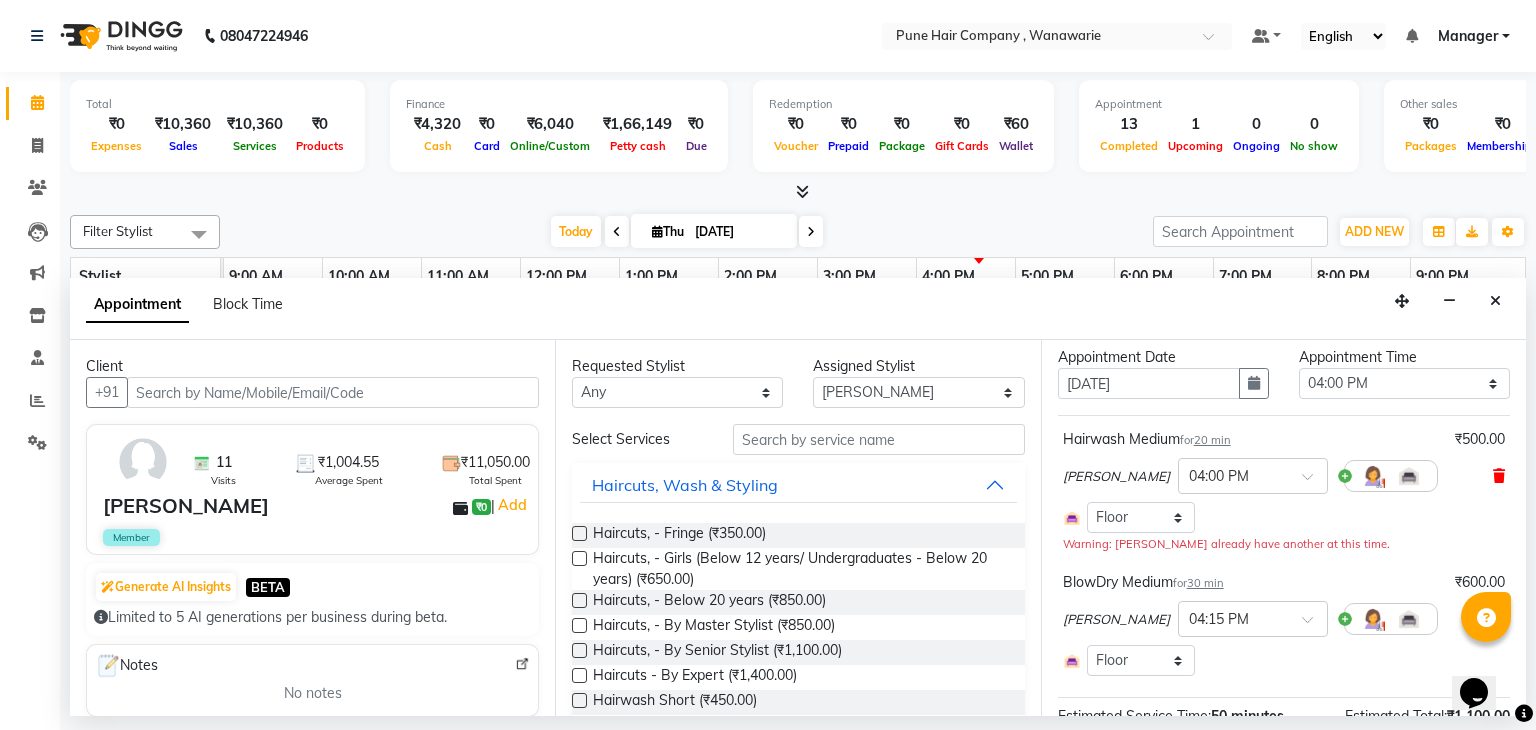 click at bounding box center [1499, 476] 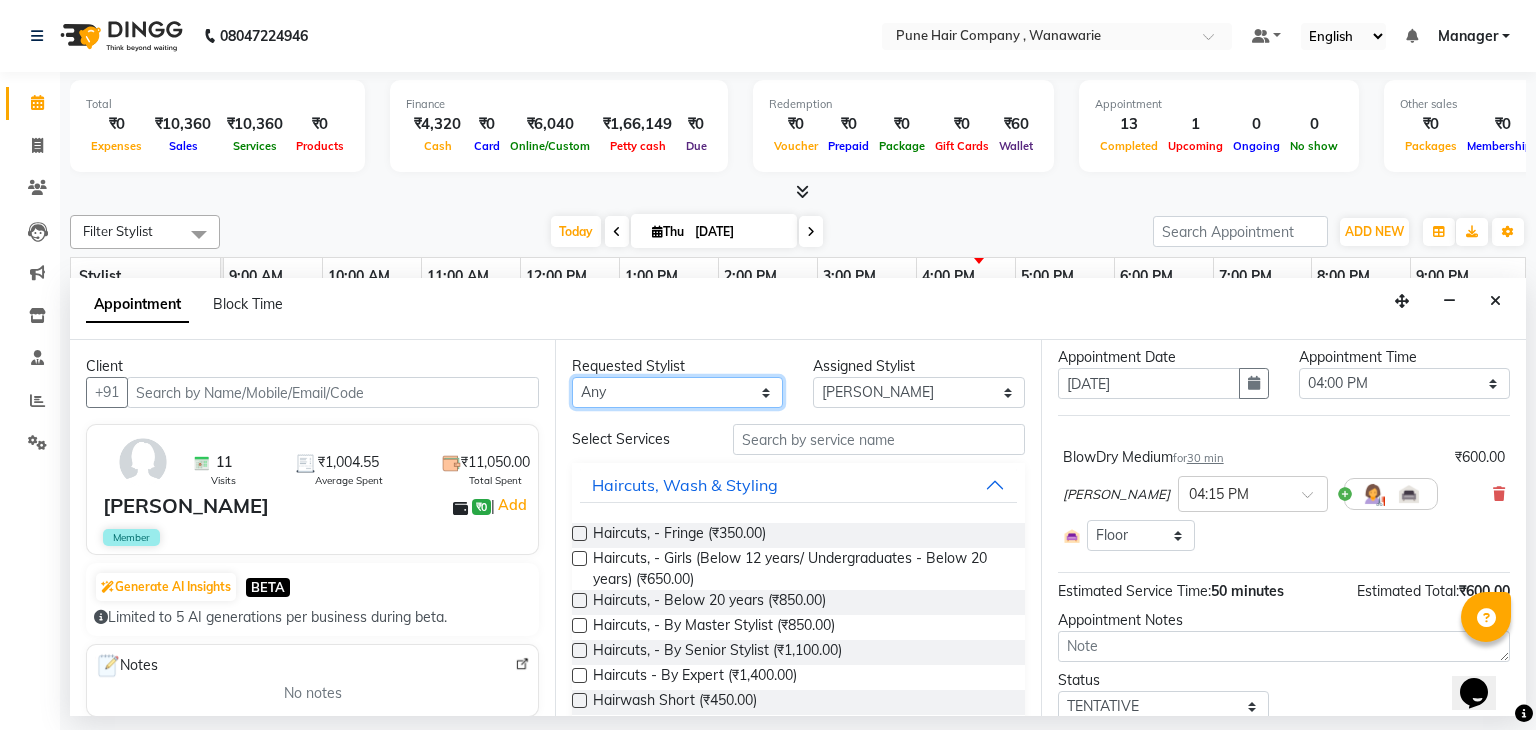 click on "Any [PERSON_NAME] [PERSON_NAME]  [PERSON_NAME] [PERSON_NAME] [PERSON_NAME] [PERSON_NAME] [PERSON_NAME]" at bounding box center (677, 392) 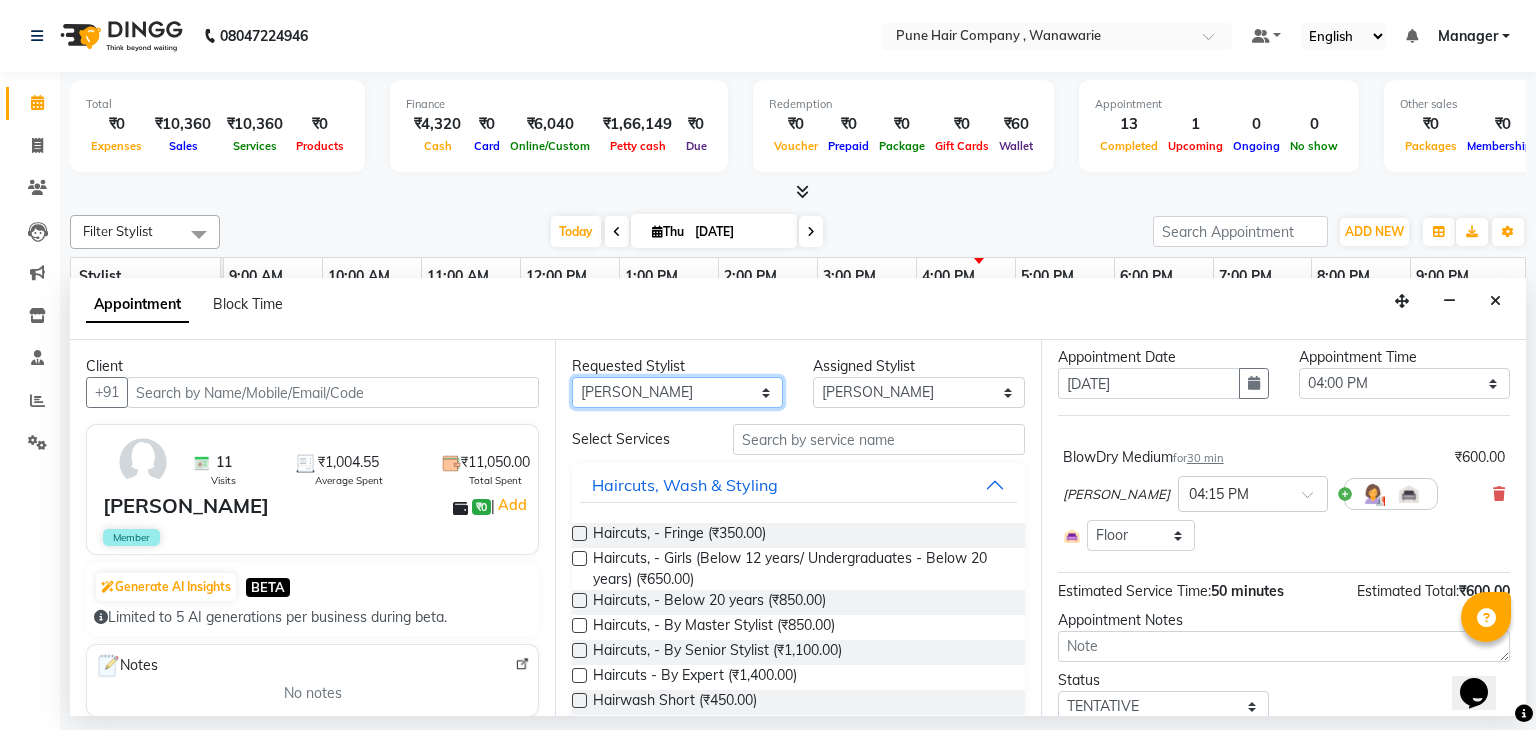 click on "Any [PERSON_NAME] [PERSON_NAME]  [PERSON_NAME] [PERSON_NAME] [PERSON_NAME] [PERSON_NAME] [PERSON_NAME]" at bounding box center [677, 392] 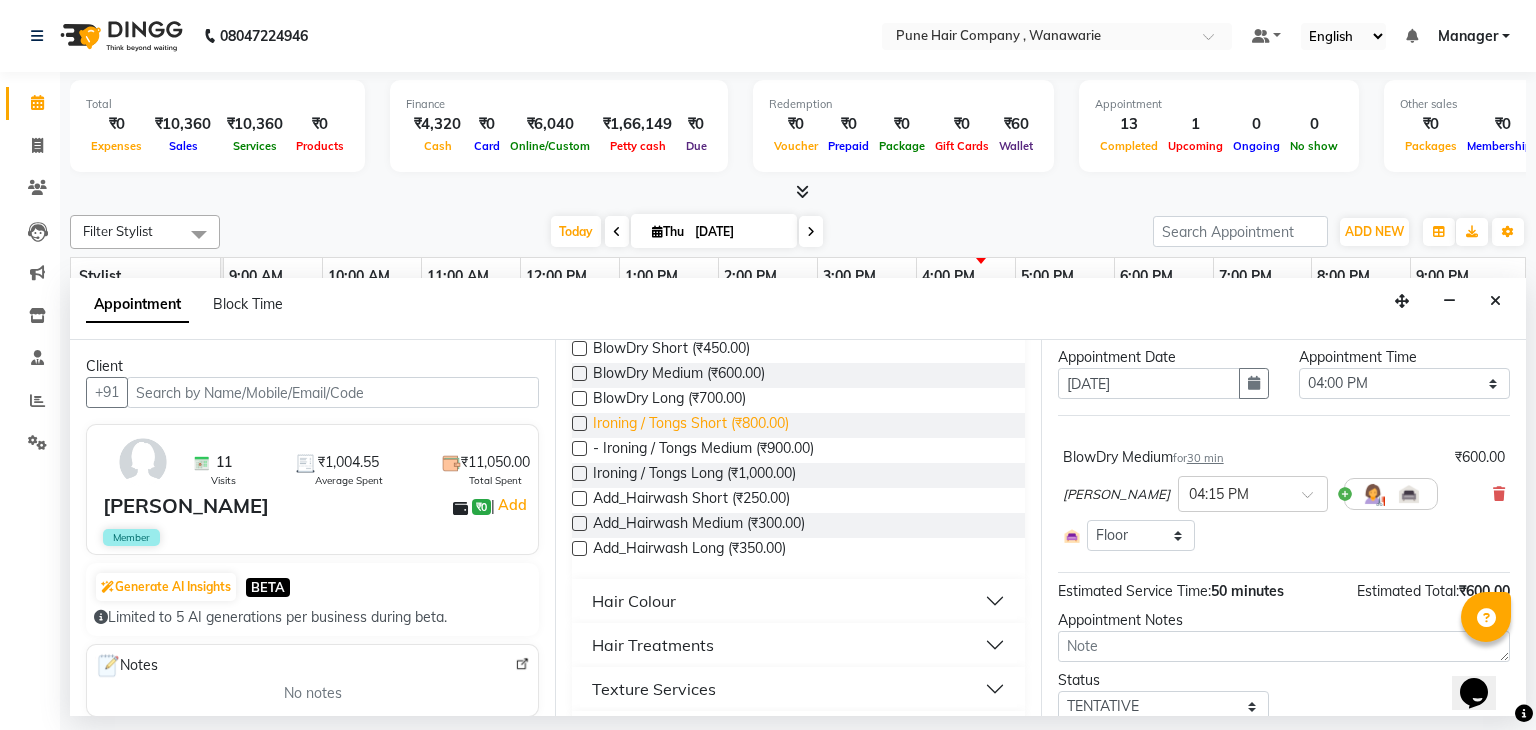scroll, scrollTop: 430, scrollLeft: 0, axis: vertical 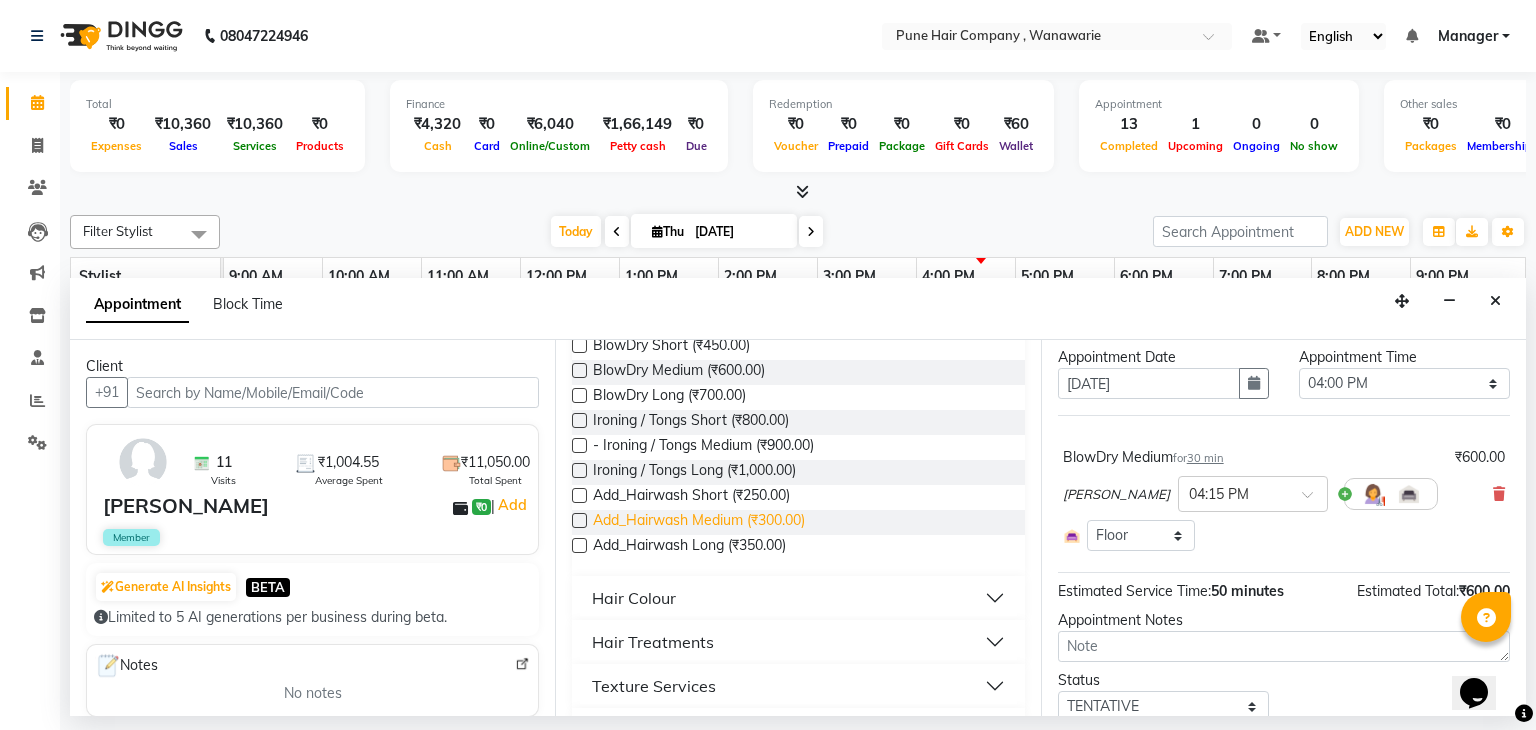 click on "Add_Hairwash Medium (₹300.00)" at bounding box center [699, 522] 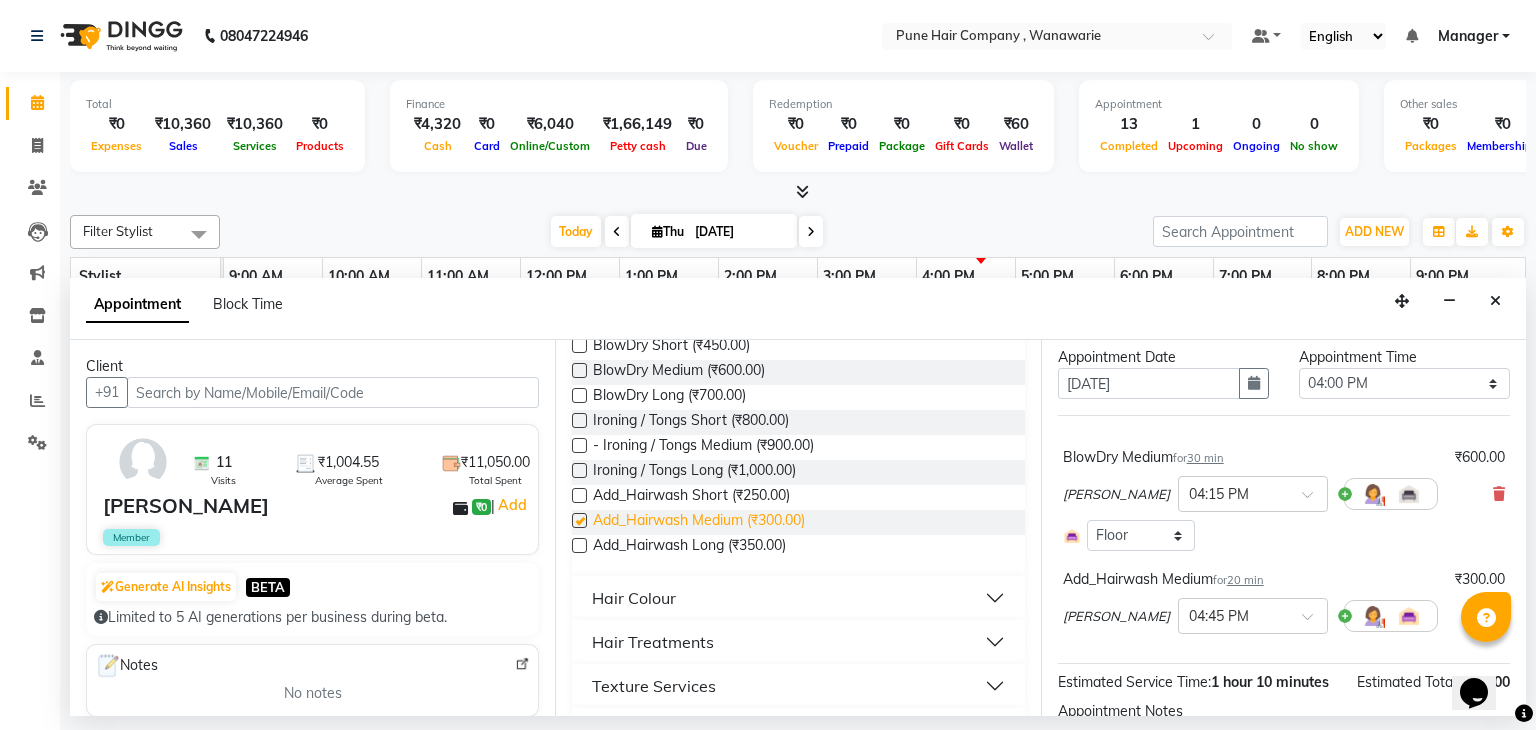 checkbox on "false" 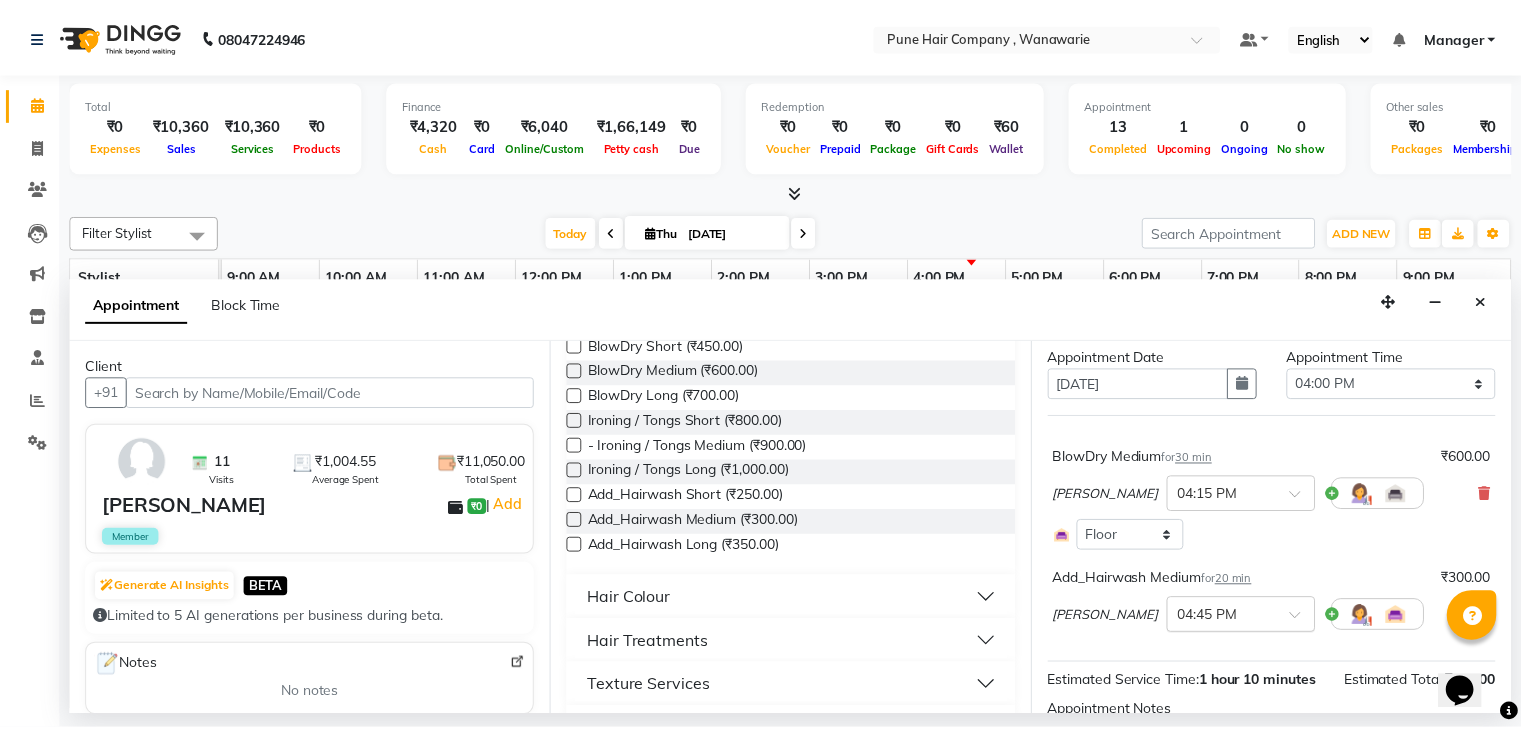 scroll, scrollTop: 232, scrollLeft: 0, axis: vertical 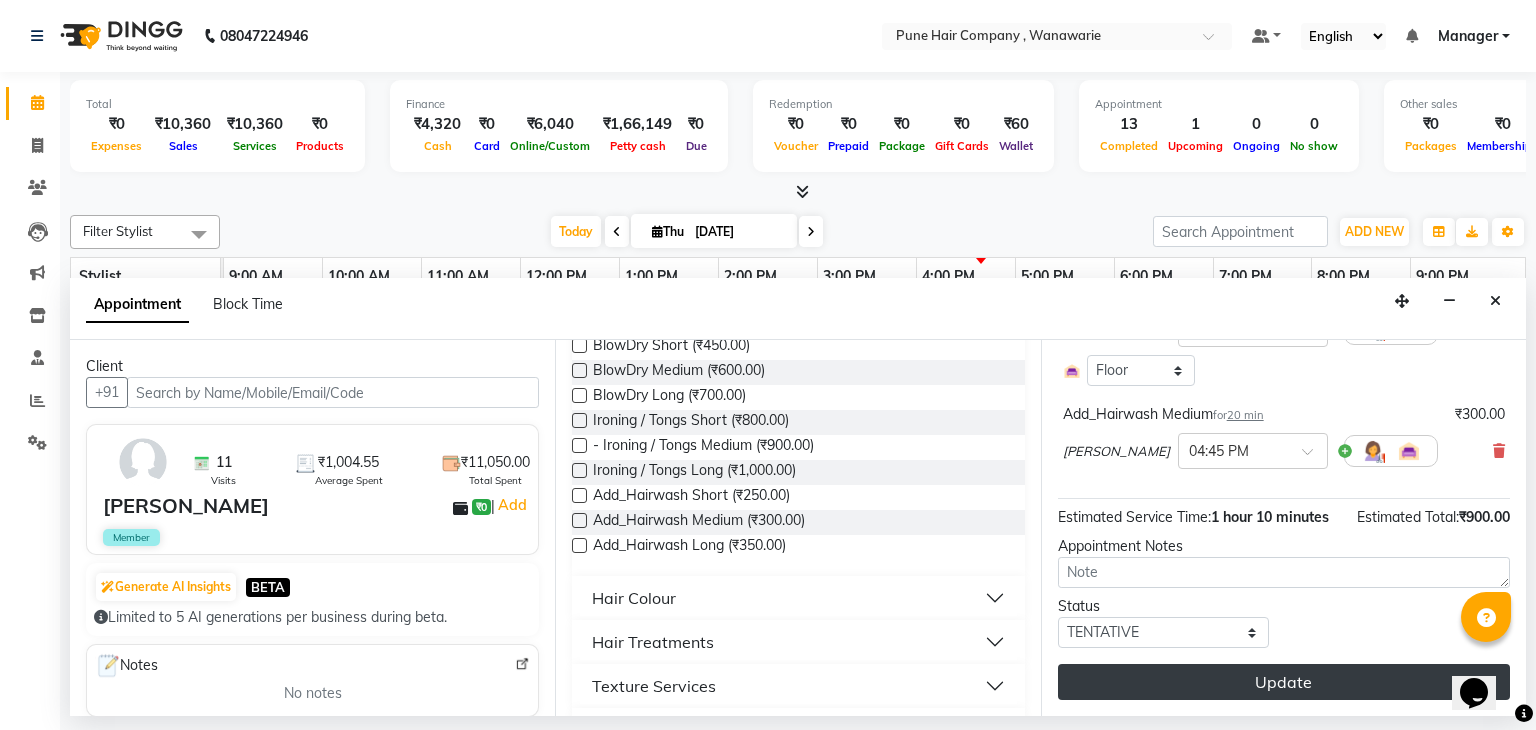 click on "Update" at bounding box center (1284, 682) 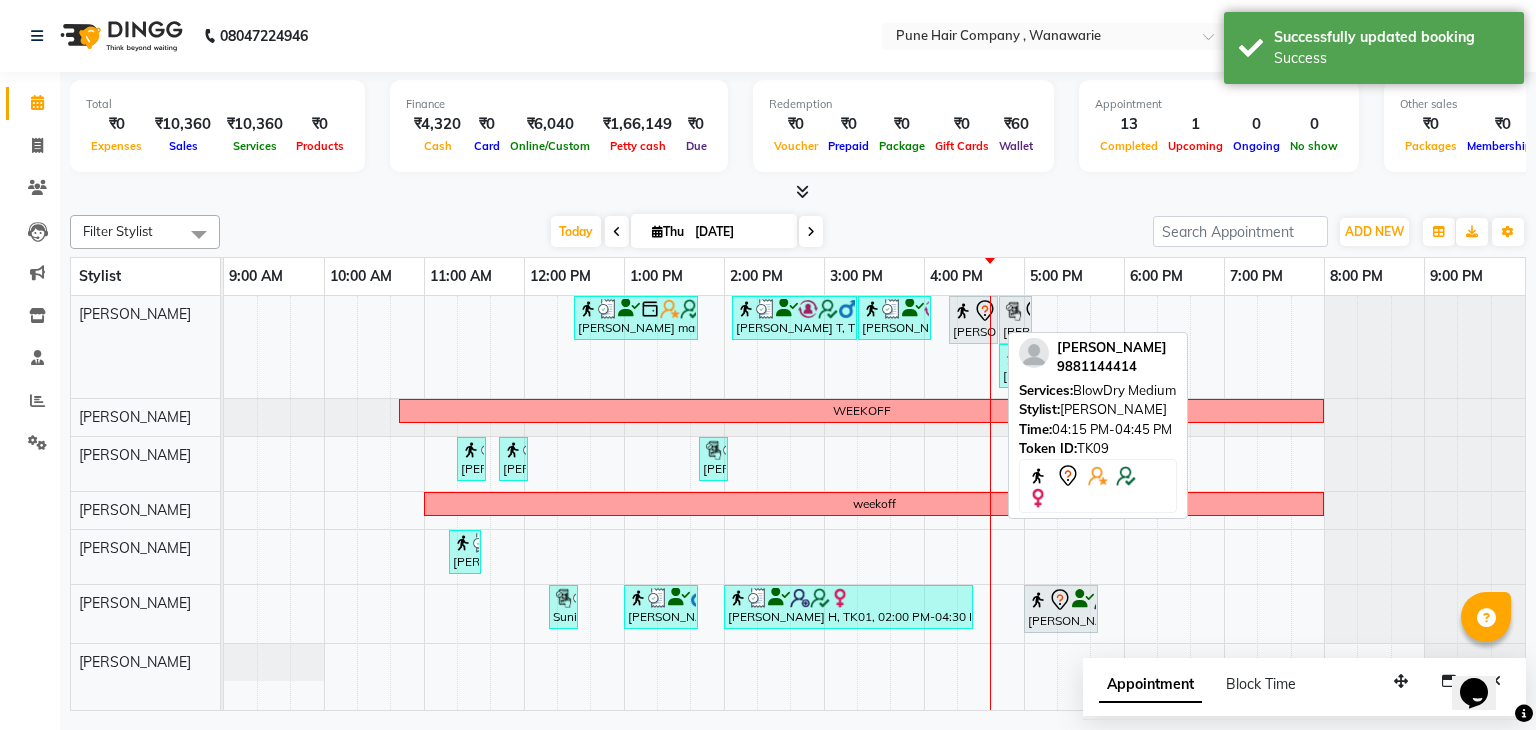 click 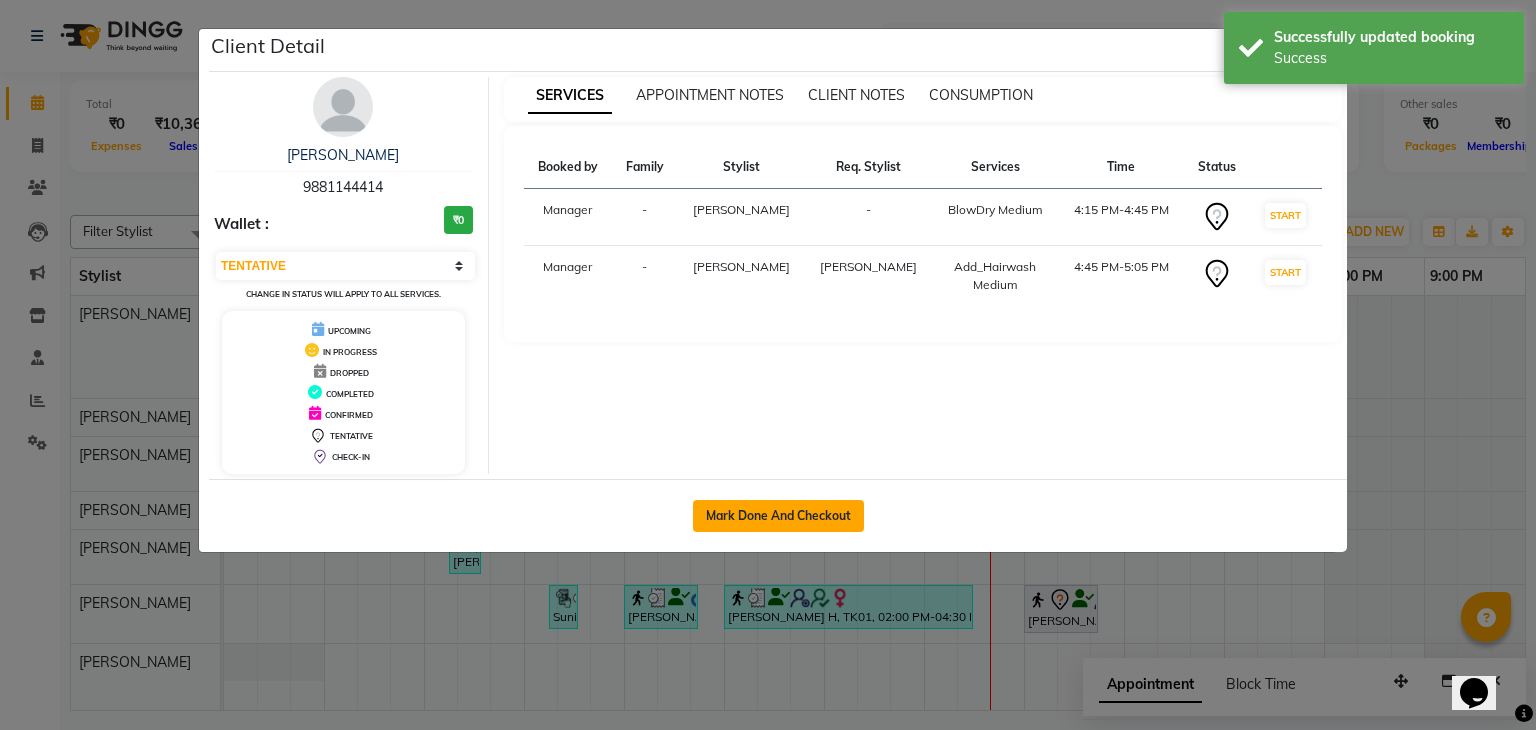 click on "Mark Done And Checkout" 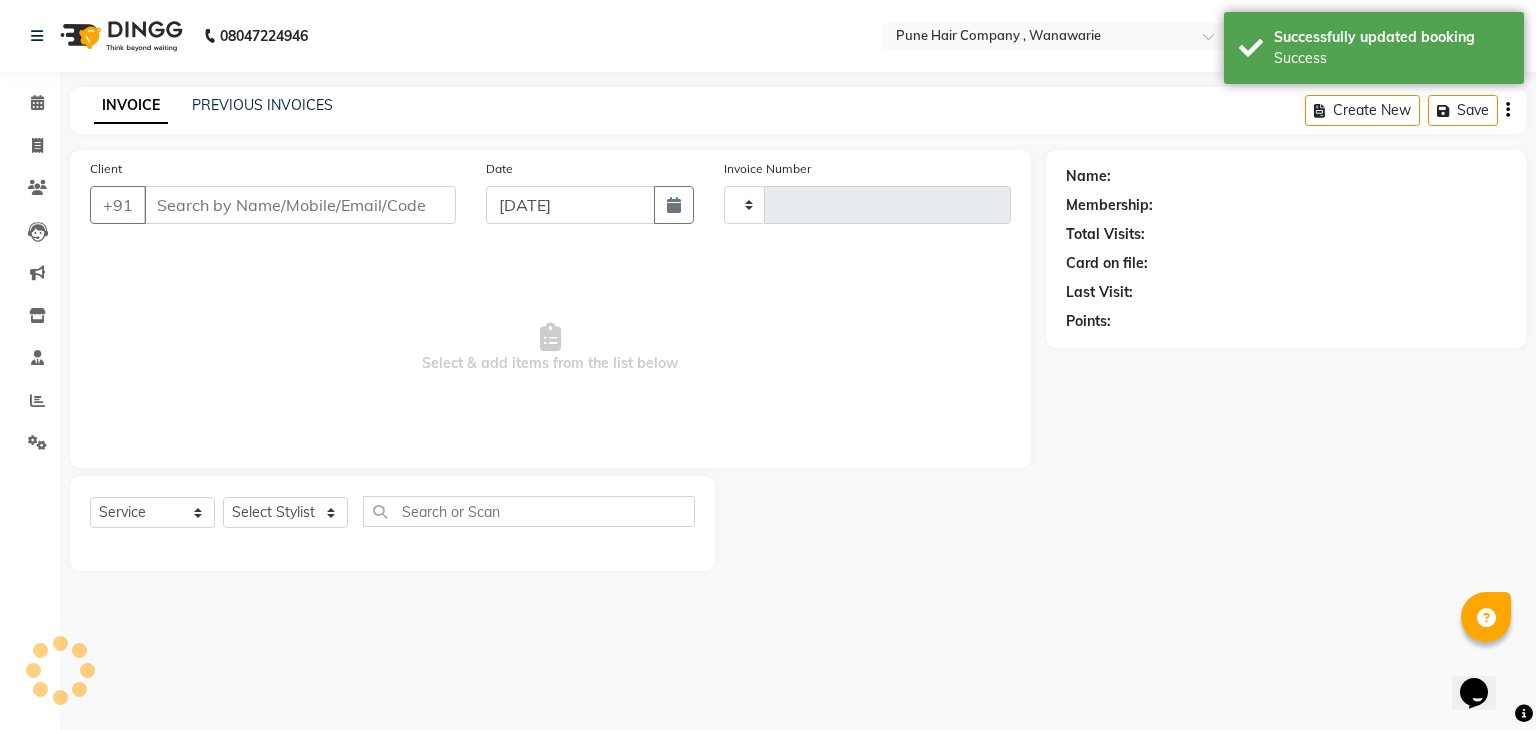 type on "1078" 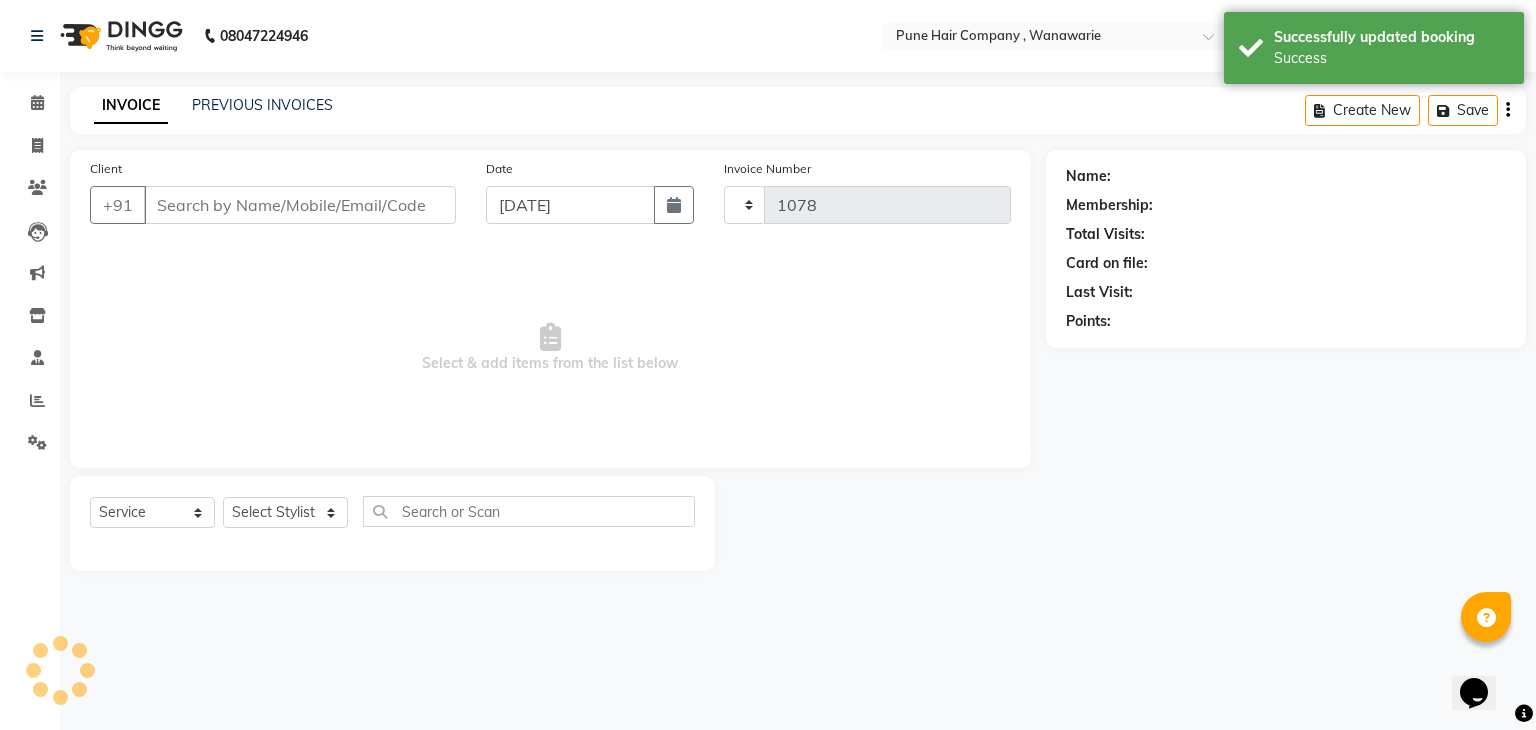 select on "8072" 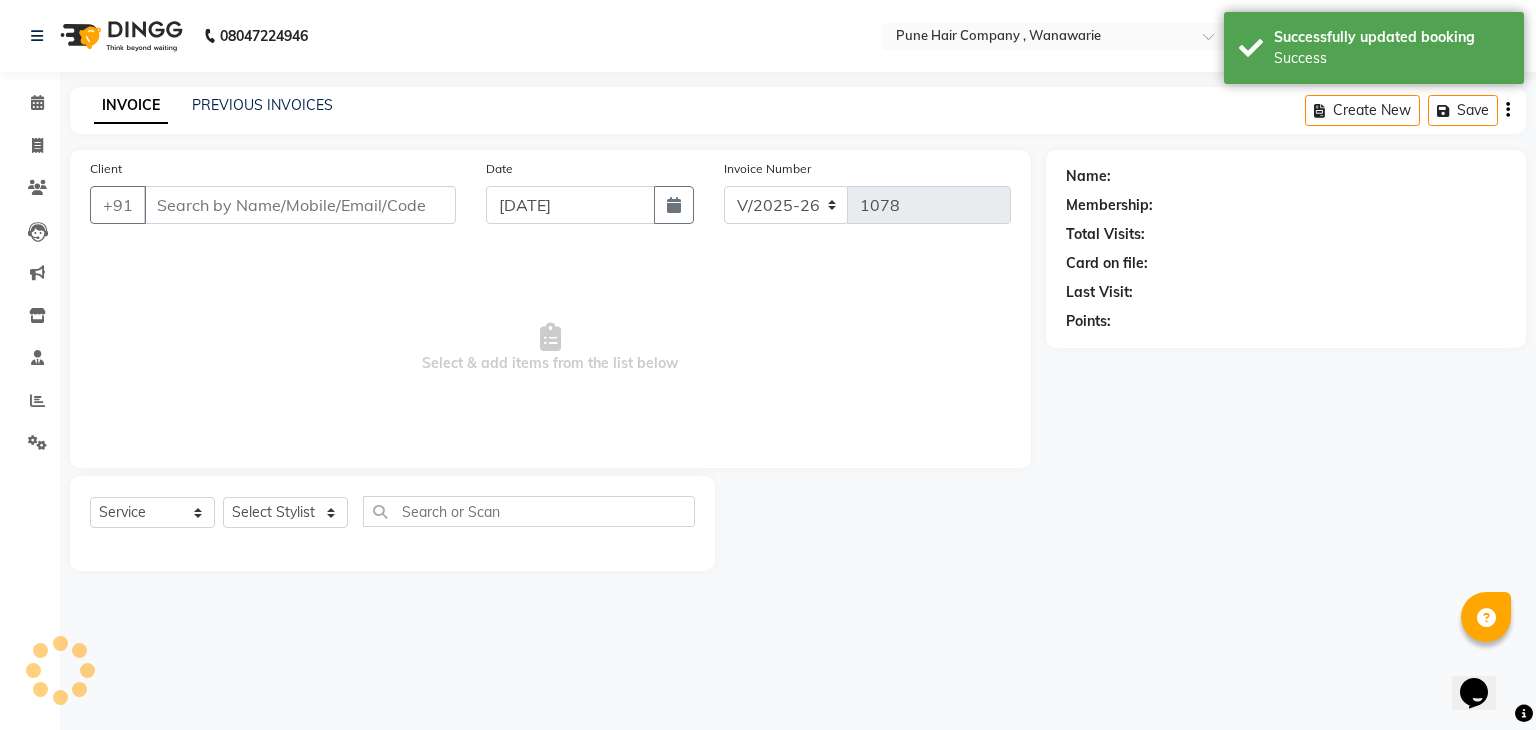 type on "9881144414" 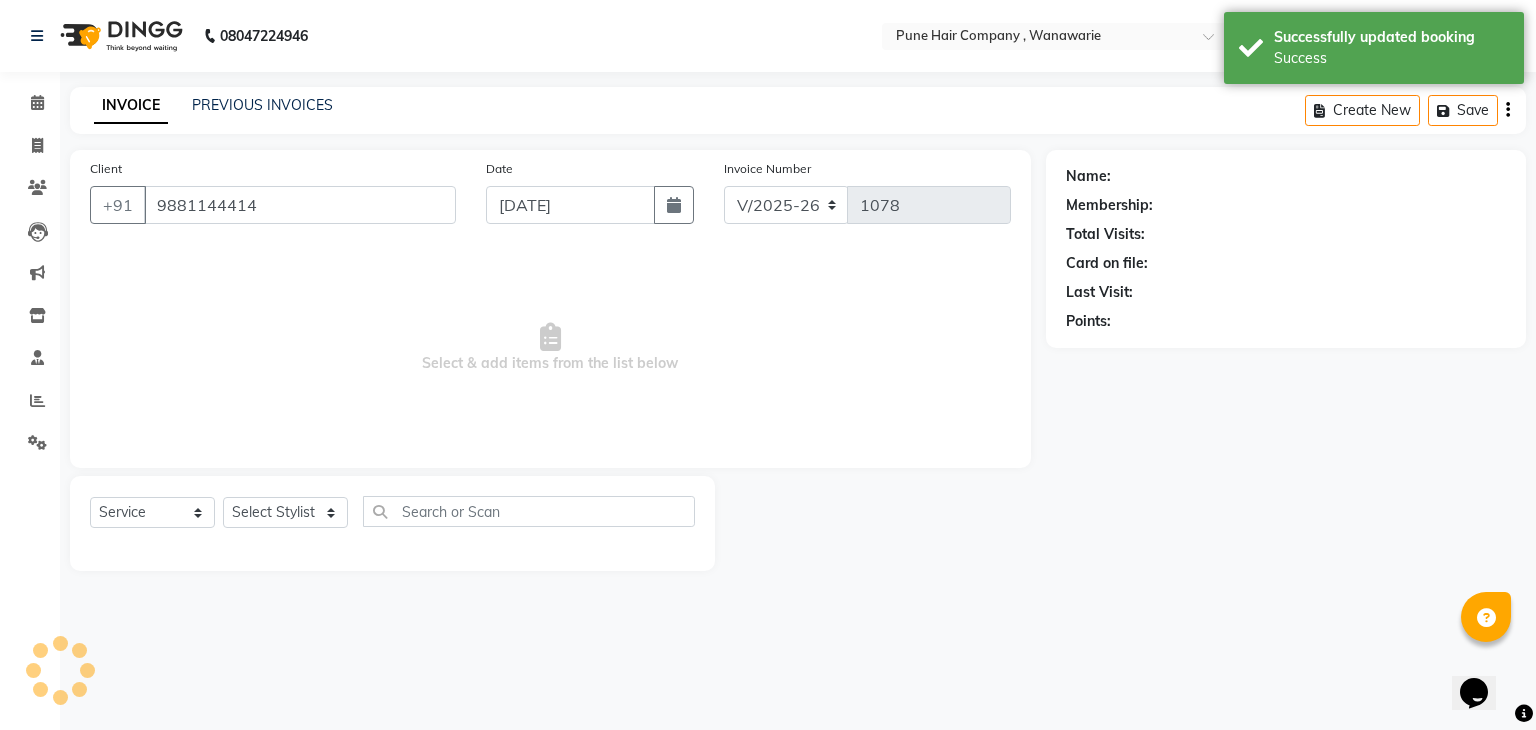 select on "74577" 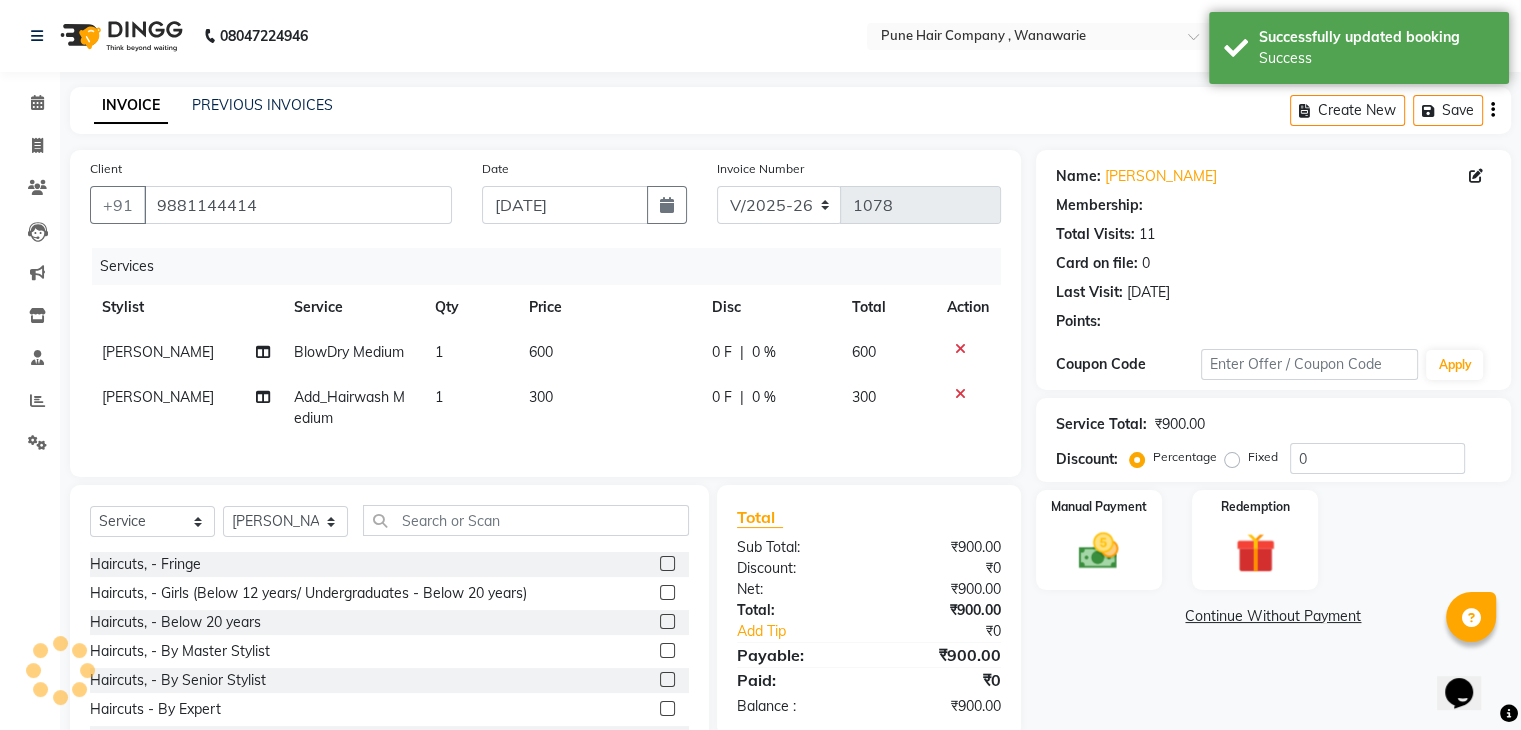 select on "1: Object" 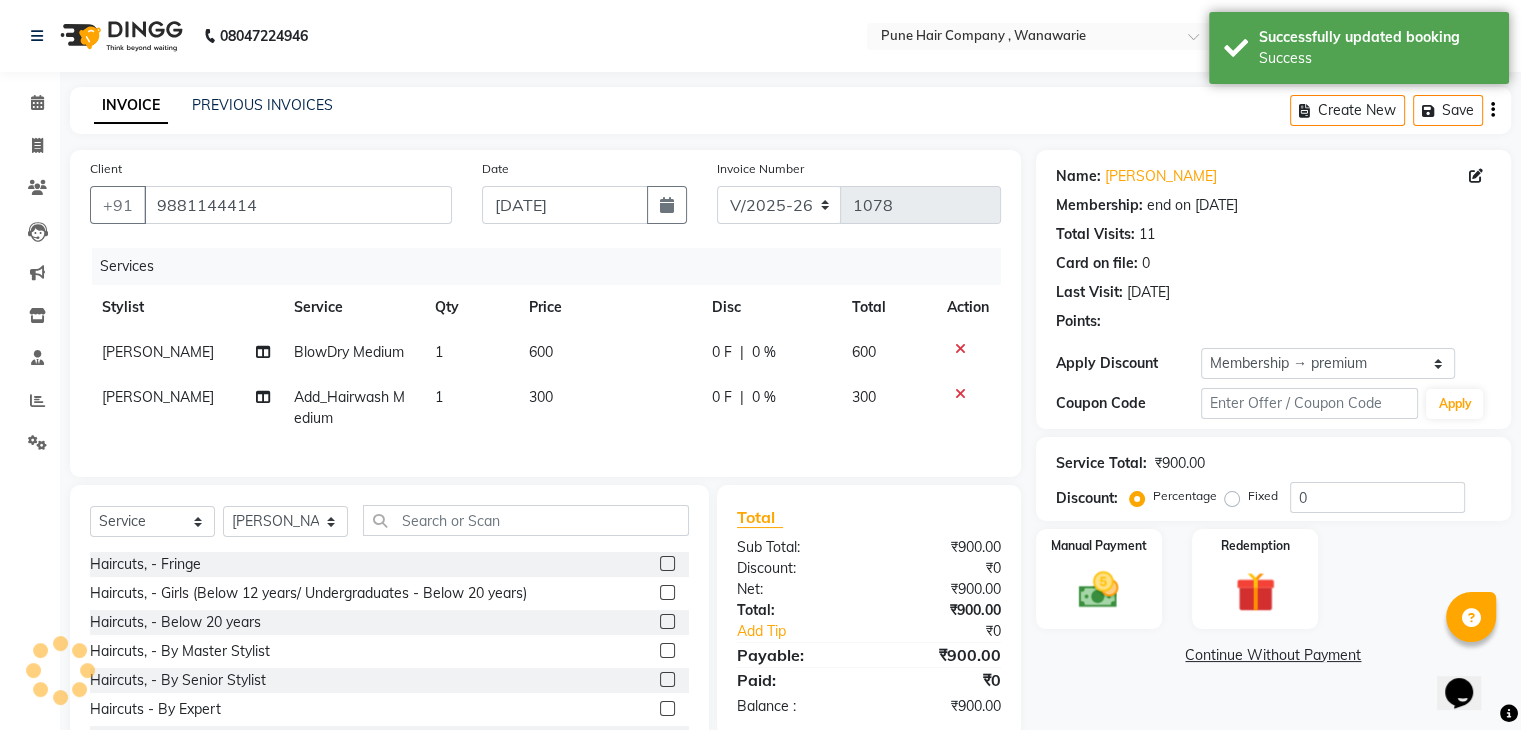 type on "20" 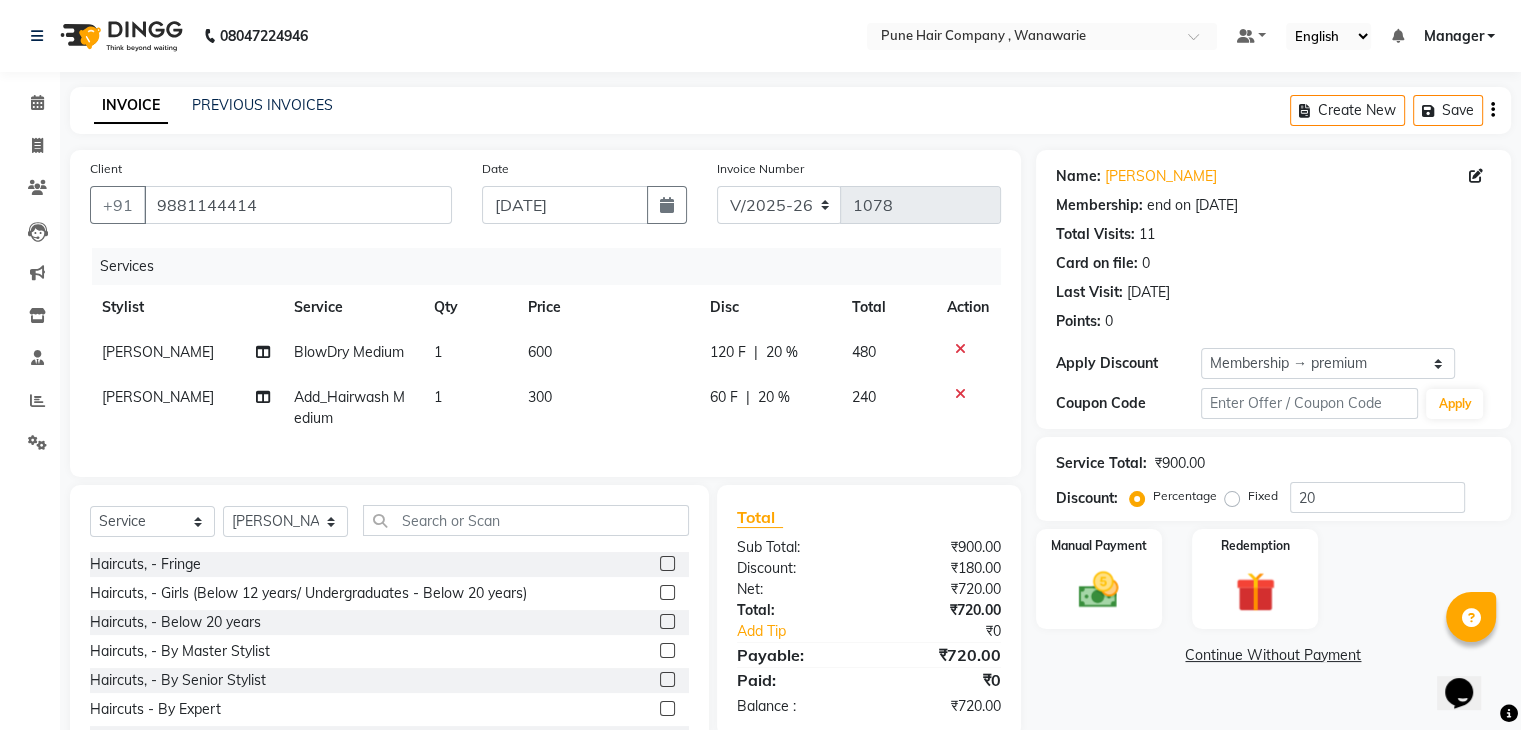 scroll, scrollTop: 96, scrollLeft: 0, axis: vertical 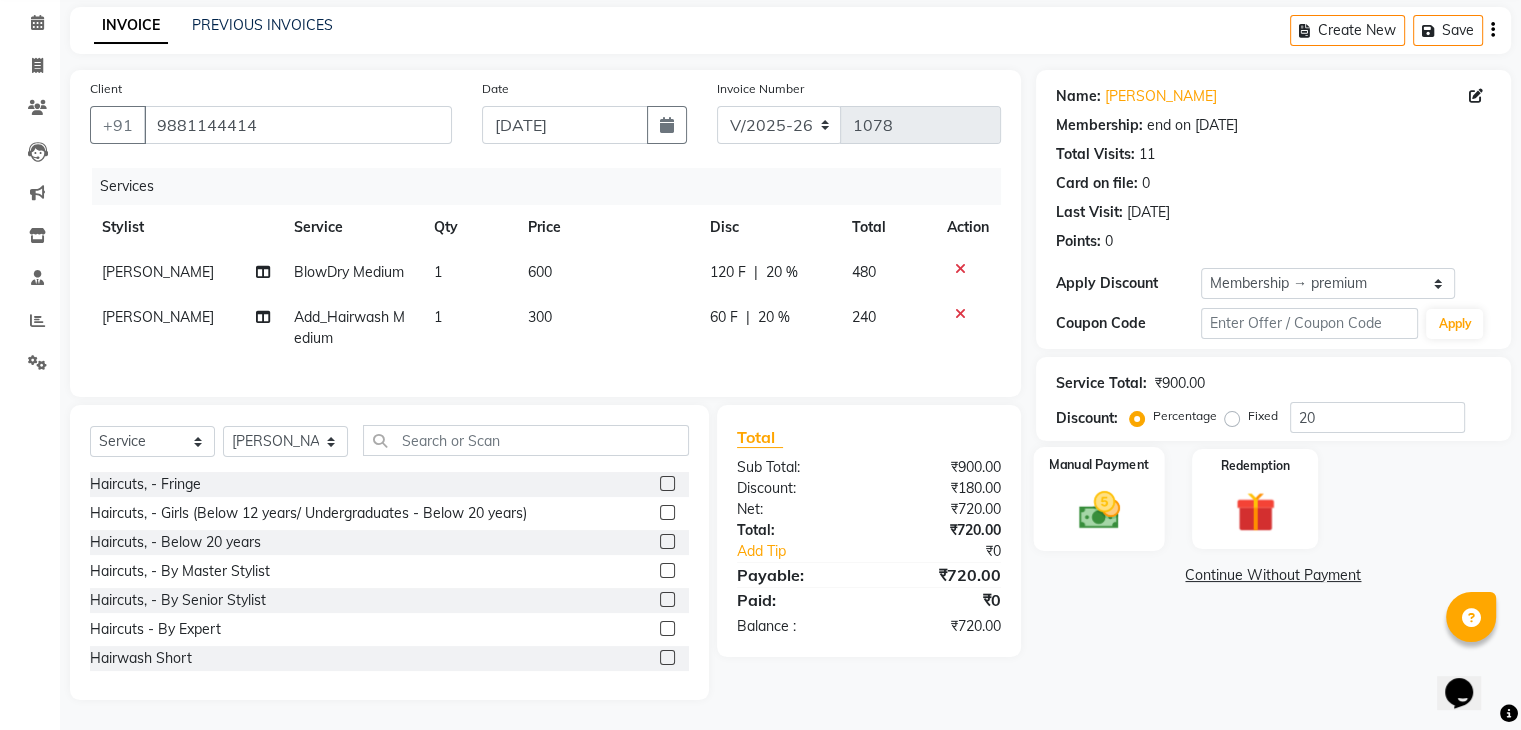 click on "Manual Payment" 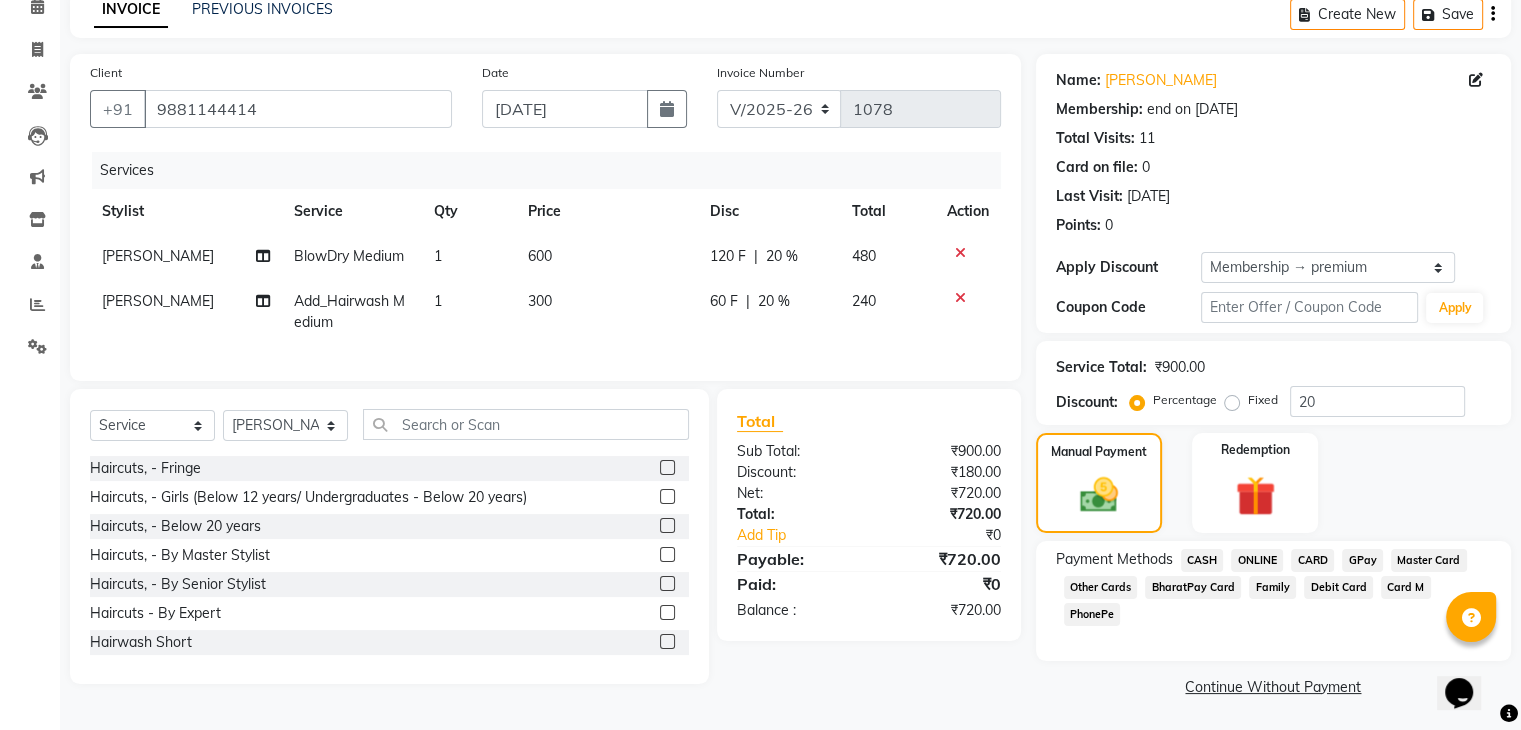 click on "GPay" 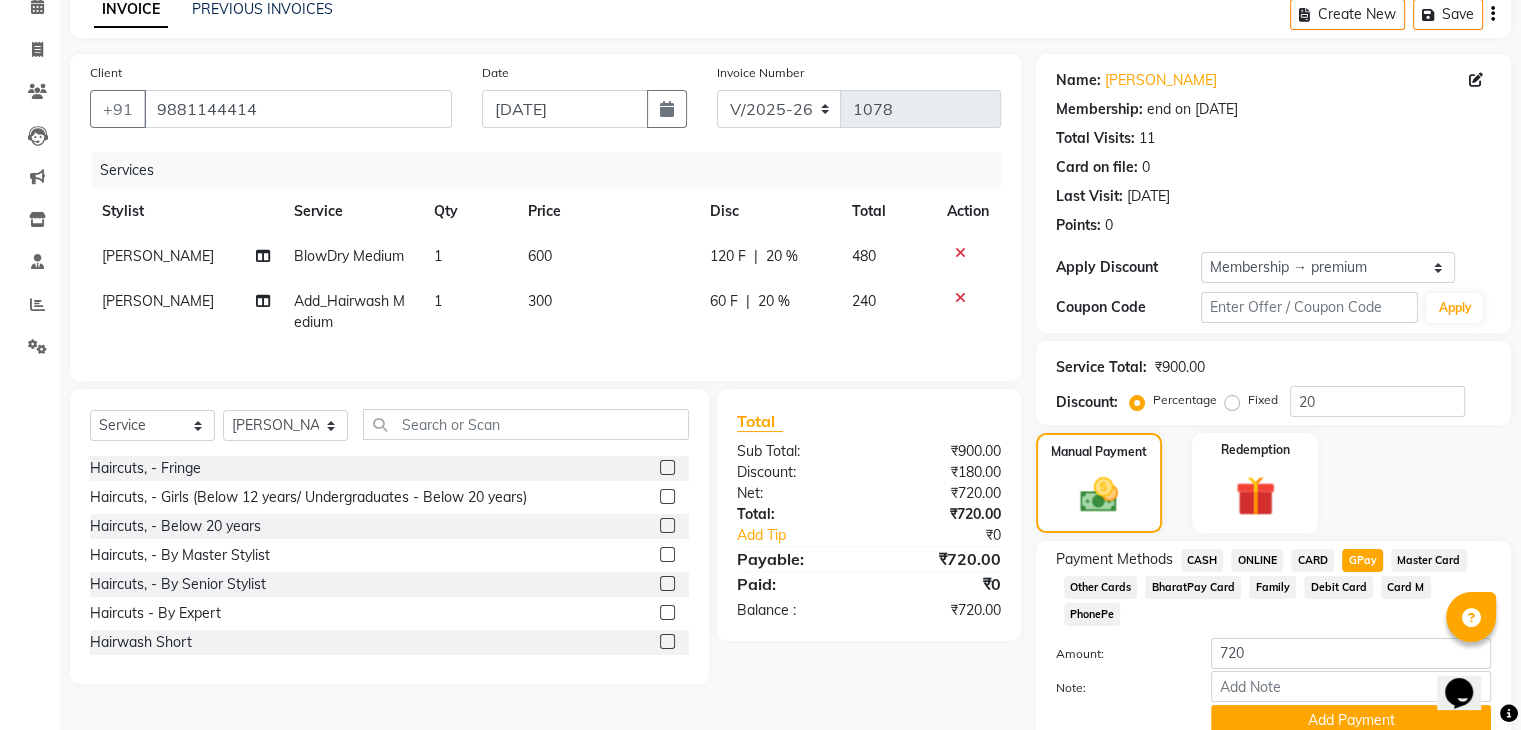 scroll, scrollTop: 156, scrollLeft: 0, axis: vertical 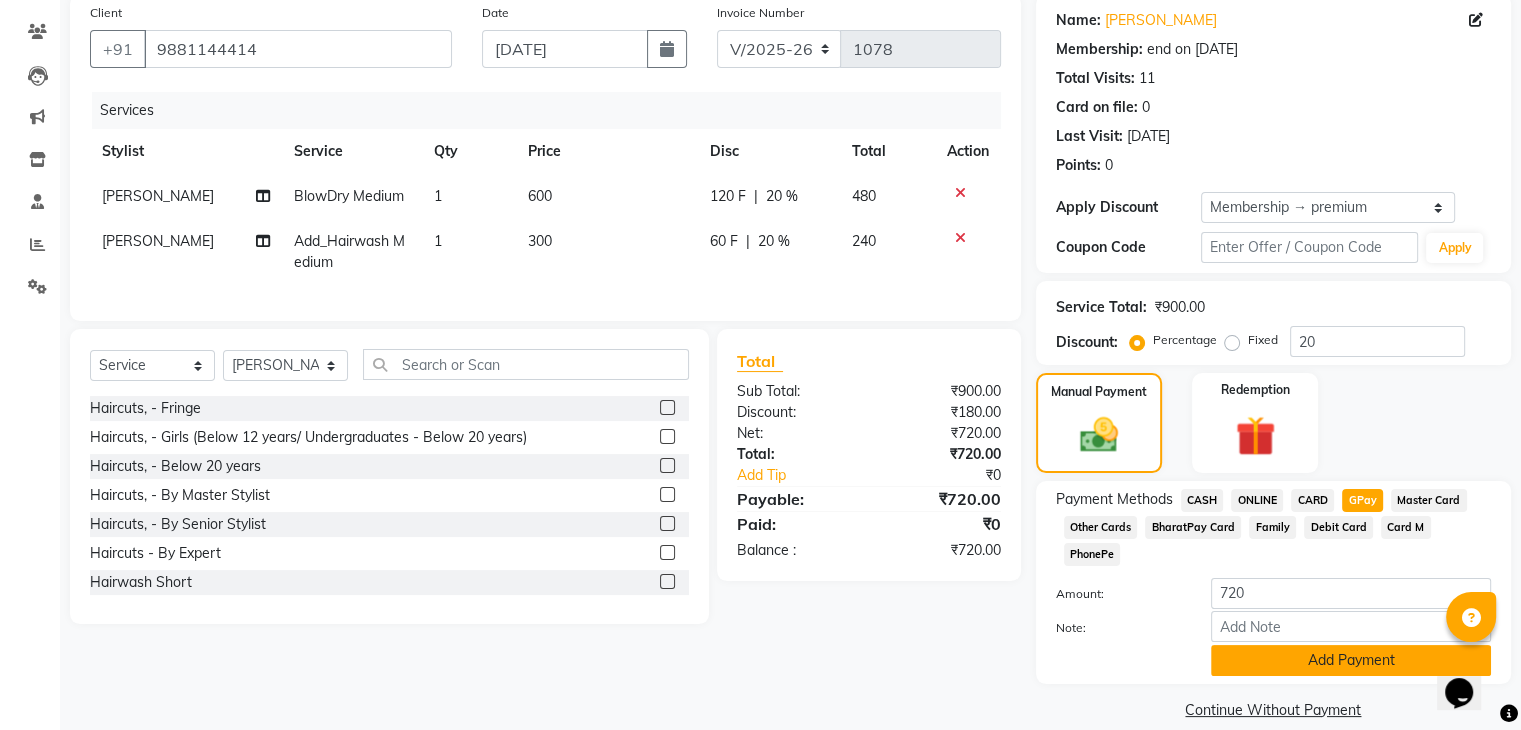 click on "Add Payment" 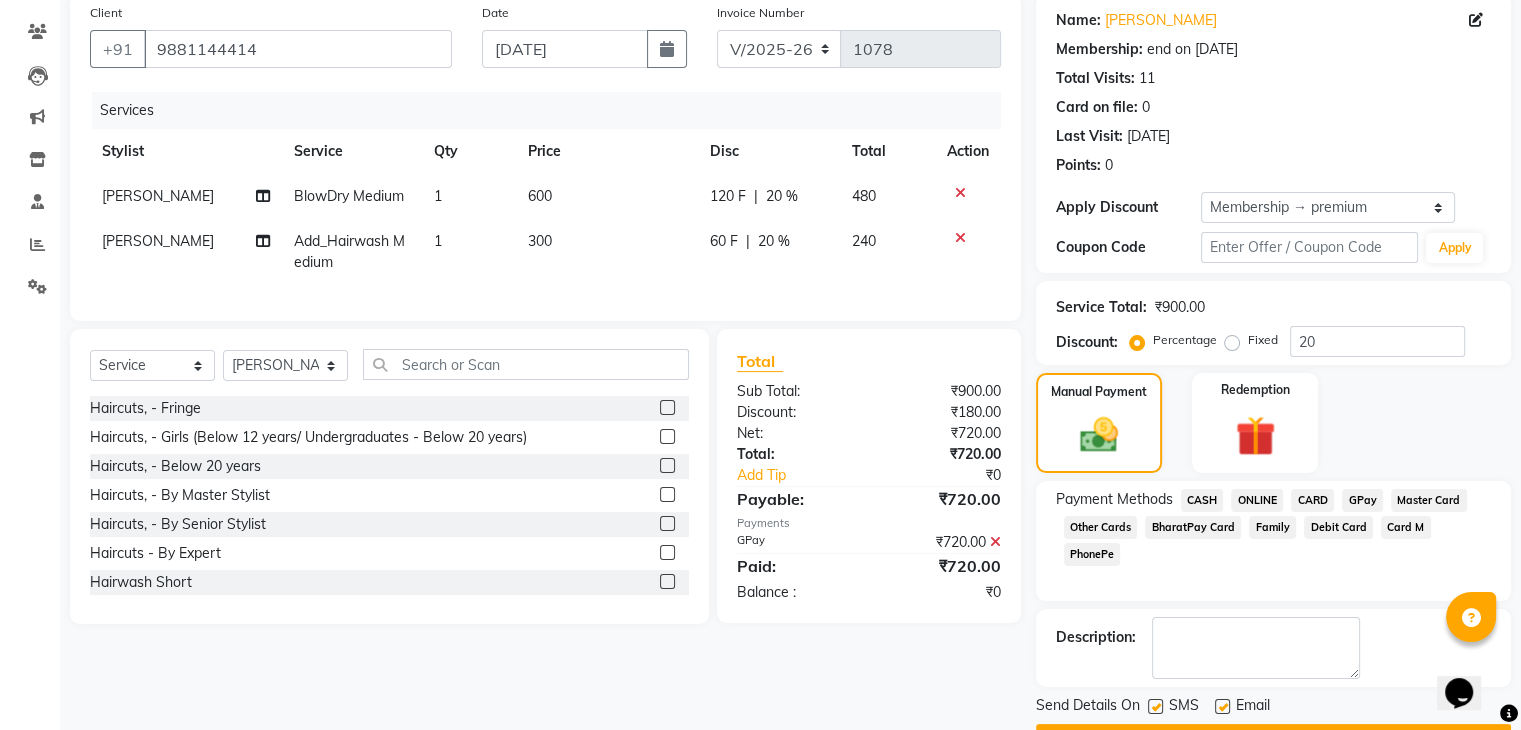 scroll, scrollTop: 209, scrollLeft: 0, axis: vertical 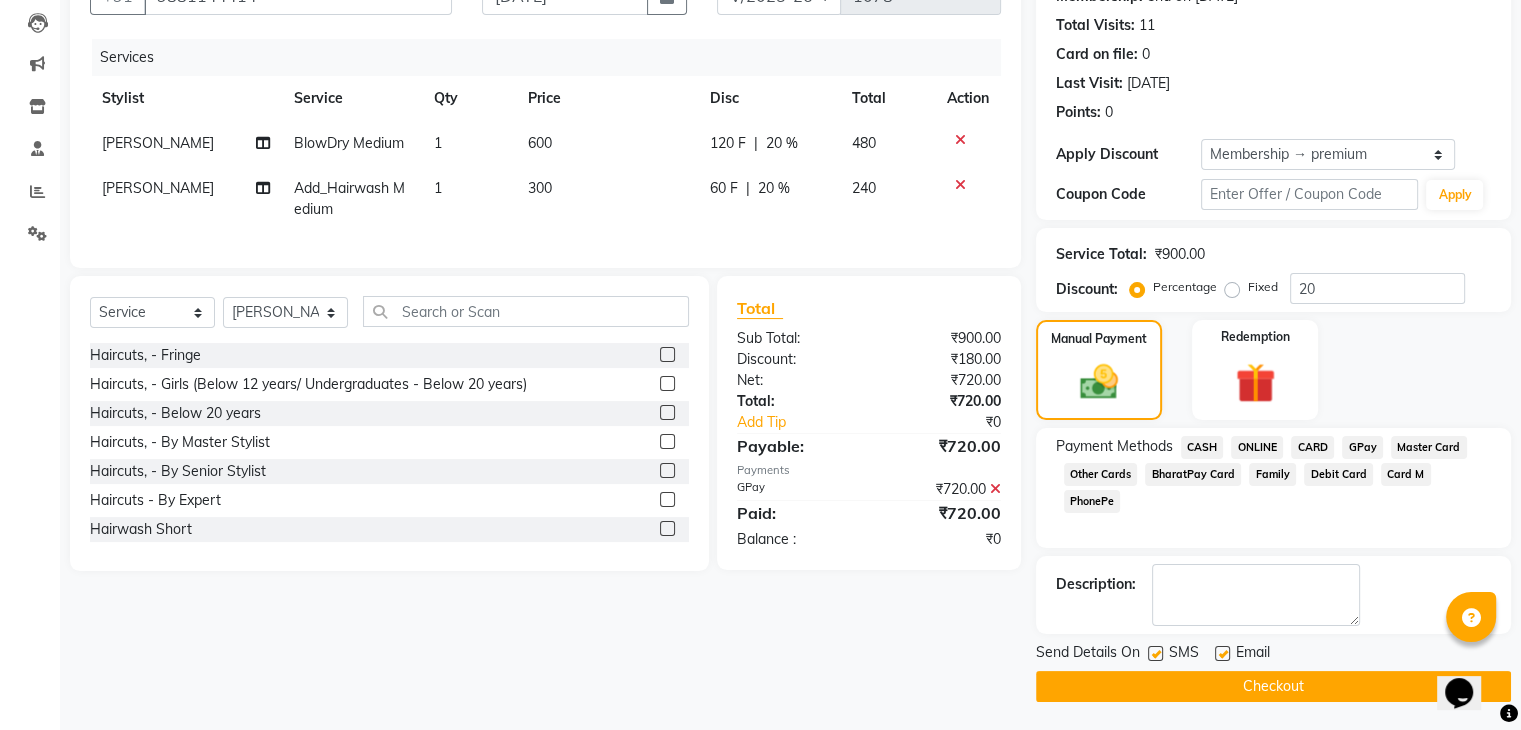 click on "Checkout" 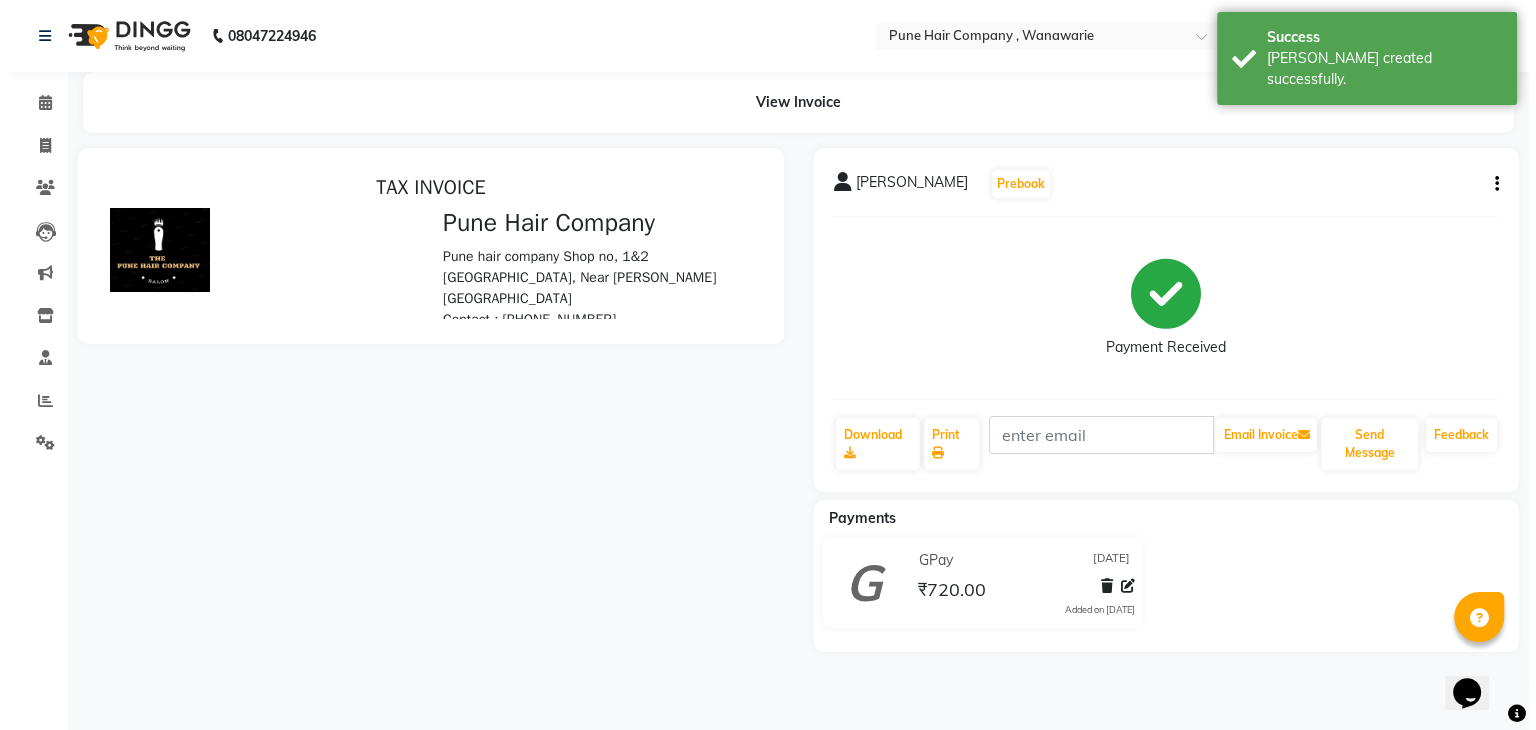 scroll, scrollTop: 0, scrollLeft: 0, axis: both 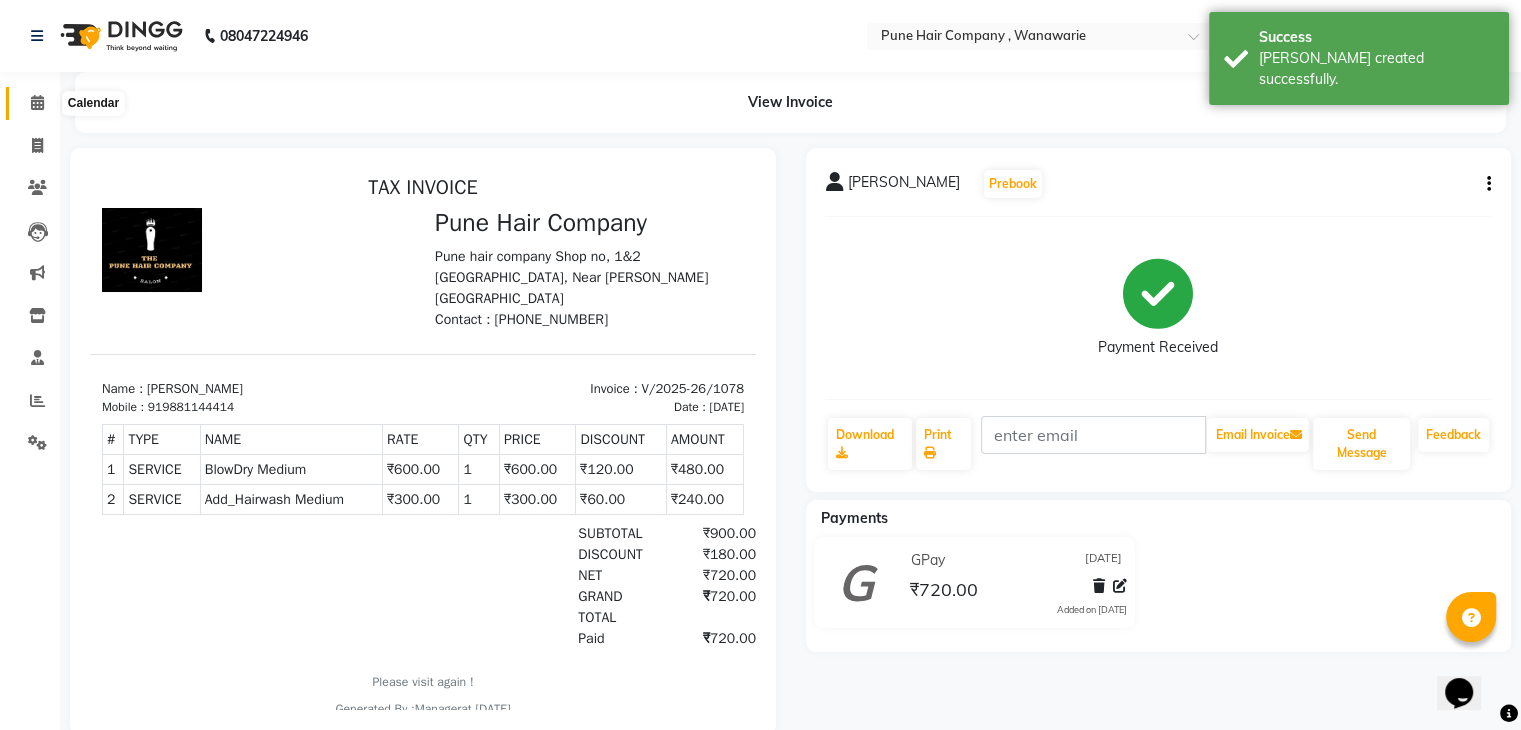 click 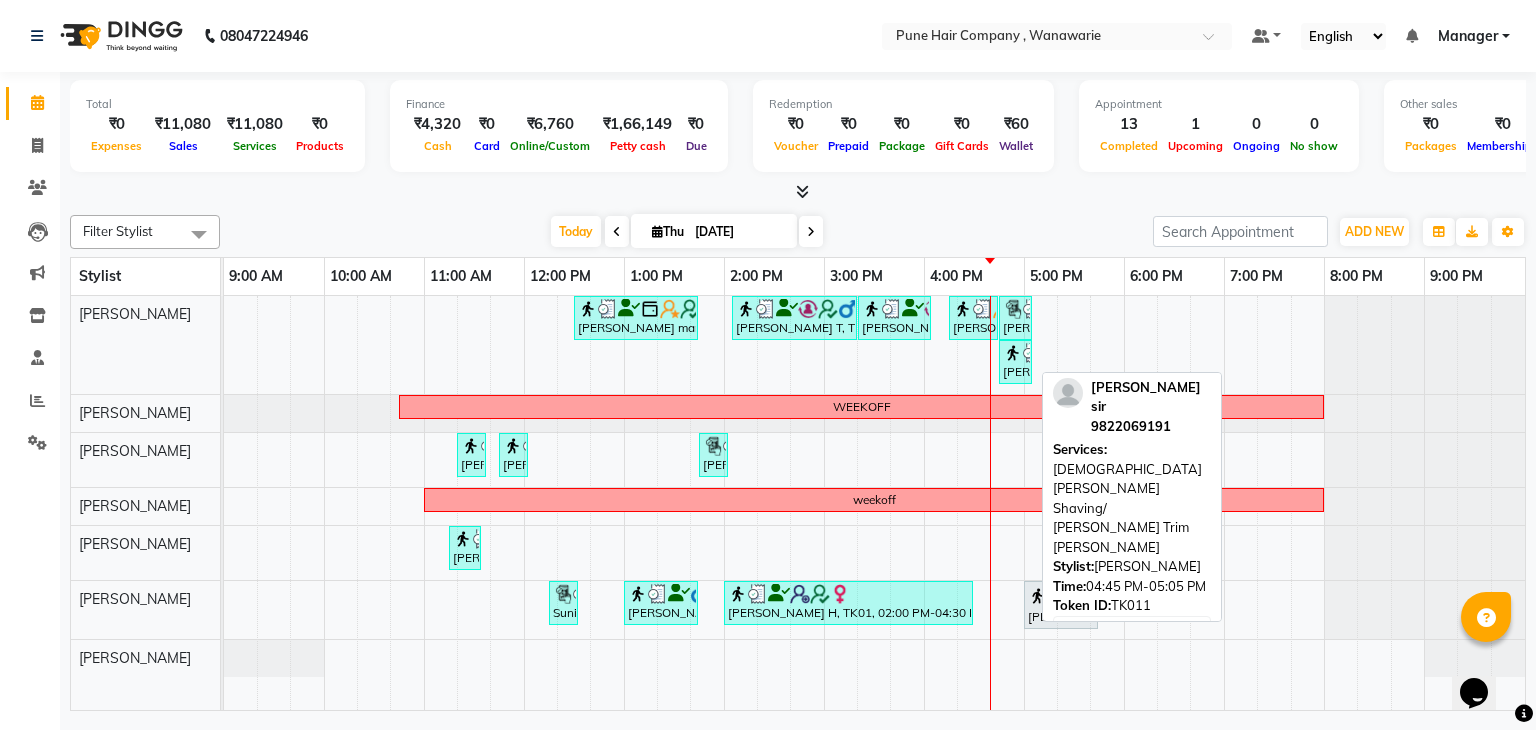 click on "[PERSON_NAME] sir, TK11, 04:45 PM-05:05 PM, [DEMOGRAPHIC_DATA] [PERSON_NAME] Shaving/ [PERSON_NAME] Trim [PERSON_NAME]" at bounding box center [1015, 362] 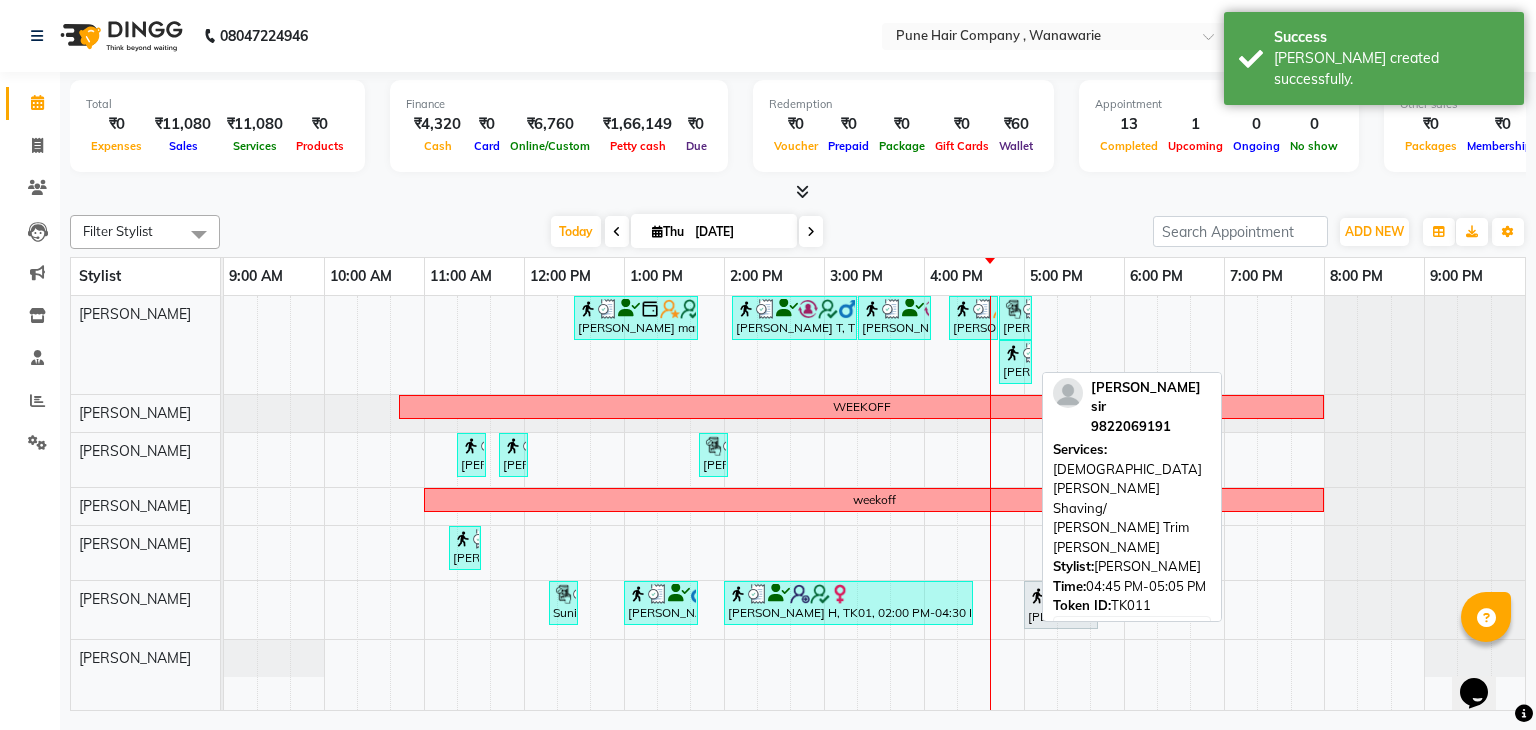 select on "3" 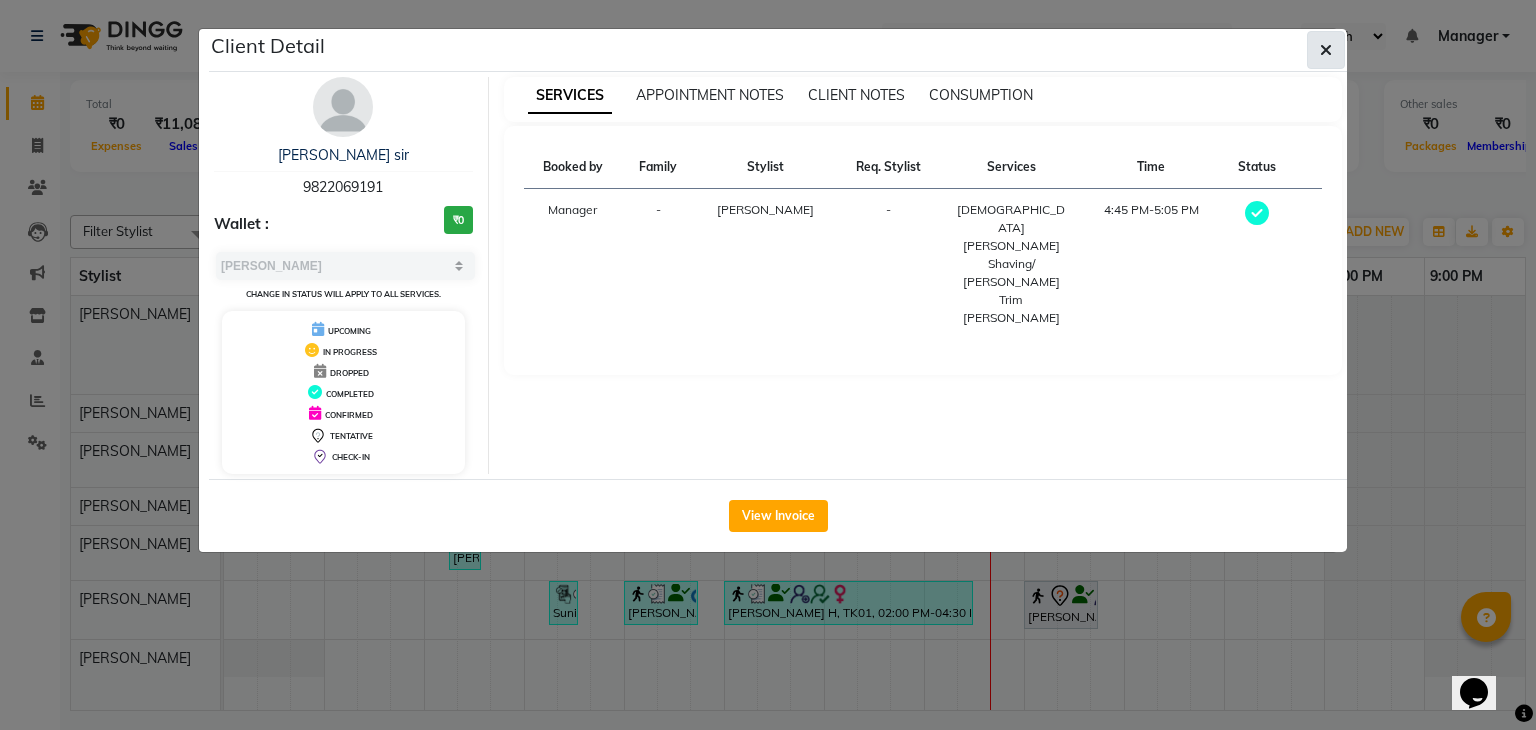 click 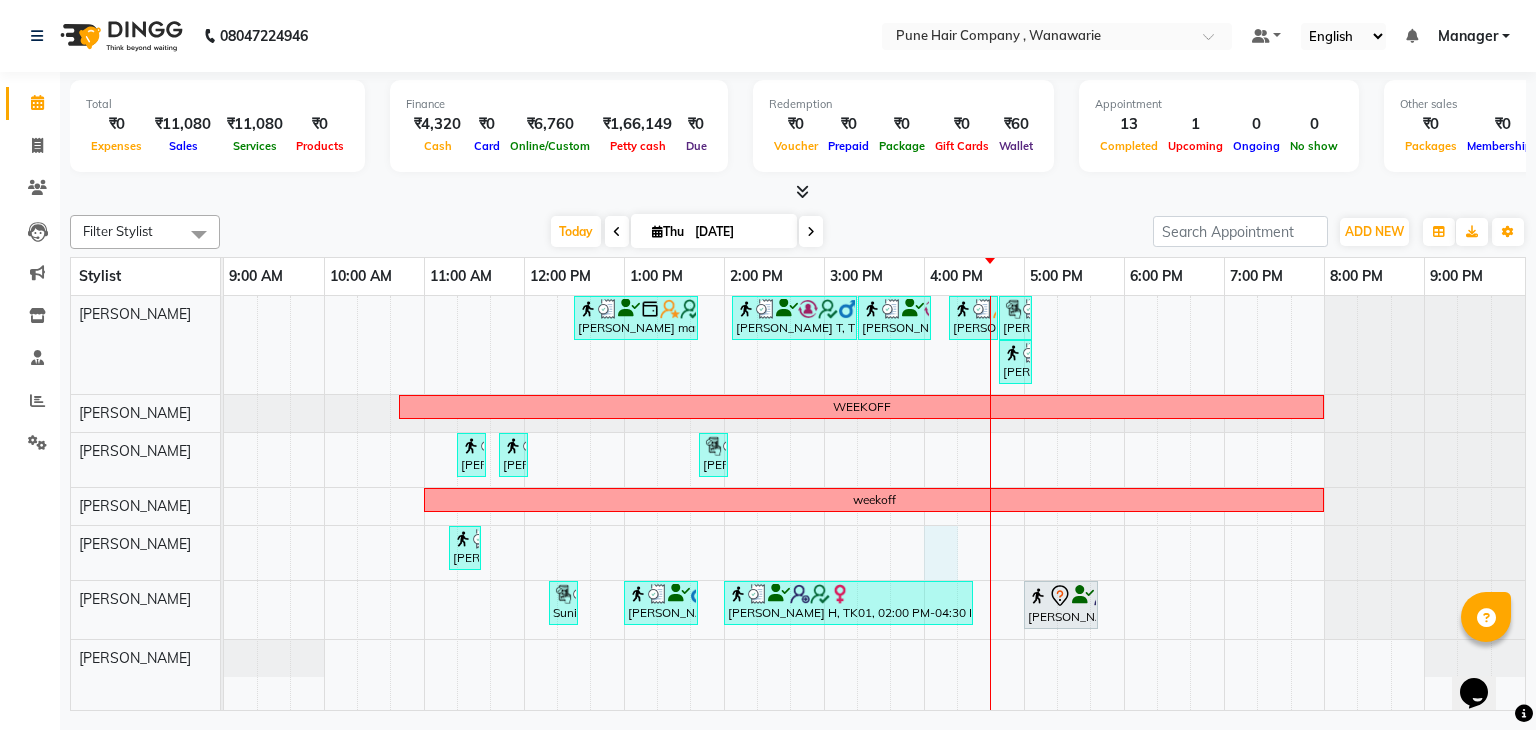 click on "Farida mam, TK03, 12:30 PM-01:45 PM, Signature-Ultimate Bespoke Hair&Scalp Care     Rohin T, TK08, 02:05 PM-03:20 PM, Male Hair Colour - Inoa Global Colour (includes moustache)     Rohin T, TK08, 03:20 PM-04:05 PM, Male Haircut By Senior Stylist     Sapna Ranguta, TK09, 04:15 PM-04:45 PM, BlowDry Medium     Sapna Ranguta, TK09, 04:45 PM-05:05 PM, Add_Hairwash Medium     Banty sir, TK11, 04:45 PM-05:05 PM, Male Beard Shaving/ Beard Trim Beard  WEEKOFF      yuta lolap, TK05, 11:20 AM-11:30 AM, Skin Services - Threading Face ( Eyebrow/ Upper lip/Chin/Forehead/ Jawline/ Side locks/ Neck)     yuta lolap, TK05, 11:45 AM-11:55 AM, Skin Services - Threading Face ( Eyebrow/ Upper lip/Chin/Forehead/ Jawline/ Side locks/ Neck)     Farida mam, TK03, 01:45 PM-01:55 PM, Skin Services - Threading Face ( Eyebrow/ Upper lip/Chin/Forehead/ Jawline/ Side locks/ Neck)  weekoff      Aditya Motwani, TK06, 11:15 AM-11:35 AM,  Haircut Boys (Below 12 years/ Undergraduates - Below 20 years)" at bounding box center [874, 503] 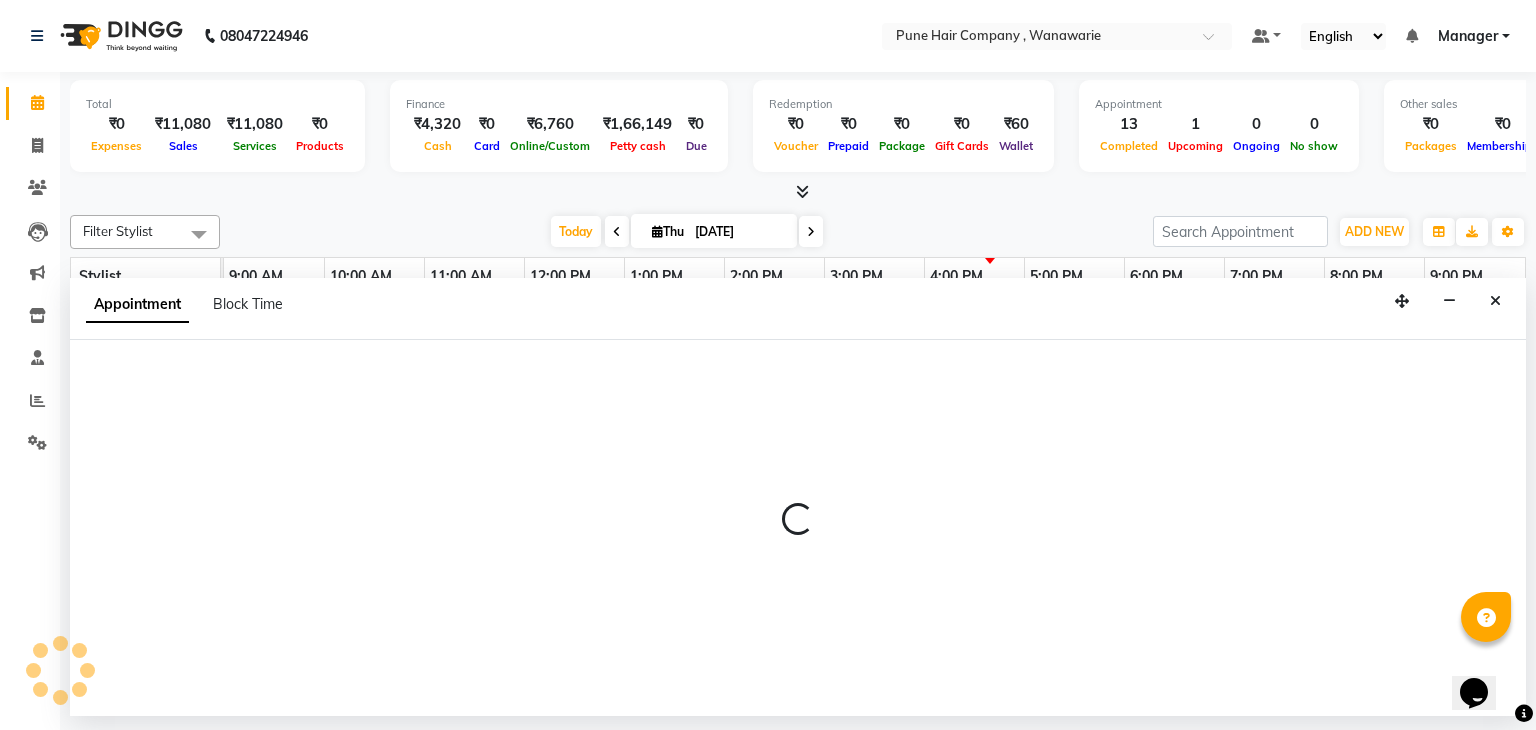 select on "74596" 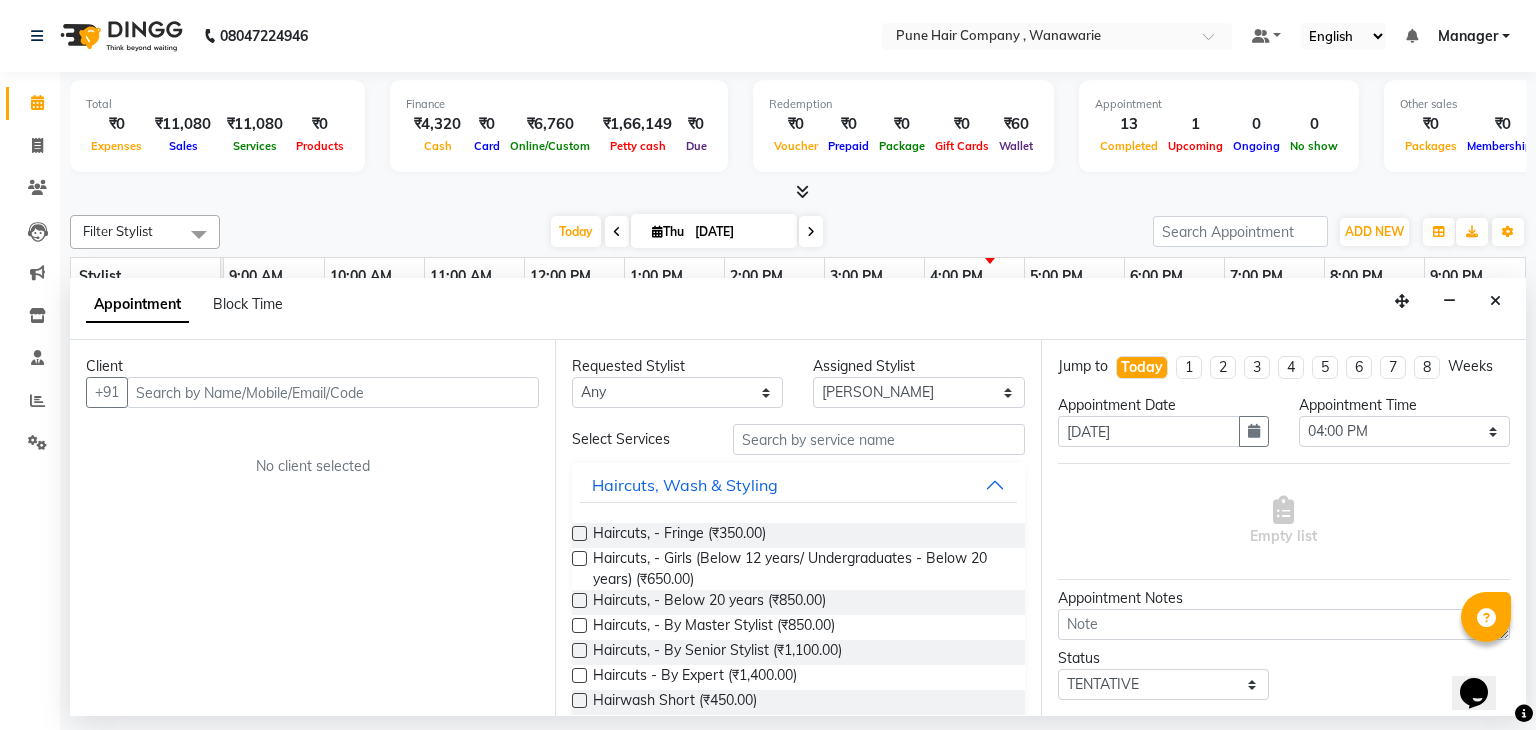 click at bounding box center (333, 392) 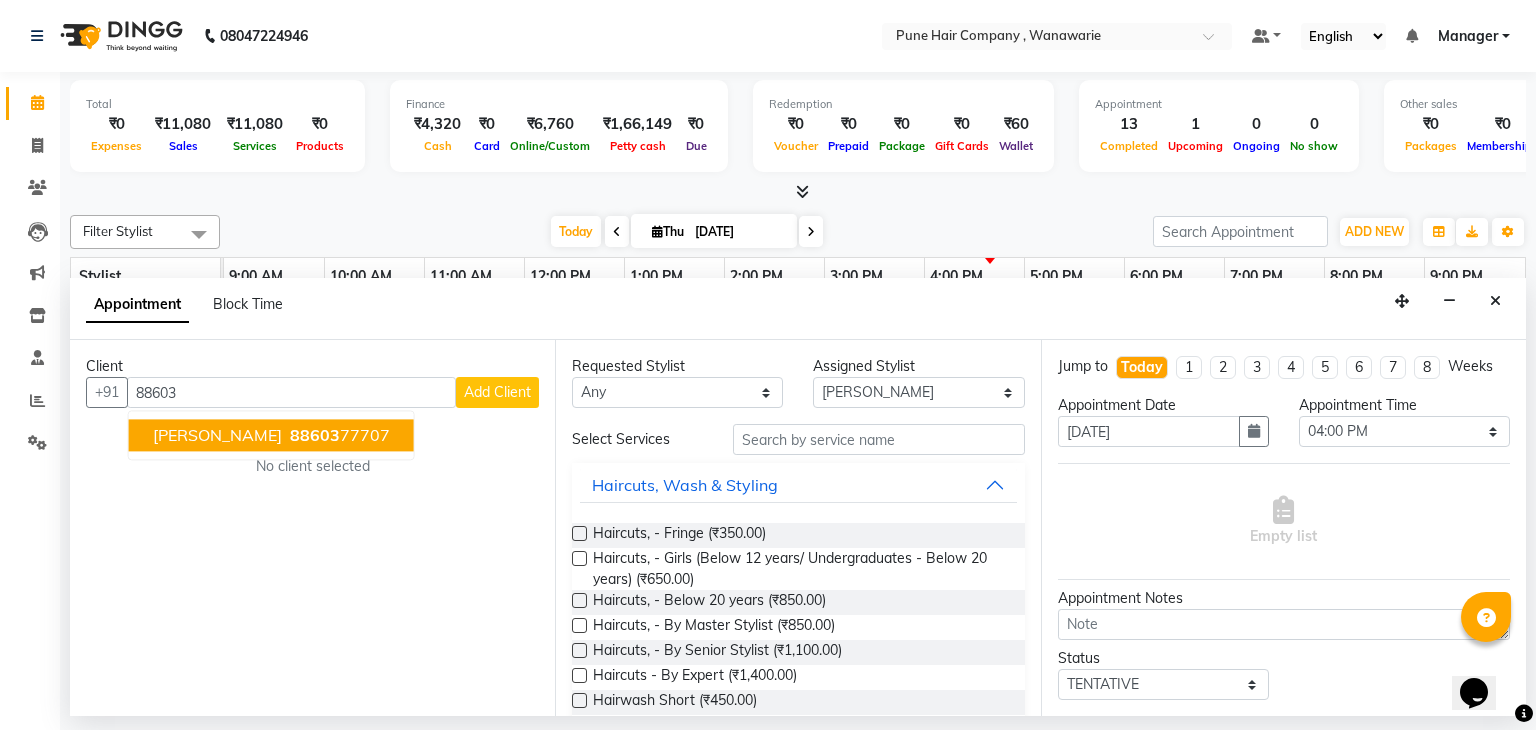 click on "Saloni" at bounding box center (217, 436) 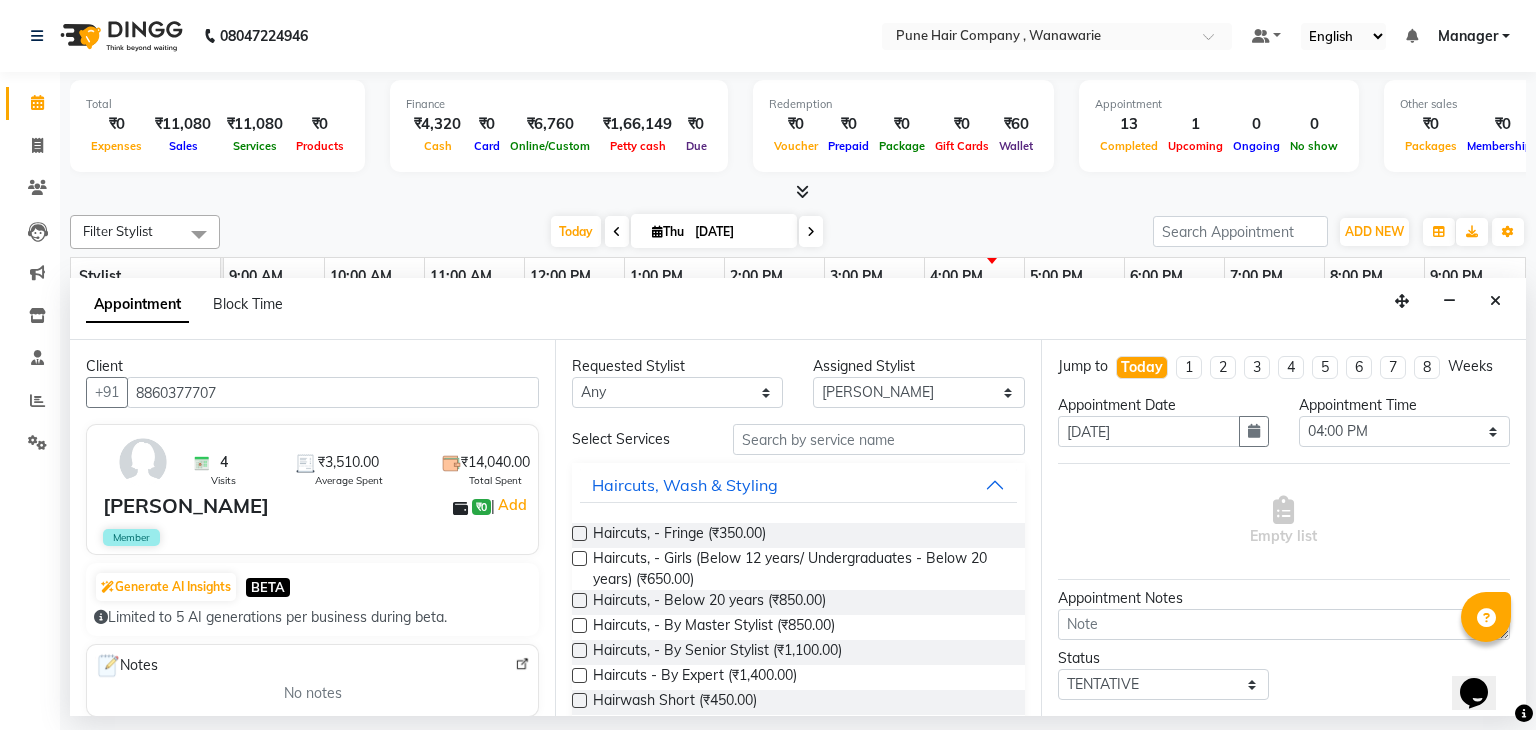 type on "8860377707" 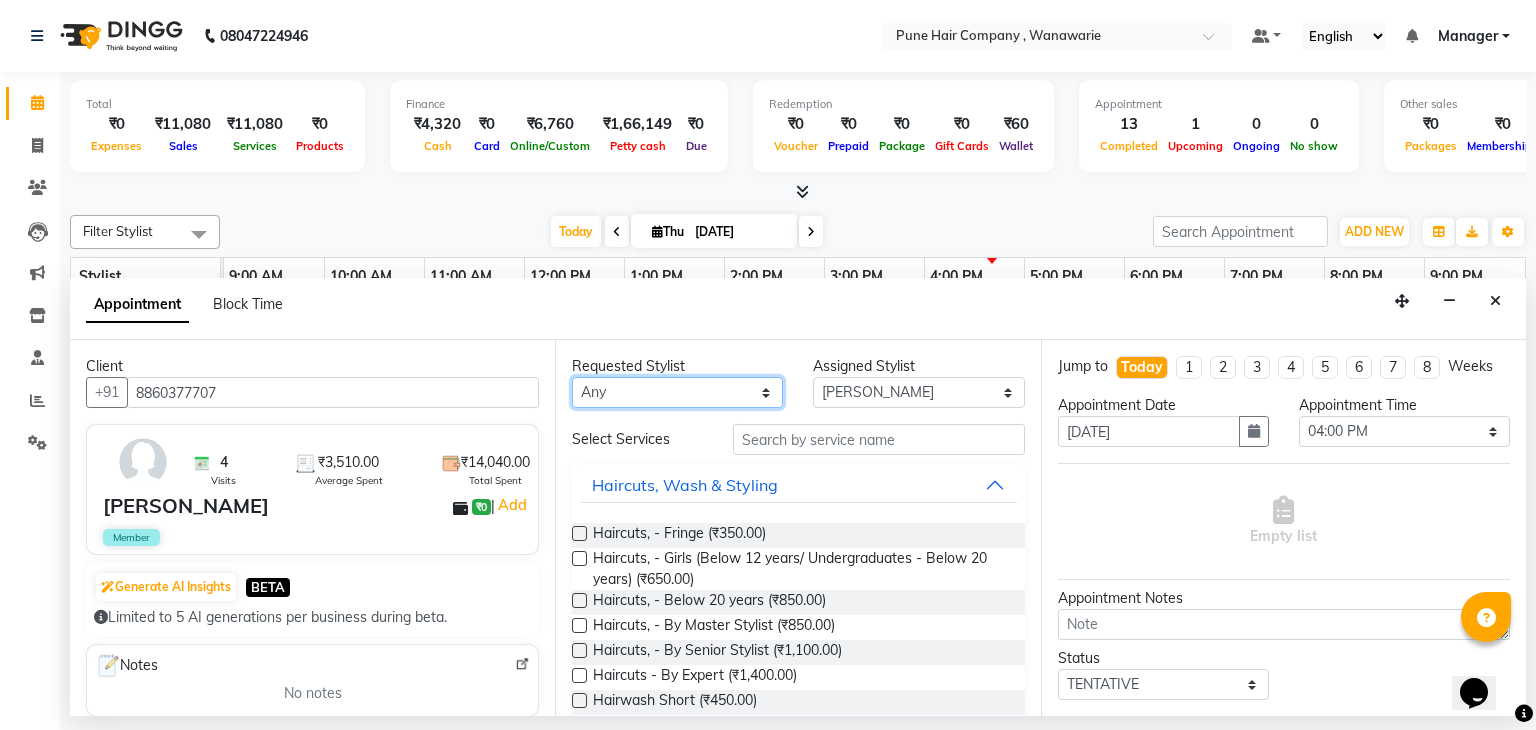 click on "Any [PERSON_NAME] [PERSON_NAME]  [PERSON_NAME] [PERSON_NAME] [PERSON_NAME] [PERSON_NAME] [PERSON_NAME]" at bounding box center [677, 392] 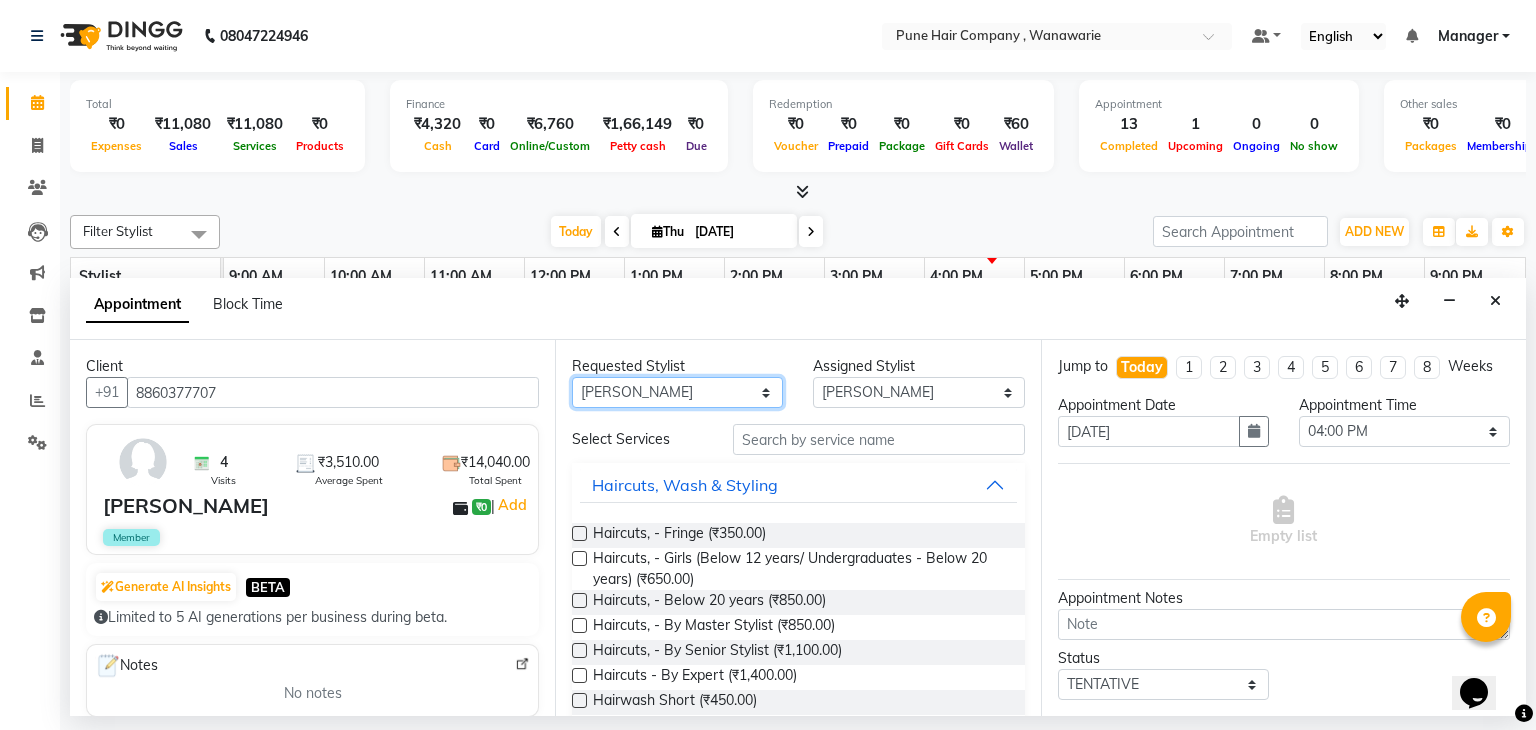 click on "Any [PERSON_NAME] [PERSON_NAME]  [PERSON_NAME] [PERSON_NAME] [PERSON_NAME] [PERSON_NAME] [PERSON_NAME]" at bounding box center [677, 392] 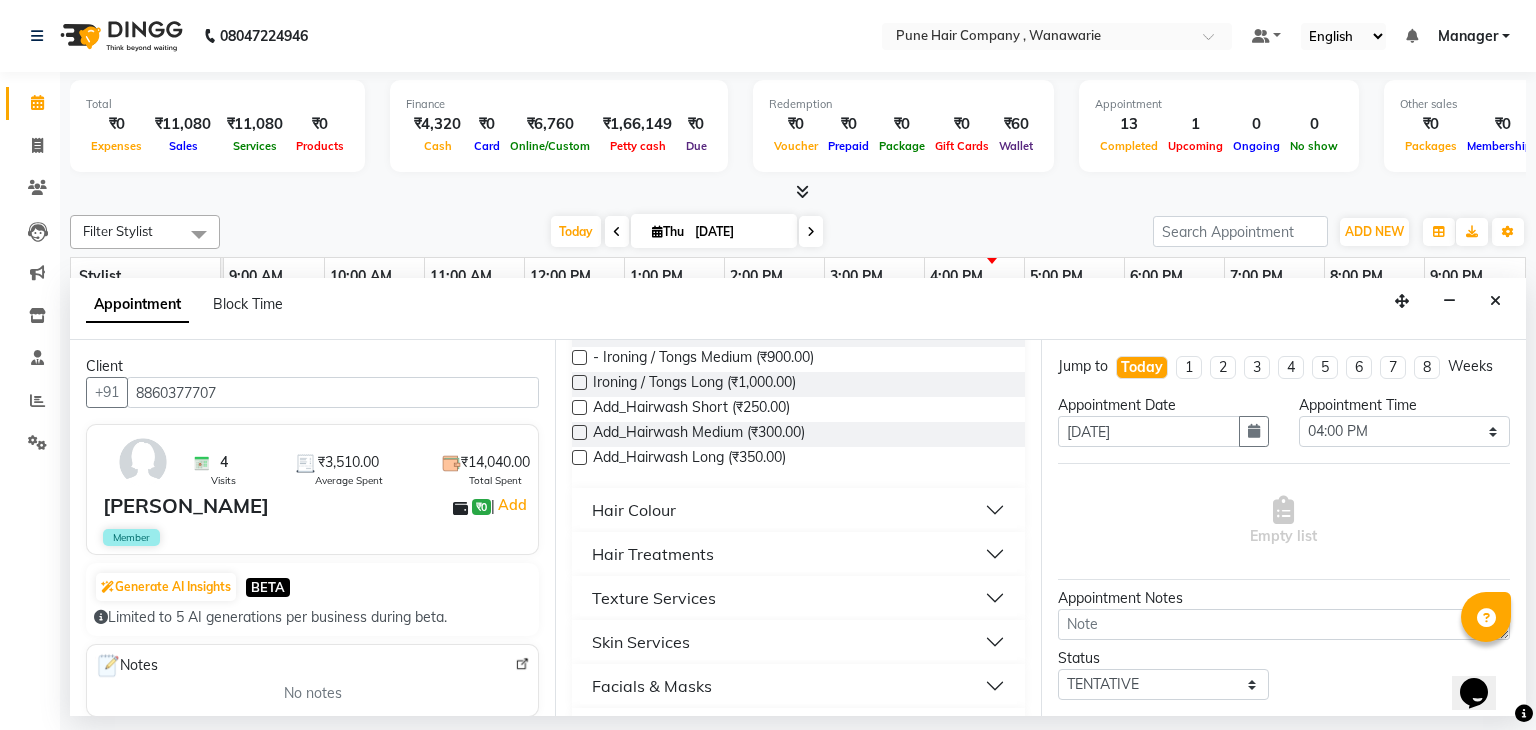 scroll, scrollTop: 745, scrollLeft: 0, axis: vertical 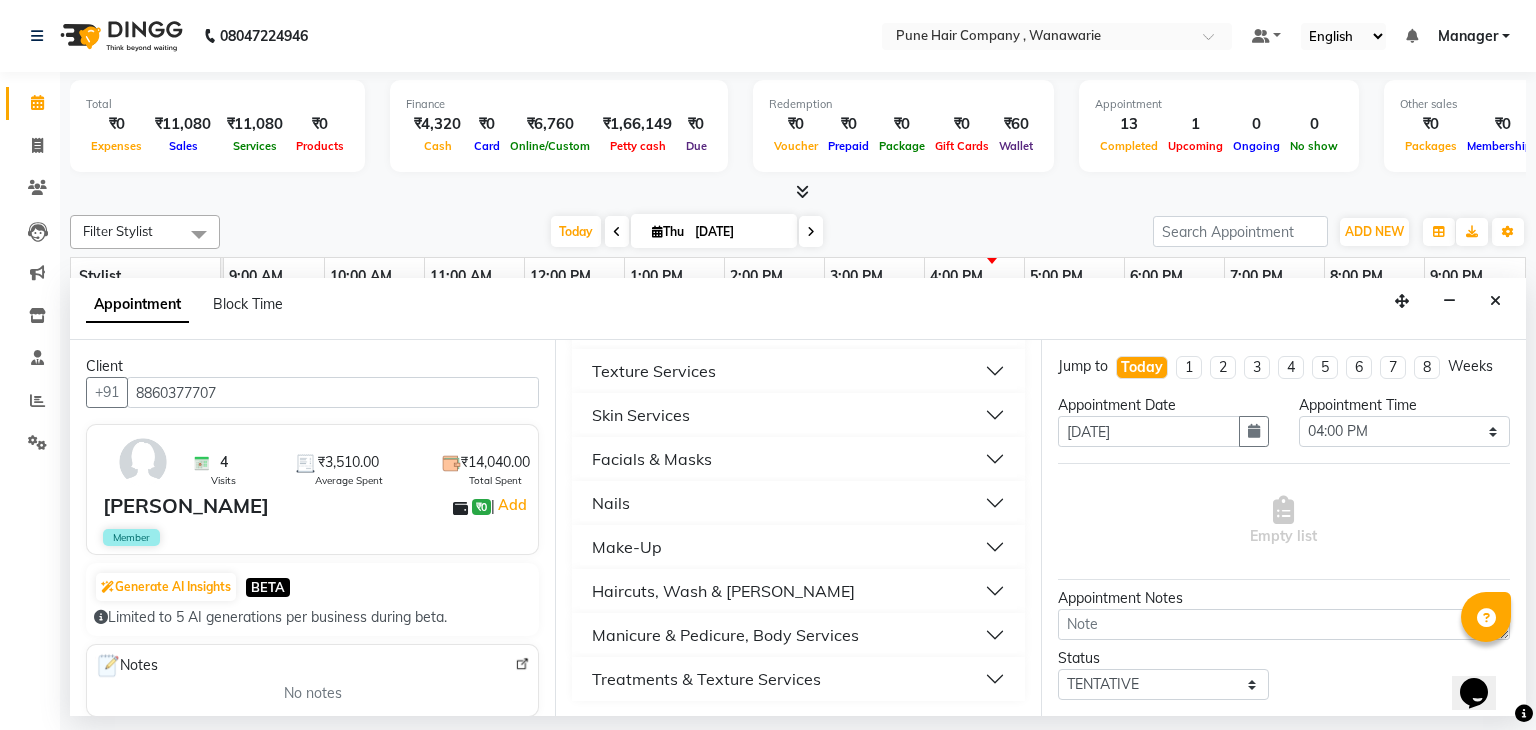 click on "Haircuts, Wash & [PERSON_NAME]" at bounding box center [723, 591] 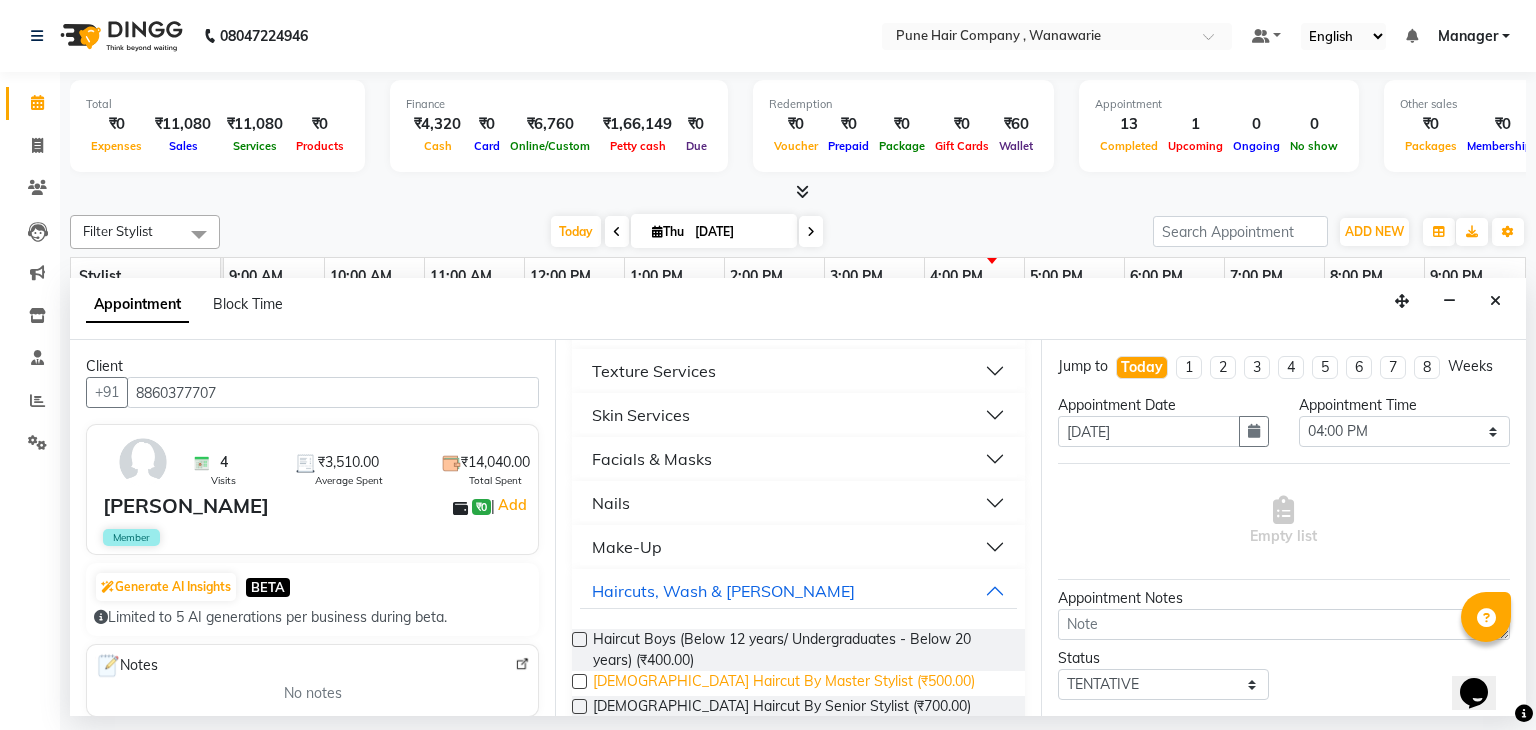 click on "[DEMOGRAPHIC_DATA] Haircut By Master Stylist (₹500.00)" at bounding box center [784, 683] 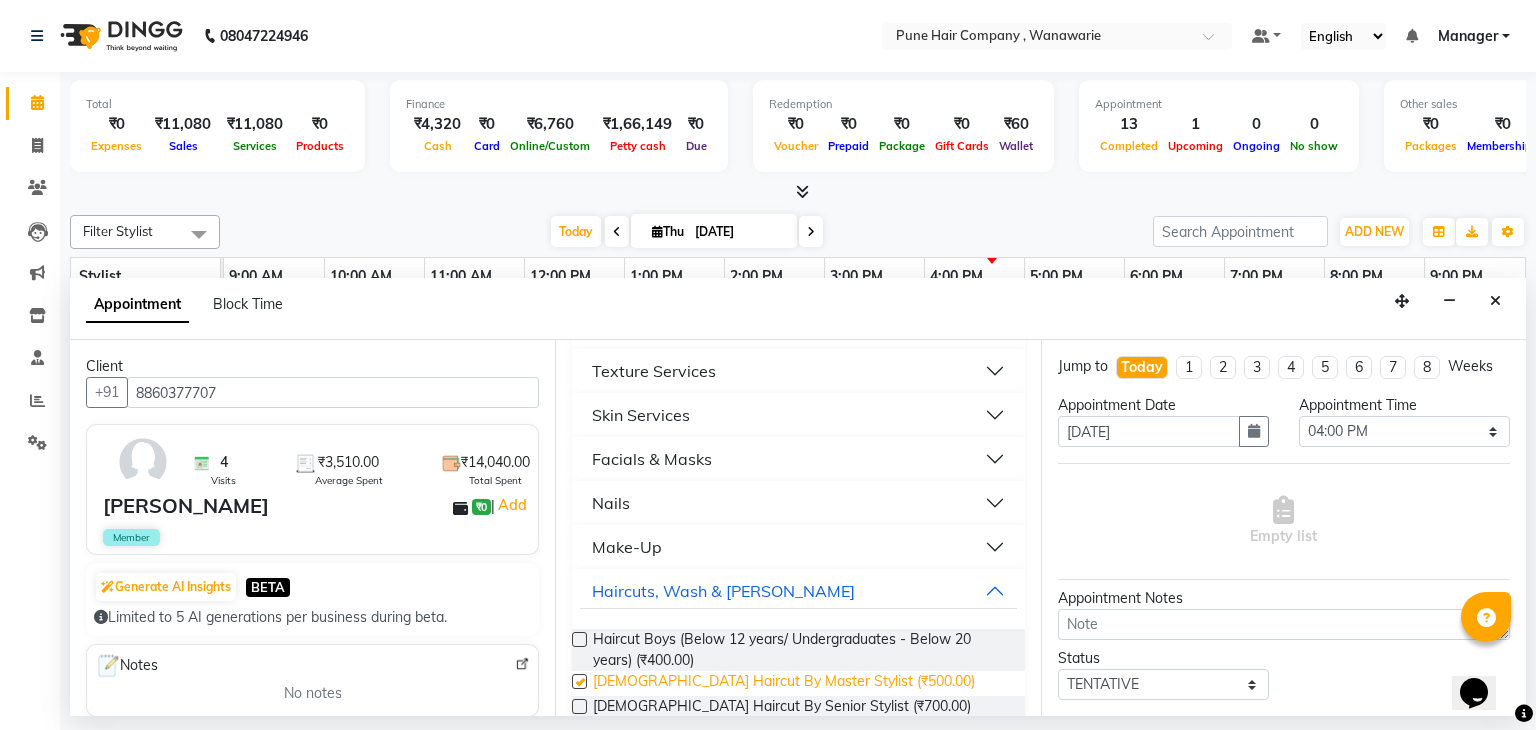 checkbox on "false" 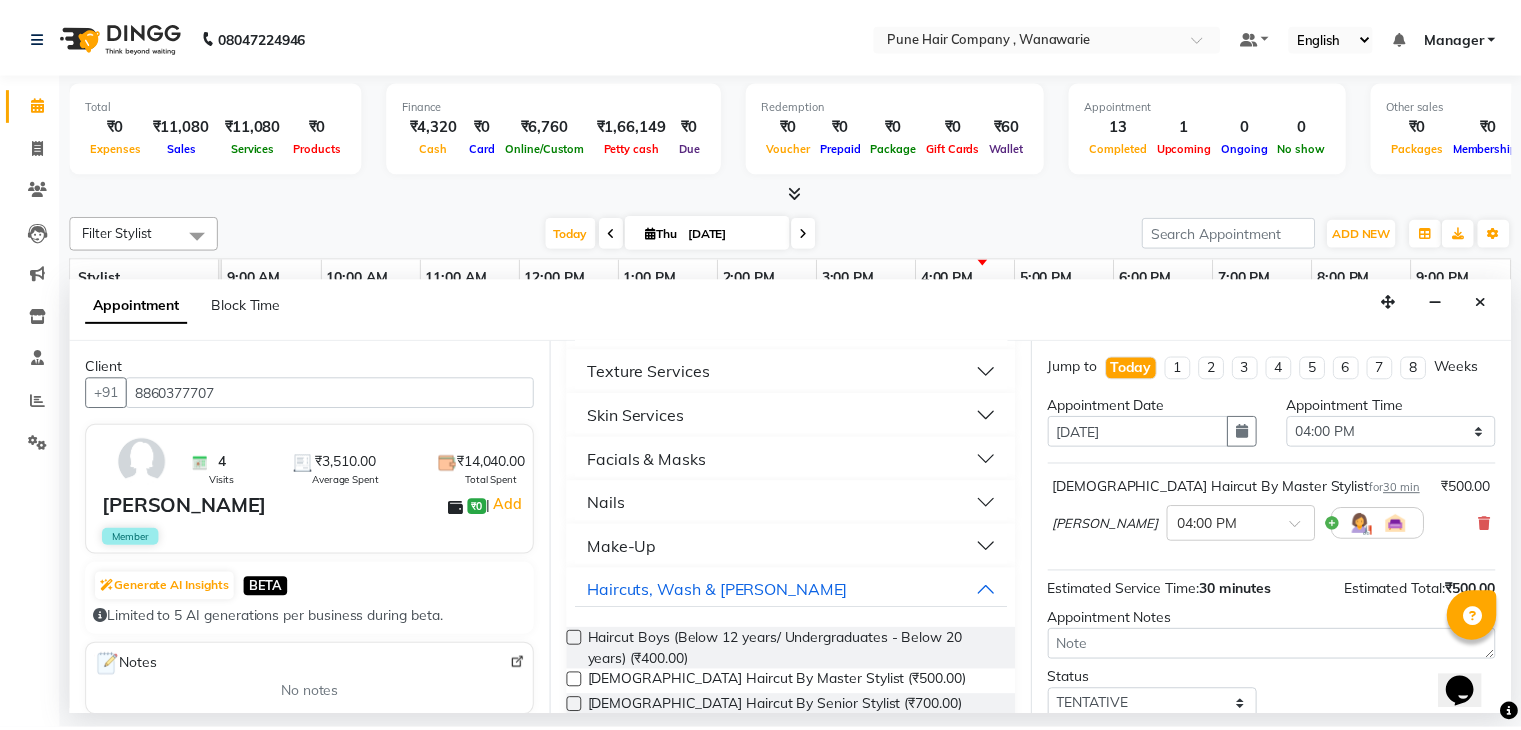 scroll, scrollTop: 130, scrollLeft: 0, axis: vertical 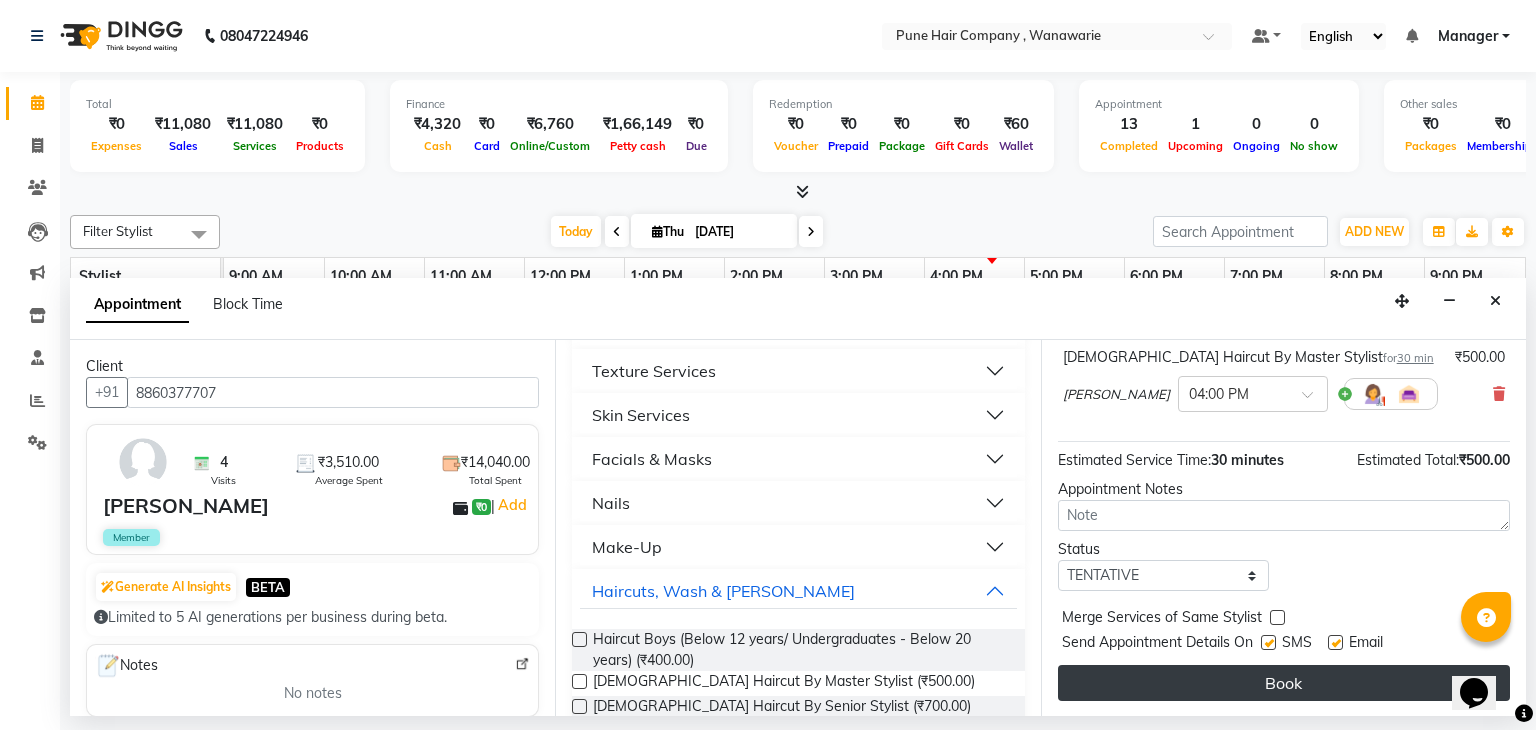 click on "Book" at bounding box center (1284, 683) 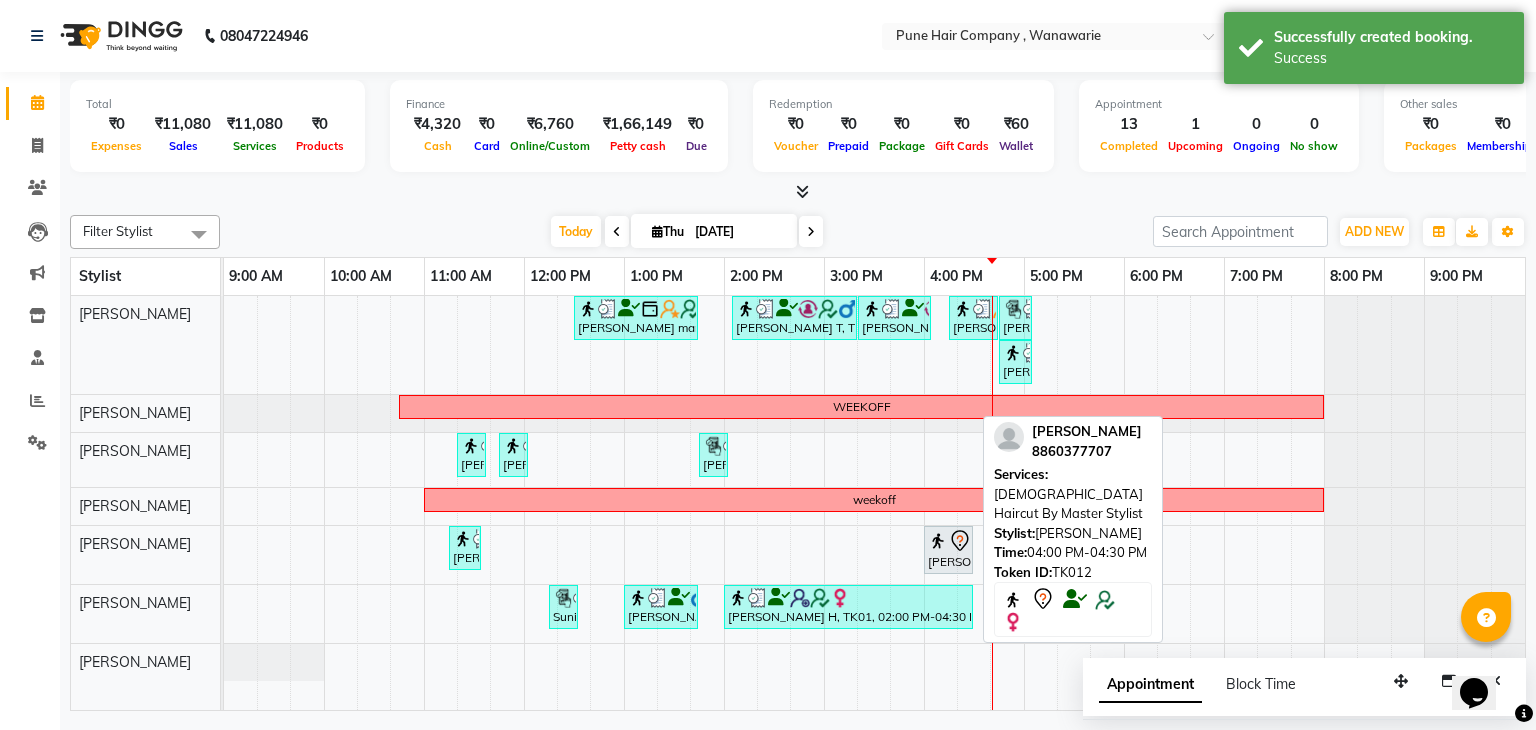 click on "Saloni, TK12, 04:00 PM-04:30 PM, Male Haircut By Master Stylist" at bounding box center (948, 550) 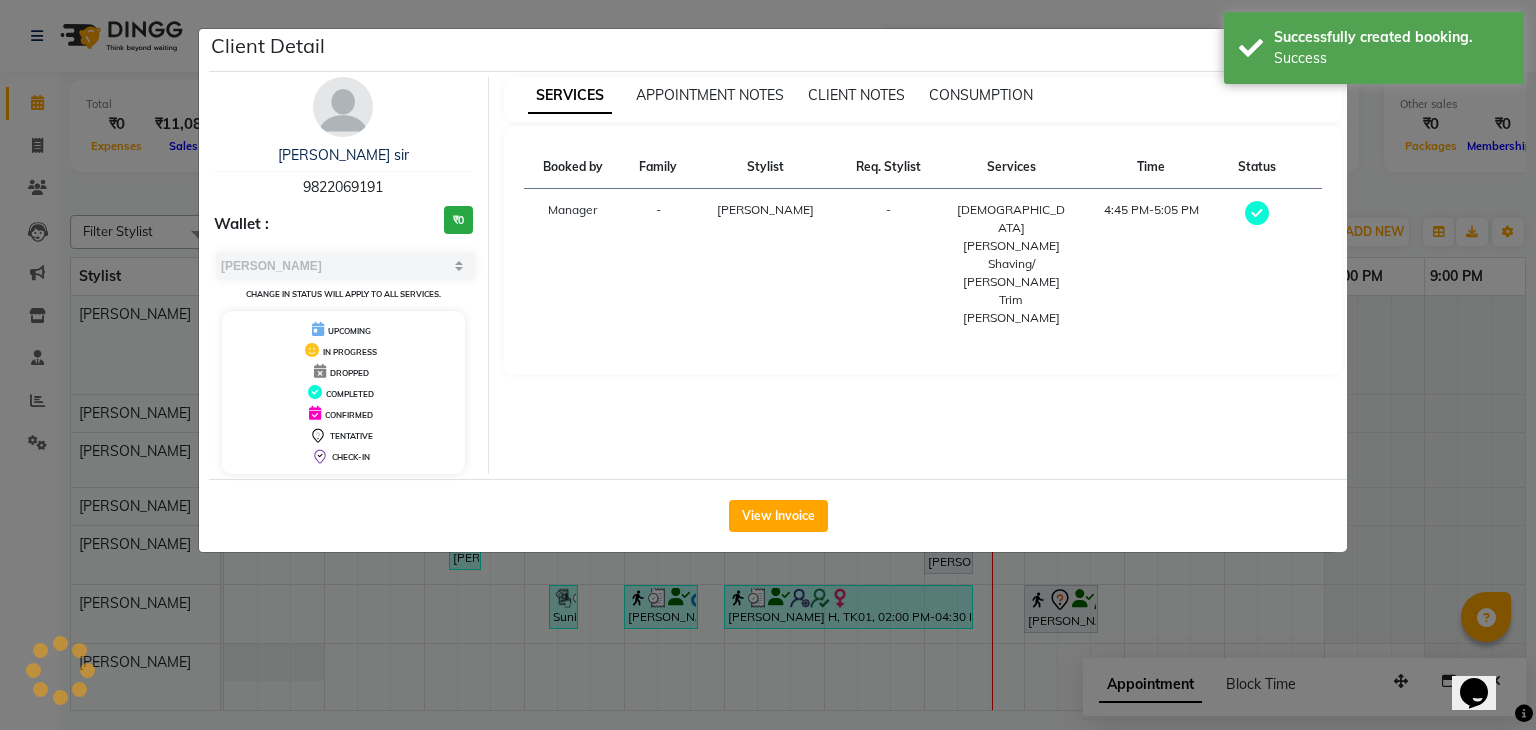 select on "7" 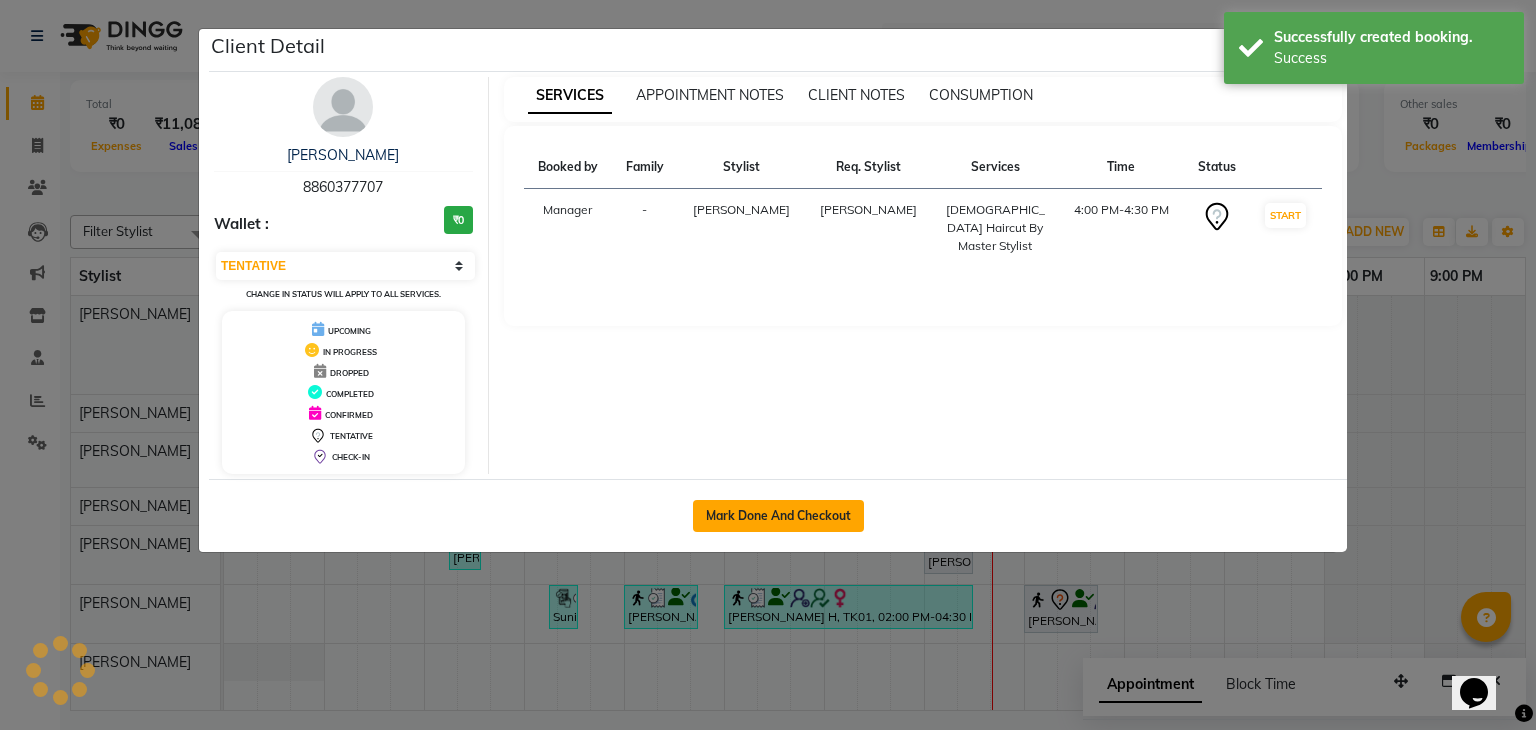 click on "Mark Done And Checkout" 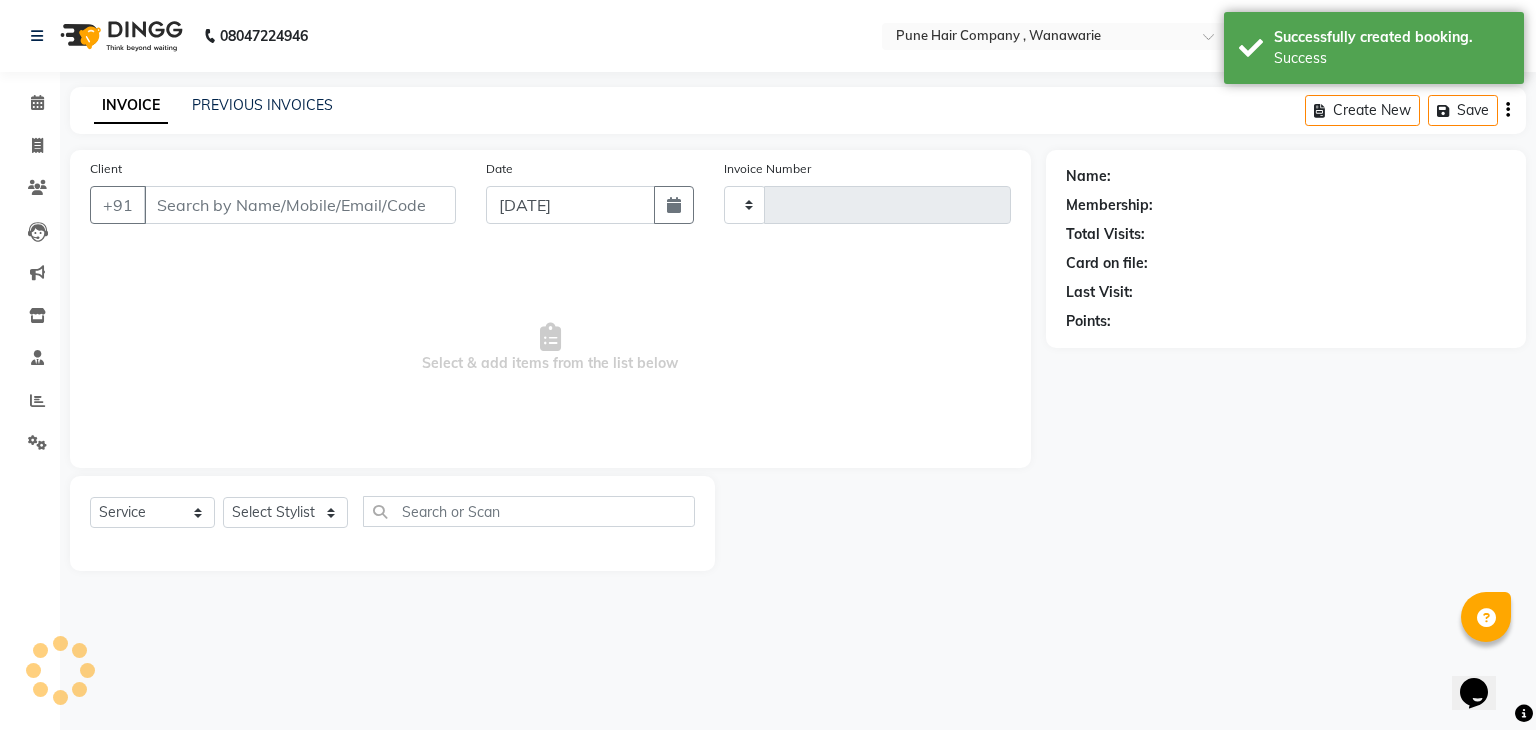 select on "3" 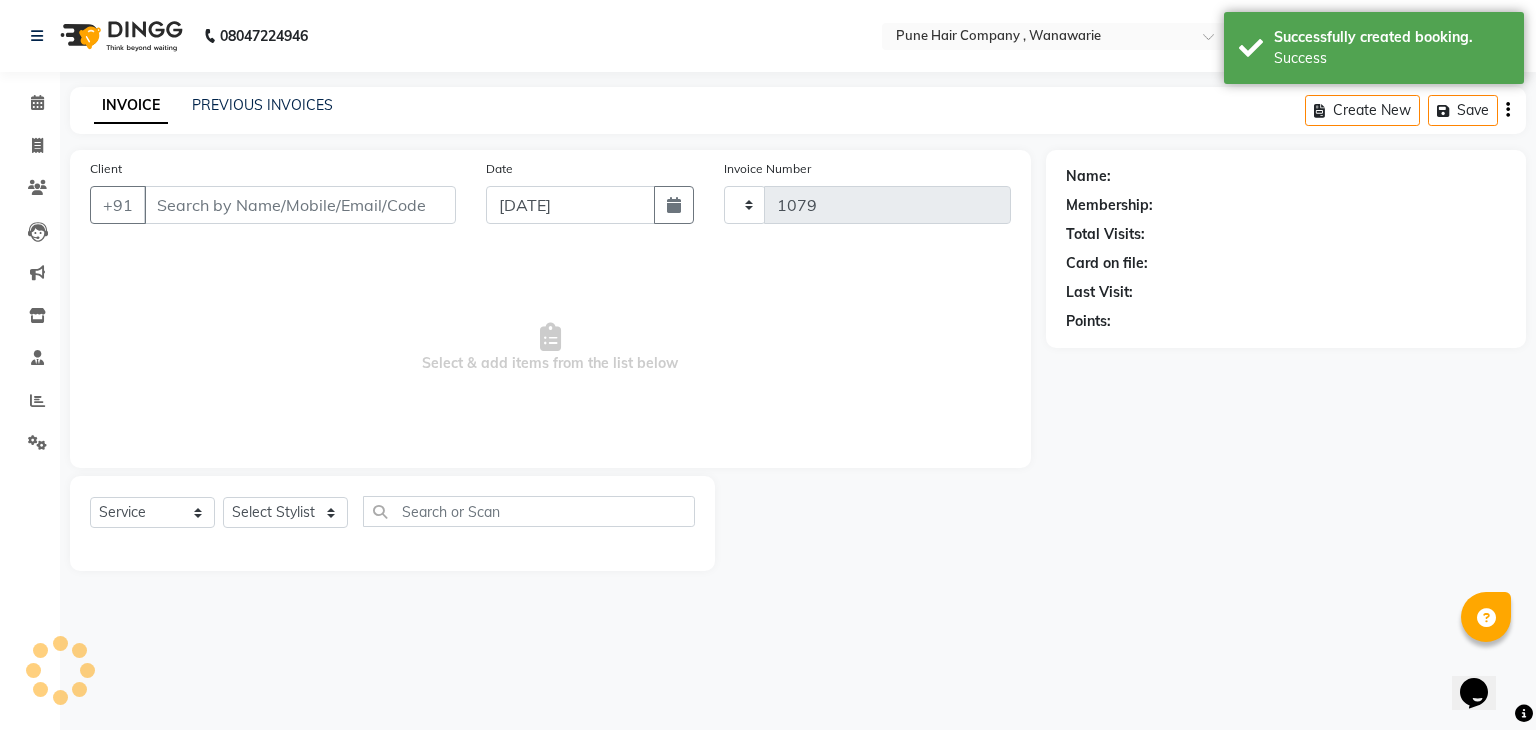 select on "8072" 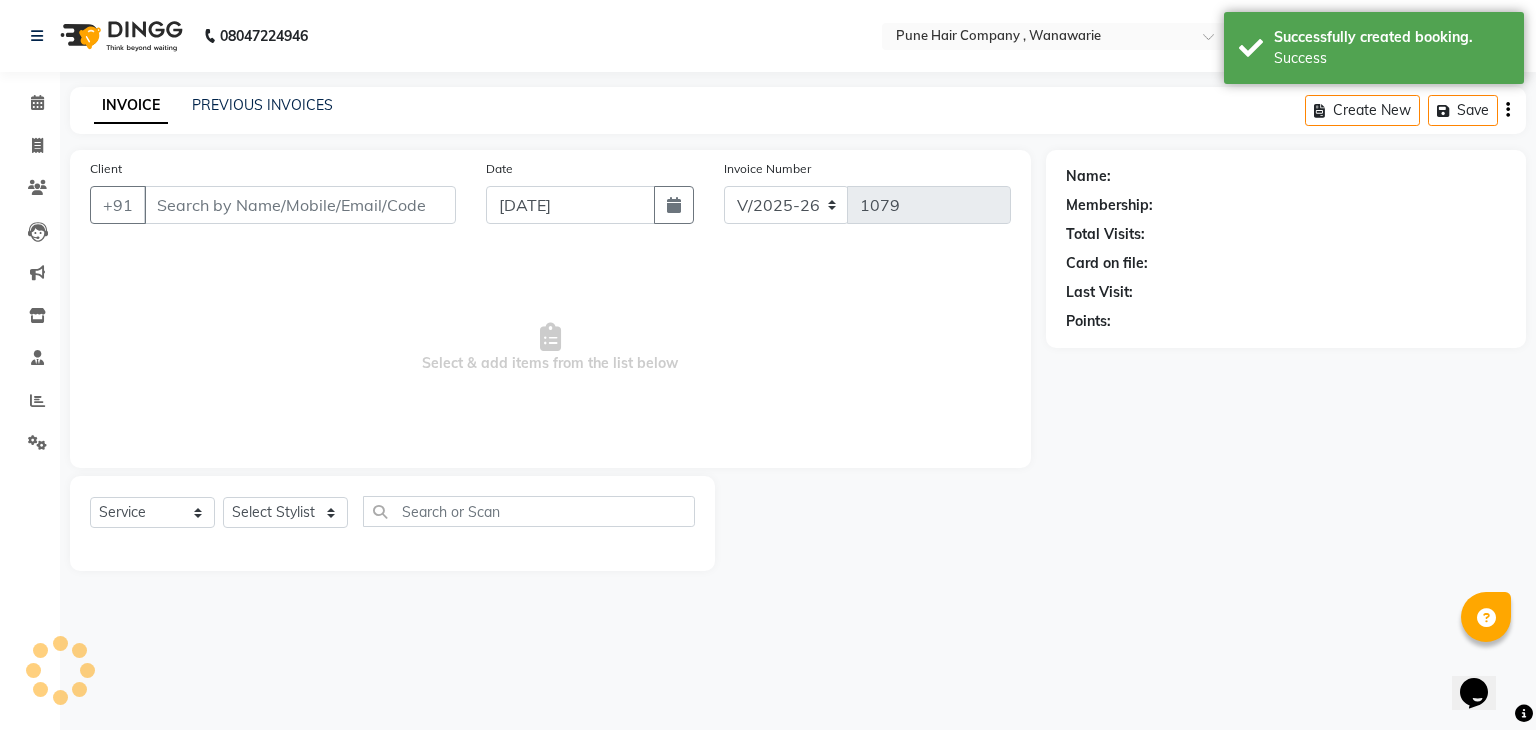type on "8860377707" 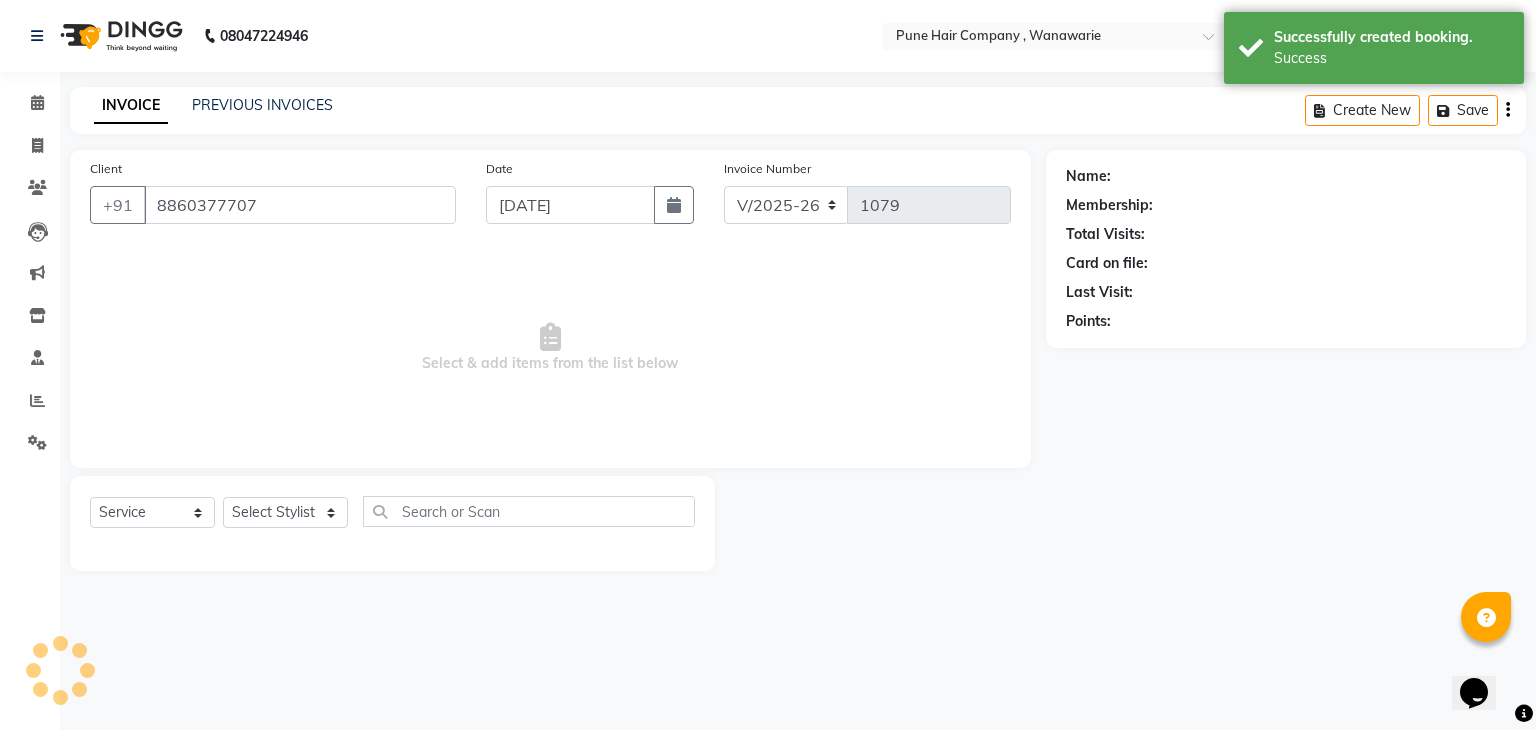 select on "74596" 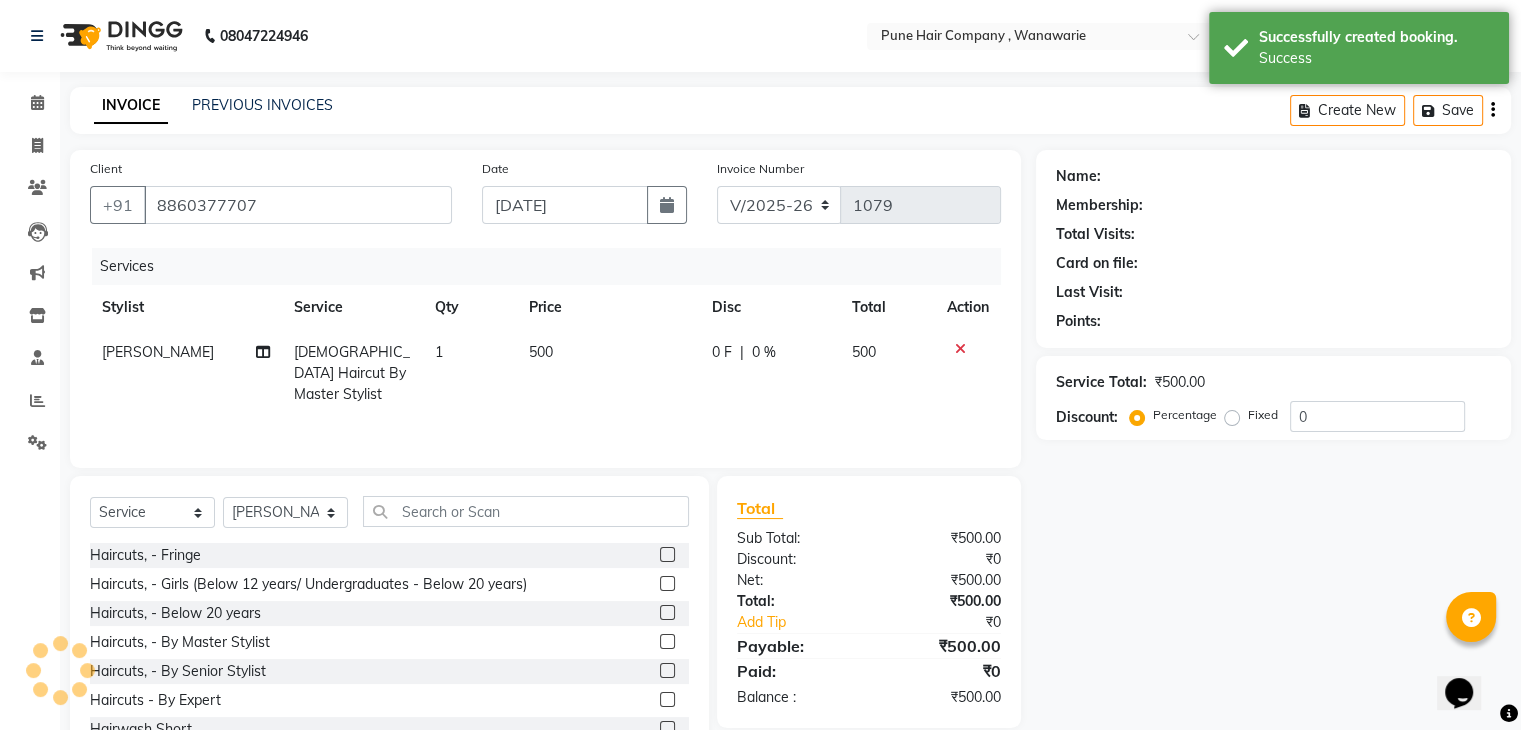 select on "1: Object" 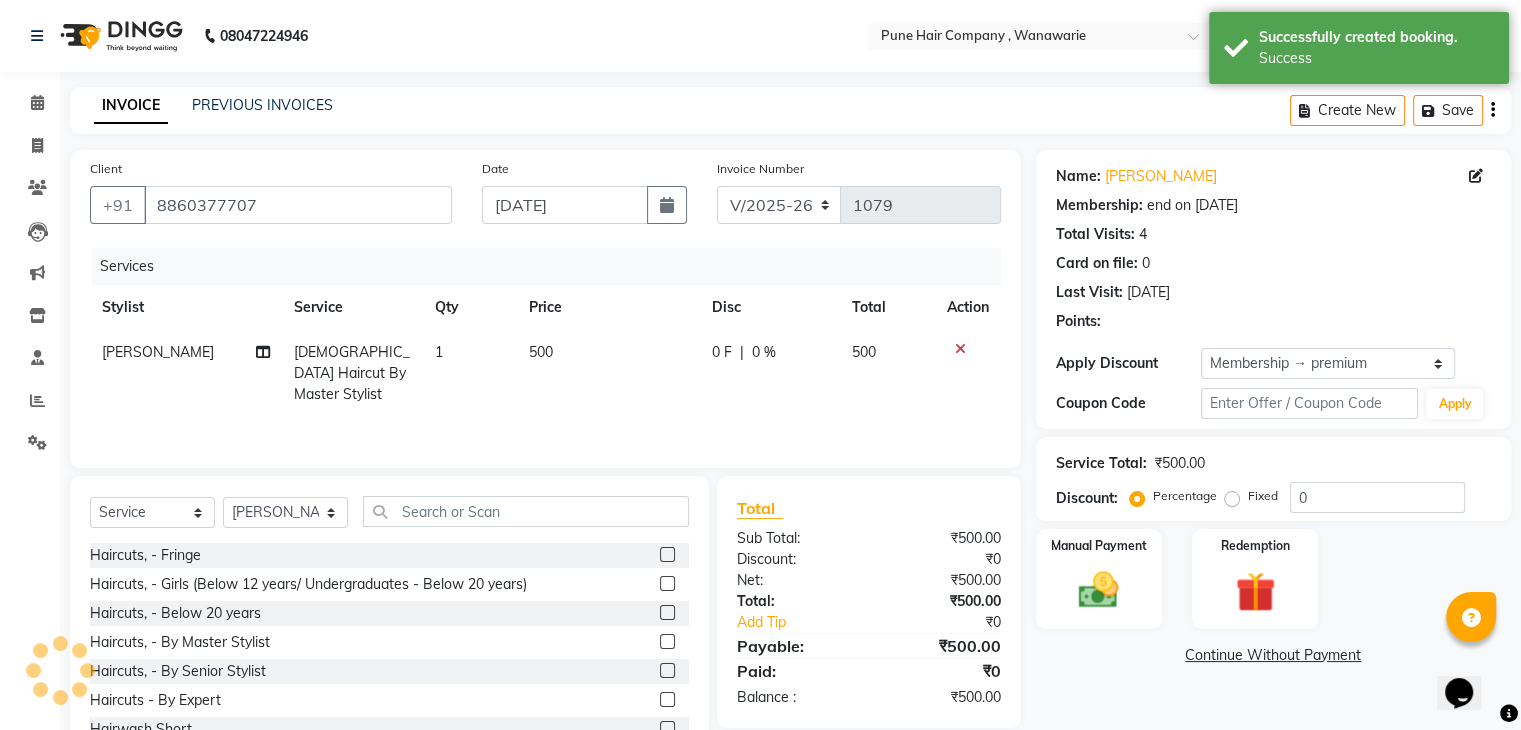 type on "20" 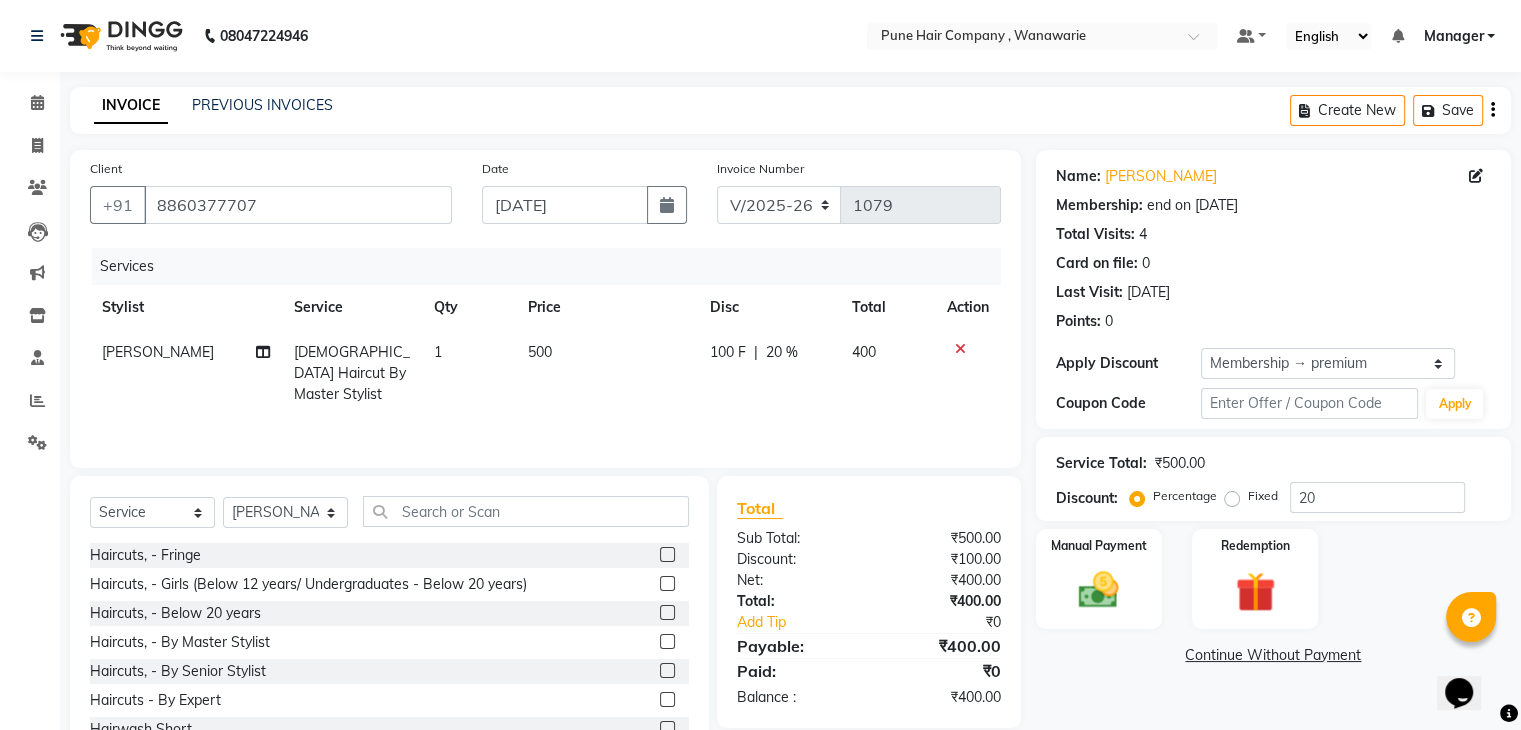 scroll, scrollTop: 72, scrollLeft: 0, axis: vertical 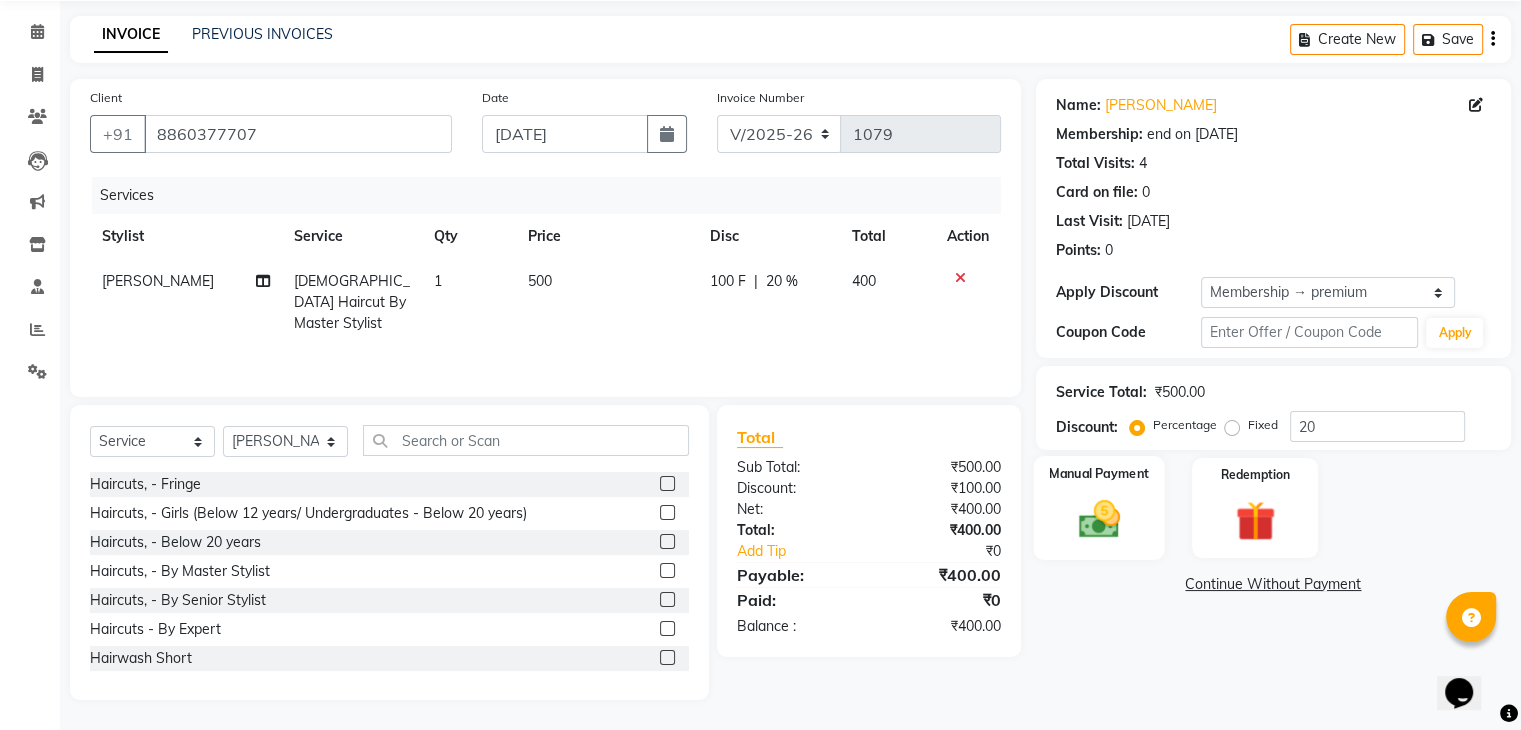 click on "Manual Payment" 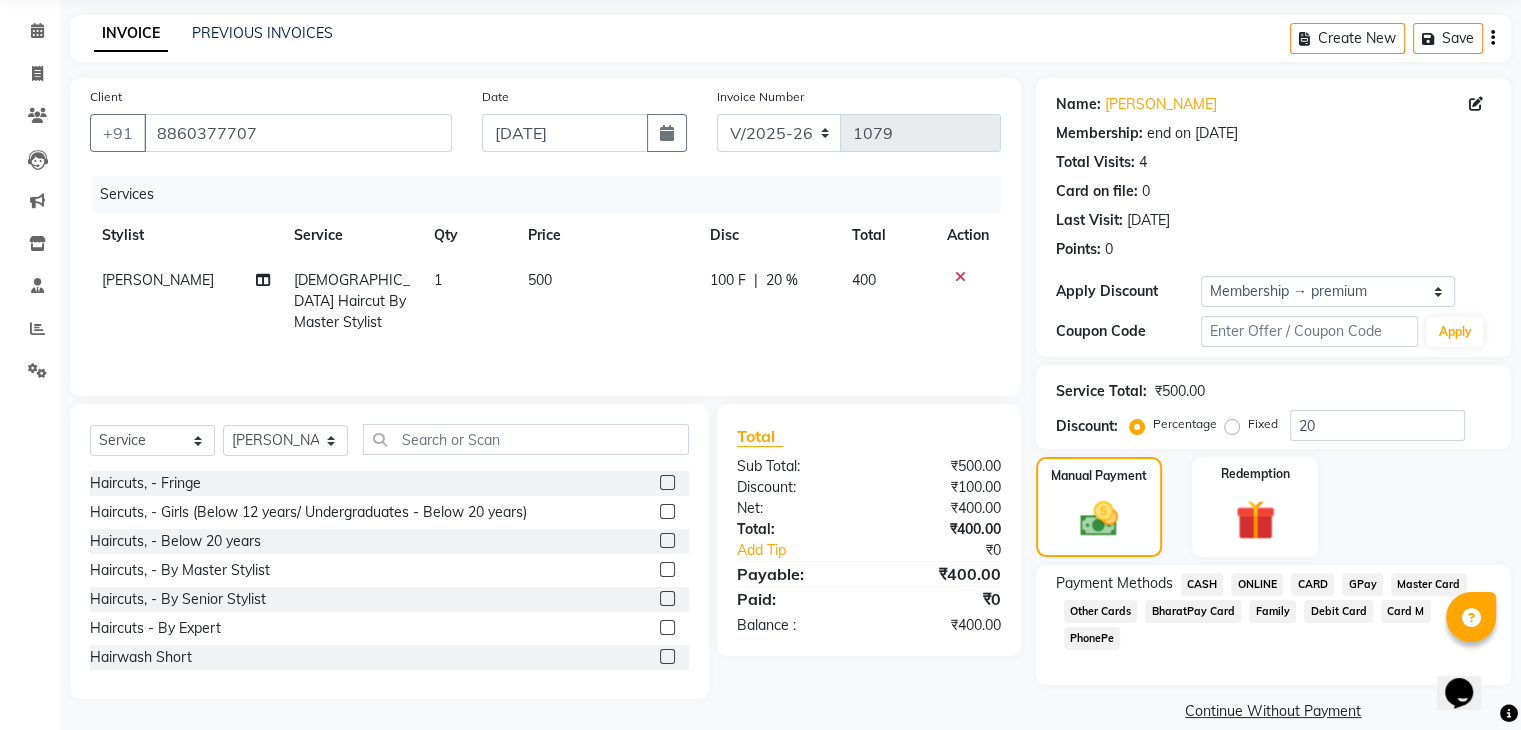 click on "GPay" 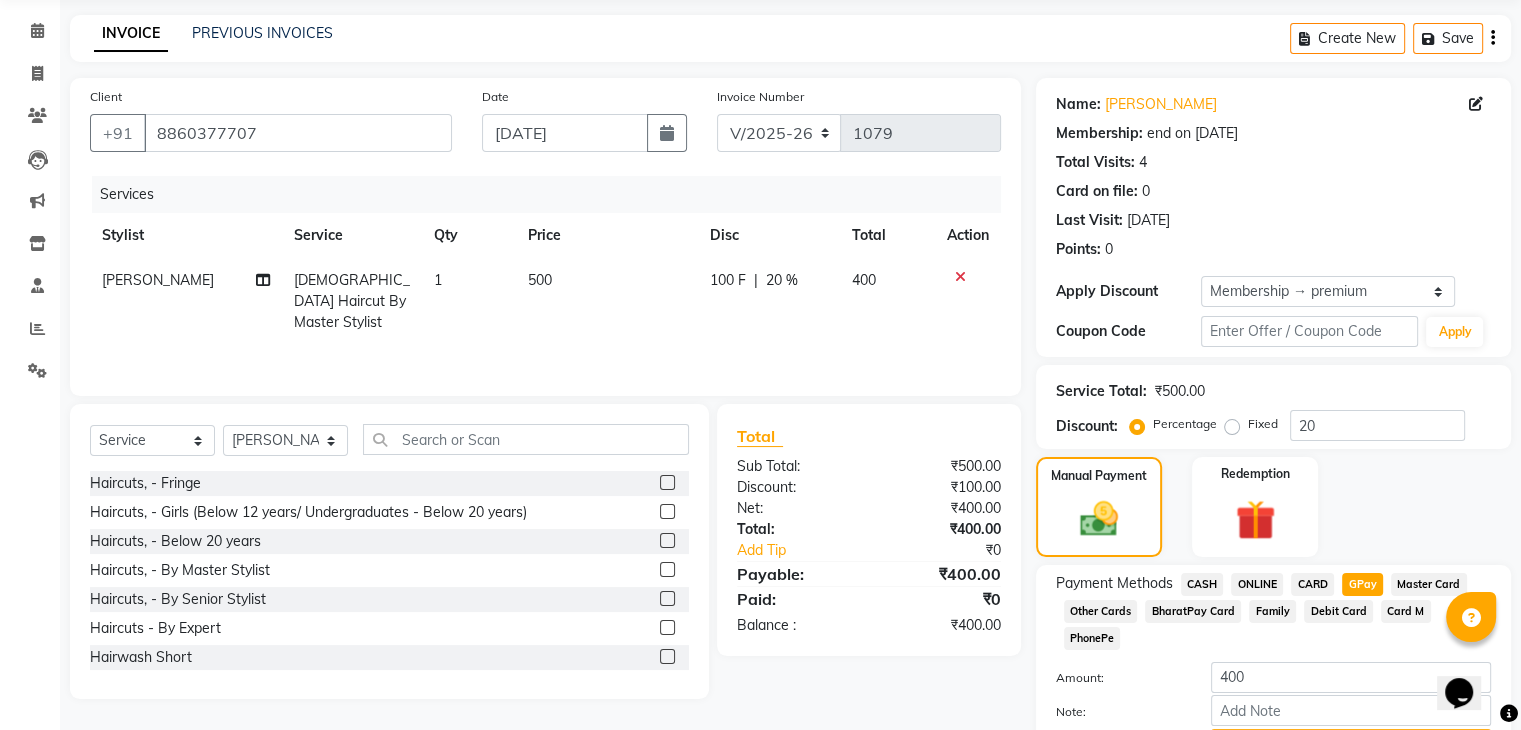 scroll, scrollTop: 156, scrollLeft: 0, axis: vertical 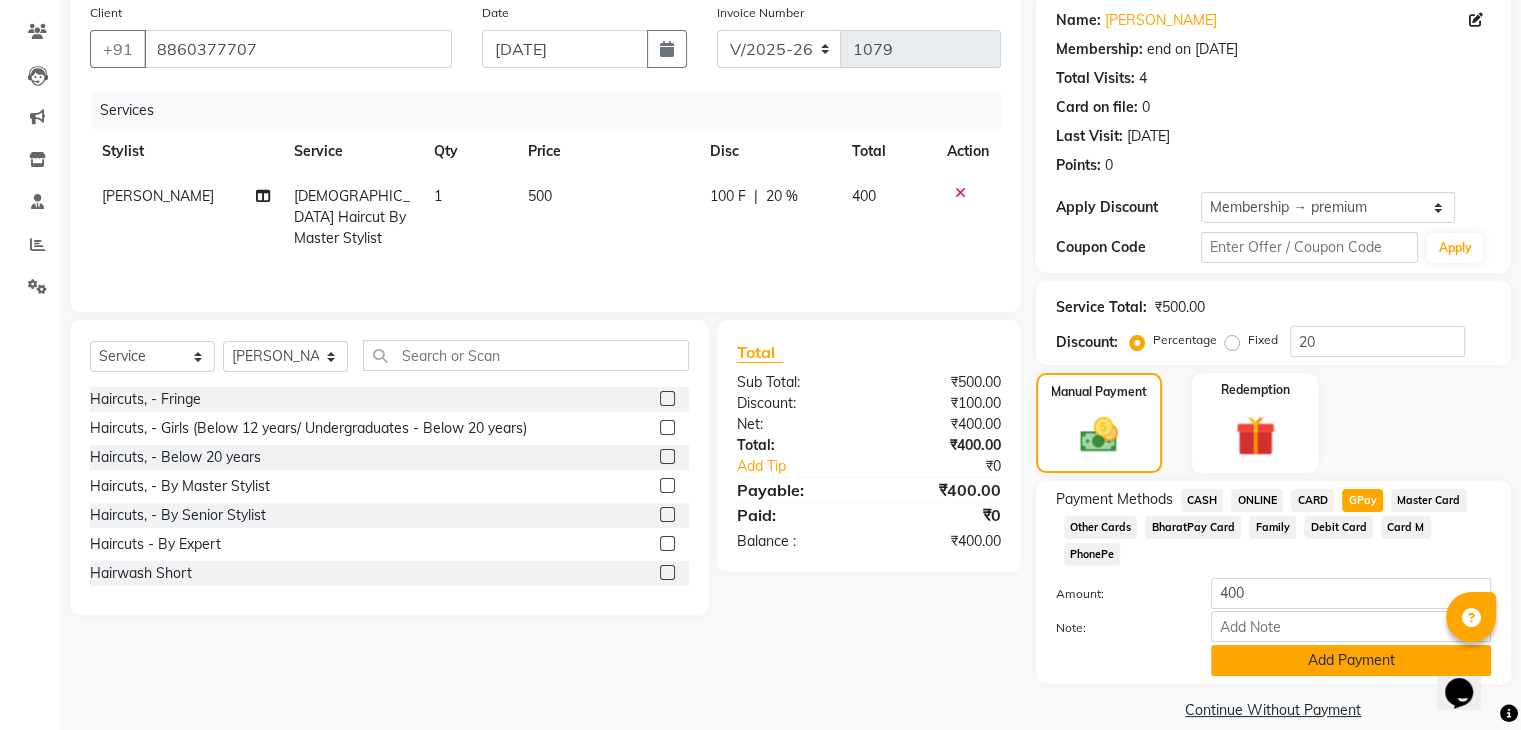 click on "Add Payment" 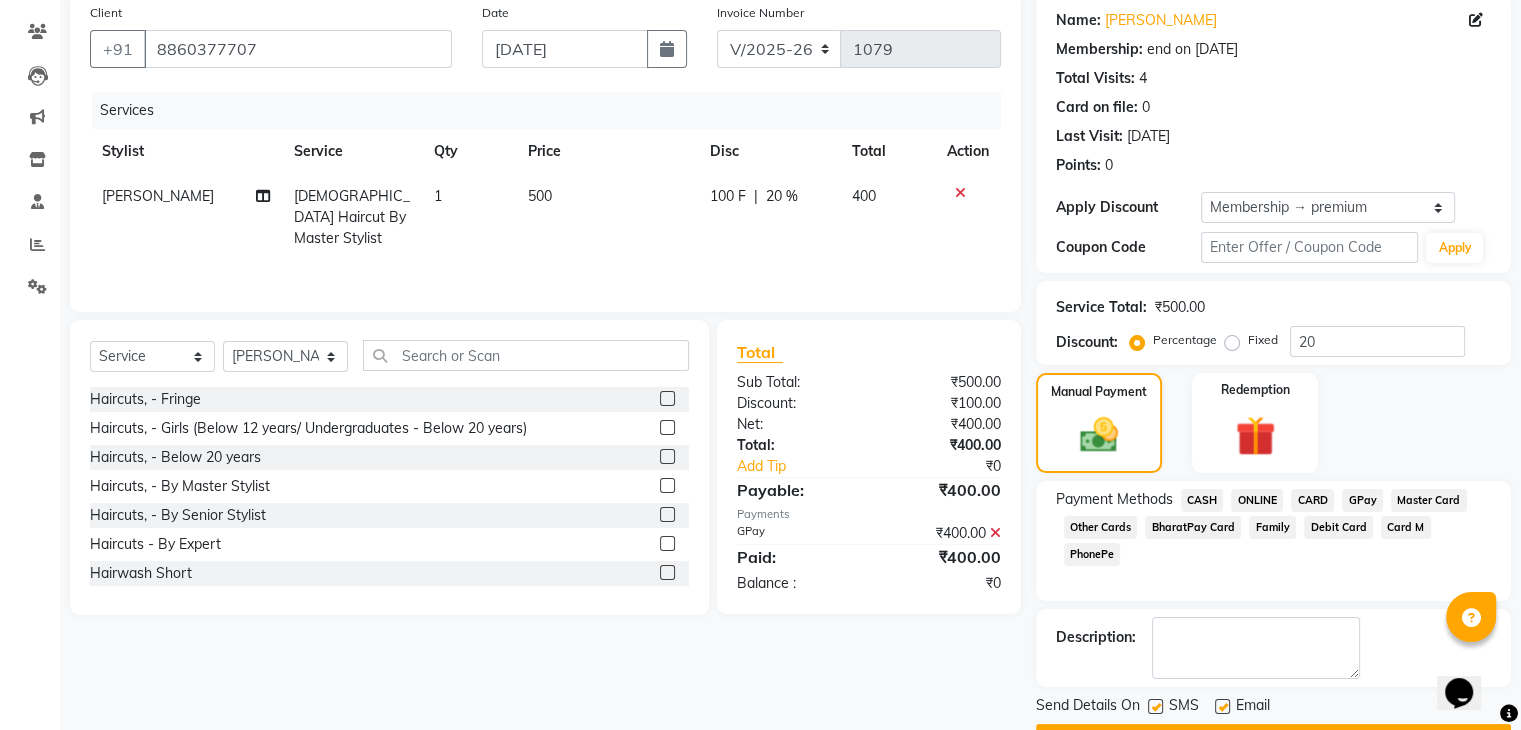 scroll, scrollTop: 209, scrollLeft: 0, axis: vertical 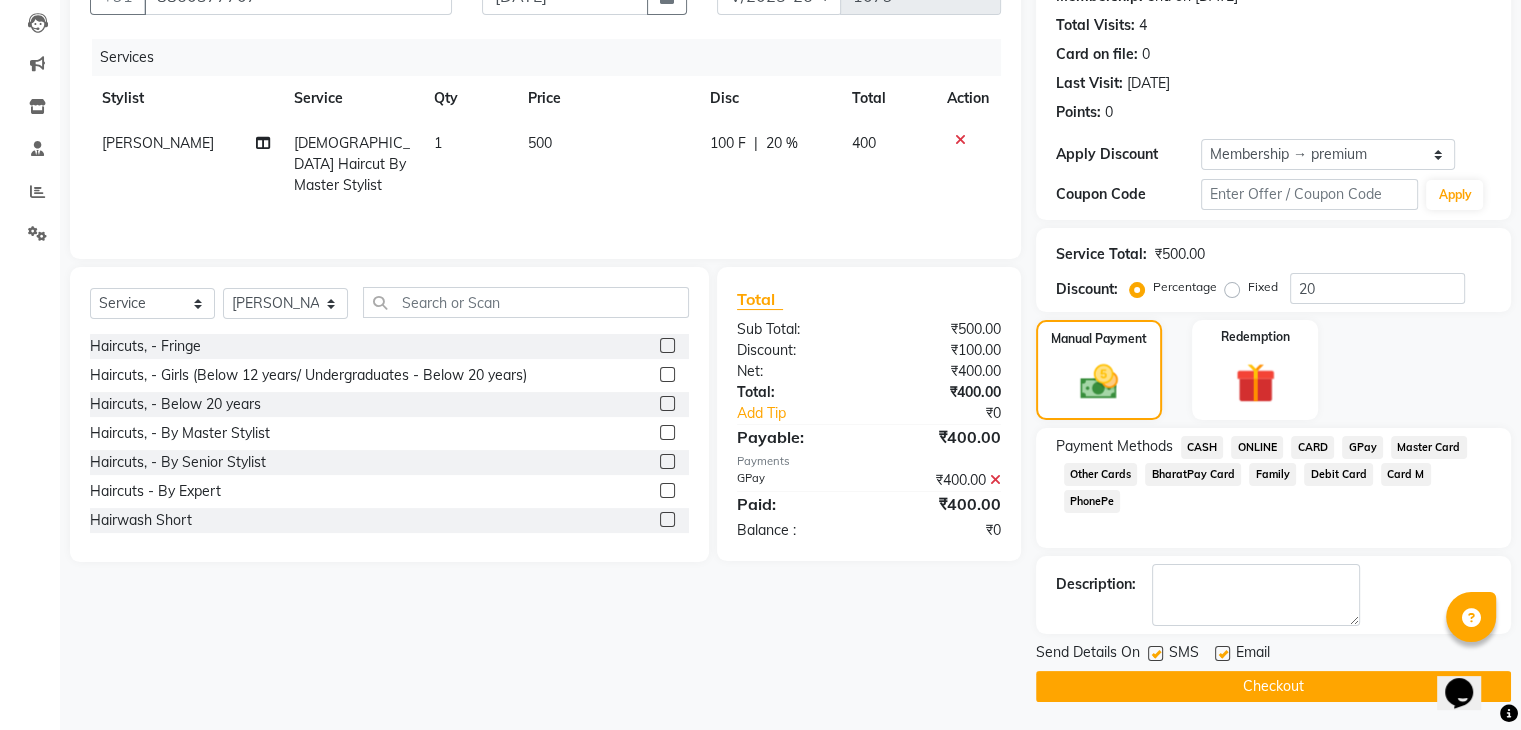 click on "Checkout" 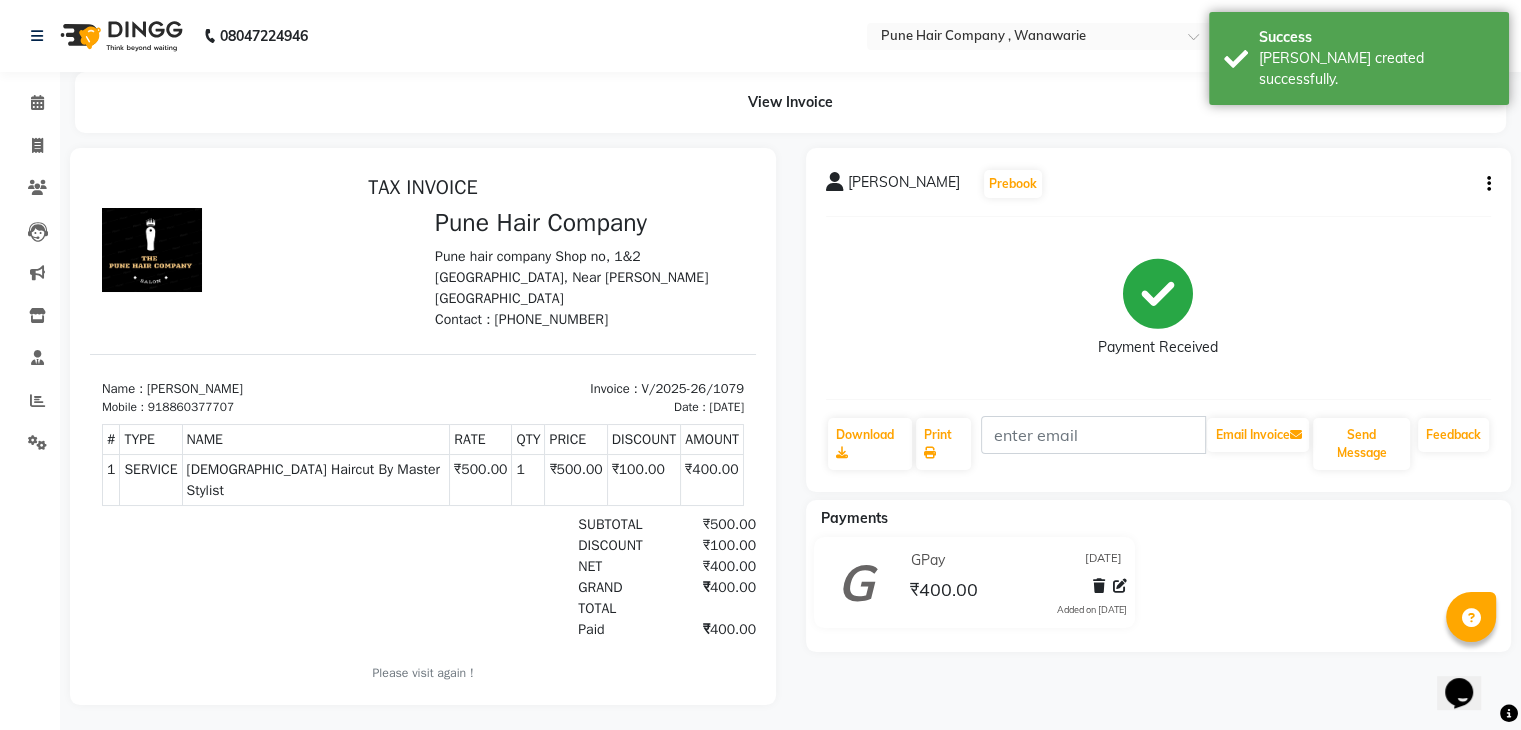 scroll, scrollTop: 0, scrollLeft: 0, axis: both 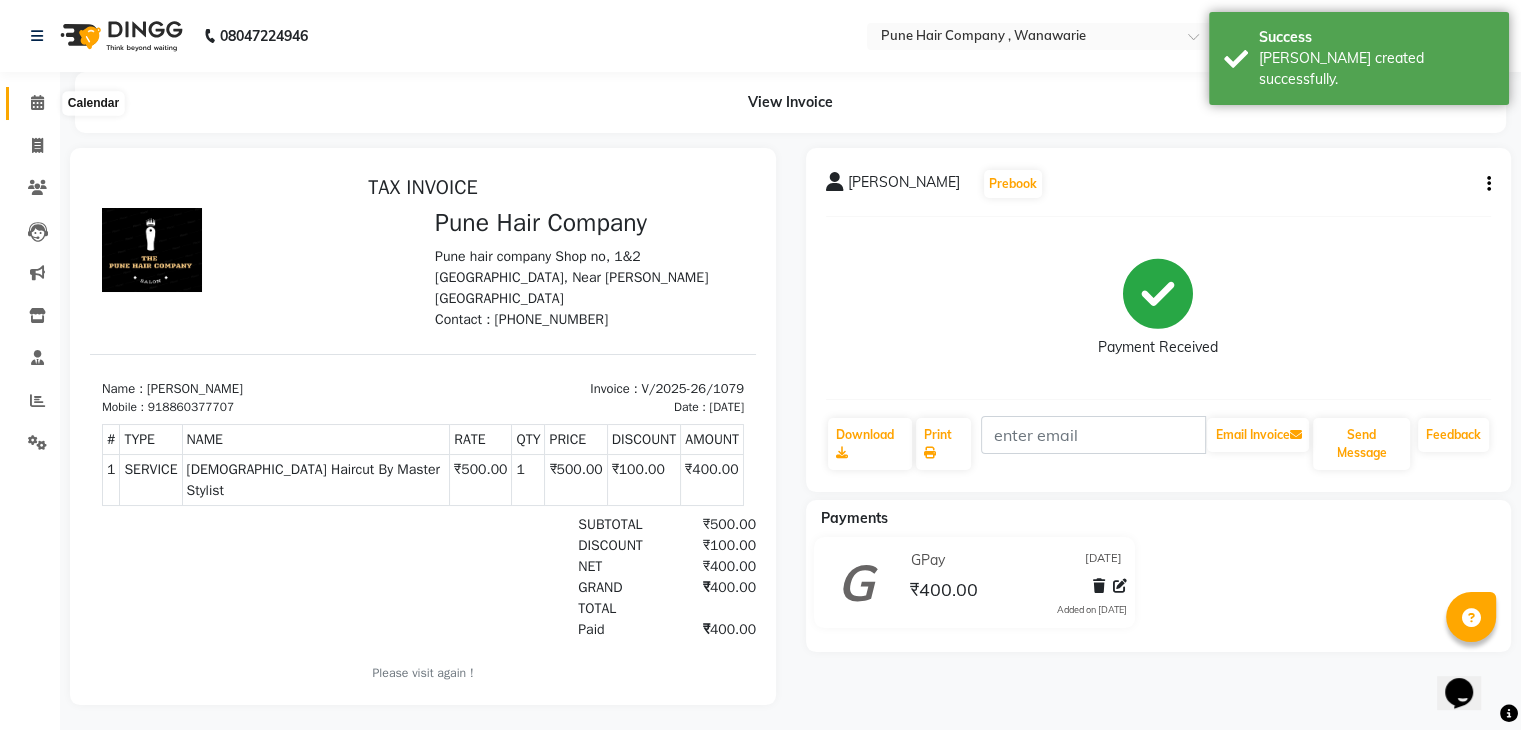 click 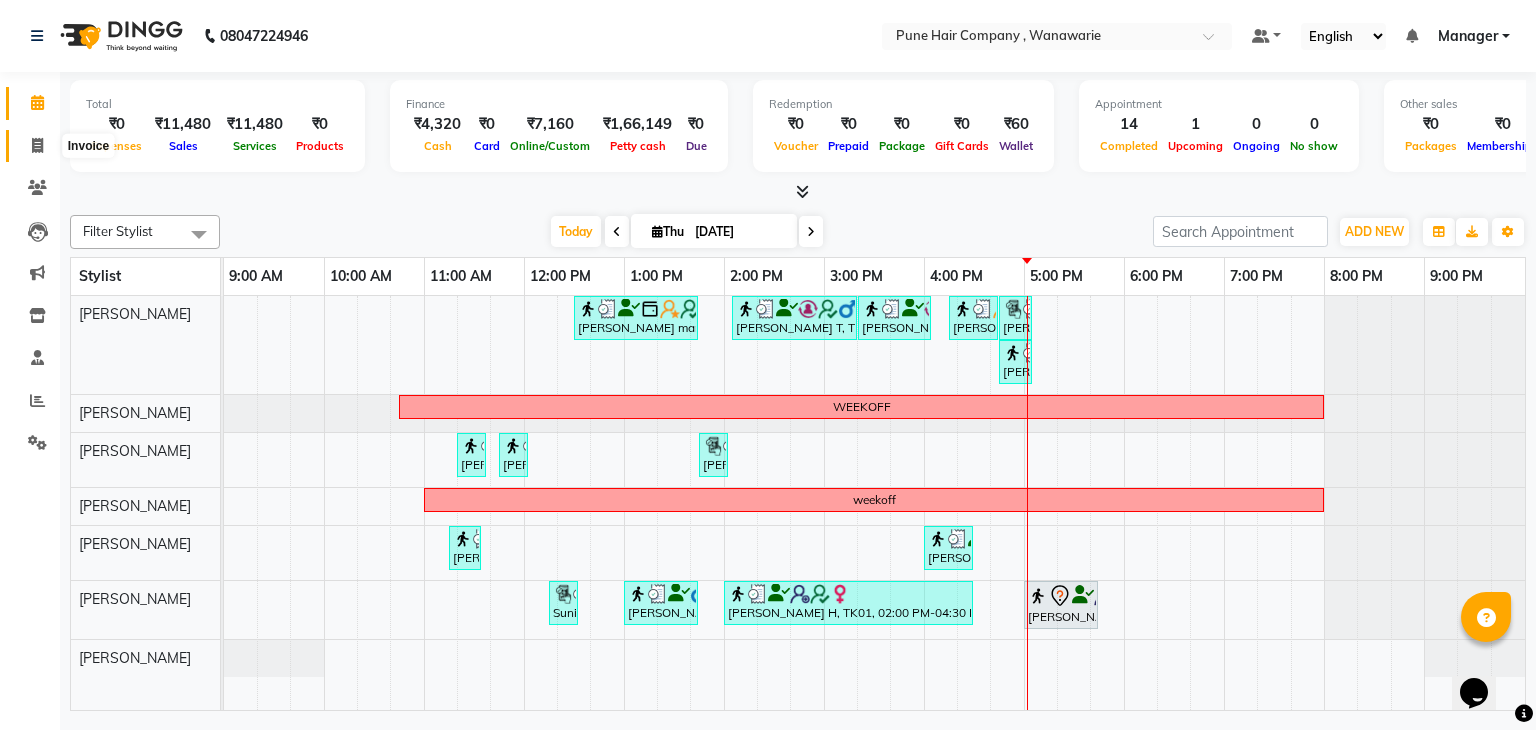 click 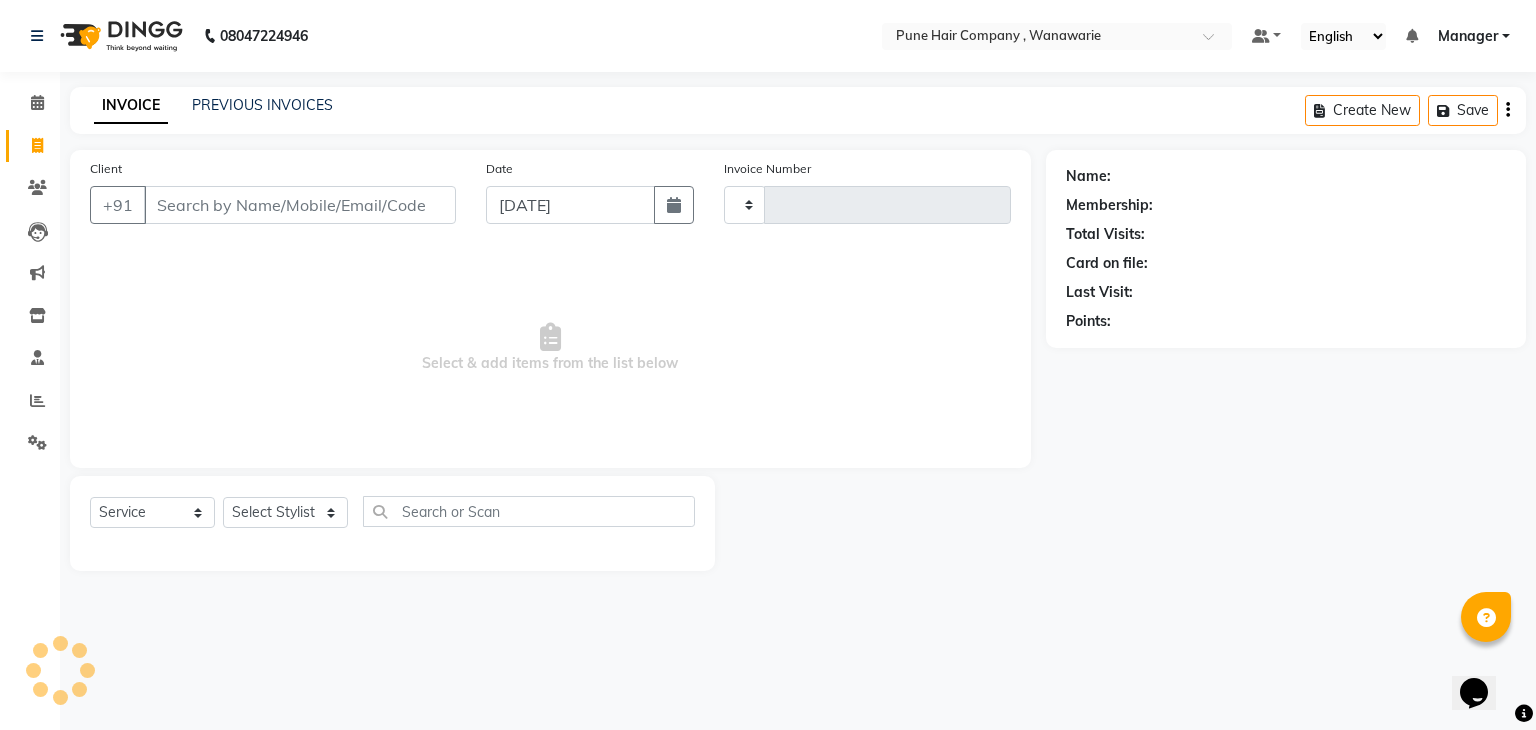 type on "1080" 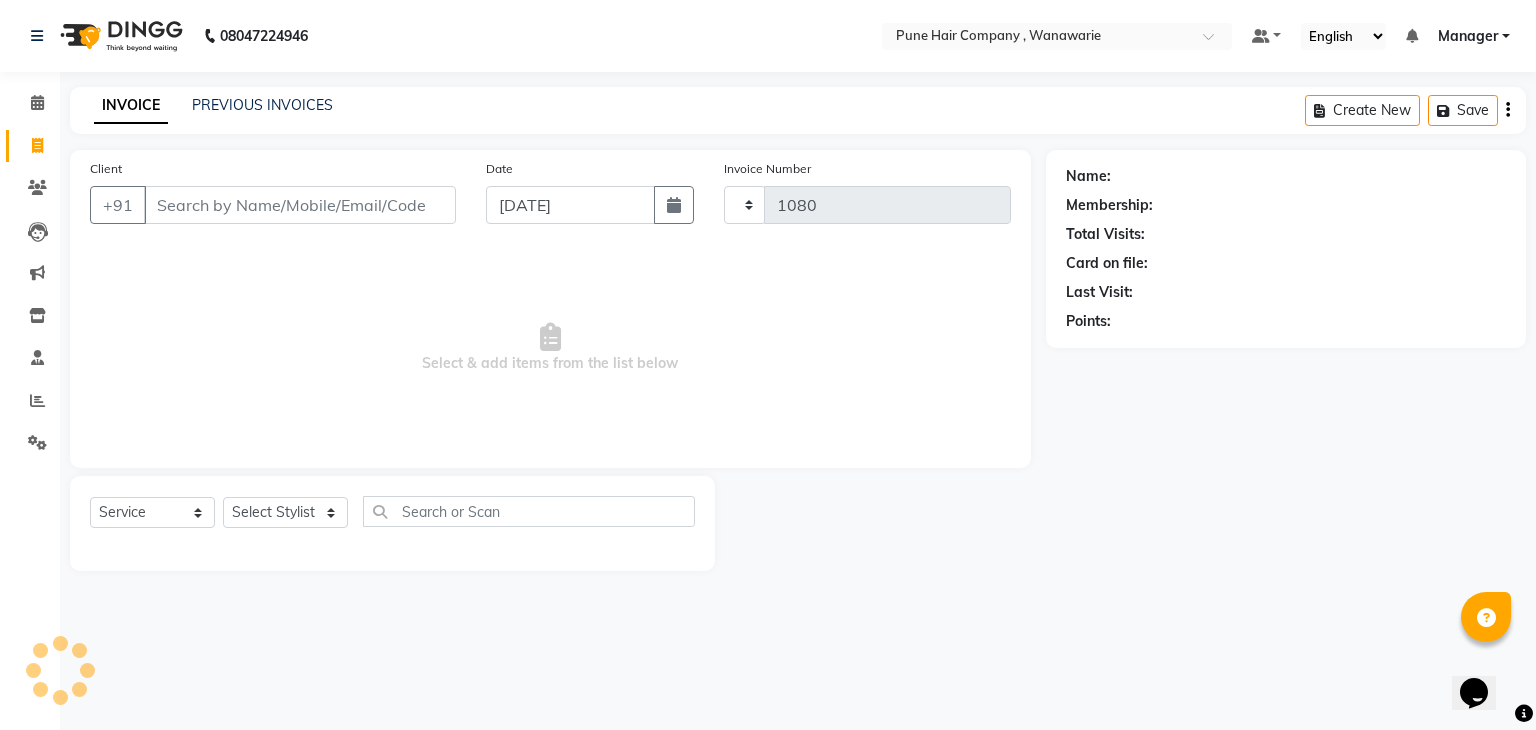 select on "8072" 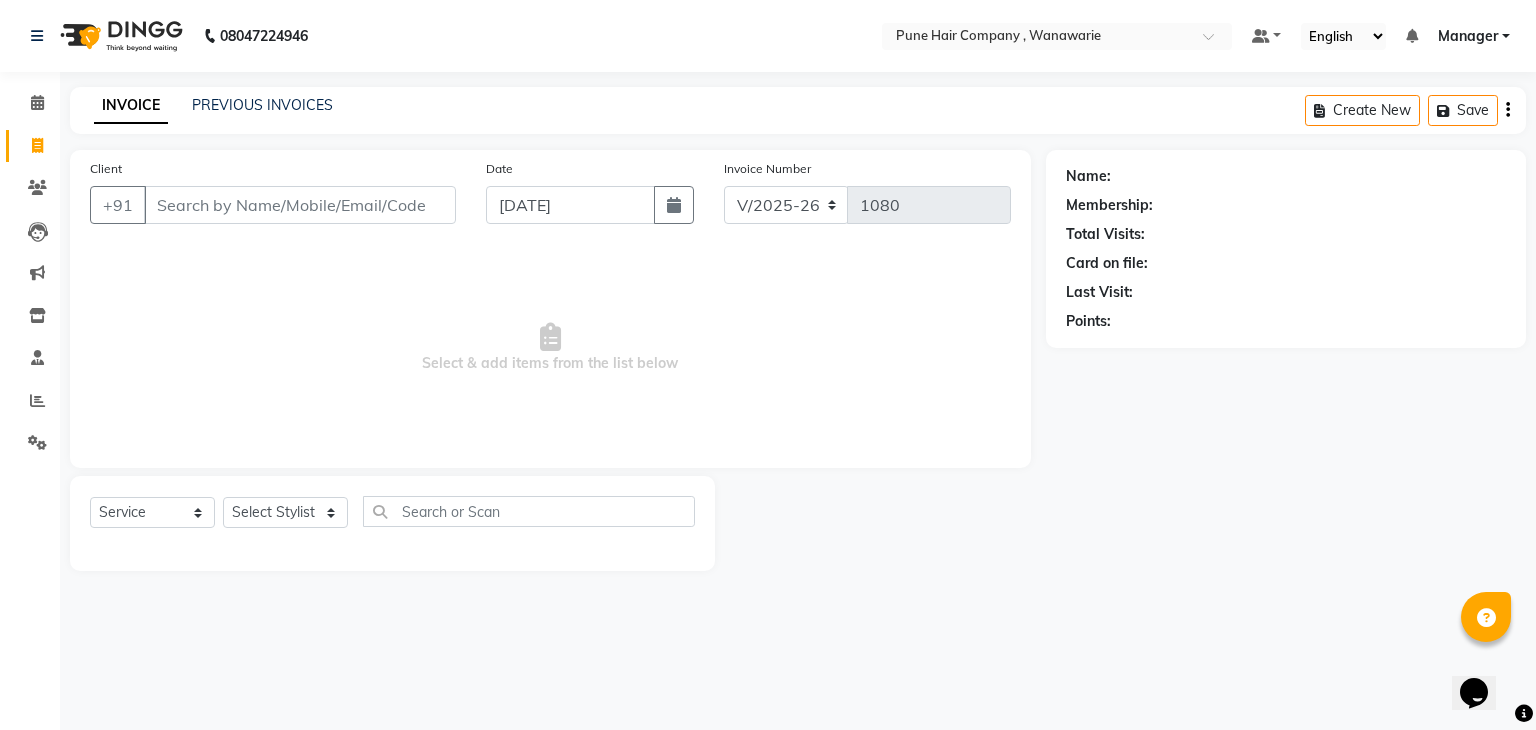 click on "Client" at bounding box center (300, 205) 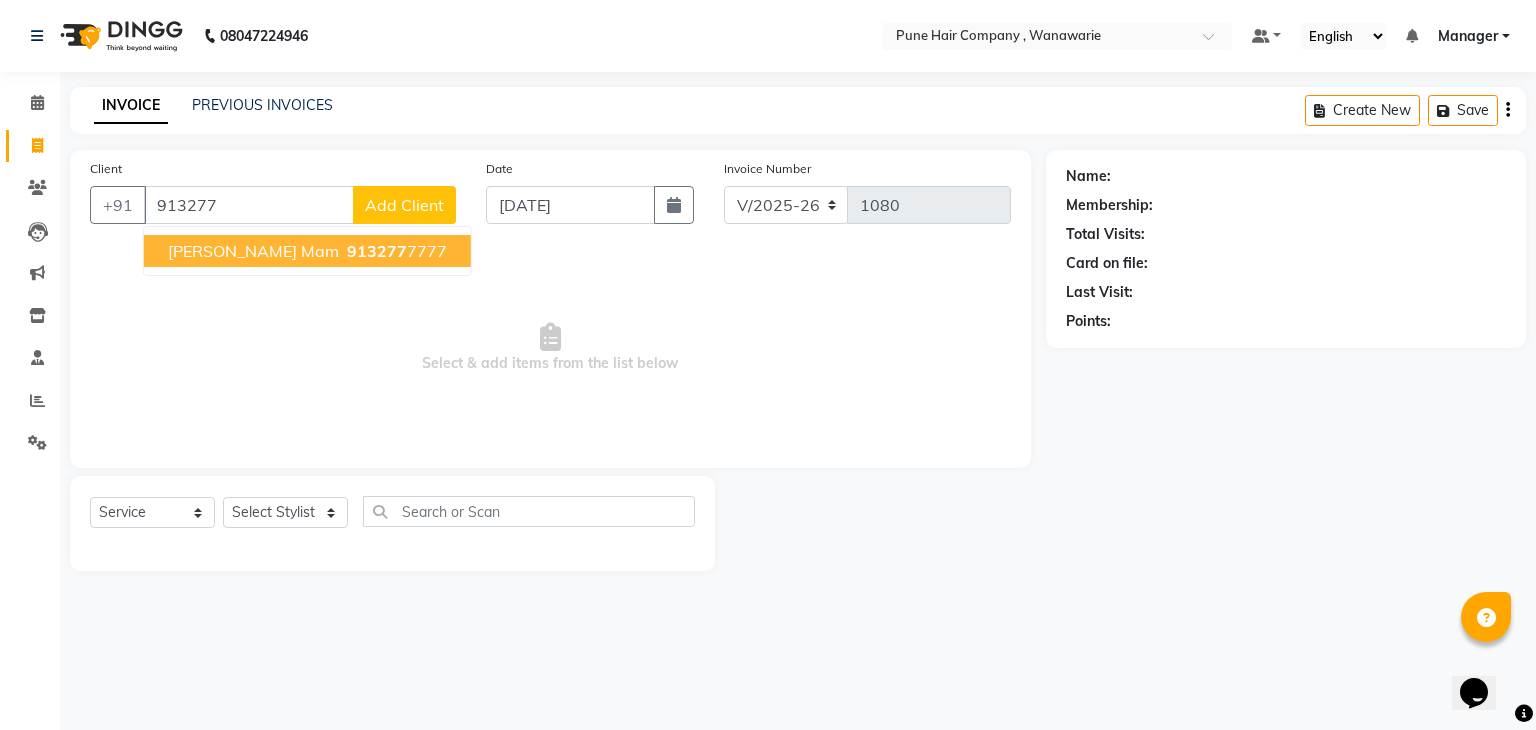 click on "Arati mam" at bounding box center [253, 251] 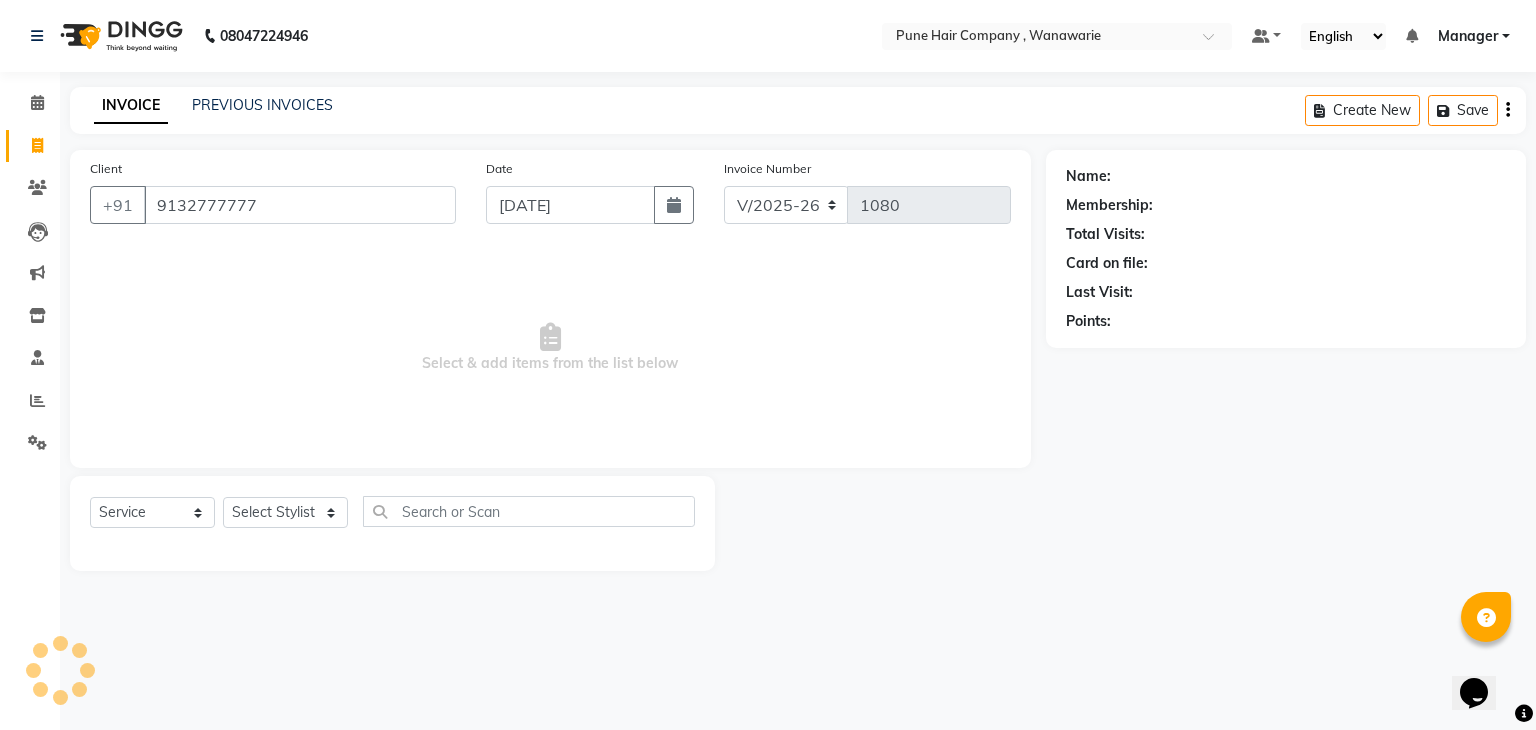 type on "9132777777" 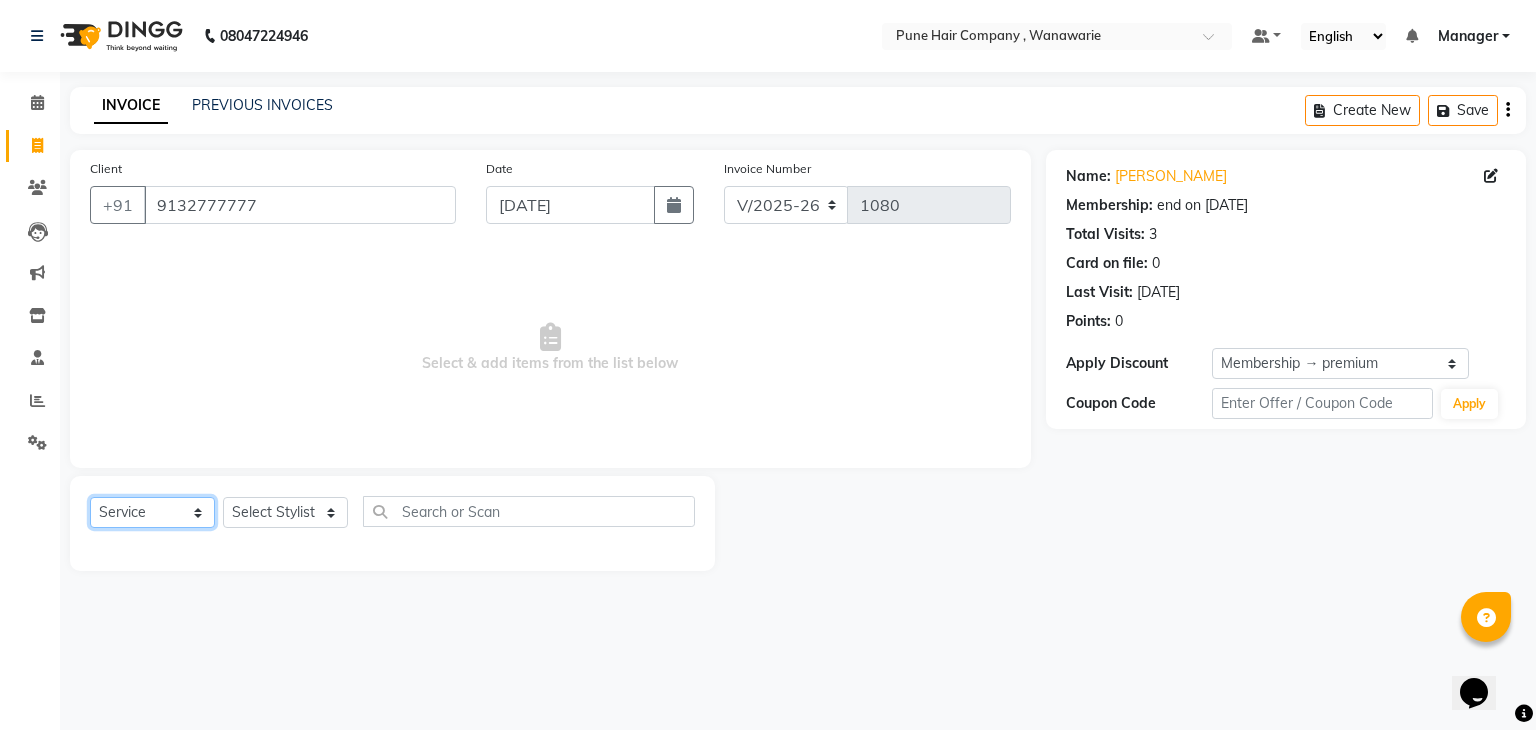 click on "Select  Service  Product  Membership  Package Voucher Prepaid Gift Card" 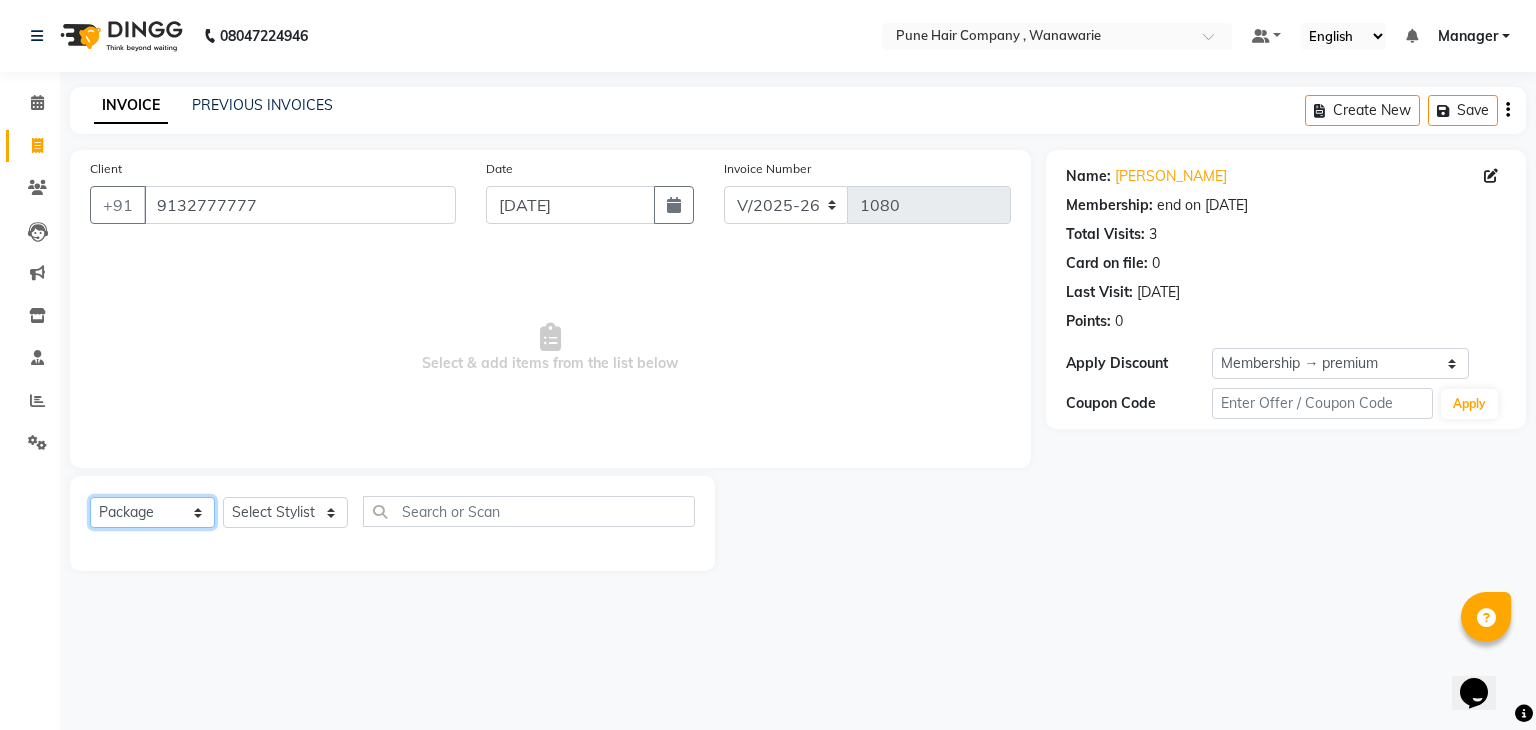 click on "Select  Service  Product  Membership  Package Voucher Prepaid Gift Card" 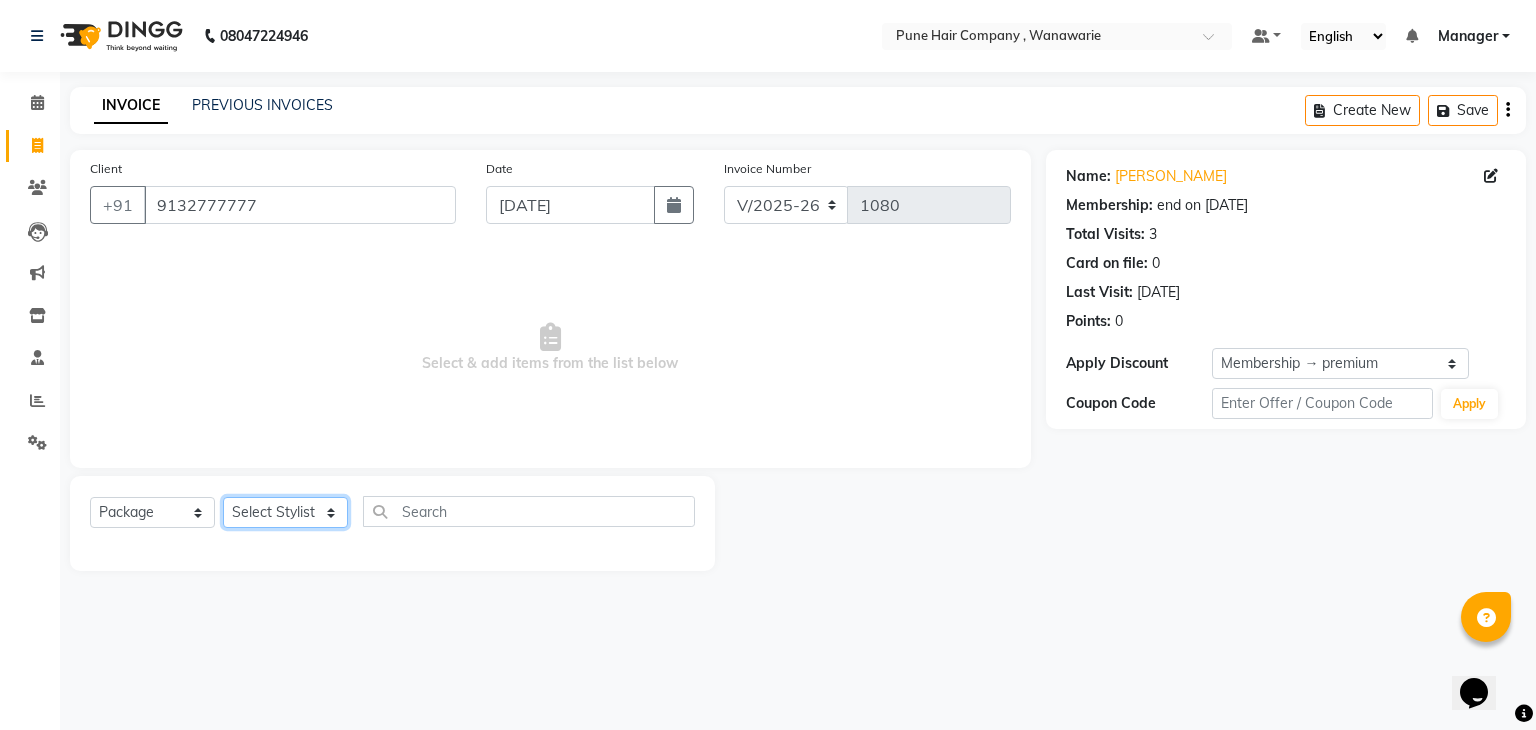 click on "Select Stylist Faisal shaikh Kanchan Gajare  Kasturi bhandari Manager Manoj Zambre Prasad wagh Ranjeet Solanki Shriram Raut" 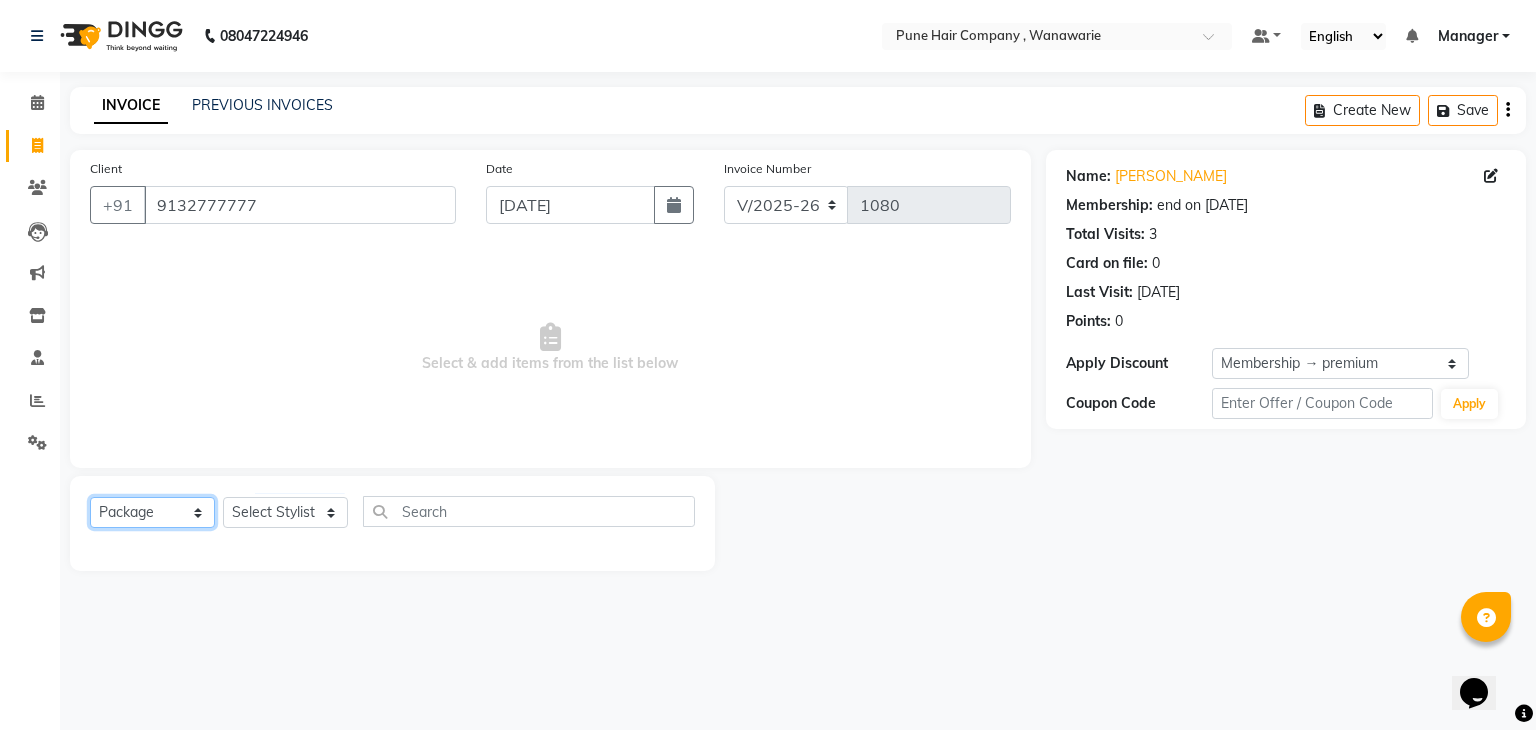 click on "Select  Service  Product  Membership  Package Voucher Prepaid Gift Card" 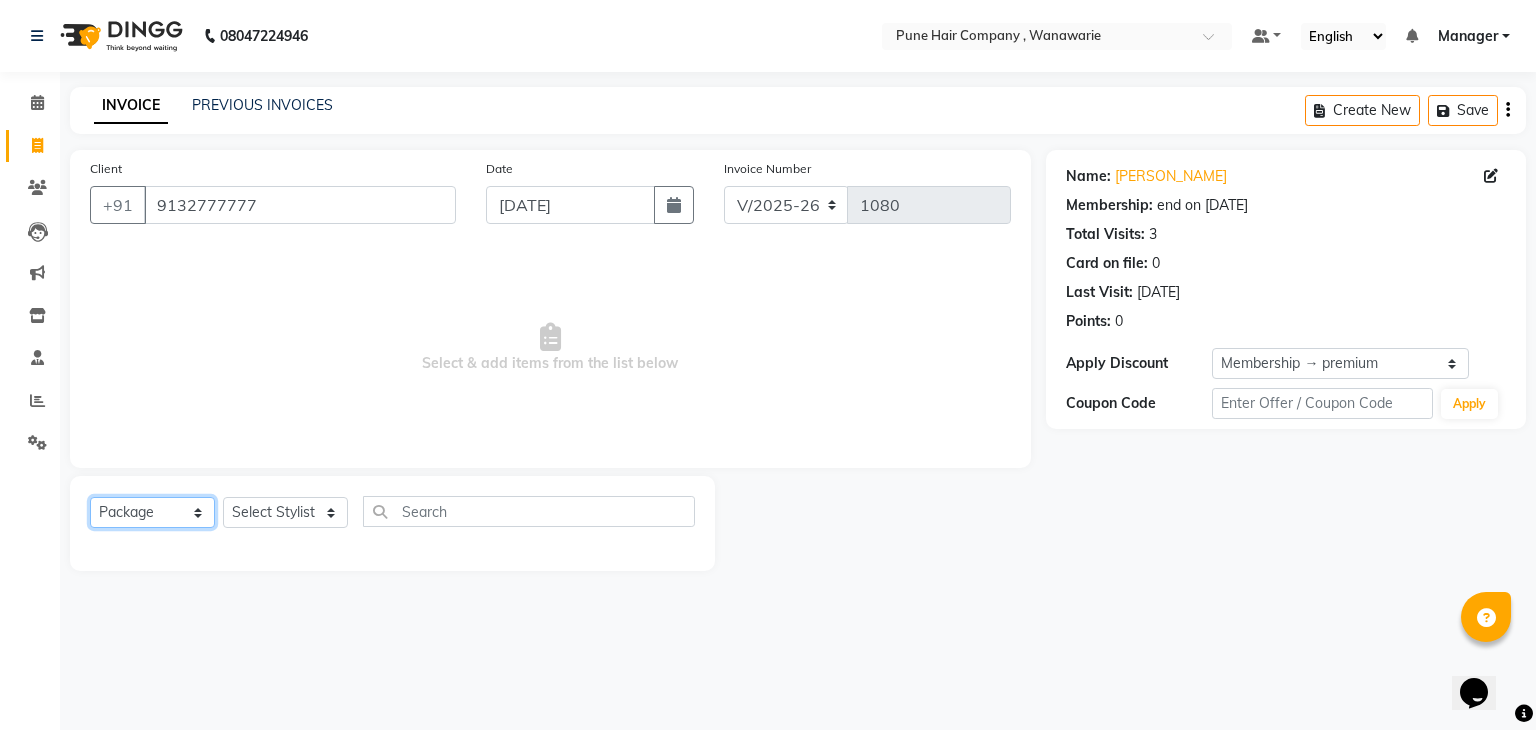 select on "product" 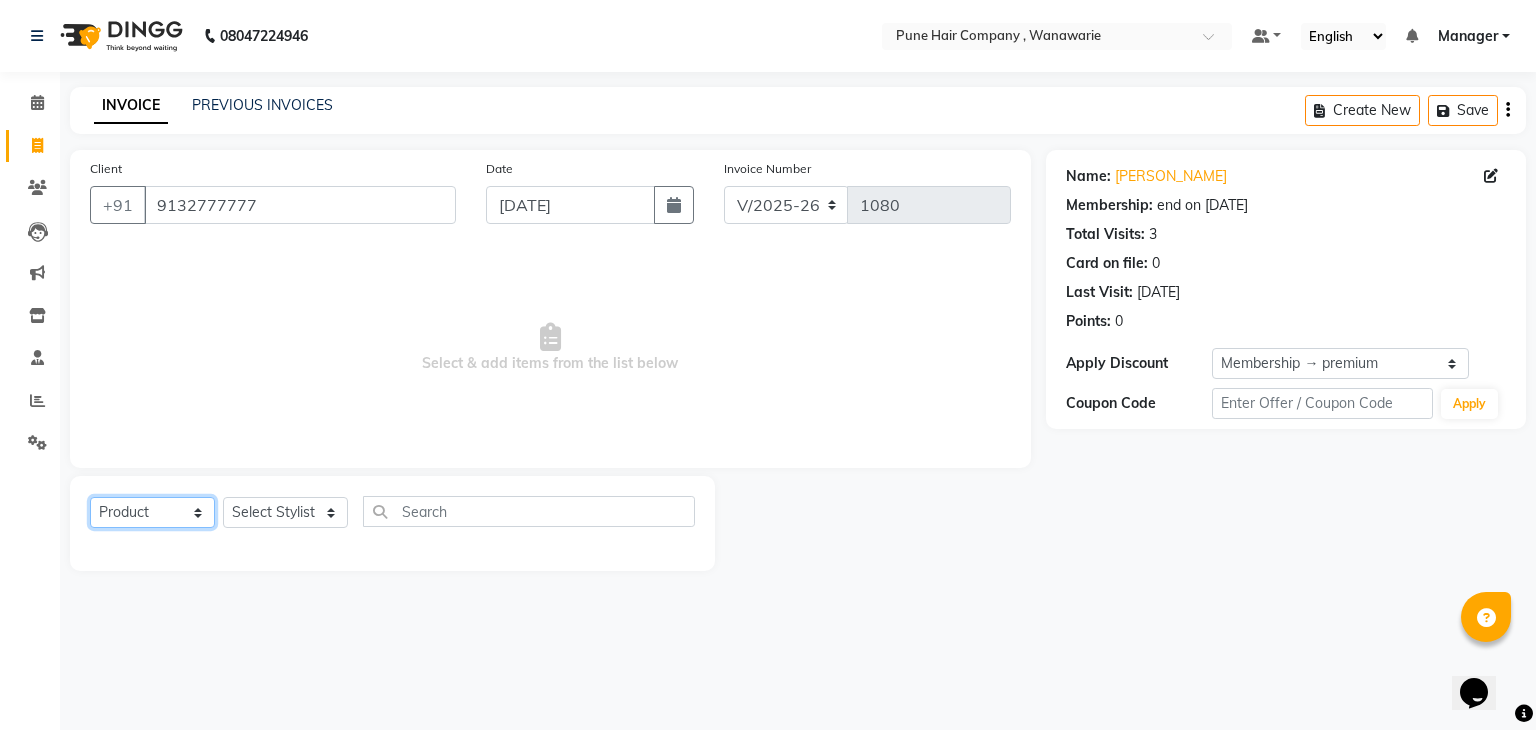 click on "Select  Service  Product  Membership  Package Voucher Prepaid Gift Card" 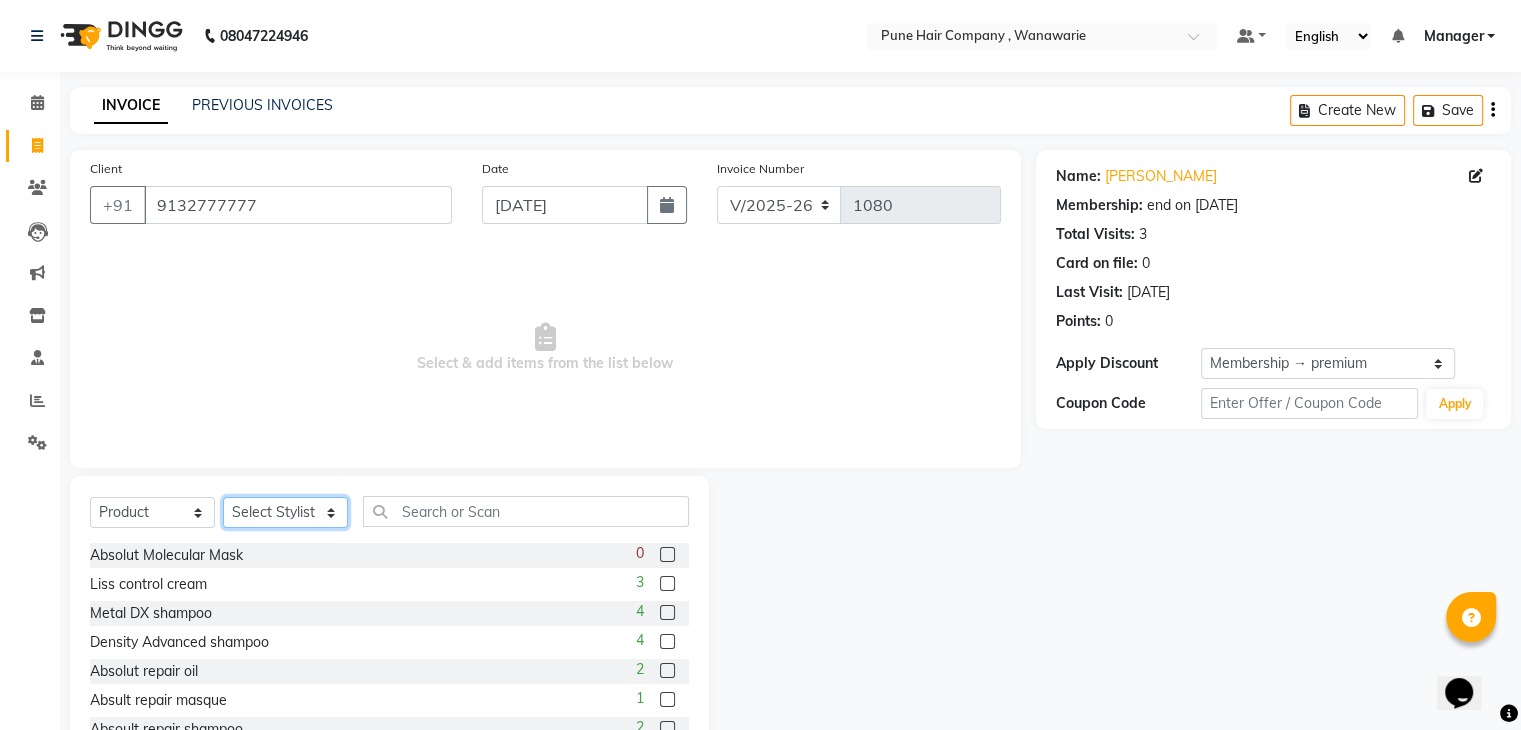 click on "Select Stylist Faisal shaikh Kanchan Gajare  Kasturi bhandari Manager Manoj Zambre Prasad wagh Ranjeet Solanki Shriram Raut" 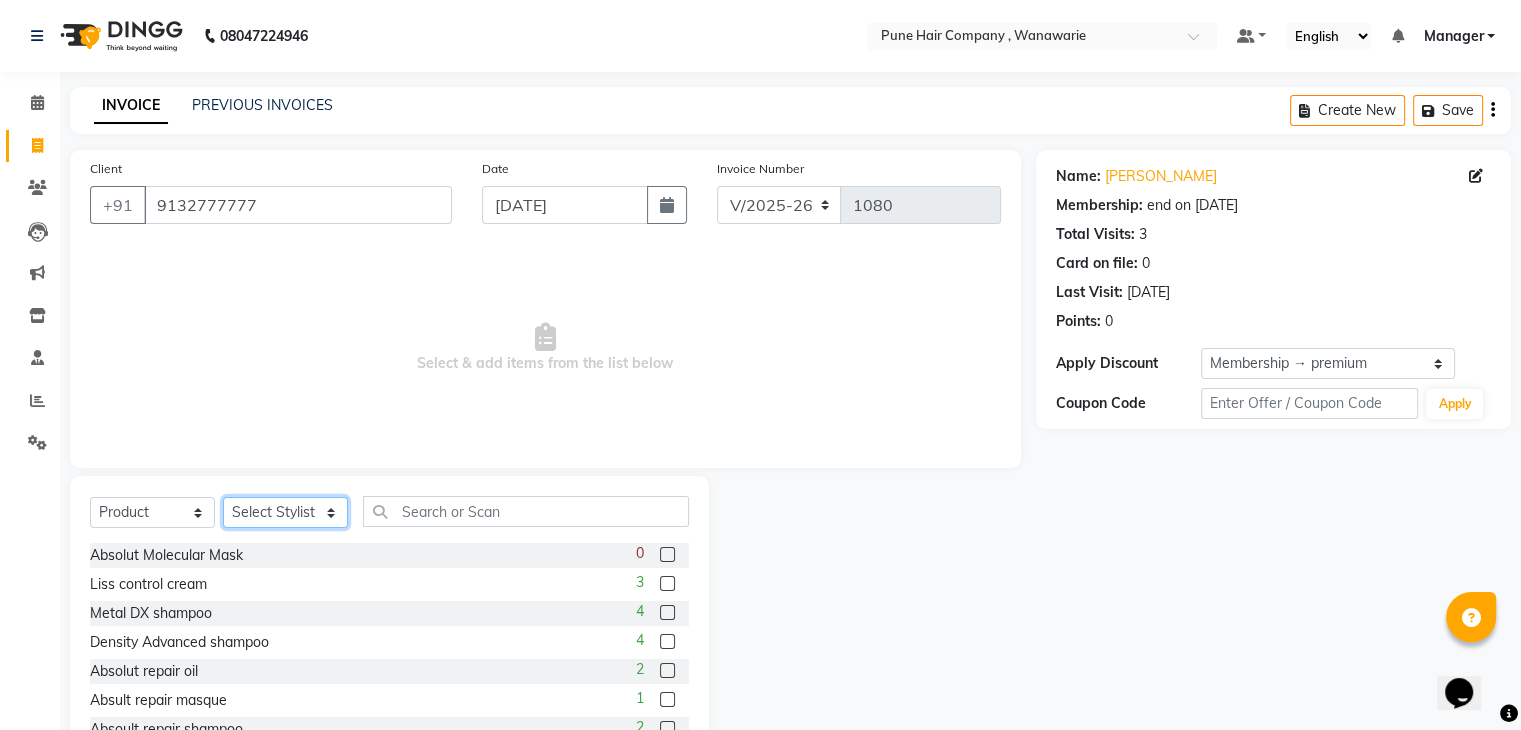 select on "74603" 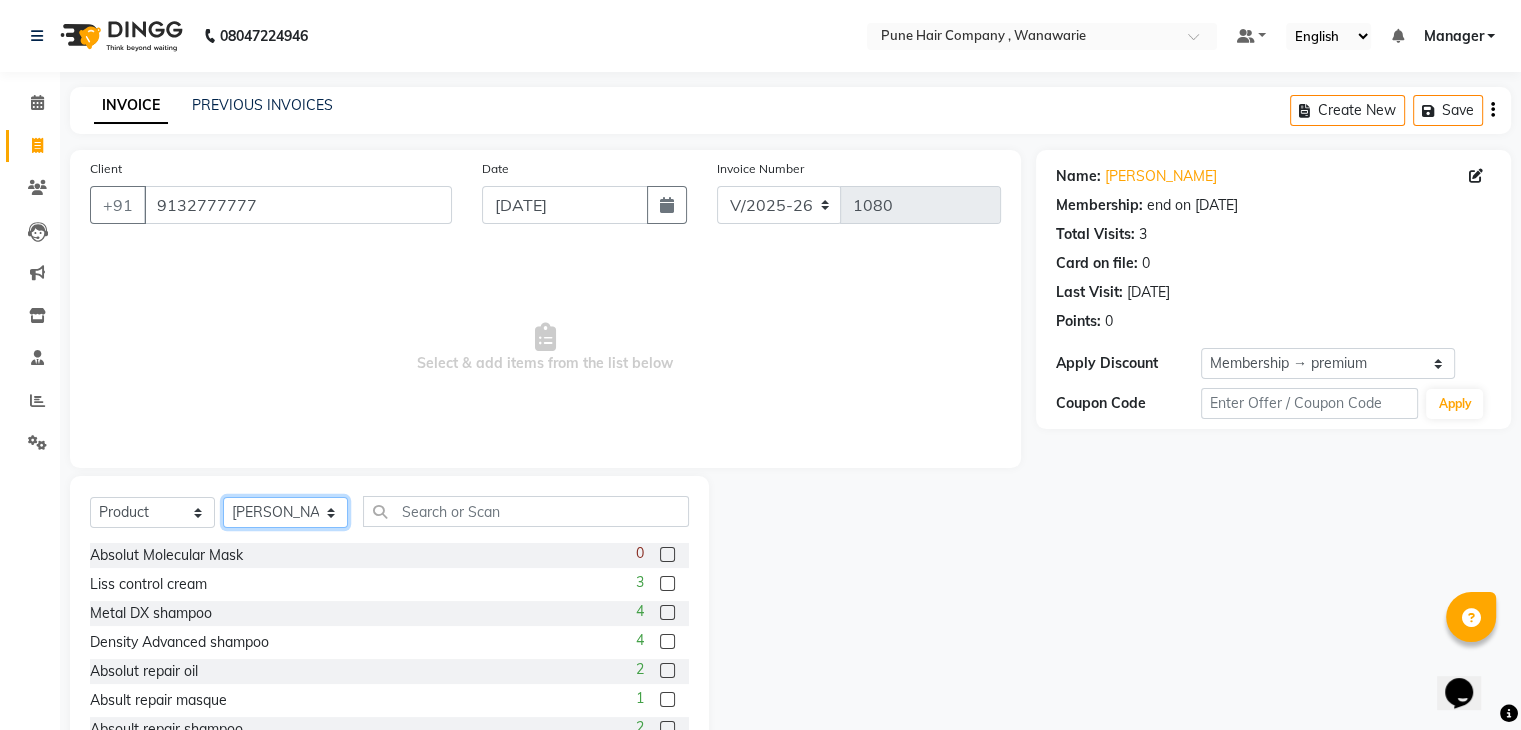 click on "Select Stylist Faisal shaikh Kanchan Gajare  Kasturi bhandari Manager Manoj Zambre Prasad wagh Ranjeet Solanki Shriram Raut" 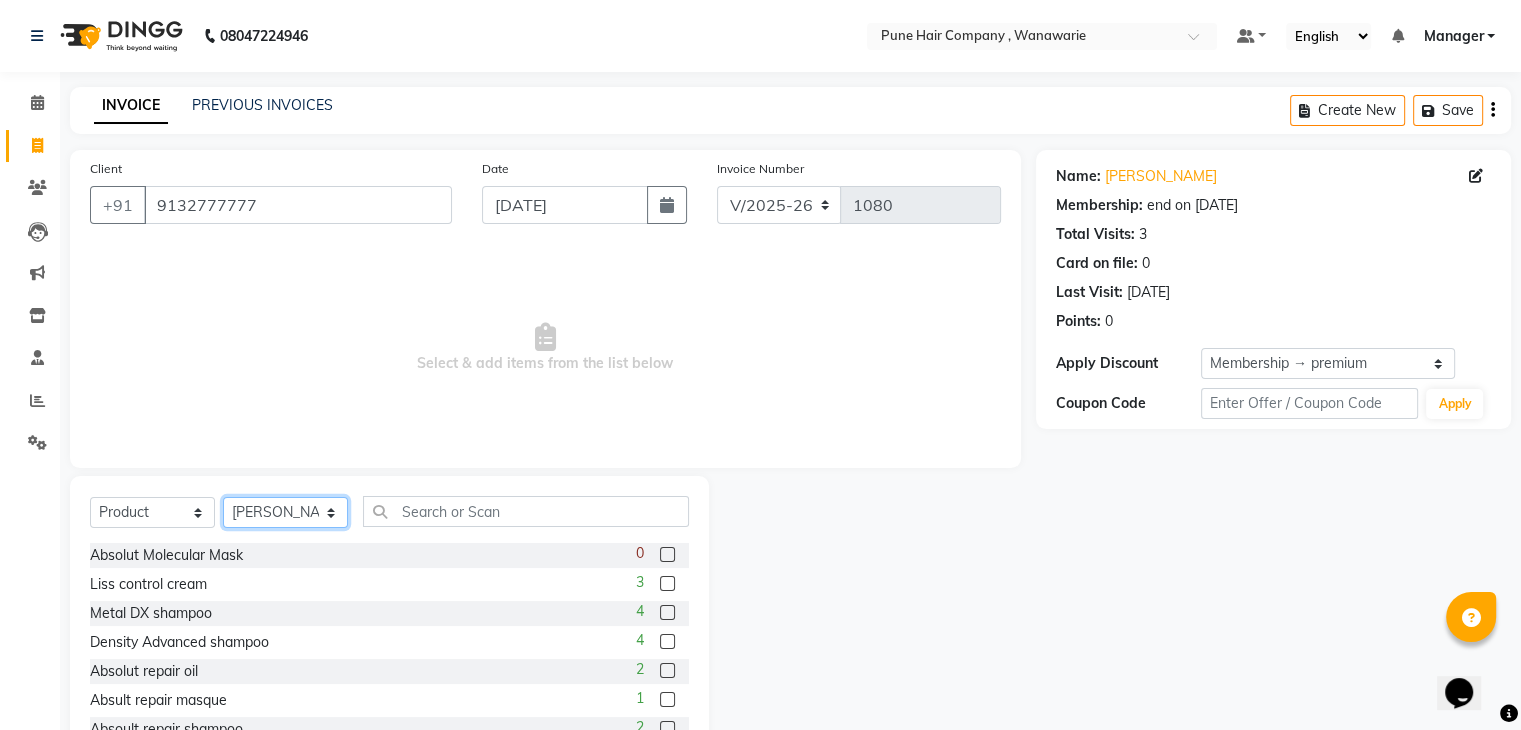 scroll, scrollTop: 72, scrollLeft: 0, axis: vertical 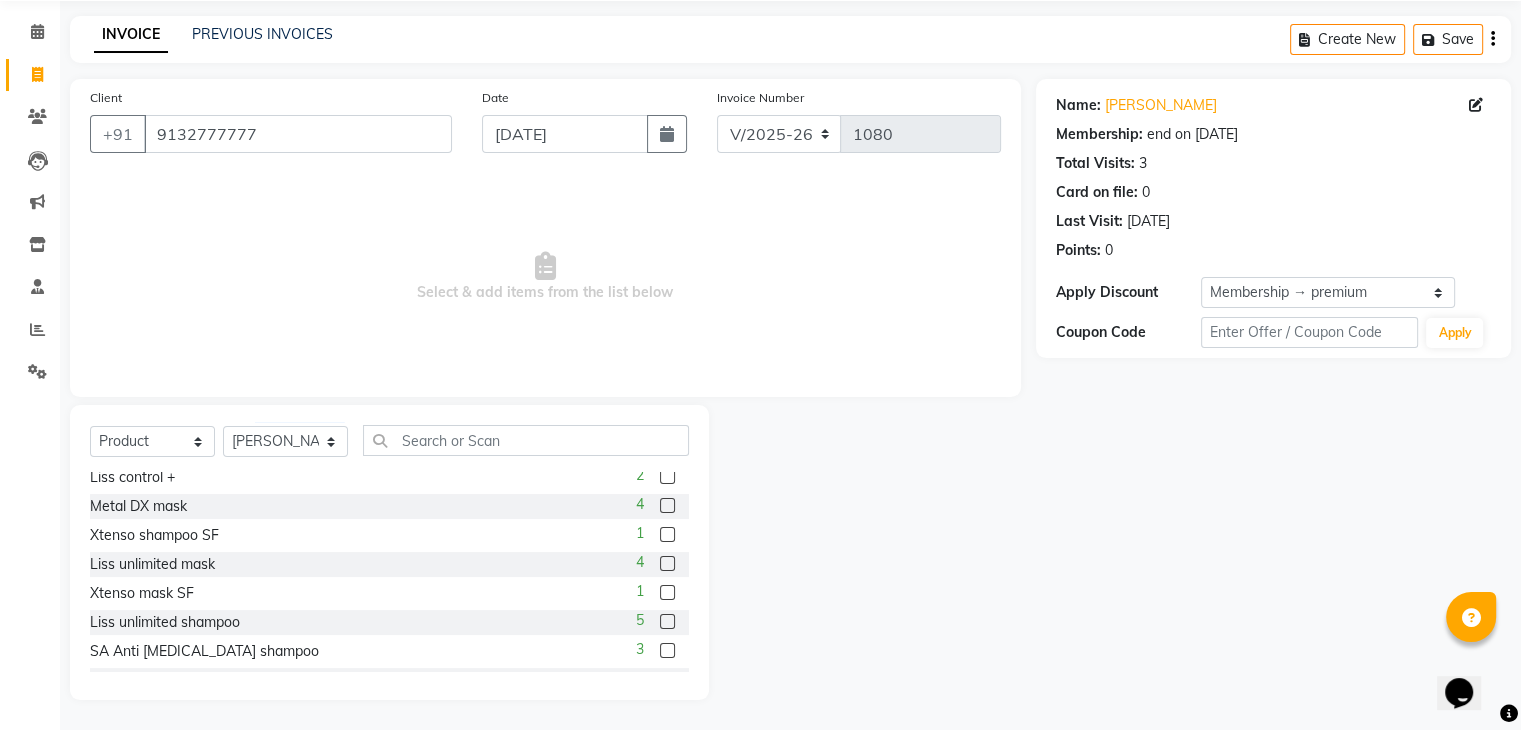 click 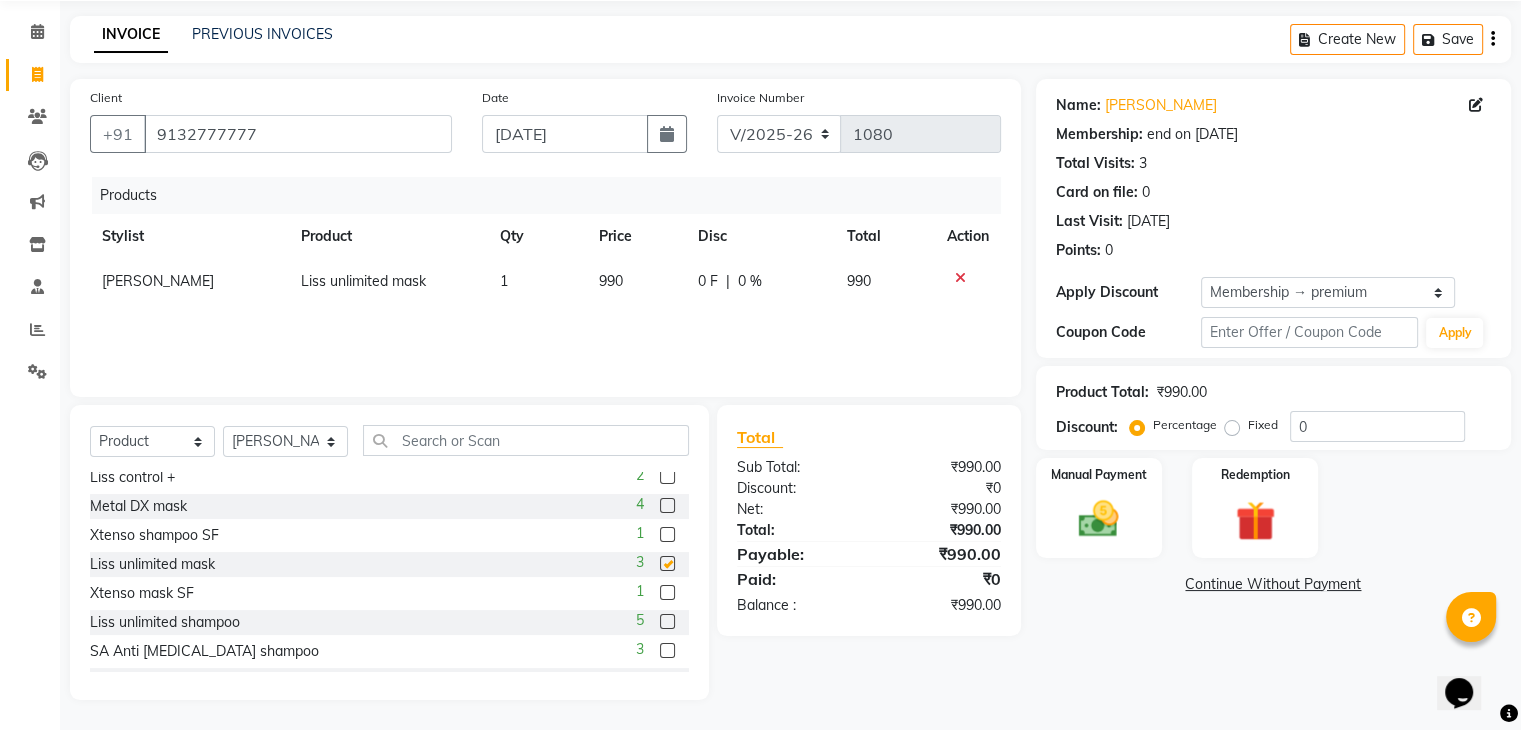 checkbox on "false" 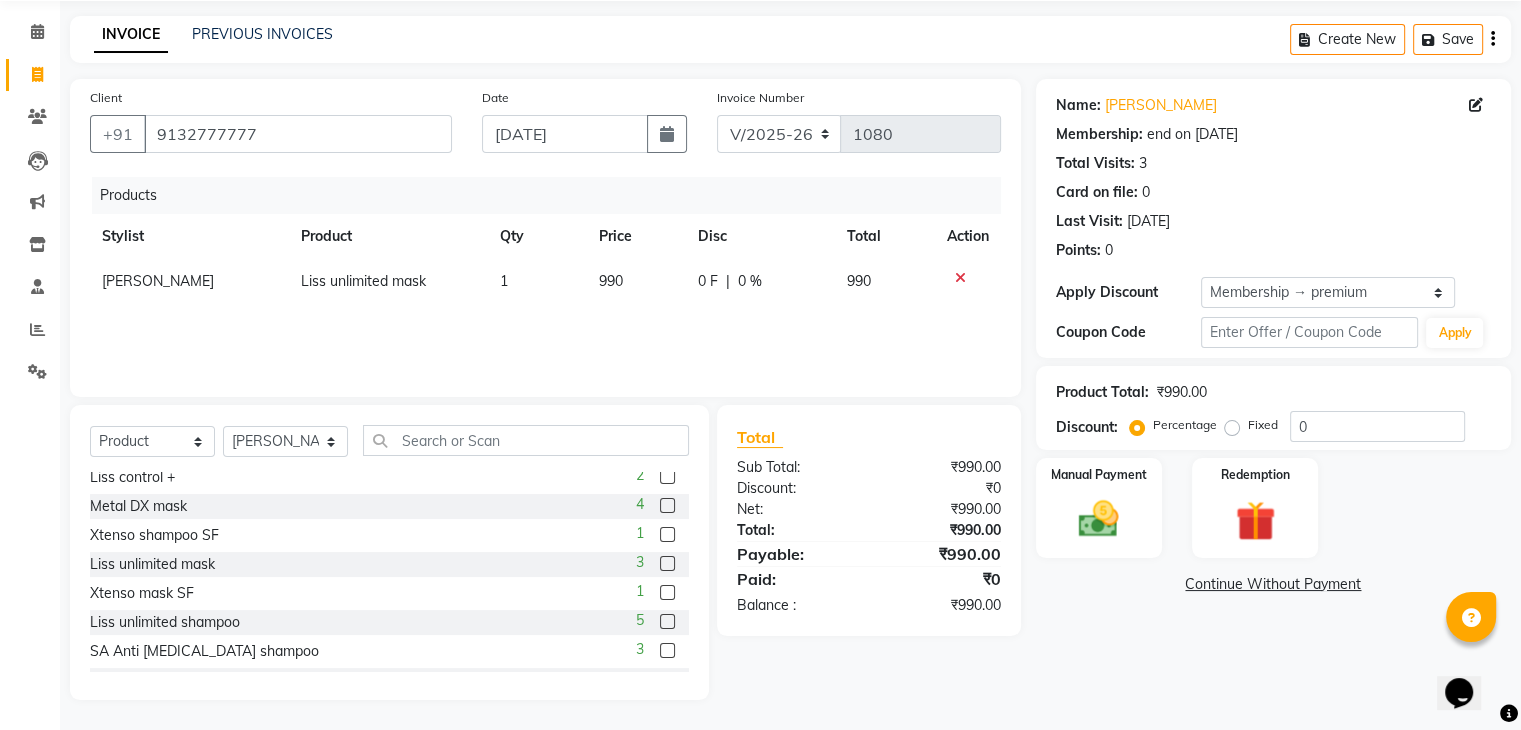 click 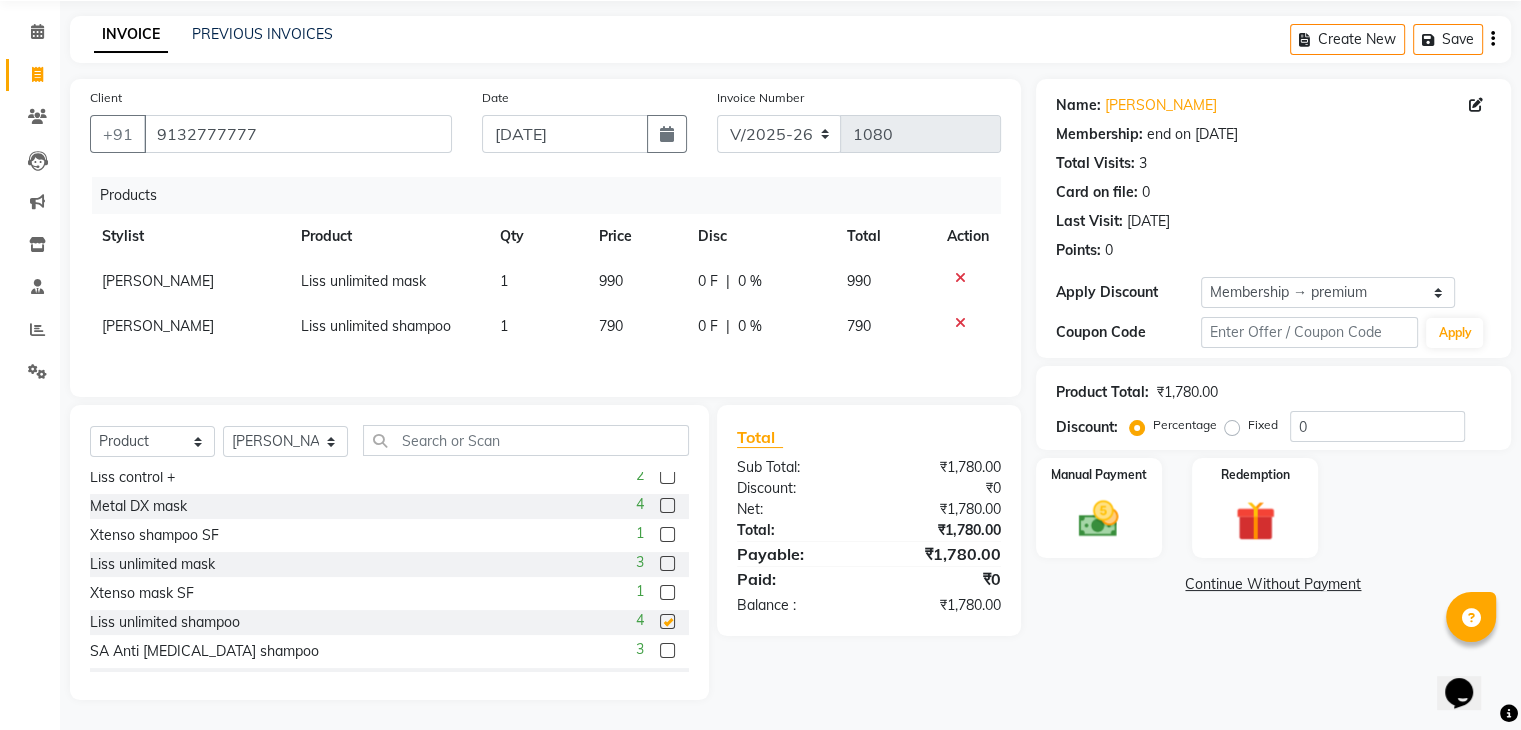 checkbox on "false" 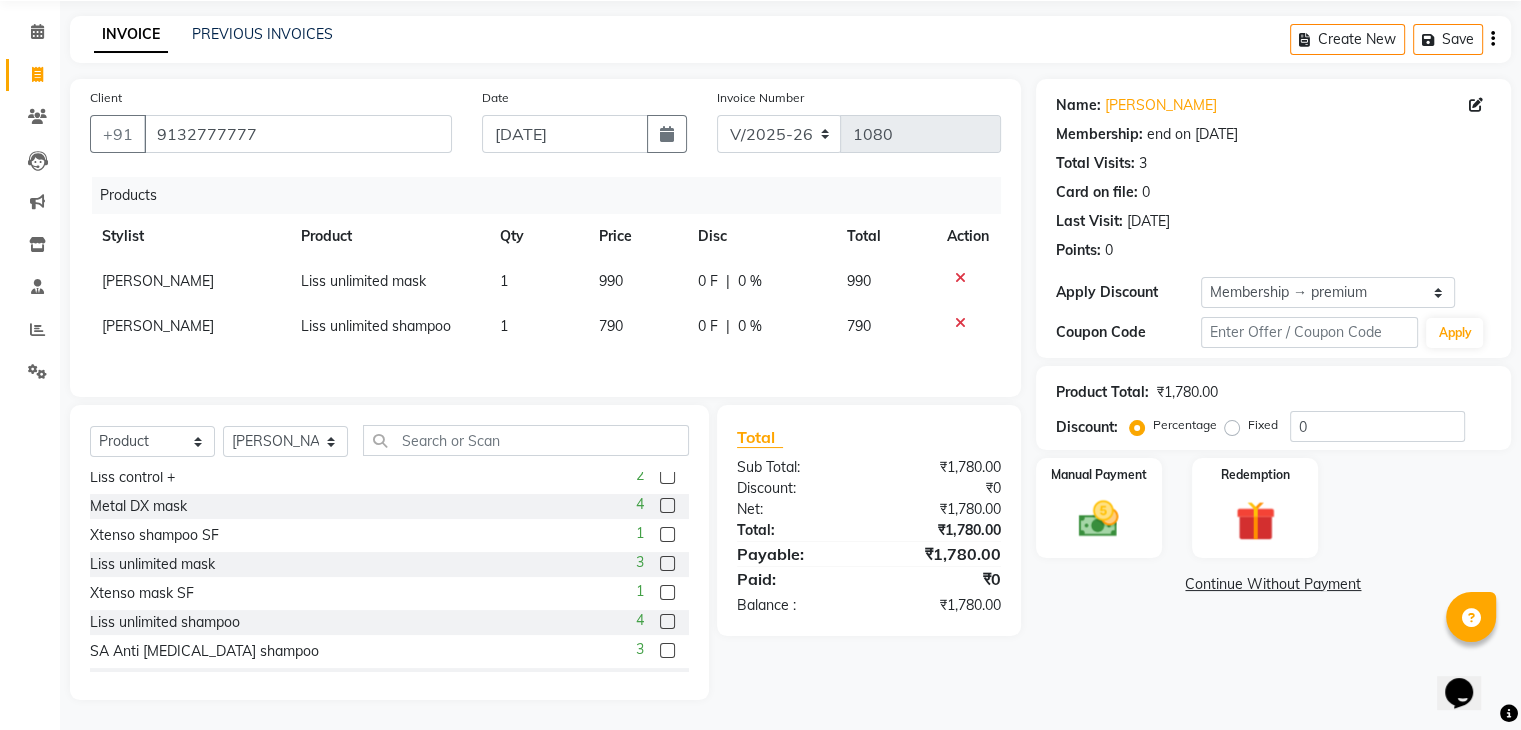 click on "0 %" 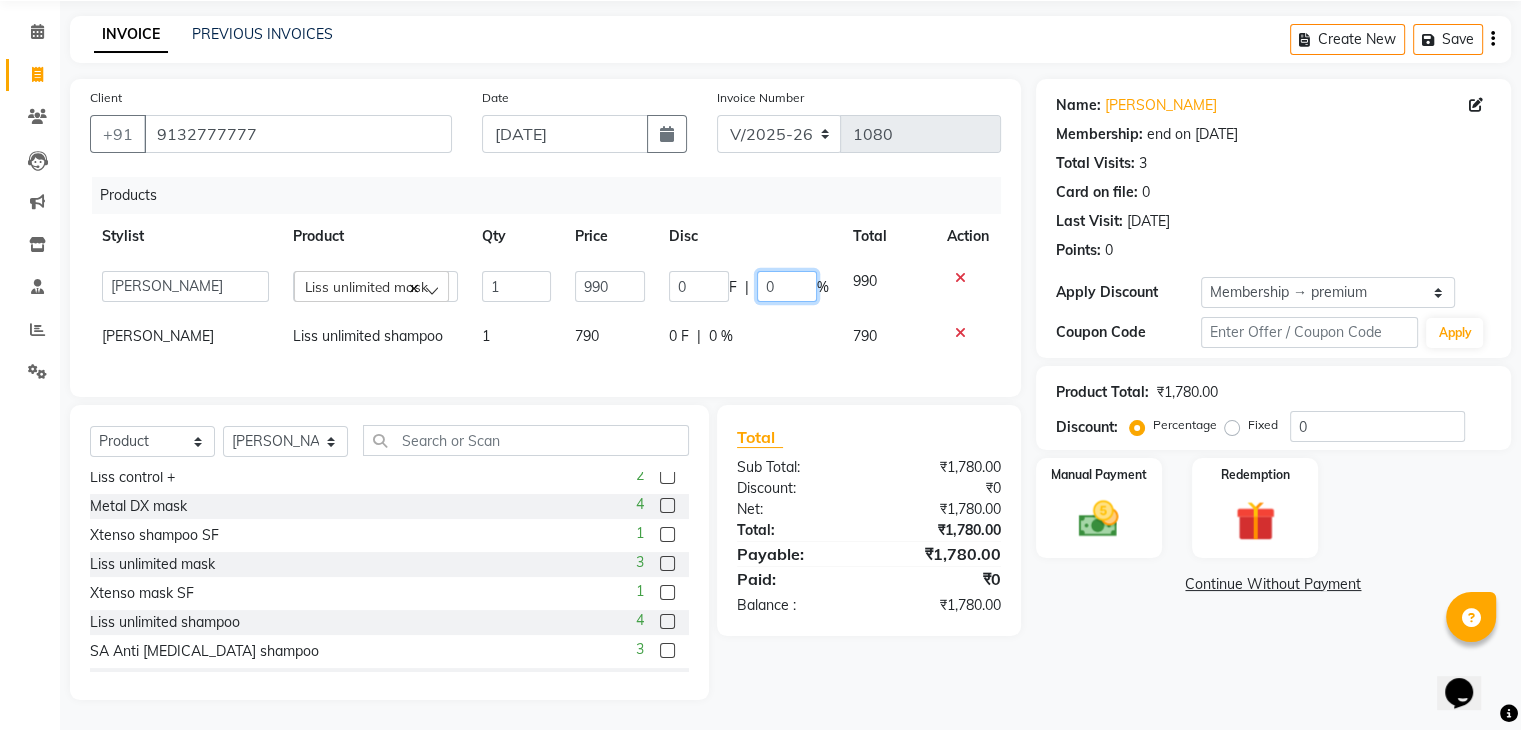 click on "0" 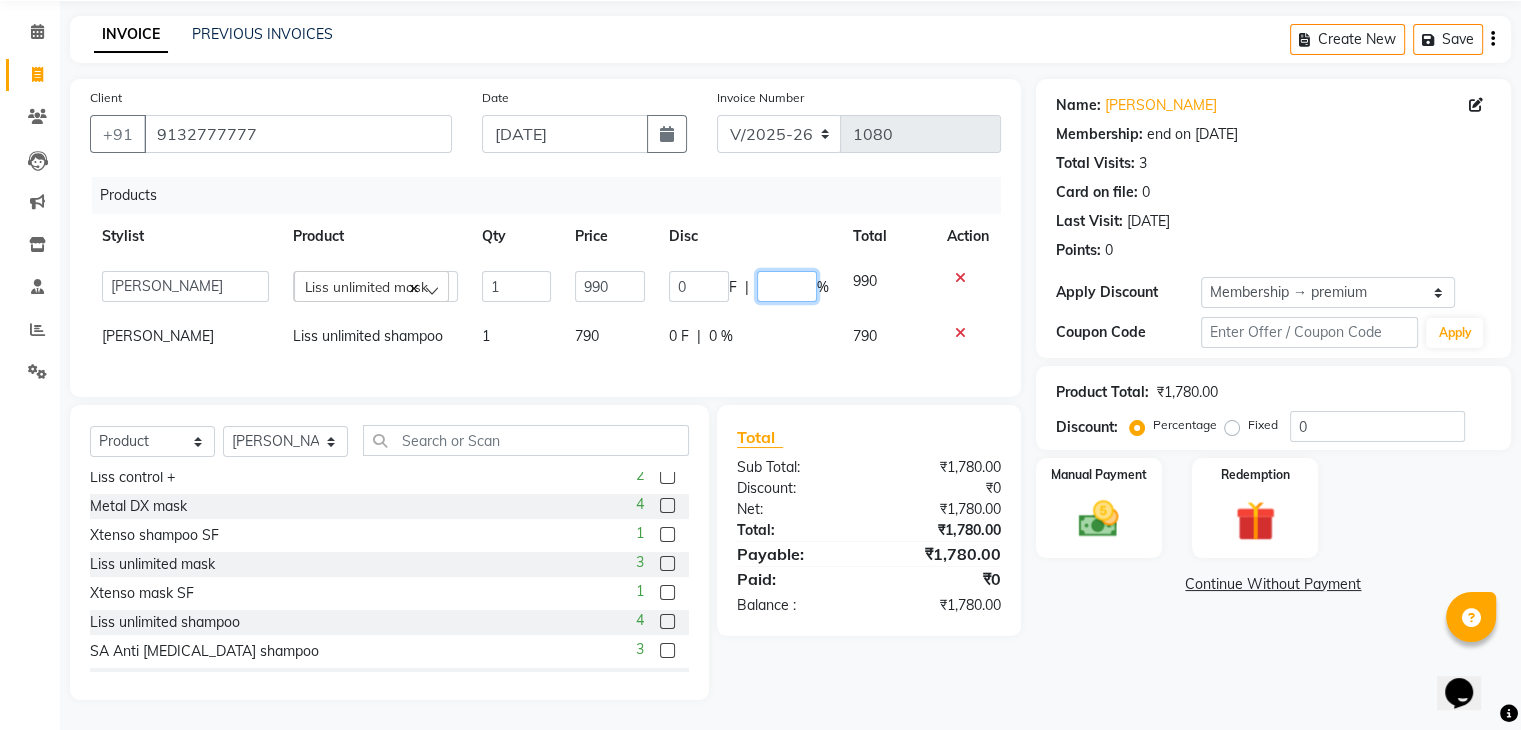 type on "5" 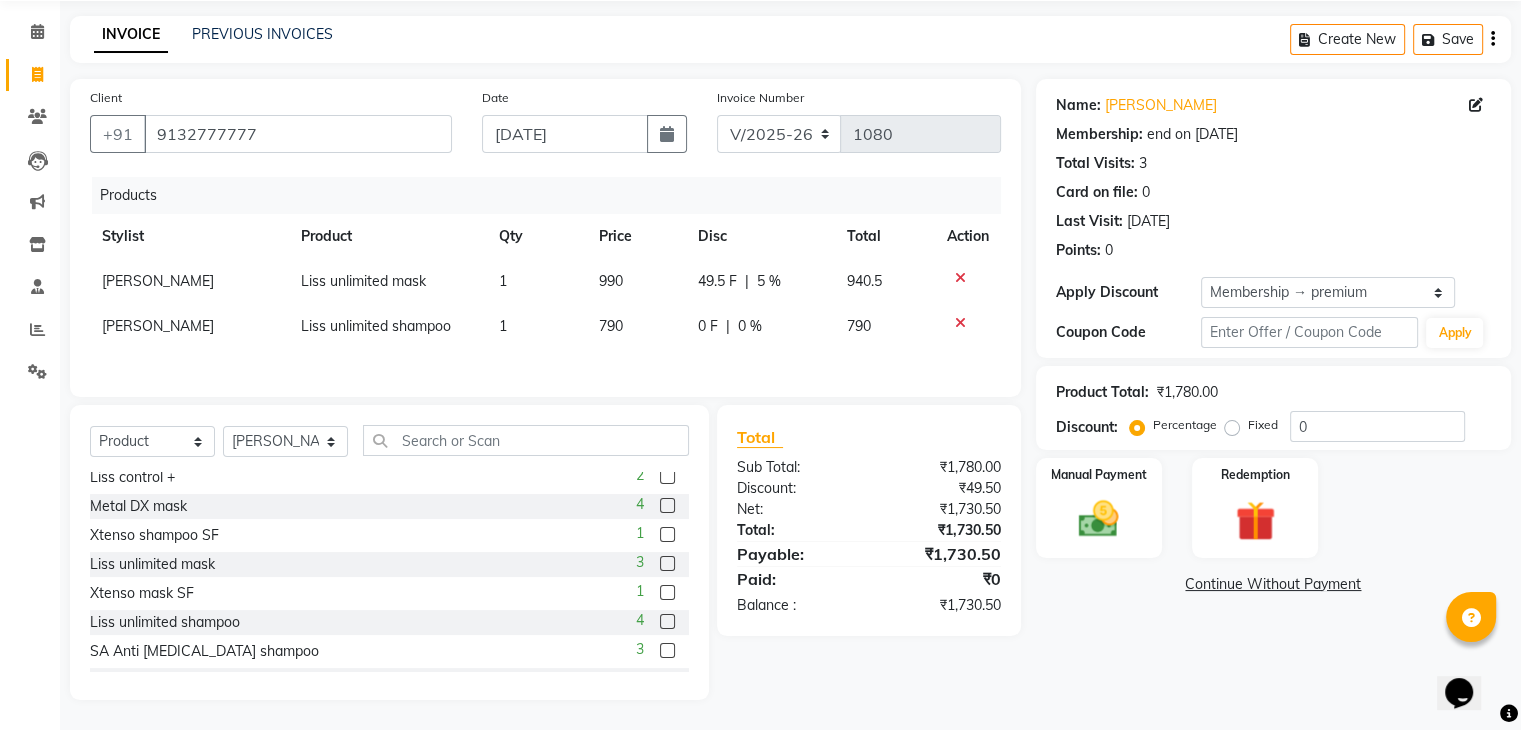 click on "0 F | 0 %" 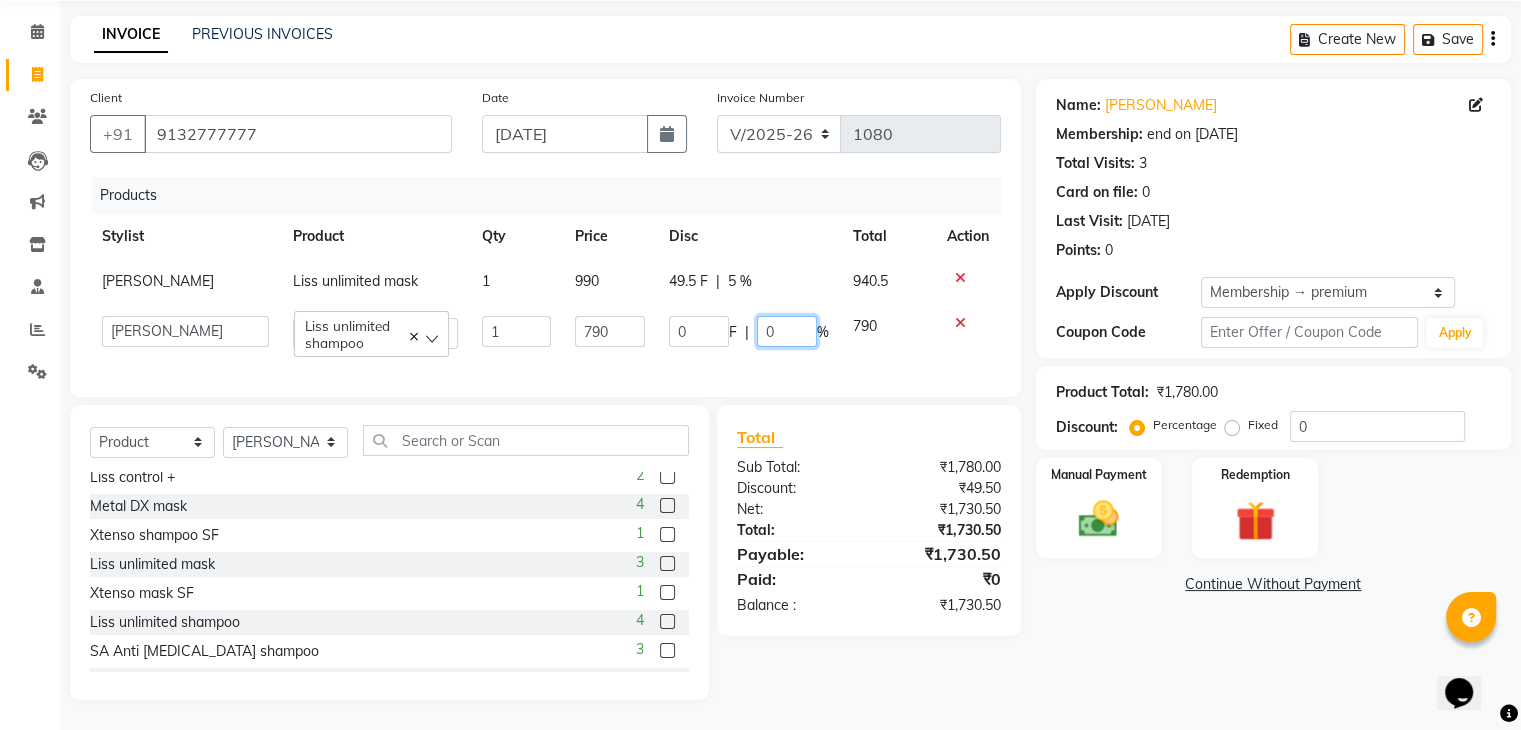 click on "0" 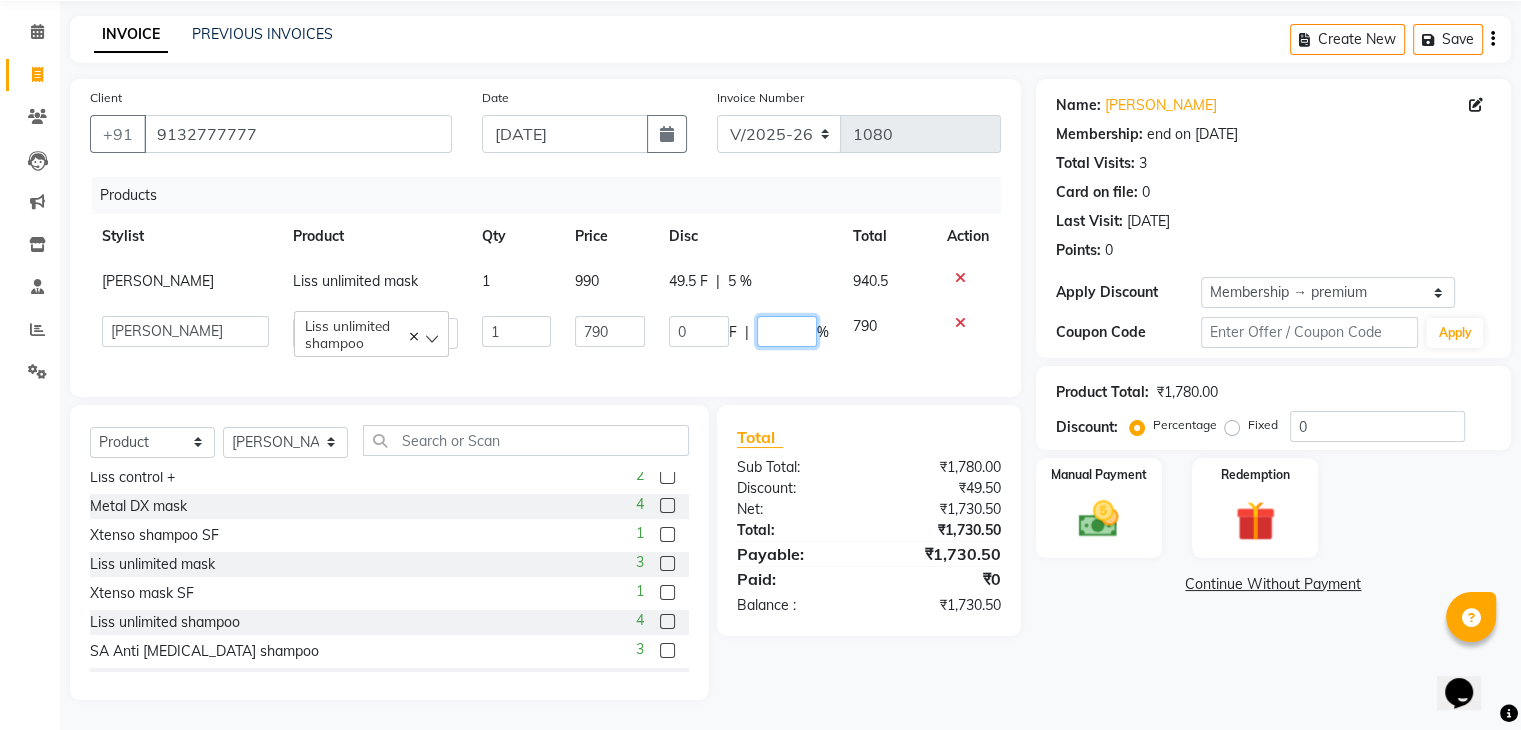 type on "5" 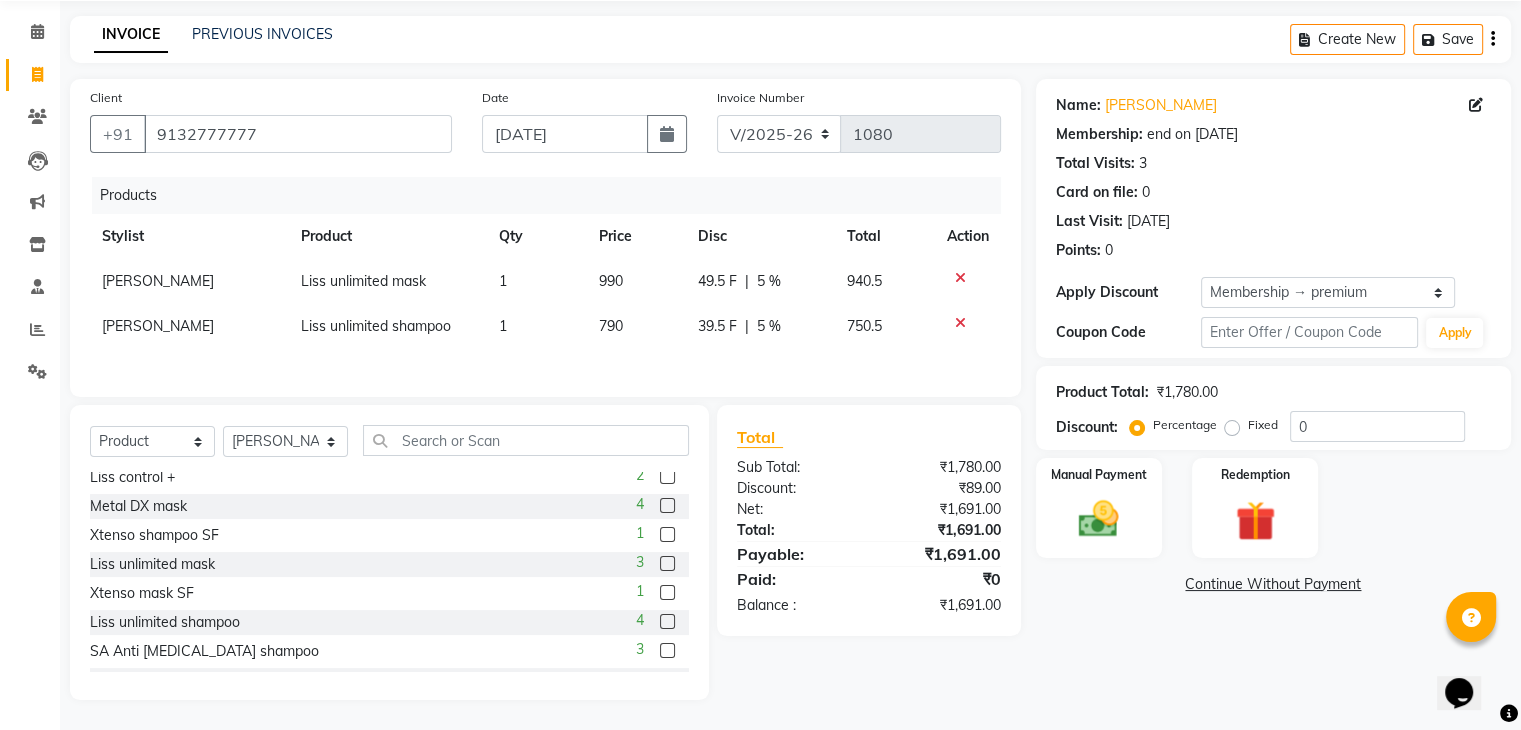 click on "Products Stylist Product Qty Price Disc Total Action Manoj Zambre Liss unlimited mask 1 990 49.5 F | 5 % 940.5 Manoj Zambre Liss unlimited shampoo 1 790 39.5 F | 5 % 750.5" 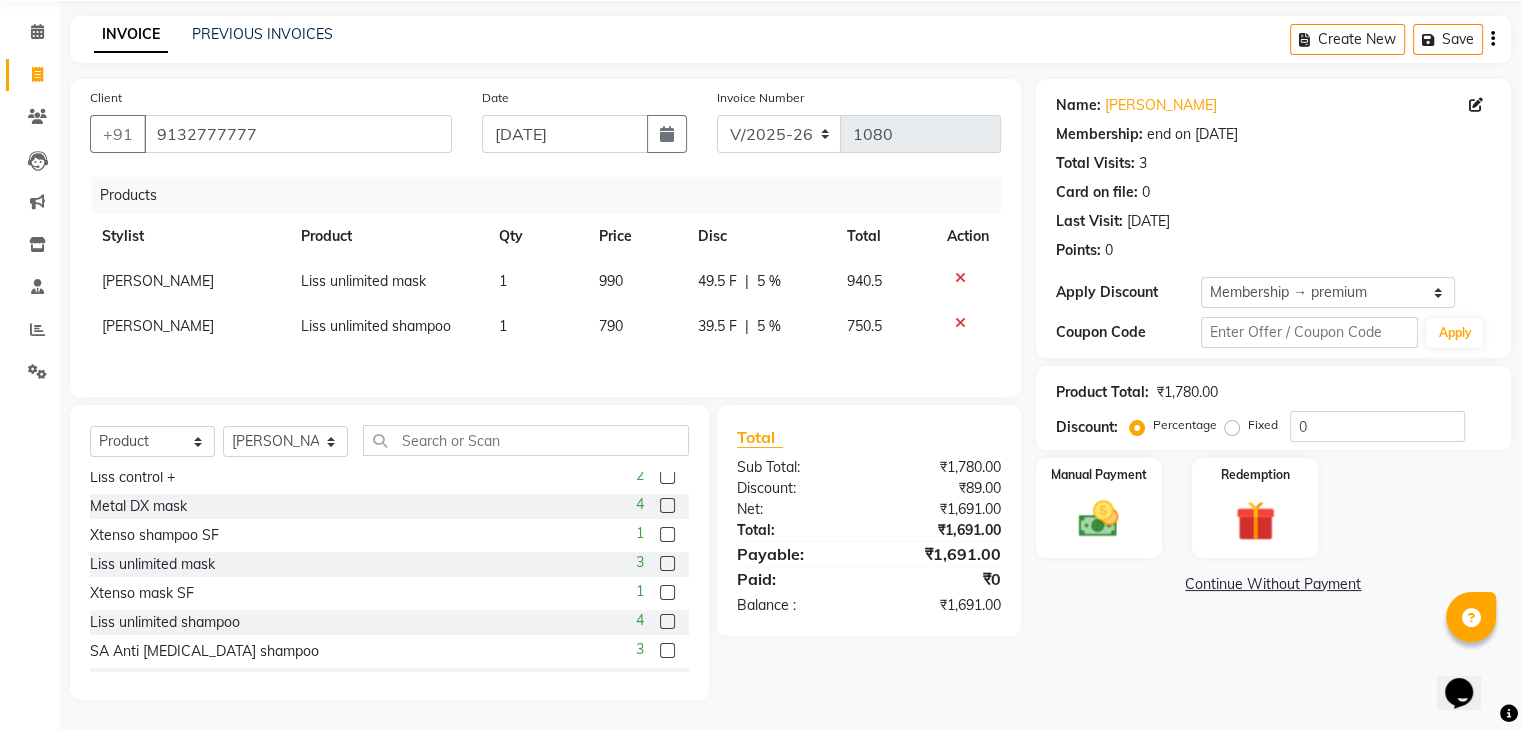 scroll, scrollTop: 75, scrollLeft: 0, axis: vertical 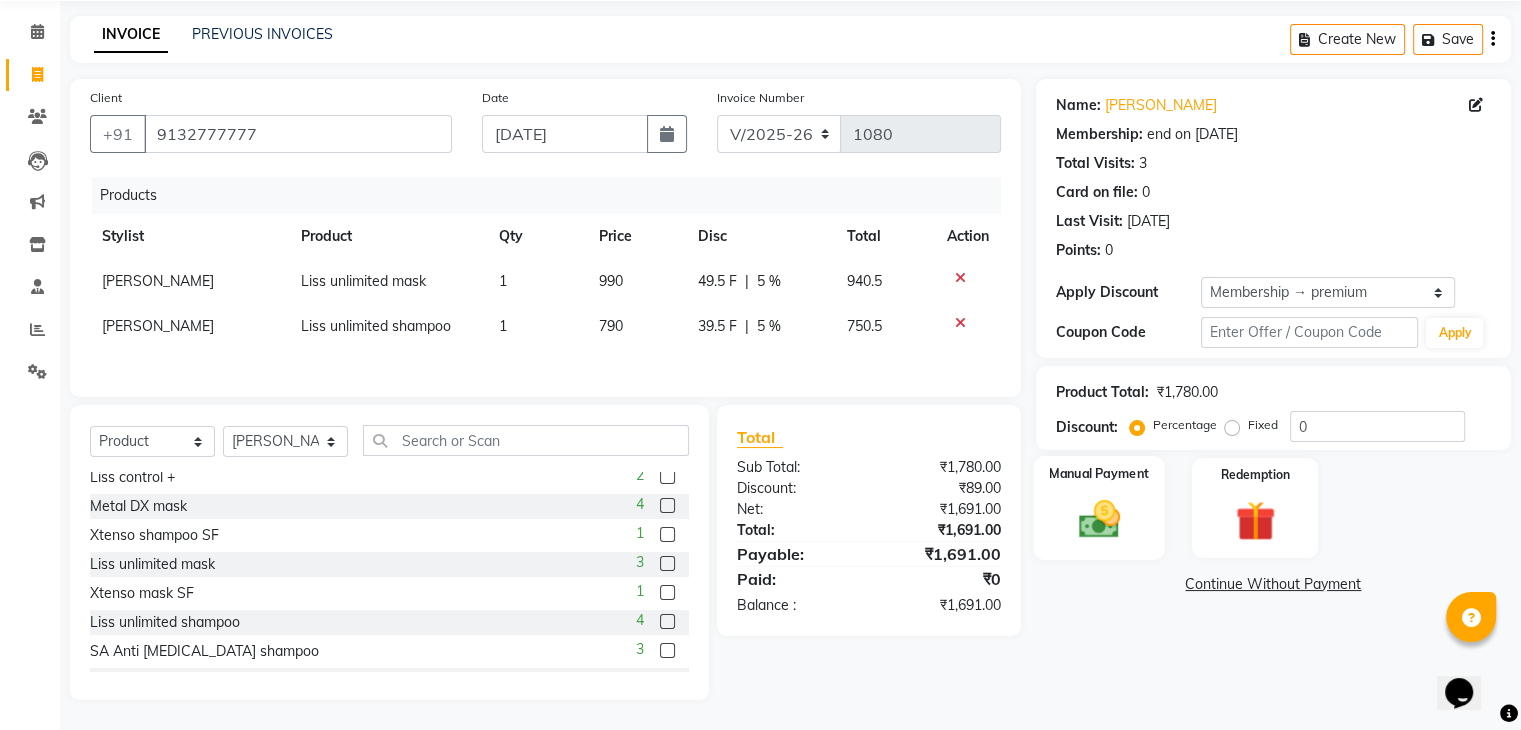 click 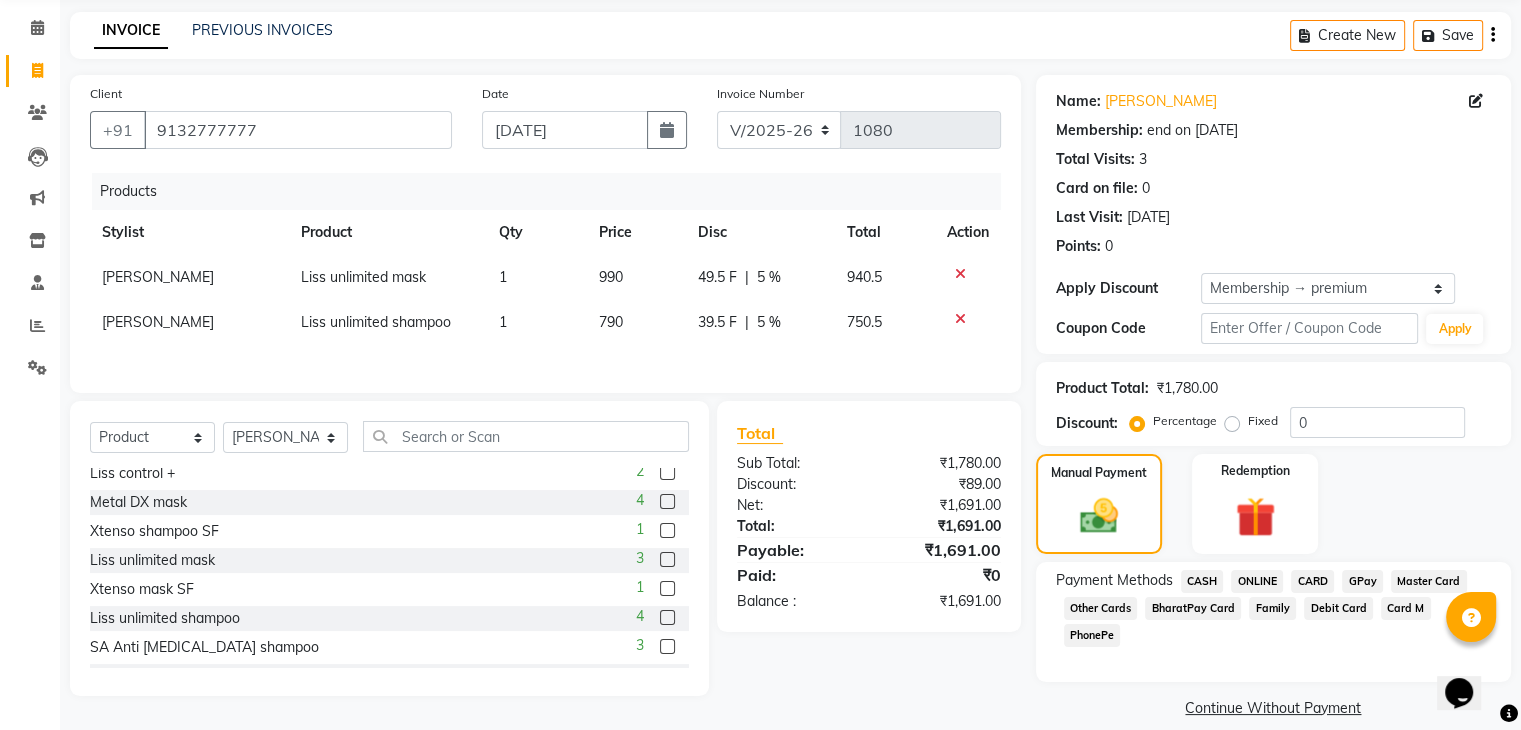 click on "GPay" 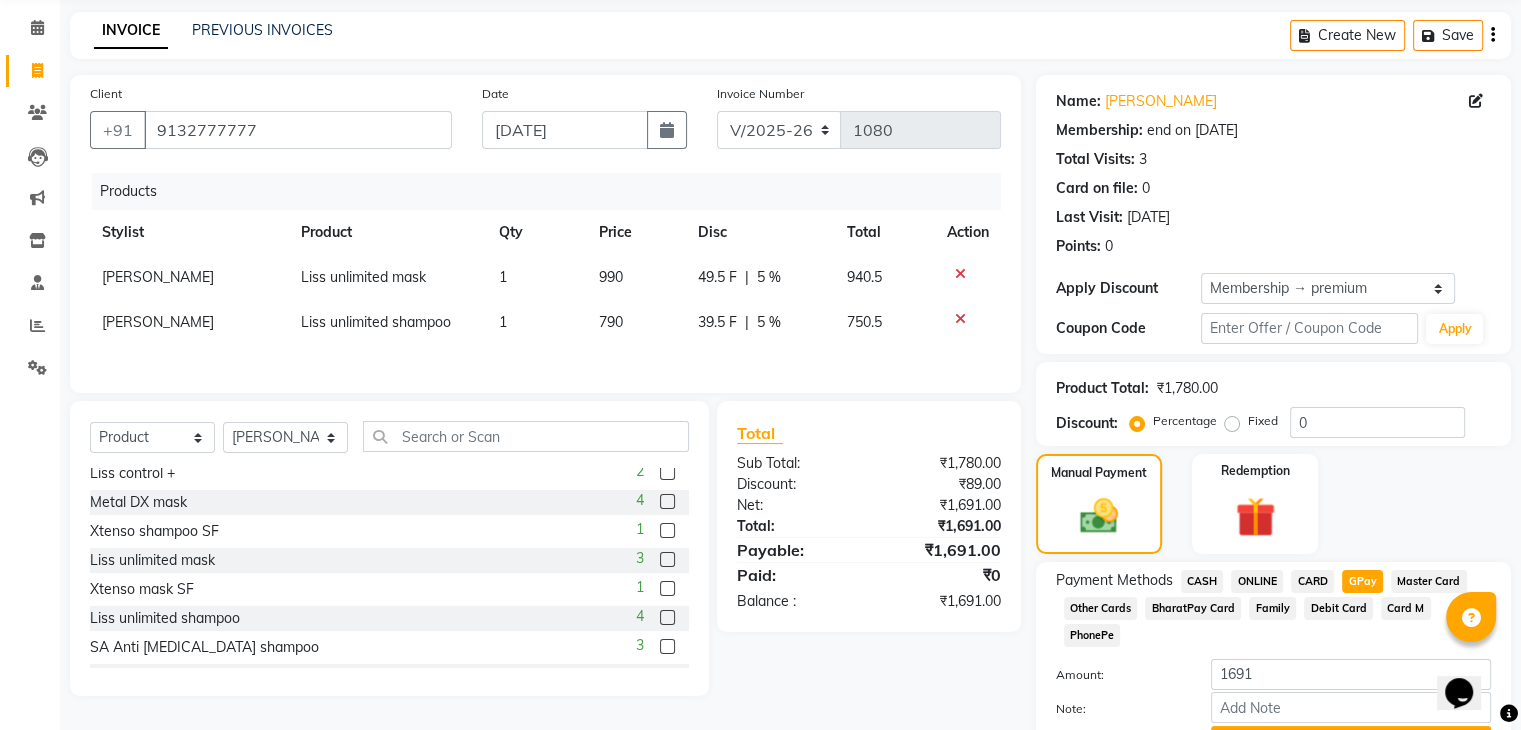 scroll, scrollTop: 156, scrollLeft: 0, axis: vertical 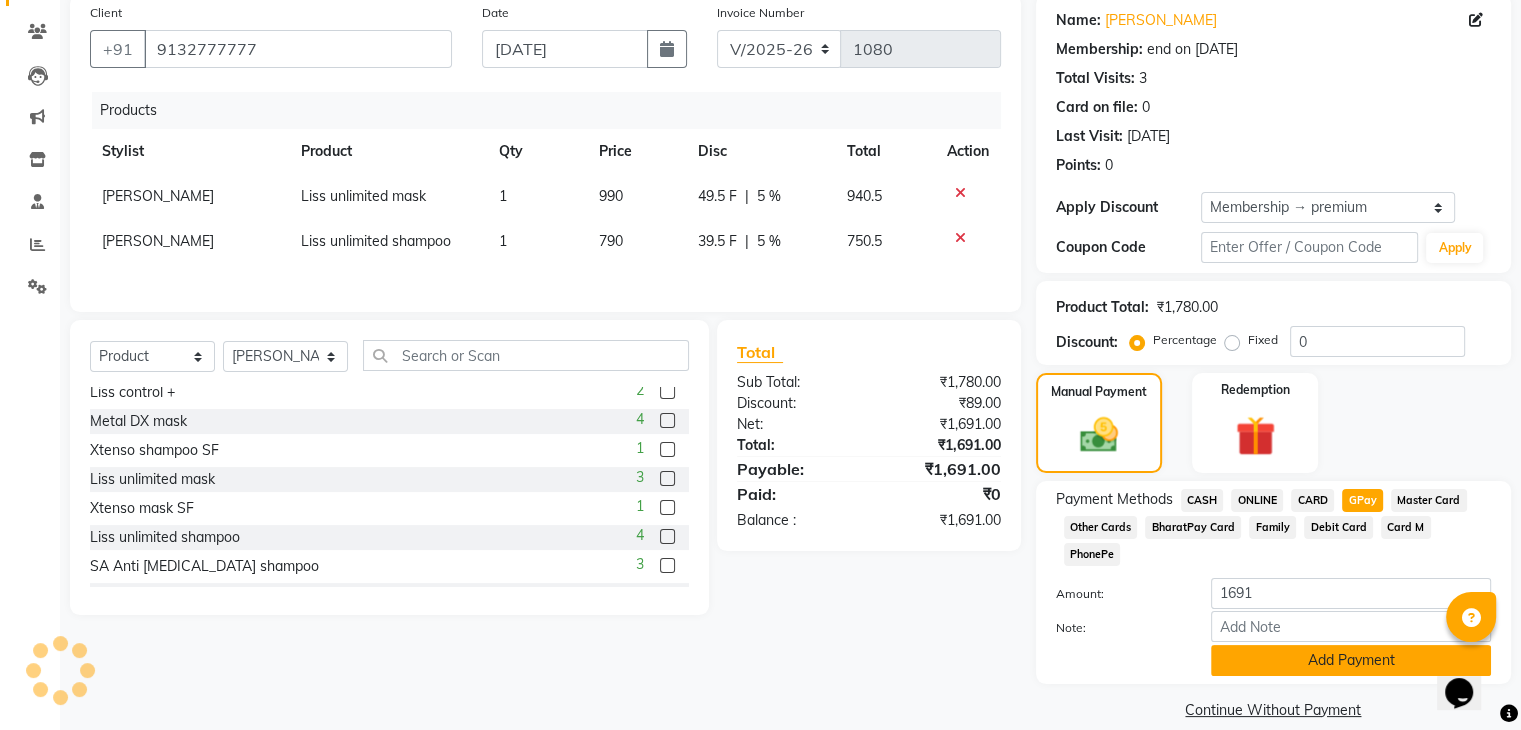 click on "Add Payment" 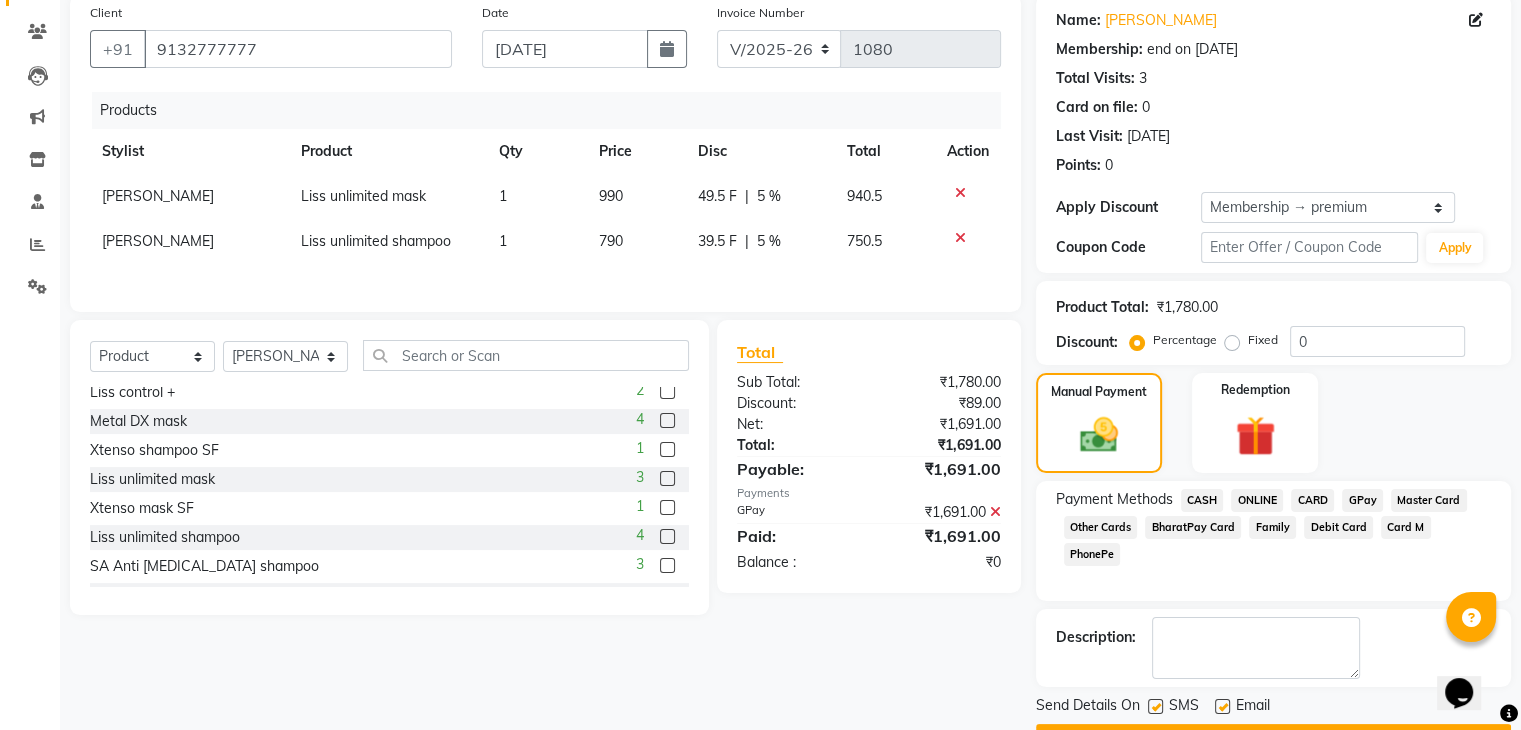 scroll, scrollTop: 209, scrollLeft: 0, axis: vertical 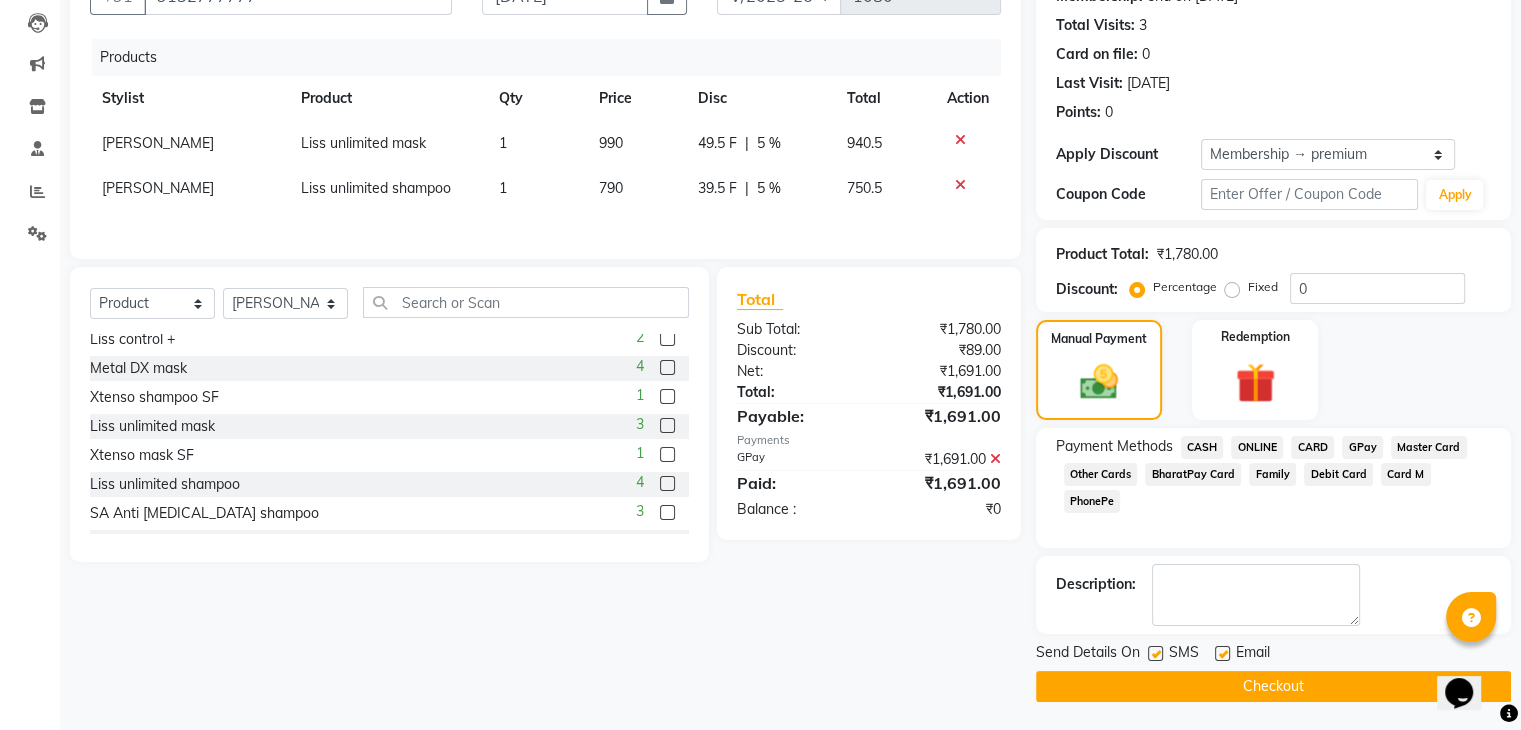 click on "Checkout" 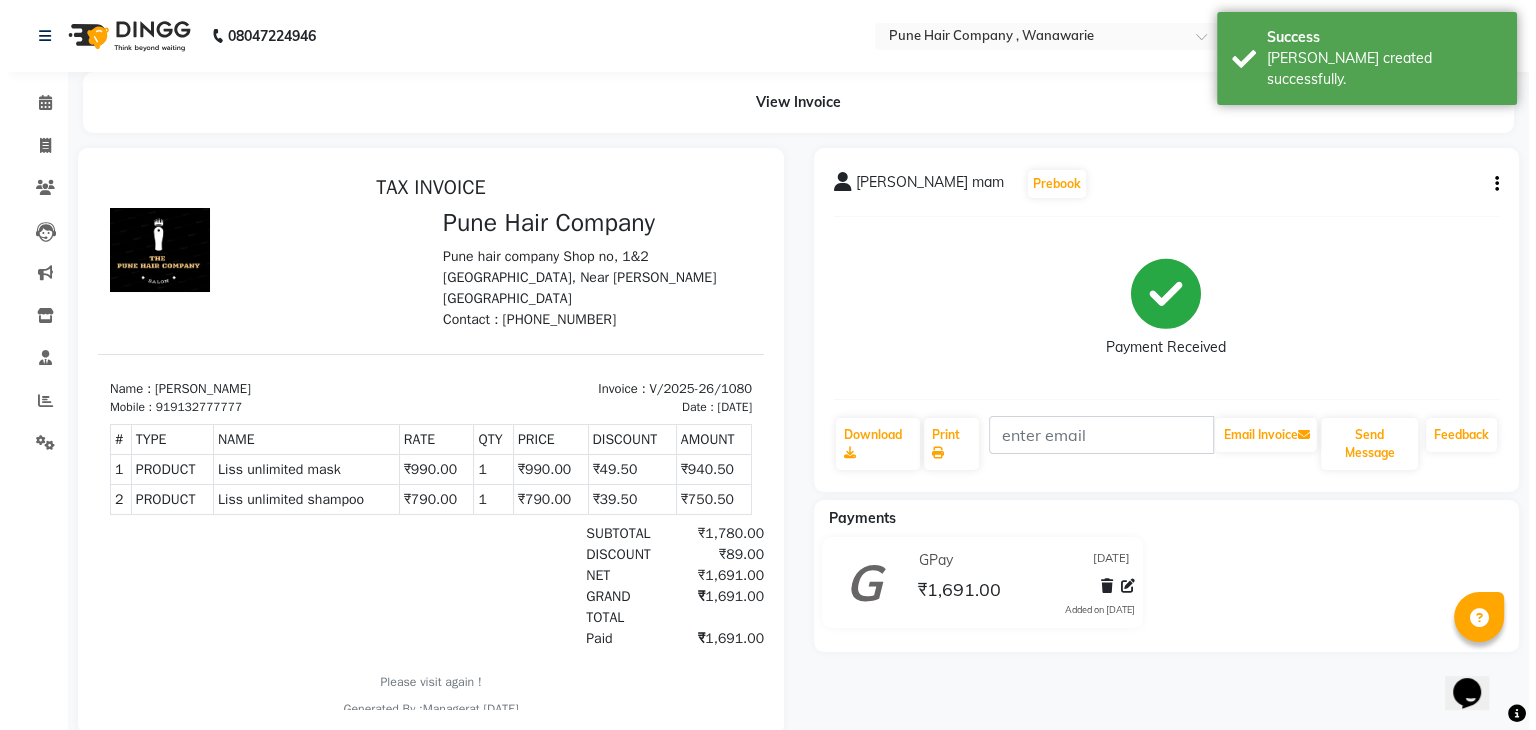 scroll, scrollTop: 0, scrollLeft: 0, axis: both 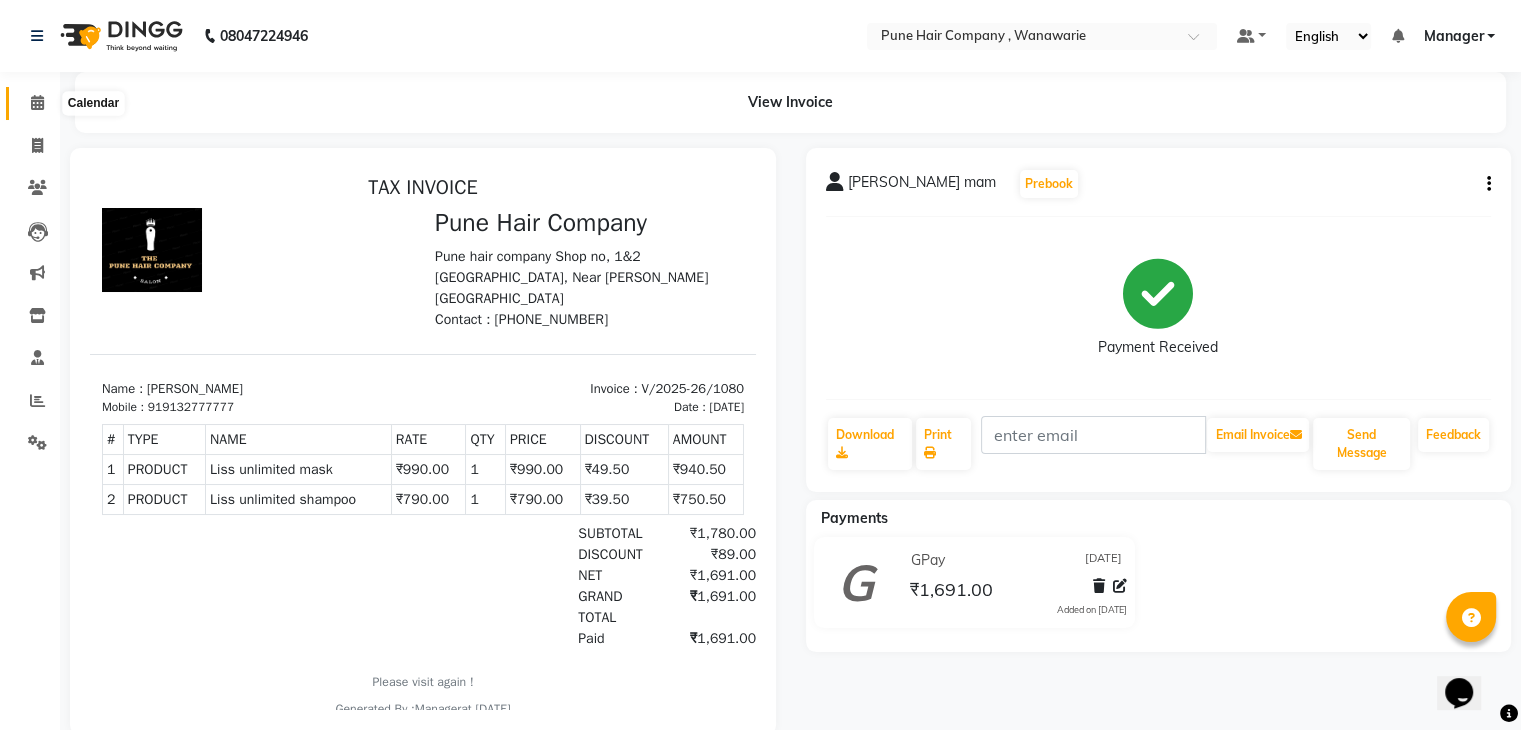 click 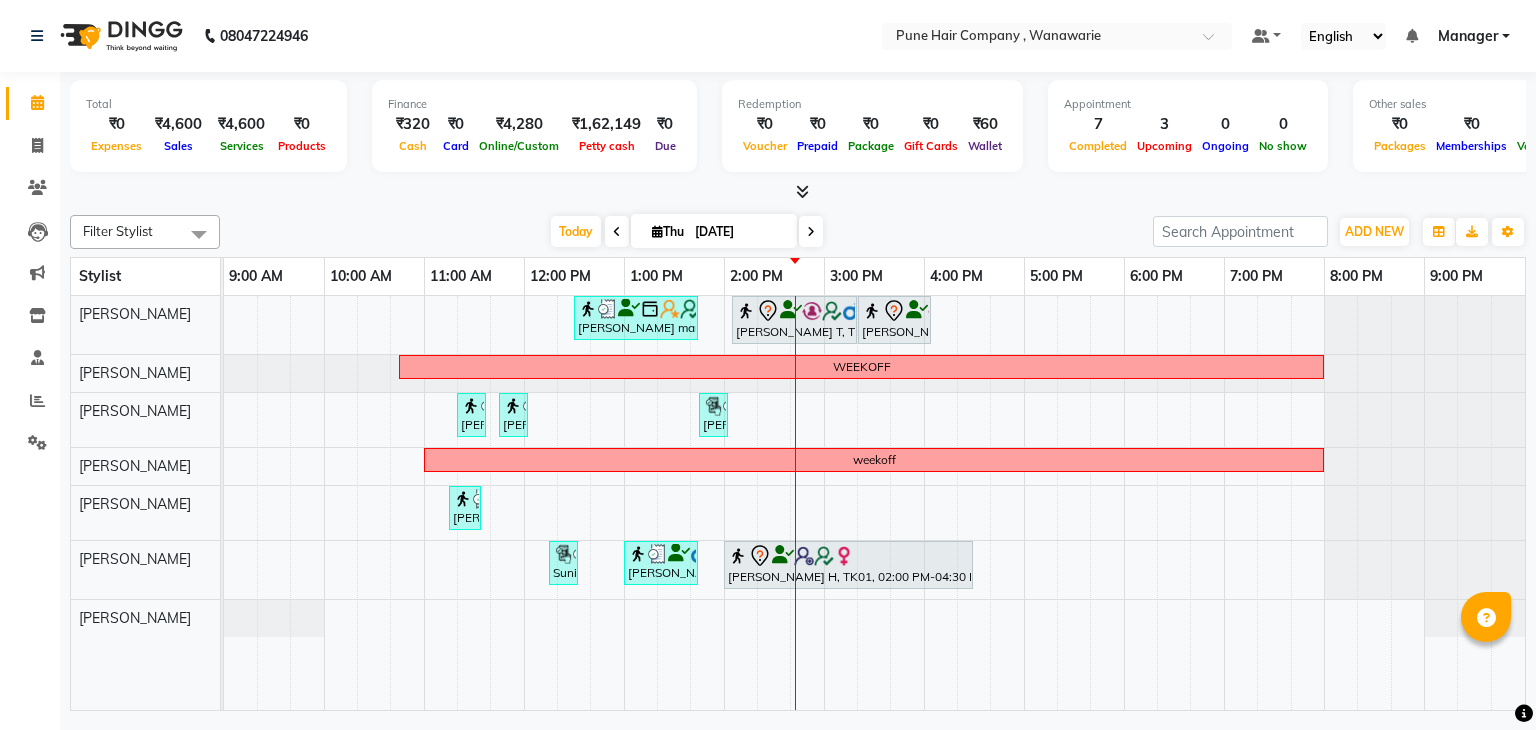 scroll, scrollTop: 0, scrollLeft: 0, axis: both 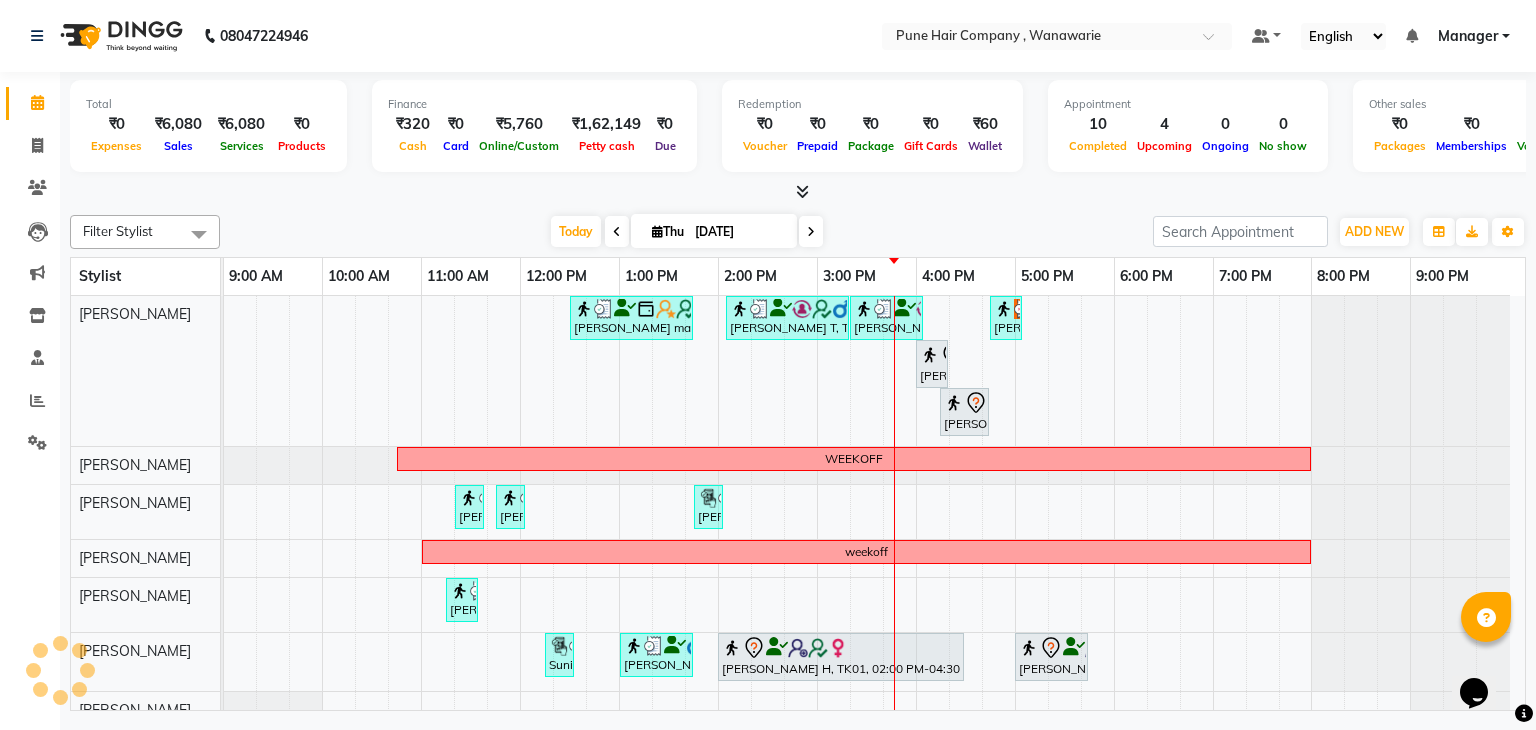 click at bounding box center (811, 231) 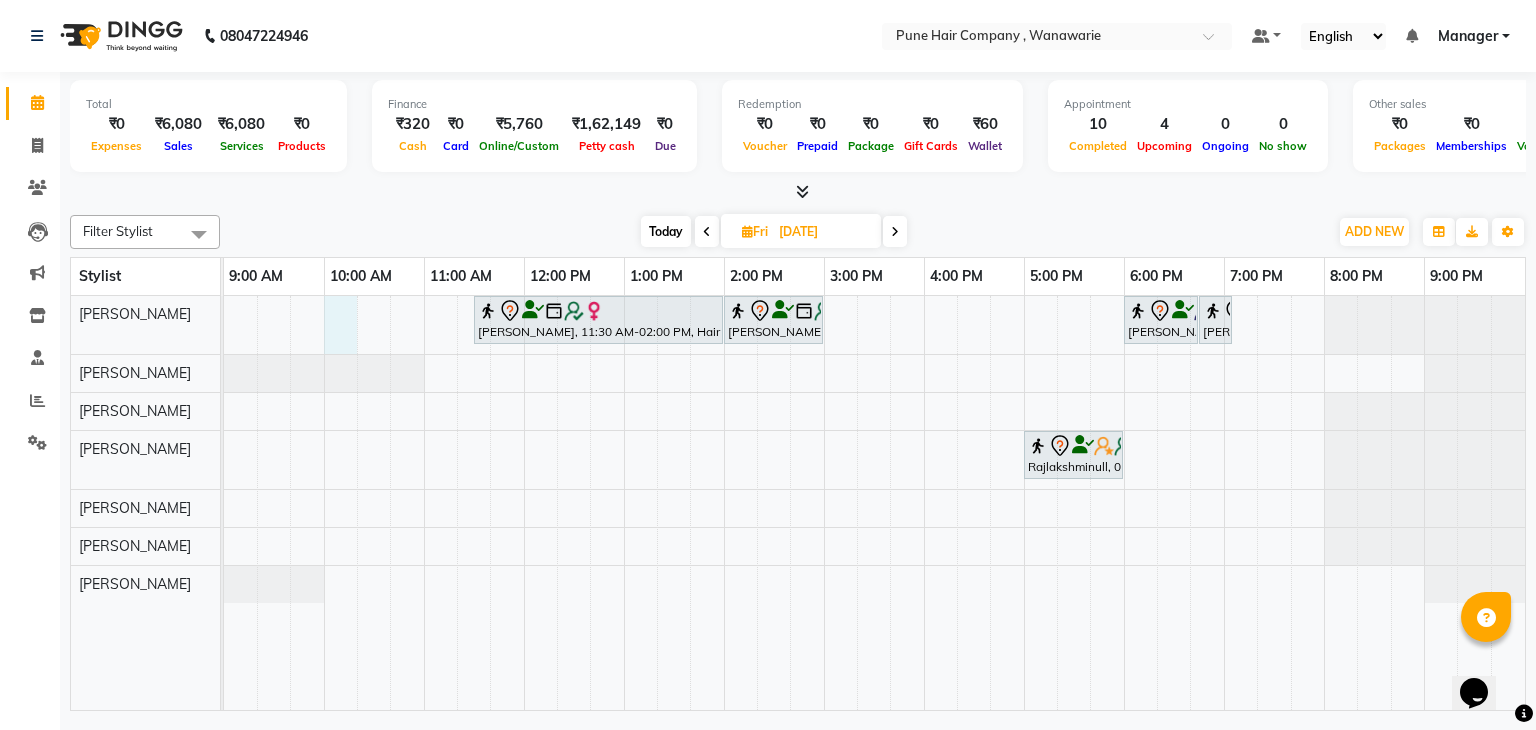 click on "[PERSON_NAME], 11:30 AM-02:00 PM, Hair Colour - Inoa Global Medium             [PERSON_NAME], 02:00 PM-03:00 PM, Hair Treatments - Molecular Deep Damage Repair Medium             [PERSON_NAME], 06:00 PM-06:45 PM, [DEMOGRAPHIC_DATA] Haircut By Senior Stylist             [PERSON_NAME], 06:45 PM-07:05 PM, [DEMOGRAPHIC_DATA] [PERSON_NAME] Shaving/ [PERSON_NAME] Trim [PERSON_NAME], 05:00 PM-06:00 PM, Manicure & Pedicure, Body Services - Reflexology Hands & Feet (60 min)" at bounding box center [874, 503] 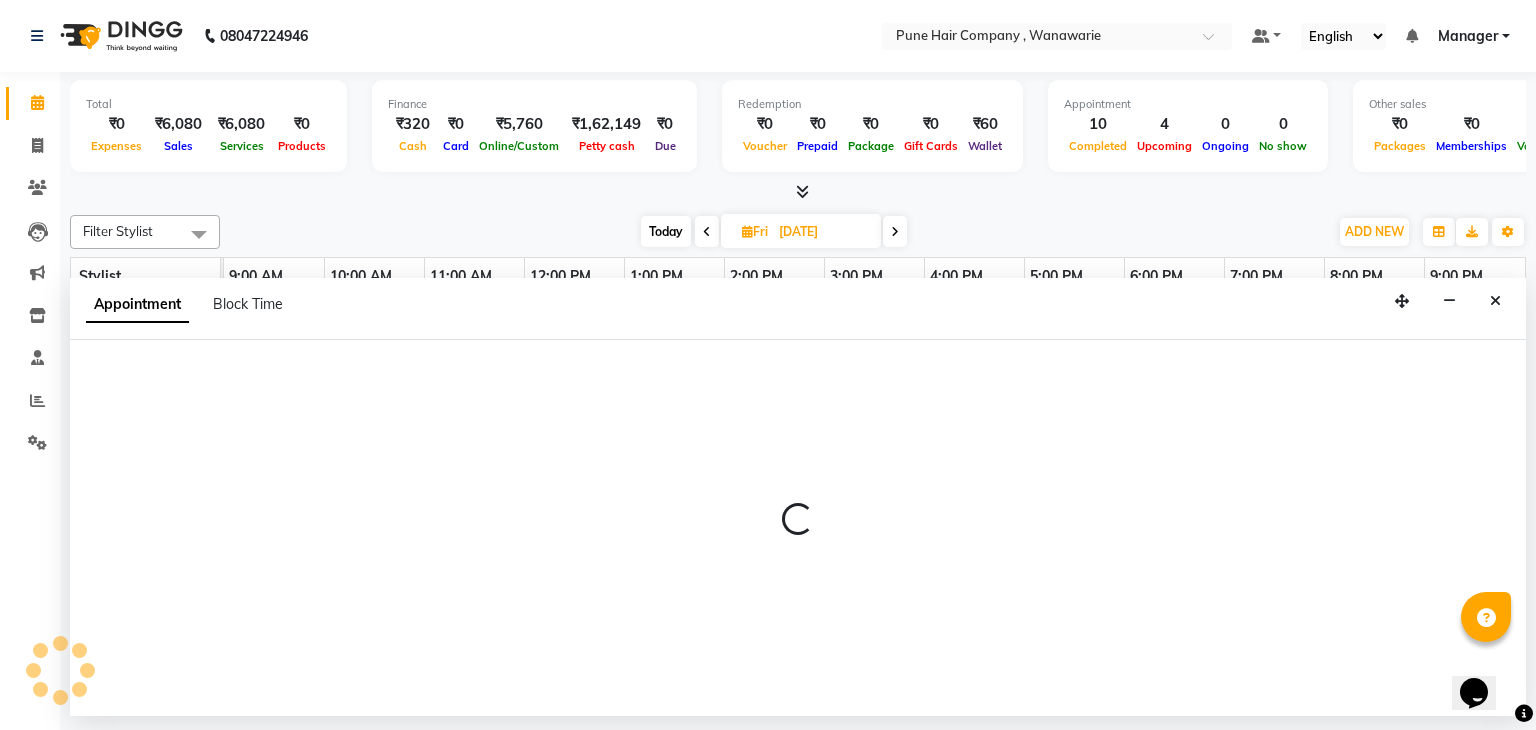 select on "74577" 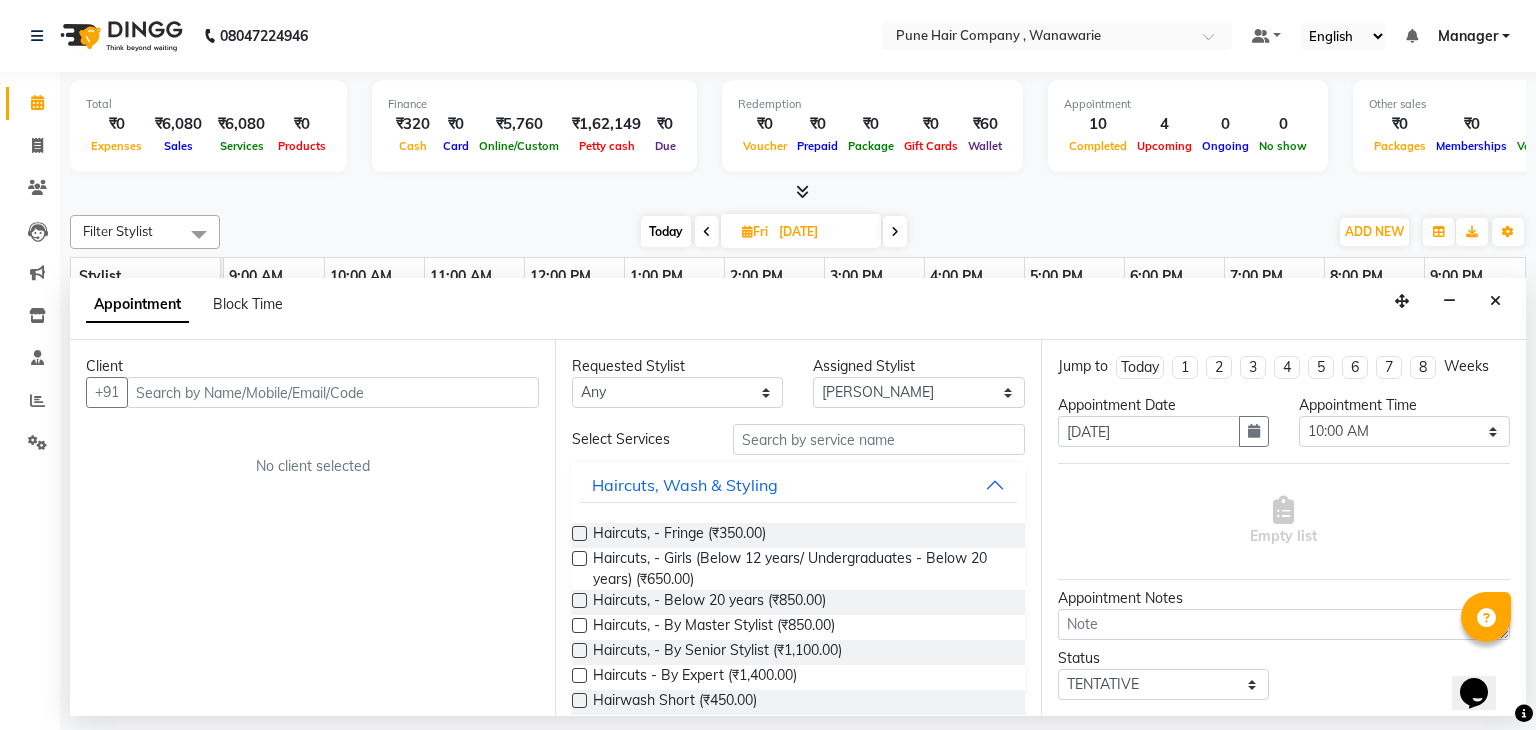click at bounding box center [798, 192] 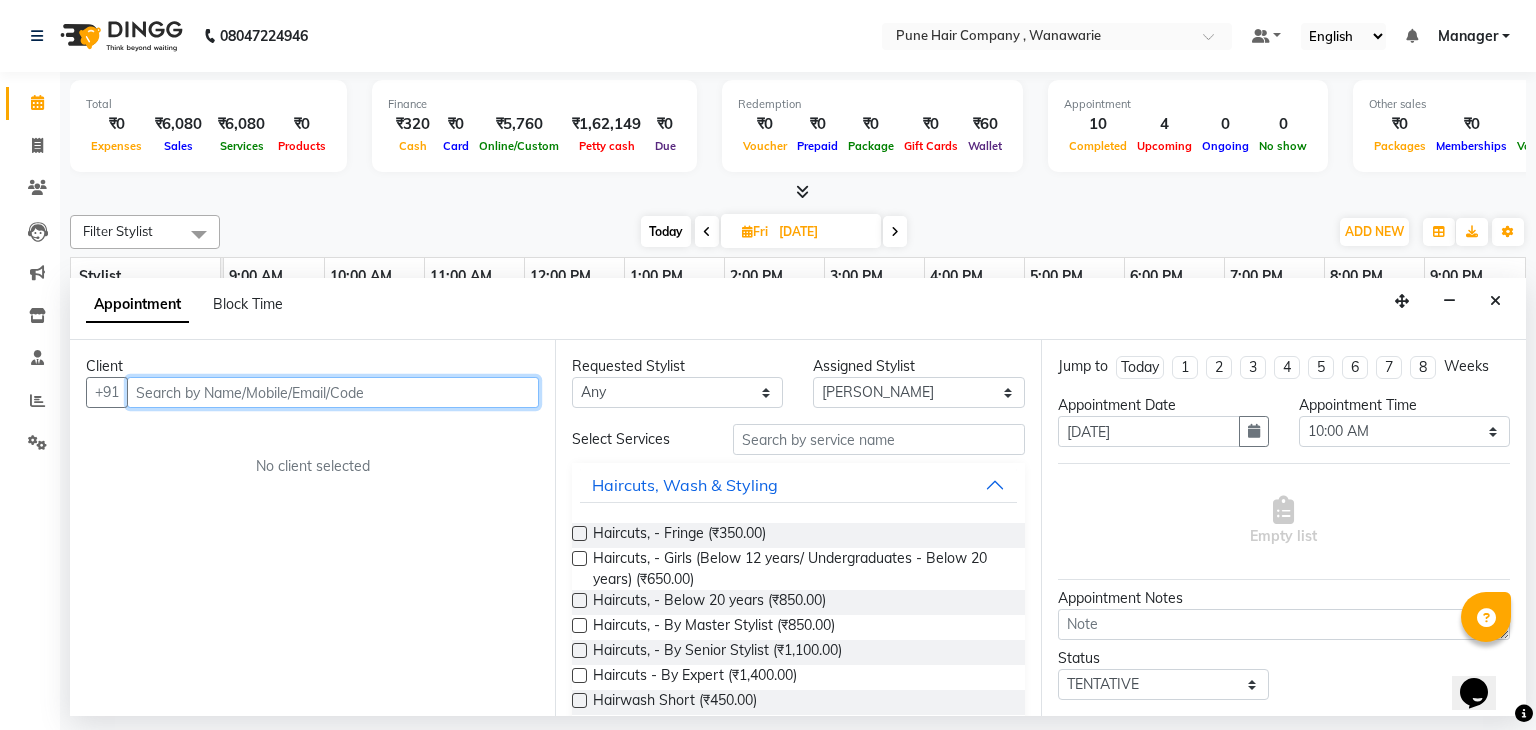 click at bounding box center (333, 392) 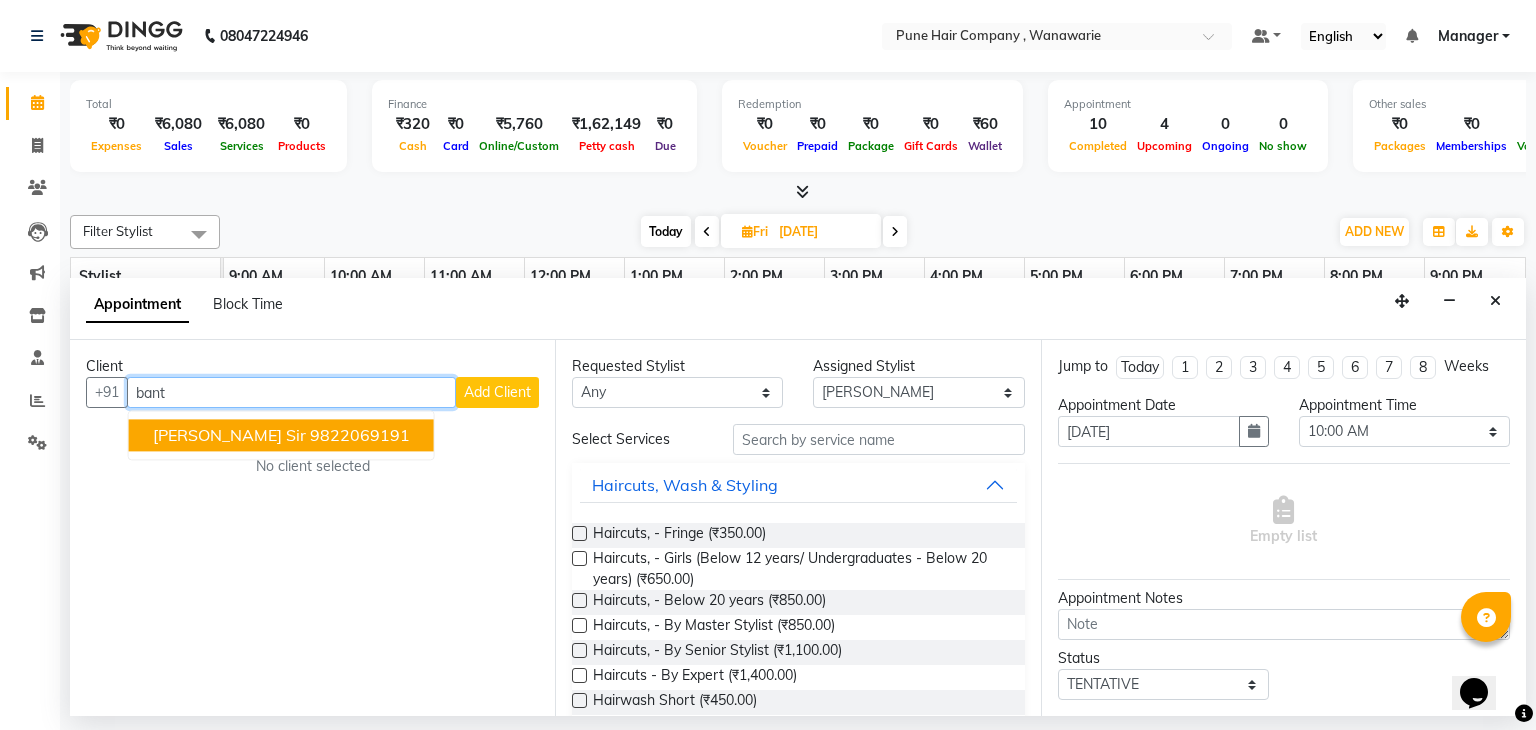 click on "9822069191" at bounding box center [360, 436] 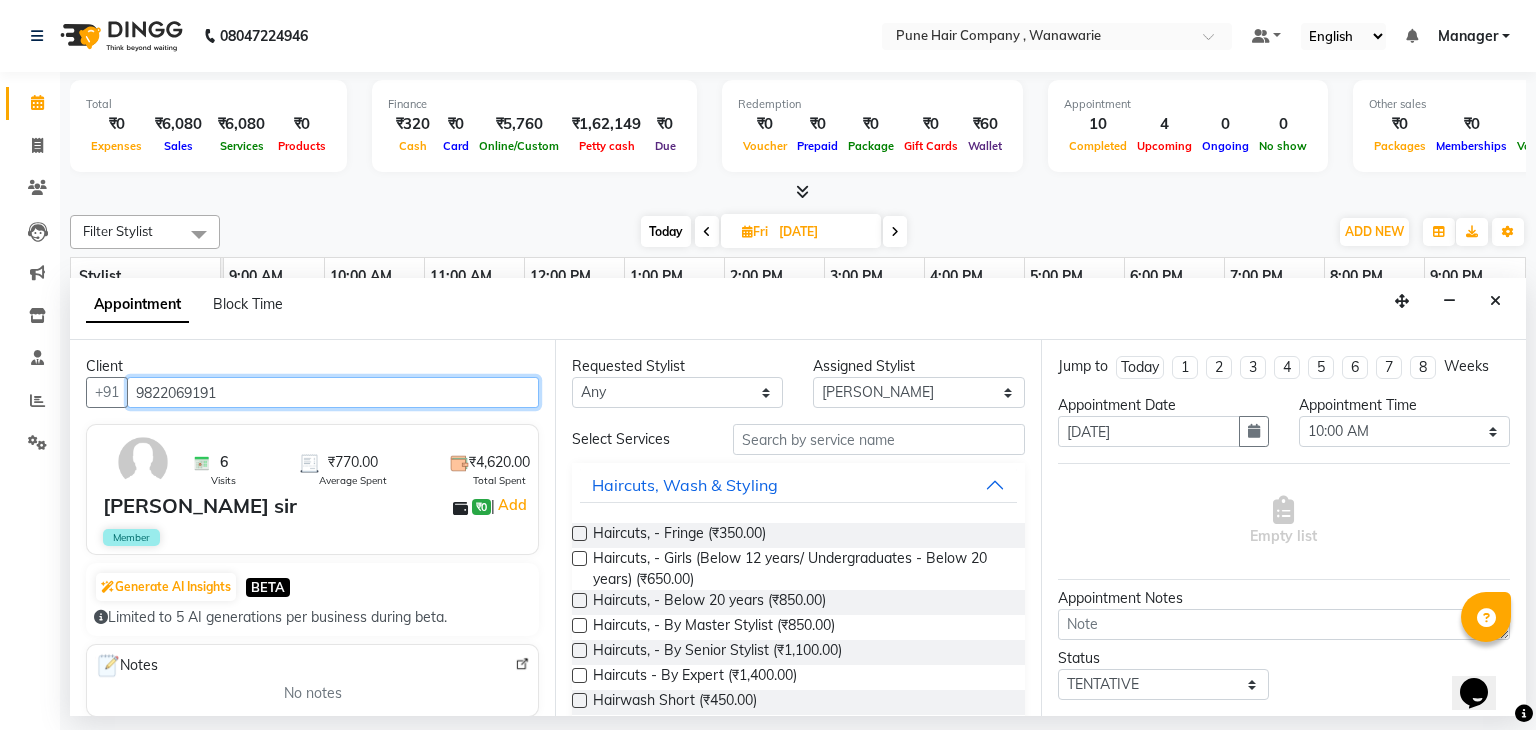 type on "9822069191" 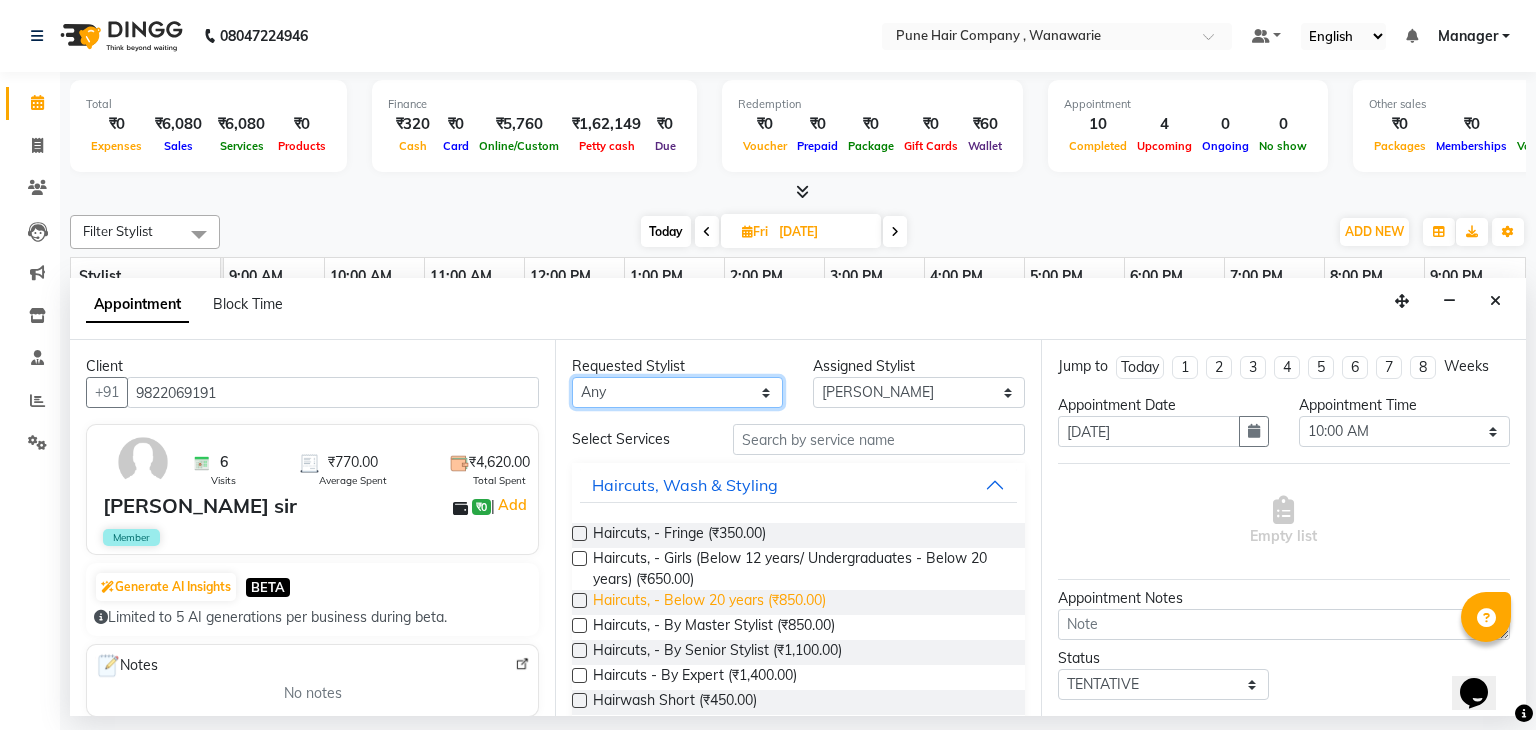 drag, startPoint x: 735, startPoint y: 390, endPoint x: 618, endPoint y: 598, distance: 238.64827 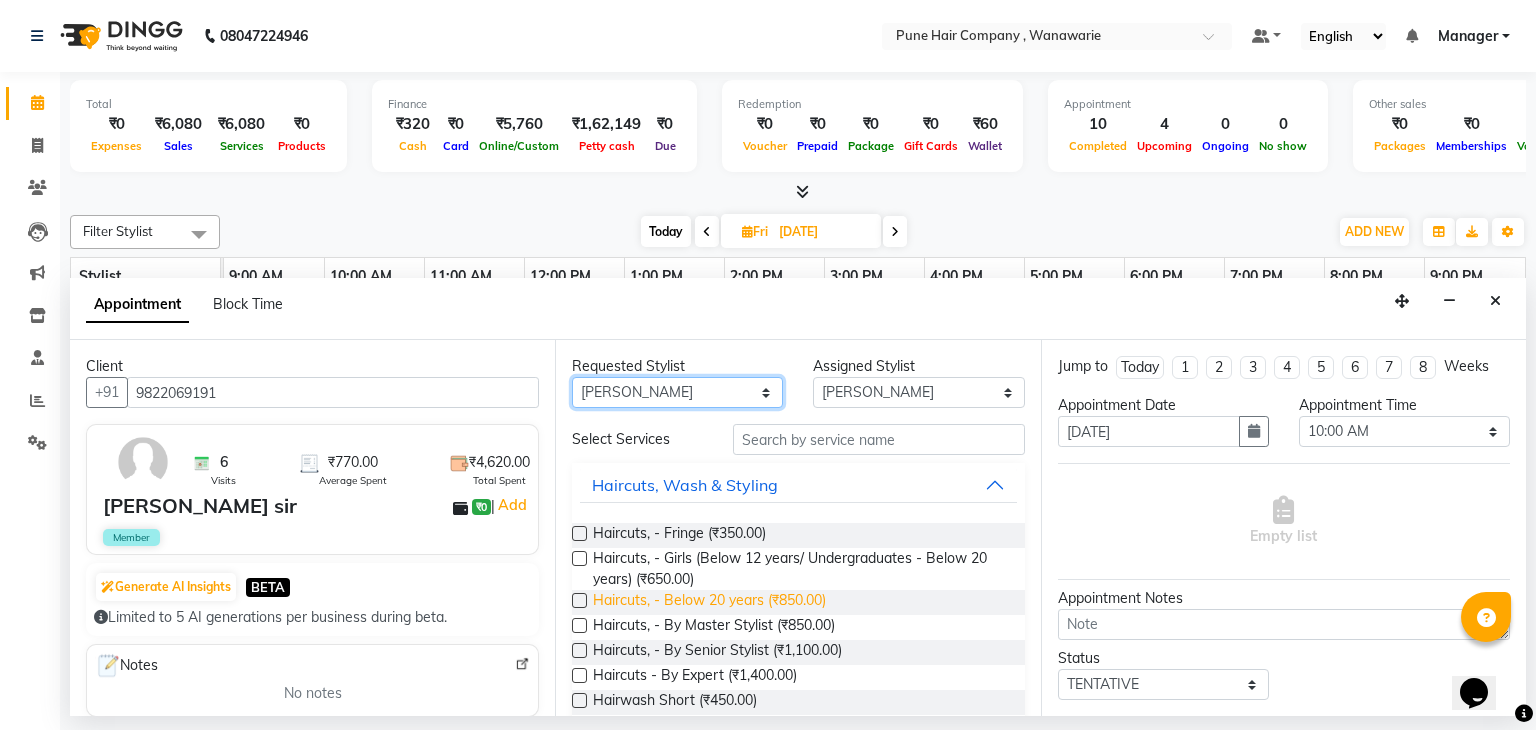 click on "Any [PERSON_NAME] [PERSON_NAME]  [PERSON_NAME] [PERSON_NAME] [PERSON_NAME] [PERSON_NAME] [PERSON_NAME]" at bounding box center (677, 392) 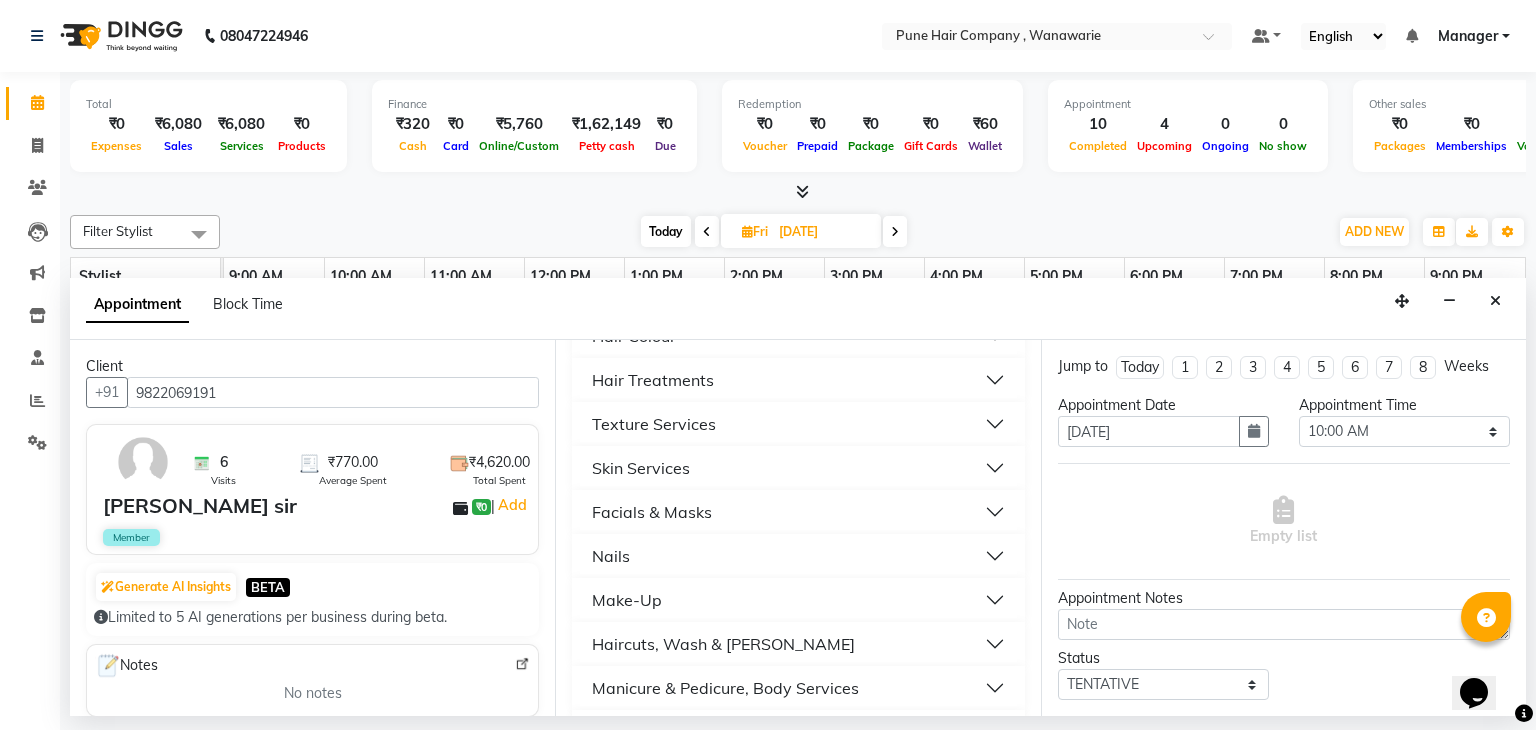 scroll, scrollTop: 745, scrollLeft: 0, axis: vertical 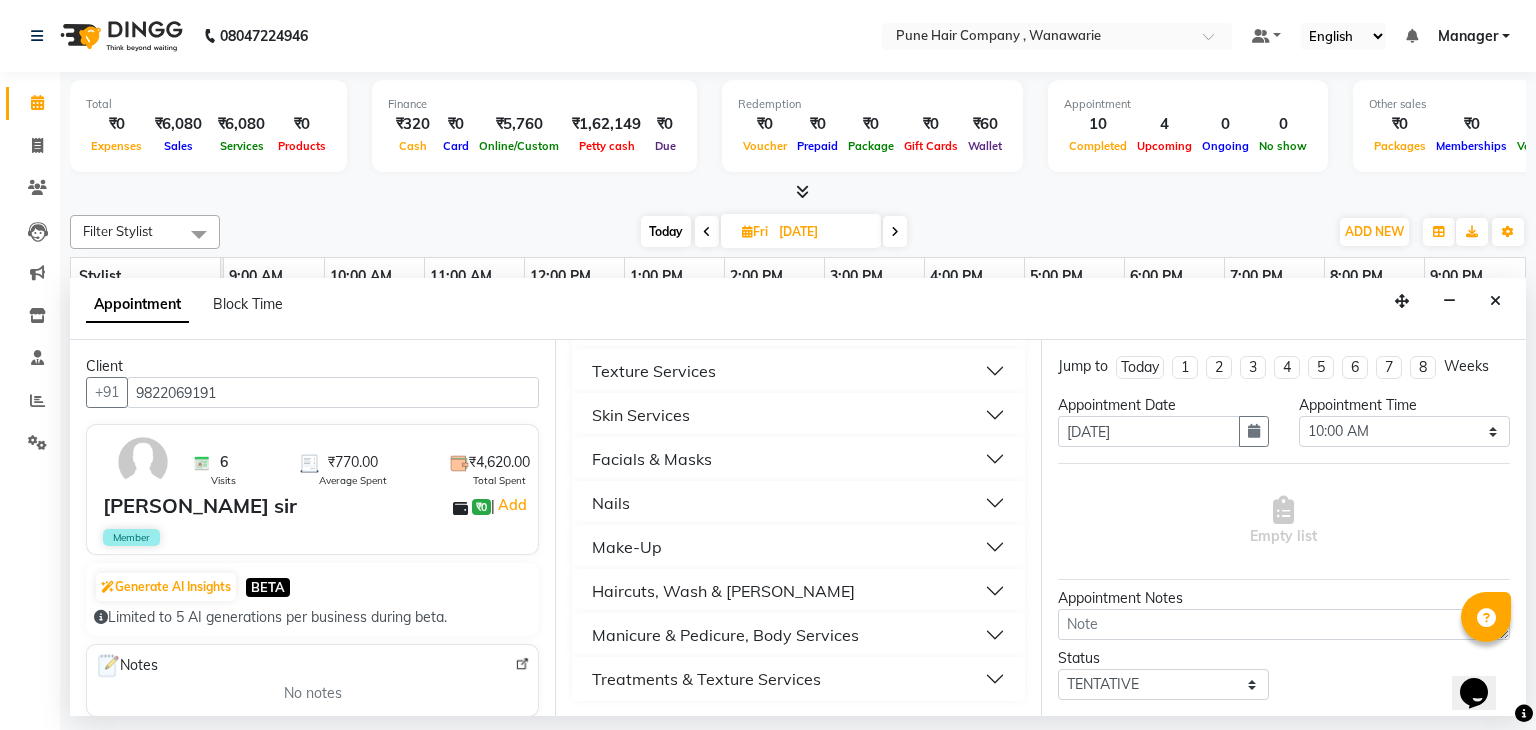 click on "Haircuts, Wash & [PERSON_NAME]" at bounding box center [723, 591] 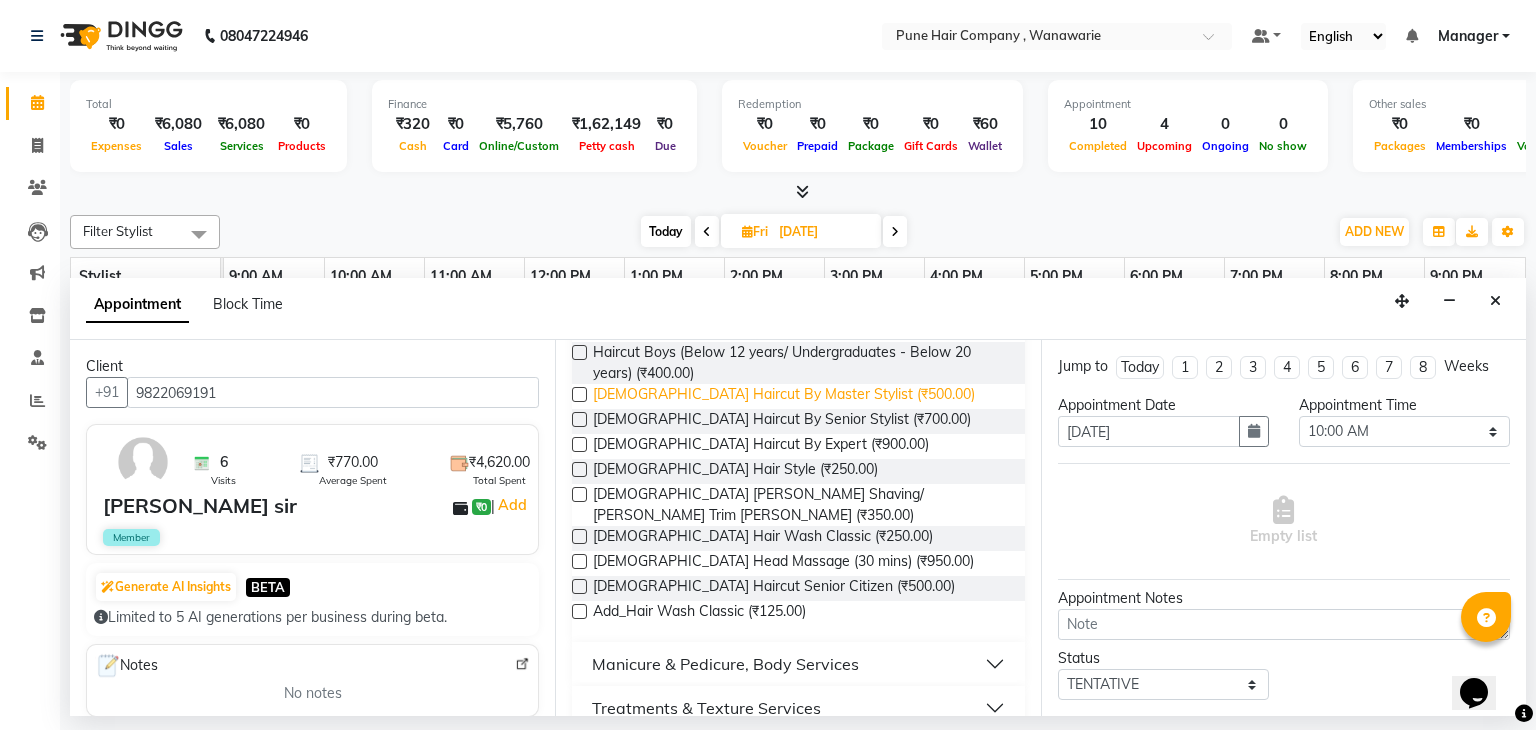 scroll, scrollTop: 1044, scrollLeft: 0, axis: vertical 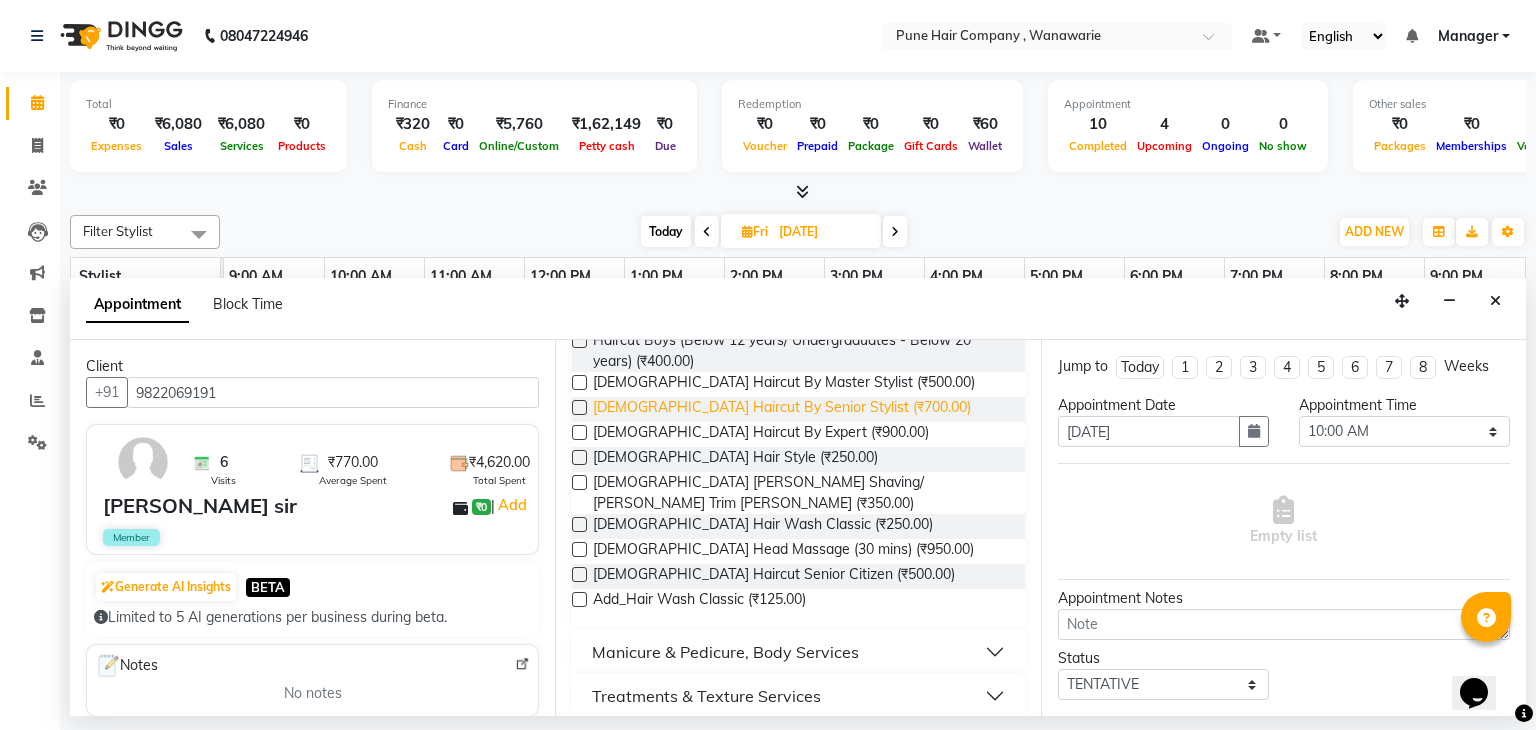 click on "[DEMOGRAPHIC_DATA] Haircut By Senior Stylist (₹700.00)" at bounding box center [782, 409] 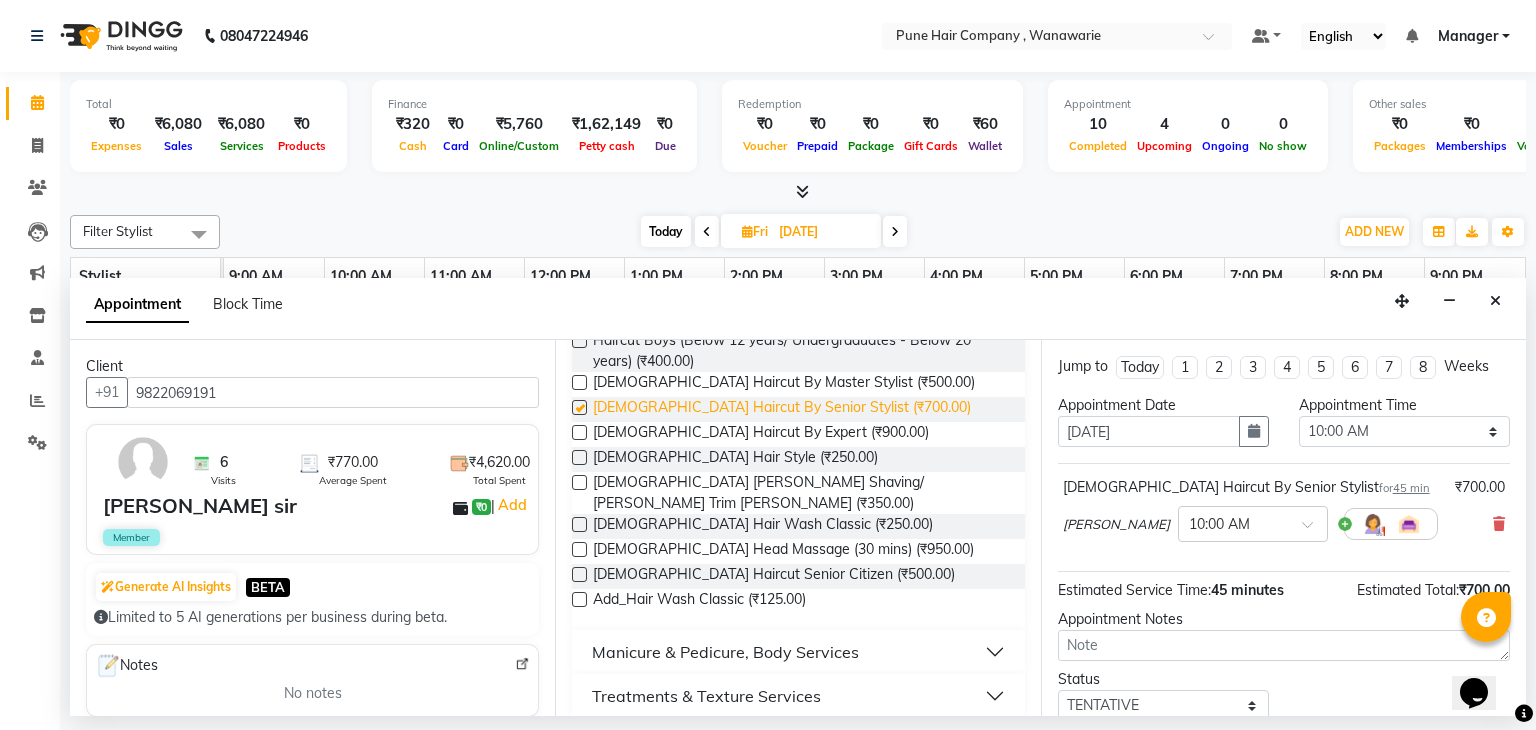 checkbox on "false" 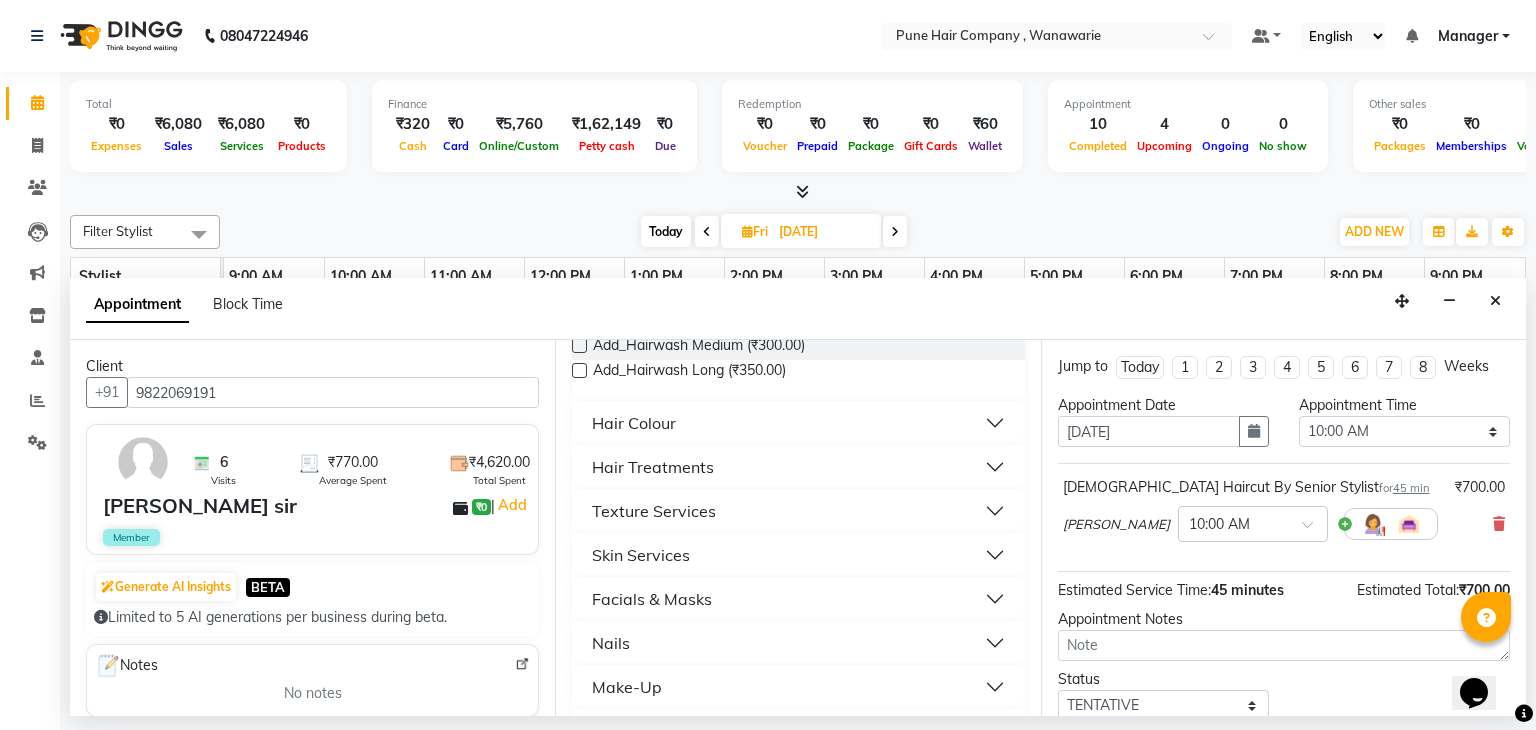 scroll, scrollTop: 588, scrollLeft: 0, axis: vertical 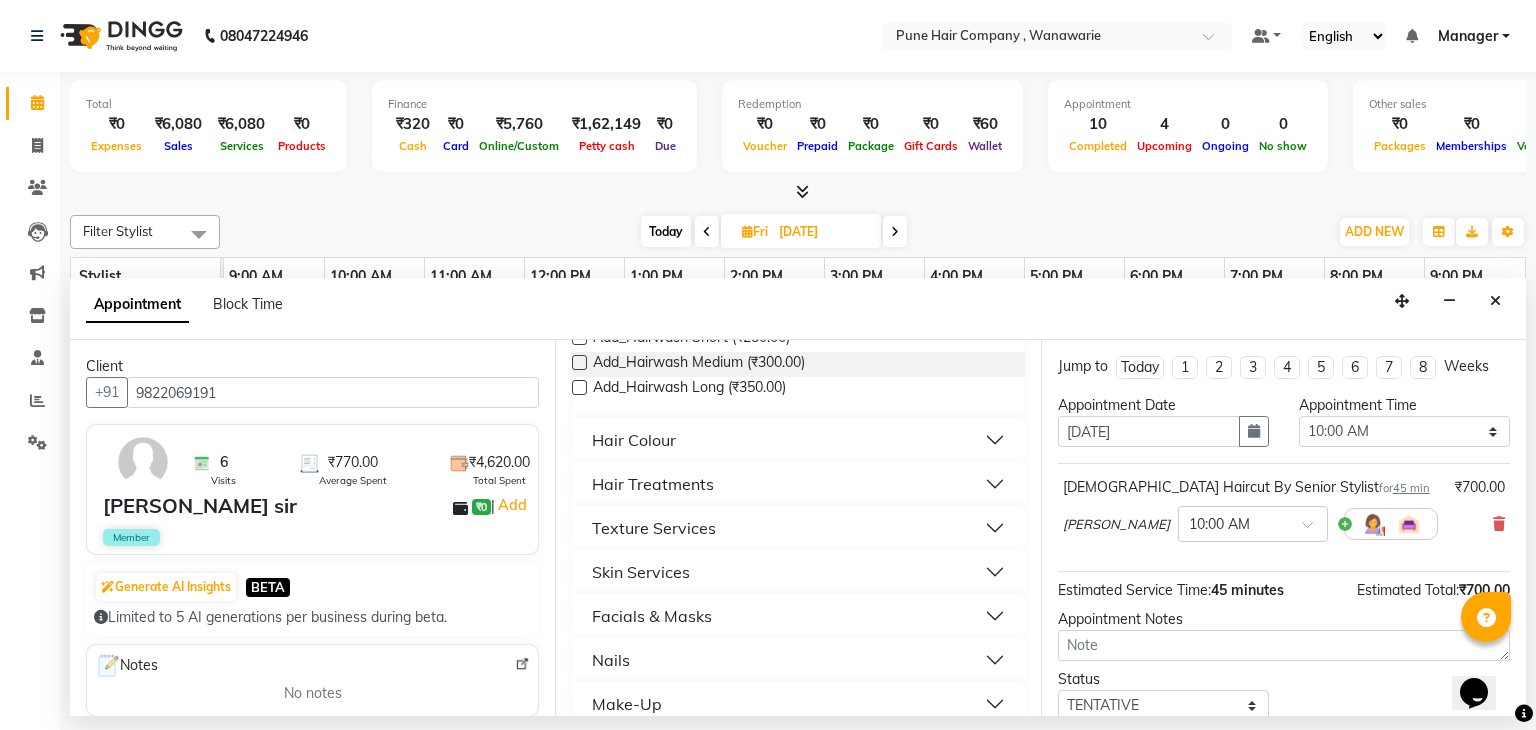click on "Hair Colour" at bounding box center [798, 440] 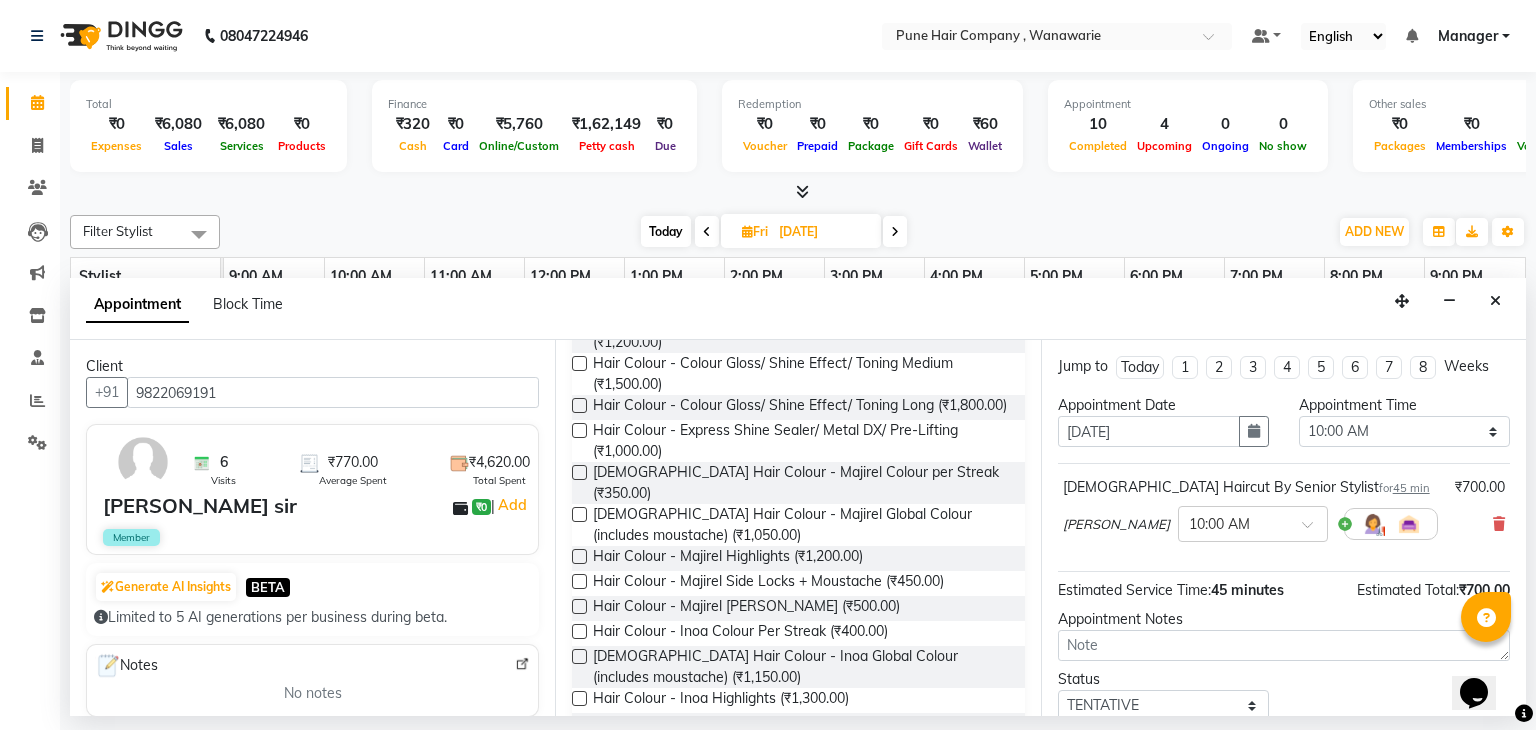 scroll, scrollTop: 1433, scrollLeft: 0, axis: vertical 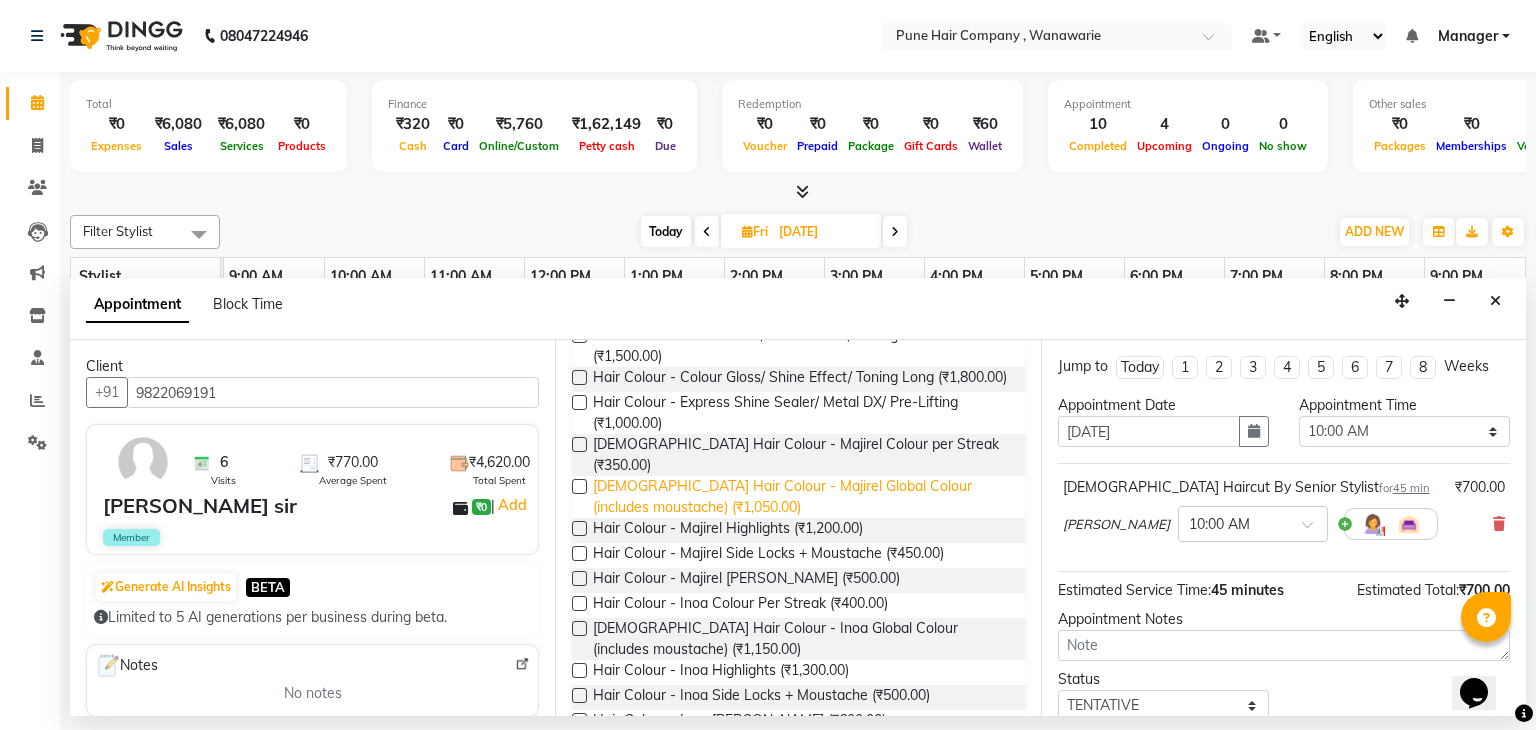 click on "[DEMOGRAPHIC_DATA] Hair Colour - Majirel Global Colour (includes moustache) (₹1,050.00)" at bounding box center (800, 497) 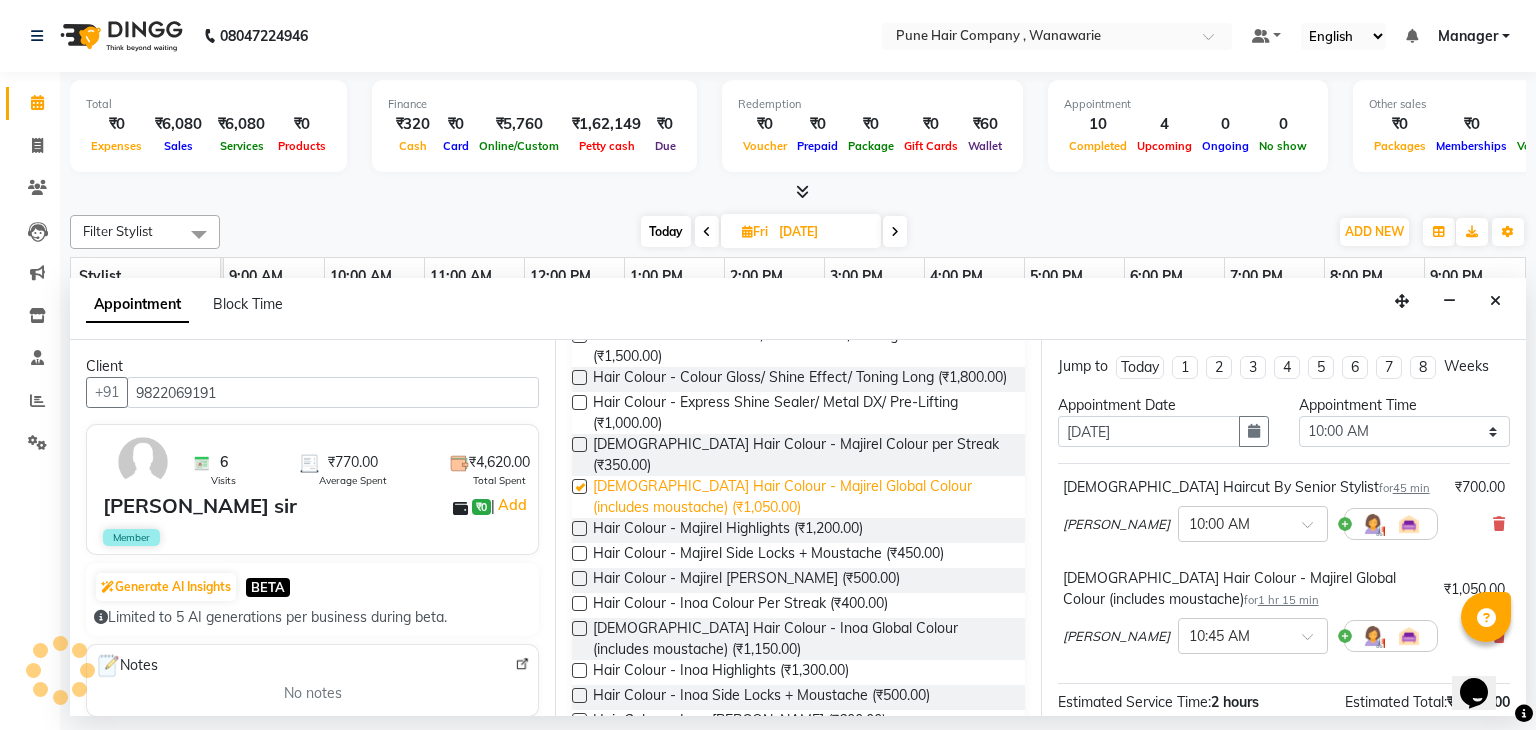 checkbox on "false" 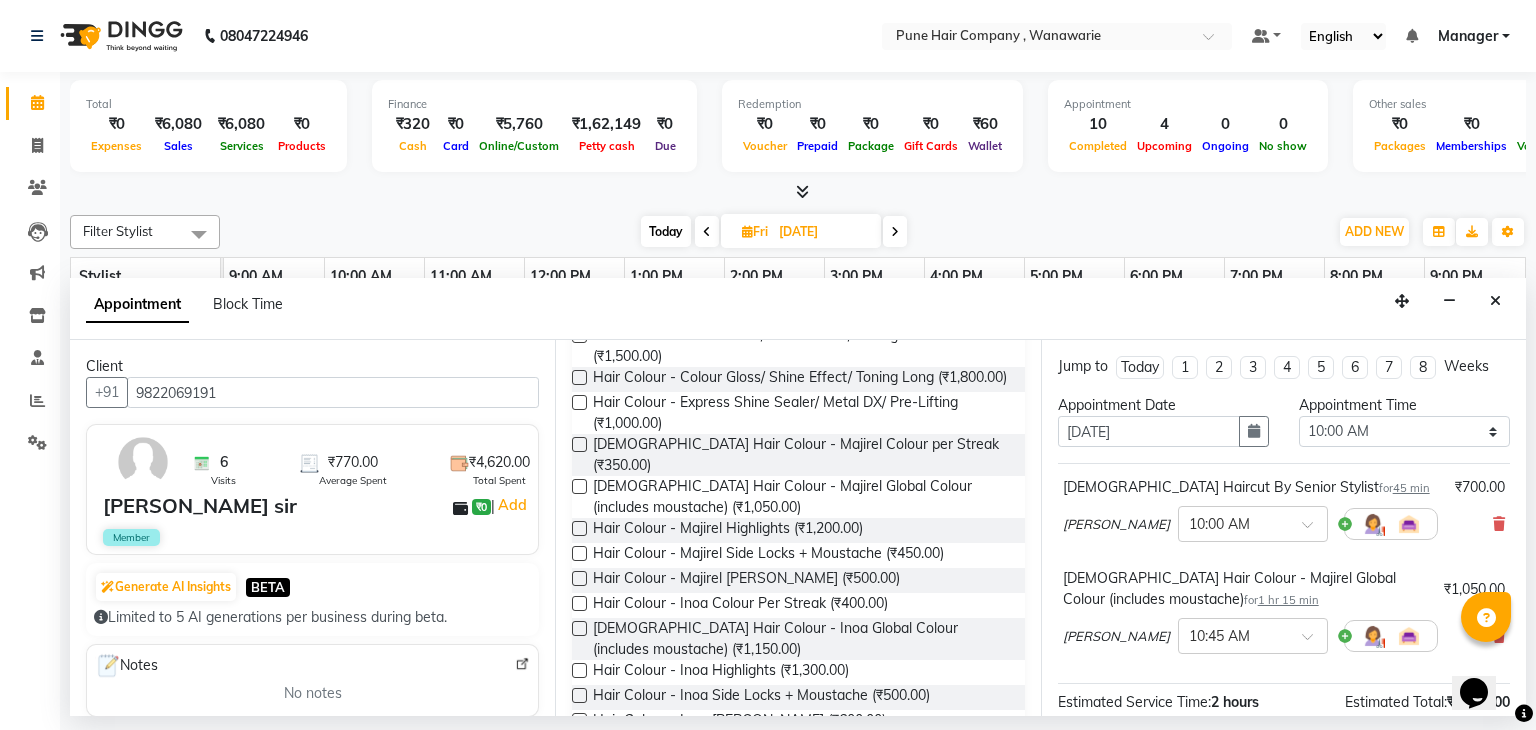 scroll, scrollTop: 242, scrollLeft: 0, axis: vertical 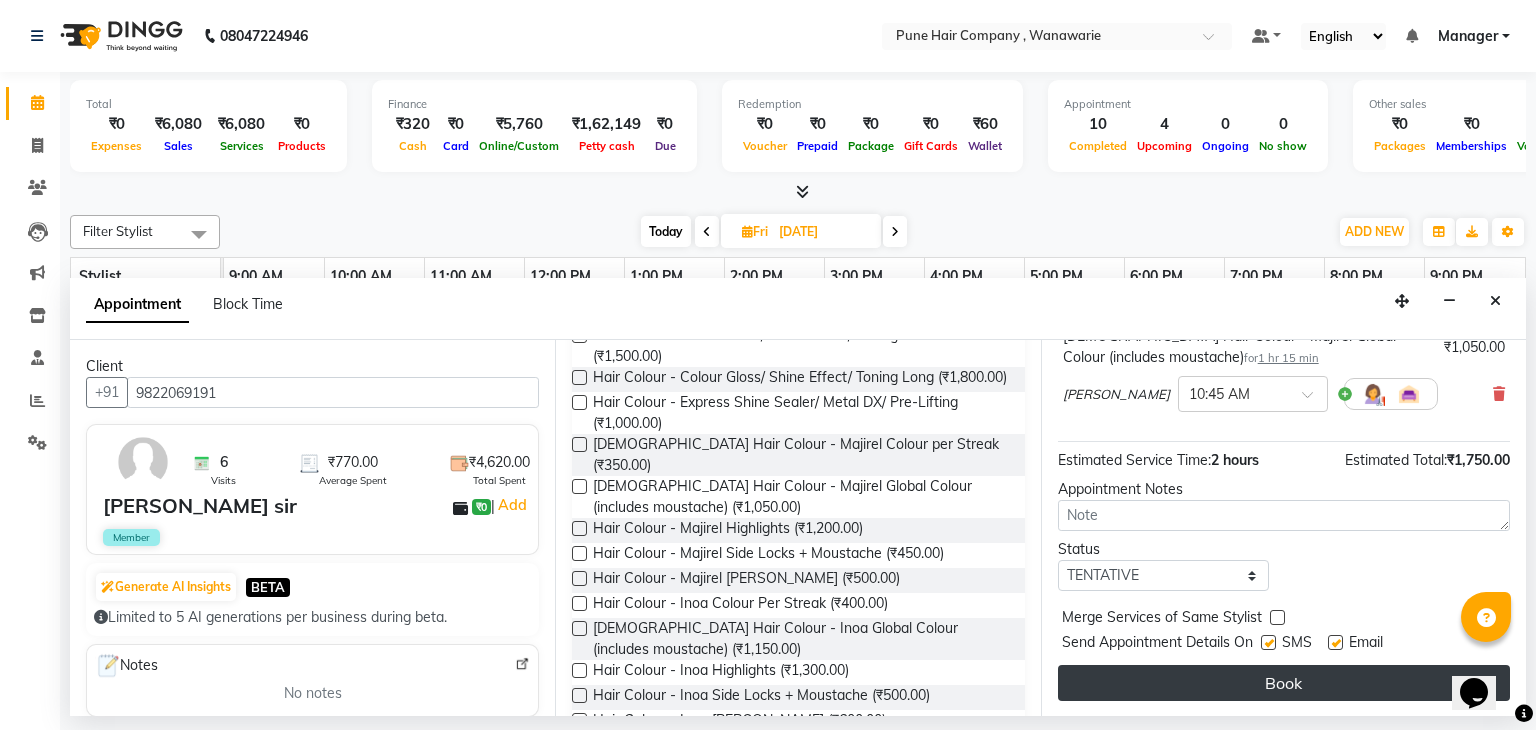 click on "Book" at bounding box center [1284, 683] 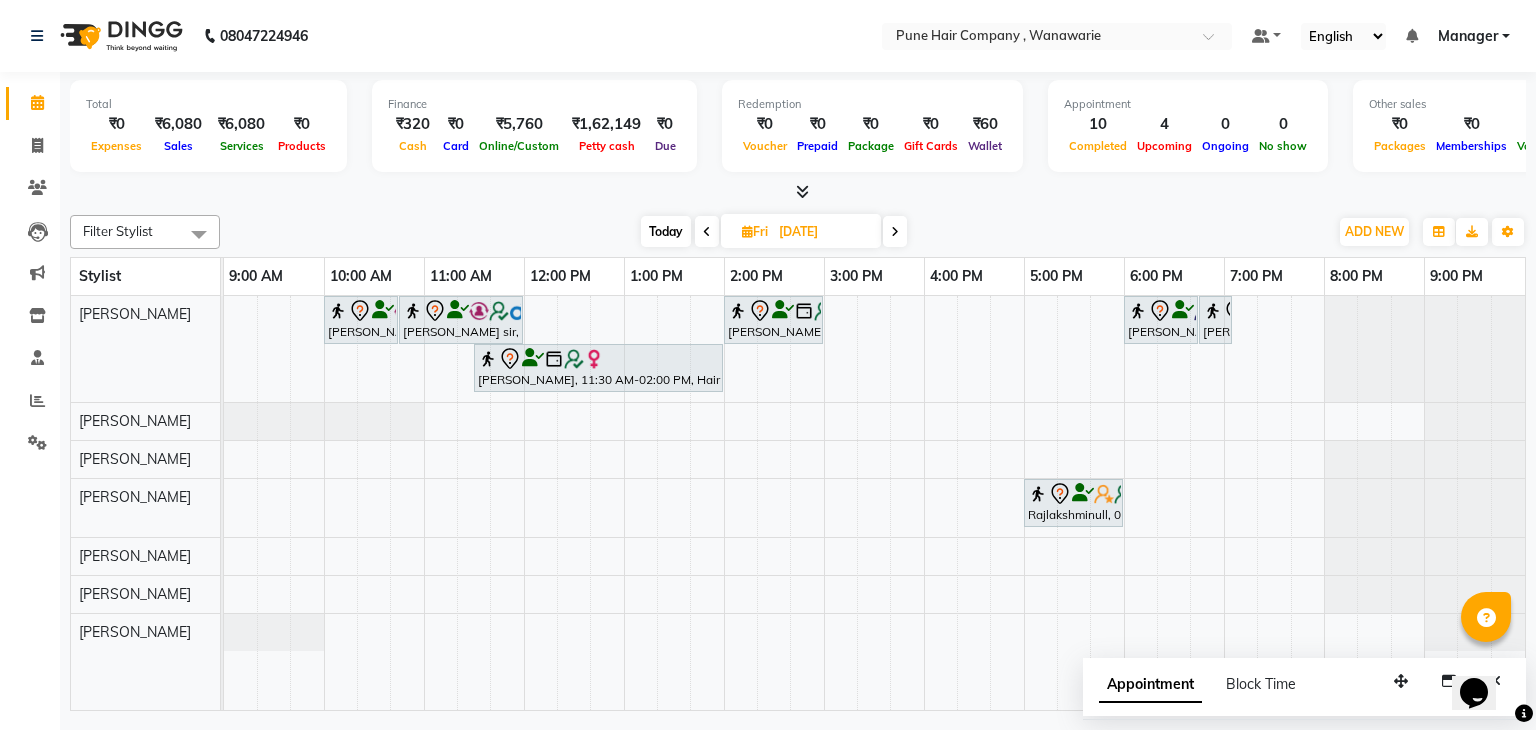 click on "Today" at bounding box center [666, 231] 